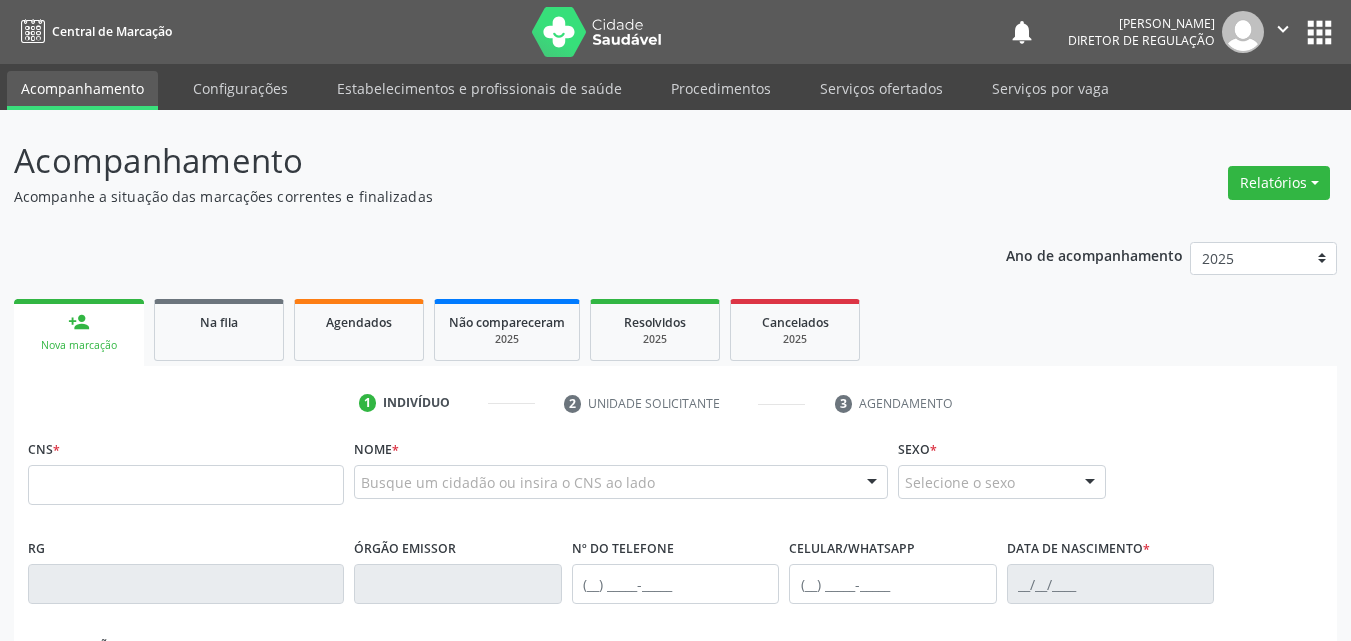 scroll, scrollTop: 26, scrollLeft: 0, axis: vertical 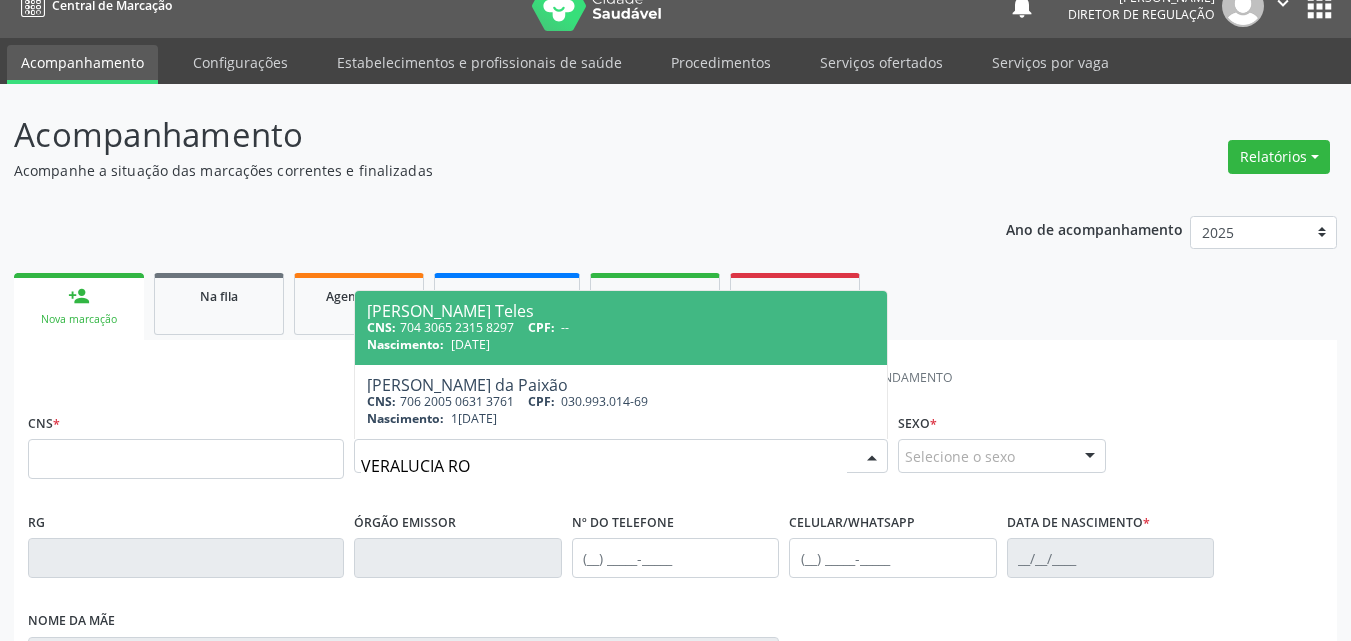 click on "VERALUCIA RO" at bounding box center [604, 466] 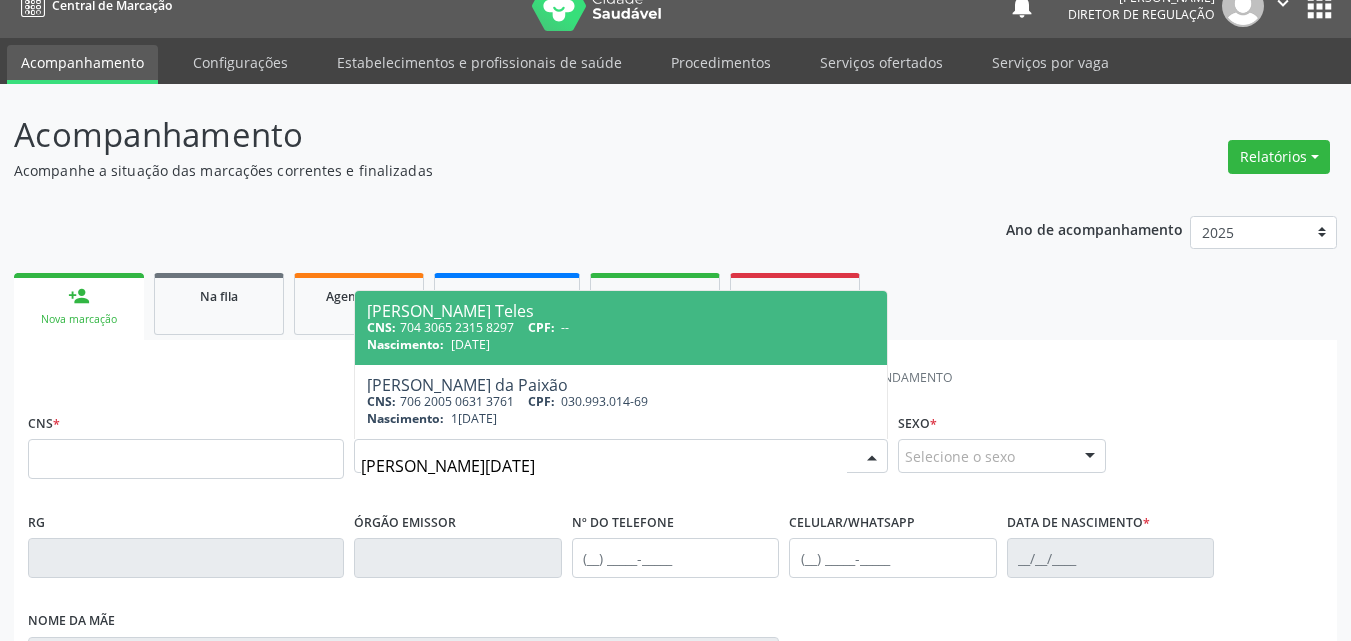 click on "VERA LUCIA RO" at bounding box center [604, 466] 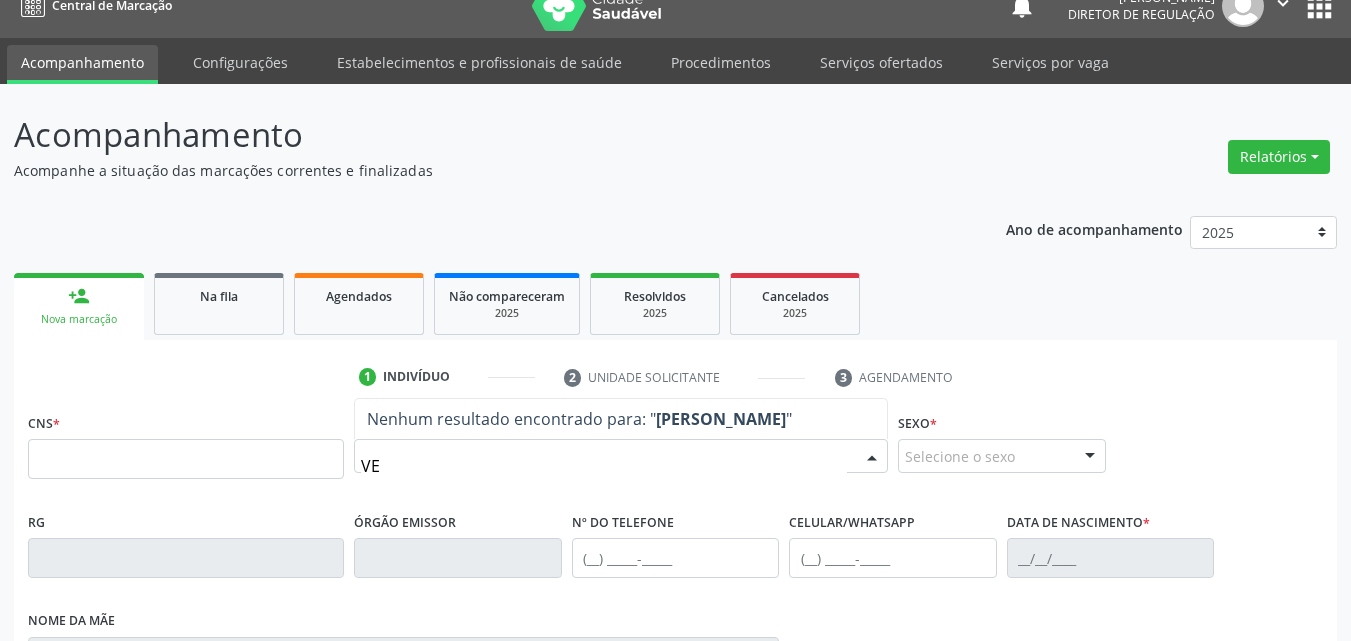 type on "V" 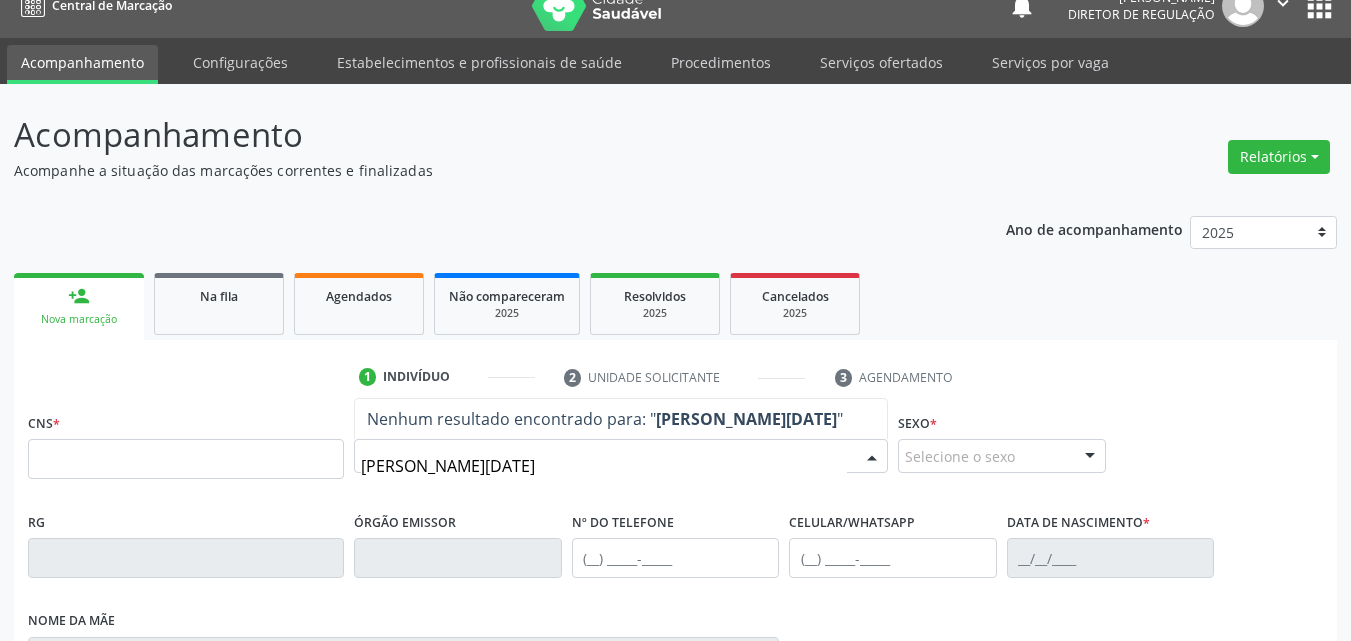 type on "VERA LUCIA AL" 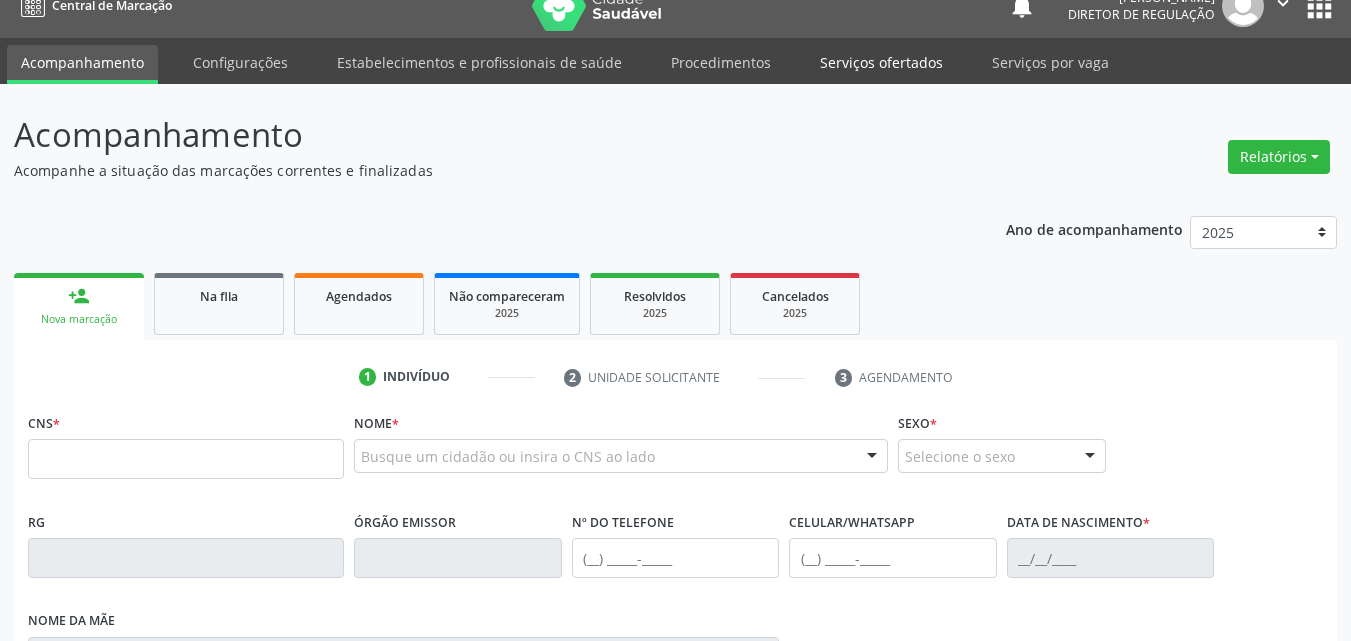 click on "Serviços ofertados" at bounding box center (881, 62) 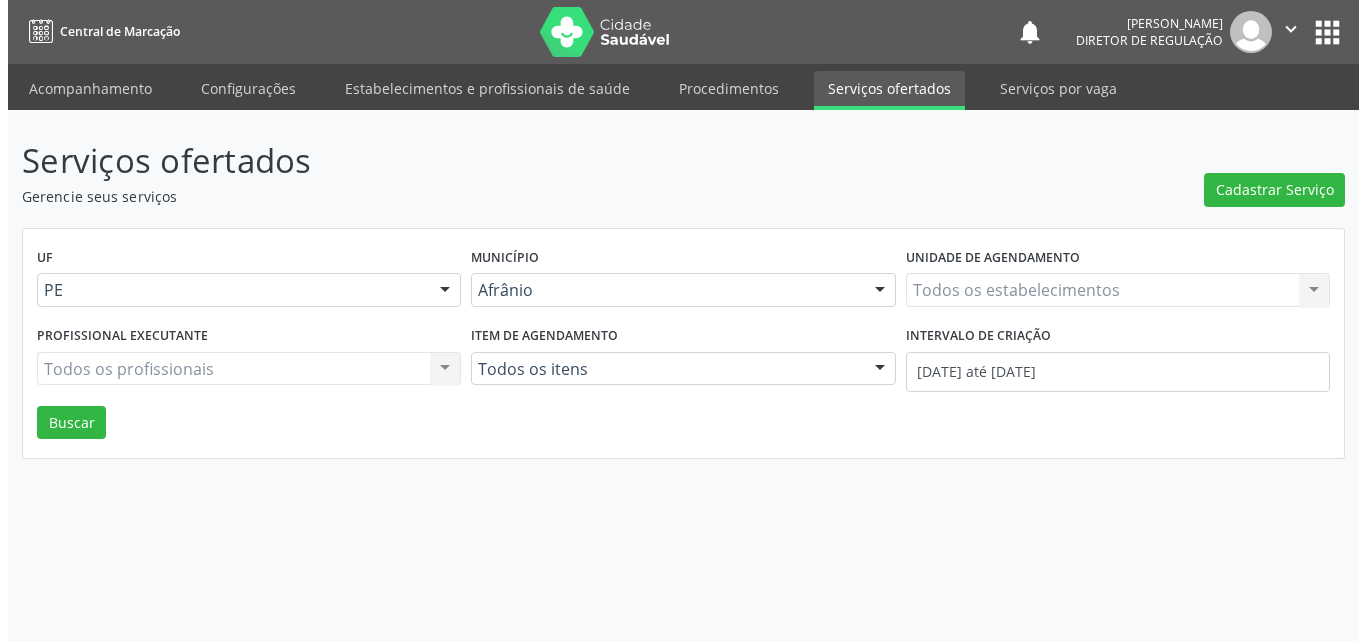 scroll, scrollTop: 0, scrollLeft: 0, axis: both 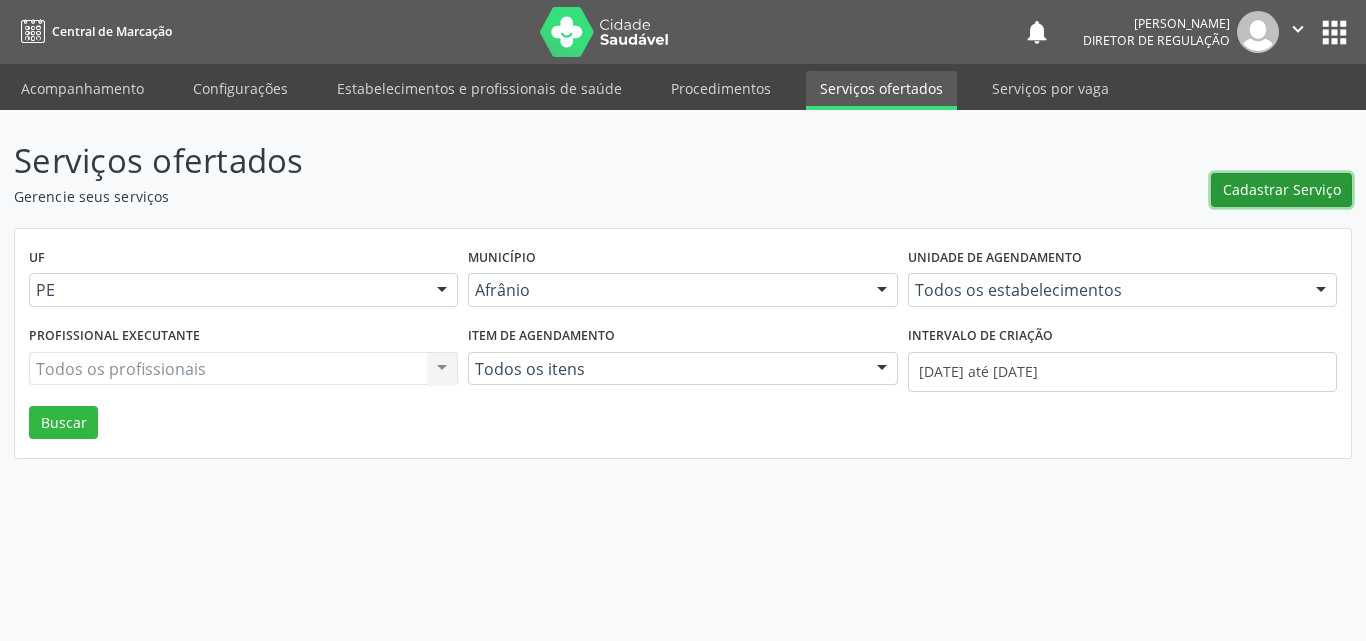 click on "Cadastrar Serviço" at bounding box center (1282, 189) 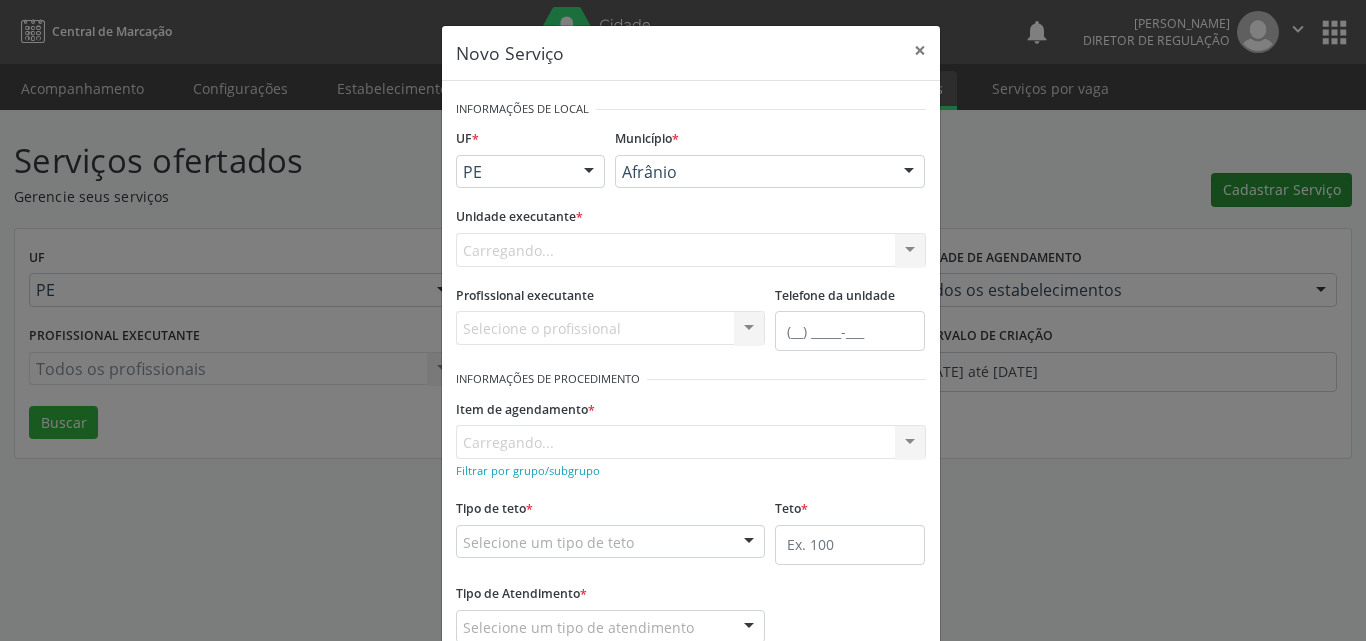 scroll, scrollTop: 0, scrollLeft: 0, axis: both 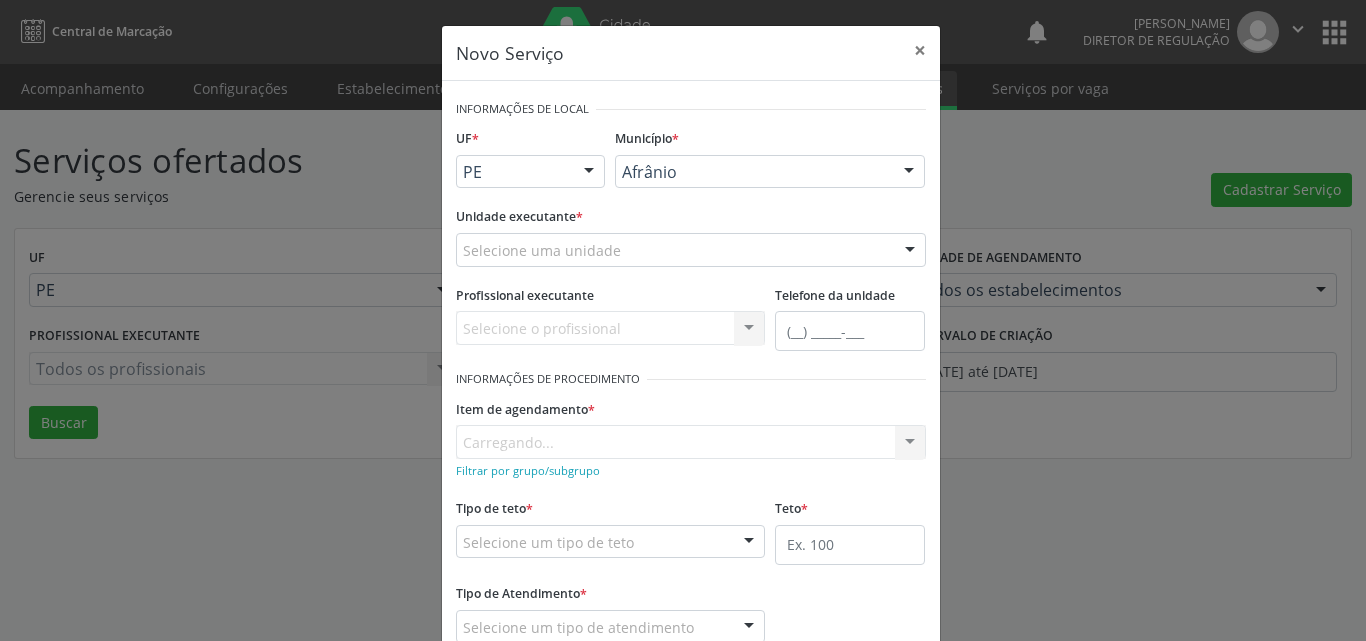 click on "Selecione uma unidade" at bounding box center [691, 250] 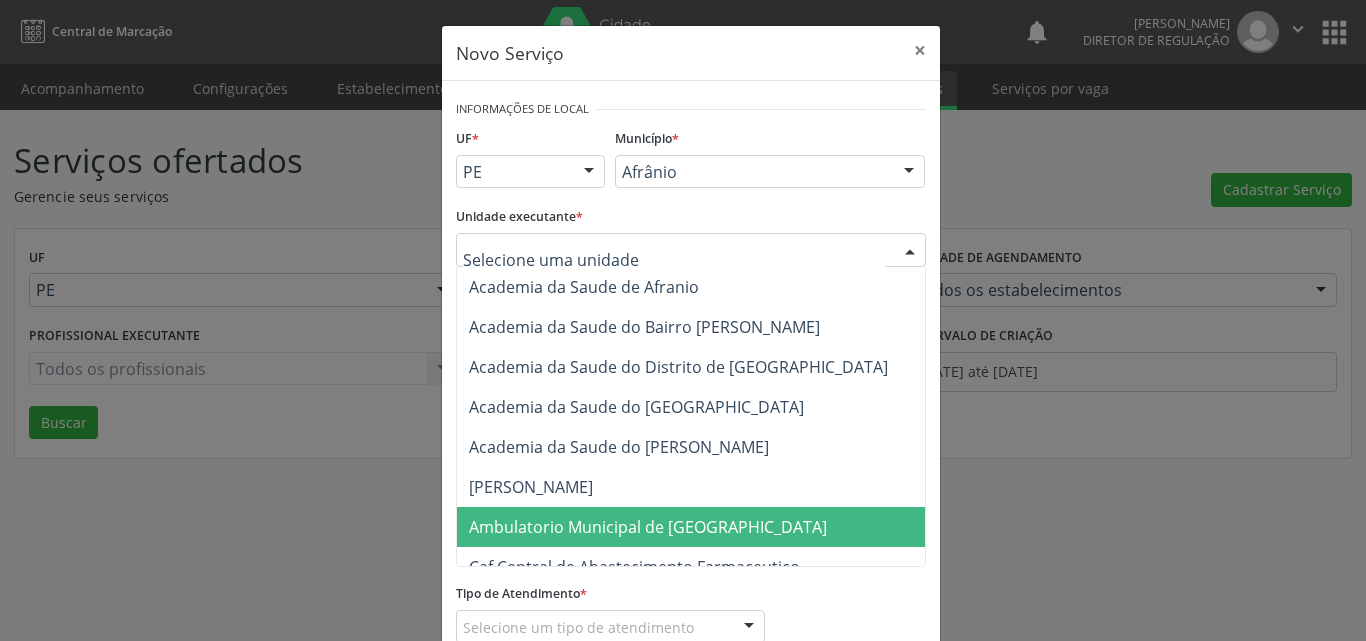 click on "Ambulatorio Municipal de [GEOGRAPHIC_DATA]" at bounding box center [648, 527] 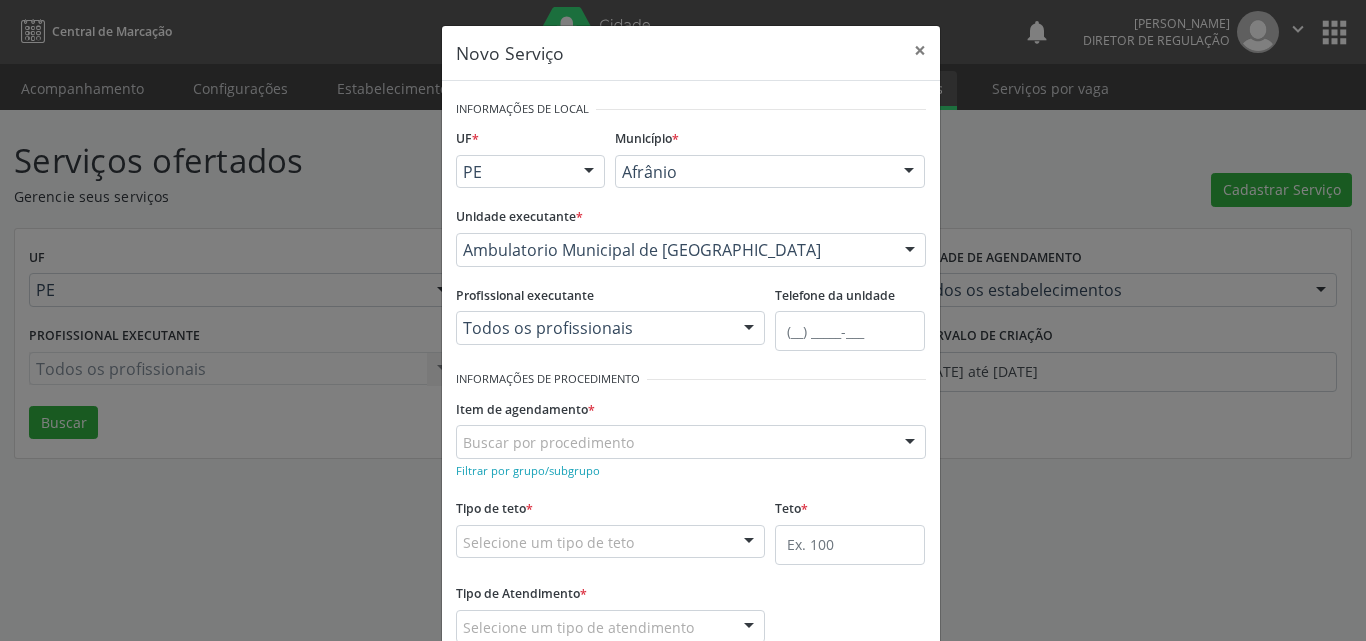 click on "Buscar por procedimento" at bounding box center [691, 442] 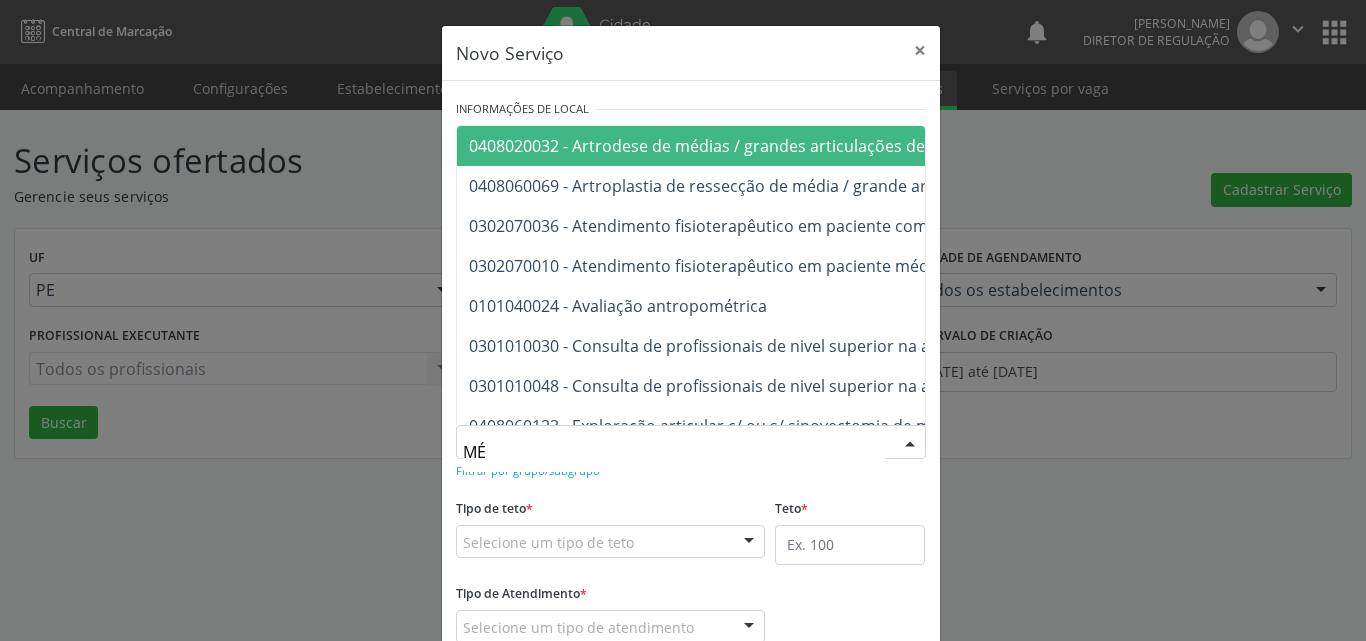 type on "MÉD" 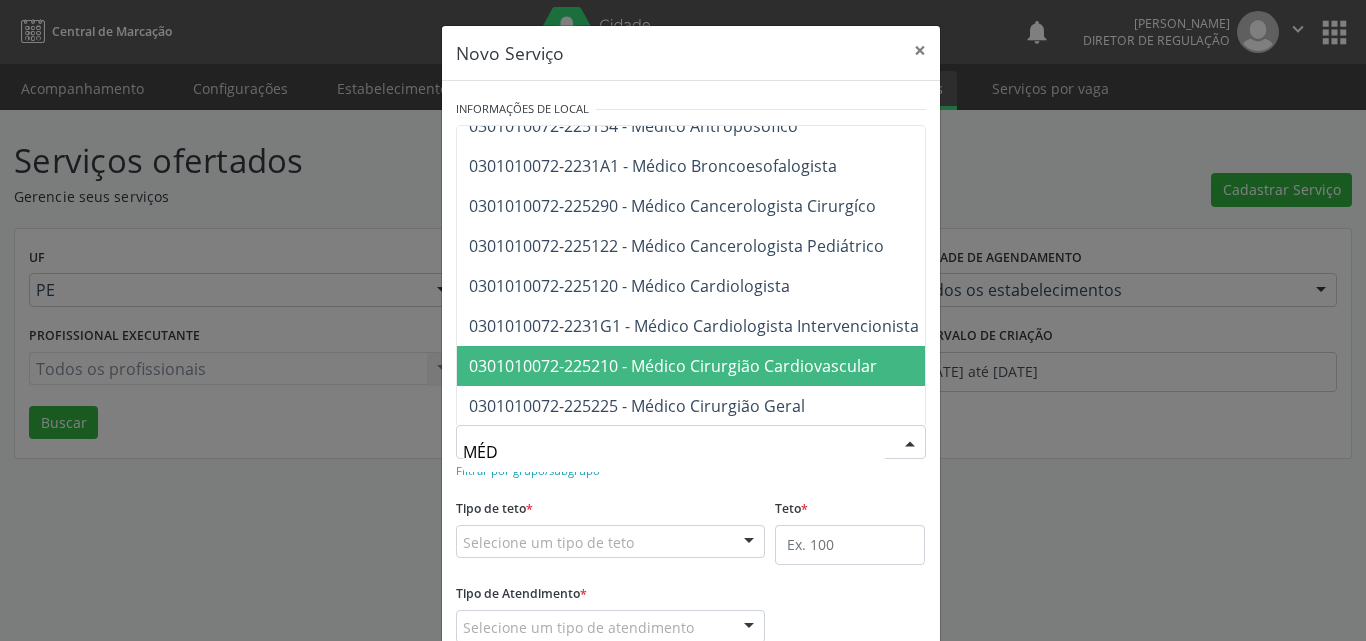 scroll, scrollTop: 600, scrollLeft: 0, axis: vertical 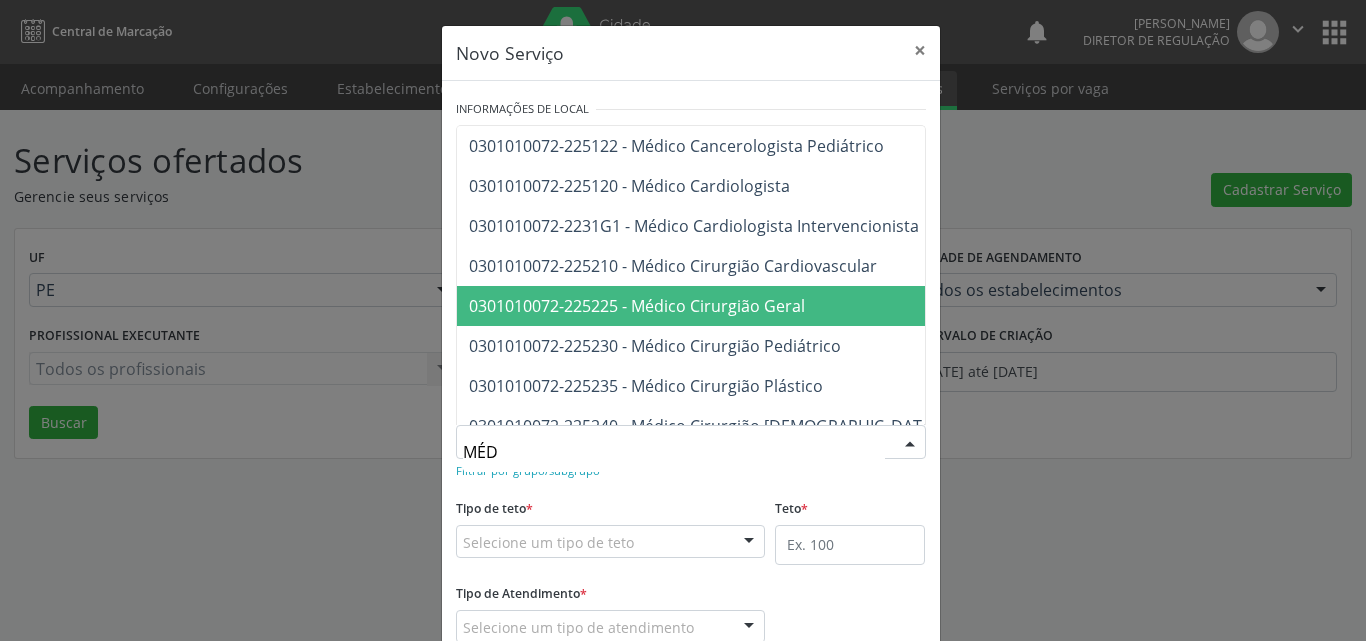 click on "0301010072-225225 - Médico Cirurgião Geral" at bounding box center [637, 306] 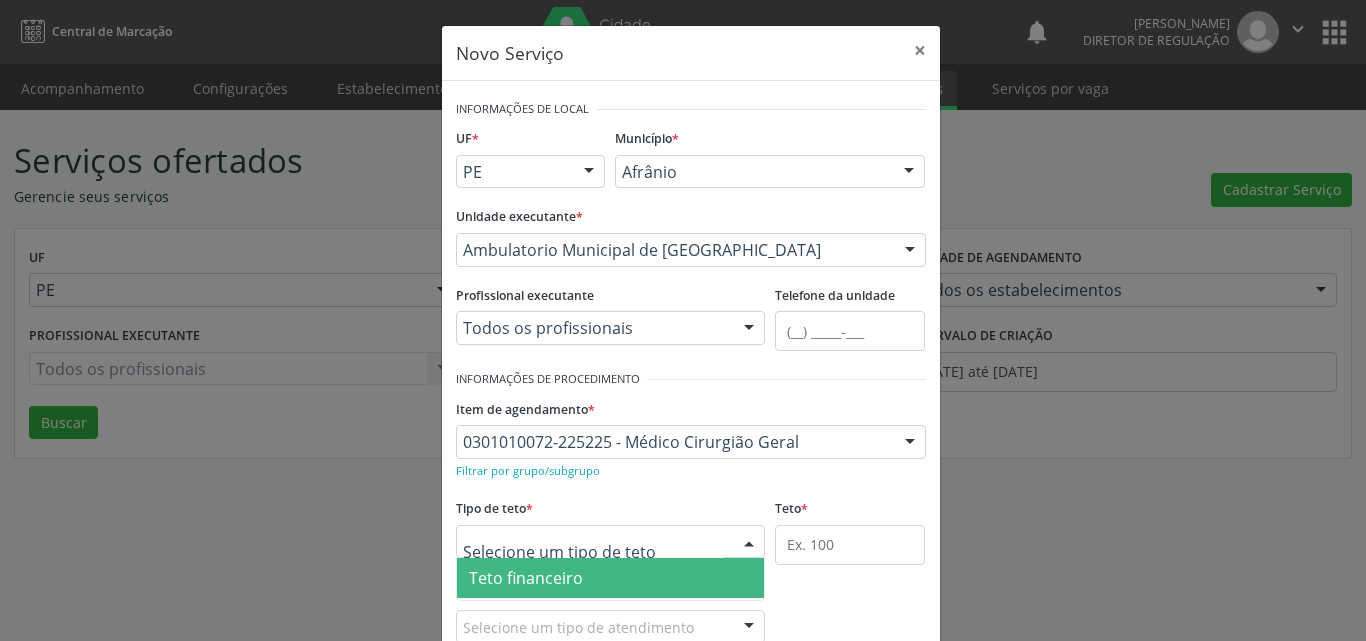 click at bounding box center [611, 542] 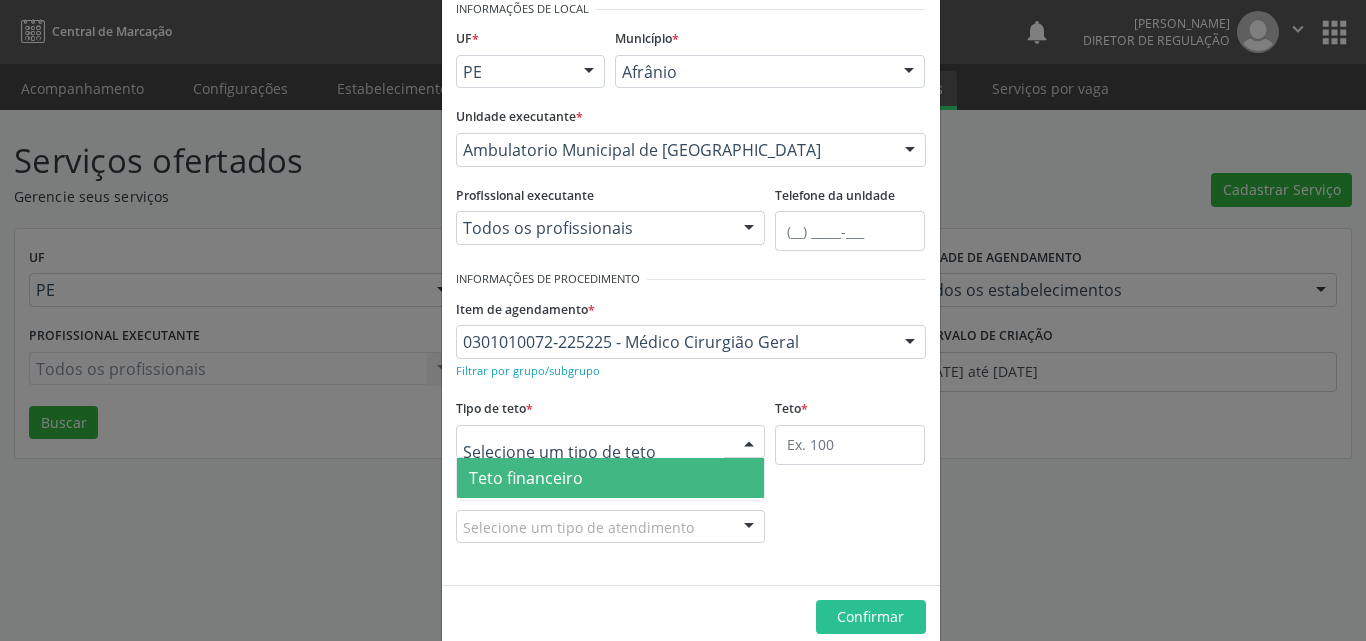 scroll, scrollTop: 132, scrollLeft: 0, axis: vertical 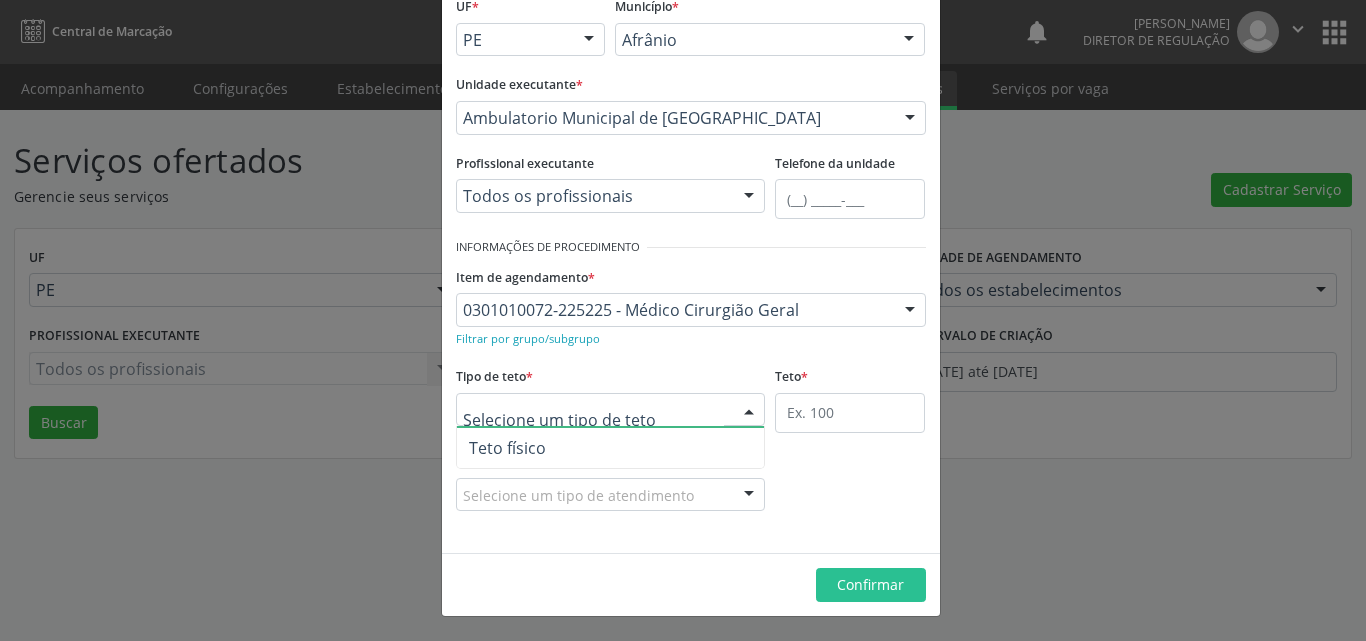 click on "Teto físico" at bounding box center (611, 448) 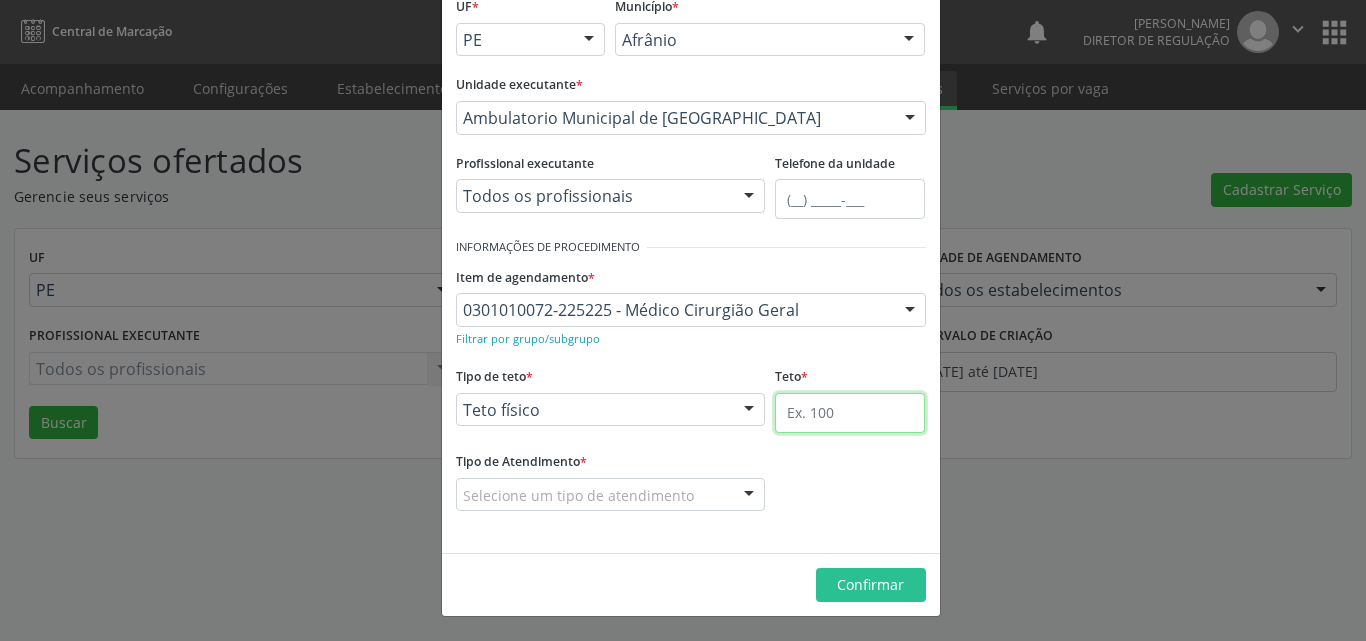 click at bounding box center [850, 413] 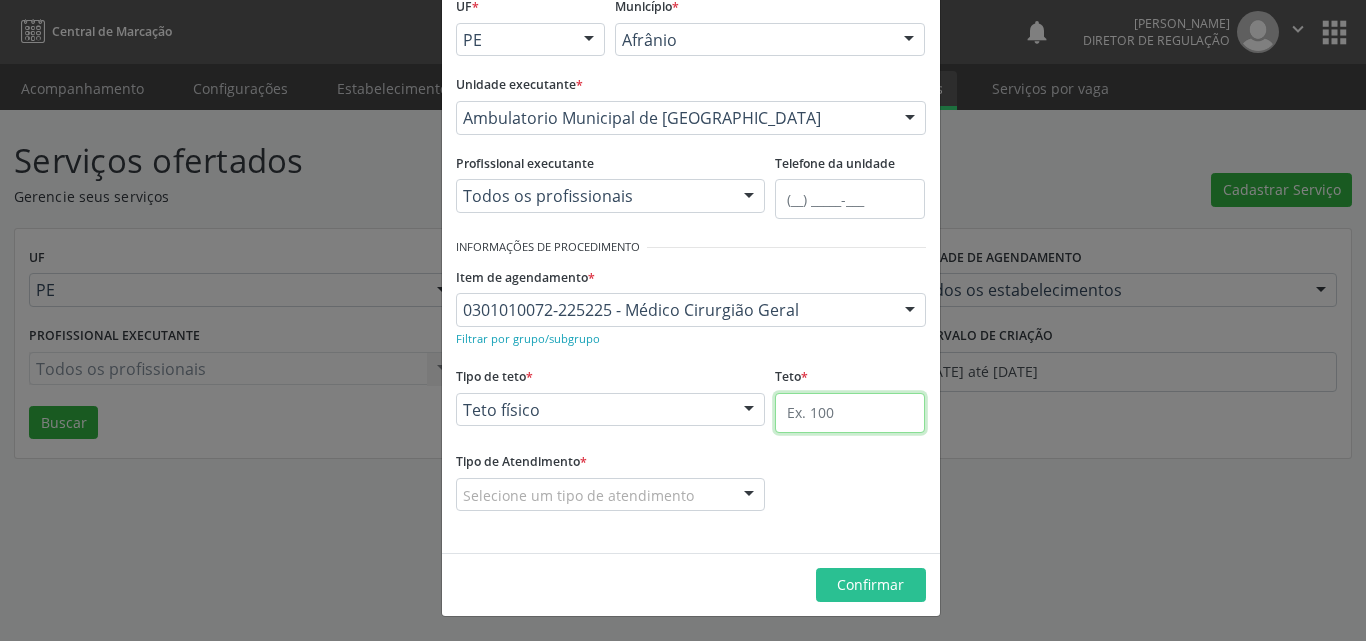 click at bounding box center [850, 413] 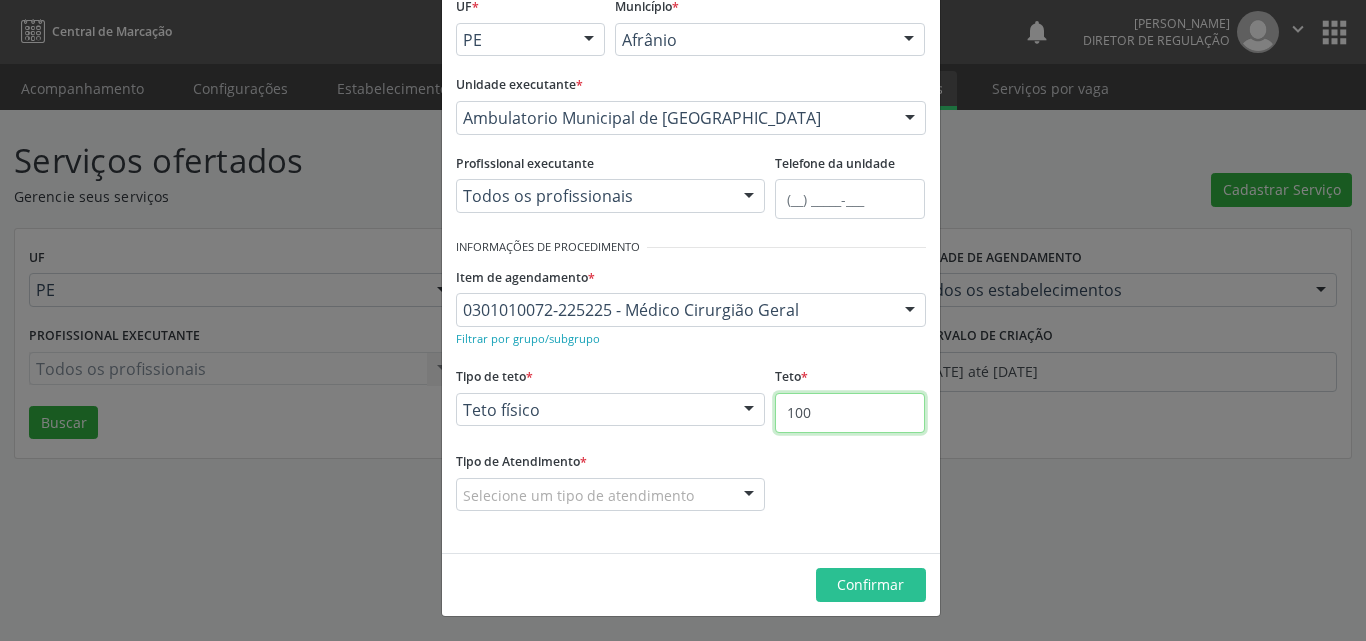 type on "100" 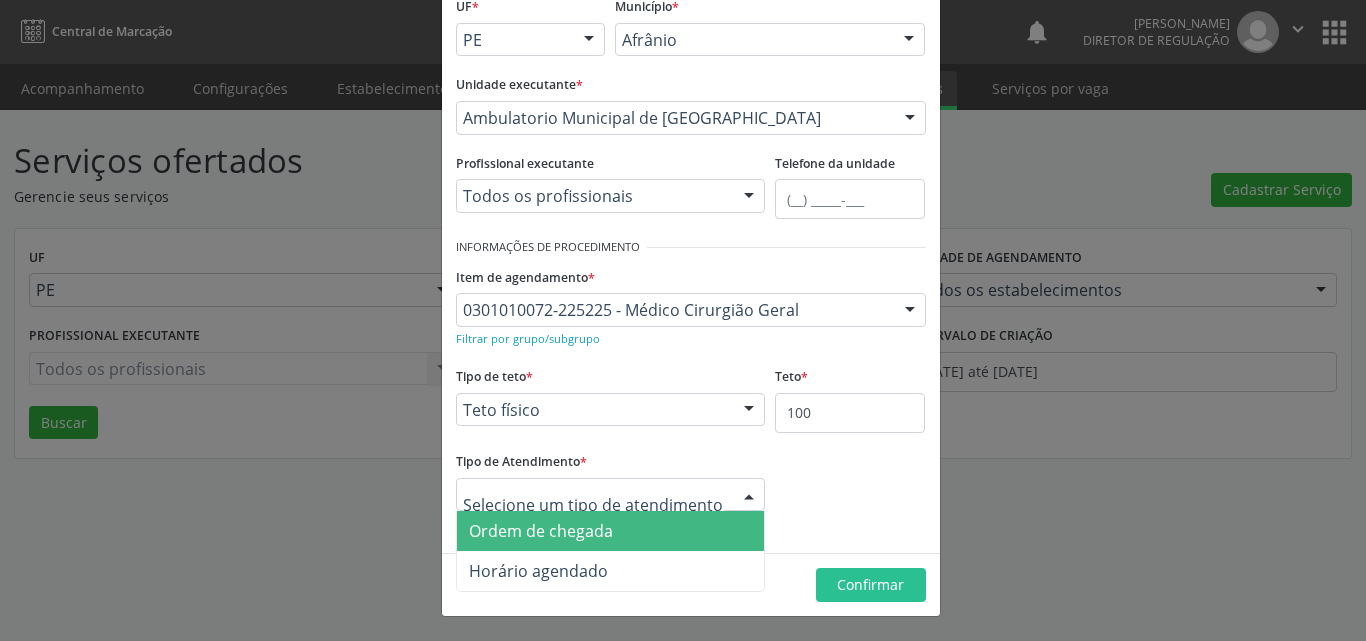 click at bounding box center (611, 495) 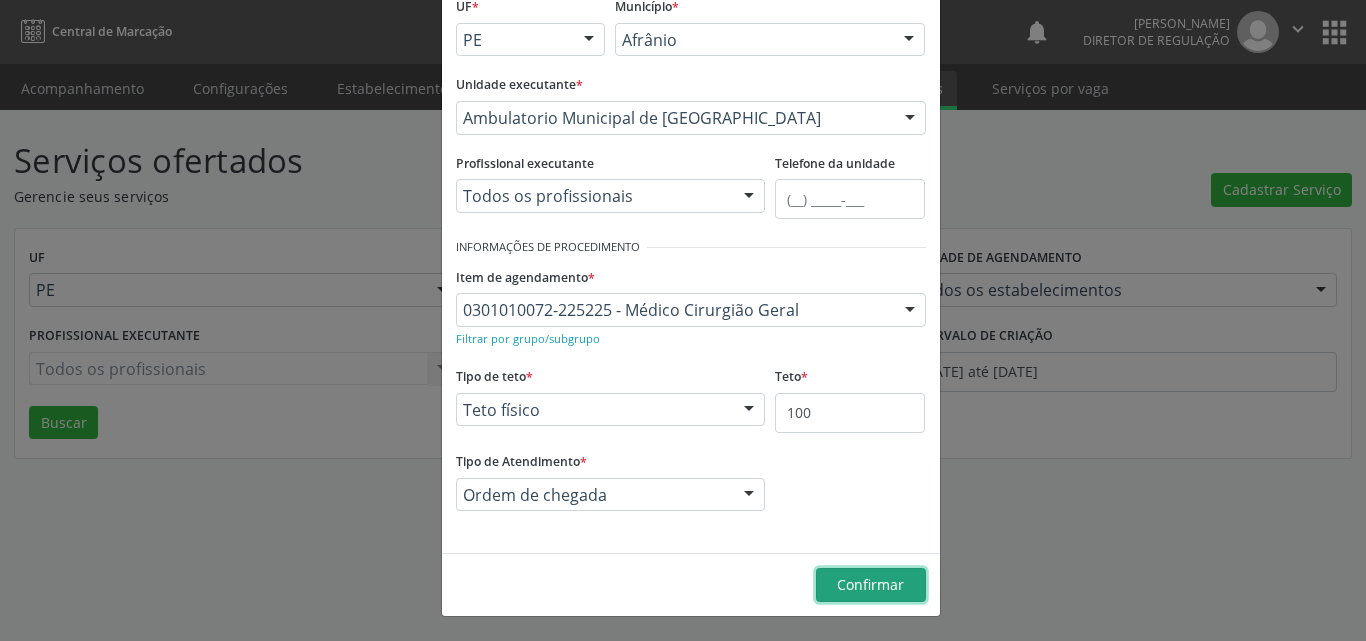 click on "Confirmar" at bounding box center [870, 584] 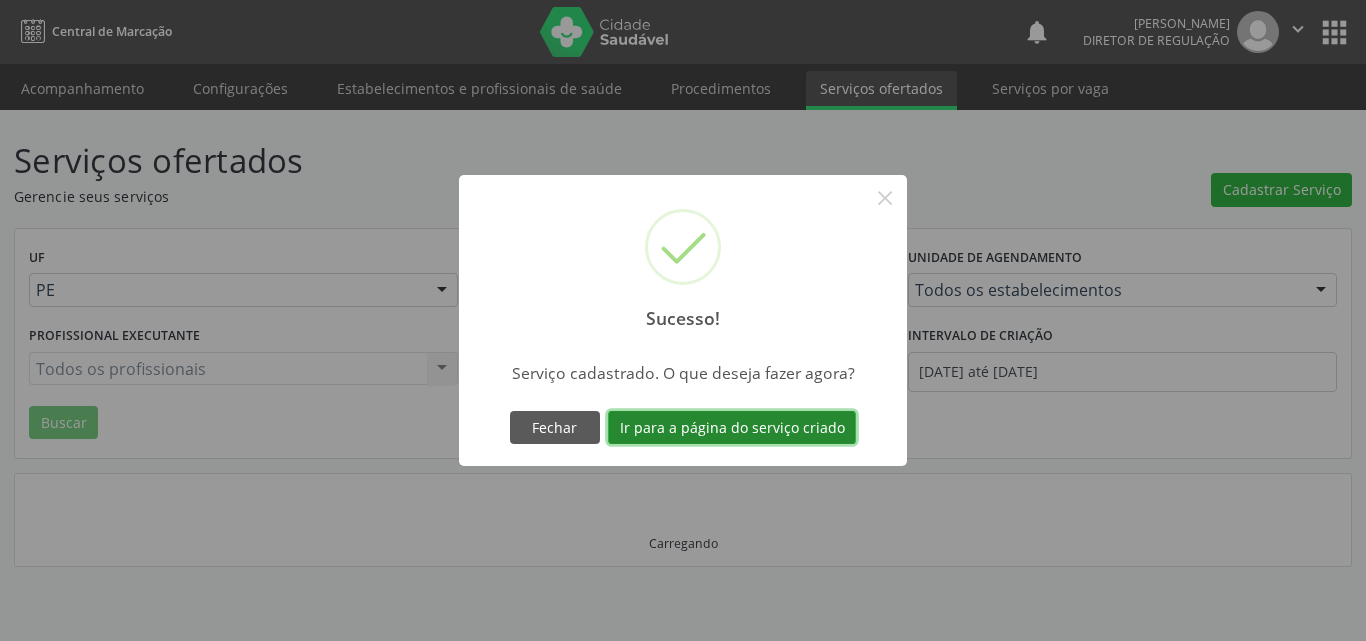 click on "Ir para a página do serviço criado" at bounding box center [732, 428] 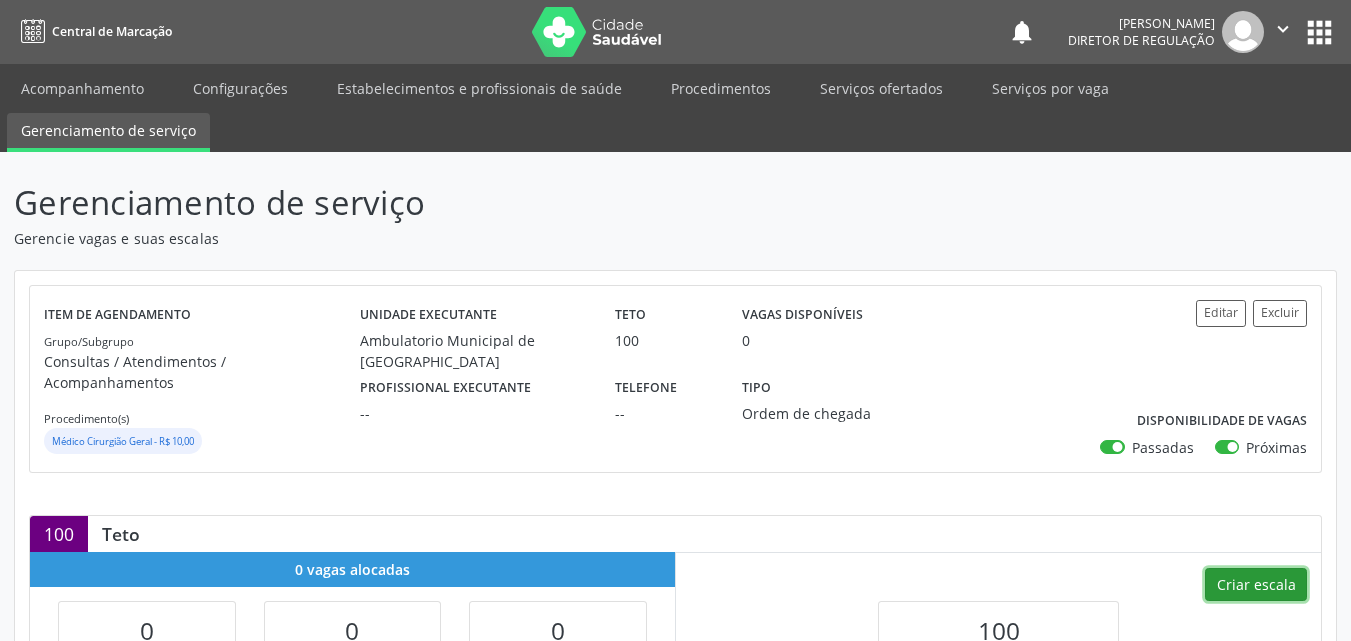 click on "Criar escala" at bounding box center [1256, 585] 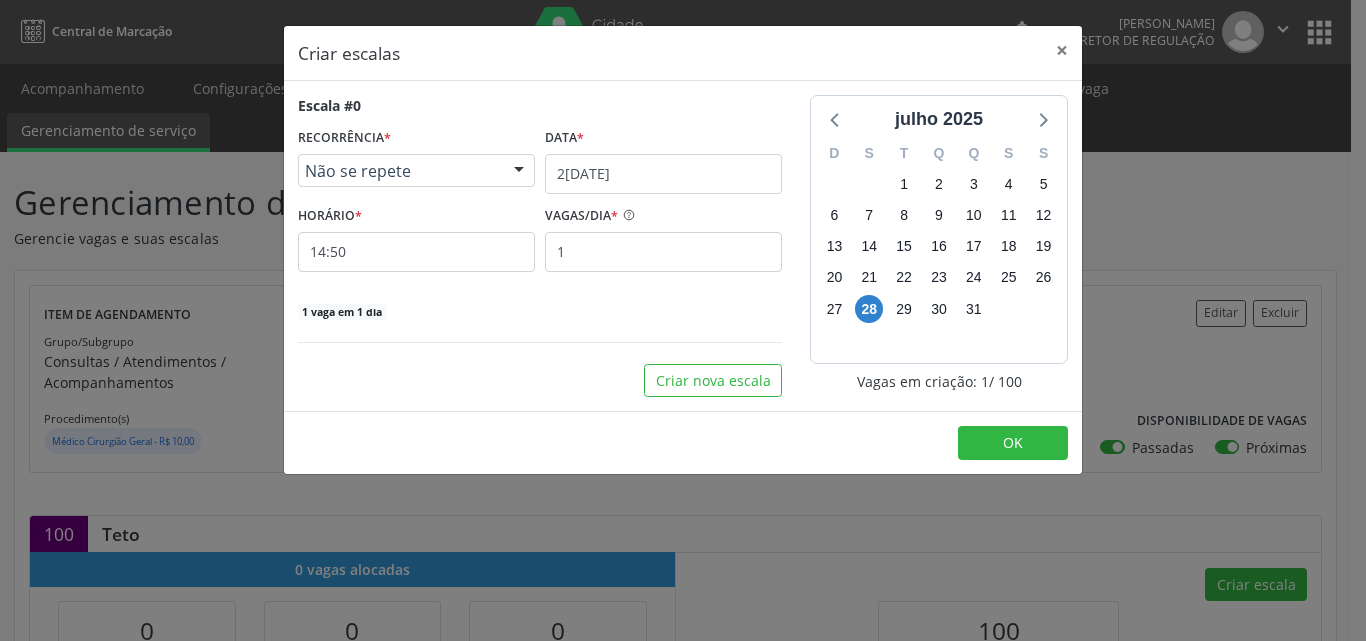 click on "Não se repete" at bounding box center [399, 171] 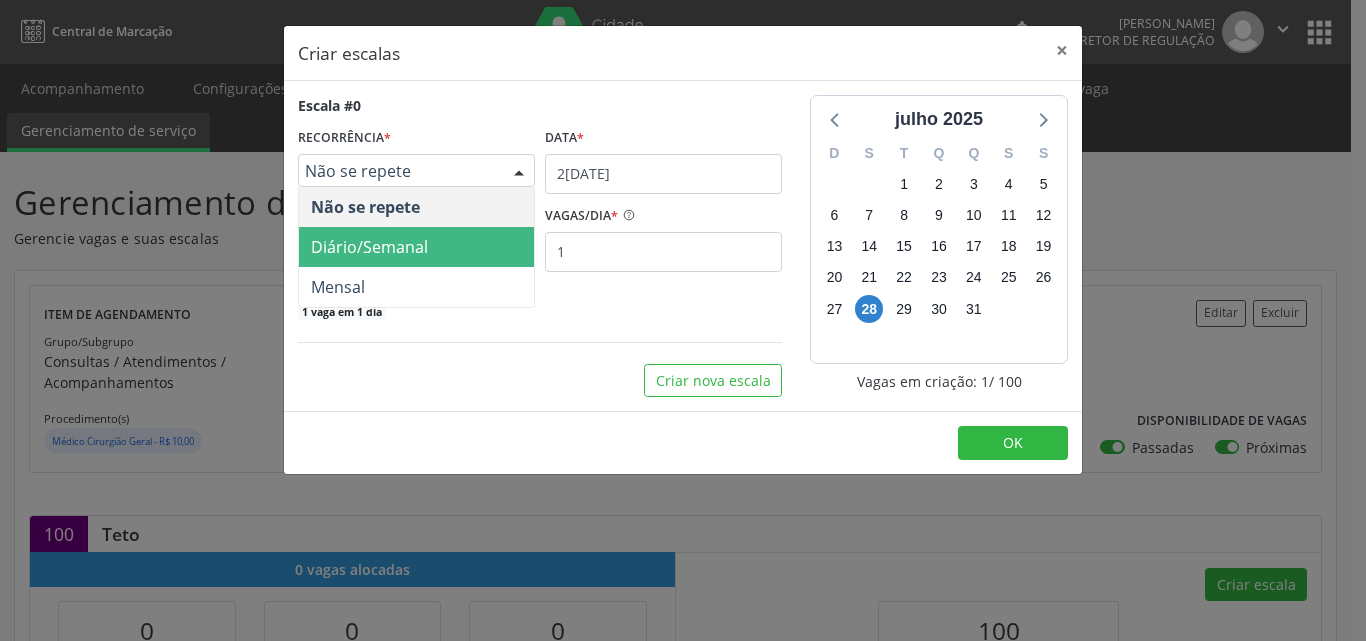 click on "Diário/Semanal" at bounding box center (369, 247) 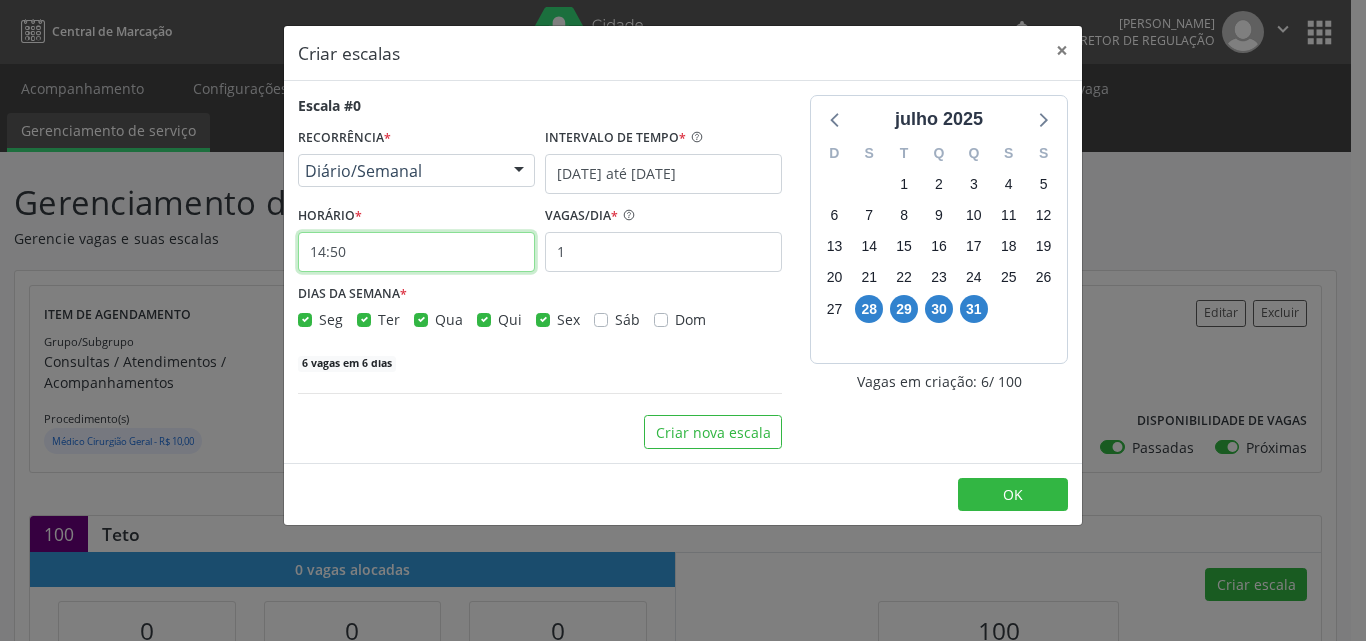 click on "14:50" at bounding box center (416, 252) 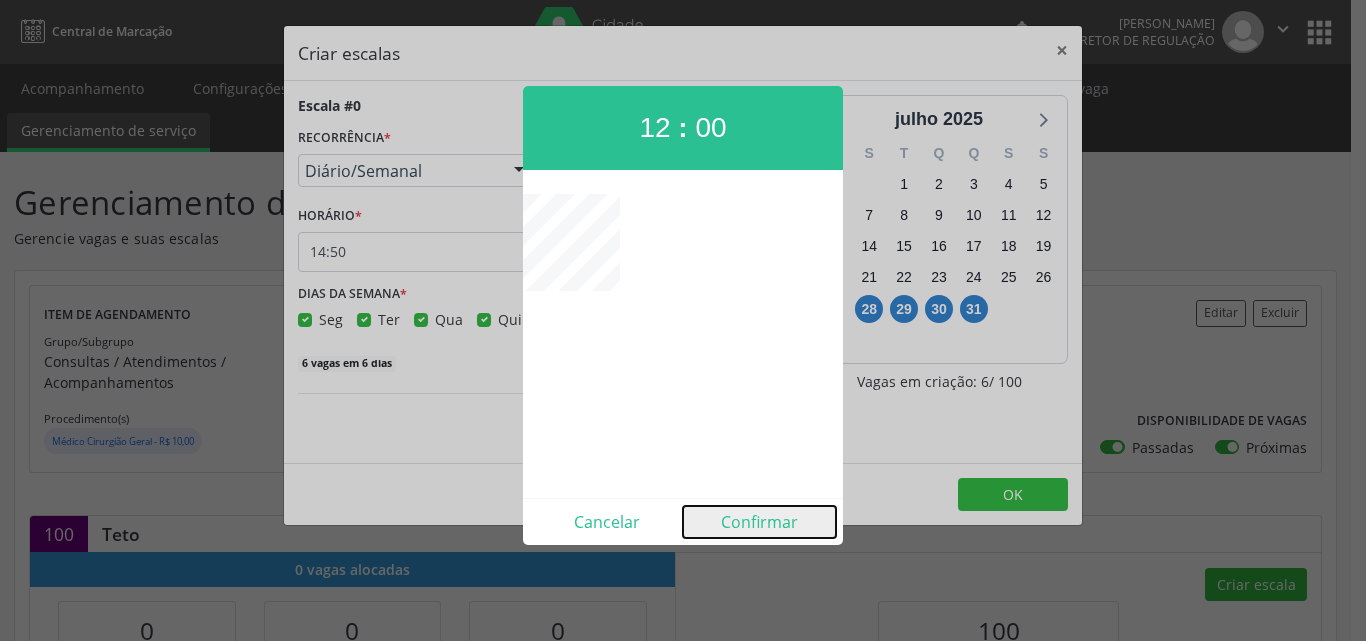 click on "Confirmar" at bounding box center [759, 522] 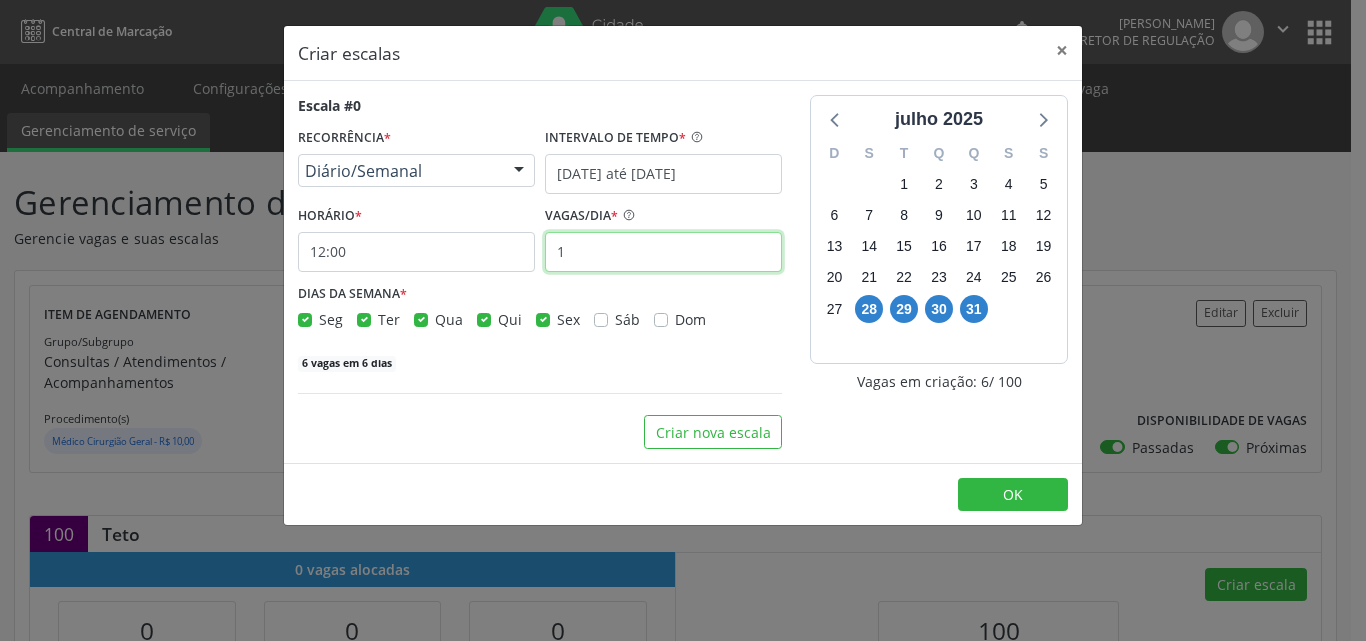 click on "1" at bounding box center (663, 252) 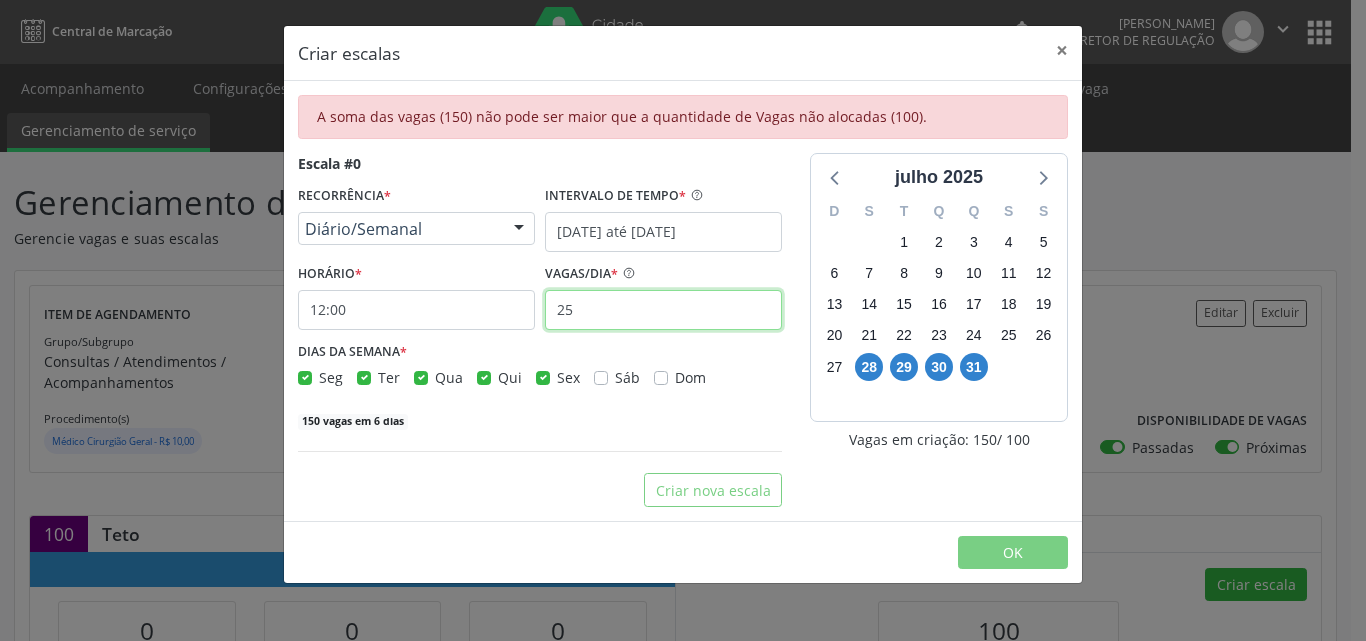 type on "25" 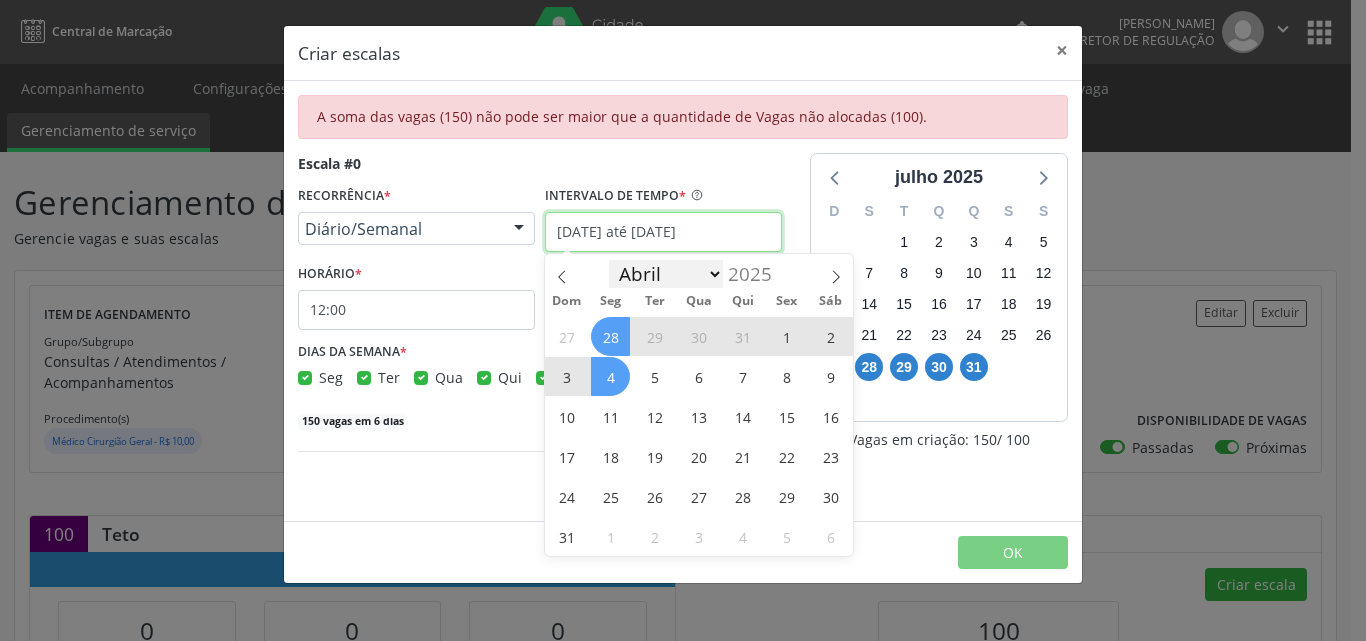 click on "28/07/2025 até 04/08/2025" at bounding box center [663, 232] 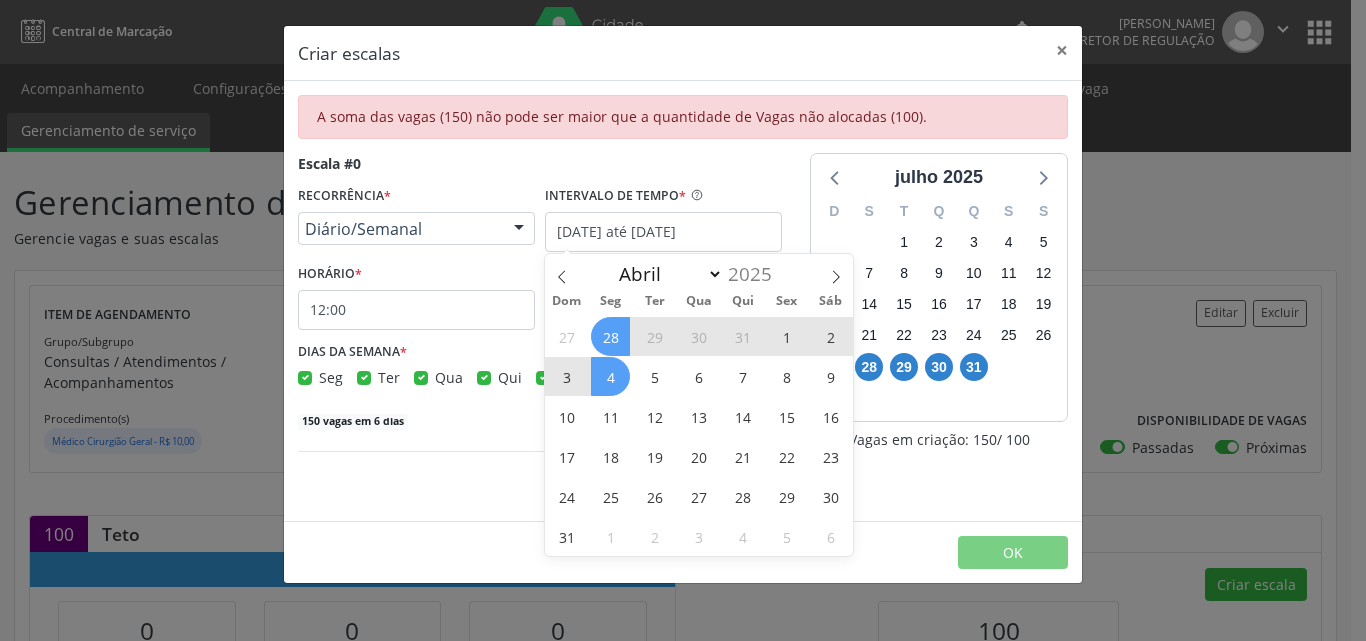 click on "1" at bounding box center (786, 336) 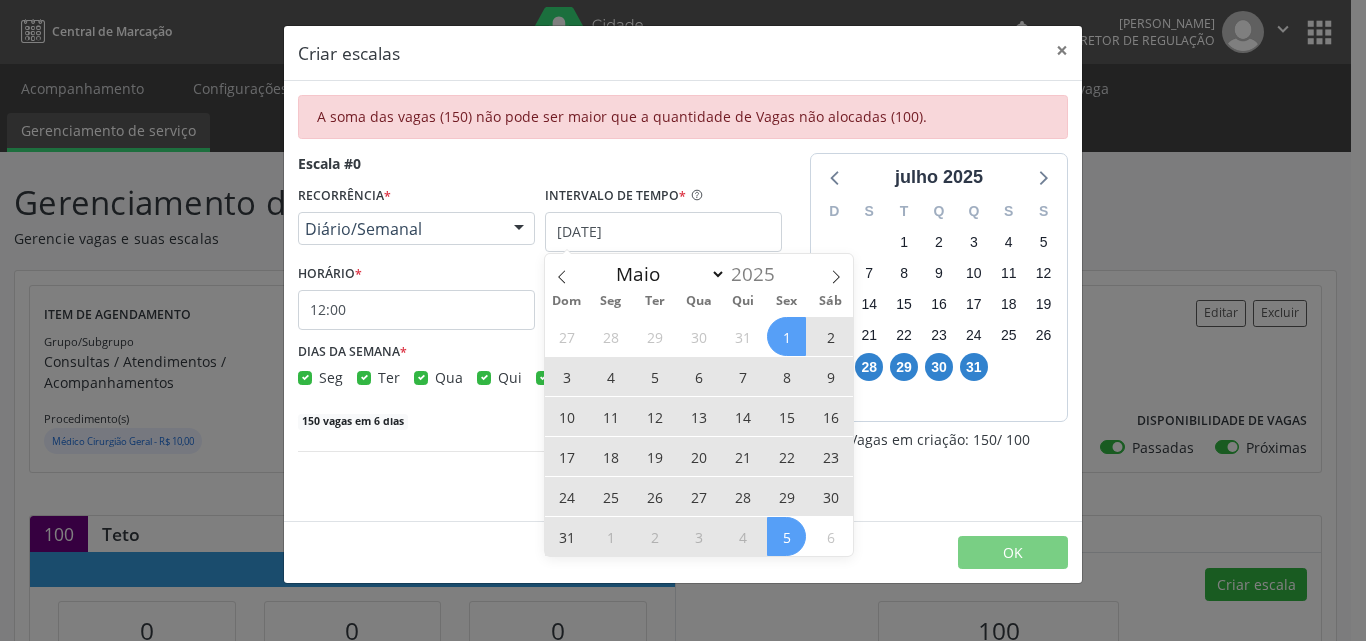 click on "5" at bounding box center [786, 536] 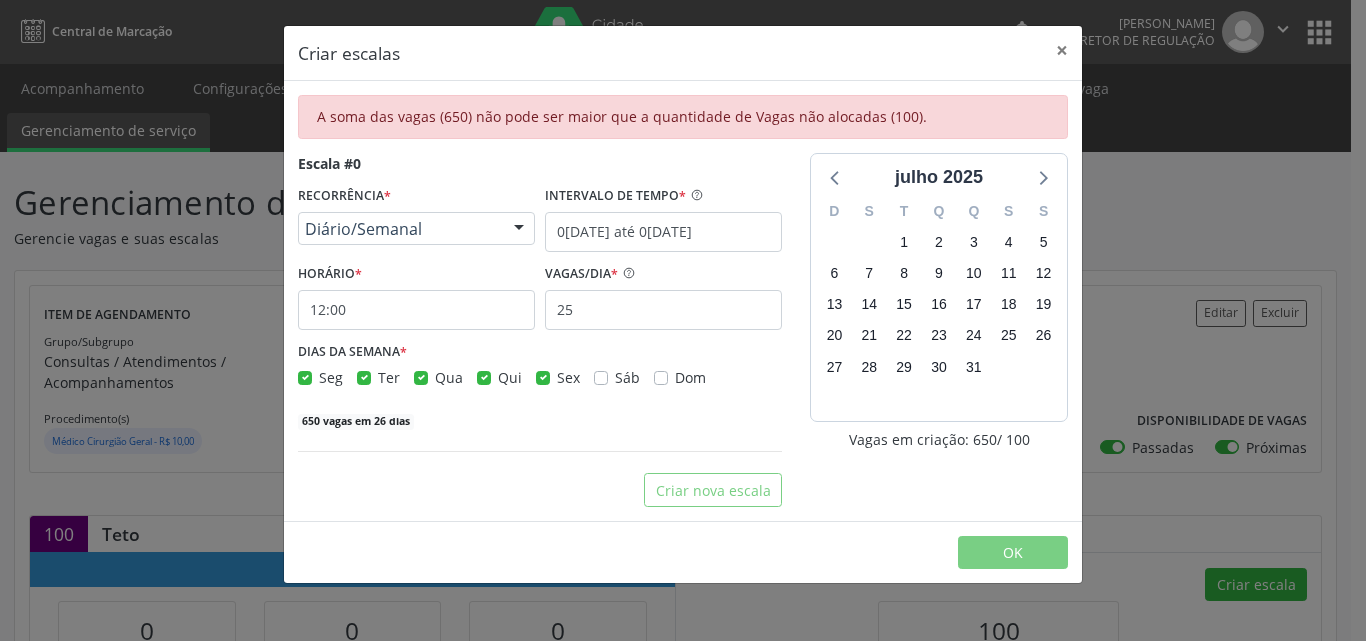 click on "Seg" at bounding box center [331, 377] 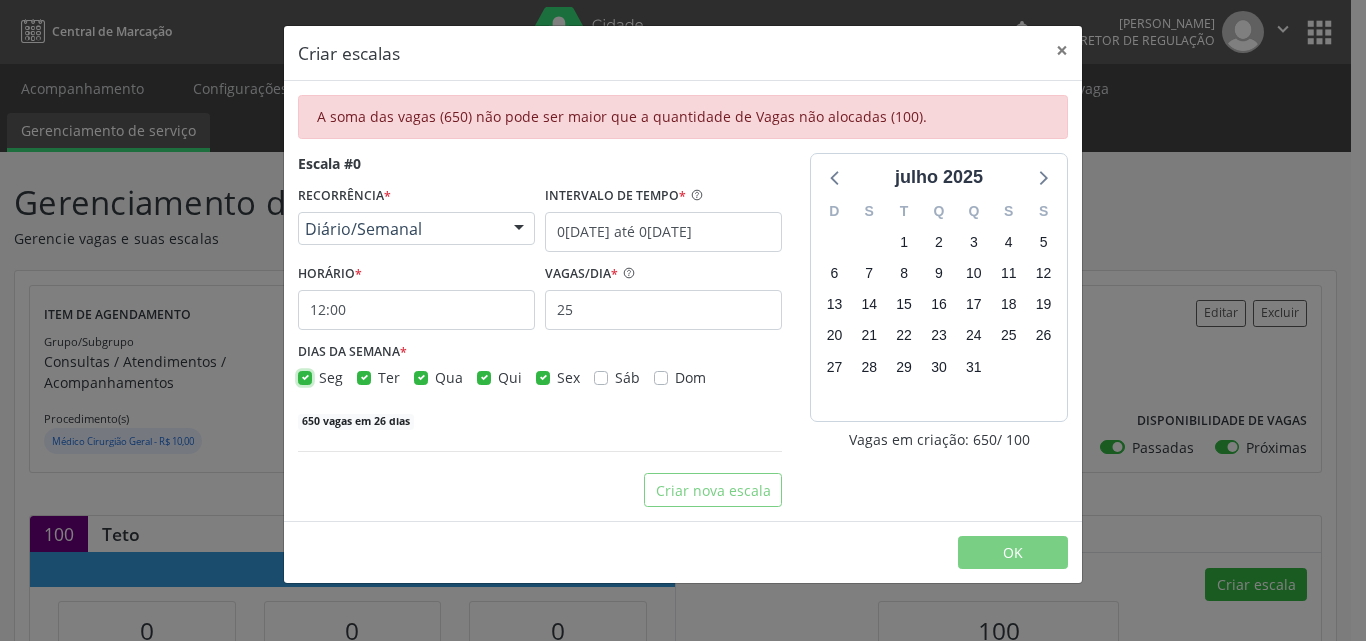 click on "Seg" at bounding box center [305, 376] 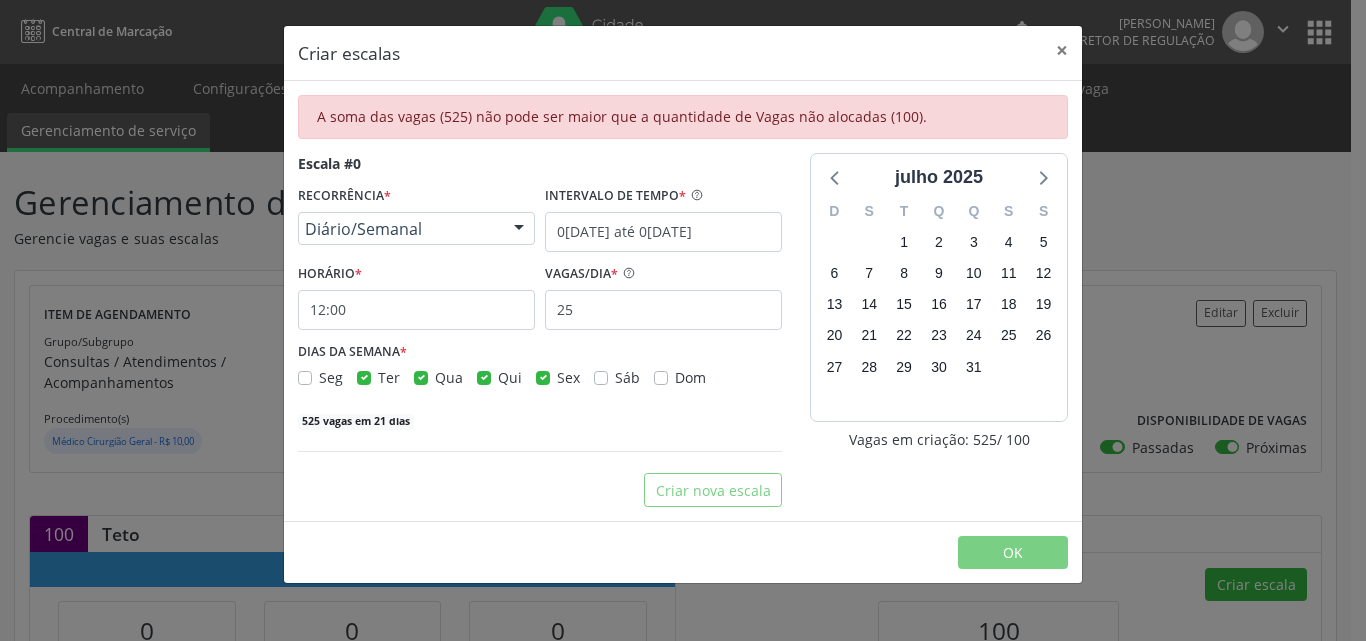 click on "Ter" at bounding box center [389, 377] 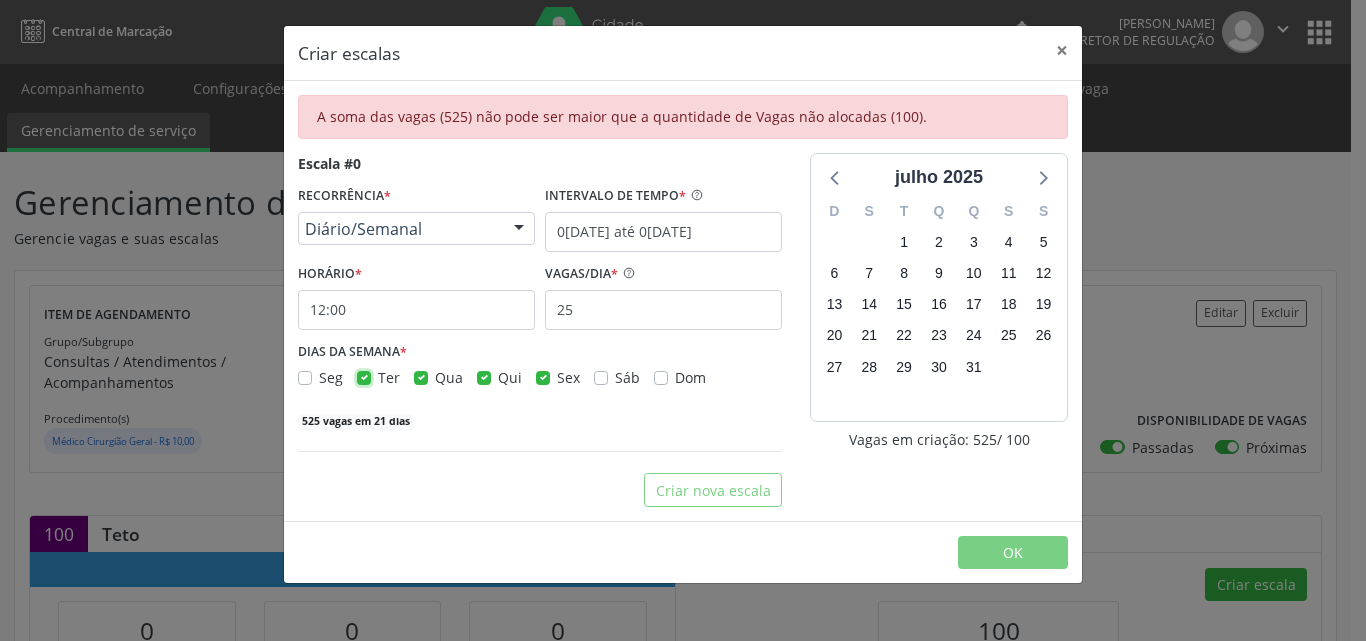 click on "Ter" at bounding box center (364, 376) 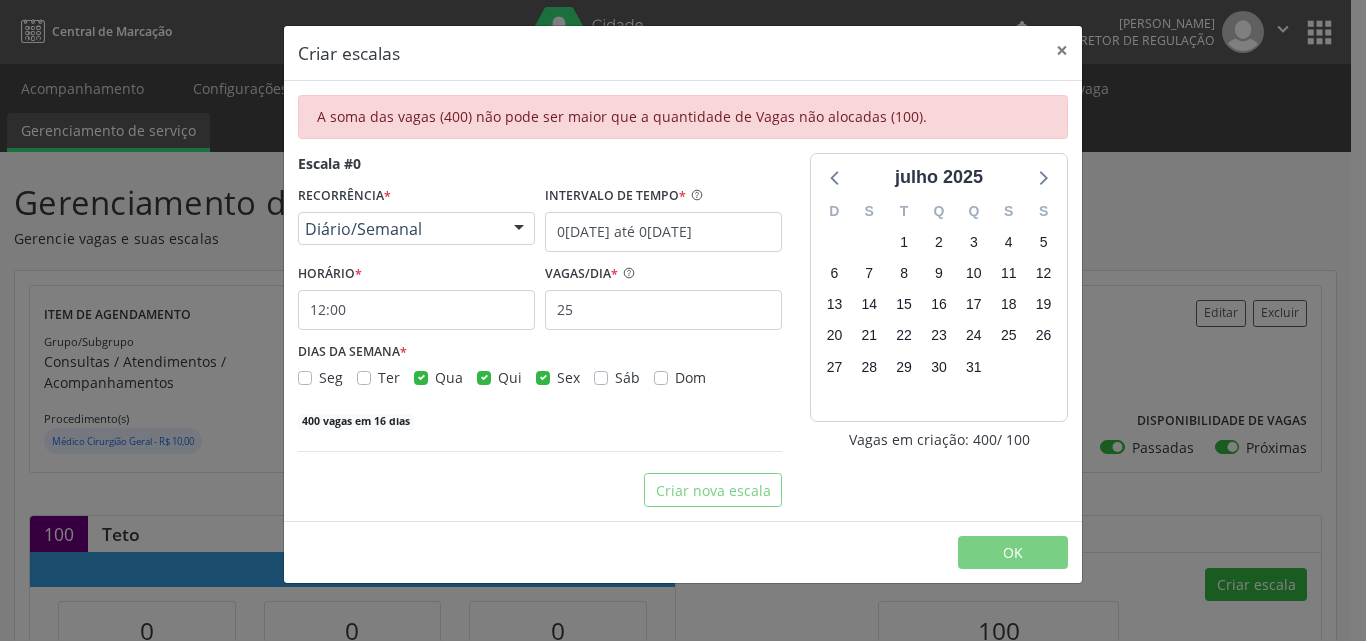 click on "Qua" at bounding box center [449, 377] 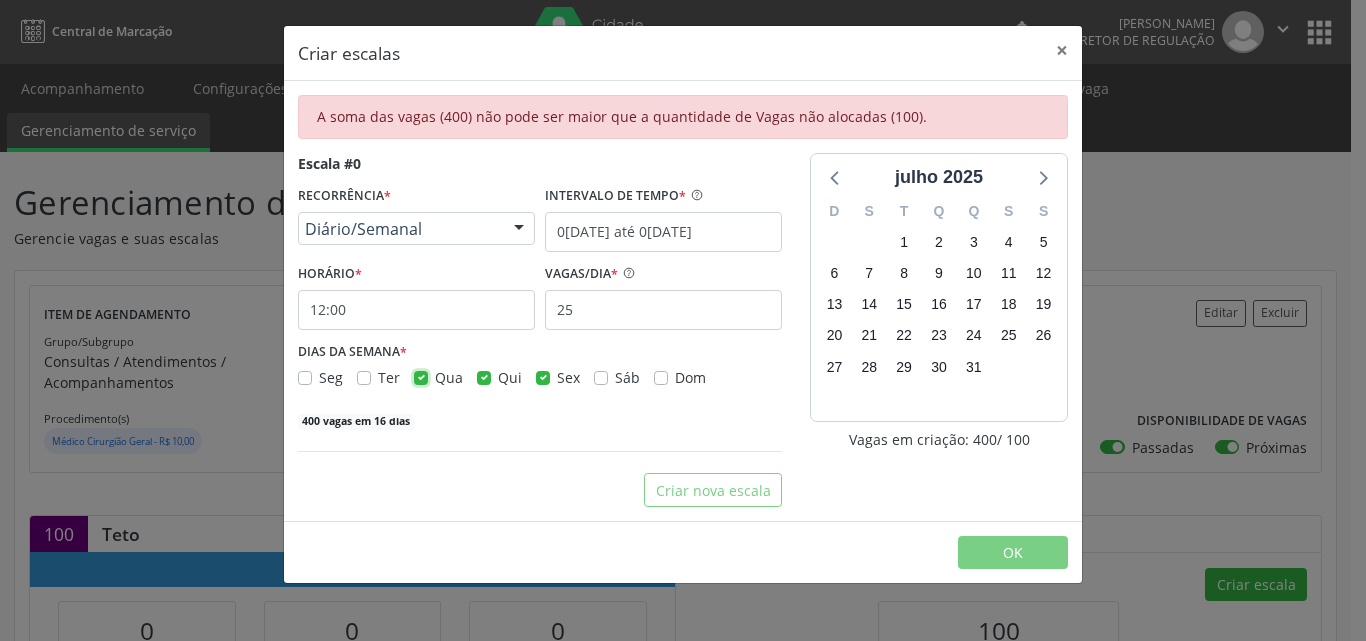 click on "Qua" at bounding box center [421, 376] 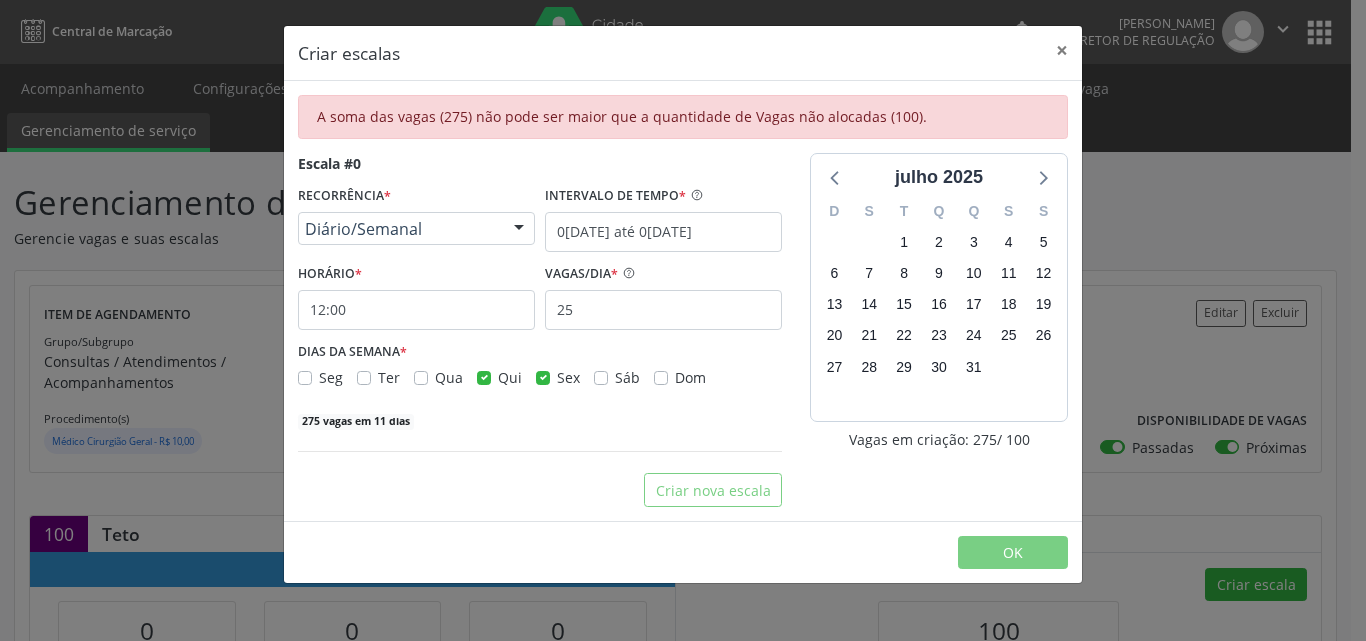 click on "Sex" at bounding box center [568, 377] 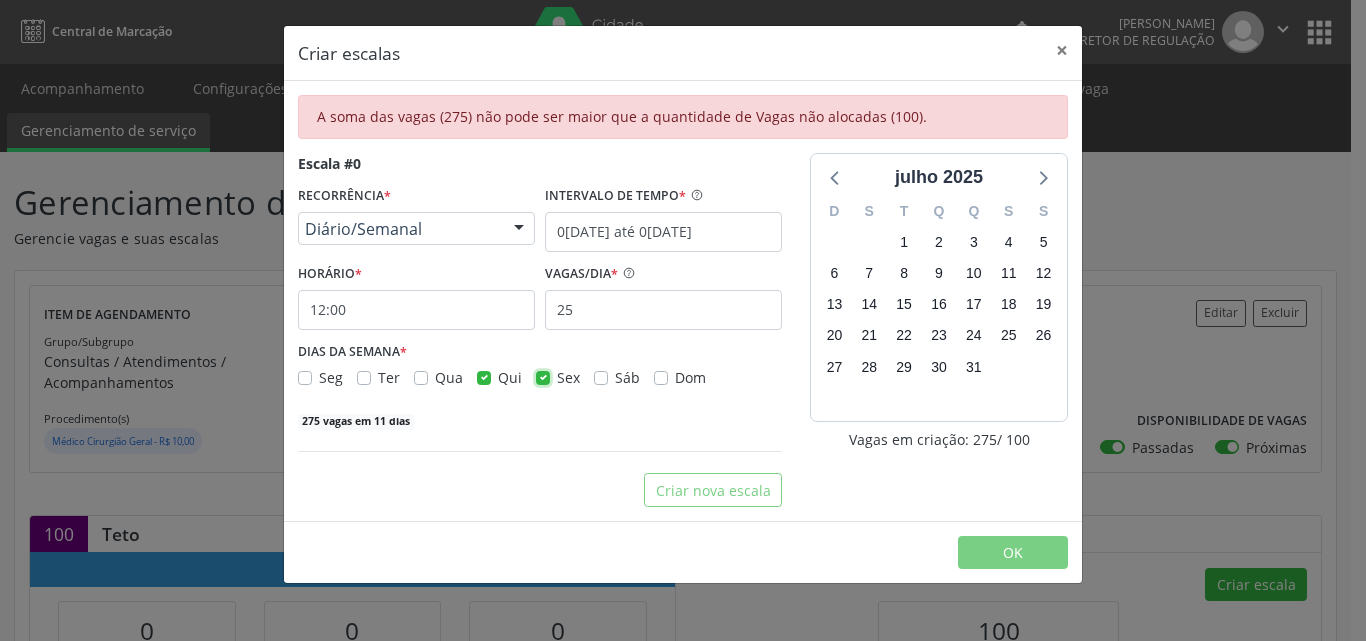 click on "Sex" at bounding box center (543, 376) 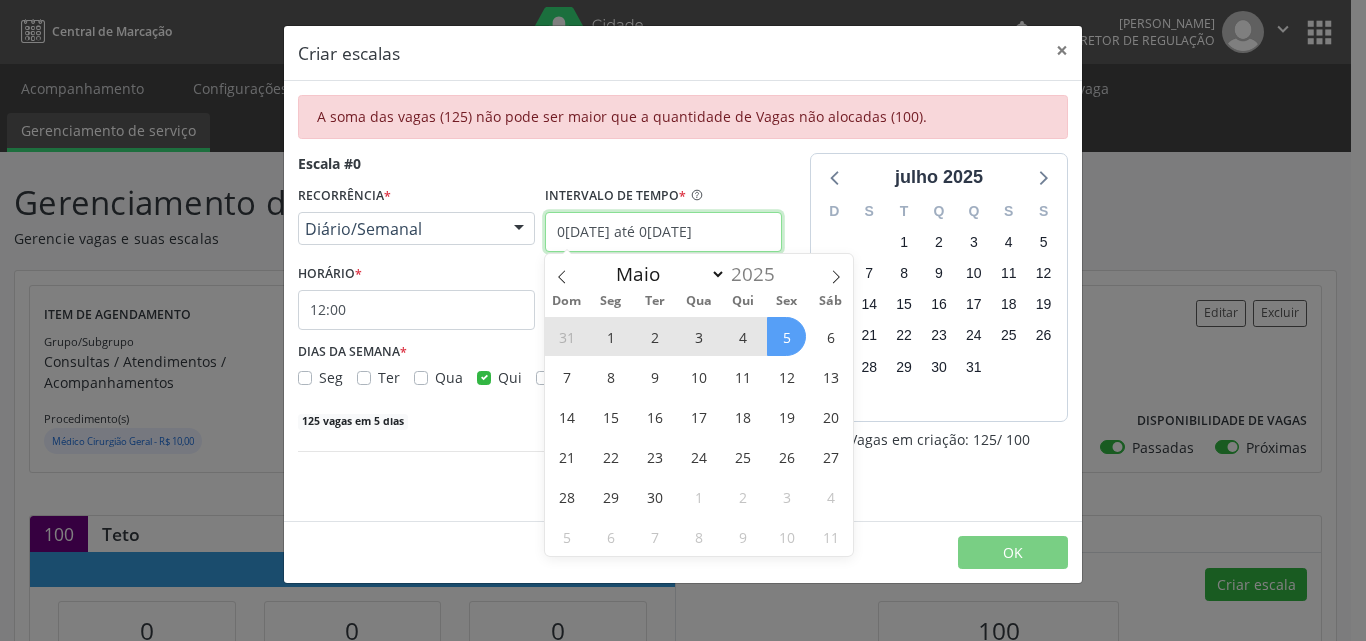 click on "01/08/2025 até 05/09/2025" at bounding box center (663, 232) 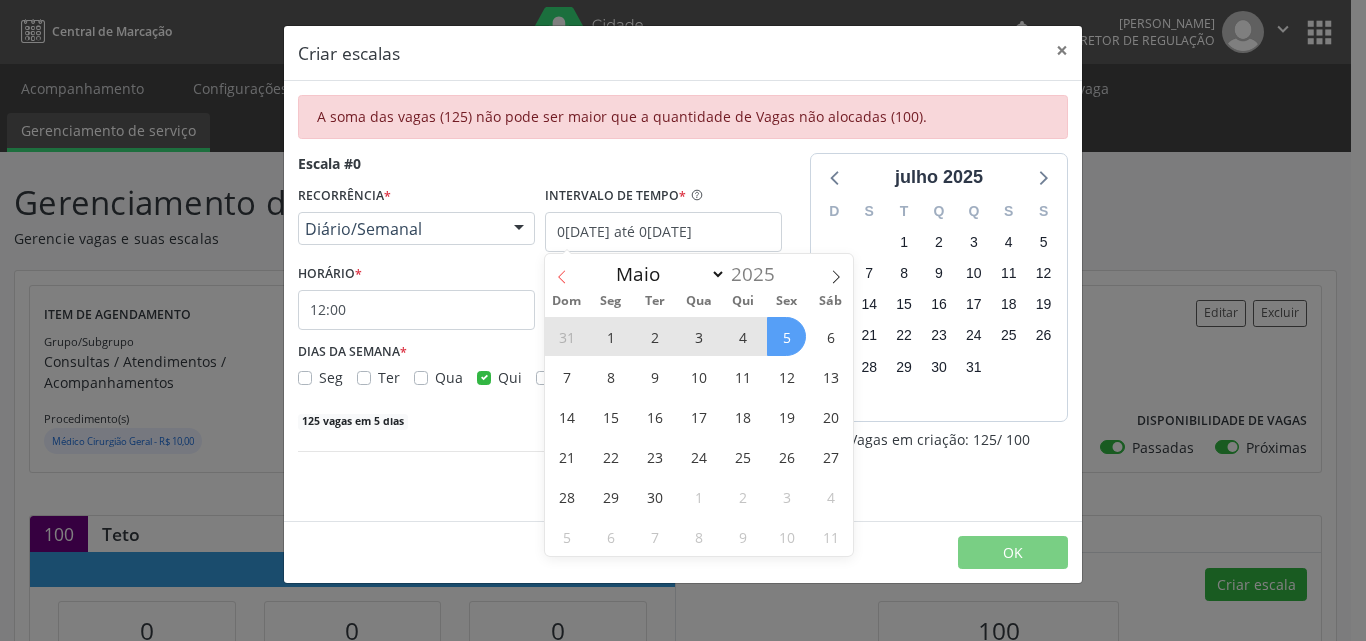 click at bounding box center [562, 271] 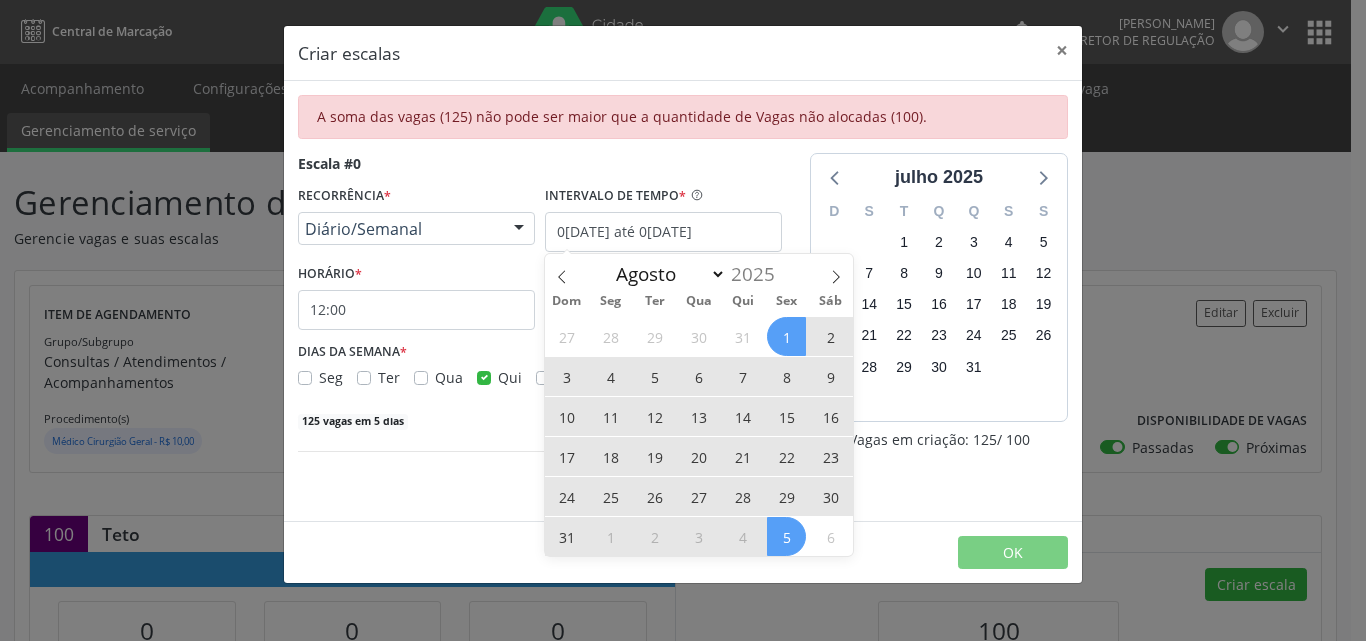 click on "1" at bounding box center (786, 336) 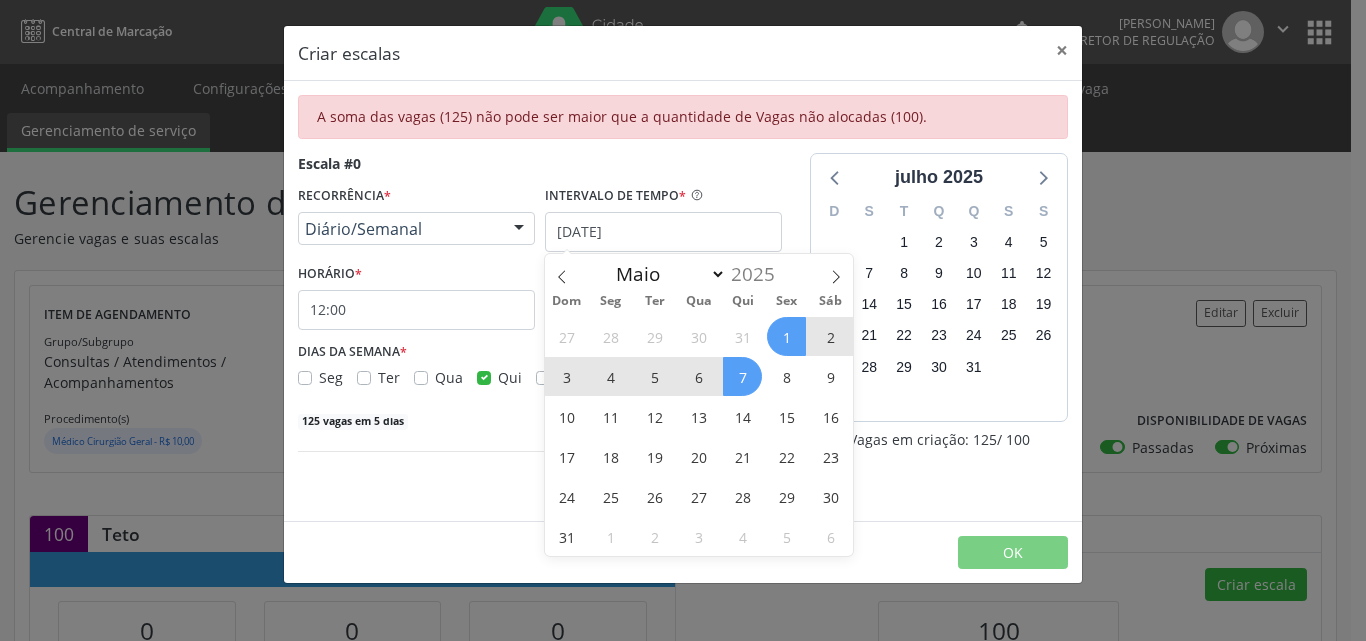 click on "7" at bounding box center (742, 376) 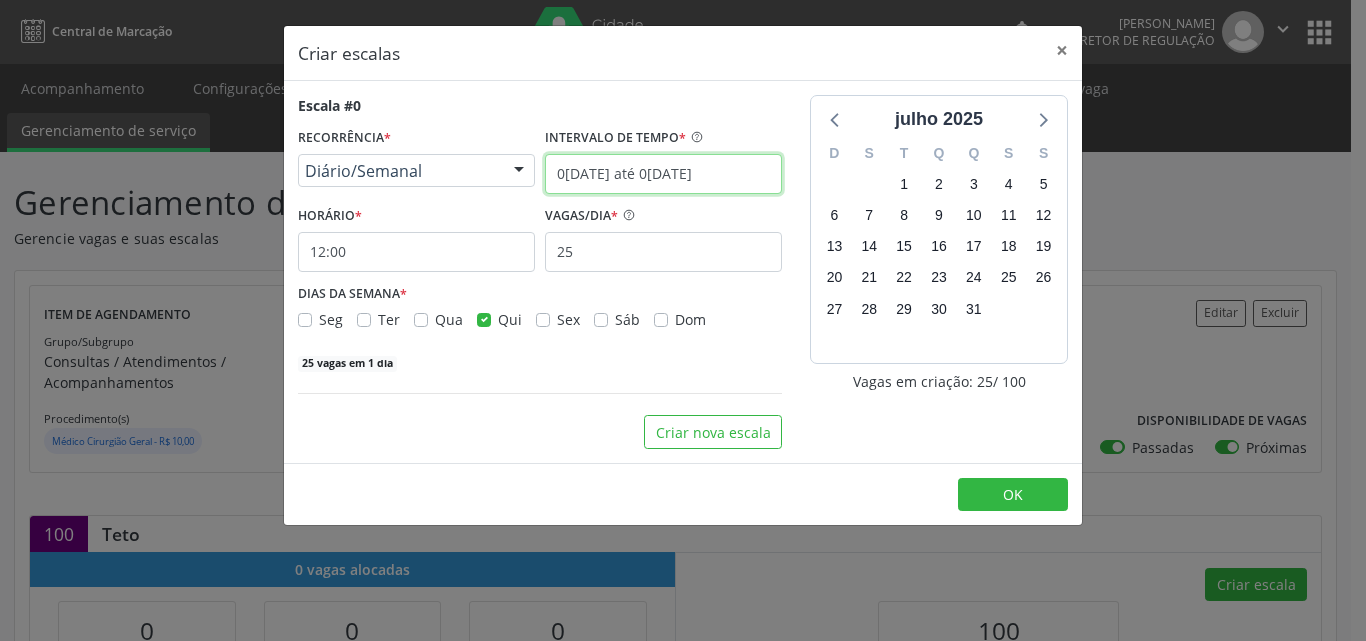 click on "01/08/2025 até 07/08/2025" at bounding box center (663, 174) 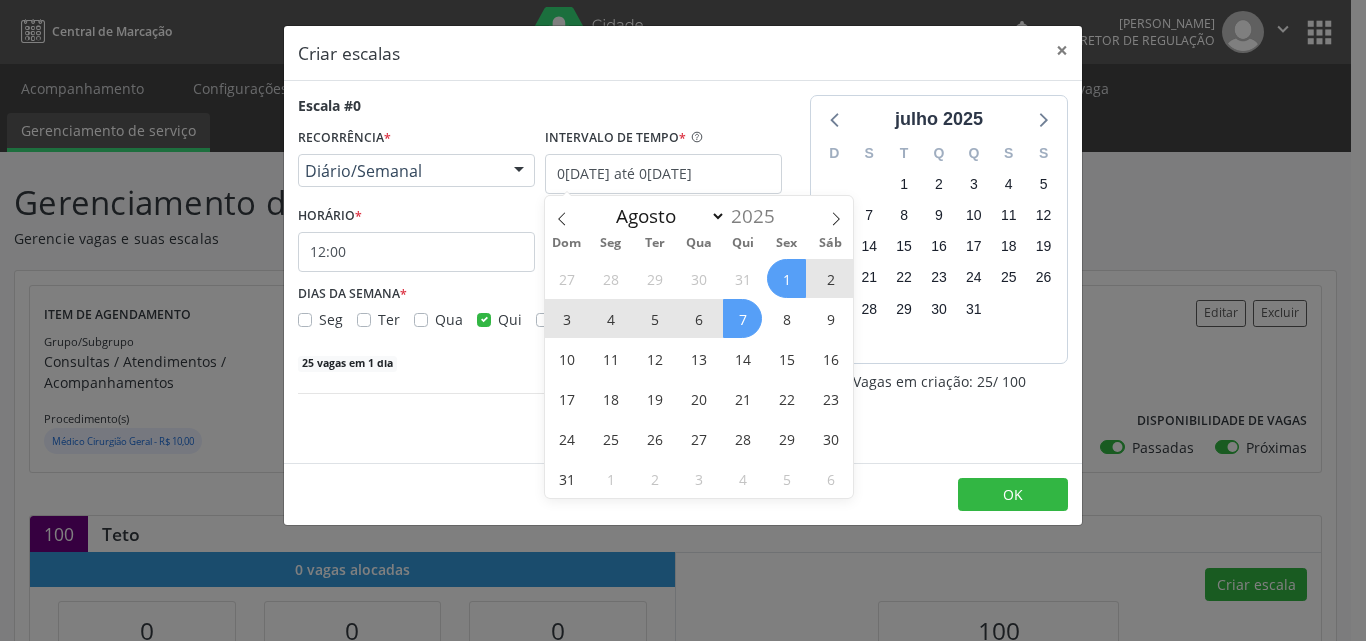click on "1" at bounding box center (786, 278) 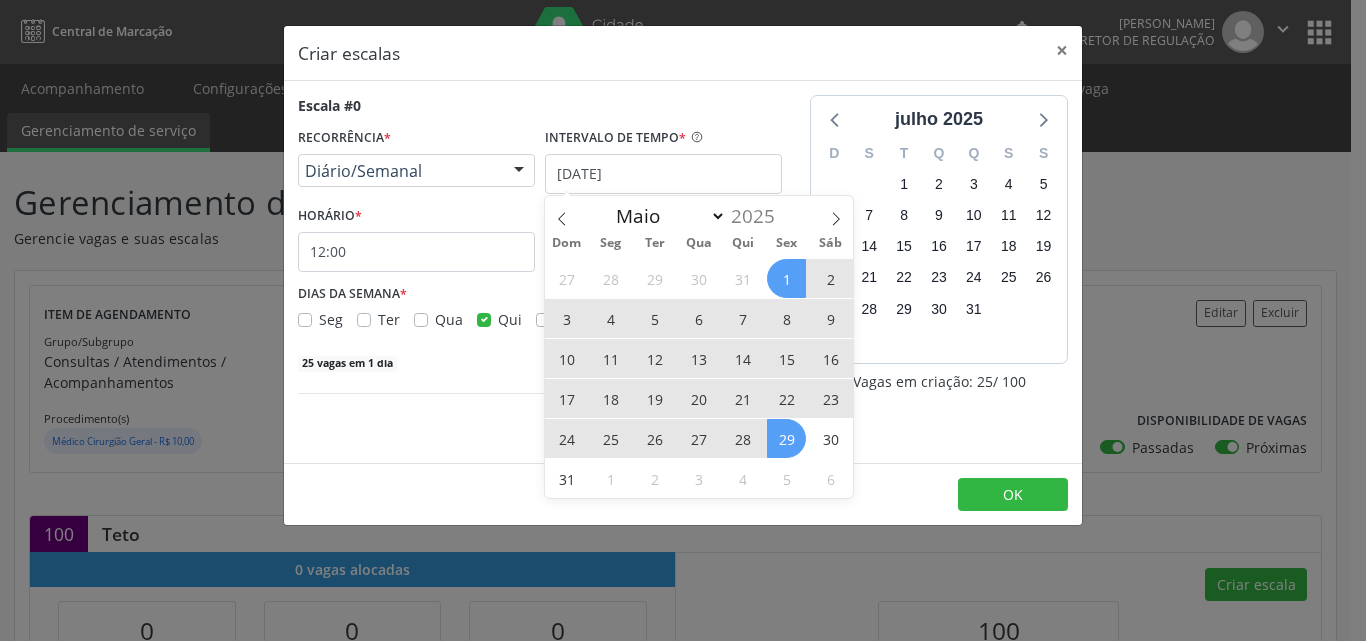 drag, startPoint x: 780, startPoint y: 276, endPoint x: 781, endPoint y: 430, distance: 154.00325 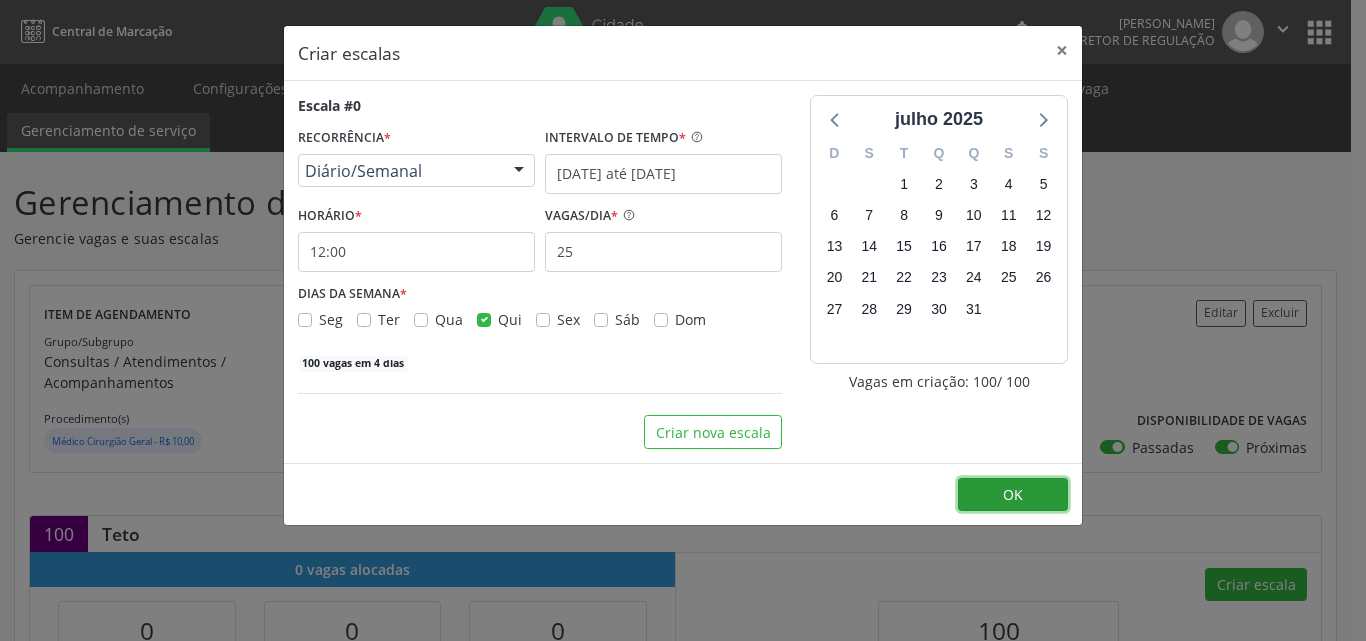 click on "OK" at bounding box center (1013, 494) 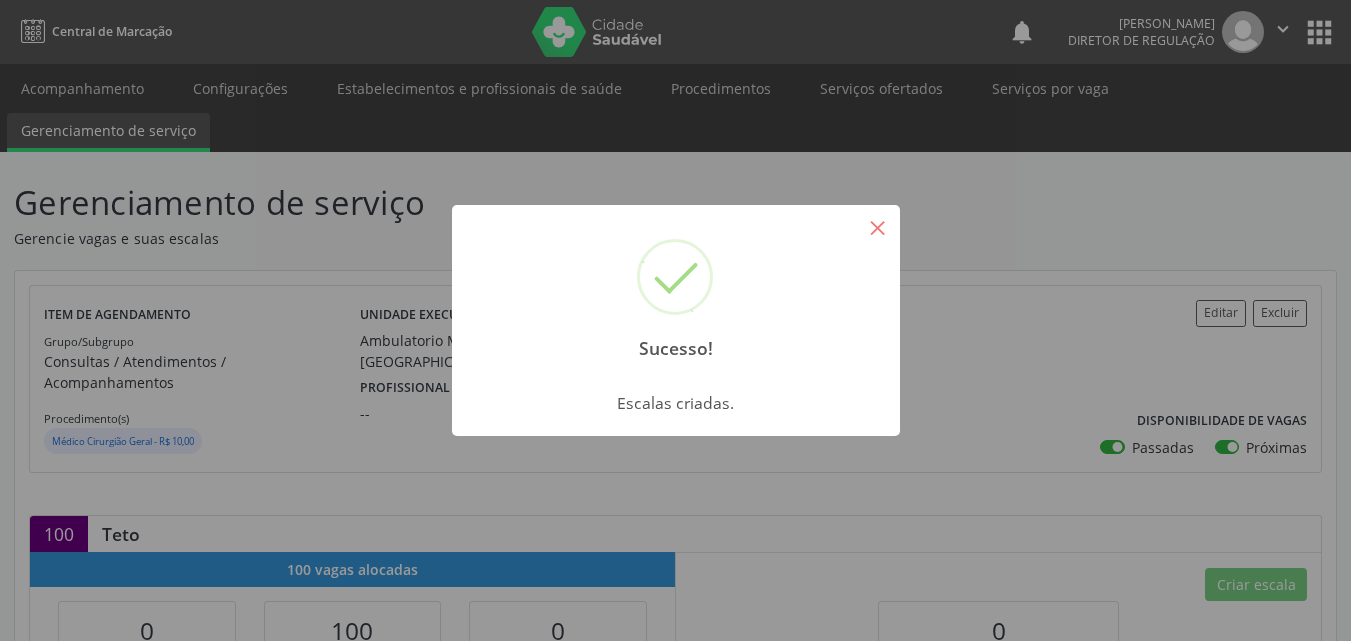 click on "×" at bounding box center [878, 227] 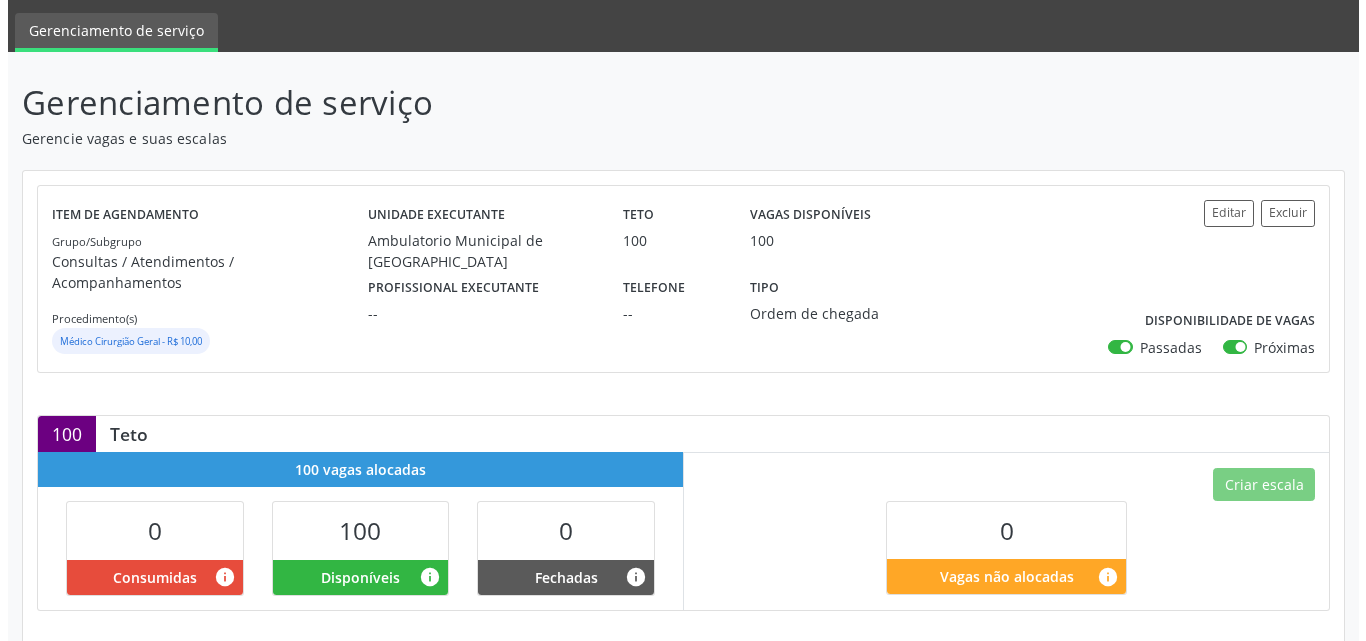scroll, scrollTop: 0, scrollLeft: 0, axis: both 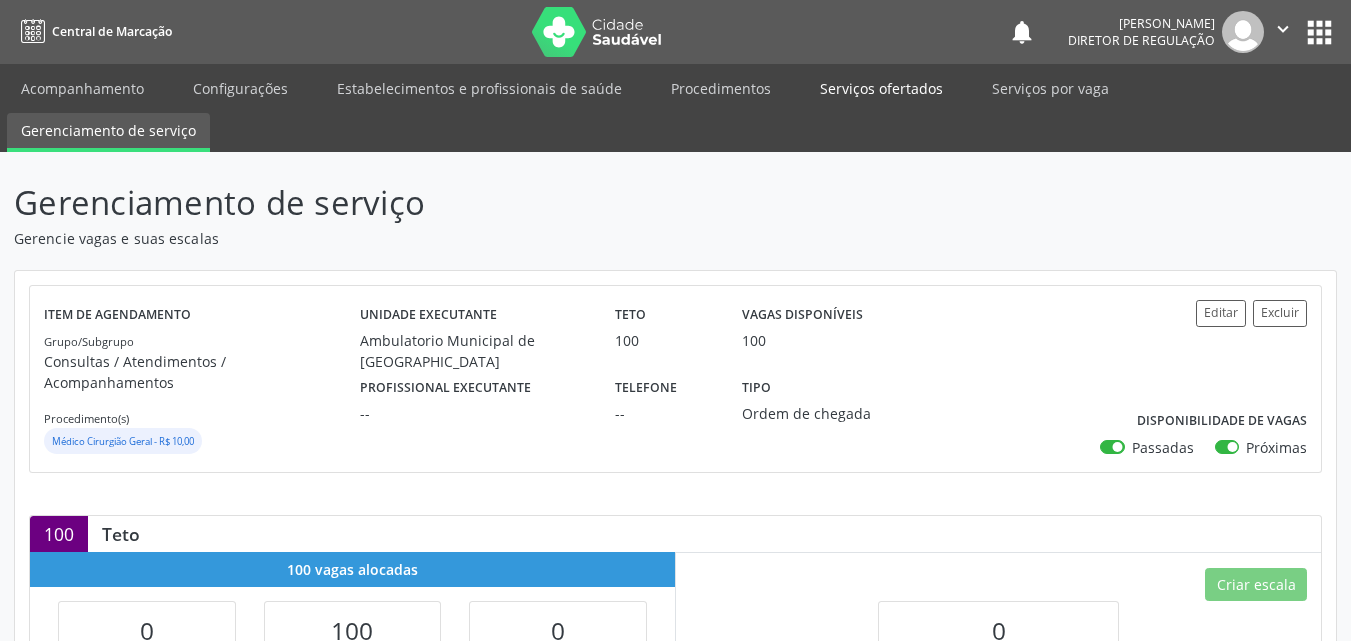 click on "Serviços ofertados" at bounding box center (881, 88) 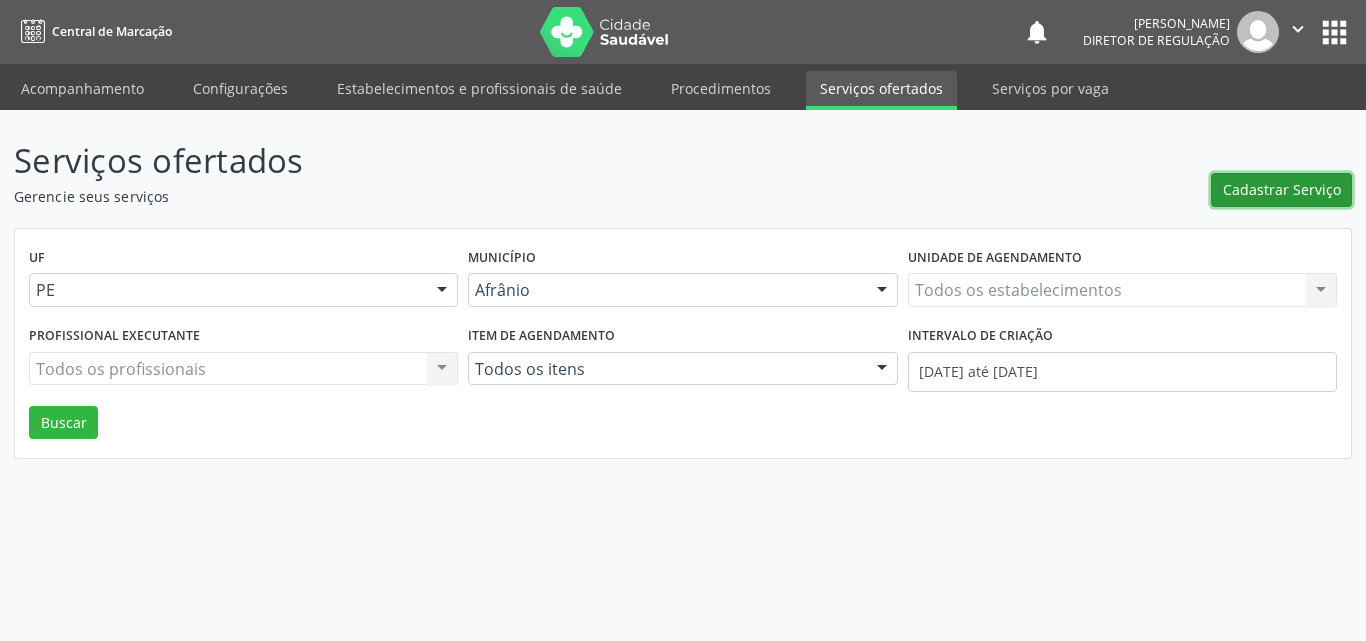click on "Cadastrar Serviço" at bounding box center [1282, 189] 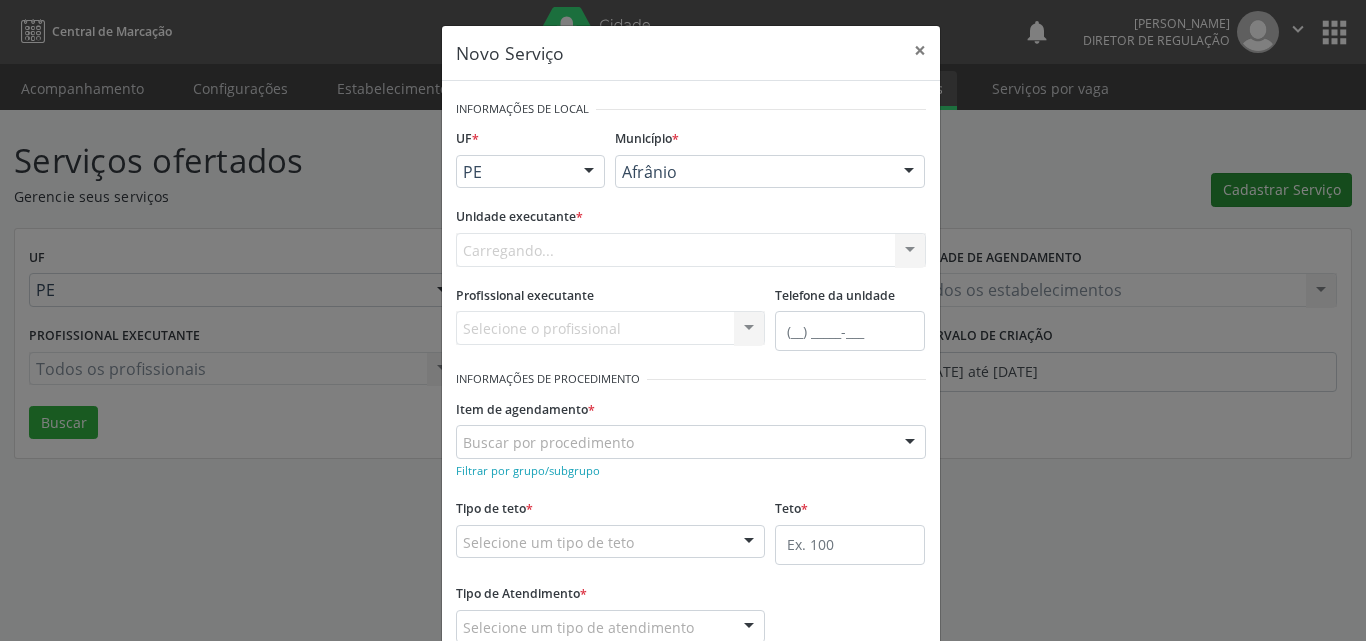 scroll, scrollTop: 0, scrollLeft: 0, axis: both 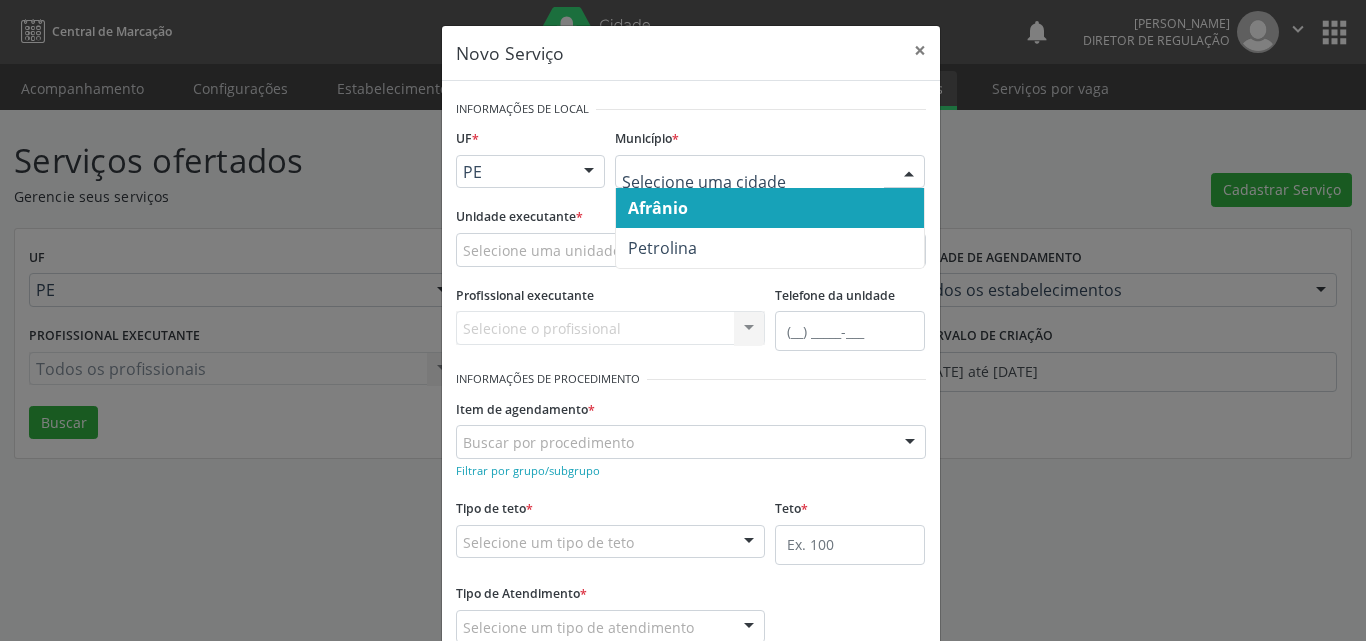 click on "Afrânio" at bounding box center [770, 208] 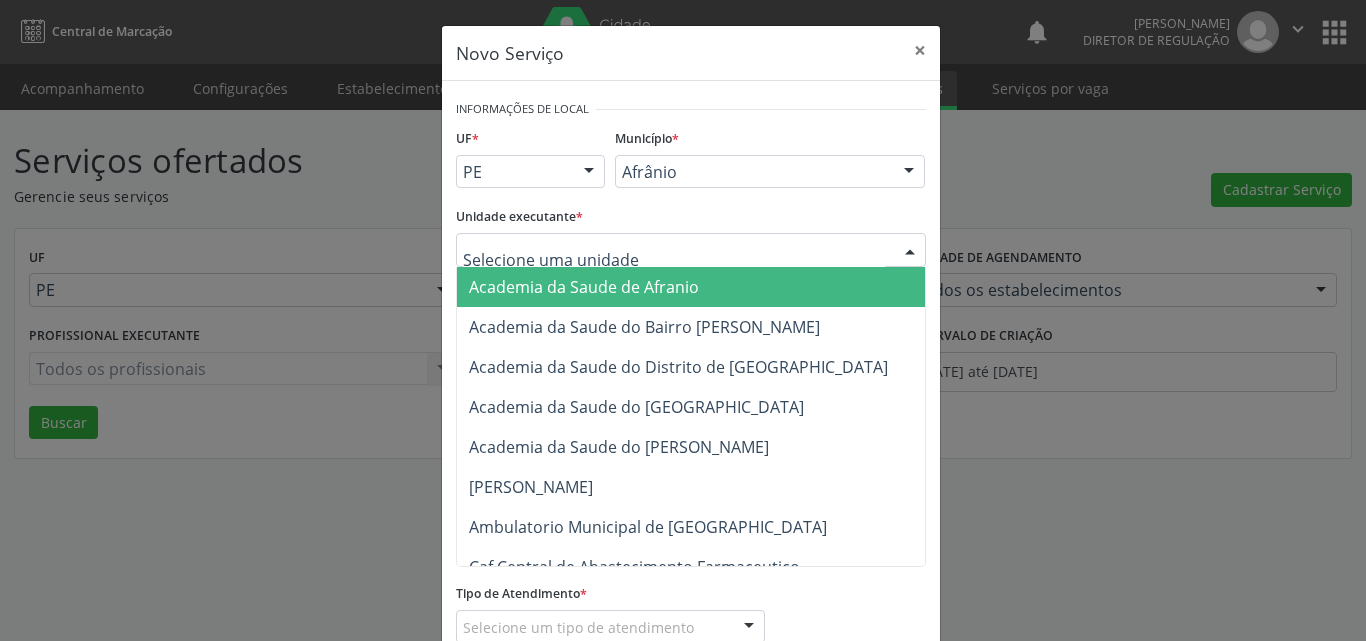 click at bounding box center [691, 250] 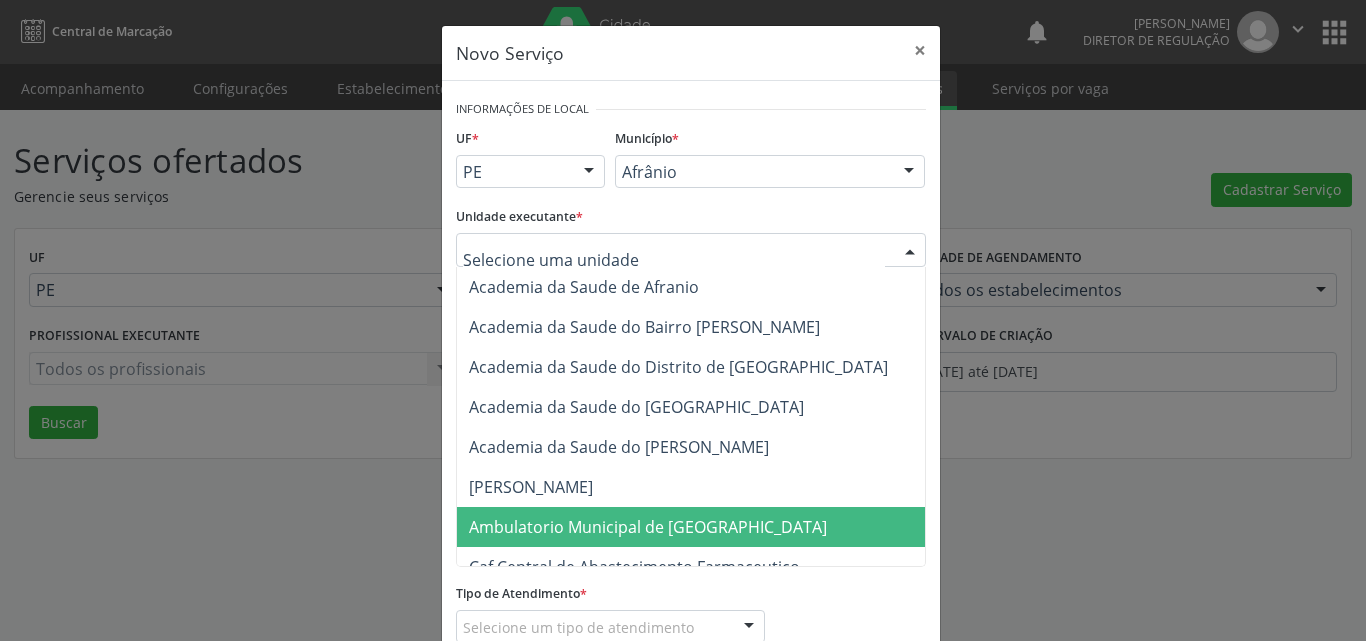 click on "Ambulatorio Municipal de [GEOGRAPHIC_DATA]" at bounding box center (648, 527) 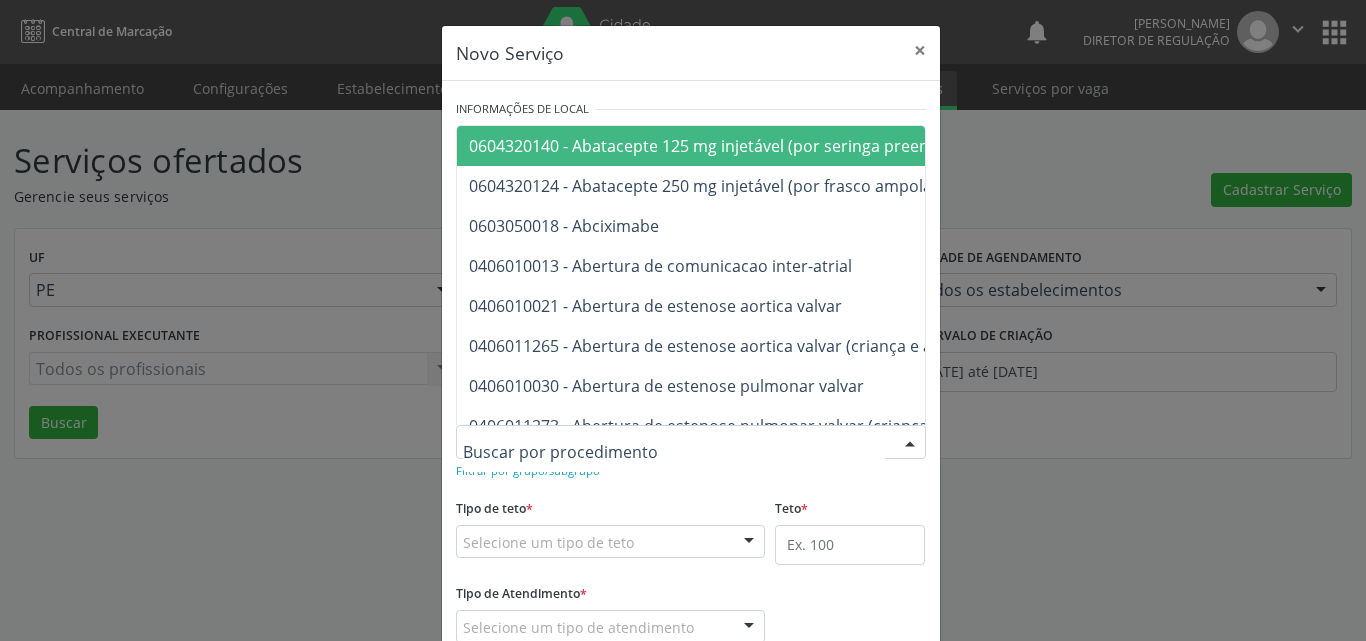 click at bounding box center (691, 442) 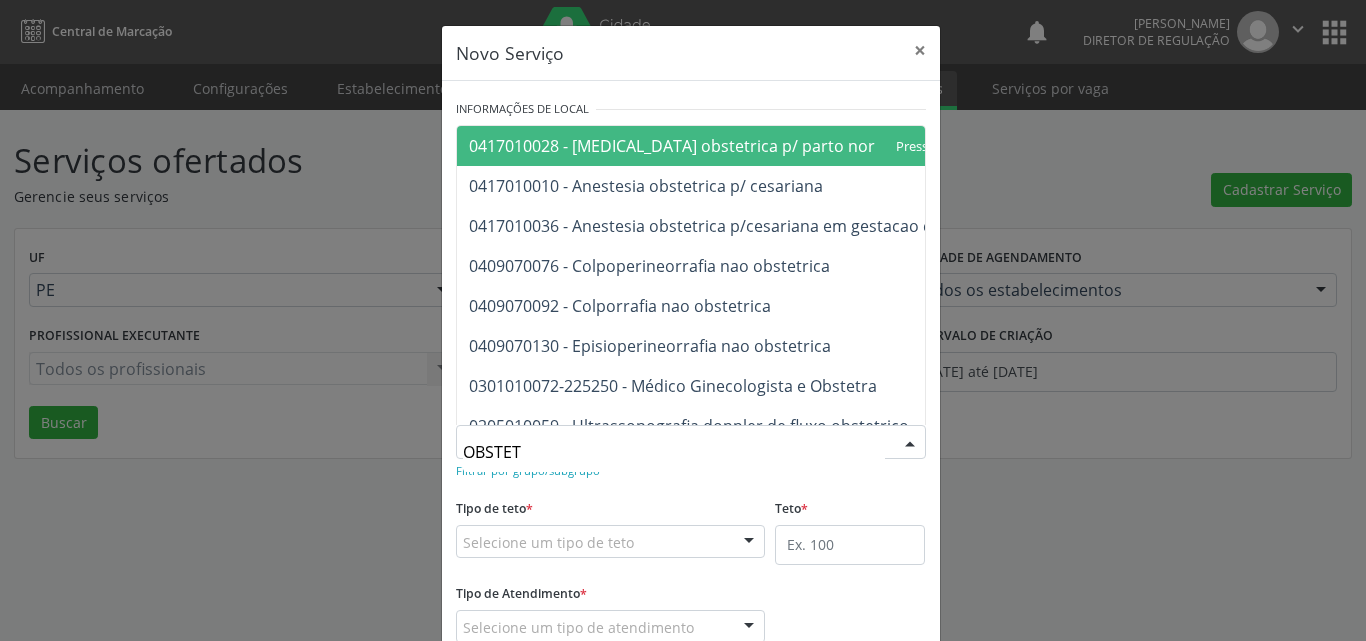 type on "OBSTETR" 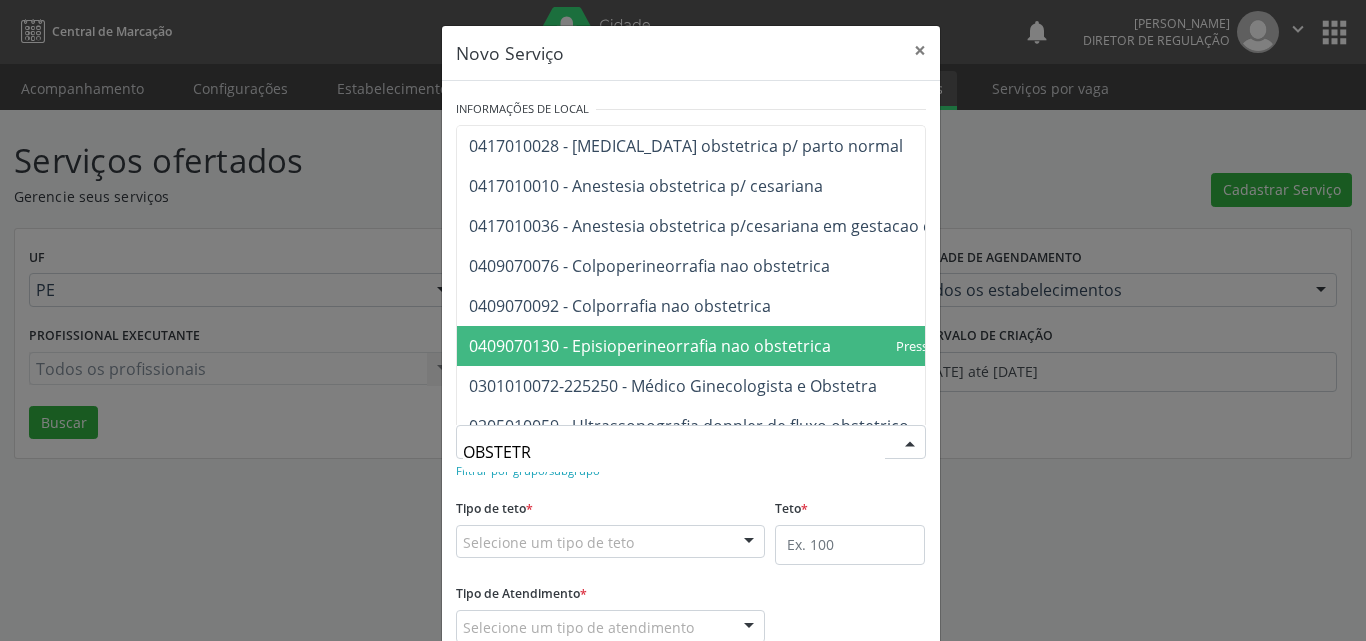 scroll, scrollTop: 116, scrollLeft: 0, axis: vertical 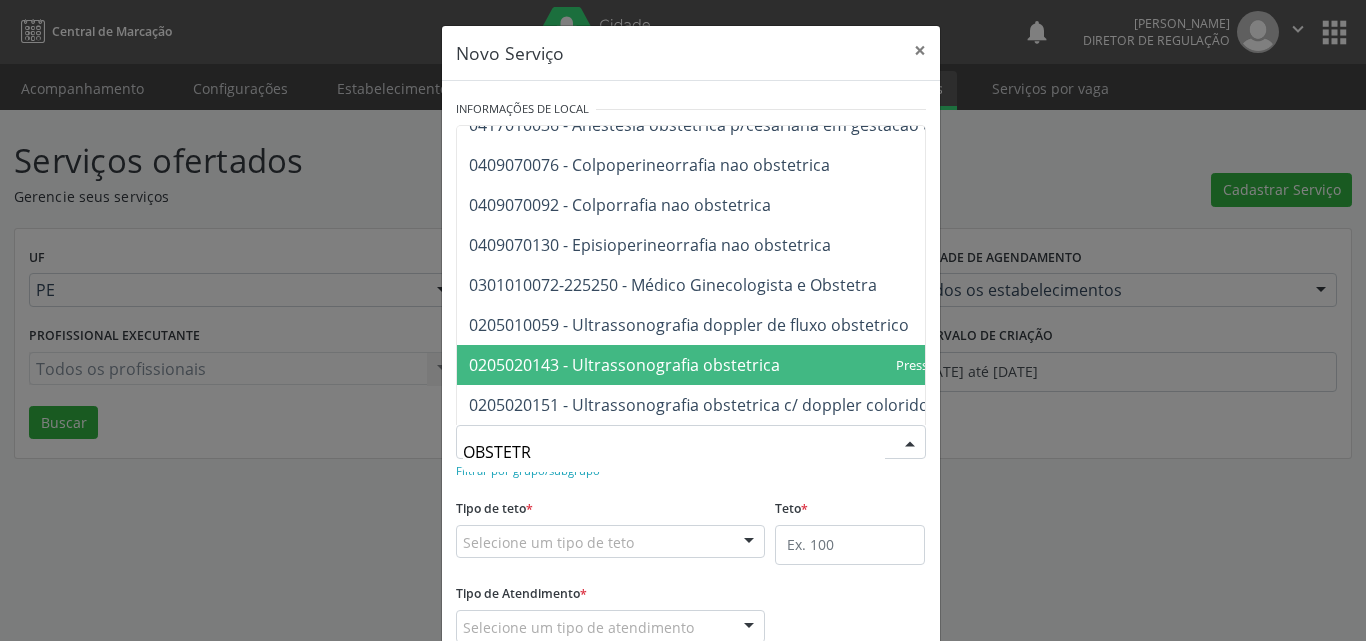 click on "0205020143 - Ultrassonografia obstetrica" at bounding box center (742, 365) 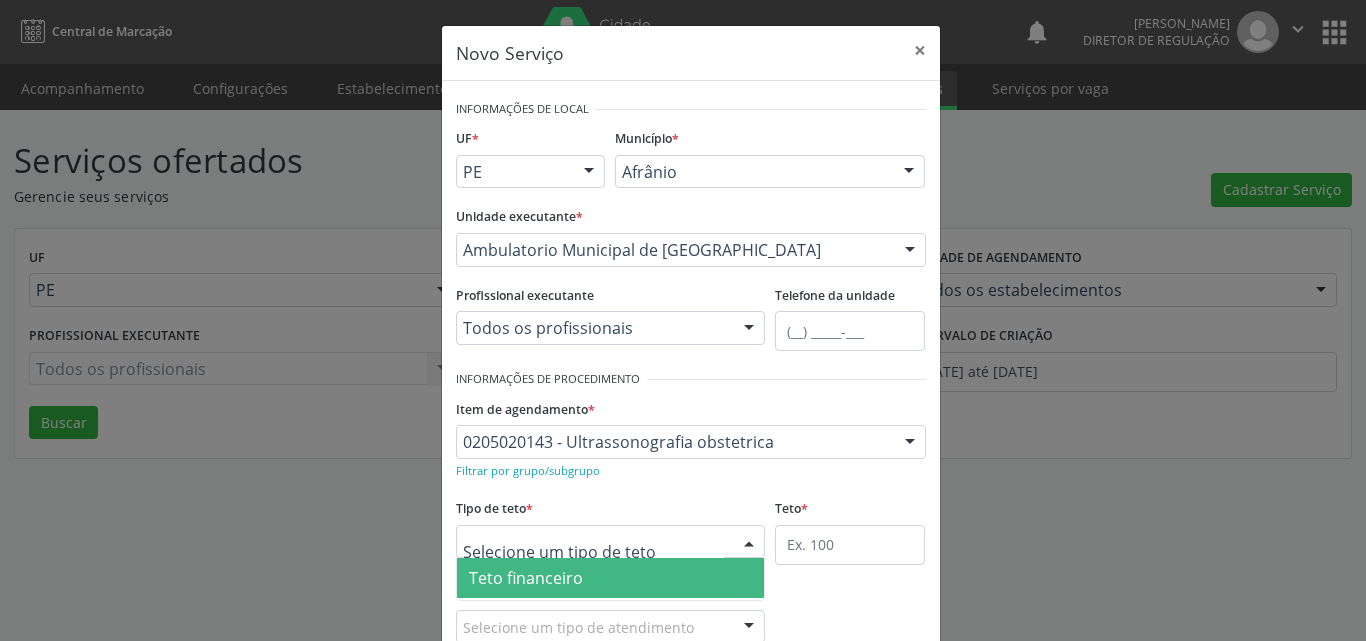 click at bounding box center [611, 542] 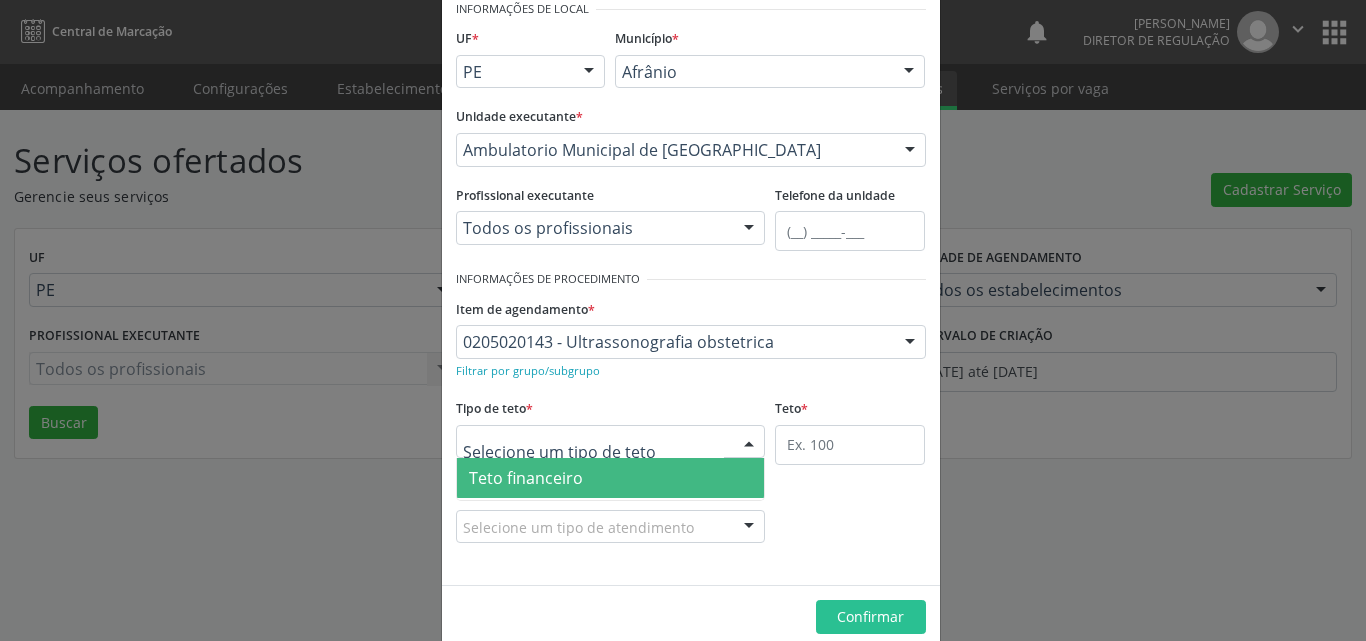scroll, scrollTop: 38, scrollLeft: 0, axis: vertical 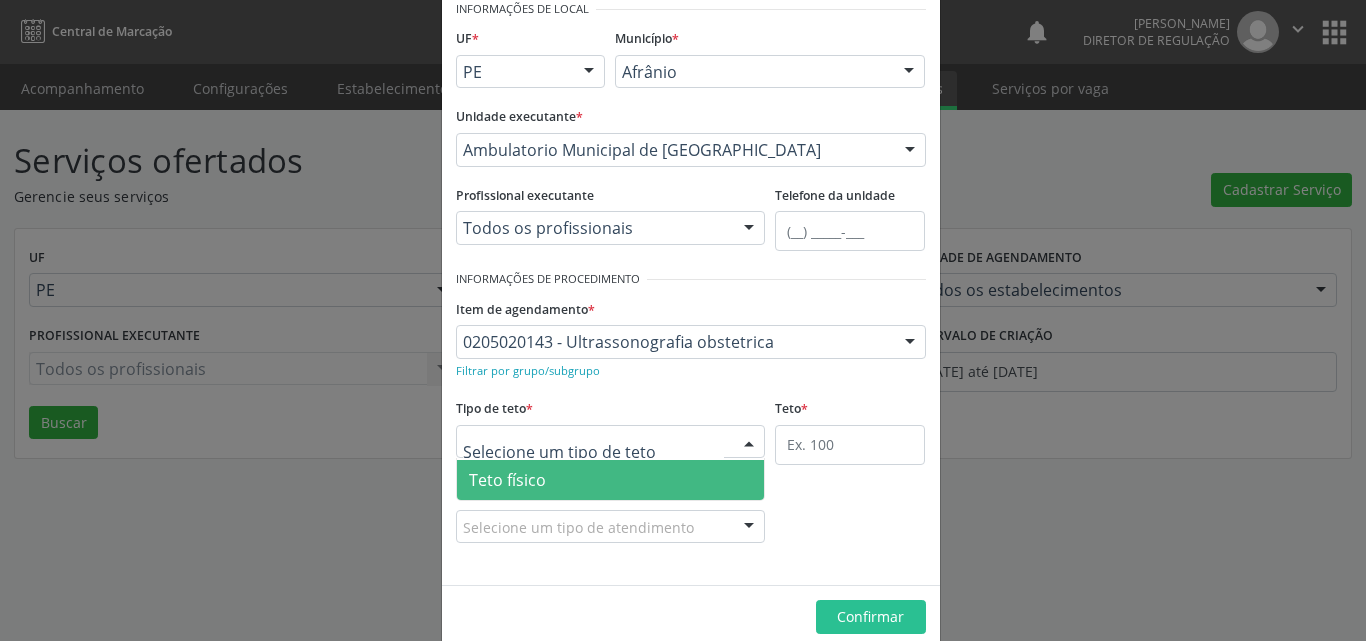 click on "Teto físico" at bounding box center (611, 480) 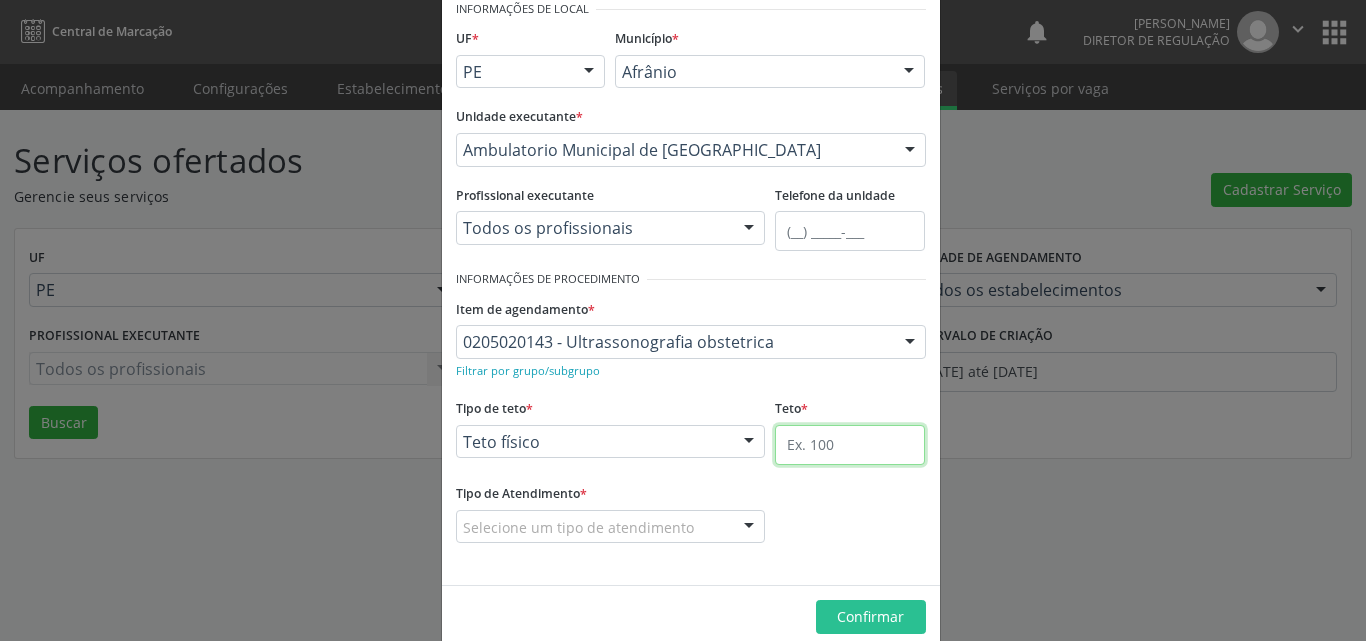 click at bounding box center (850, 445) 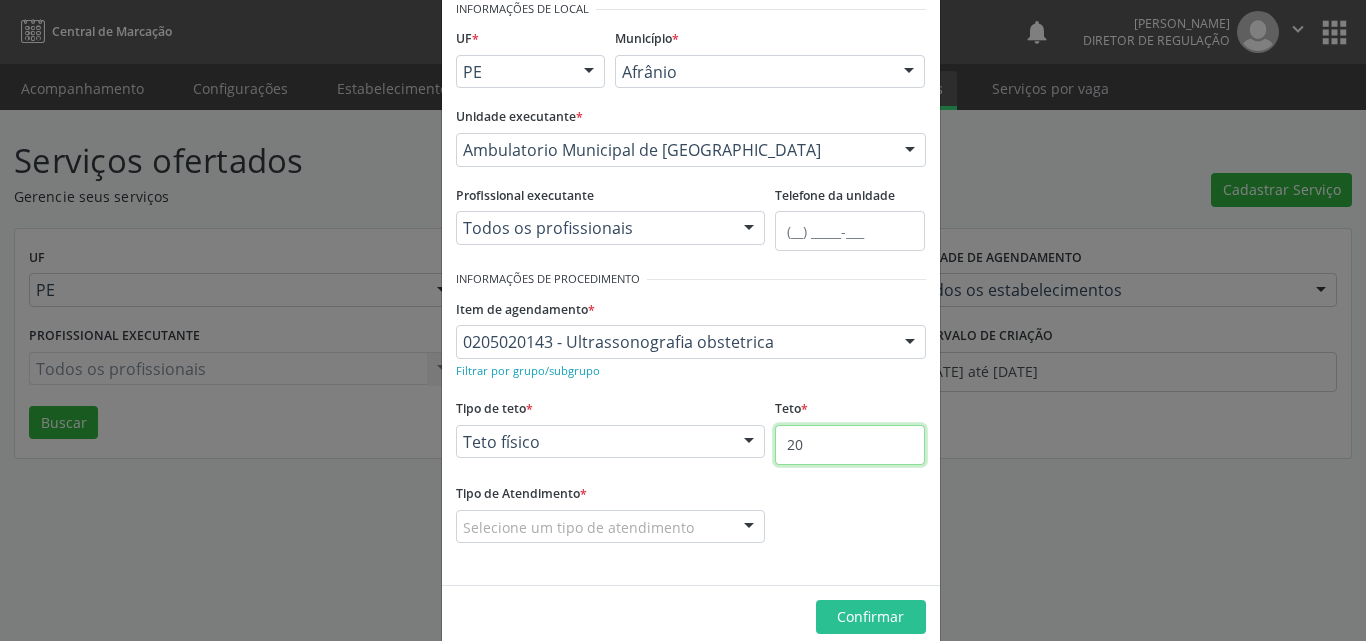 type on "20" 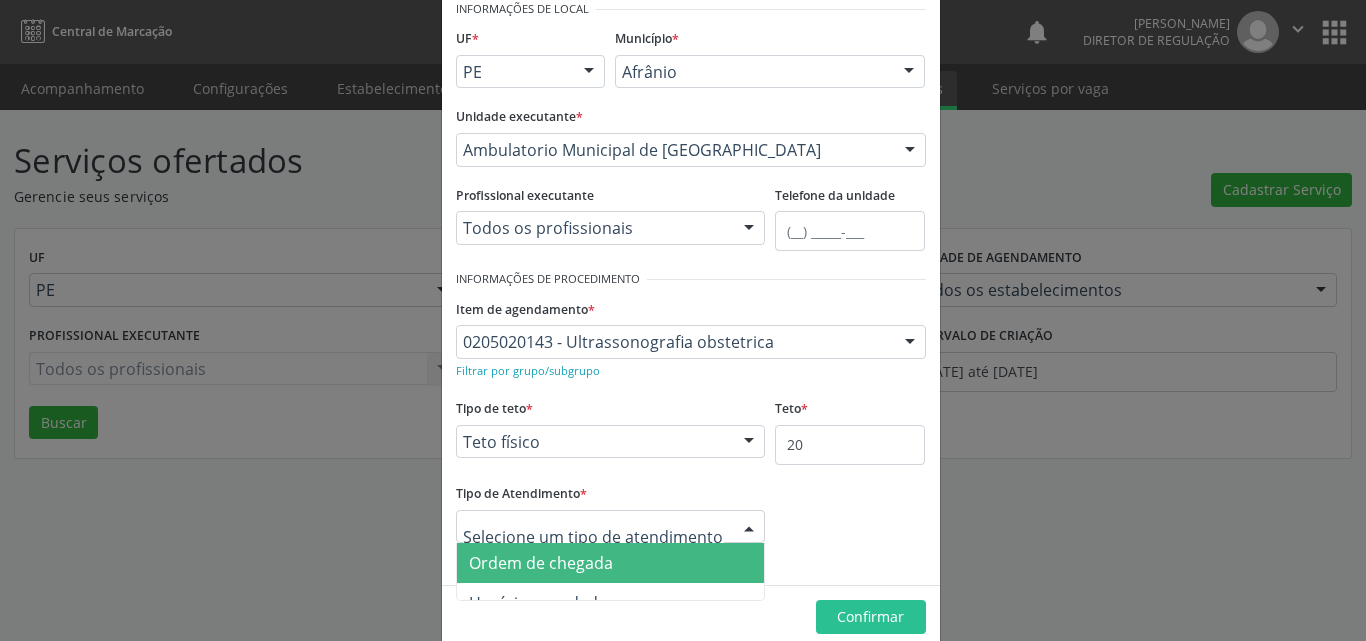 click at bounding box center (611, 527) 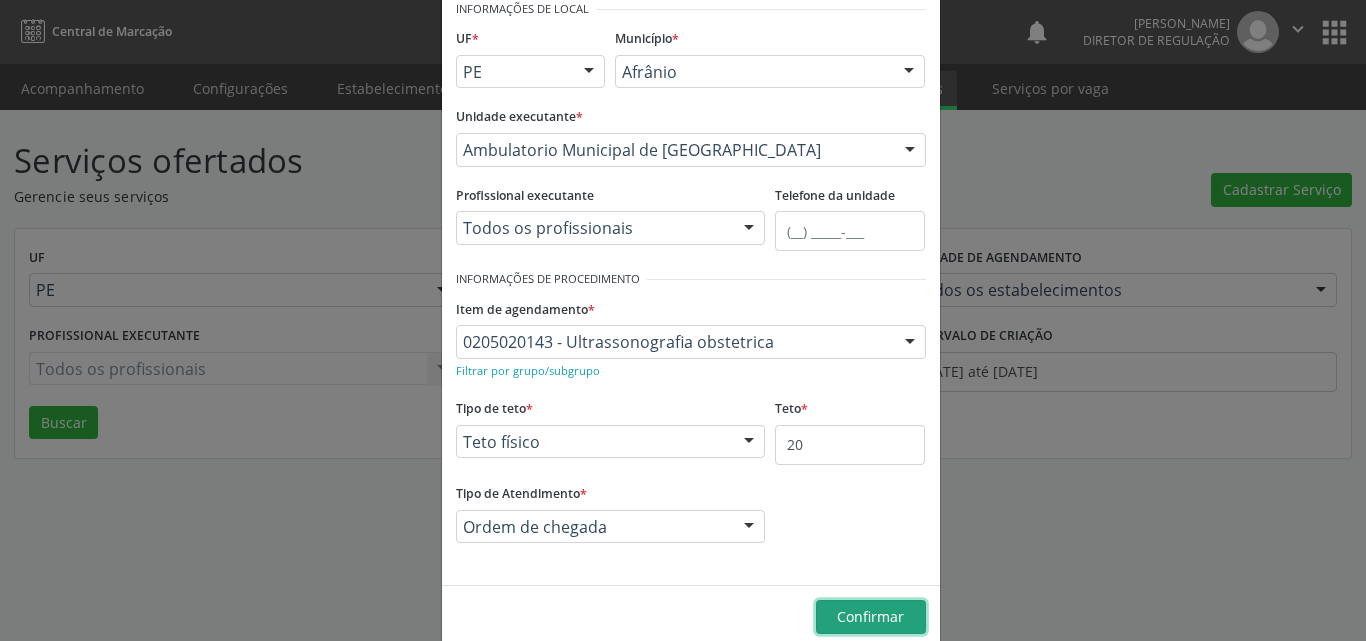 click on "Confirmar" at bounding box center (870, 616) 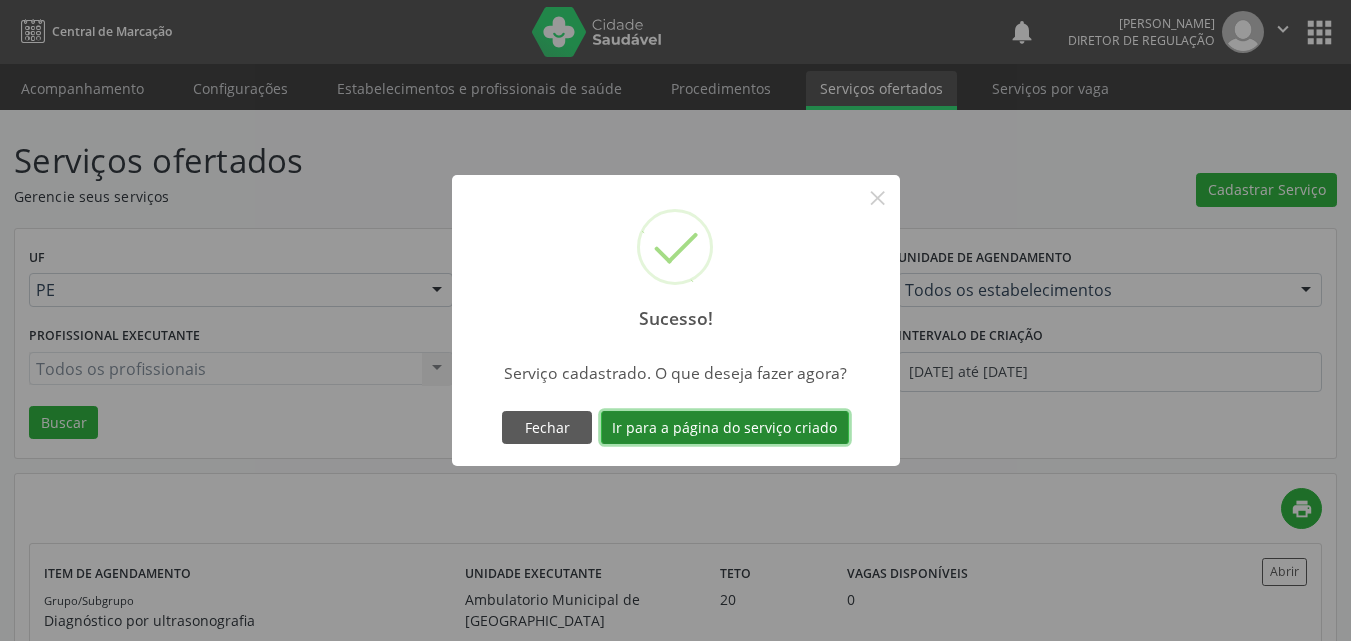 click on "Ir para a página do serviço criado" at bounding box center (725, 428) 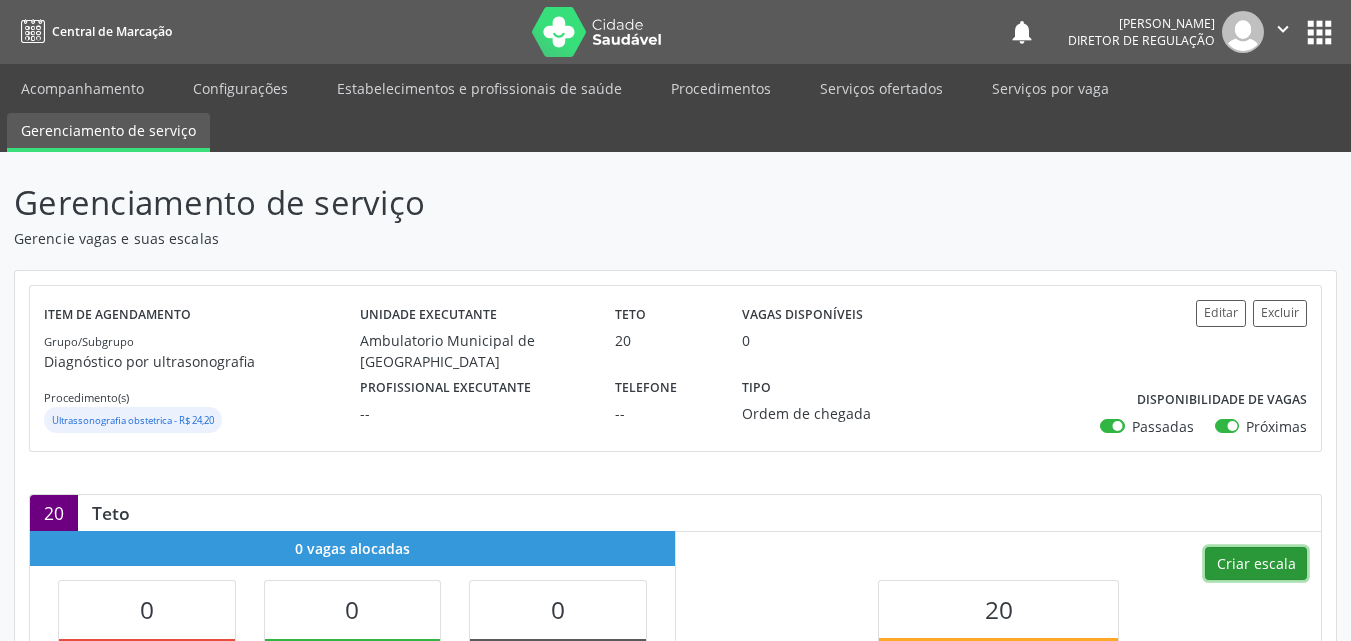 click on "Criar escala" at bounding box center [1256, 564] 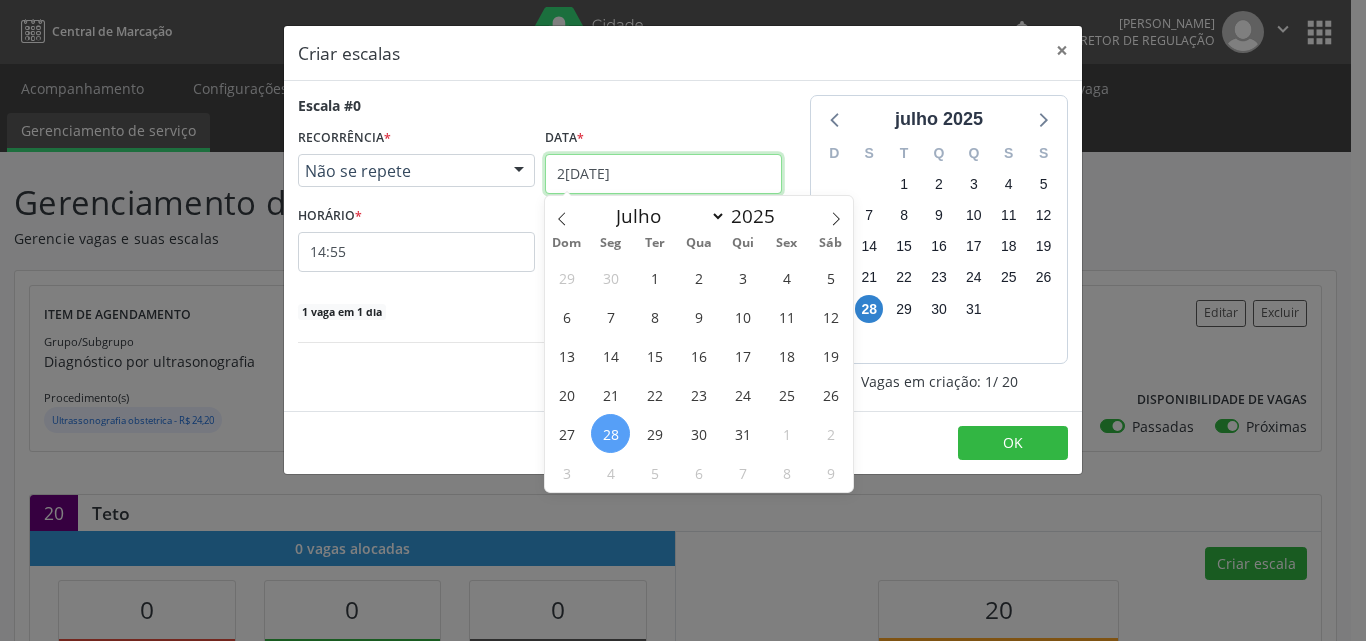 click on "2[DATE]" at bounding box center (663, 174) 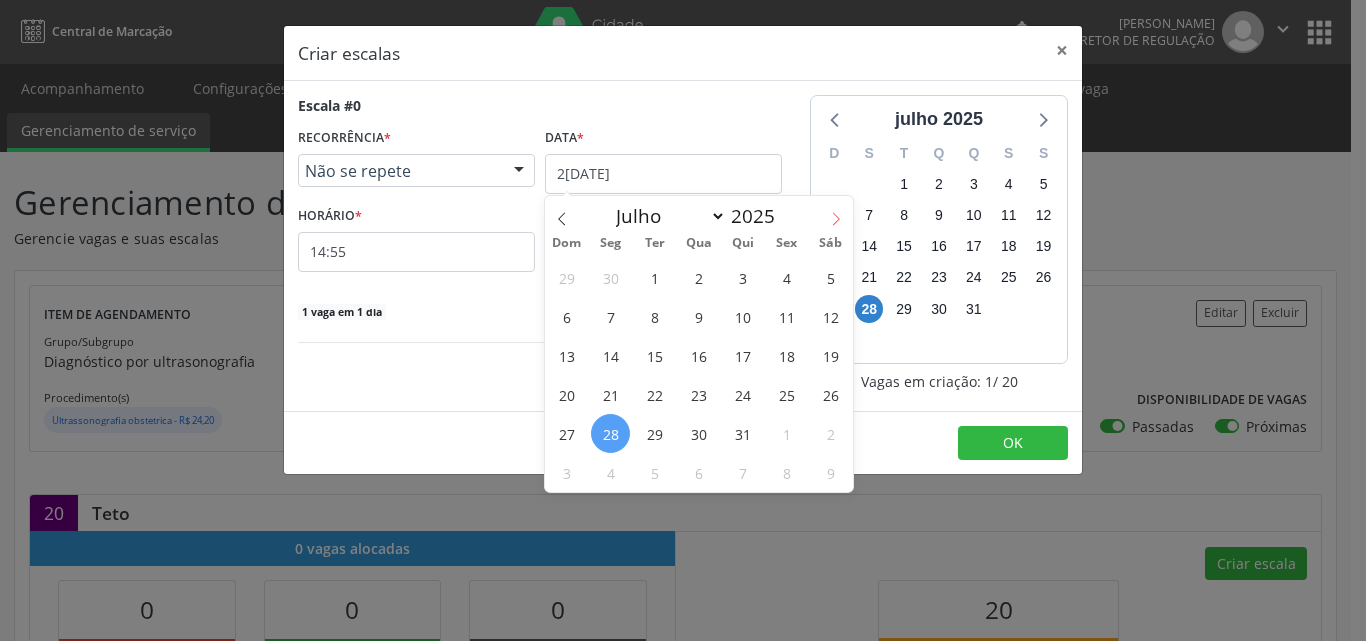 click 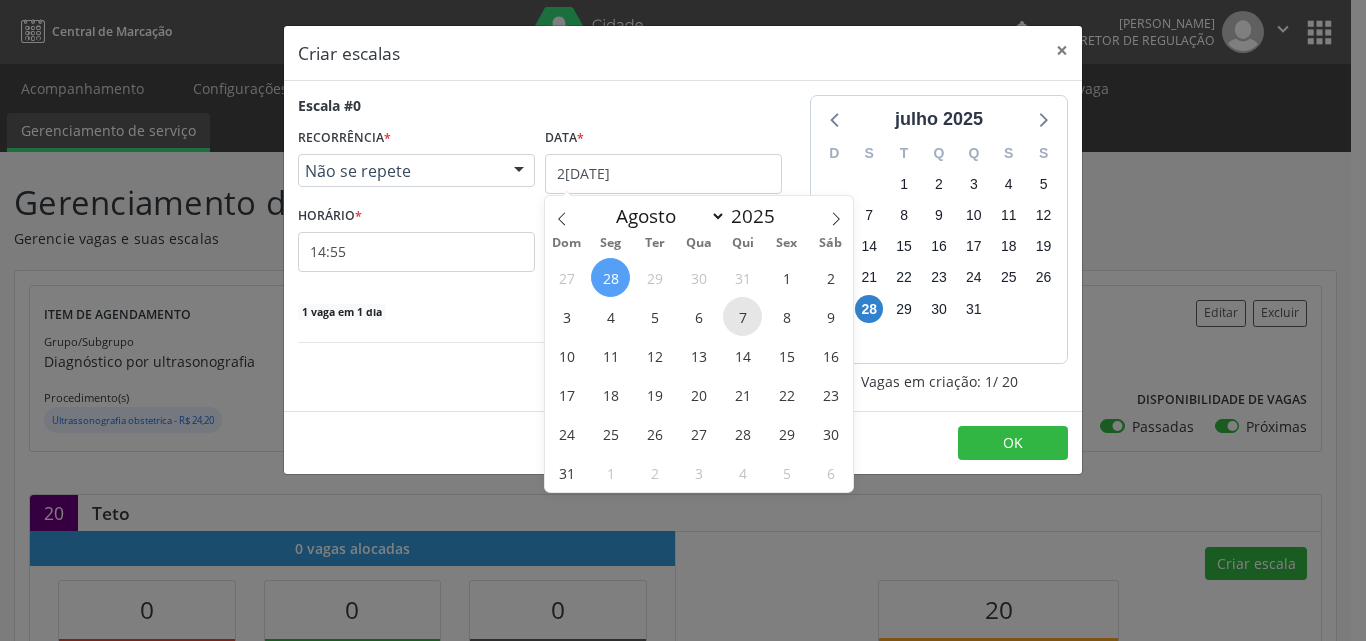click on "7" at bounding box center [742, 316] 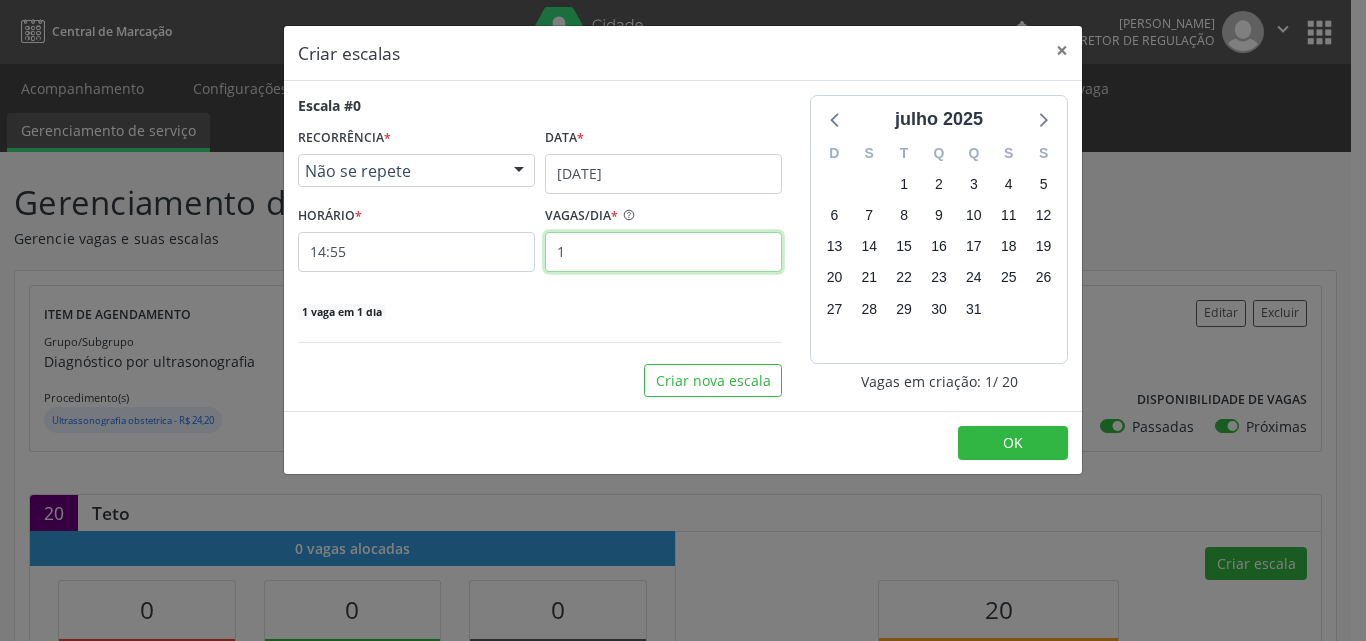 click on "1" at bounding box center [663, 252] 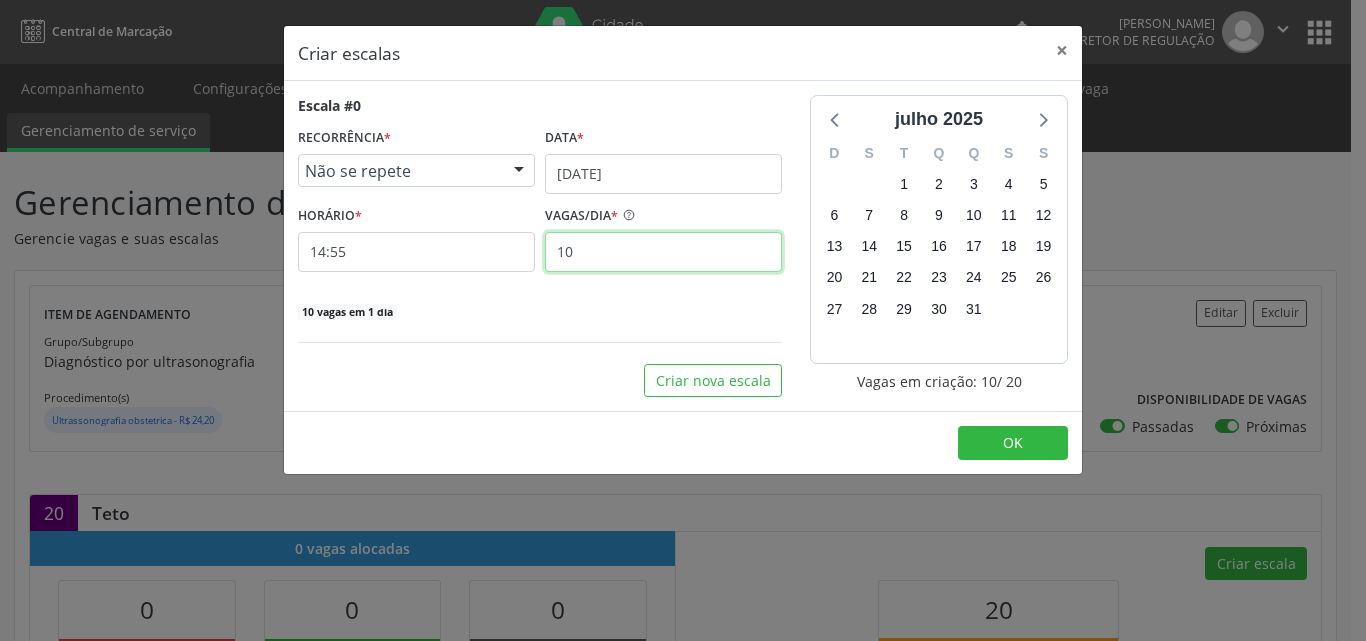type on "10" 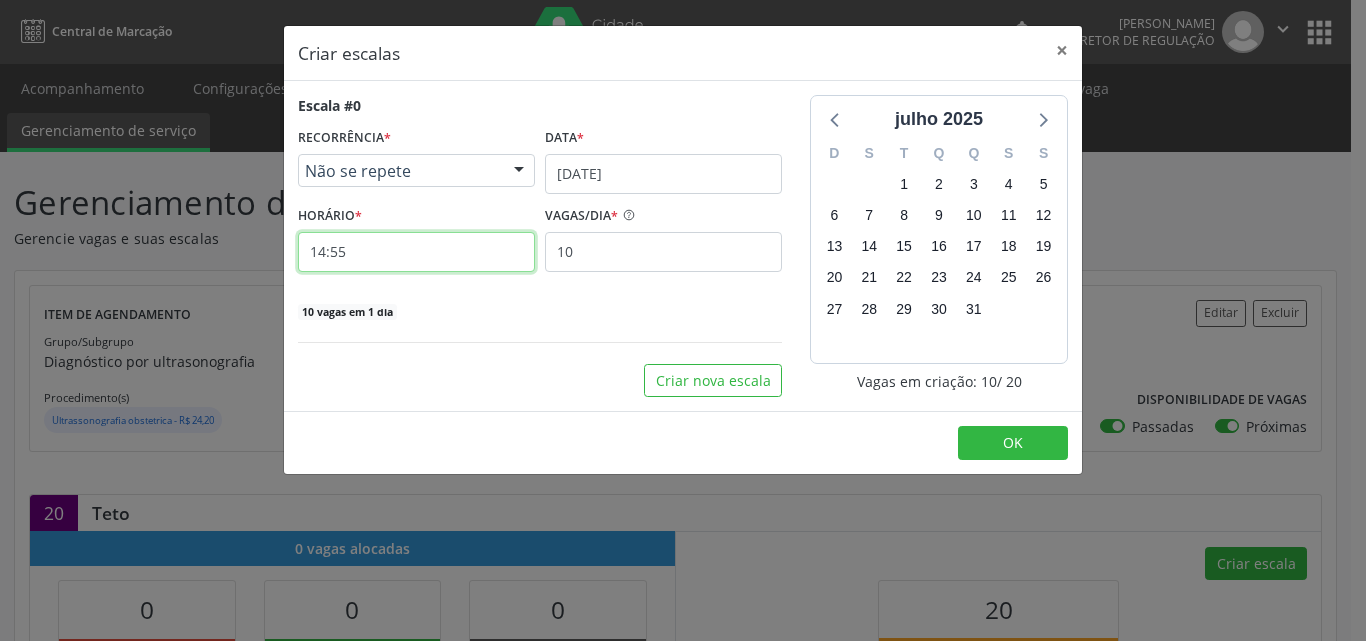 click on "14:55" at bounding box center (416, 252) 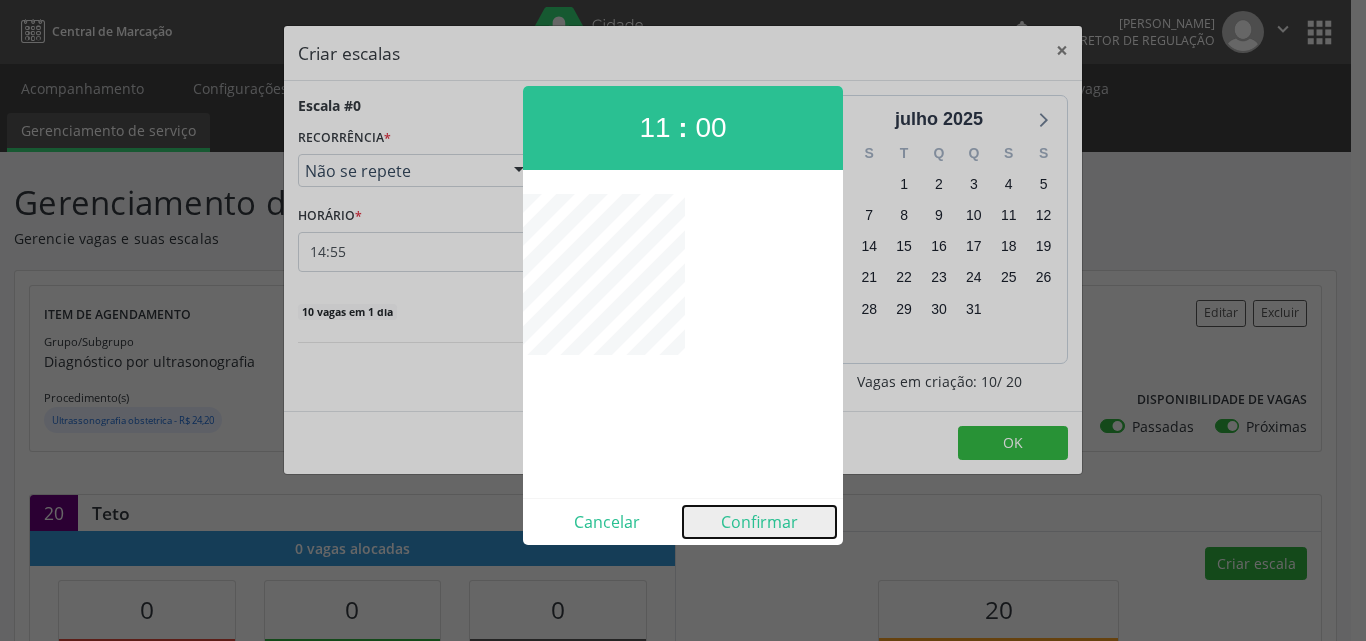 click on "Confirmar" at bounding box center (759, 522) 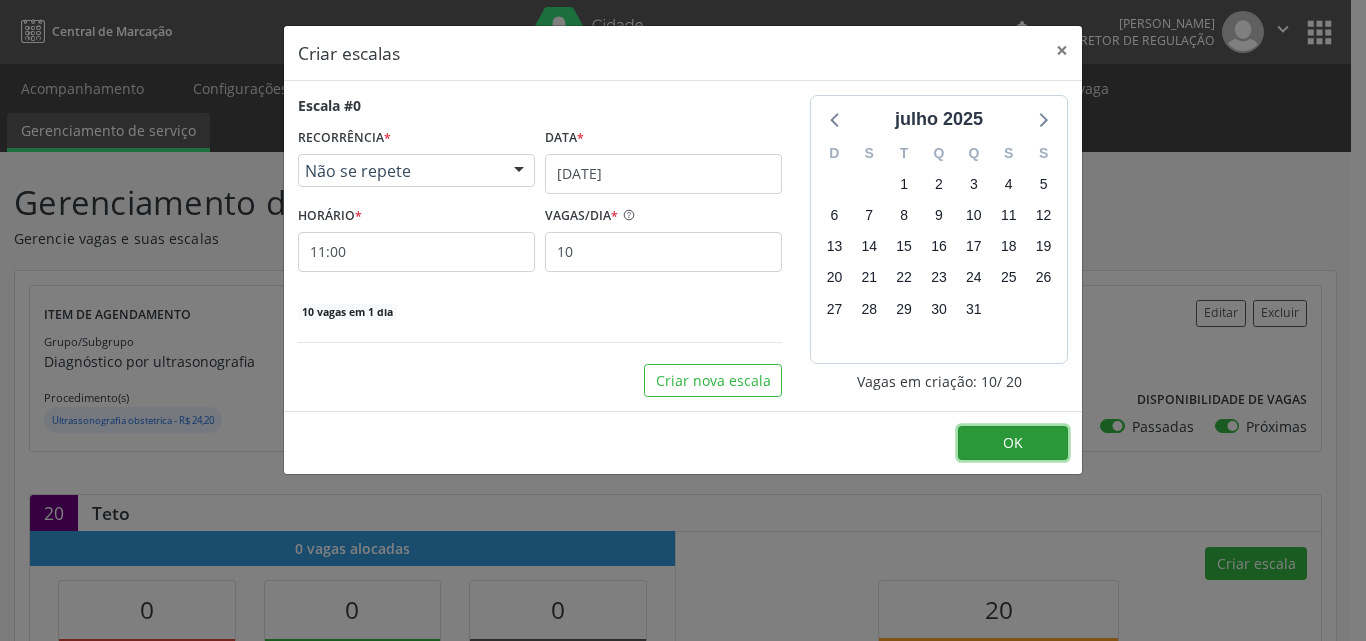 click on "OK" at bounding box center [1013, 442] 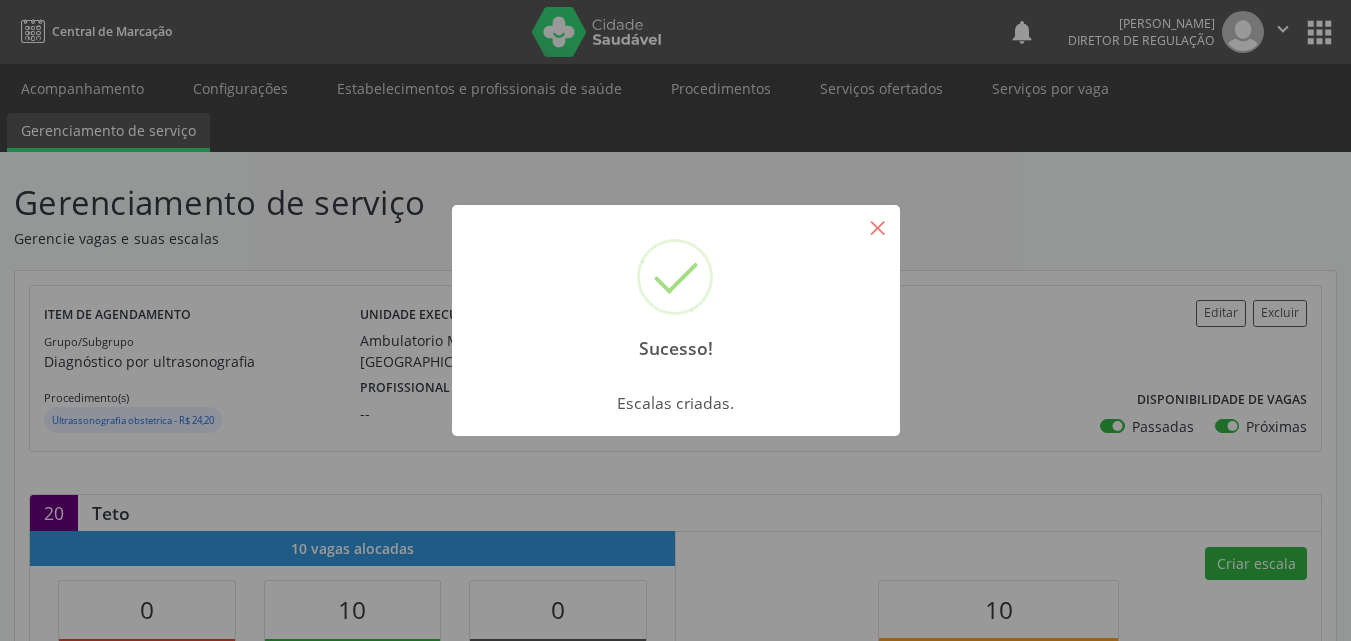 click on "×" at bounding box center (878, 227) 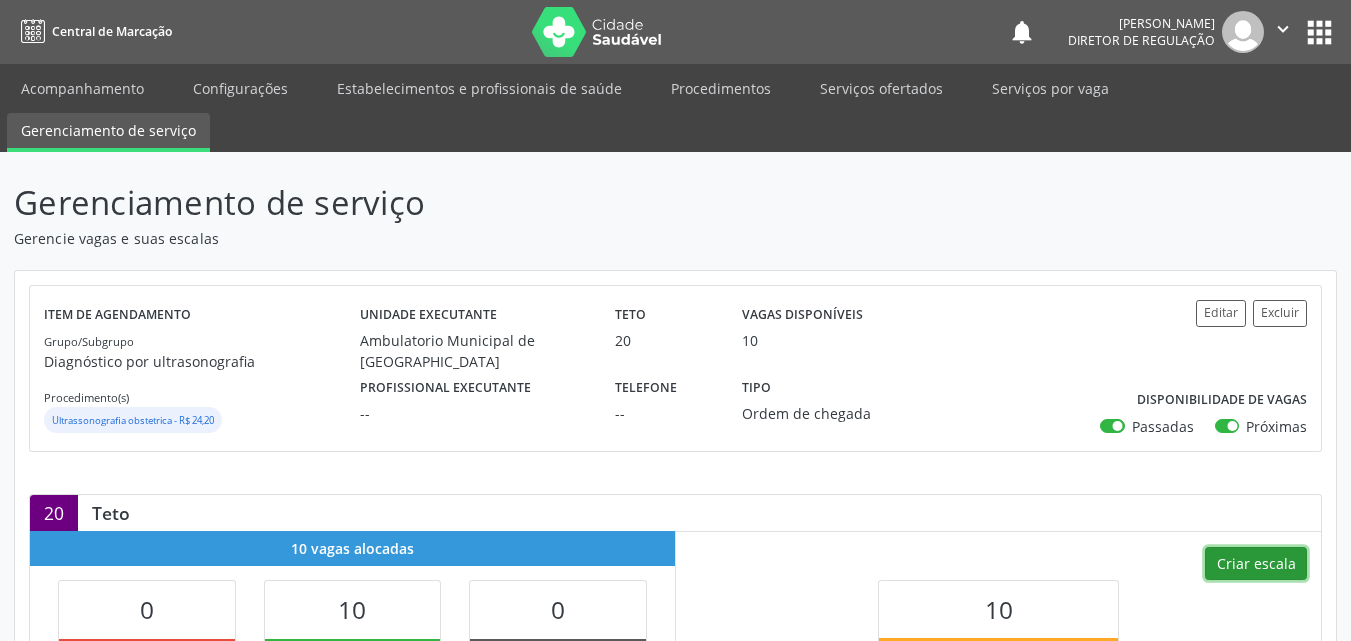 click on "Criar escala" at bounding box center [1256, 564] 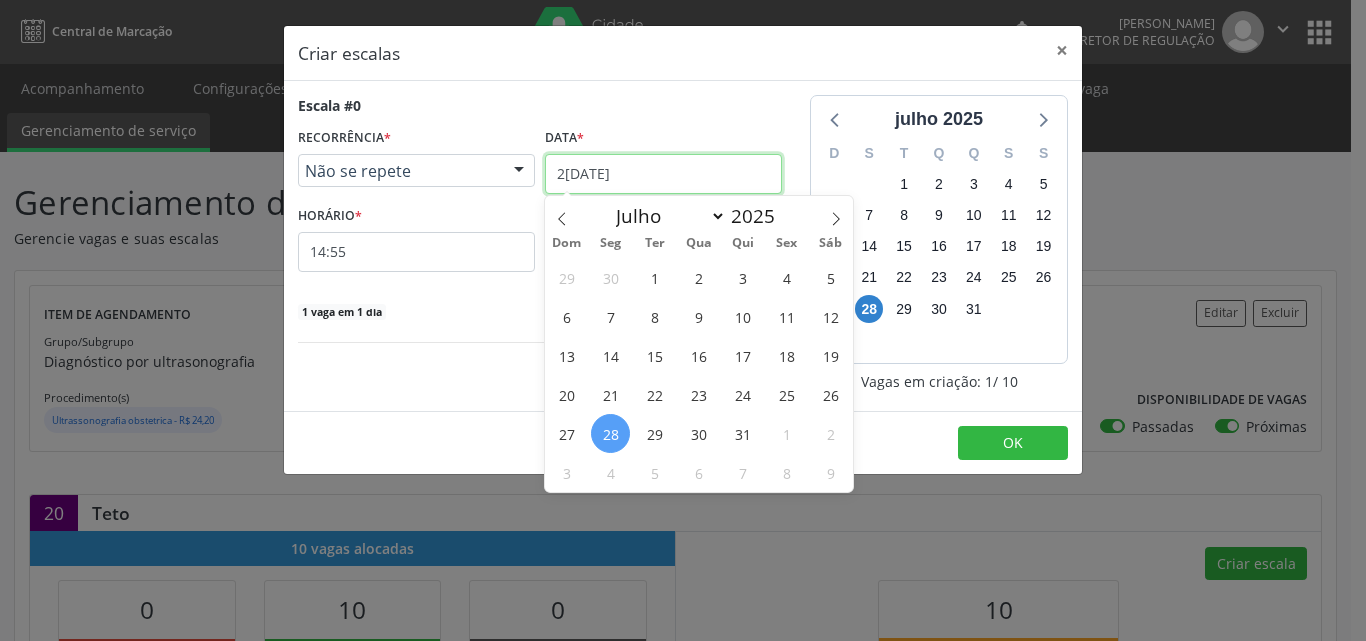 click on "2[DATE]" at bounding box center [663, 174] 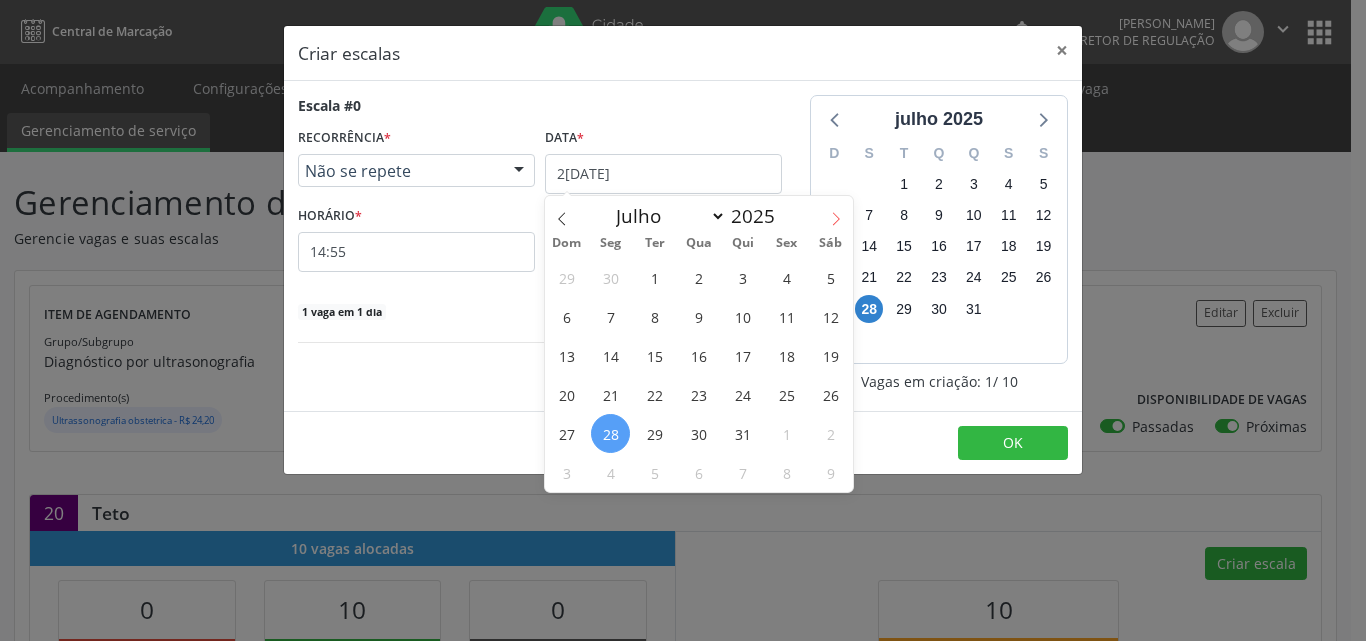 click 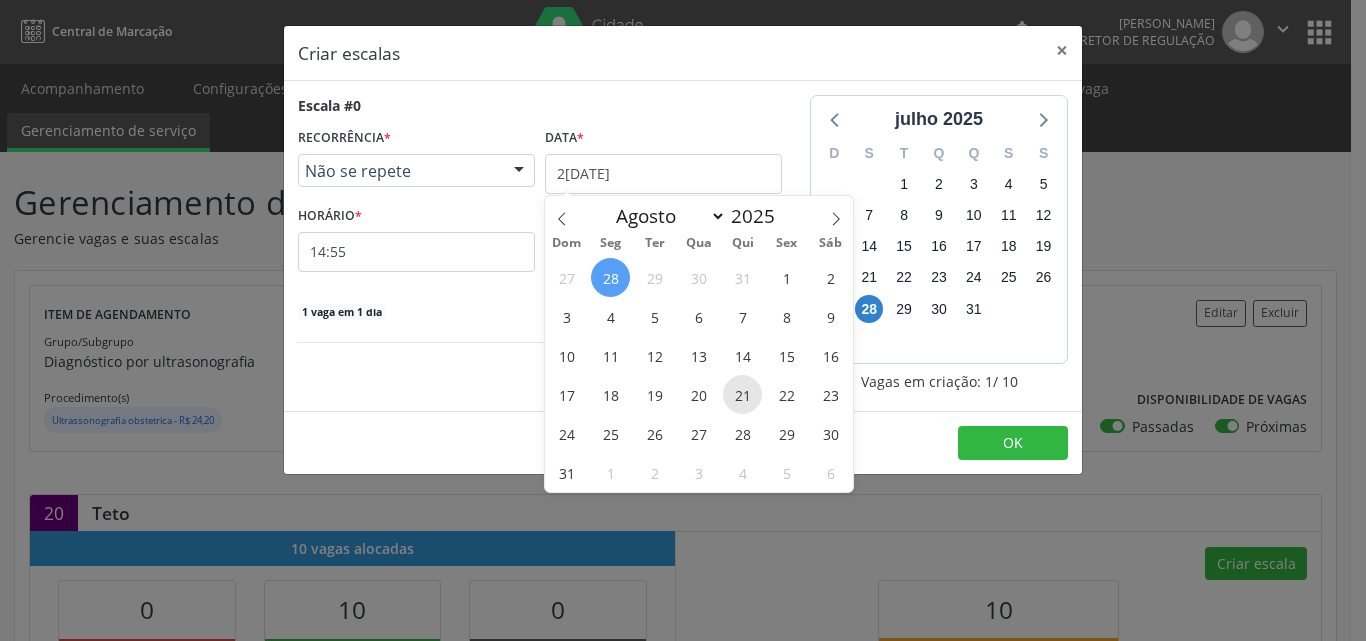 click on "21" at bounding box center [742, 394] 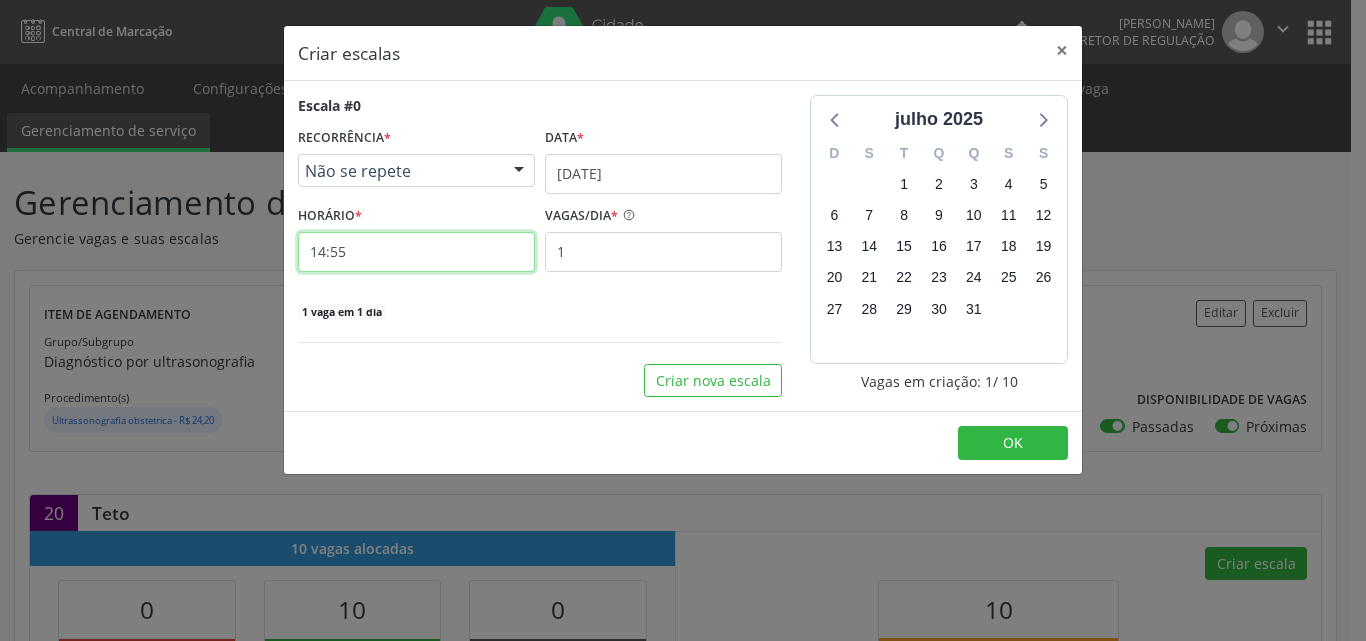 click on "14:55" at bounding box center (416, 252) 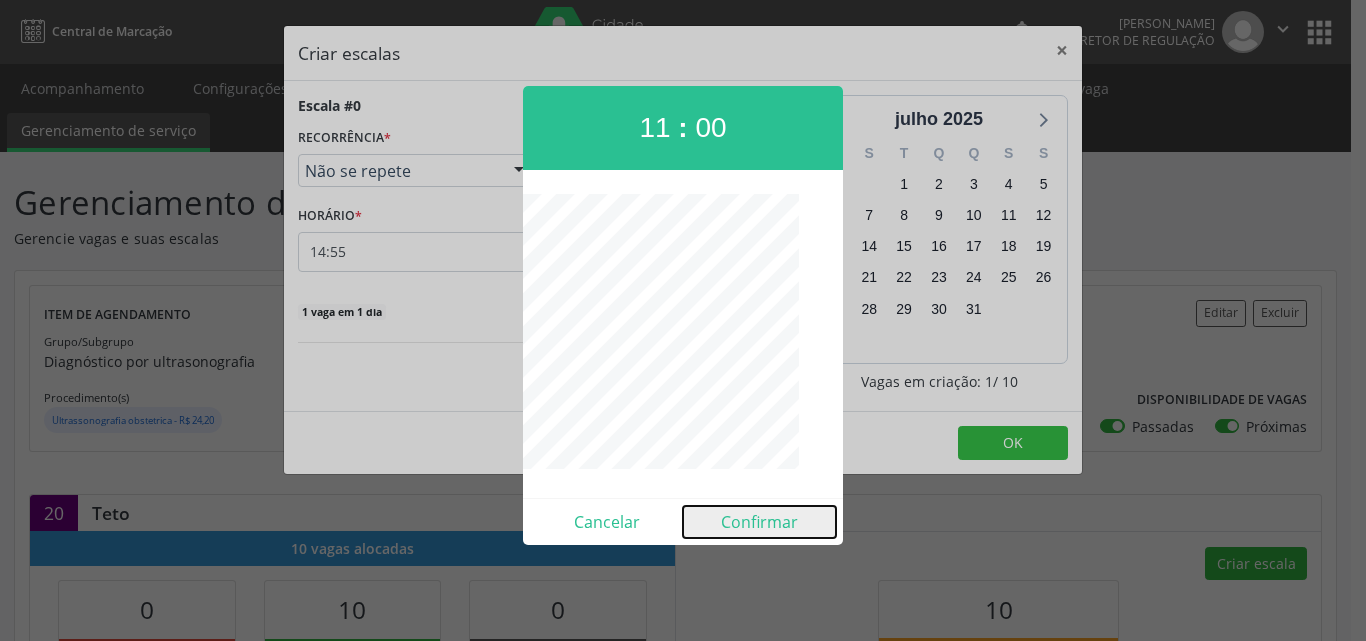click on "Confirmar" at bounding box center [759, 522] 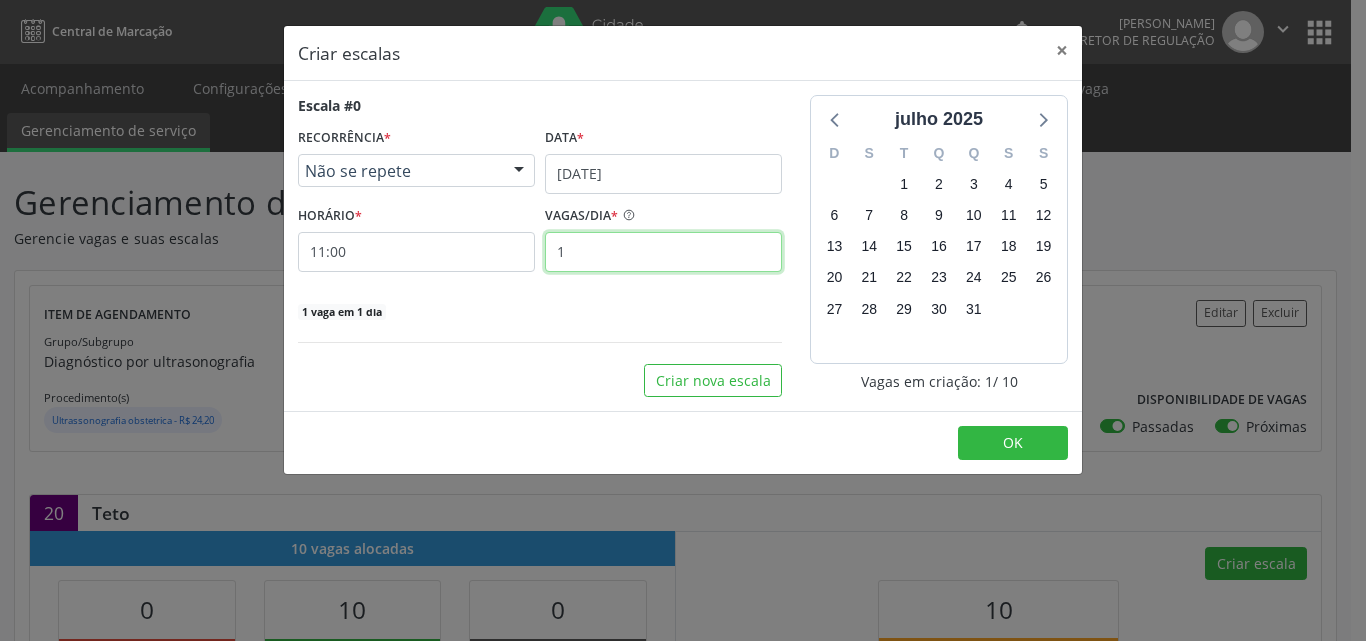 click on "1" at bounding box center [663, 252] 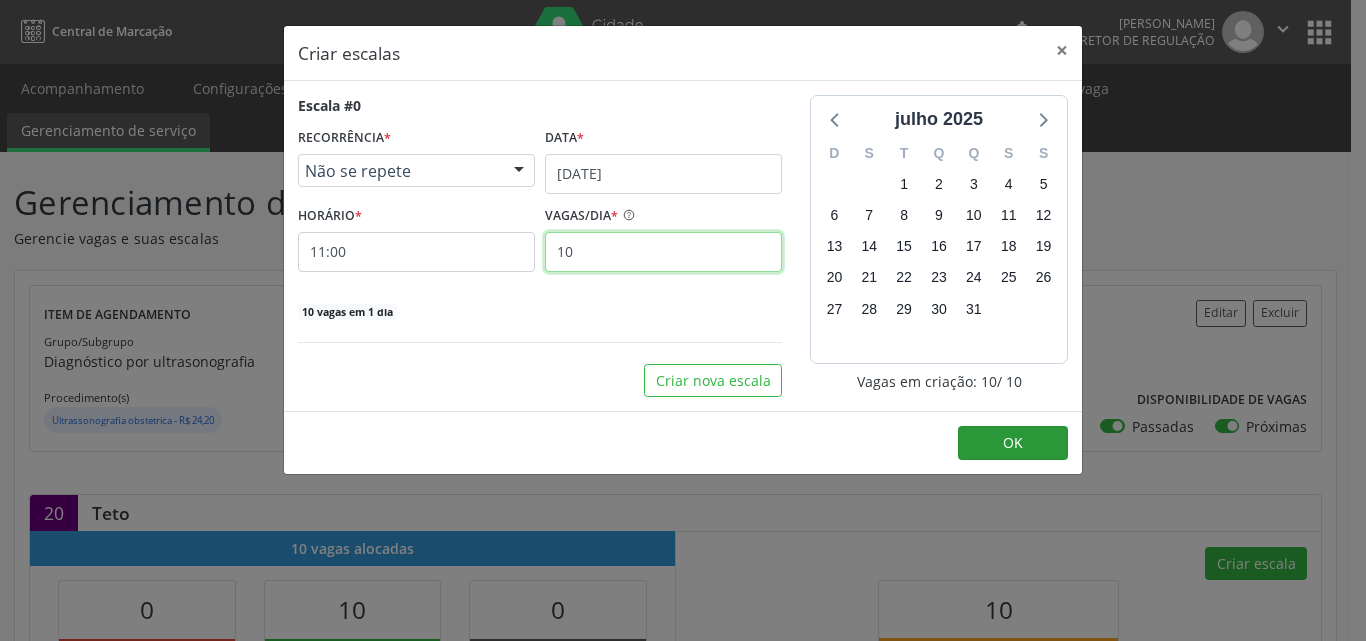 type on "10" 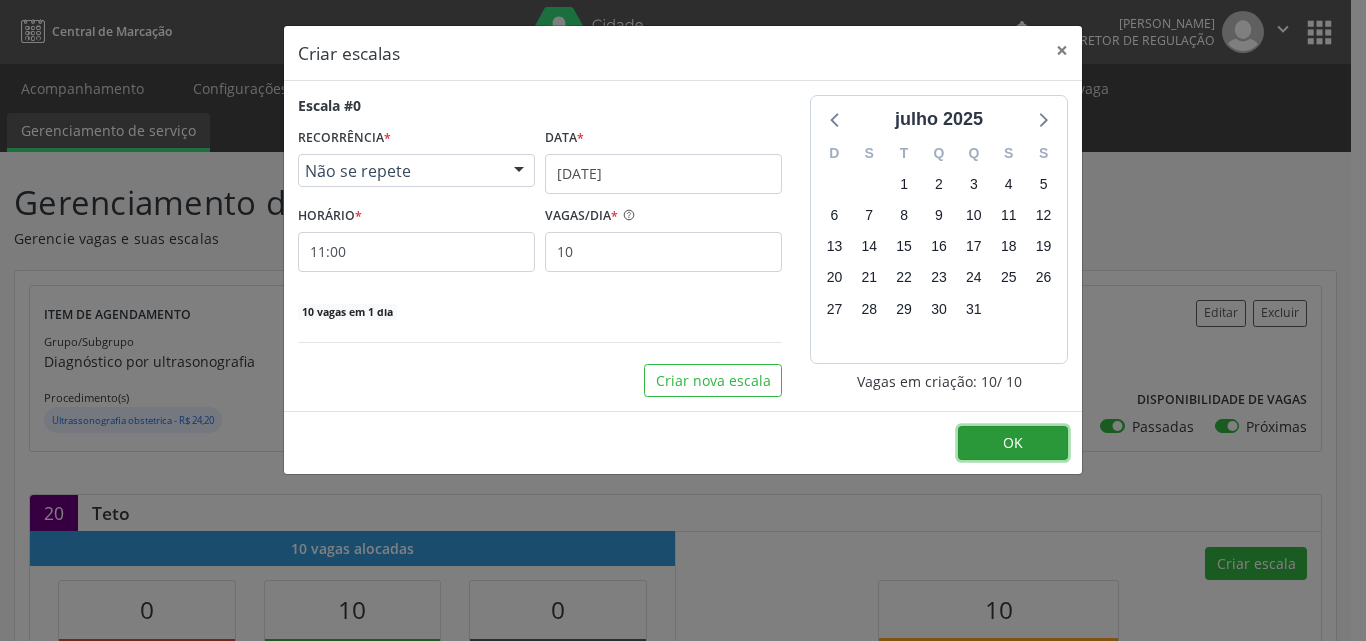 click on "OK" at bounding box center [1013, 442] 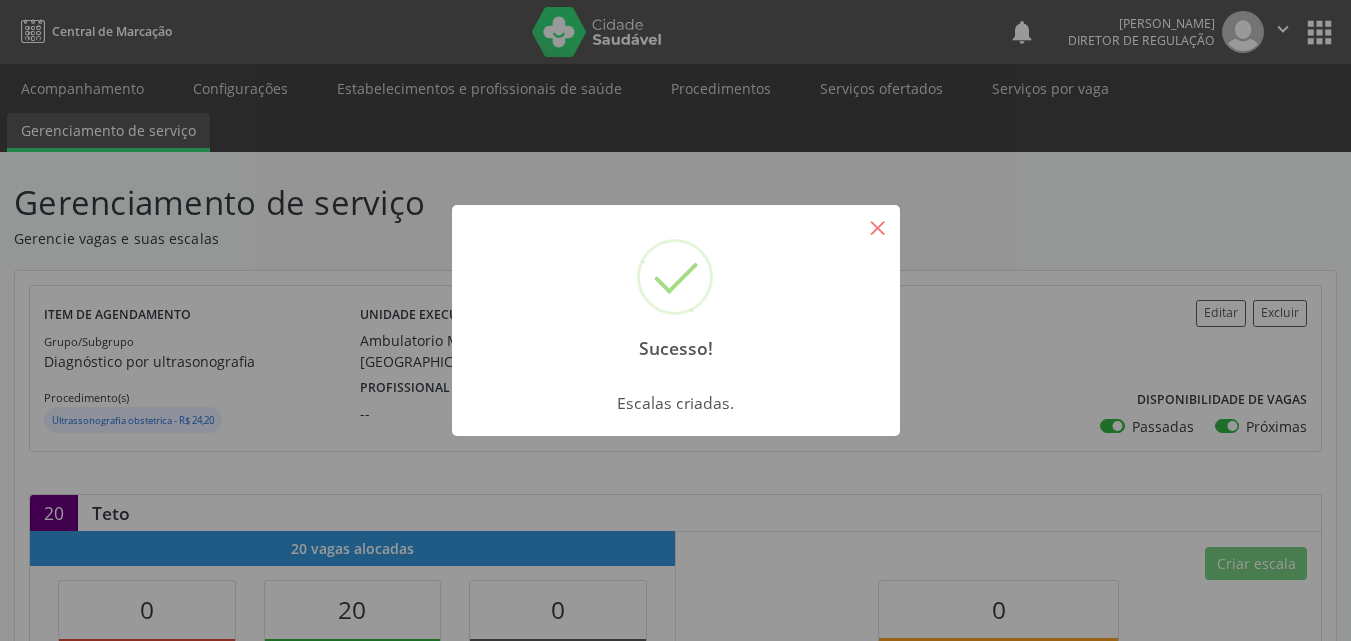 click on "×" at bounding box center (878, 227) 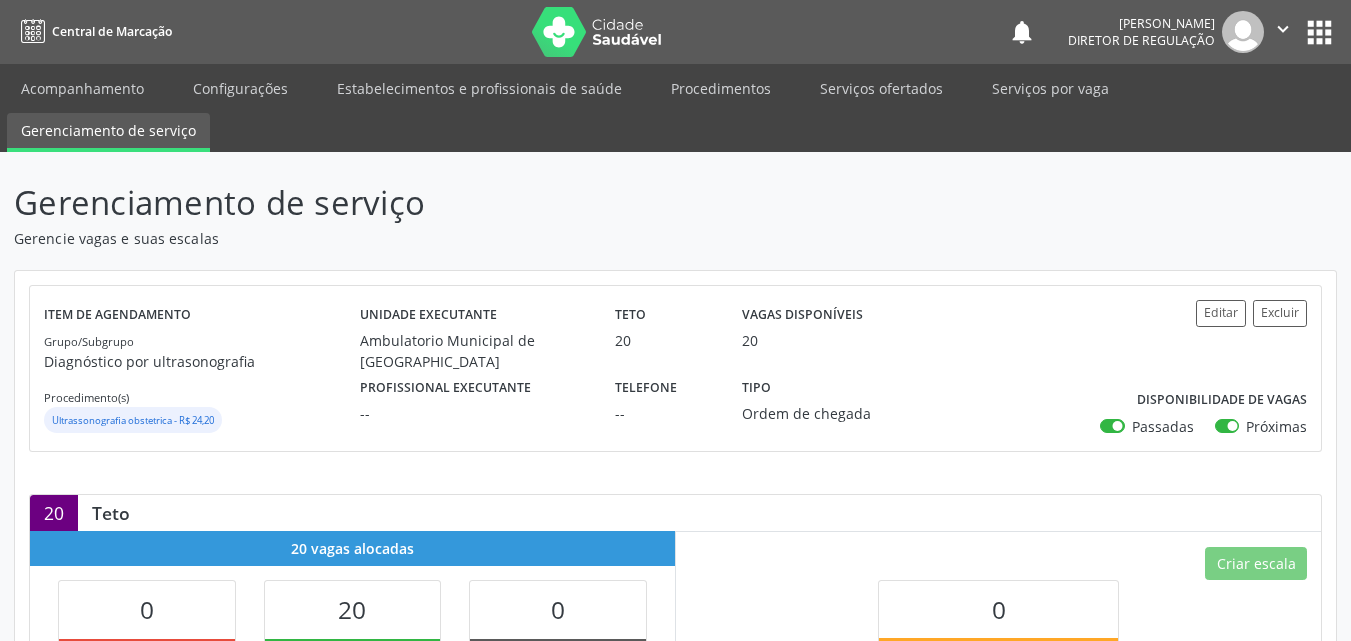click on "Gerencie vagas e suas escalas" at bounding box center (477, 238) 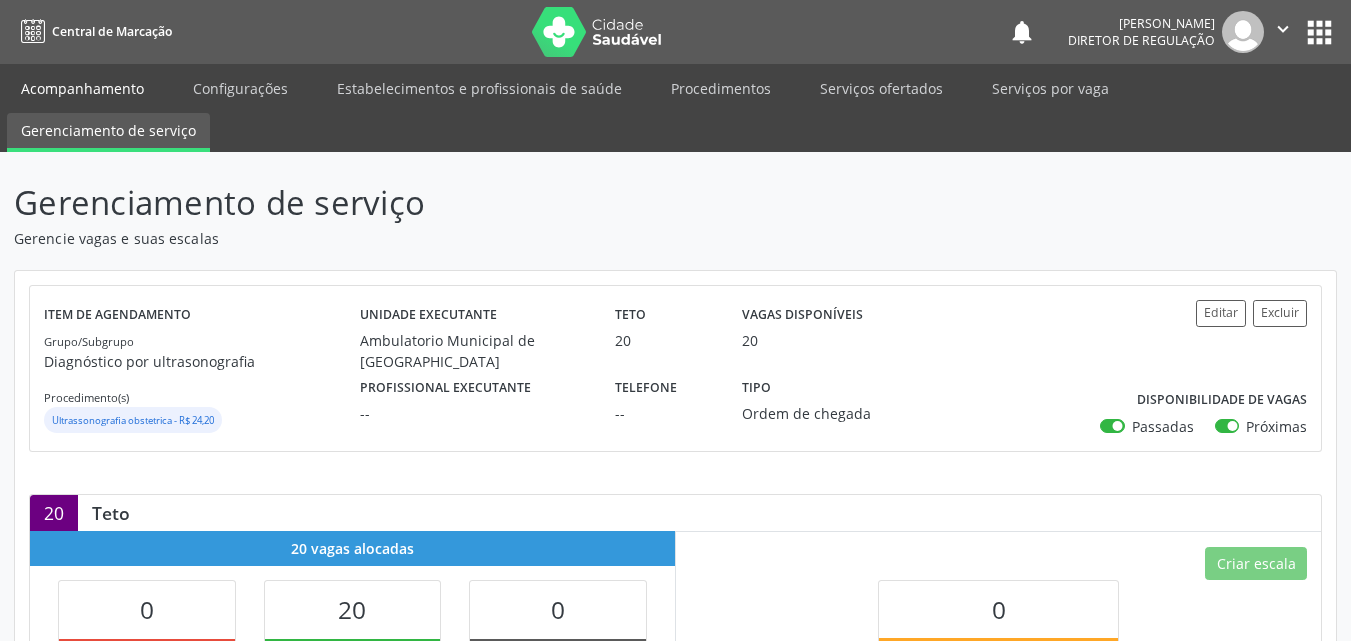click on "Acompanhamento" at bounding box center (82, 88) 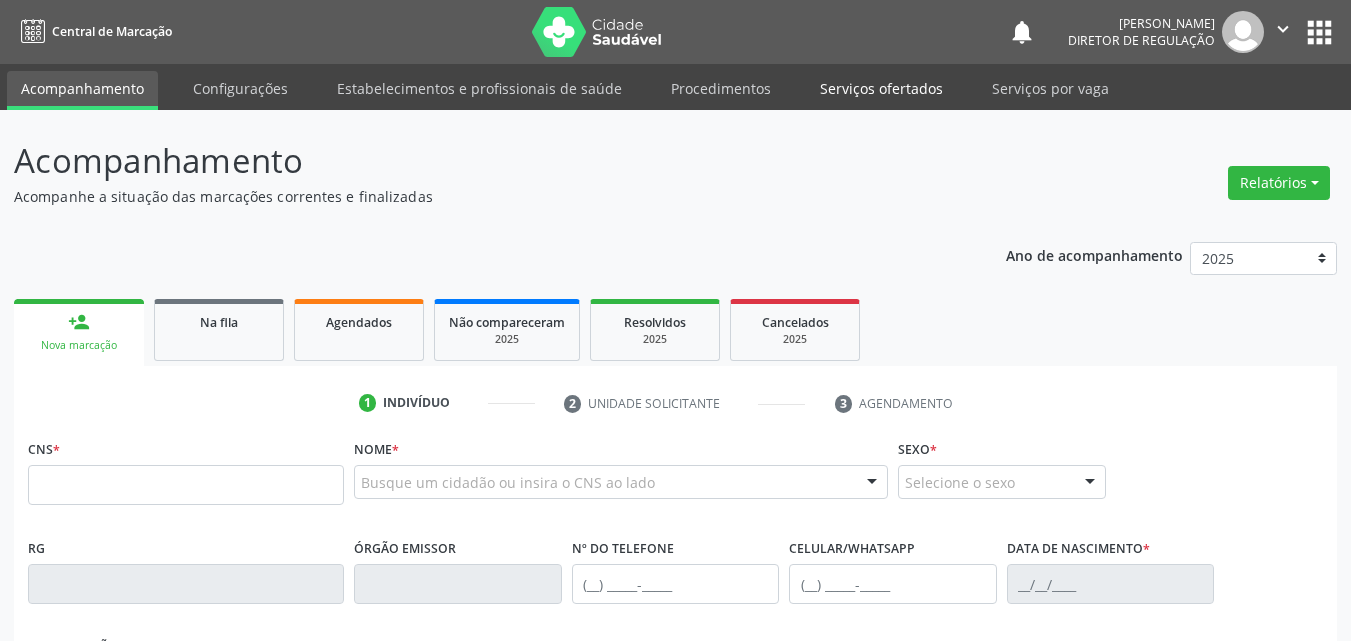 click on "Serviços ofertados" at bounding box center [881, 88] 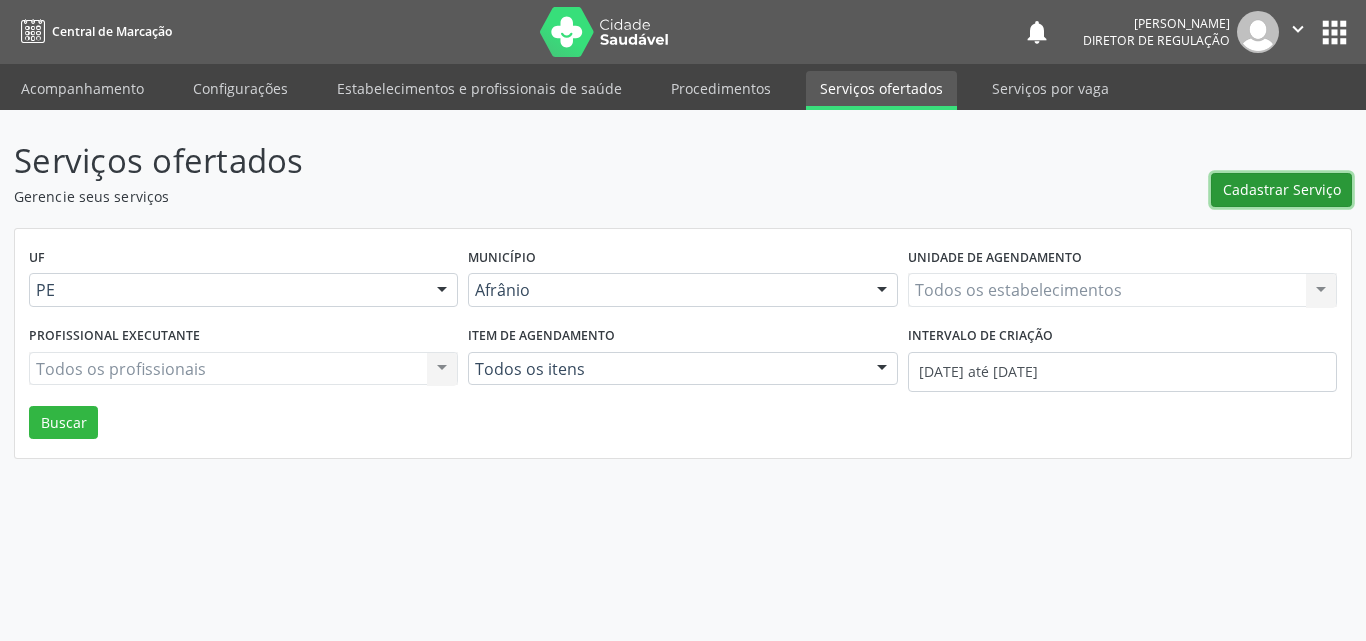 click on "Cadastrar Serviço" at bounding box center [1282, 189] 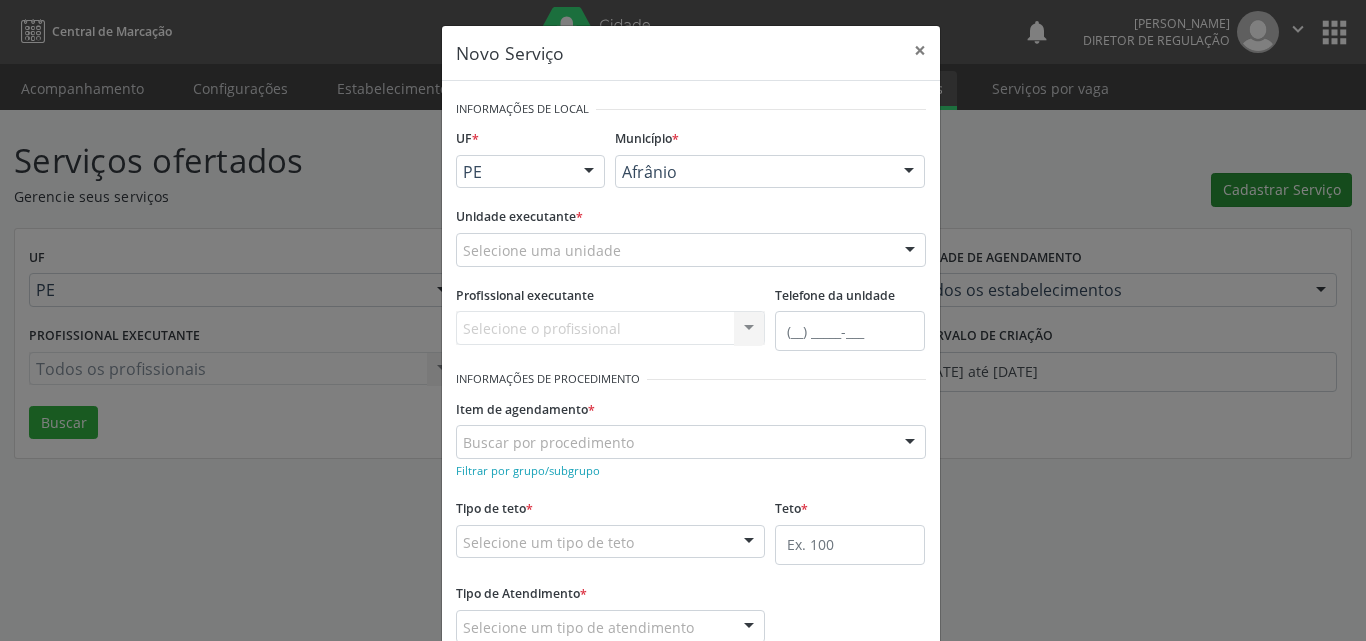 scroll, scrollTop: 0, scrollLeft: 0, axis: both 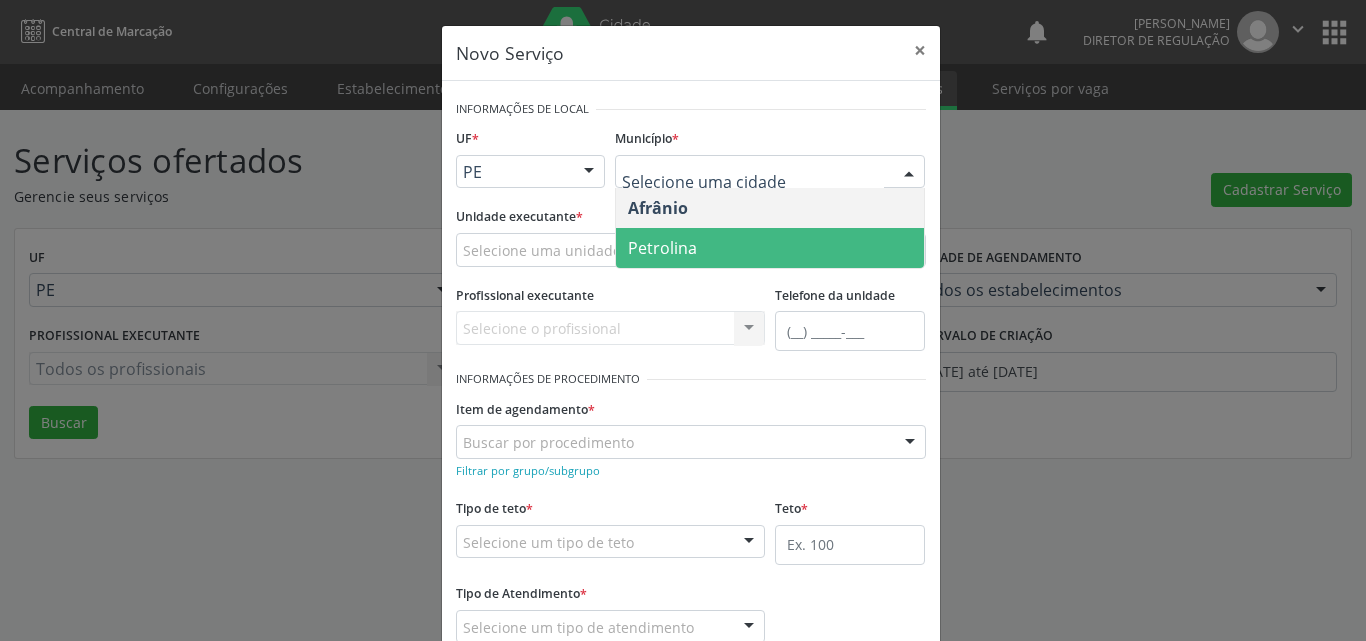 click on "Petrolina" at bounding box center (770, 248) 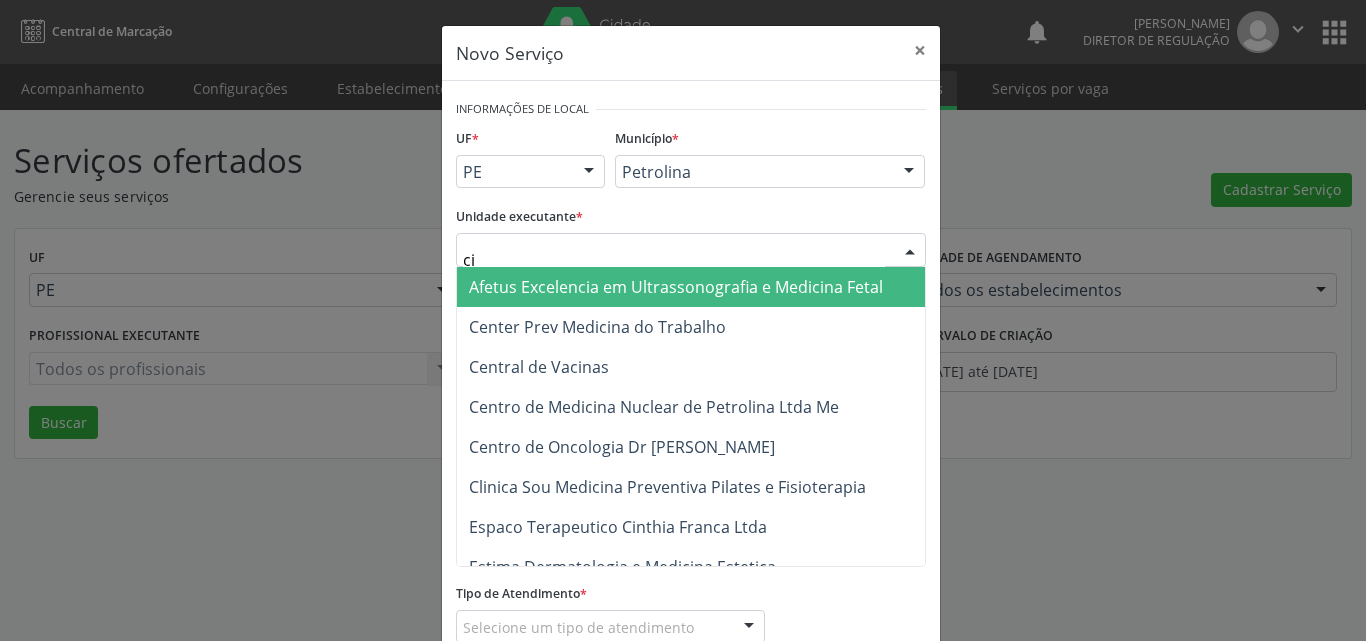type on "c" 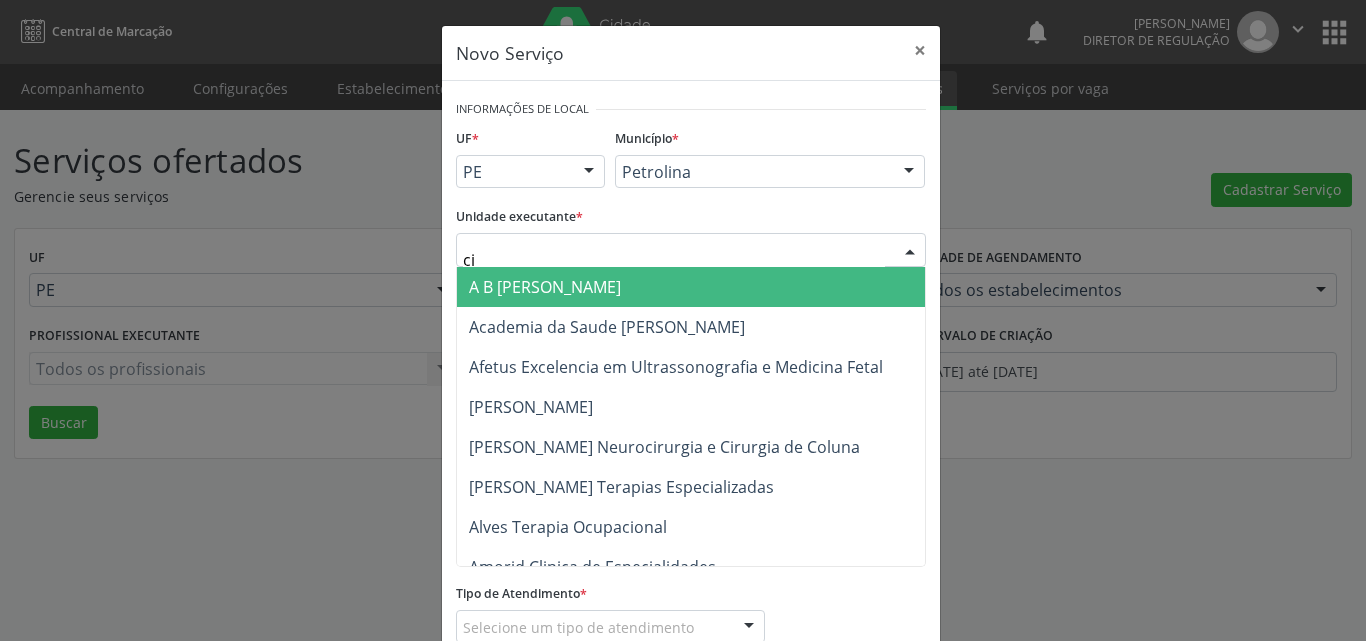 type on "c" 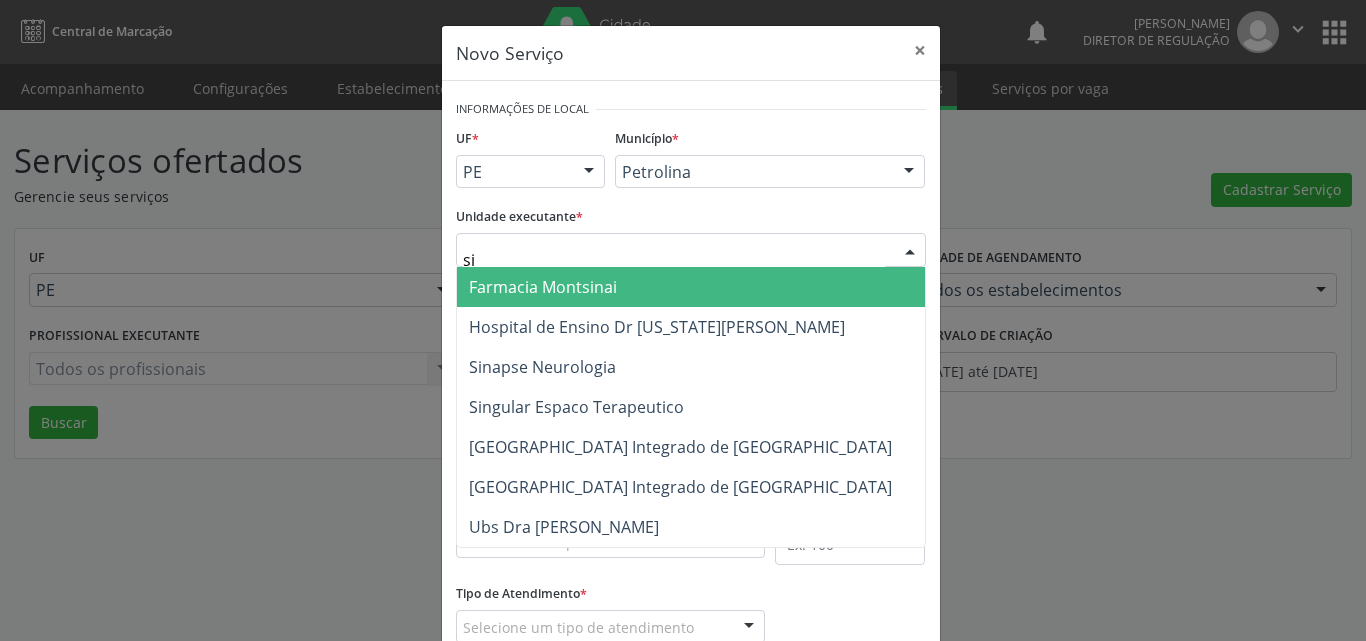 type on "s" 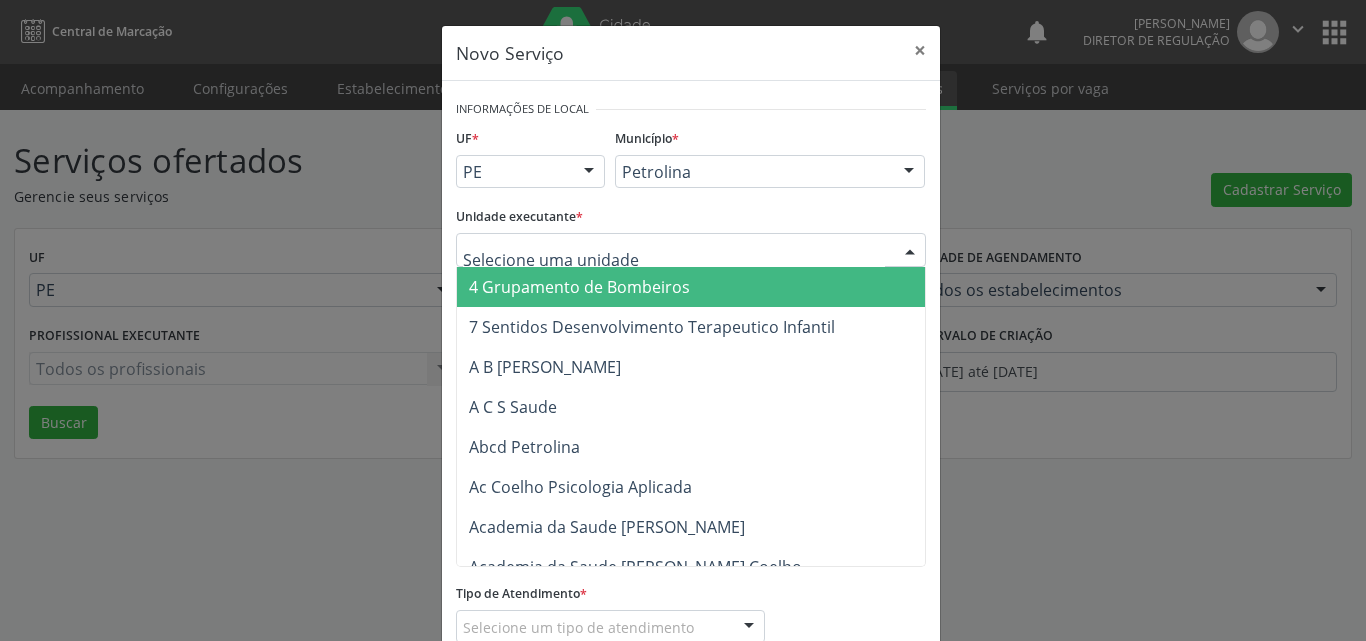 type on "e" 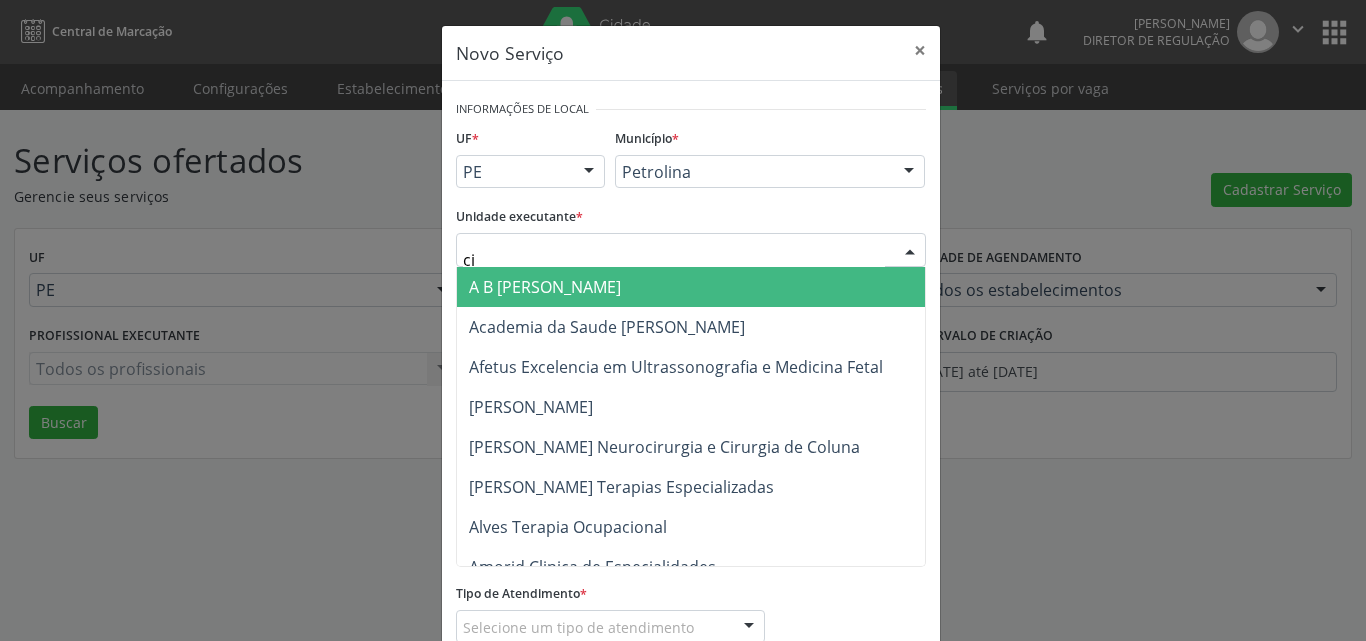 type on "cin" 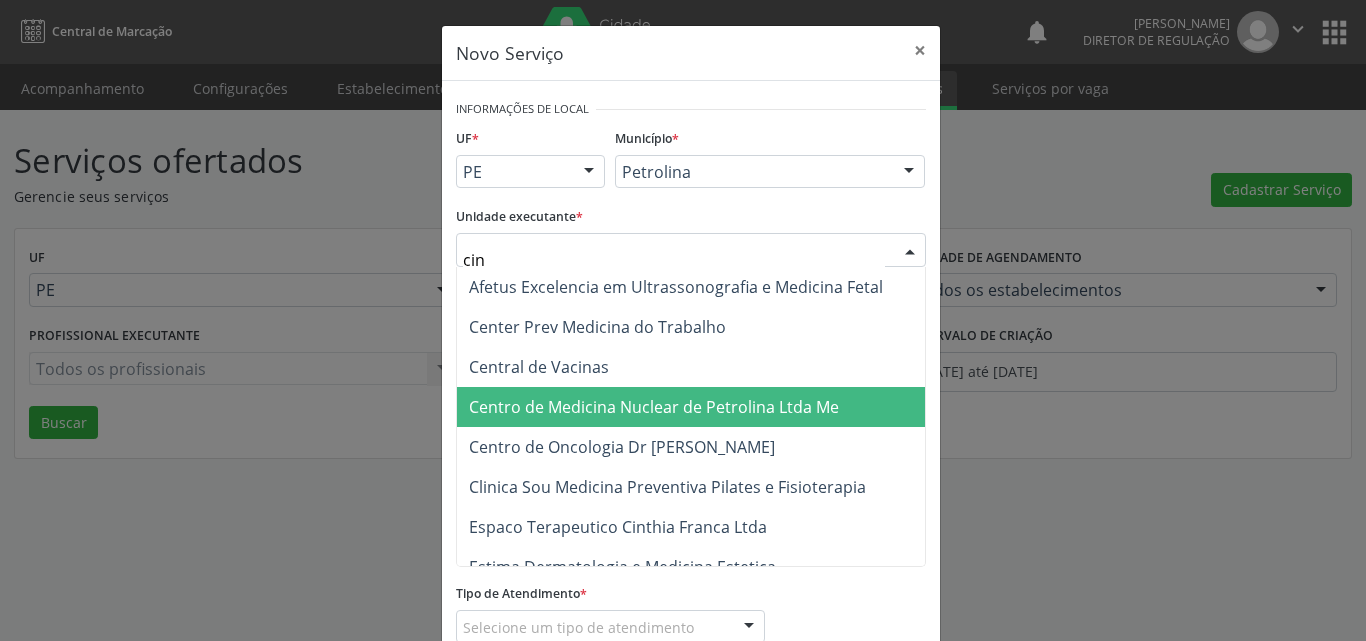 click on "Centro de Medicina Nuclear de Petrolina Ltda Me" at bounding box center (654, 407) 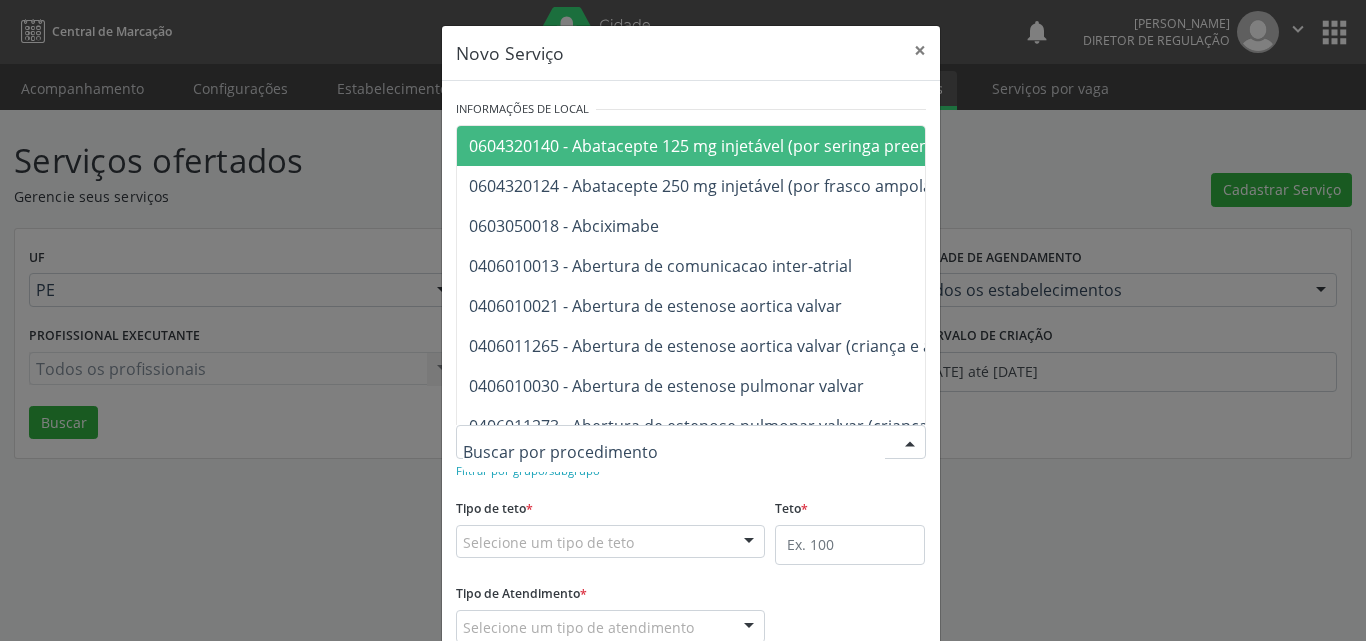 click at bounding box center [691, 442] 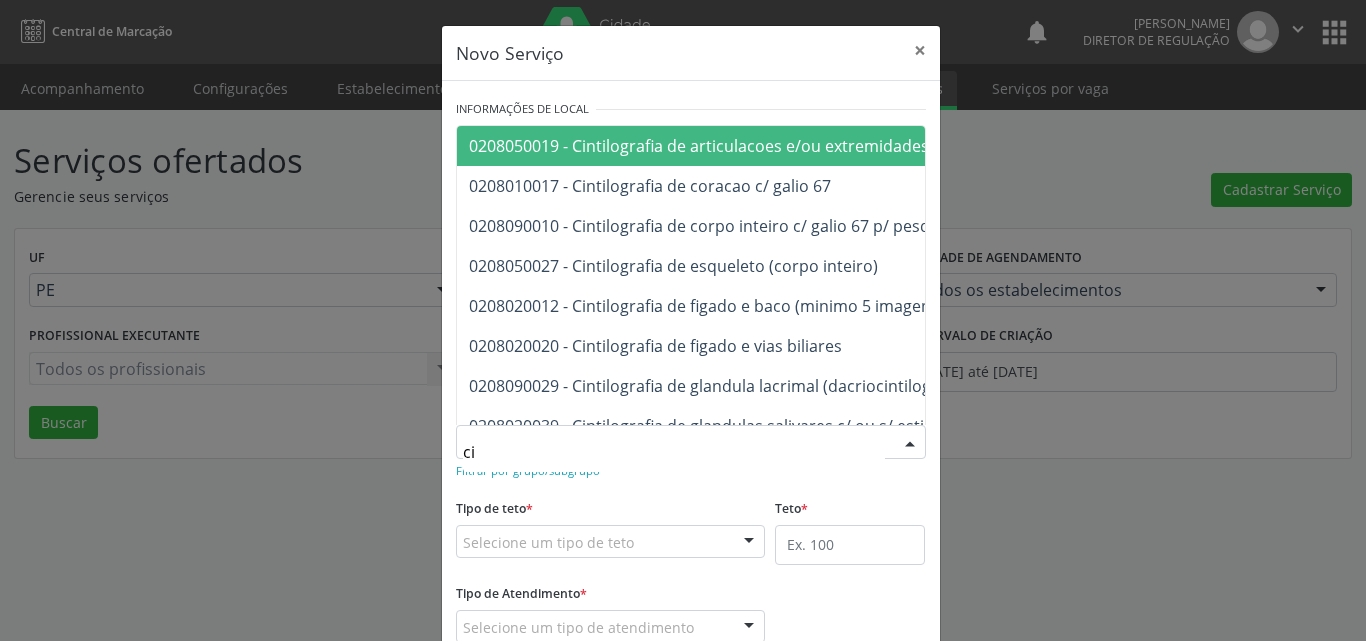 type on "c" 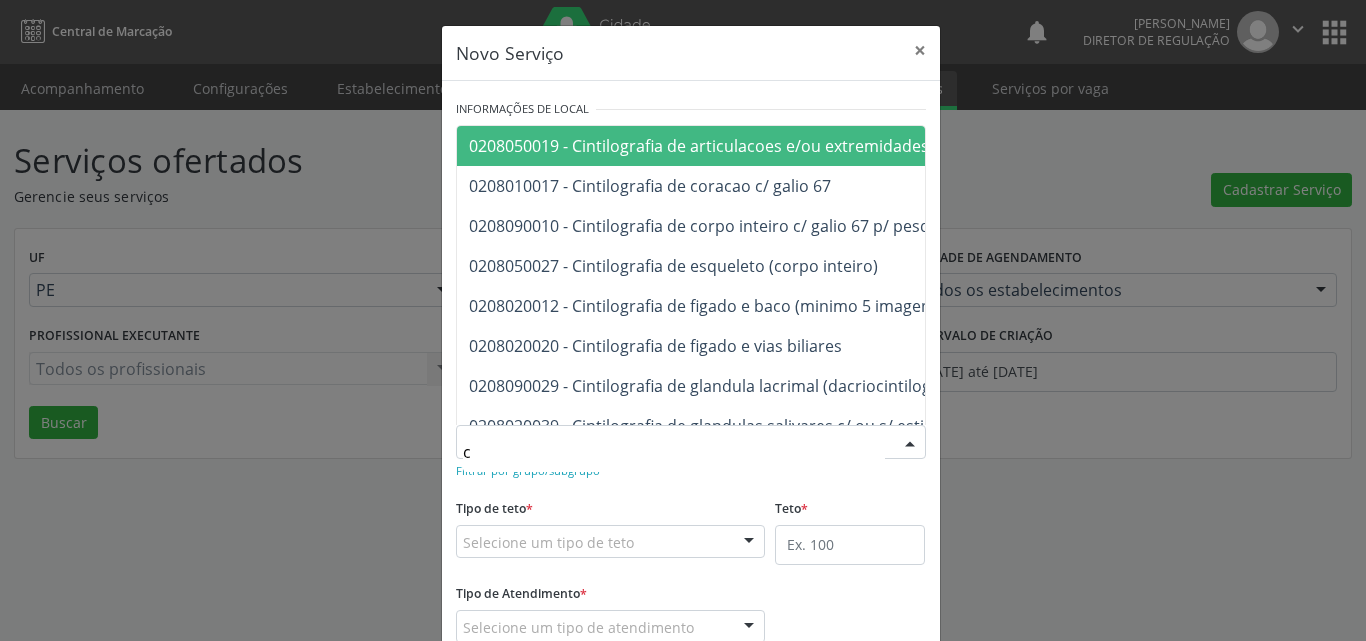 type 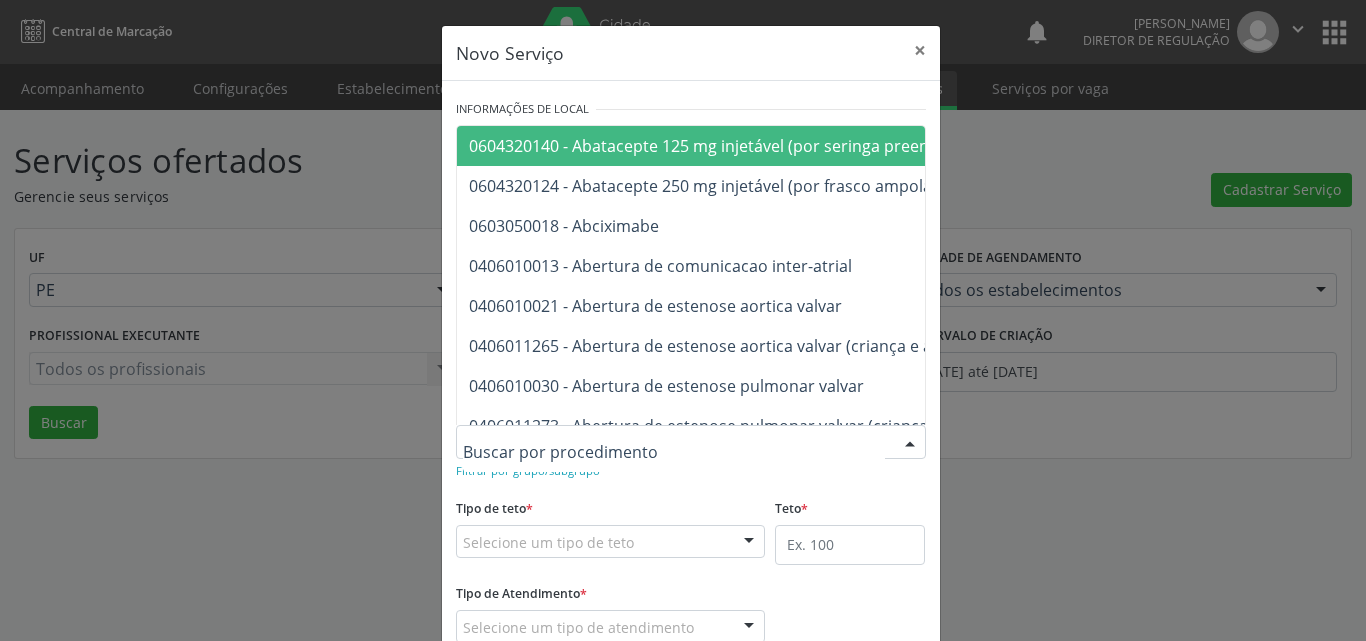 click on "Novo Serviço × Informações de Local
UF
*
PE         BA   PE
Nenhum resultado encontrado para: "   "
Não há nenhuma opção para ser exibida.
Município
*
Petrolina         Afrânio   Petrolina
Nenhum resultado encontrado para: "   "
Não há nenhuma opção para ser exibida.
Unidade executante
*
Centro de Medicina Nuclear de Petrolina Ltda Me         4 Grupamento de Bombeiros   7 Sentidos Desenvolvimento Terapeutico Infantil   A B Nascimento Gonzaga   A C S Saude   Abcd Petrolina   Ac Coelho Psicologia Aplicada   Academia da Saude Dona Marinete Fonseca   Academia da Saude Isabel Cavalcanti Coelho   Academia da Saude Janio Amadeu Alves   Academia da Saude Joaquim Francisco Araujo   Acolher   Acolher Consultorio e Servicos de Psicologia   Acquavita Clinica de Reabilitacao   Adriano Bonafin Diagnostico Por Imagem   Afeto Psicologia       Alda Leticia de Souza Andrade" at bounding box center (683, 320) 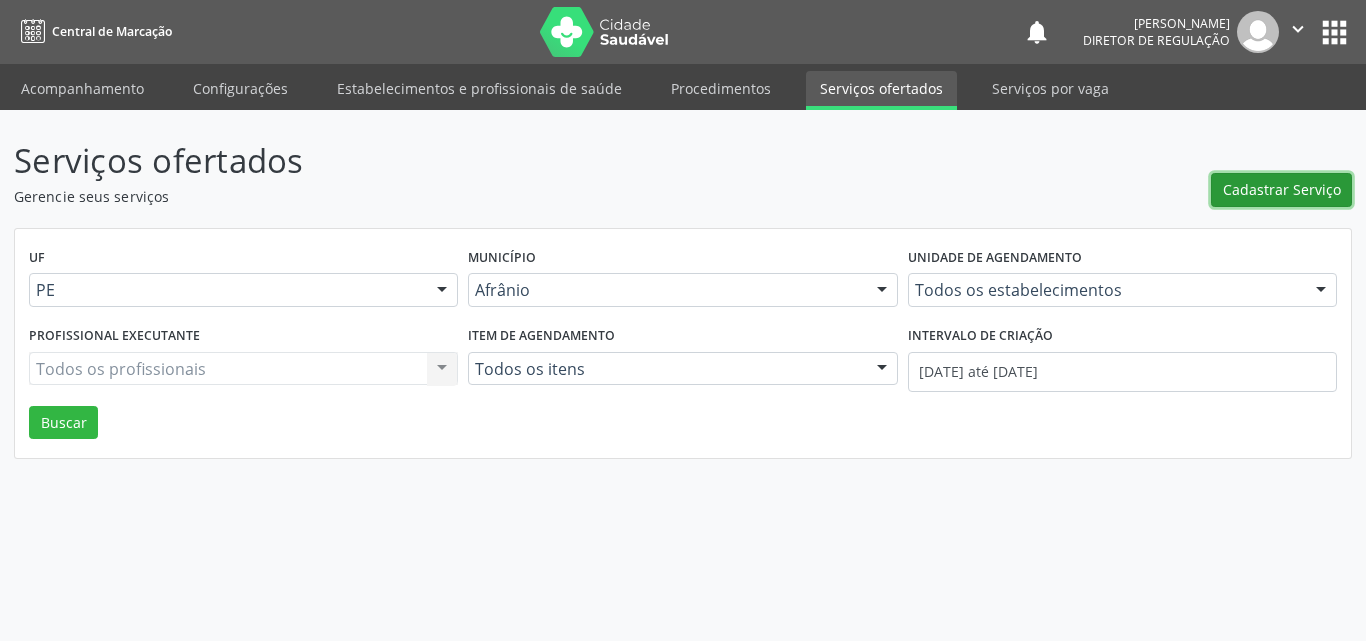 click on "Cadastrar Serviço" at bounding box center (1282, 189) 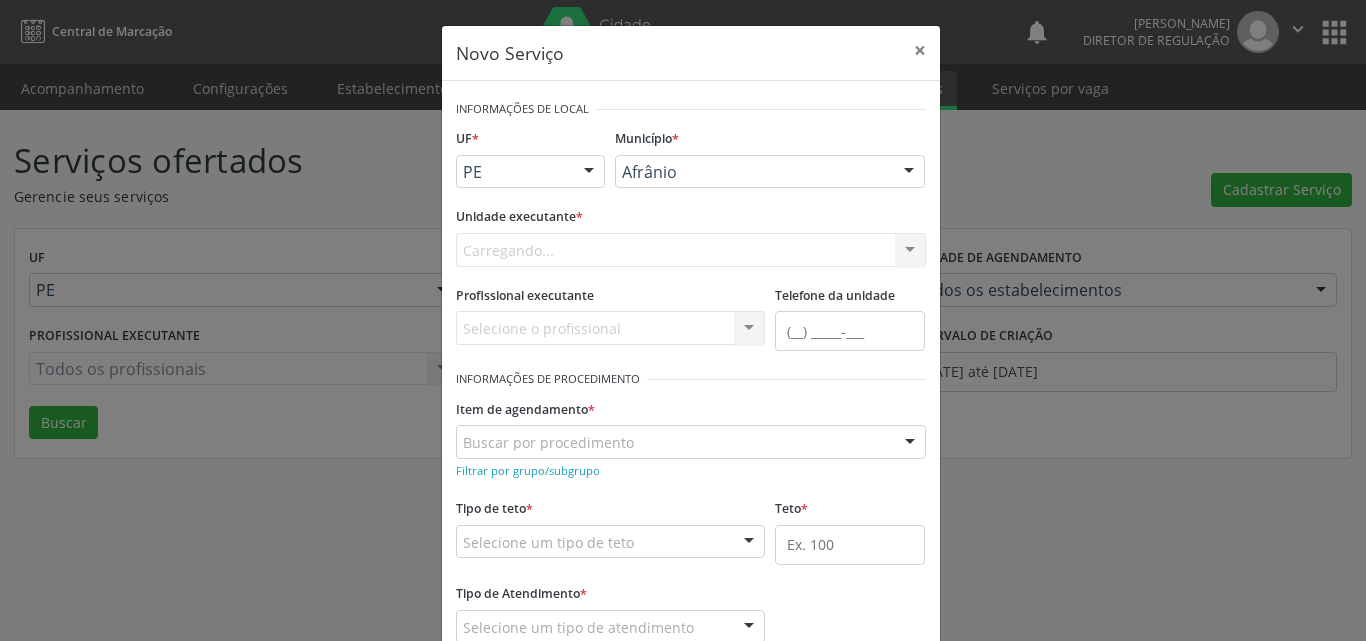 scroll, scrollTop: 0, scrollLeft: 0, axis: both 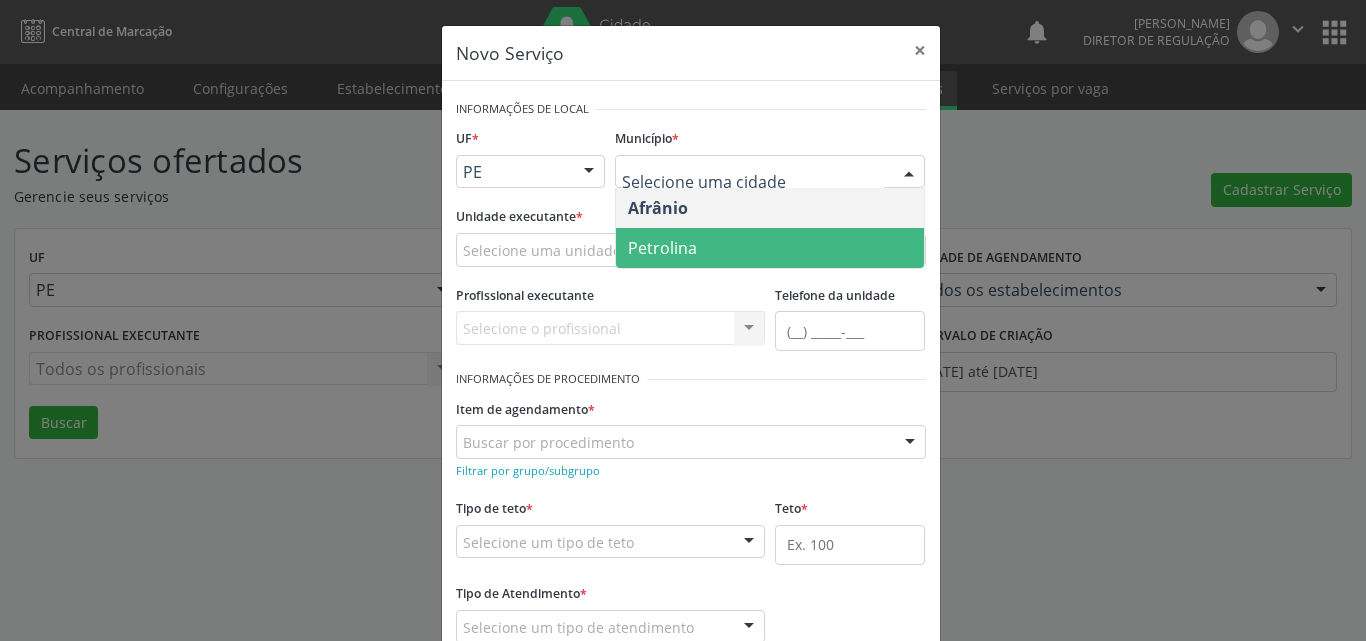click on "Petrolina" at bounding box center [770, 248] 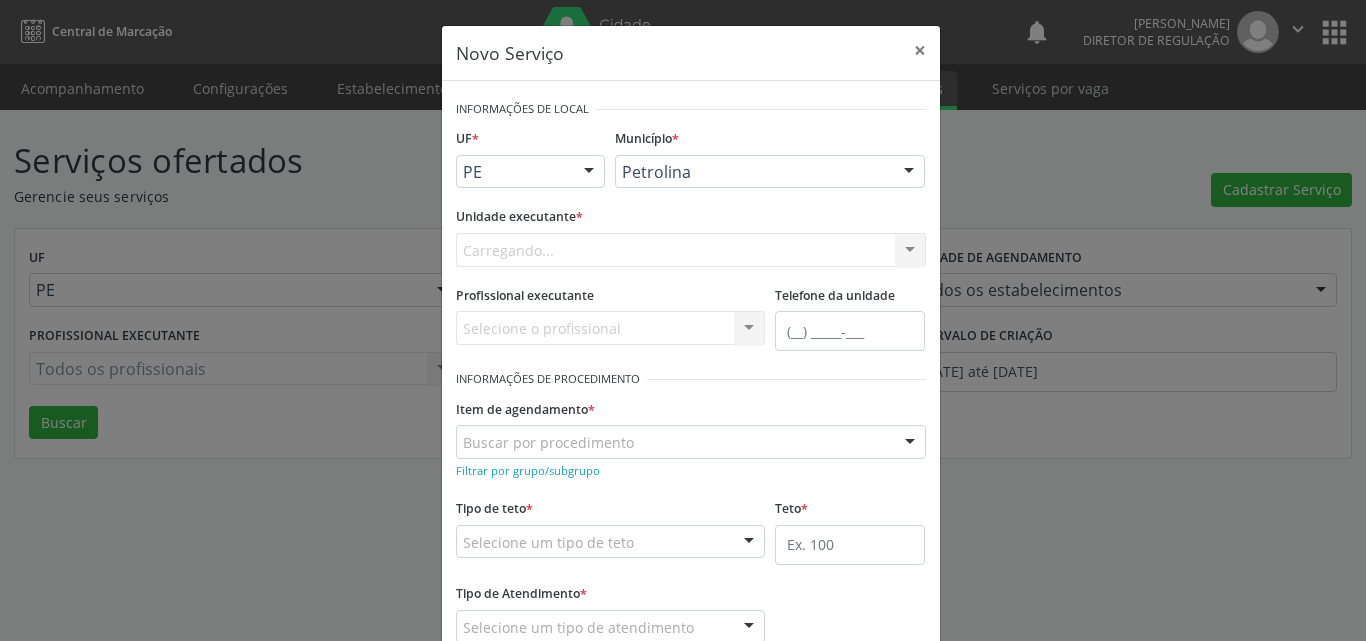 click on "Carregando...
Academia da Saude de Afranio   Academia da Saude do Bairro Roberto Luis   Academia da Saude do Distrito de Cachoeira do Roberto   Academia da Saude do Distrito de Extrema   Academia da Saude do Jose Ramos   Alves Landim   Ambulatorio Municipal de Saude   Caf Central de Abastecimento Farmaceutico   Centro de Atencao Psicossocial de Afranio Pe   Centro de Especialidades   Cime   Cuidar   Equipe de Atencao Basica Prisional Tipo I com Saude Mental   Esf Ana Coelho Nonato   Esf Custodia Maria da Conceicao   Esf Isabel Gomes   Esf Jose Ramos   Esf Jose e Maria Rodrigues de Macedo   Esf Maria Dilurdes da Silva   Esf Maria da Silva Pereira   Esf Rosalia Cavalcanti Gomes   Esf de Barra das Melancias   Esf de Extrema   Farmacia Basica do Municipio de Afranio   Hospital Municipal Maria Coelho Cavalcanti Rodrigues   Hospital de Campanha Covid 19 Ambulatorio Municipal   Laboratorio de Protese Dentario   Lid Laboratorio de Investigacoes e Diagnosticos               Selac" at bounding box center (691, 250) 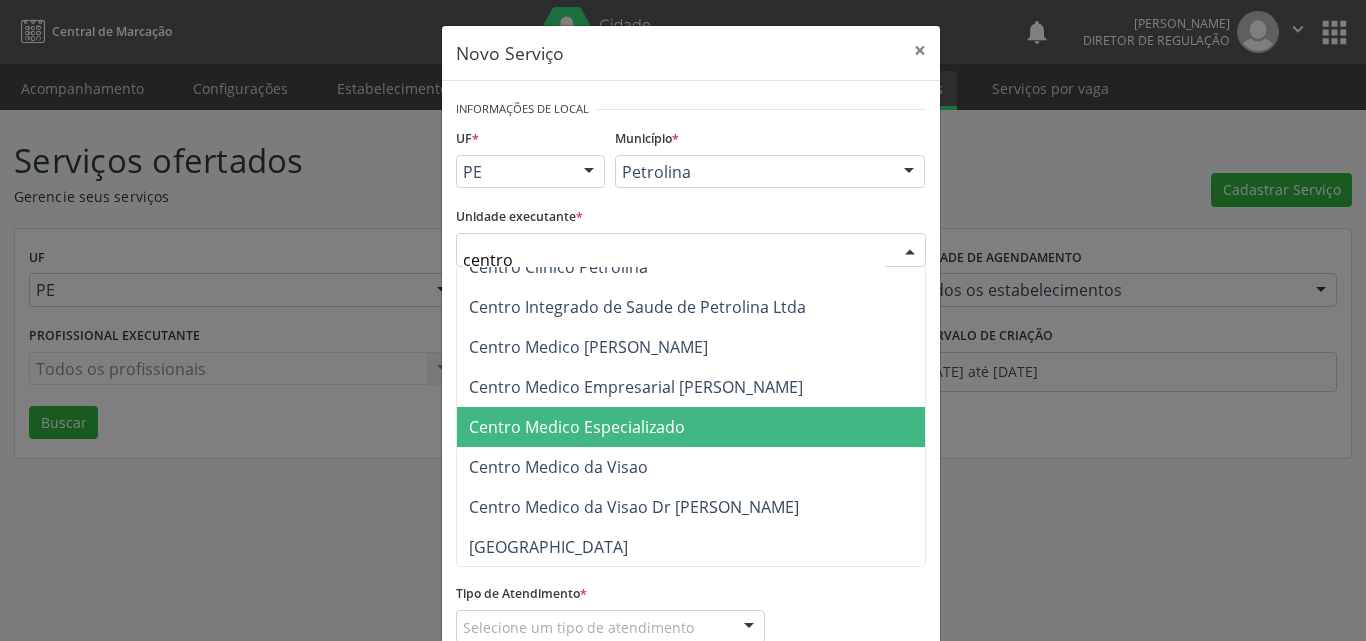 scroll, scrollTop: 400, scrollLeft: 0, axis: vertical 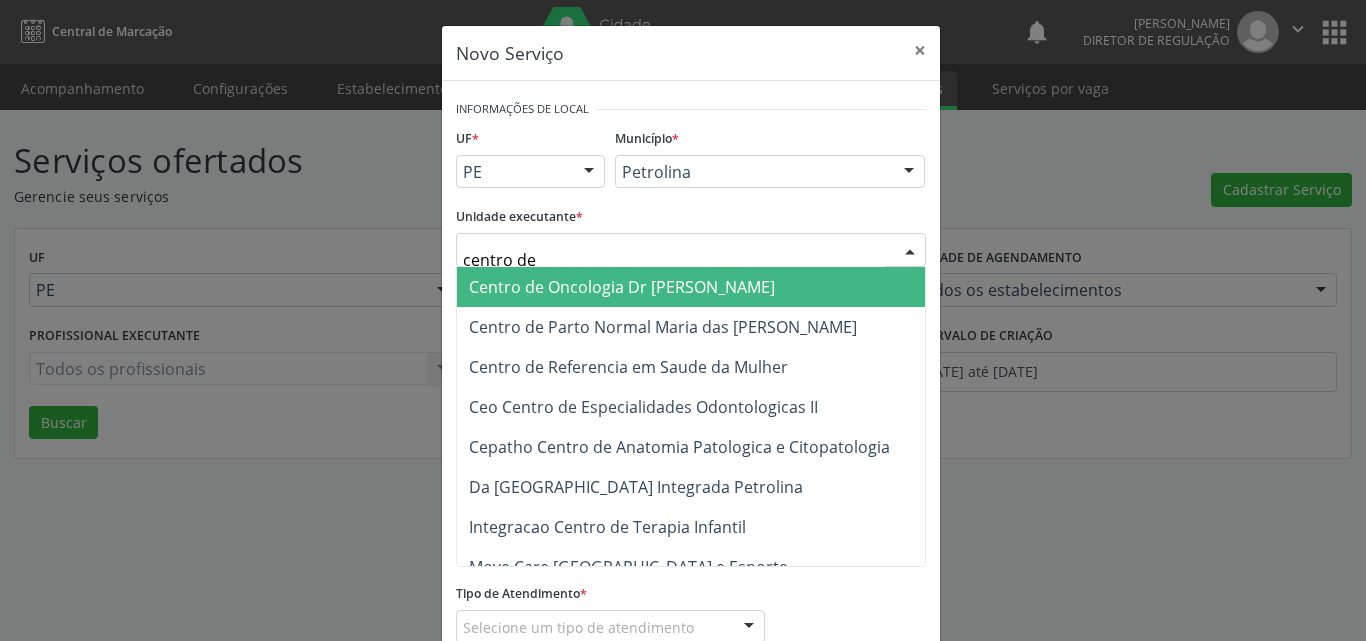 type on "centro de m" 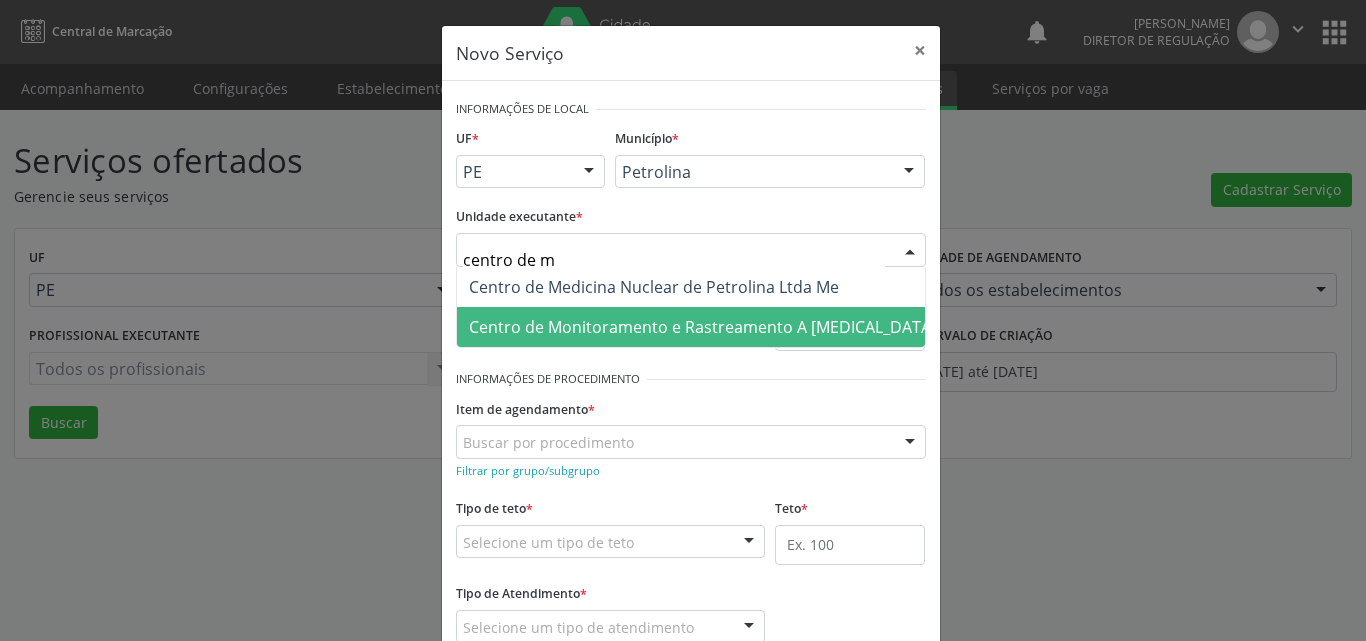 scroll, scrollTop: 0, scrollLeft: 0, axis: both 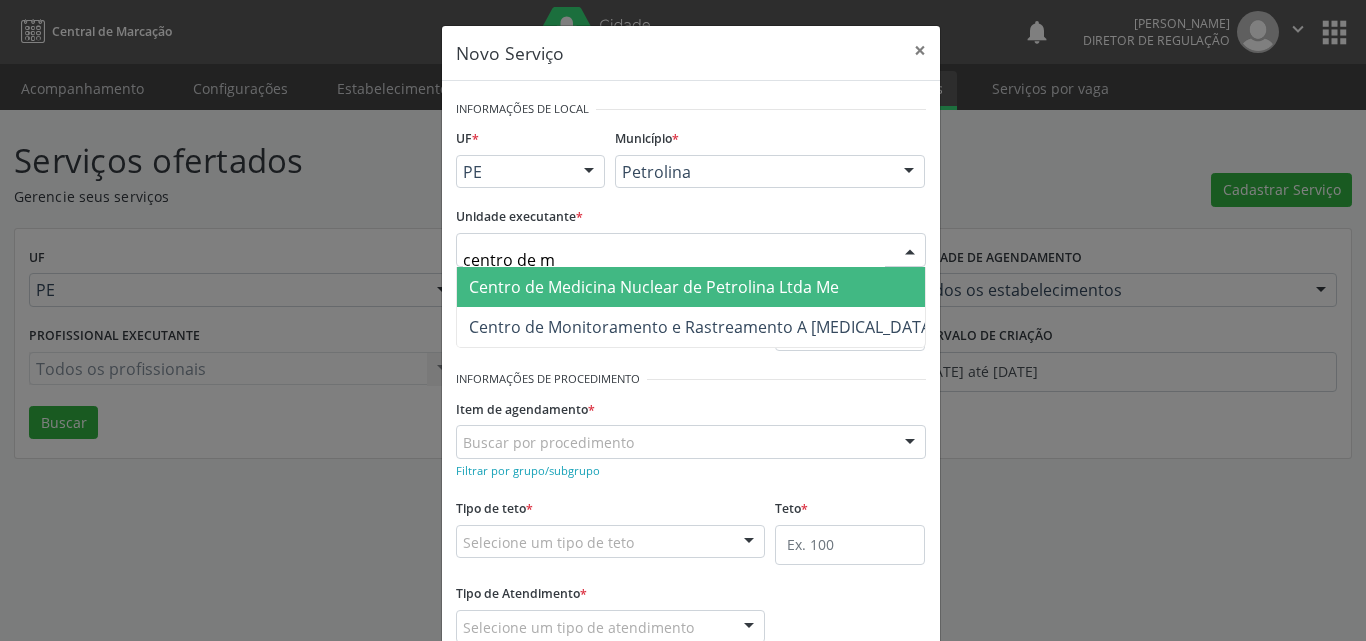 click on "Centro de Medicina Nuclear de Petrolina Ltda Me" at bounding box center (654, 287) 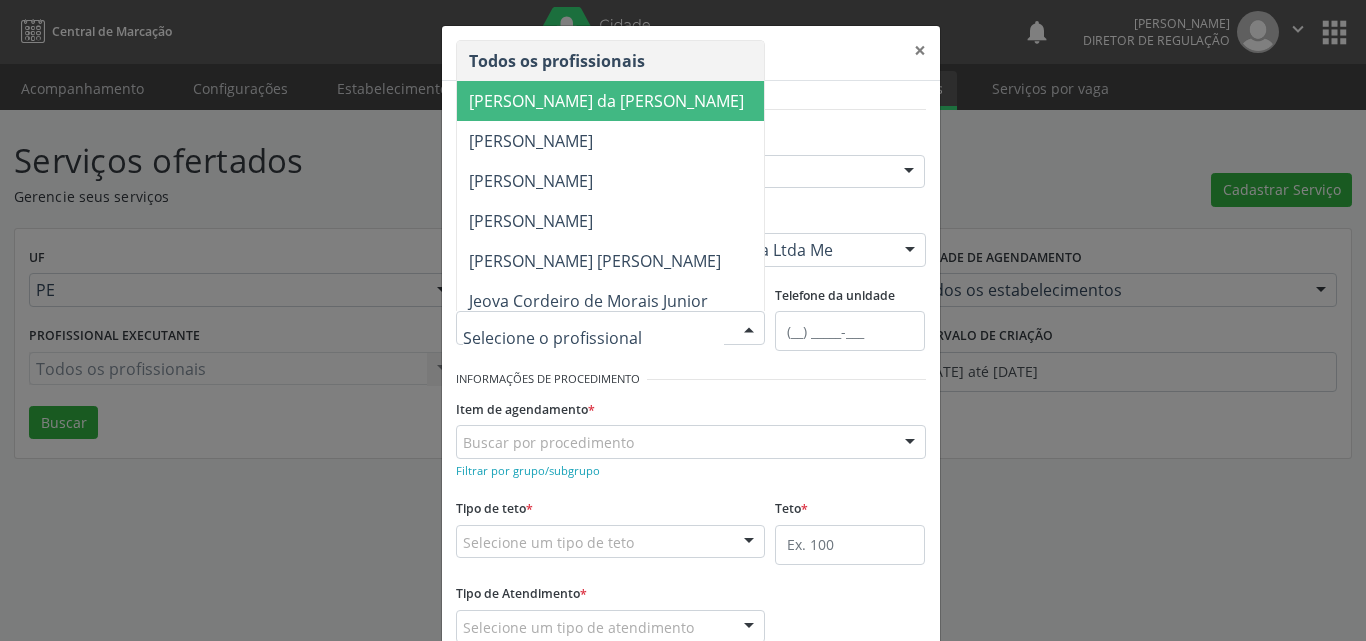 click on "Anderson da Costa Armstrong" at bounding box center (606, 101) 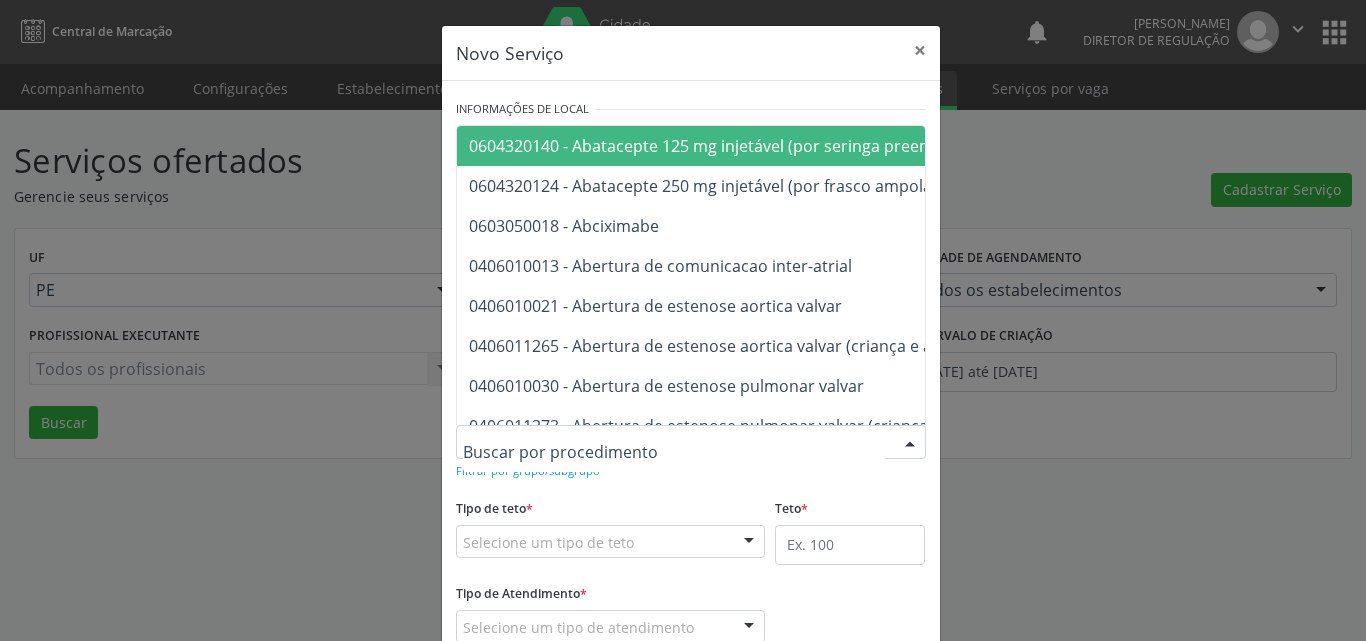 click at bounding box center (691, 442) 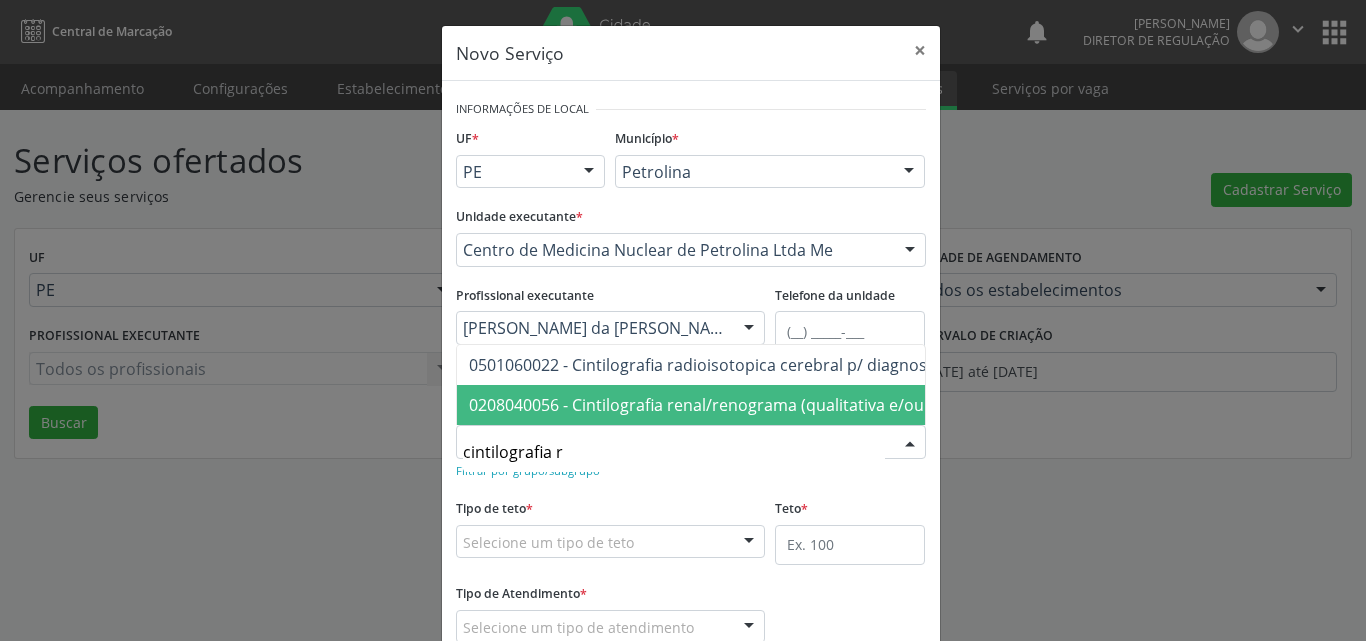 scroll, scrollTop: 0, scrollLeft: 0, axis: both 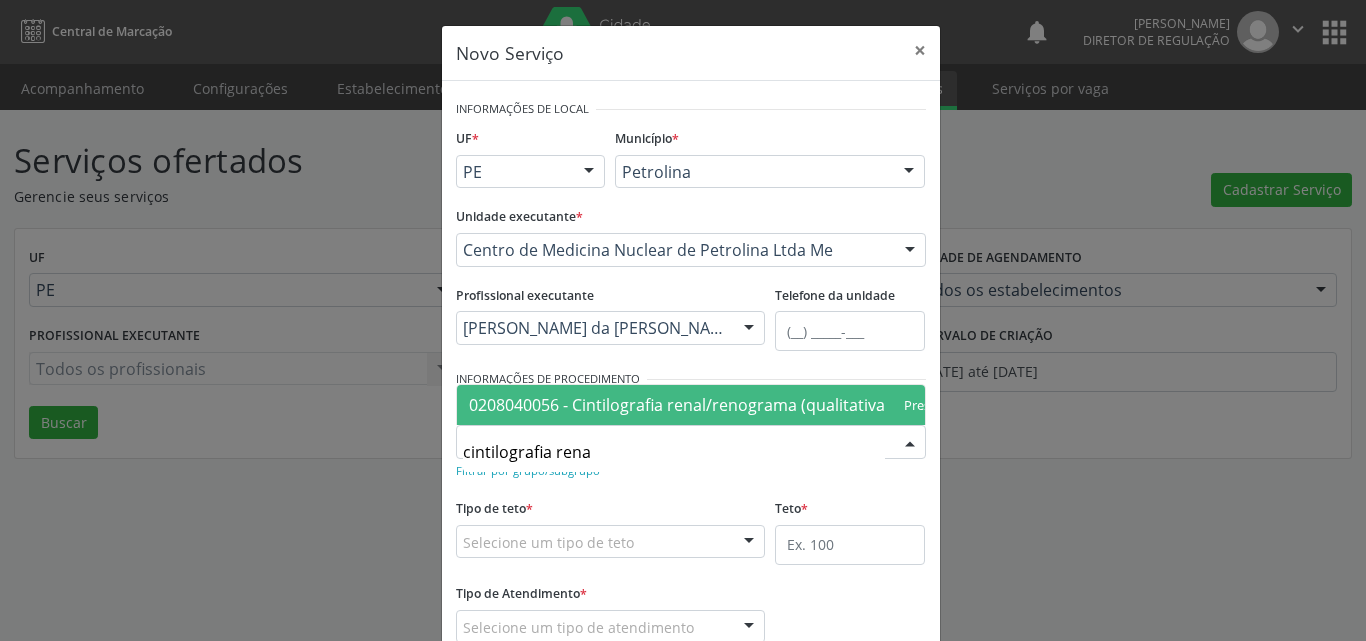 type on "cintilografia renal" 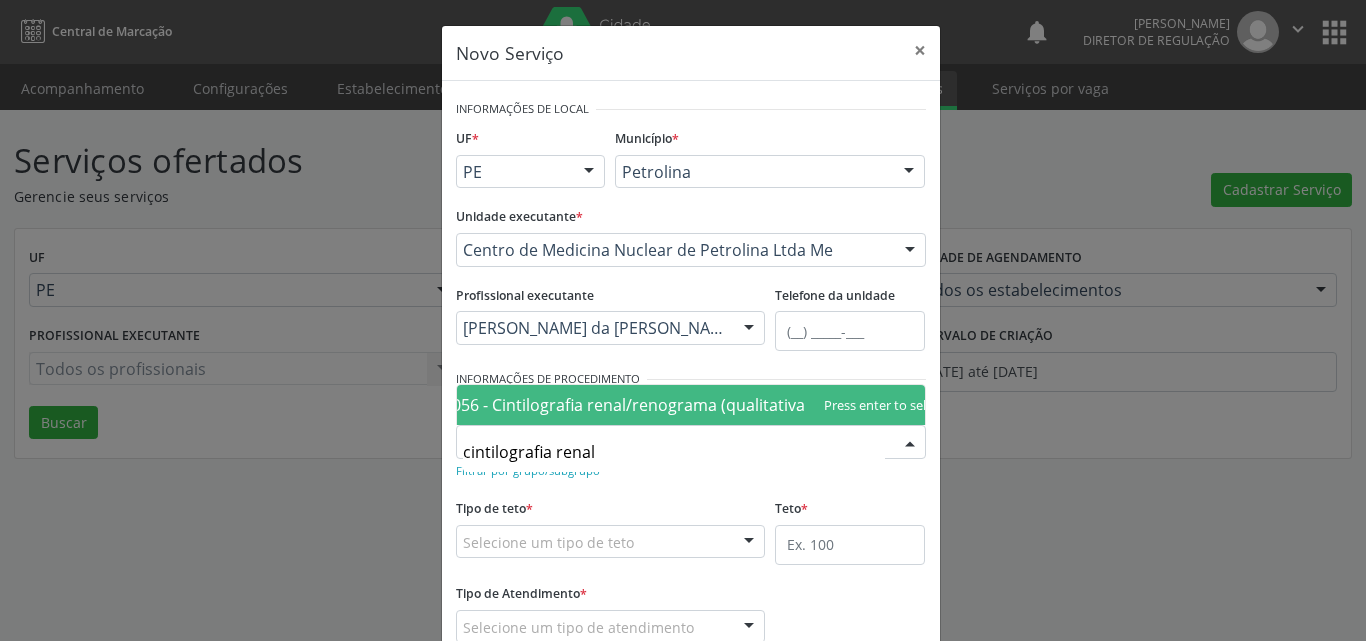 scroll, scrollTop: 0, scrollLeft: 105, axis: horizontal 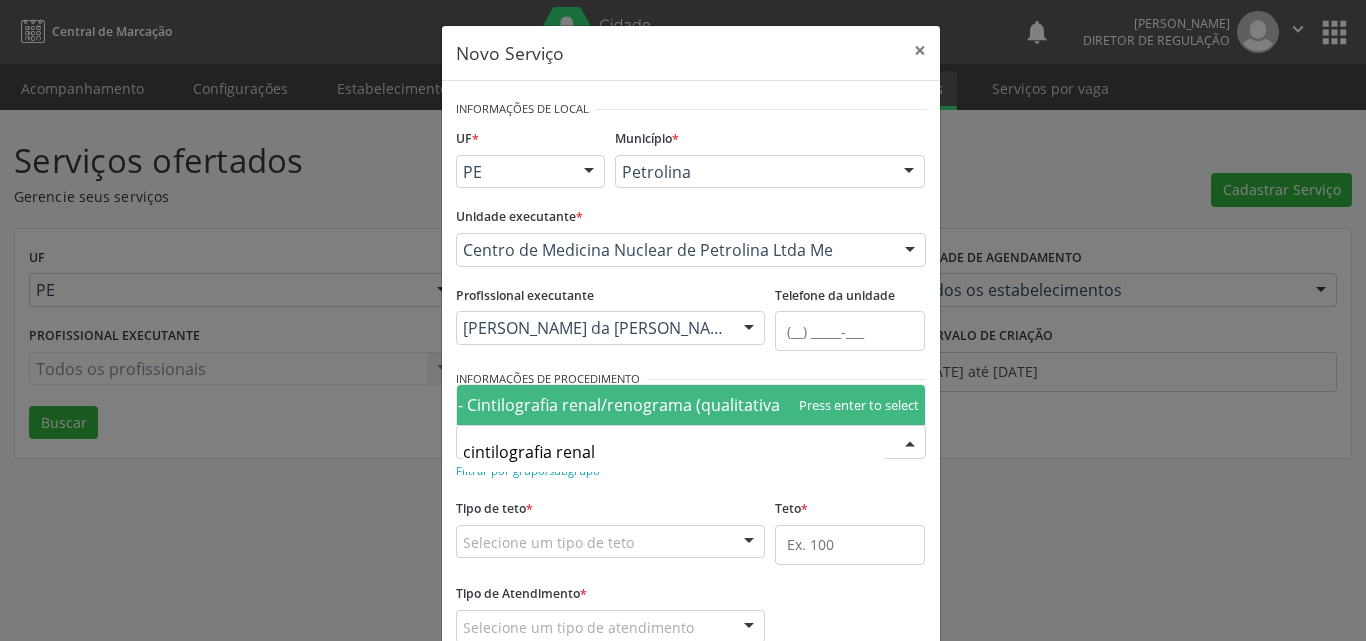 click on "0208040056 - Cintilografia renal/renograma (qualitativa e/ou quantitativa)" at bounding box center [641, 405] 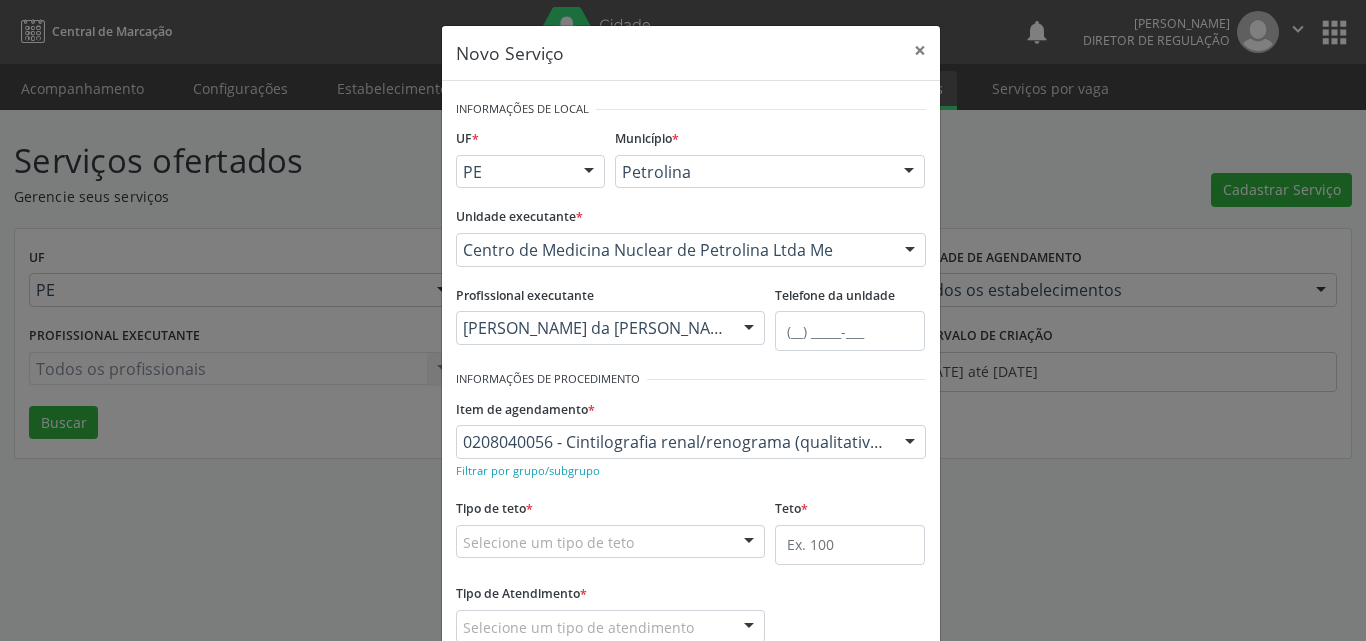 scroll, scrollTop: 132, scrollLeft: 0, axis: vertical 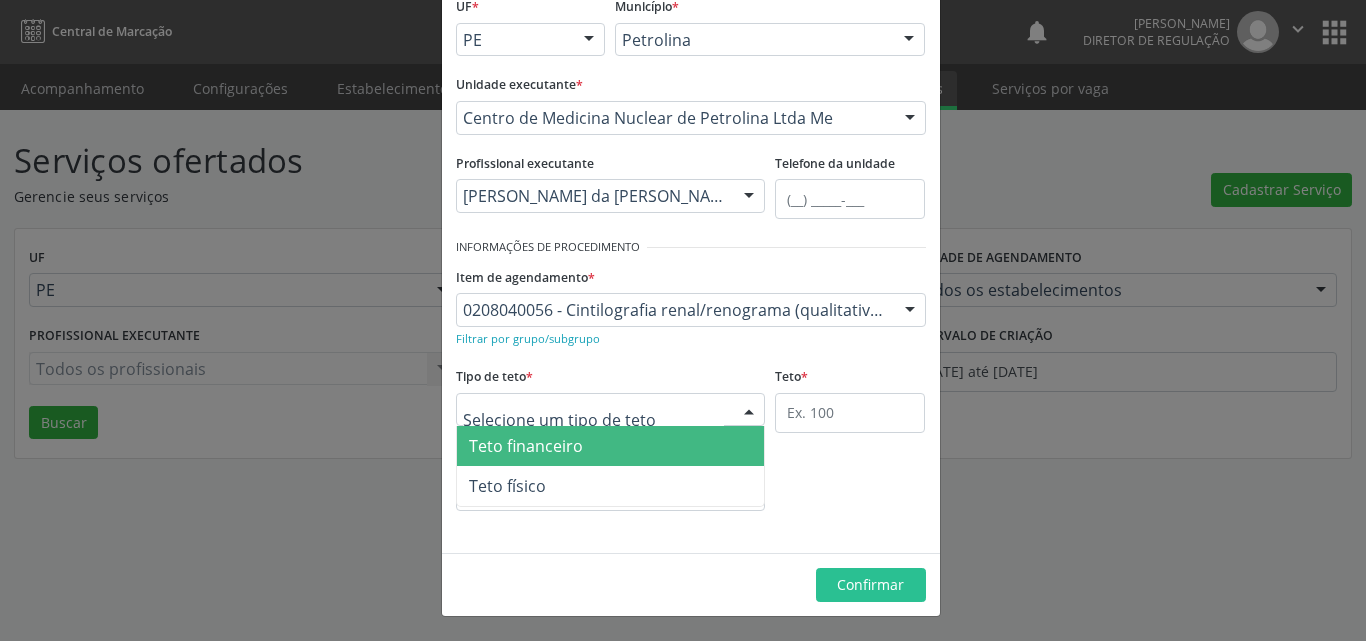 click at bounding box center (611, 410) 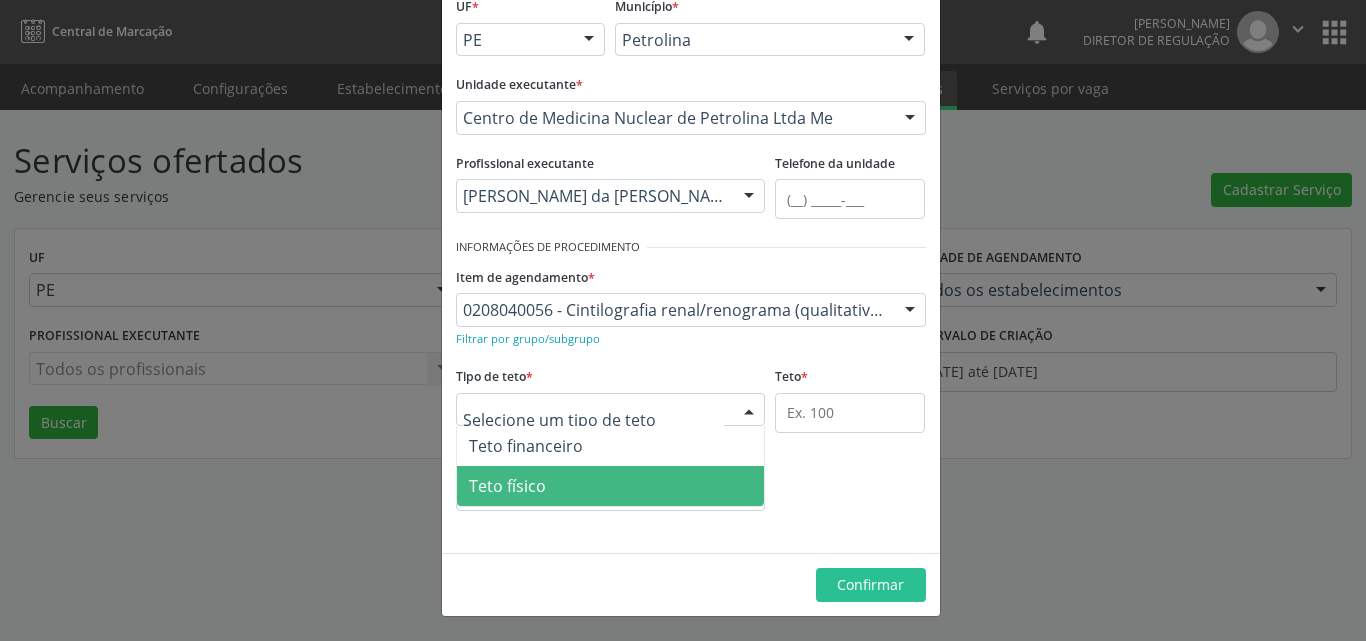 drag, startPoint x: 628, startPoint y: 481, endPoint x: 638, endPoint y: 479, distance: 10.198039 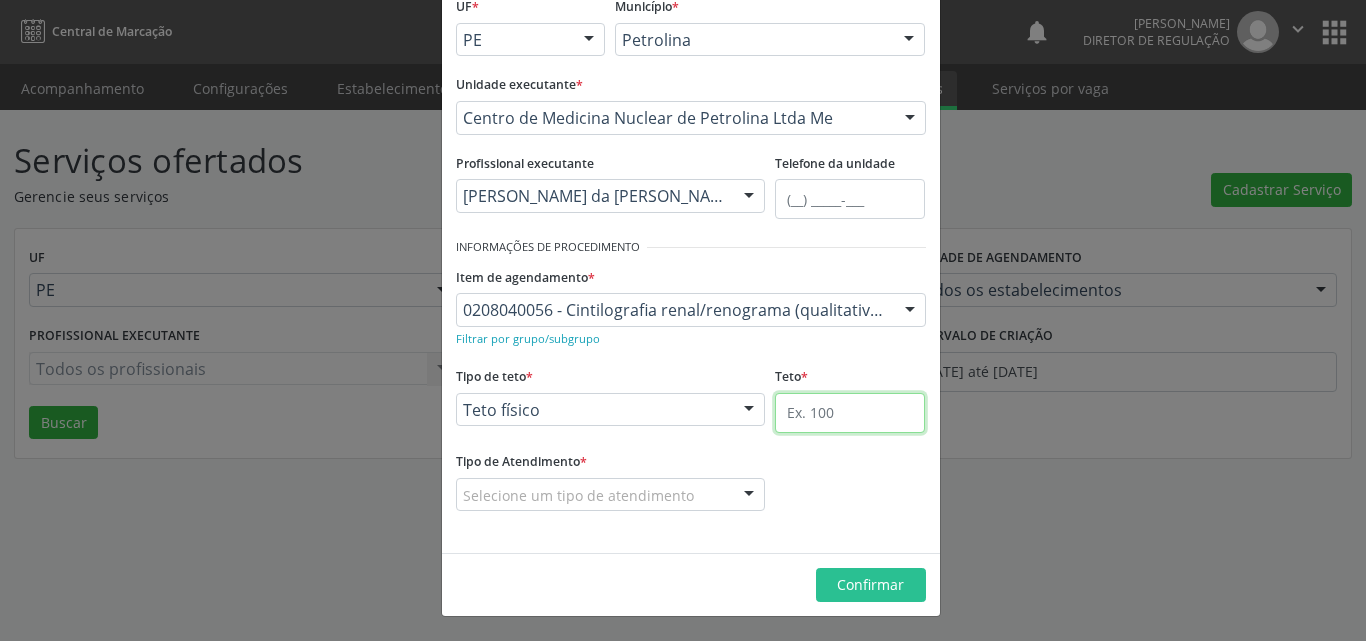 click at bounding box center (850, 413) 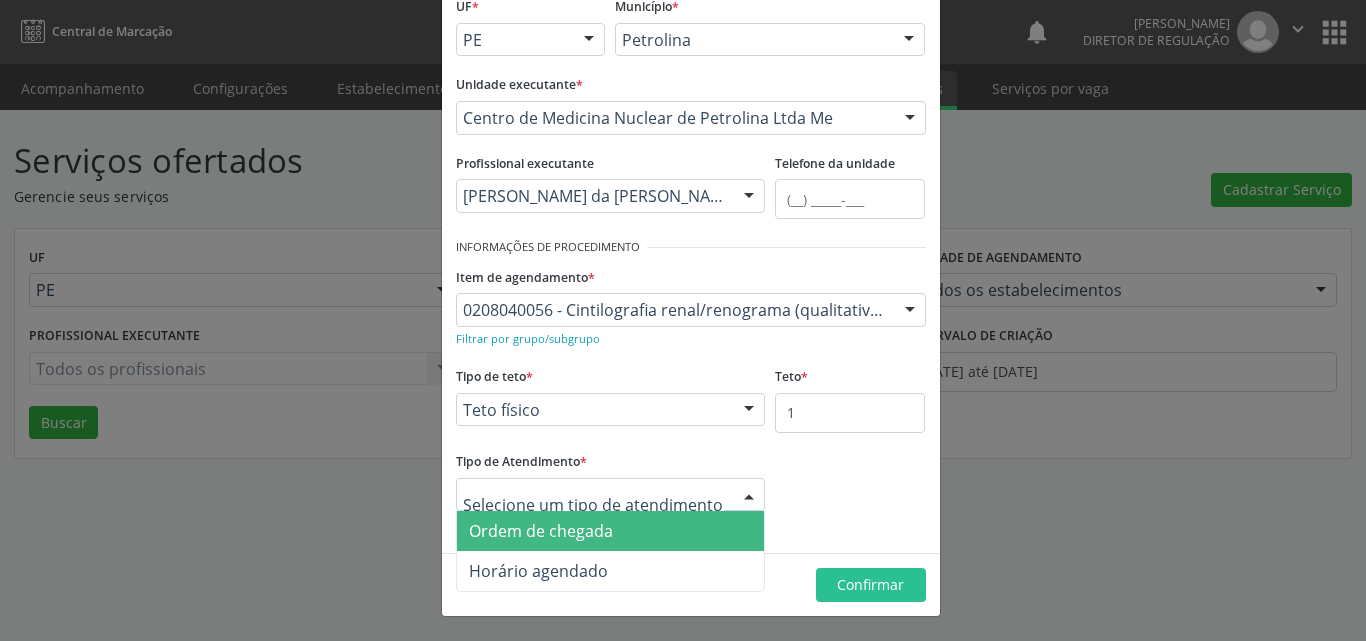 click on "Ordem de chegada" at bounding box center [611, 531] 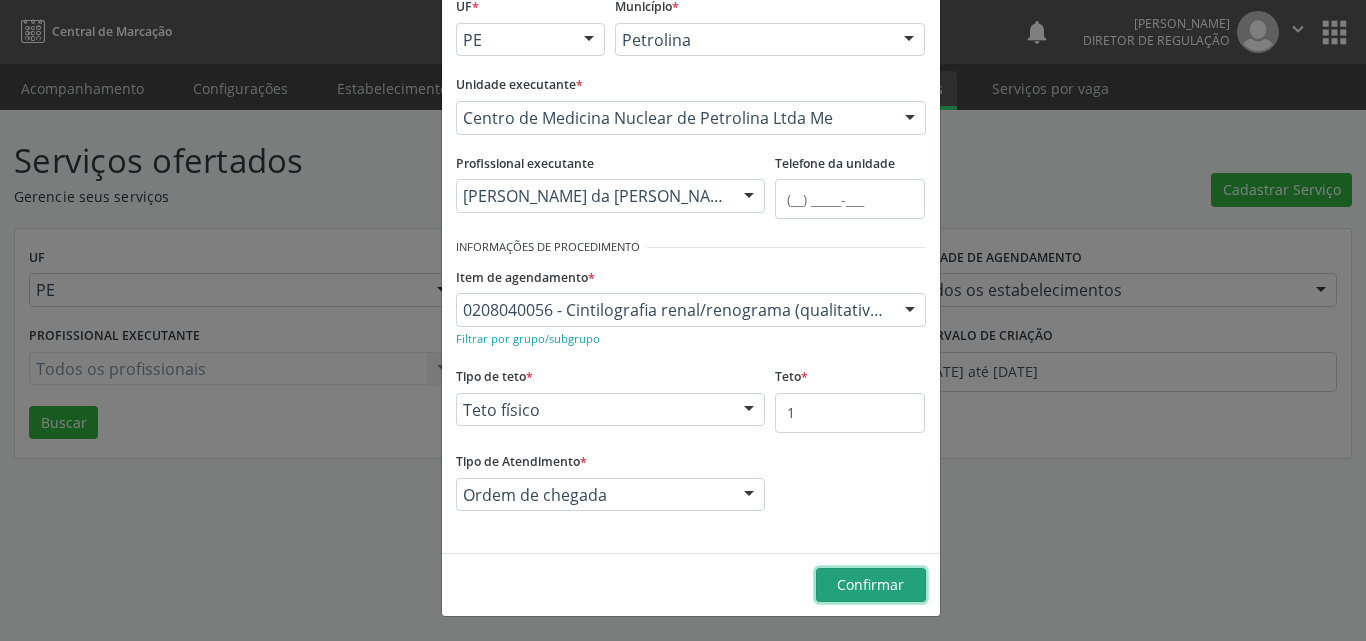 click on "Confirmar" at bounding box center [870, 584] 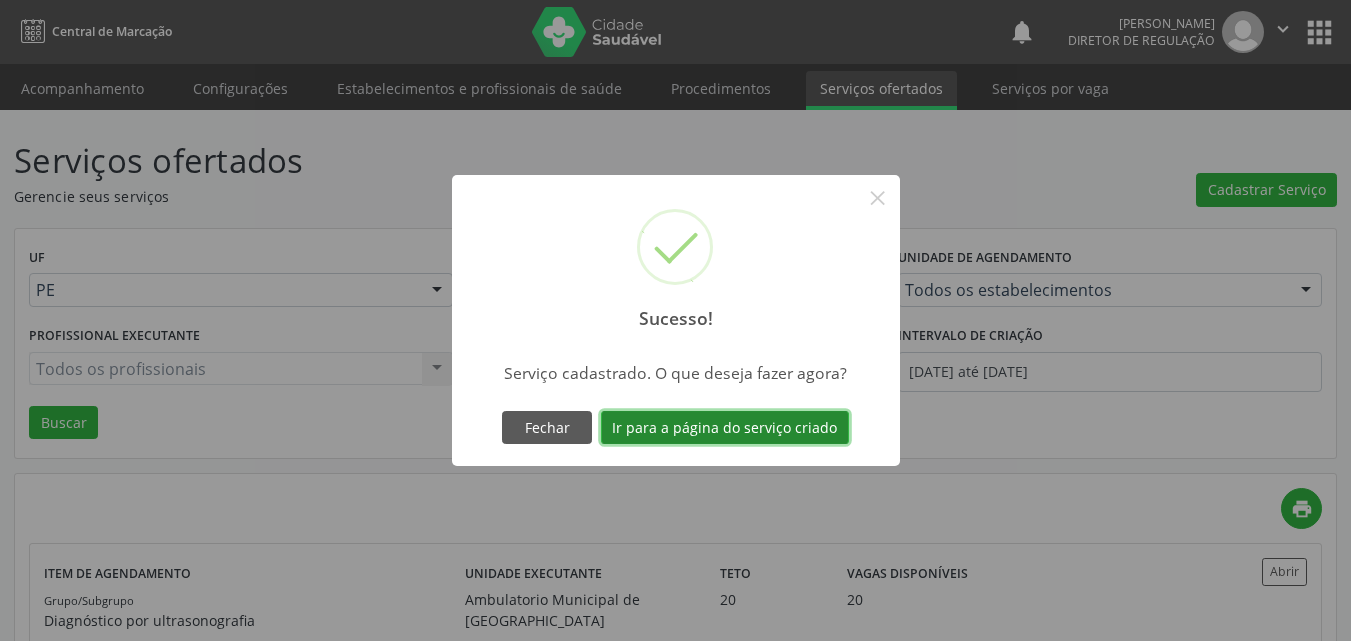 click on "Ir para a página do serviço criado" at bounding box center (725, 428) 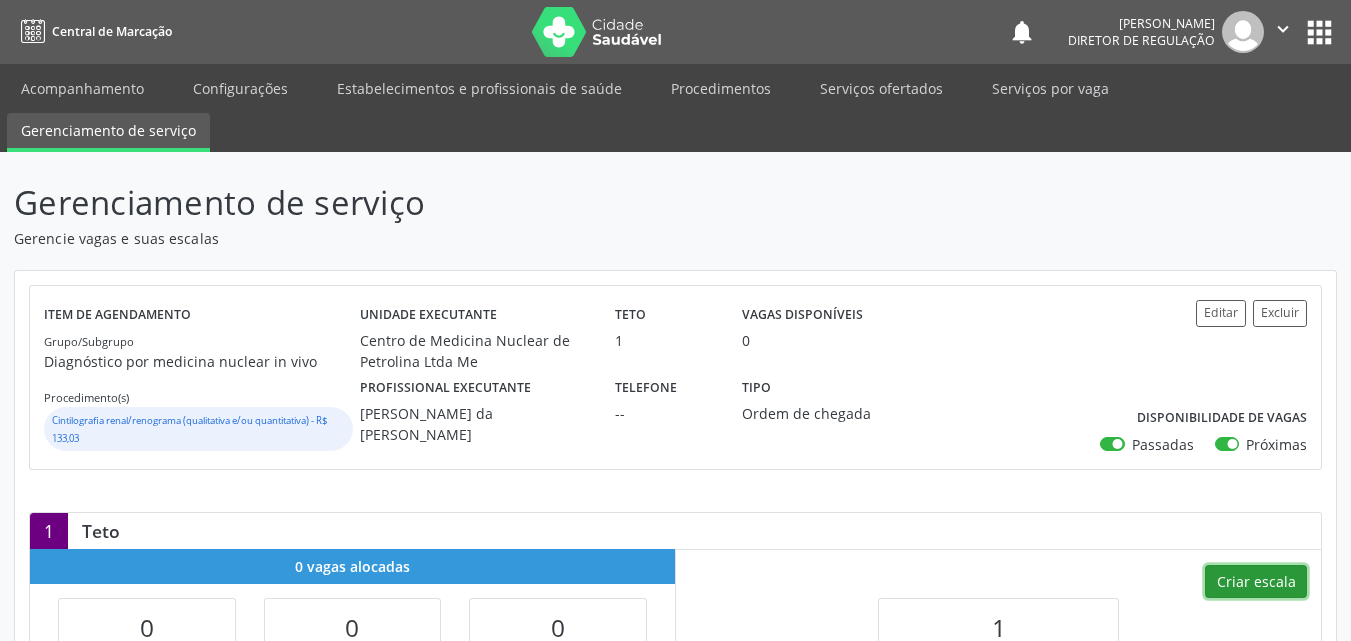 click on "Criar escala" at bounding box center [1256, 582] 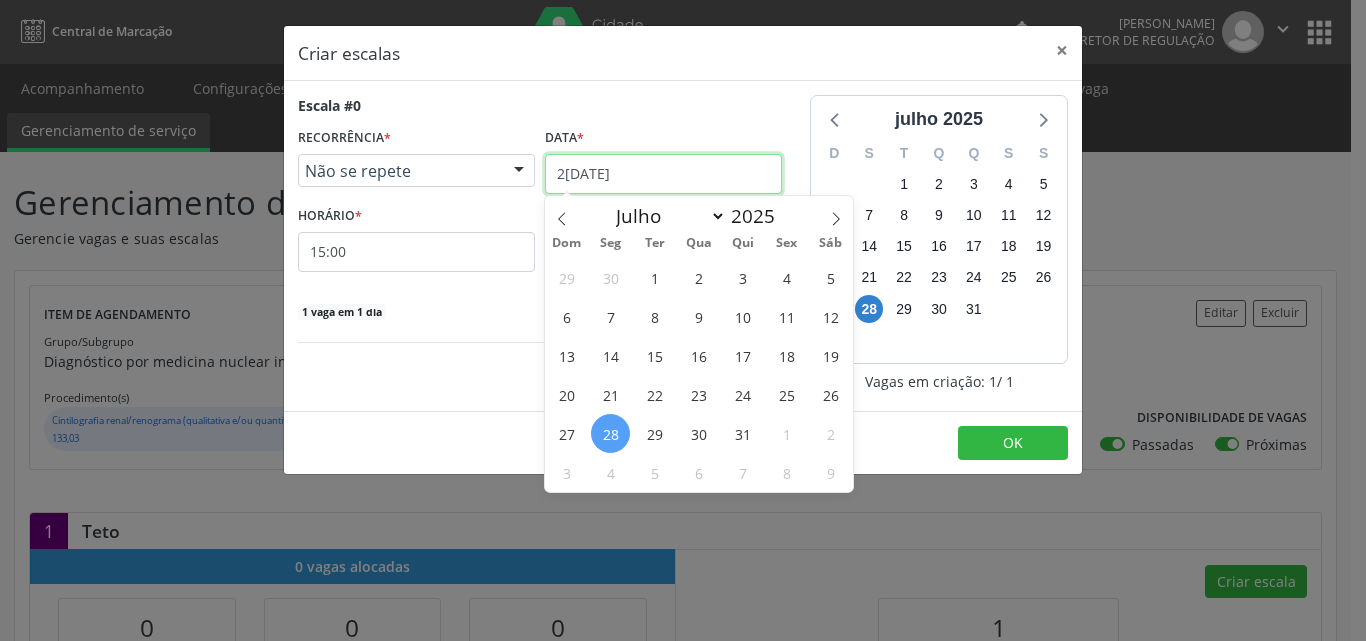 click on "2[DATE]" at bounding box center [663, 174] 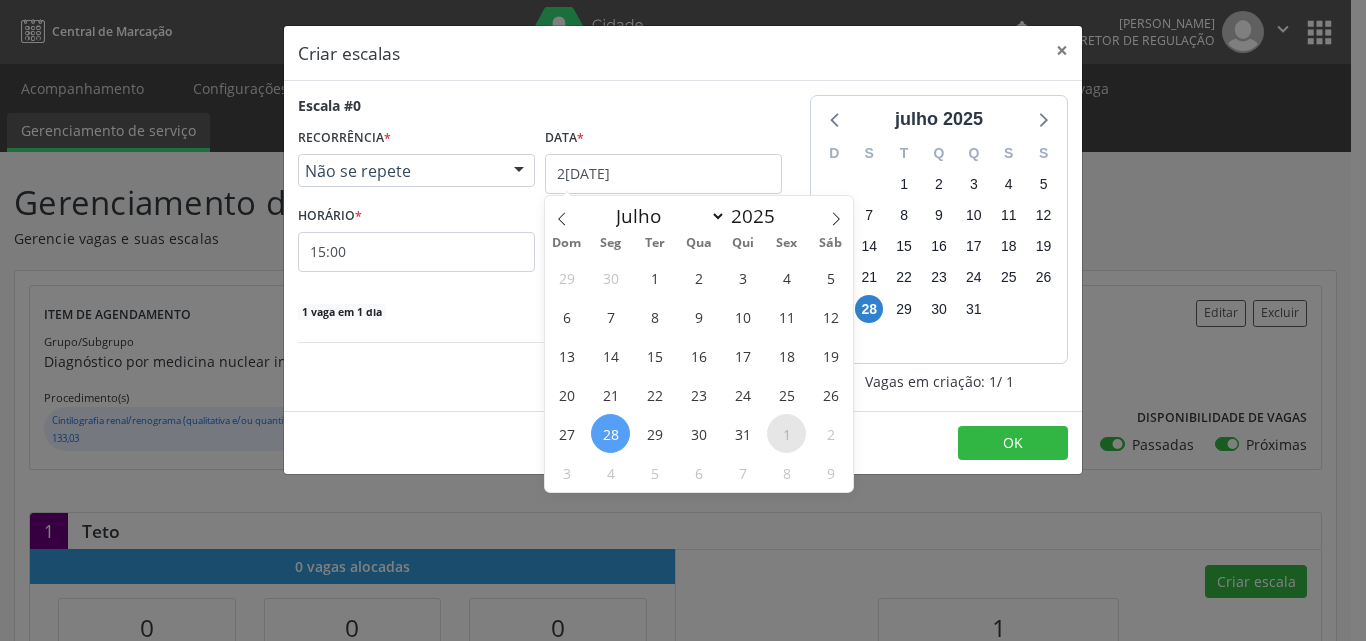 click on "1" at bounding box center [786, 433] 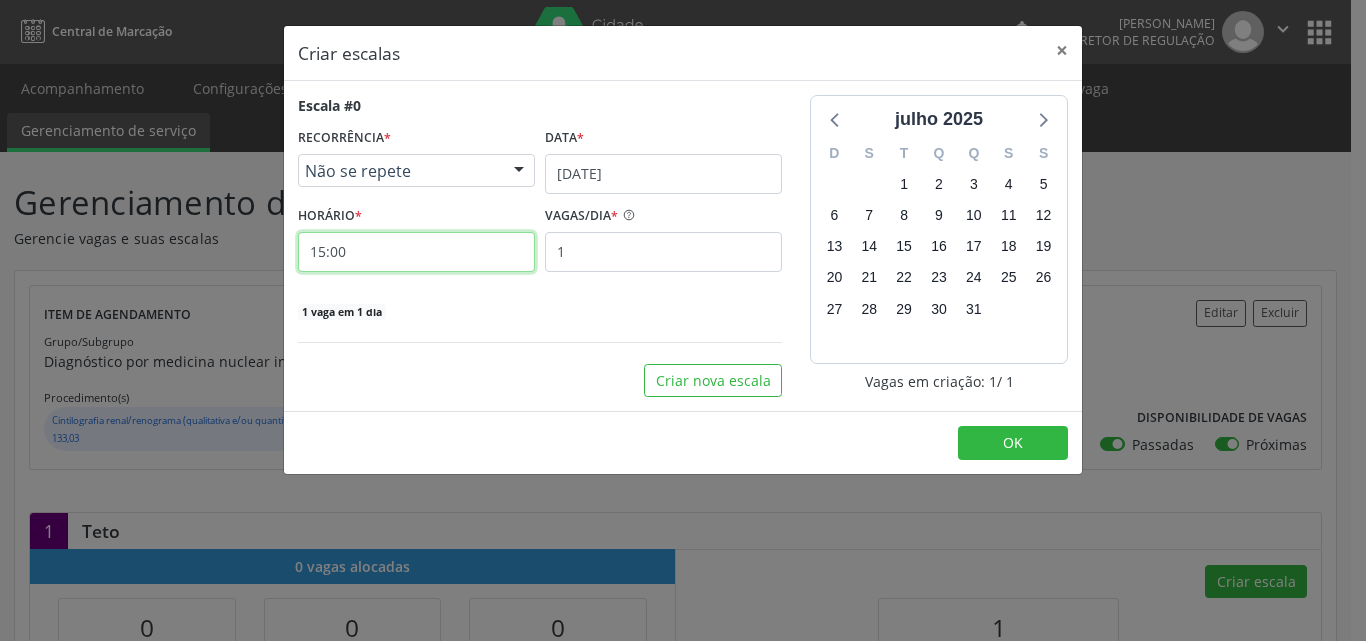 click on "15:00" at bounding box center (416, 252) 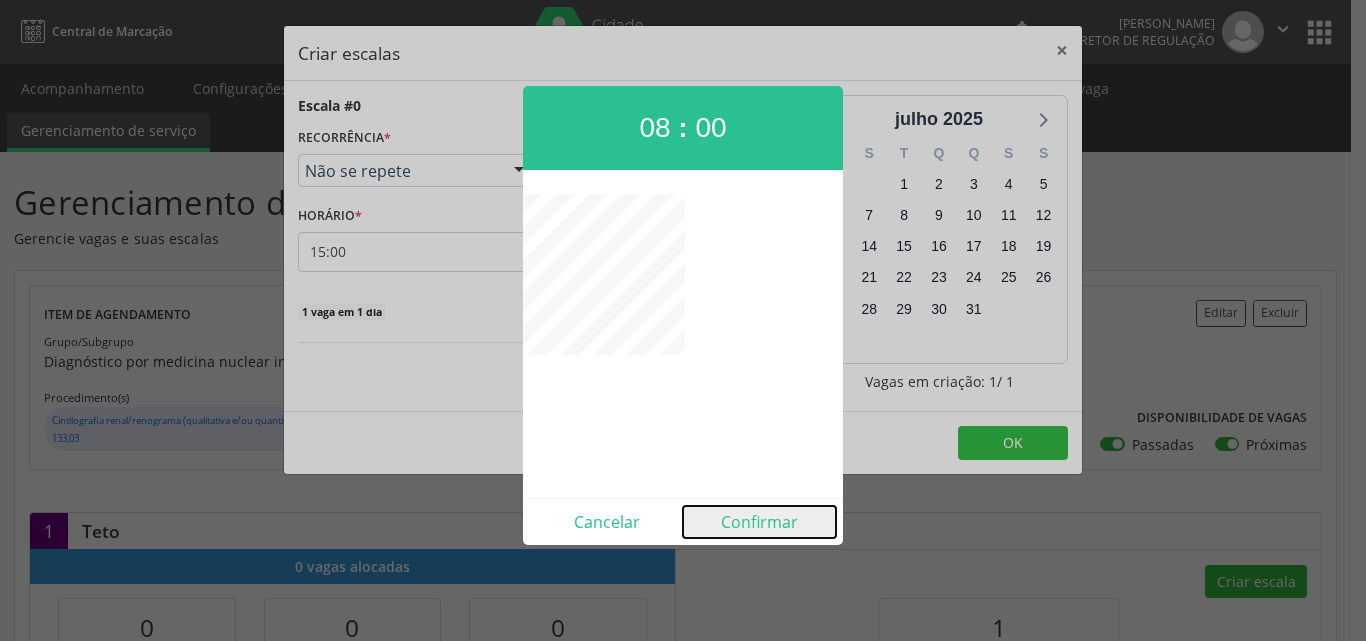 click on "Confirmar" at bounding box center [759, 522] 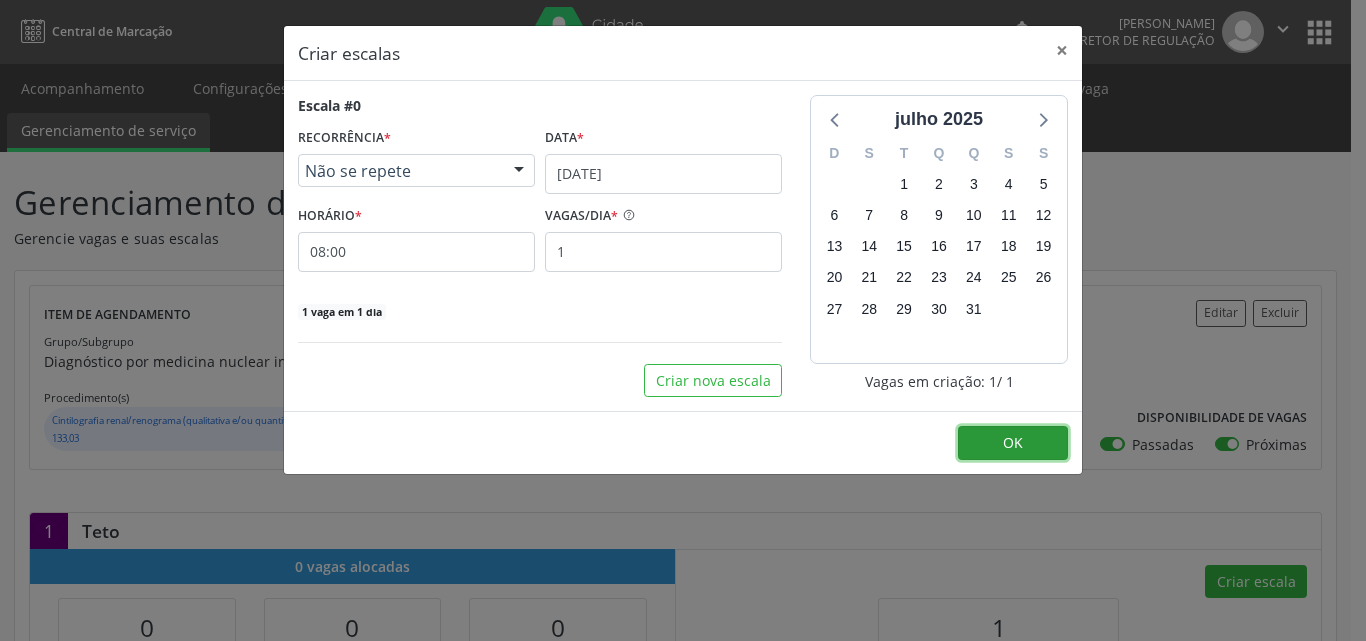 click on "OK" at bounding box center [1013, 442] 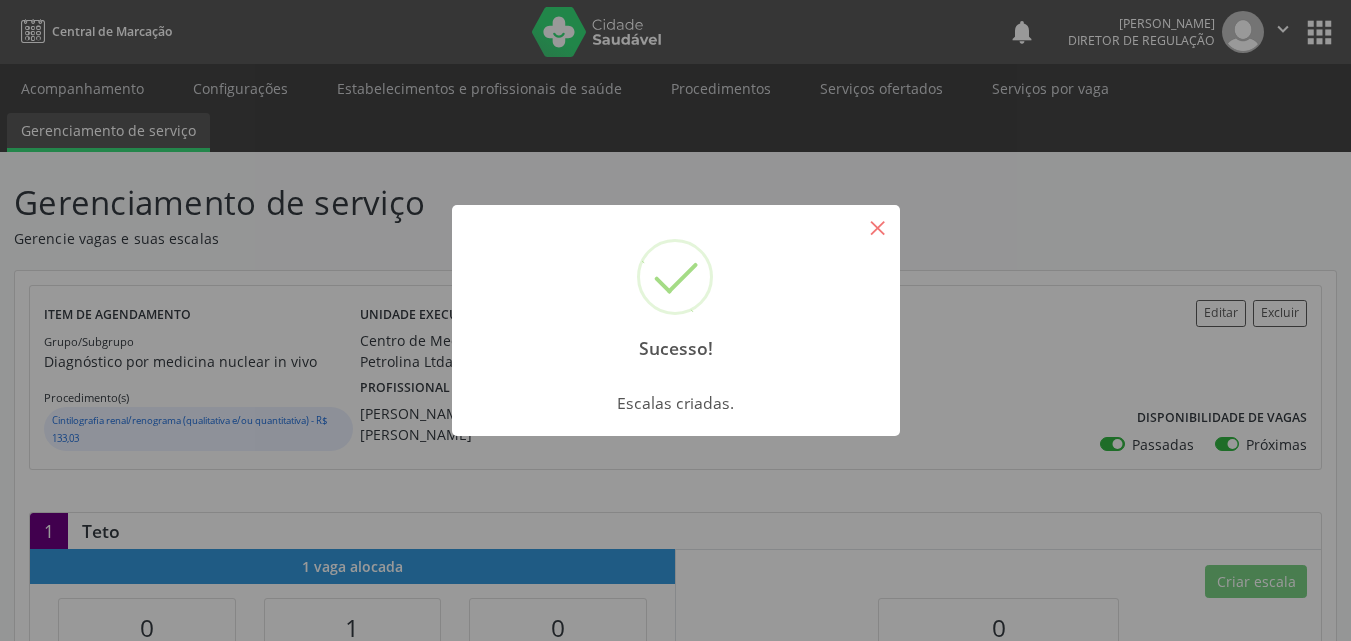 click on "×" at bounding box center (878, 227) 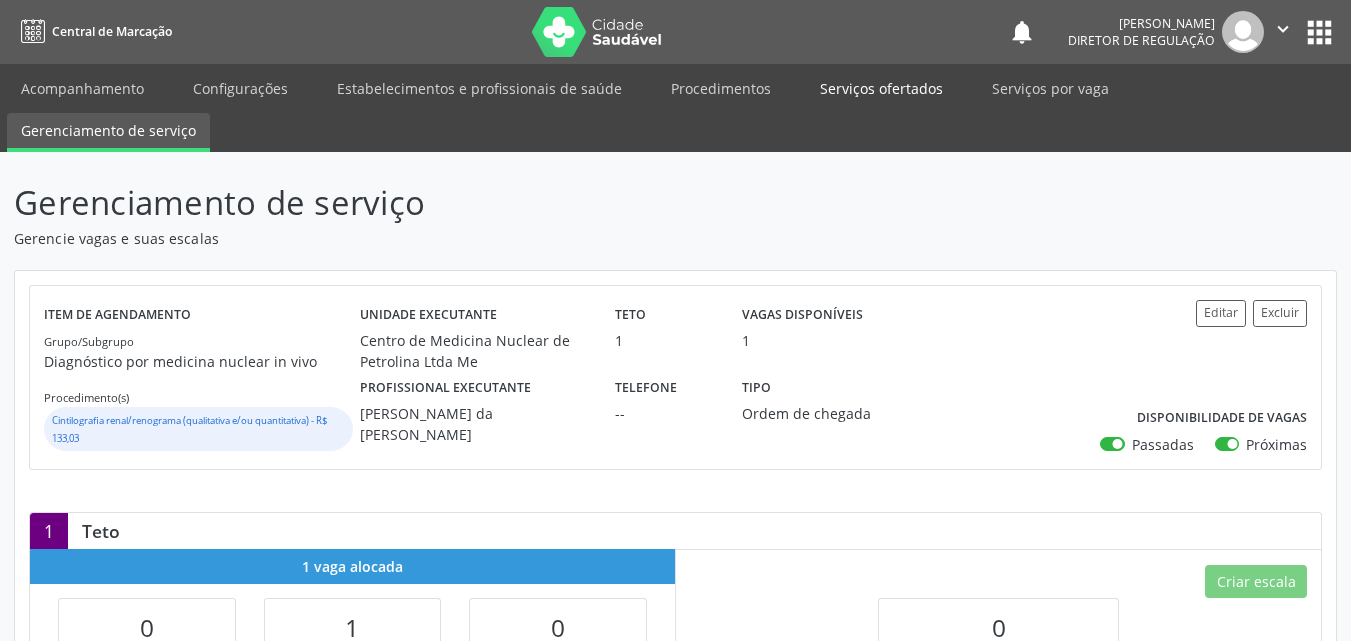 click on "Serviços ofertados" at bounding box center (881, 88) 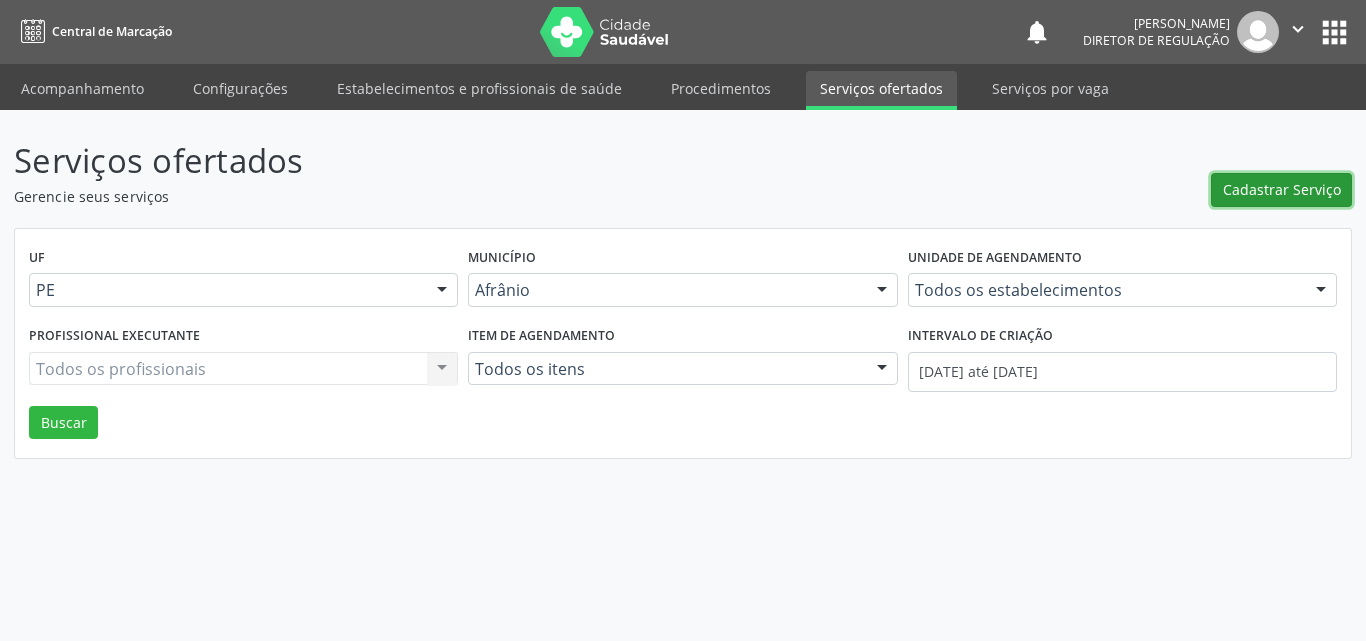 click on "Cadastrar Serviço" at bounding box center [1282, 189] 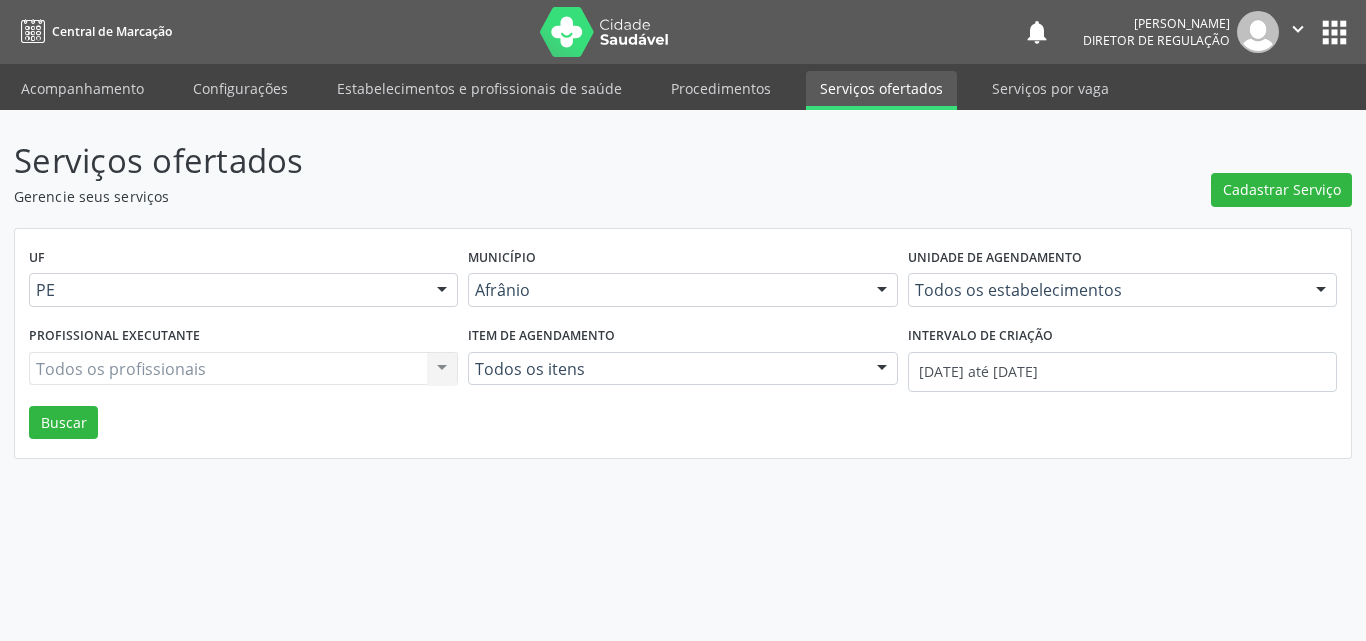 scroll, scrollTop: 0, scrollLeft: 0, axis: both 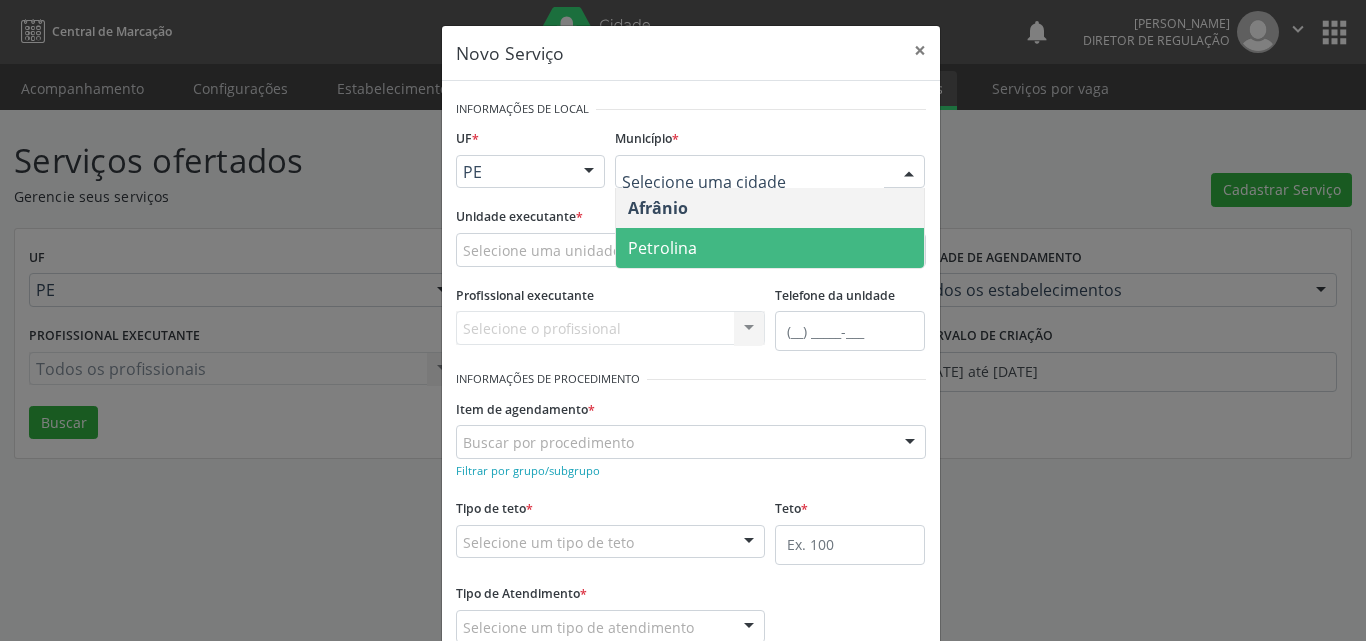 click on "Petrolina" at bounding box center (770, 248) 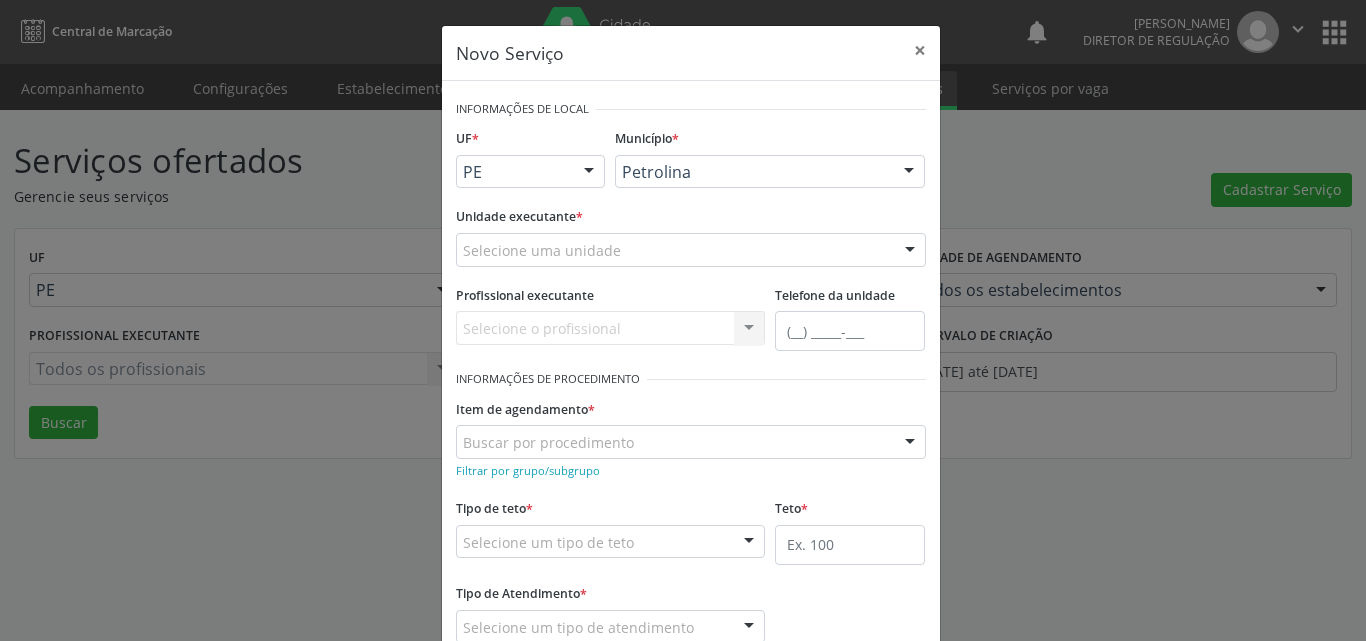 click on "Selecione uma unidade" at bounding box center [691, 250] 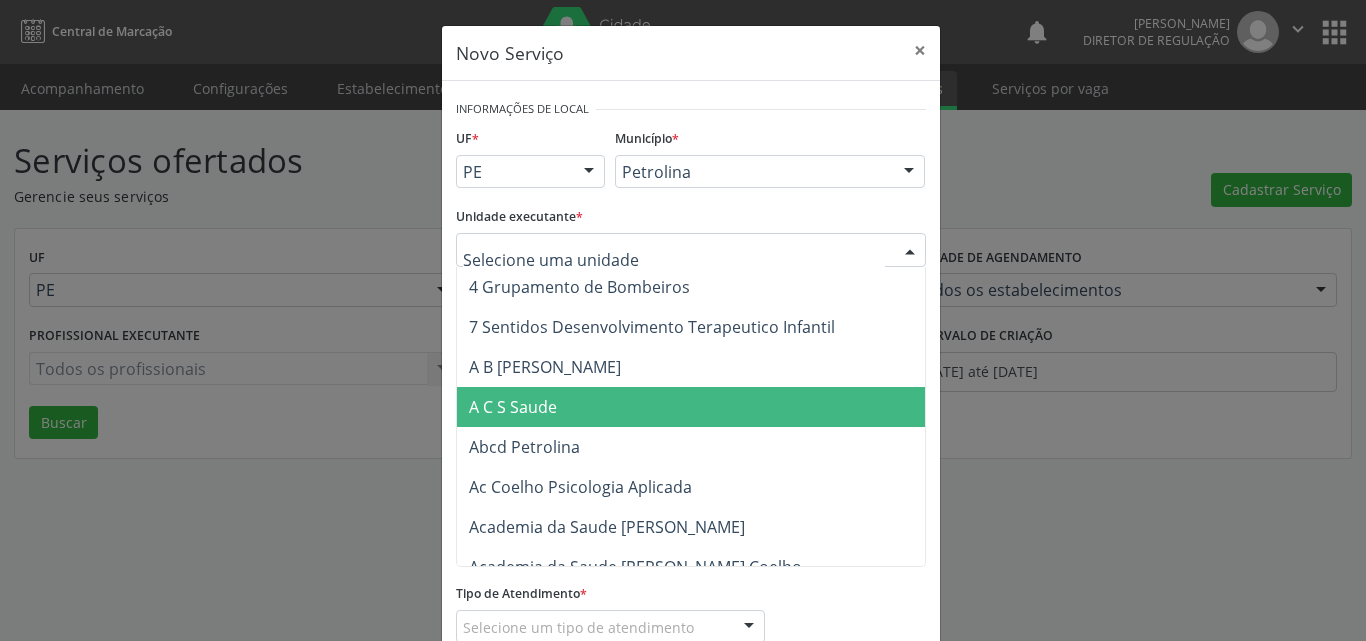 click on "A C S Saude" at bounding box center (729, 407) 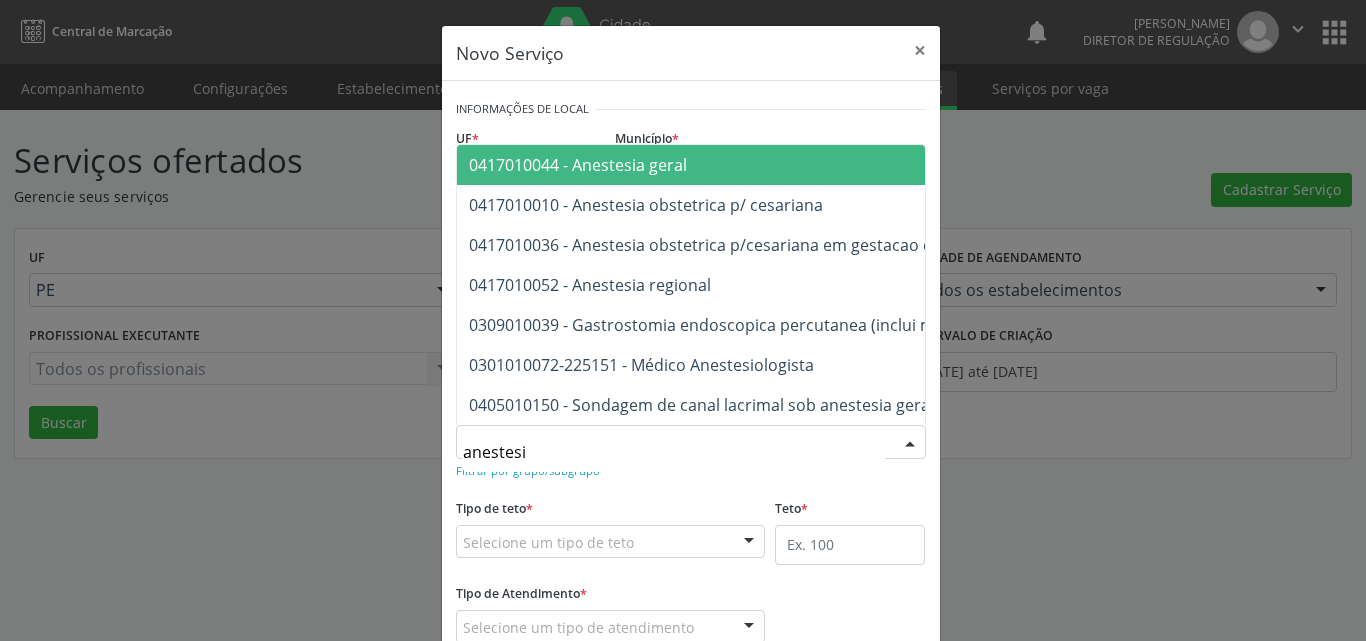 type on "anestes" 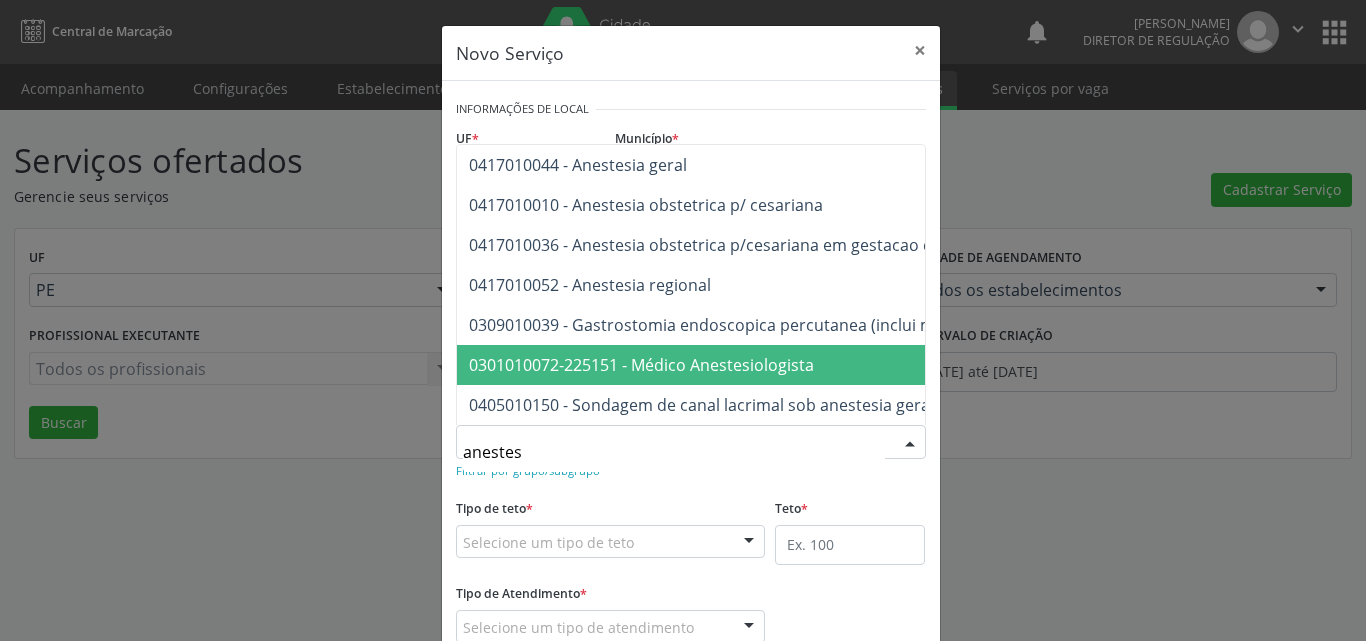 click on "0301010072-225151 - Médico Anestesiologista" at bounding box center [641, 365] 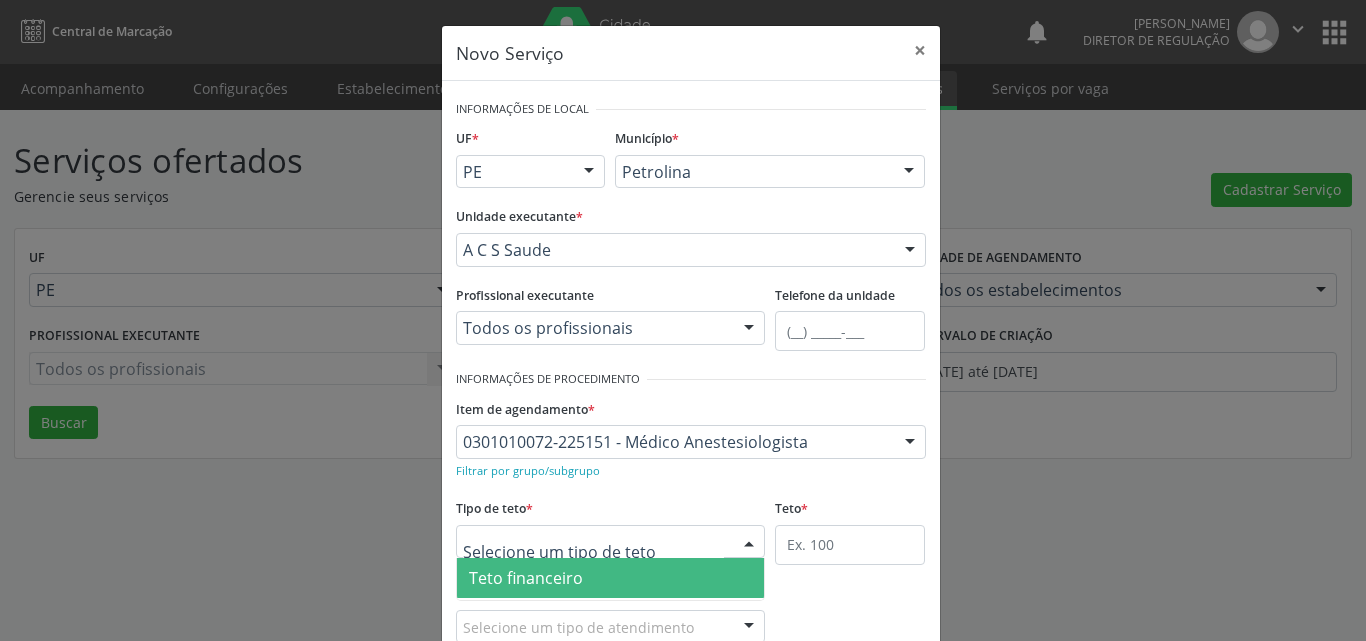 click at bounding box center (611, 542) 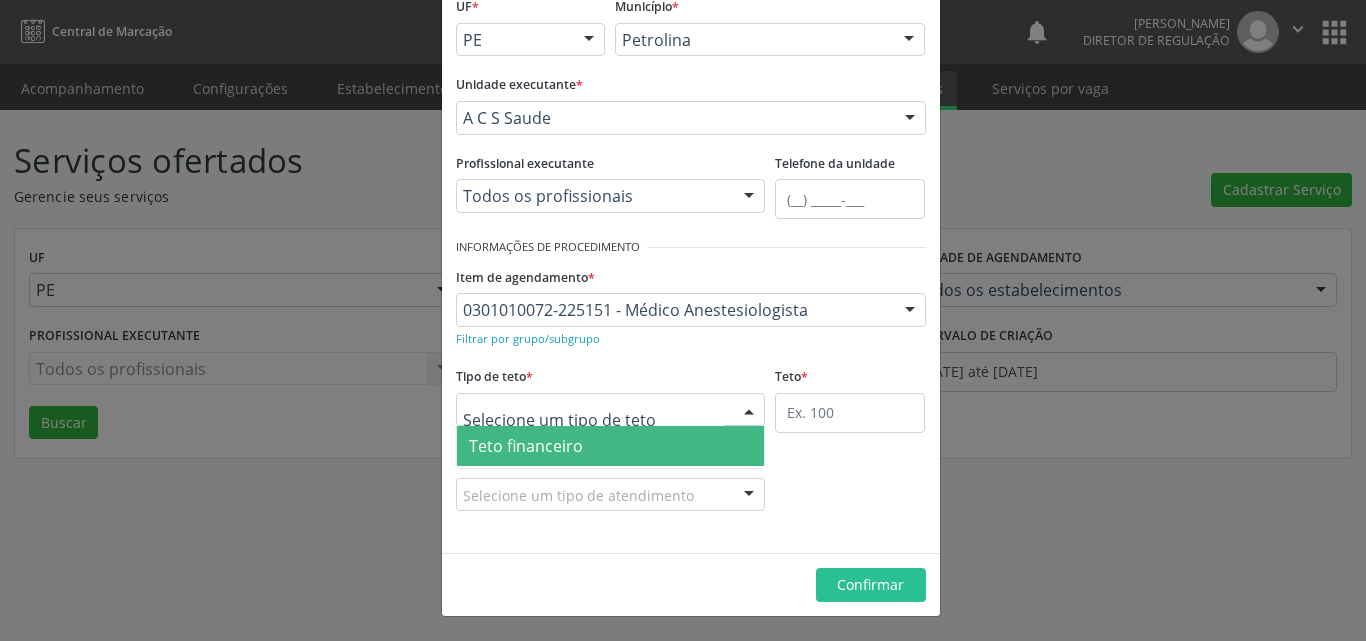 scroll, scrollTop: 38, scrollLeft: 0, axis: vertical 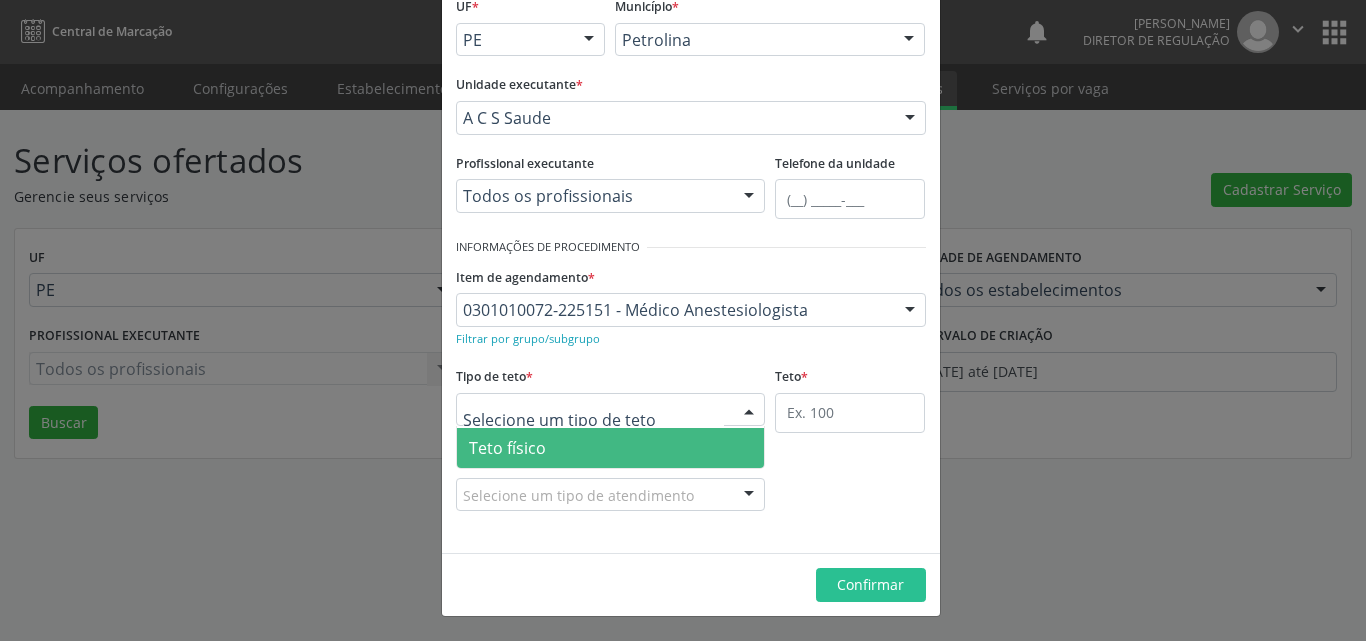 click on "Teto físico" at bounding box center (611, 448) 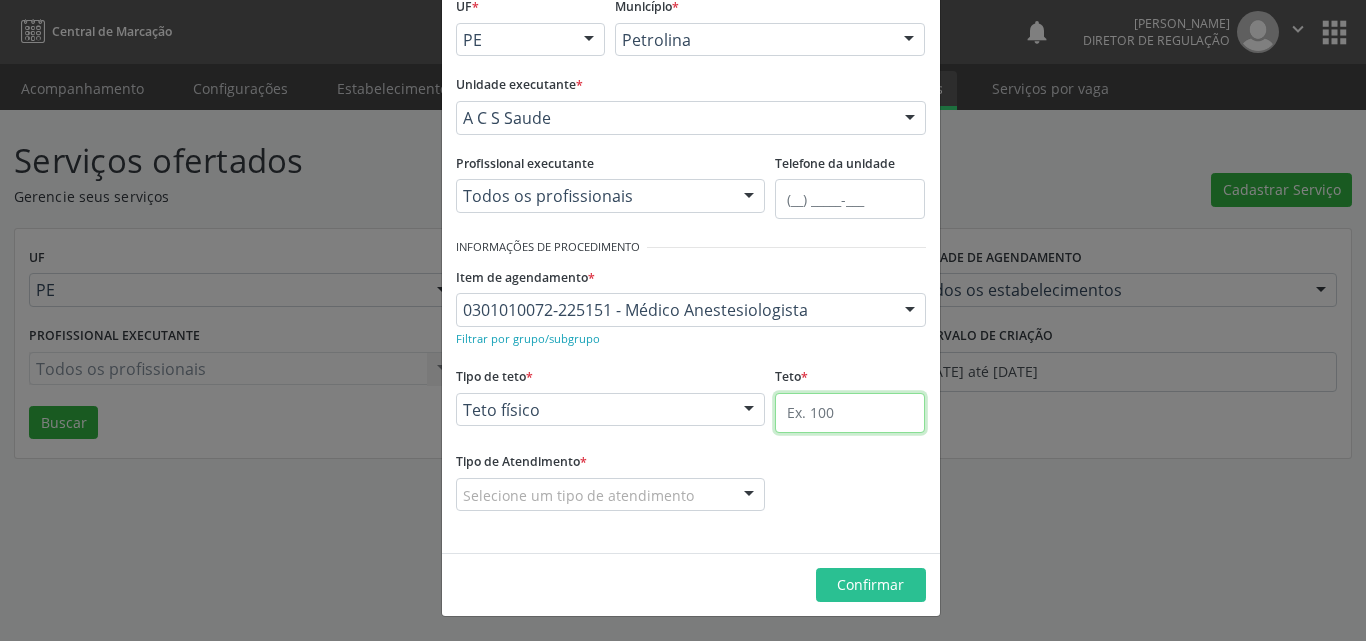 click at bounding box center [850, 413] 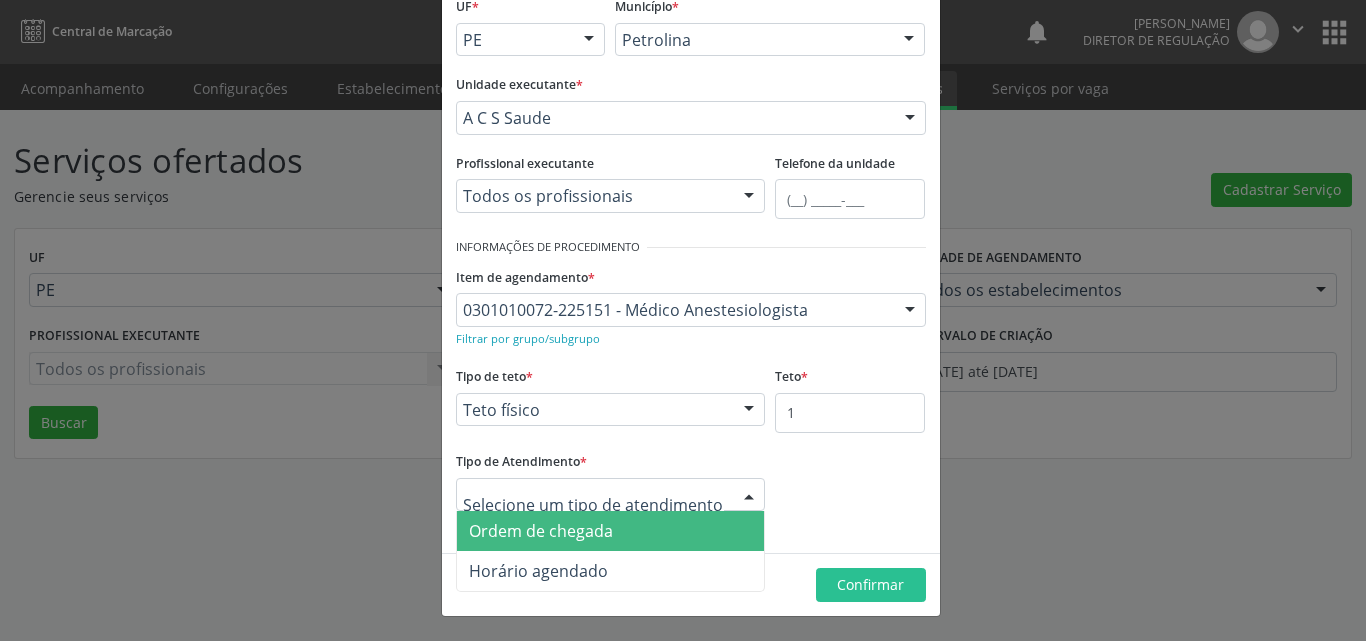 click on "Ordem de chegada" at bounding box center [611, 531] 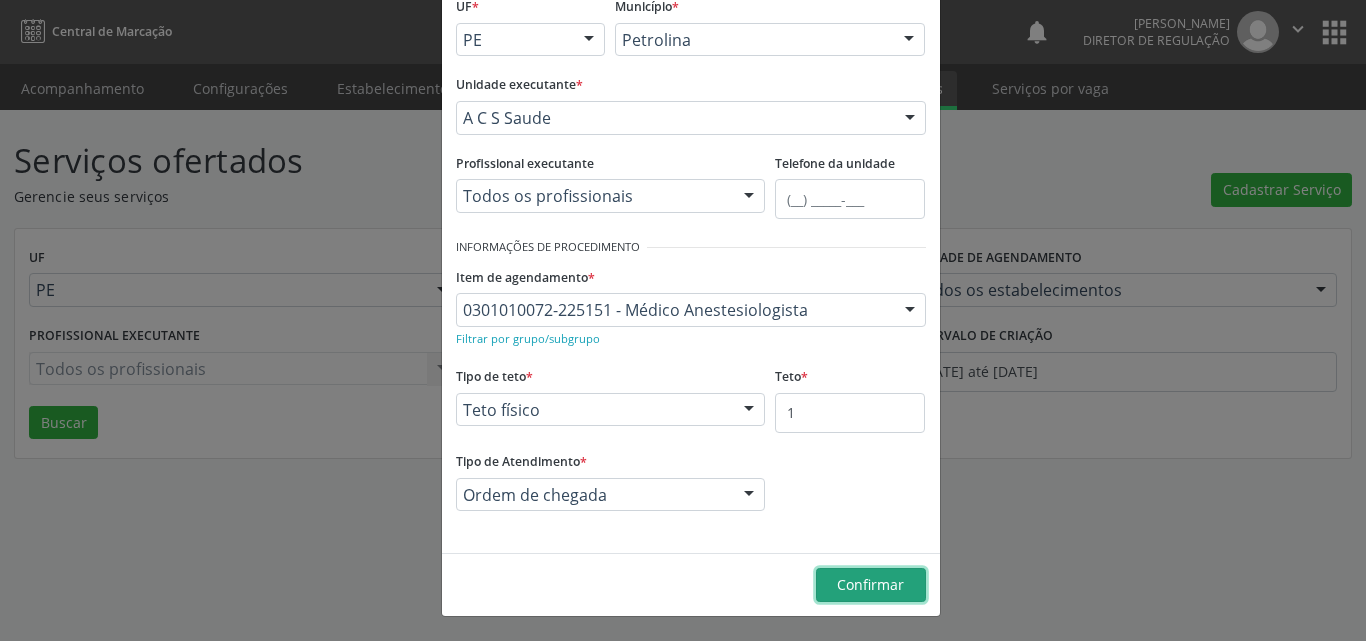 click on "Confirmar" at bounding box center (870, 584) 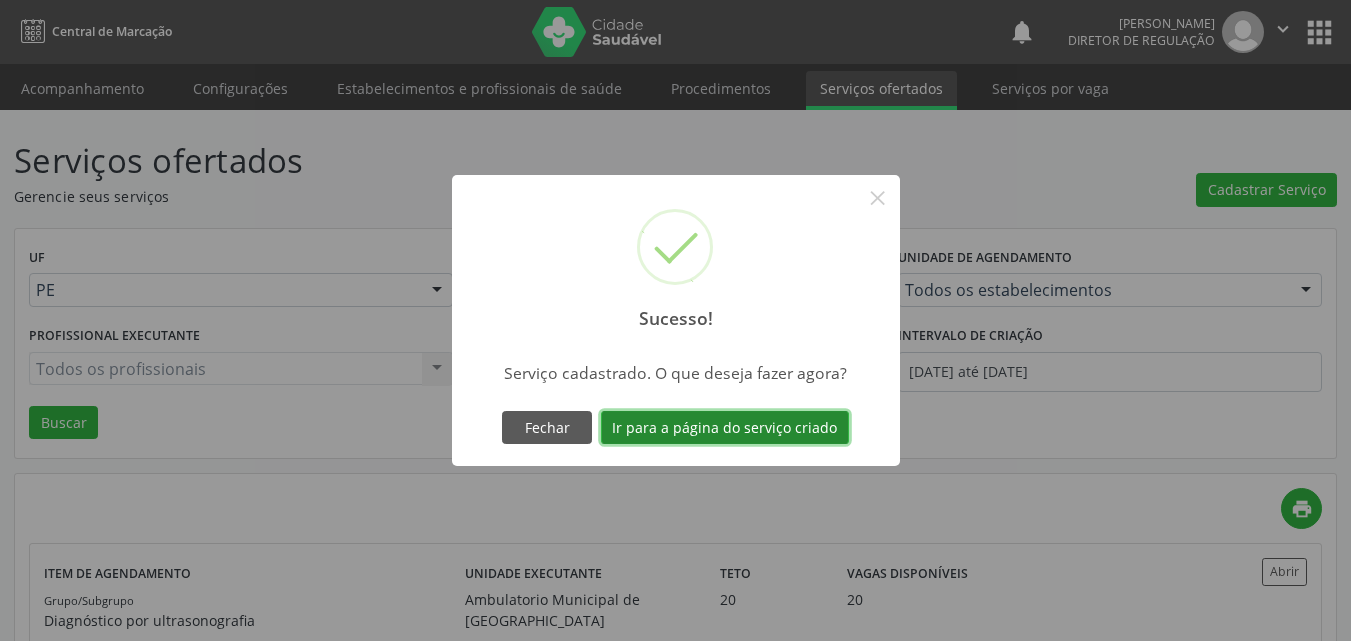 click on "Ir para a página do serviço criado" at bounding box center [725, 428] 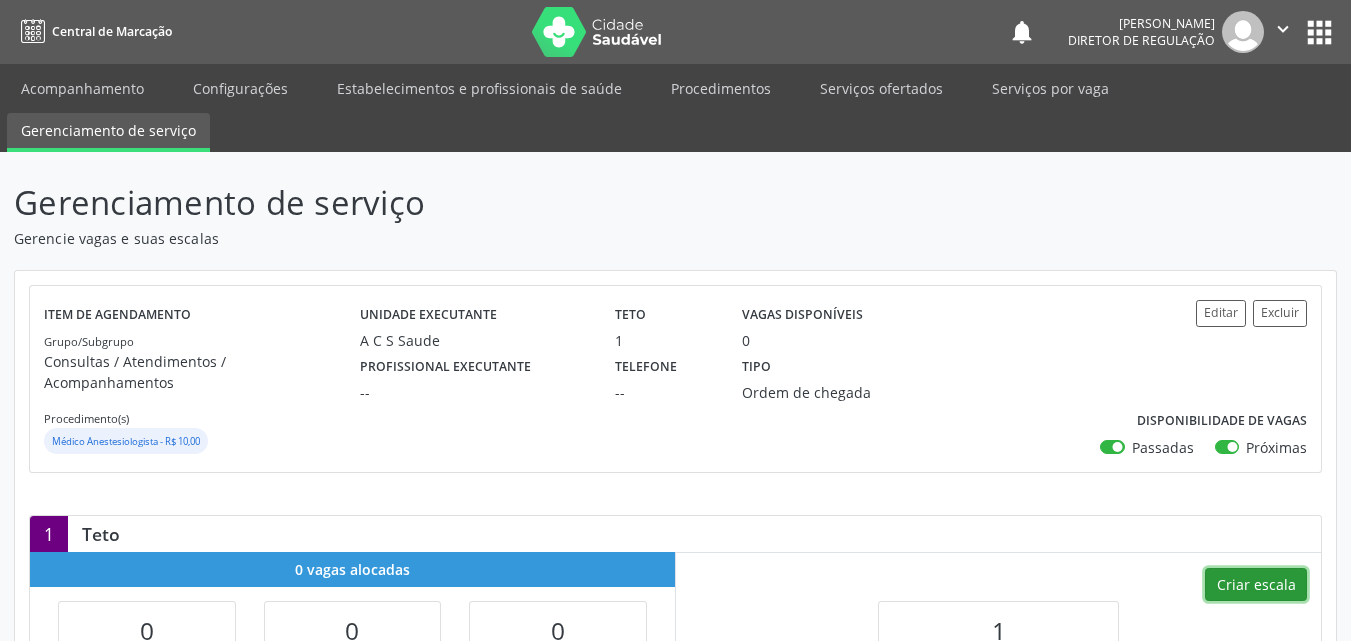 click on "Criar escala" at bounding box center (1256, 585) 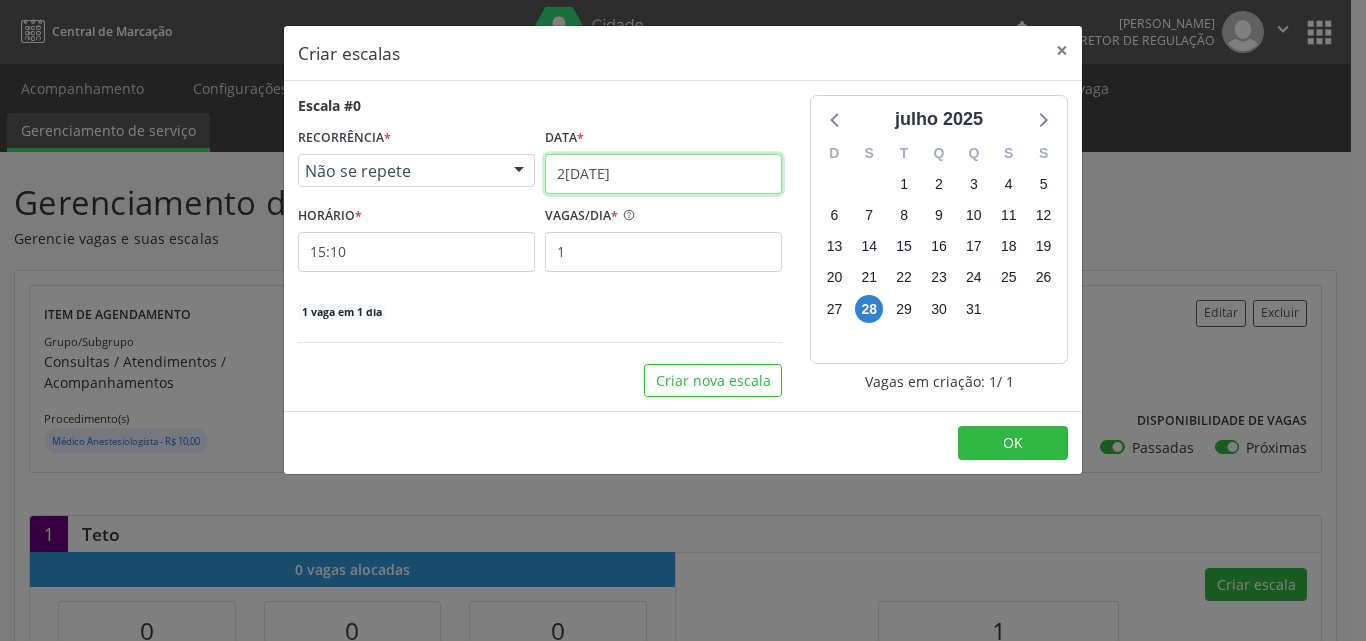 click on "2[DATE]" at bounding box center [663, 174] 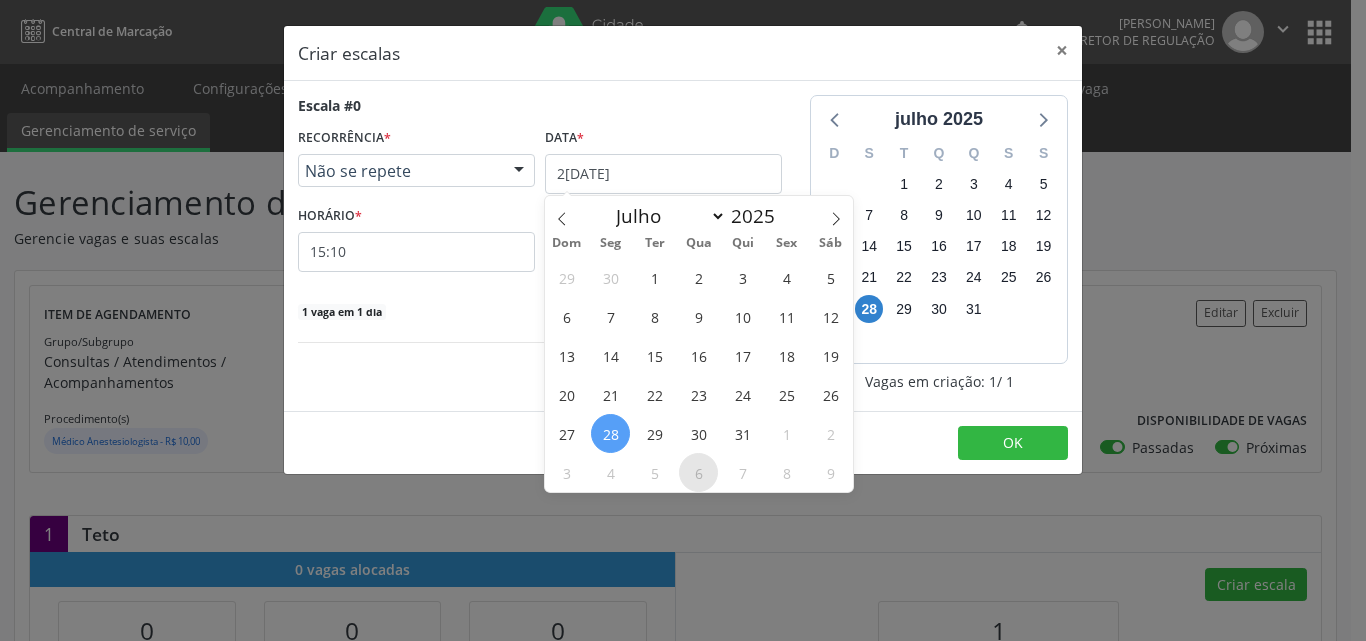 click on "6" at bounding box center (698, 472) 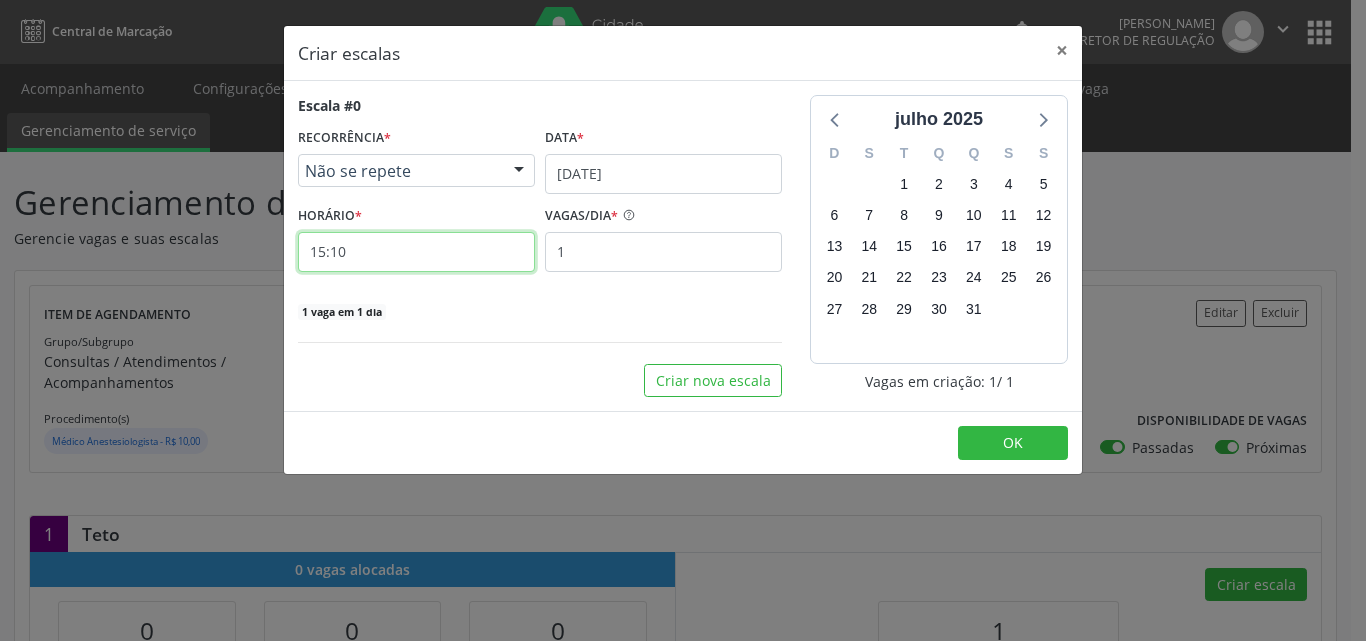 click on "15:10" at bounding box center [416, 252] 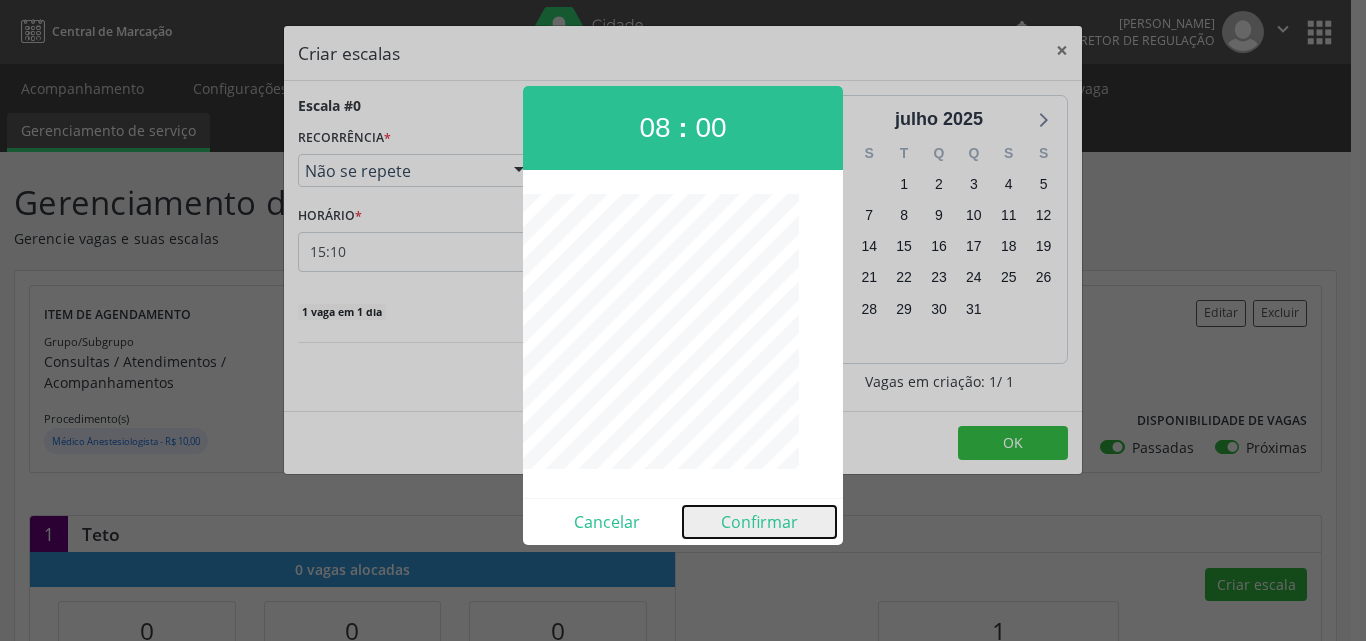 click on "Confirmar" at bounding box center [759, 522] 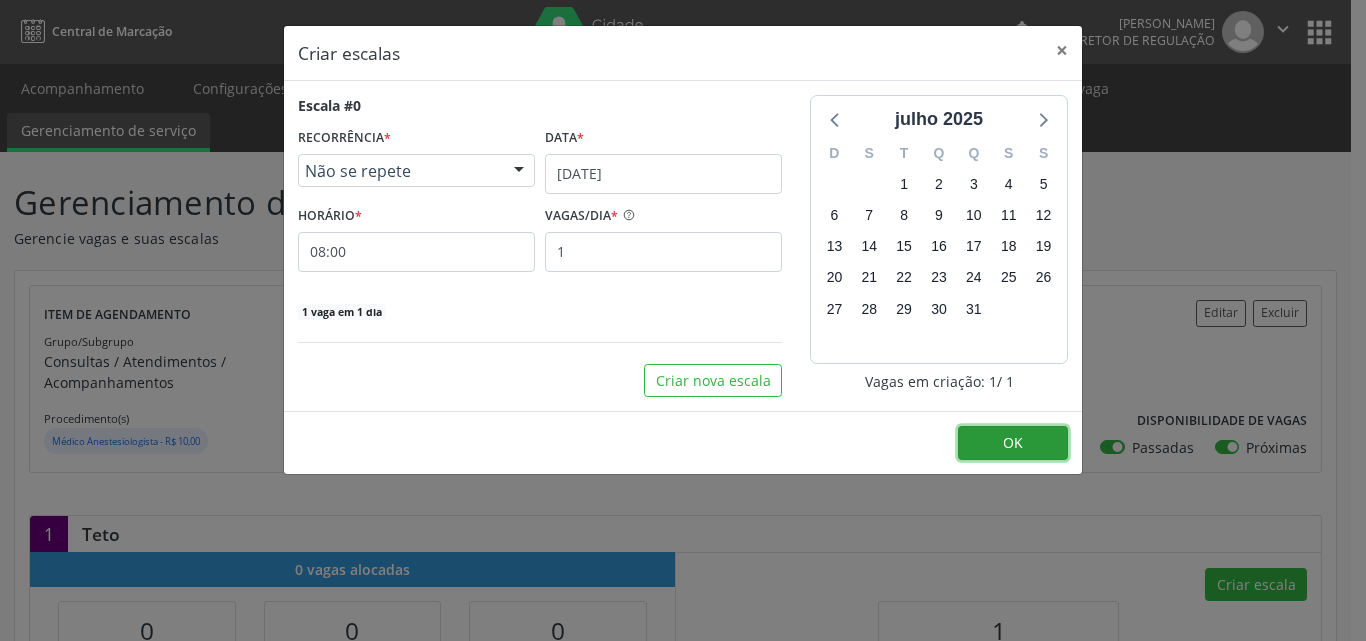 click on "OK" at bounding box center [1013, 443] 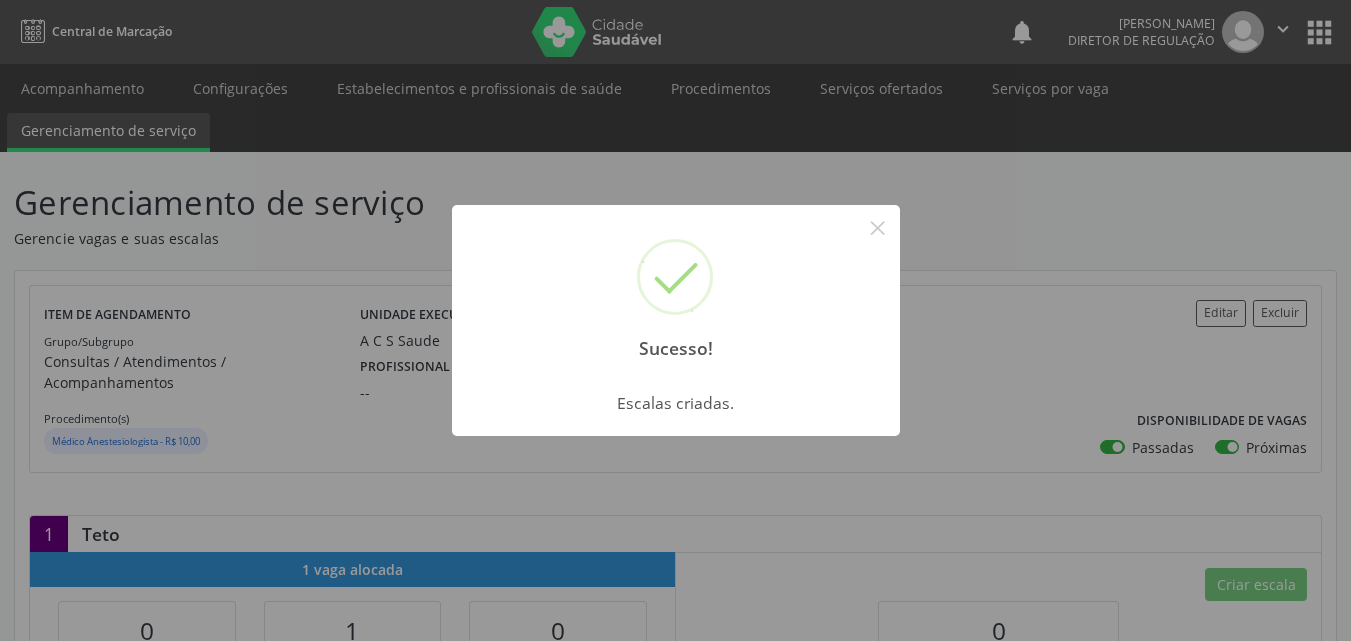 drag, startPoint x: 875, startPoint y: 223, endPoint x: 848, endPoint y: 214, distance: 28.460499 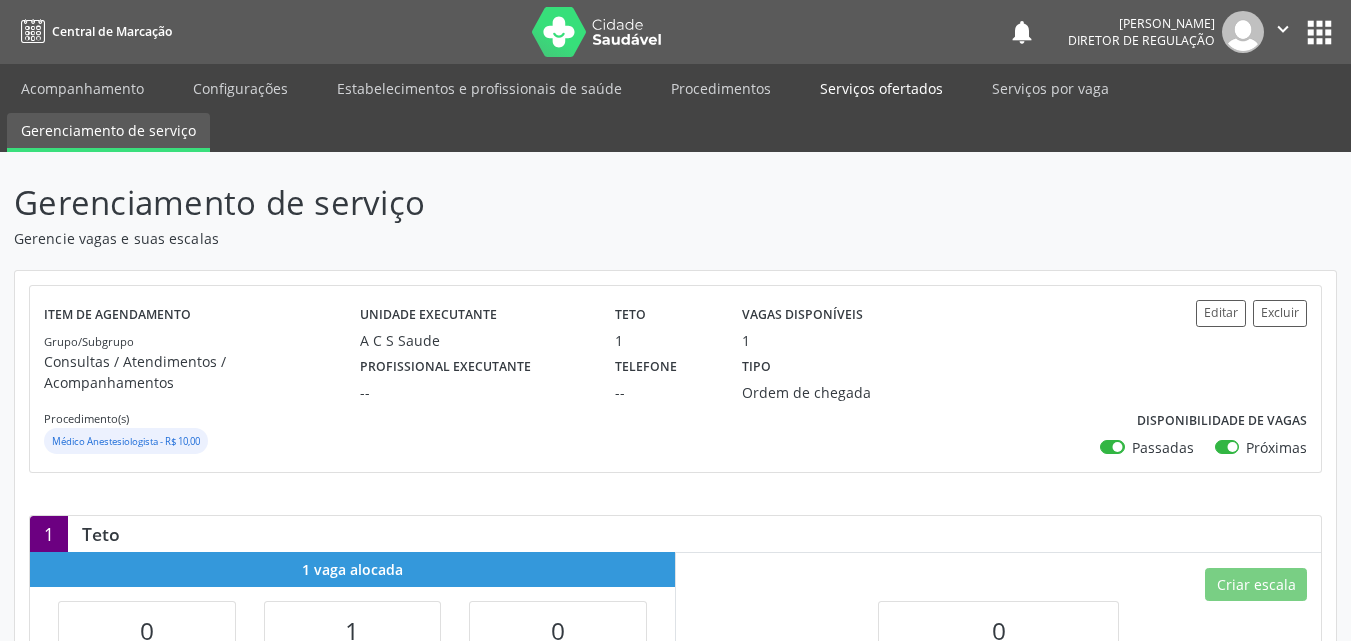 click on "Serviços ofertados" at bounding box center (881, 88) 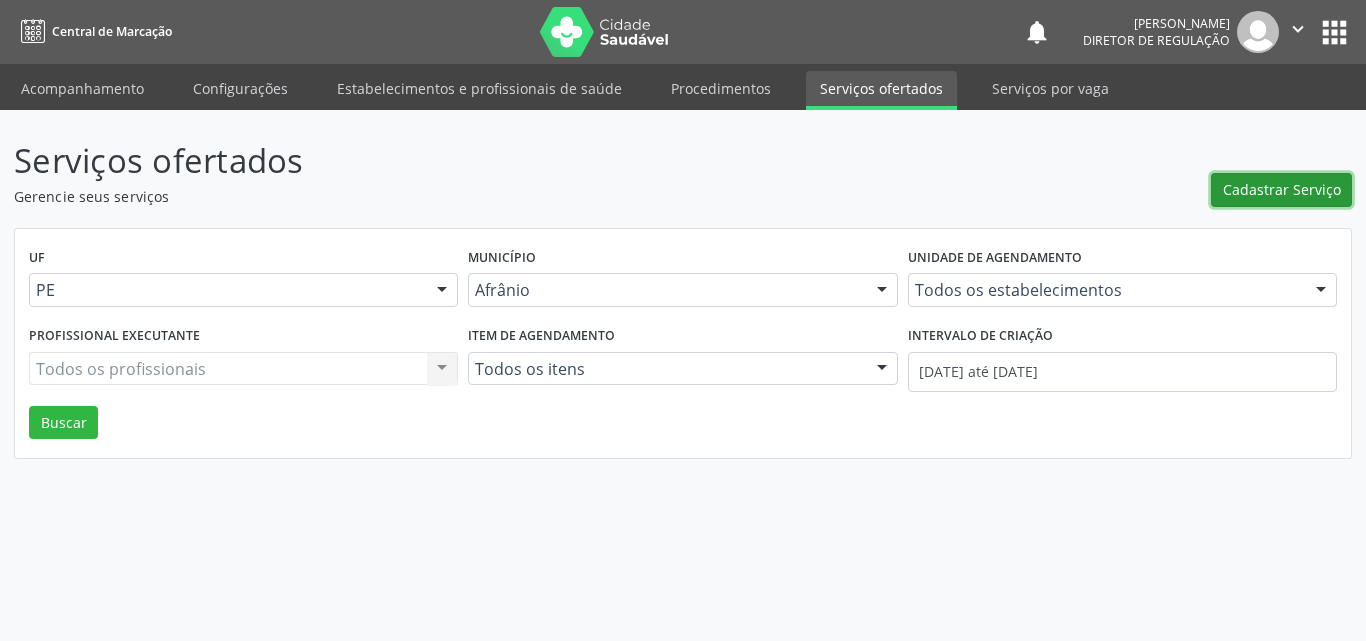 click on "Cadastrar Serviço" at bounding box center (1282, 189) 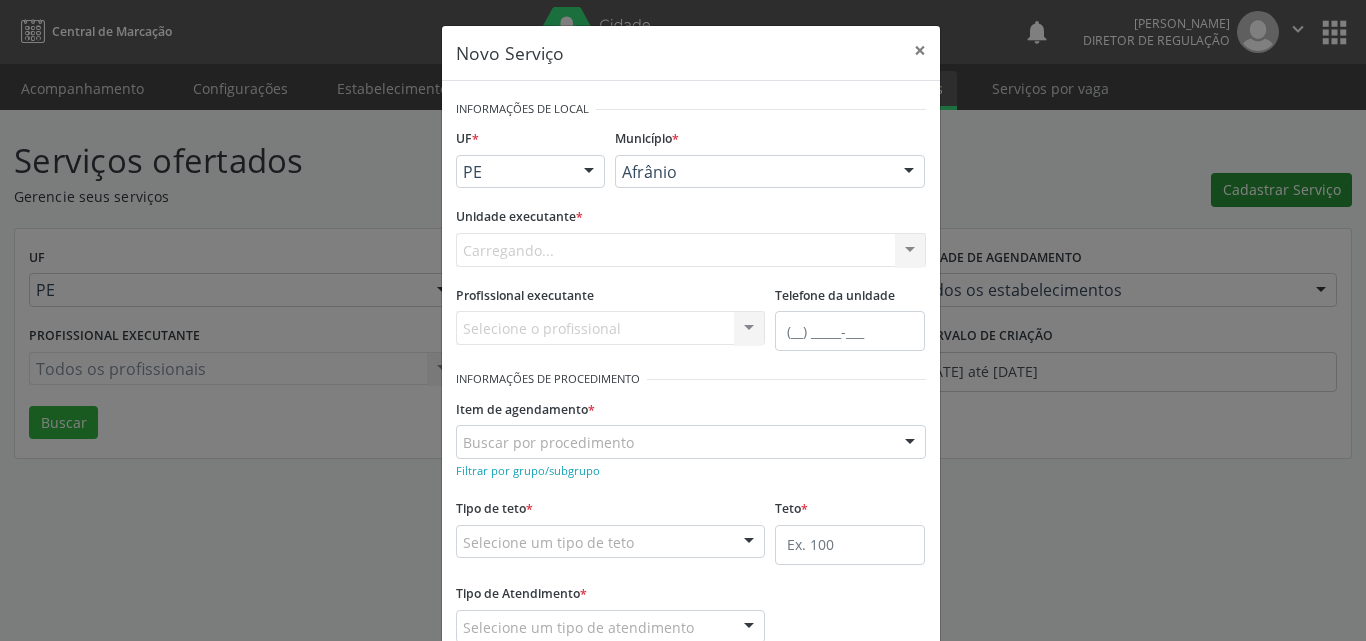 scroll, scrollTop: 0, scrollLeft: 0, axis: both 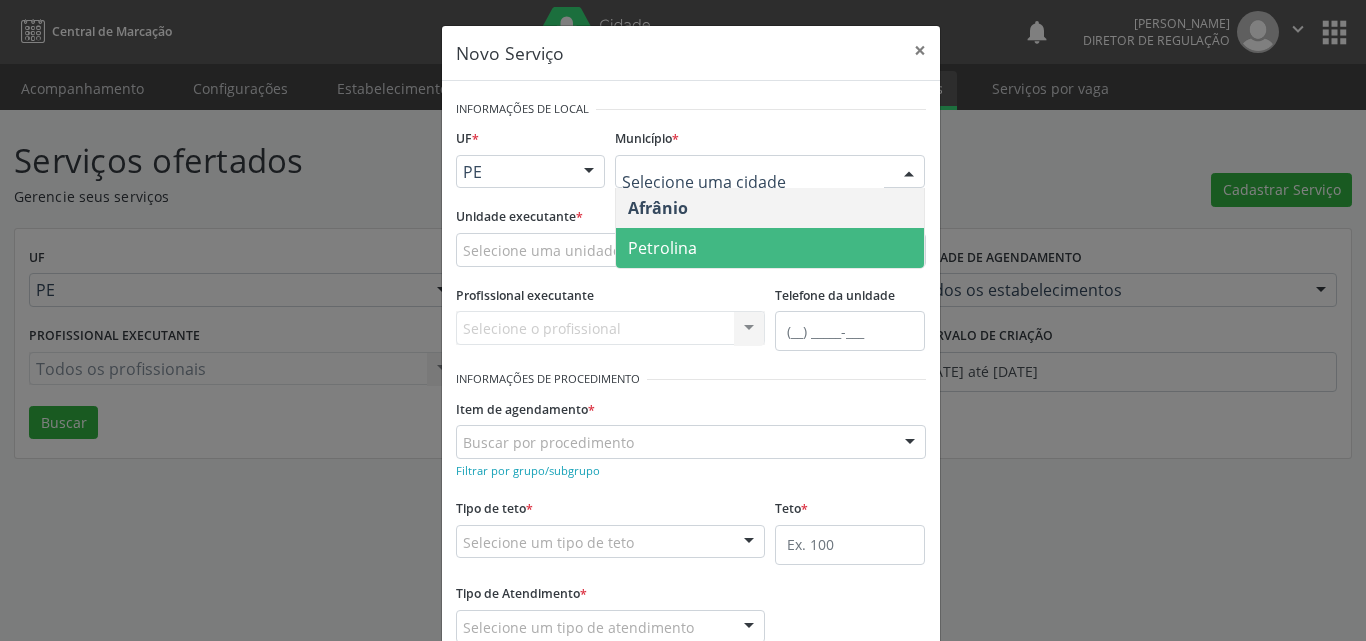 click on "Petrolina" at bounding box center [770, 248] 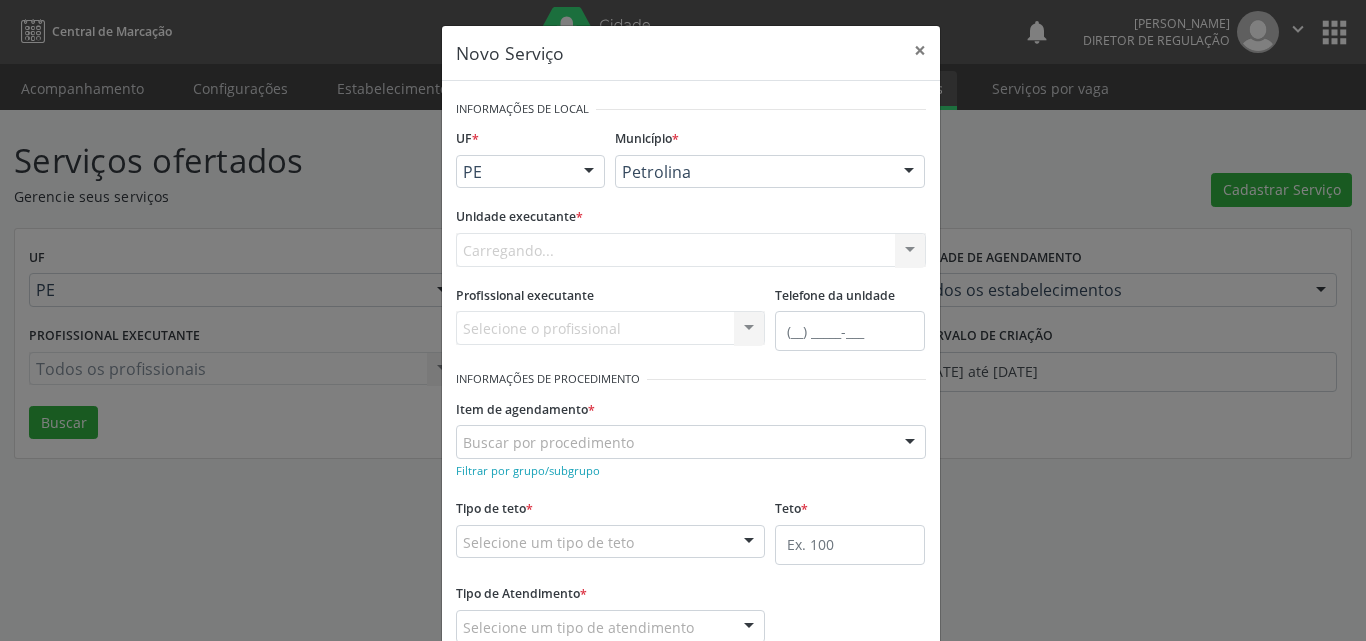 click on "Carregando...
Academia da Saude de Afranio   Academia da Saude do Bairro Roberto Luis   Academia da Saude do Distrito de Cachoeira do Roberto   Academia da Saude do Distrito de Extrema   Academia da Saude do Jose Ramos   Alves Landim   Ambulatorio Municipal de Saude   Caf Central de Abastecimento Farmaceutico   Centro de Atencao Psicossocial de Afranio Pe   Centro de Especialidades   Cime   Cuidar   Equipe de Atencao Basica Prisional Tipo I com Saude Mental   Esf Ana Coelho Nonato   Esf Custodia Maria da Conceicao   Esf Isabel Gomes   Esf Jose Ramos   Esf Jose e Maria Rodrigues de Macedo   Esf Maria Dilurdes da Silva   Esf Maria da Silva Pereira   Esf Rosalia Cavalcanti Gomes   Esf de Barra das Melancias   Esf de Extrema   Farmacia Basica do Municipio de Afranio   Hospital Municipal Maria Coelho Cavalcanti Rodrigues   Hospital de Campanha Covid 19 Ambulatorio Municipal   Laboratorio de Protese Dentario   Lid Laboratorio de Investigacoes e Diagnosticos               Selac" at bounding box center [691, 250] 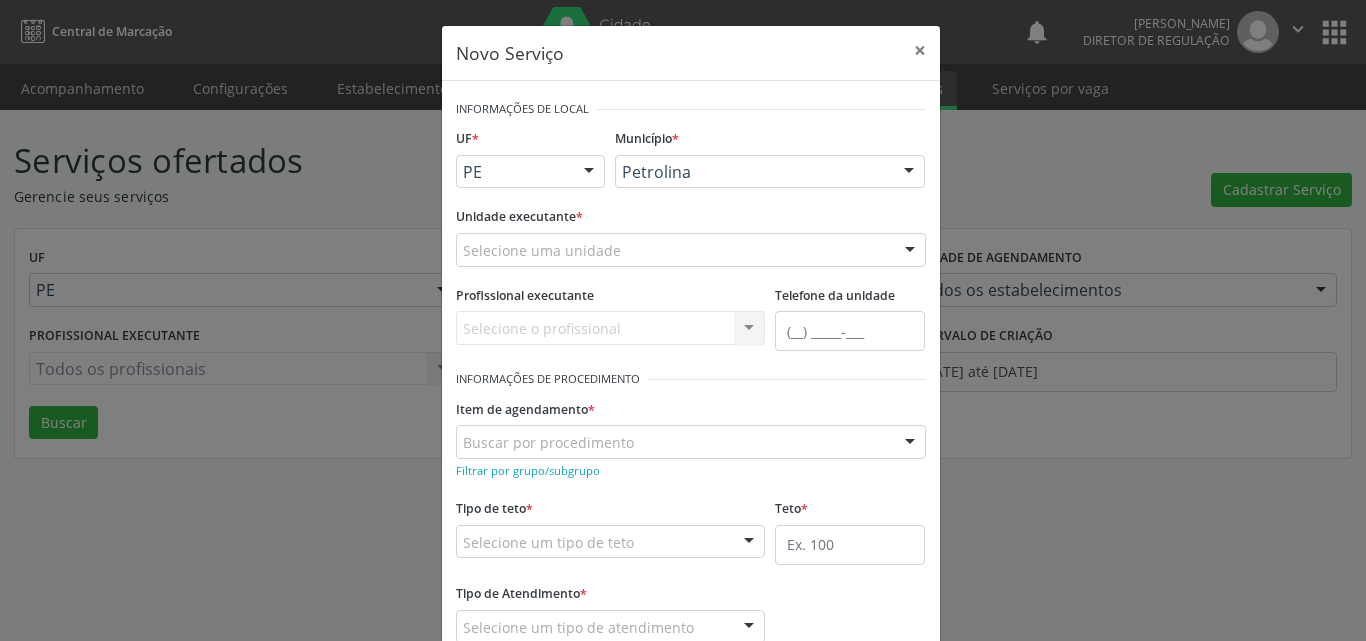 click on "Selecione uma unidade
4 Grupamento de Bombeiros   7 Sentidos Desenvolvimento Terapeutico Infantil   A B Nascimento Gonzaga   A C S Saude   Abcd Petrolina   Ac Coelho Psicologia Aplicada   Academia da Saude Dona Marinete Fonseca   Academia da Saude Isabel Cavalcanti Coelho   Academia da Saude Janio Amadeu Alves   Academia da Saude Joaquim Francisco Araujo   Acolher   Acolher Consultorio e Servicos de Psicologia   Acquavita Clinica de Reabilitacao   Adriano Bonafin Diagnostico Por Imagem   Afeto Psicologia   Afetus Excelencia em Ultrassonografia e Medicina Fetal   Alcance Clinica de Desenvolvimento Infantil   Alda Leticia de Souza Andrade   Alexandra C Rodrigues   Alexandre Batista da Silva Mota   Alexandre Siqueira Neurocirurgia e Cirurgia de Coluna   Alimakcbmodontologia   Aline Morais Terapias Especializadas   All Medical   Allmedical Atendimentos Medicos   Alter Ego Tratamento do Ser   Alves Terapia Ocupacional   Alves e Brito Servicos Medicos Ltda     Amare" at bounding box center (691, 250) 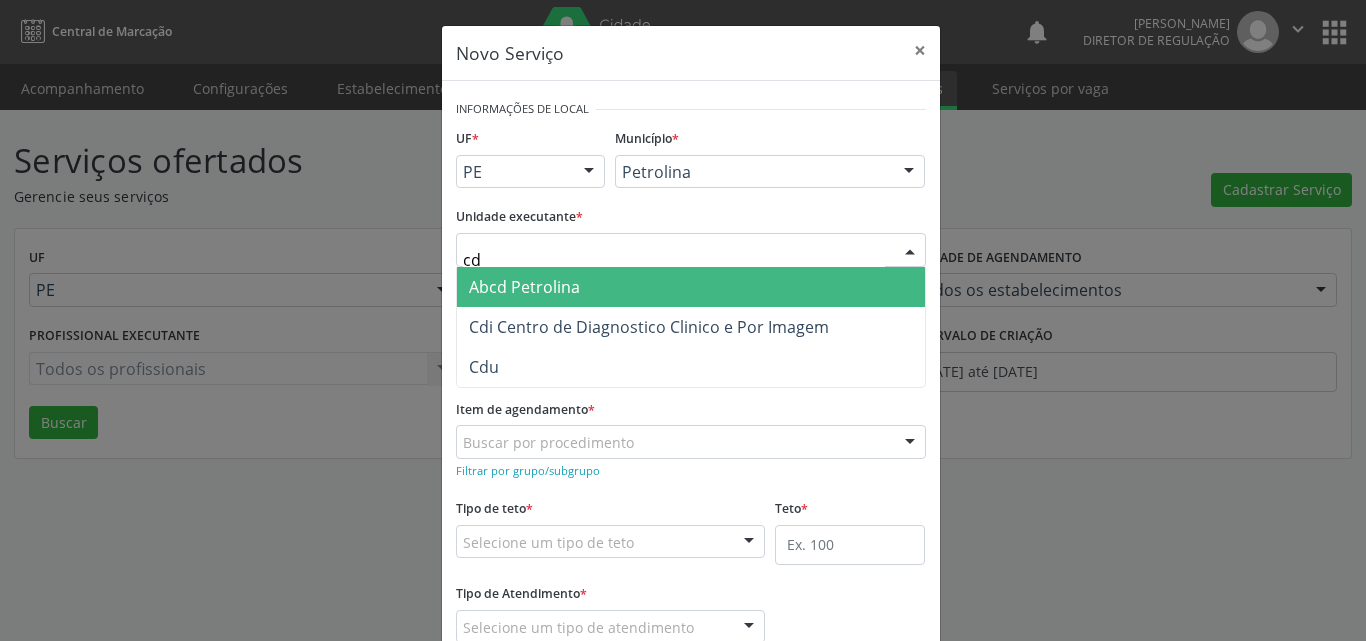 type on "cdi" 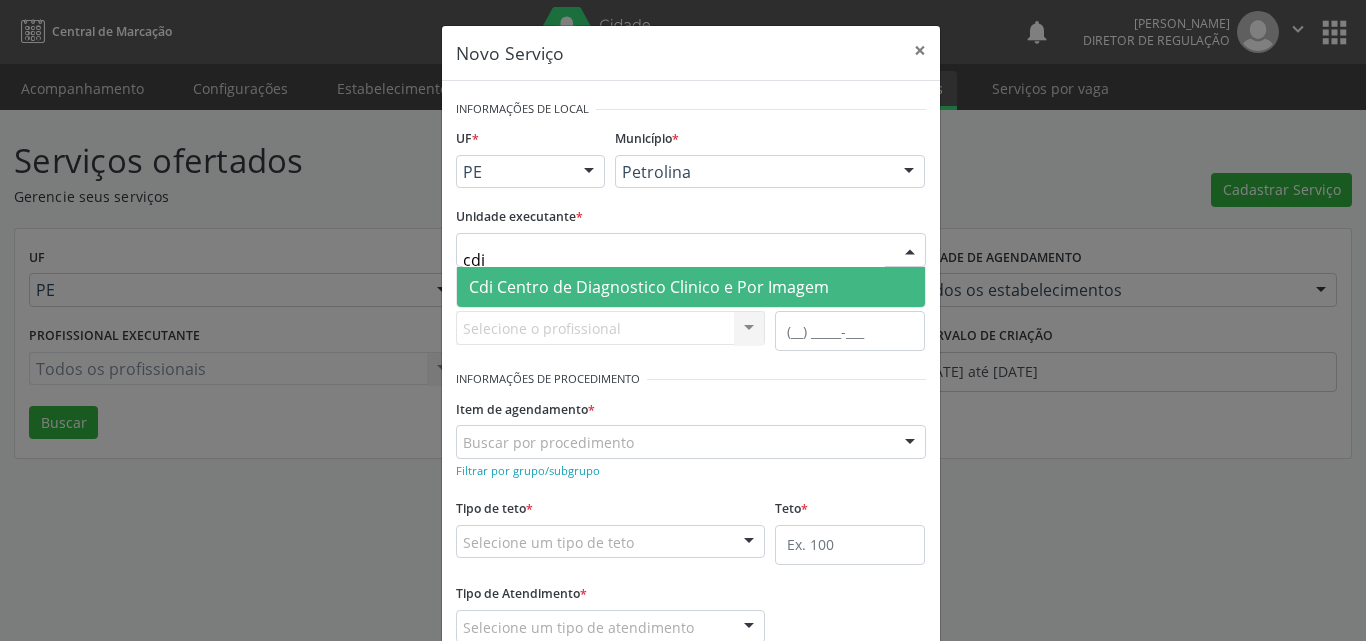 click on "Cdi Centro de Diagnostico Clinico e Por Imagem" at bounding box center (649, 287) 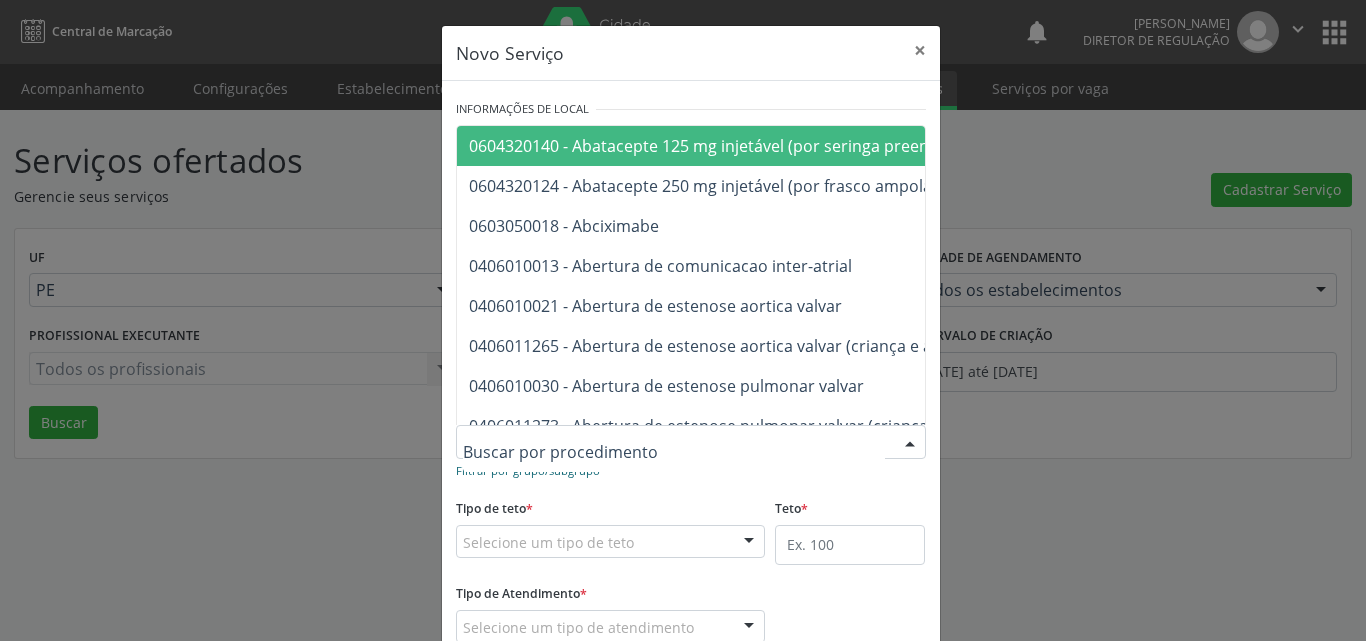 click on "Filtrar por grupo/subgrupo" at bounding box center (528, 470) 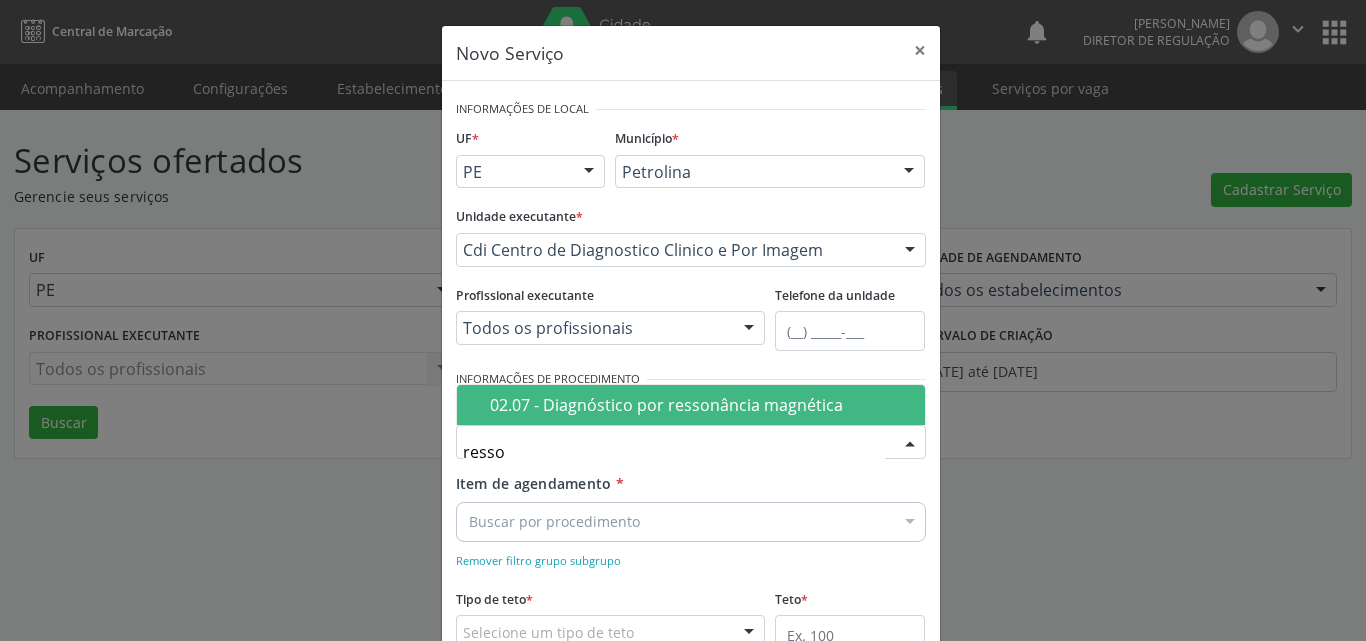 type on "resson" 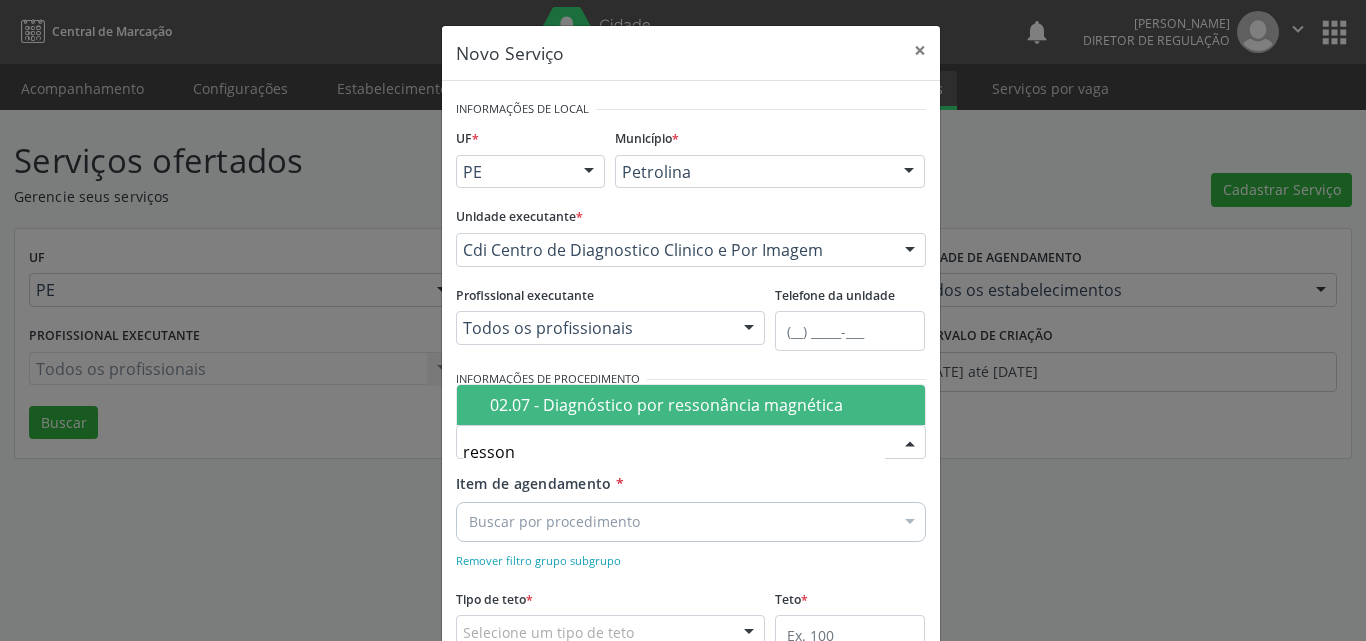 click on "02.07 - Diagnóstico por ressonância magnética" at bounding box center (701, 405) 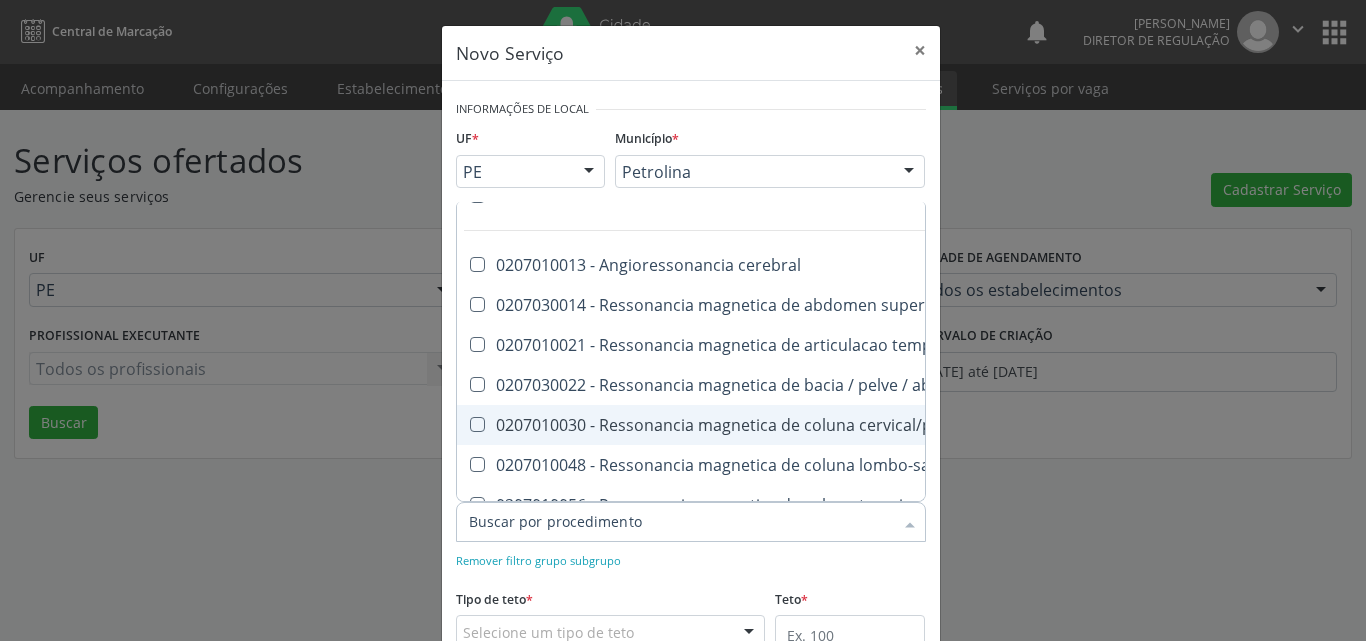scroll, scrollTop: 80, scrollLeft: 0, axis: vertical 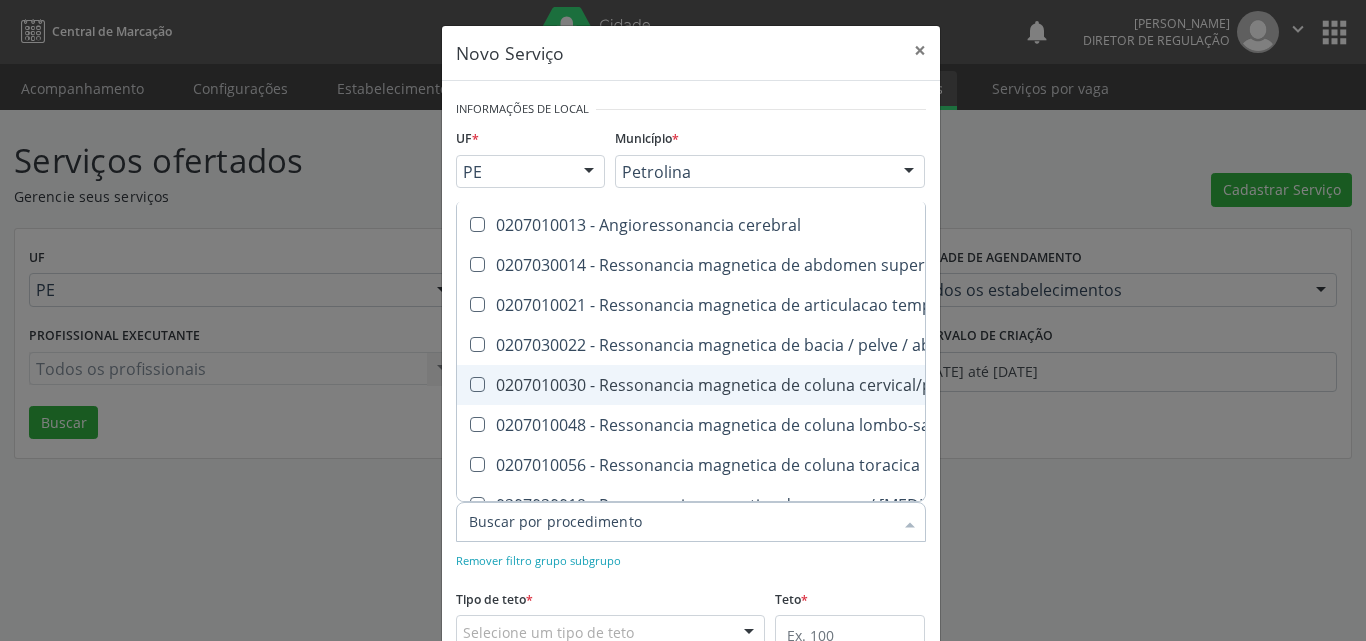click on "0207010030 - Ressonancia magnetica de coluna cervical/pescoço" at bounding box center (798, 385) 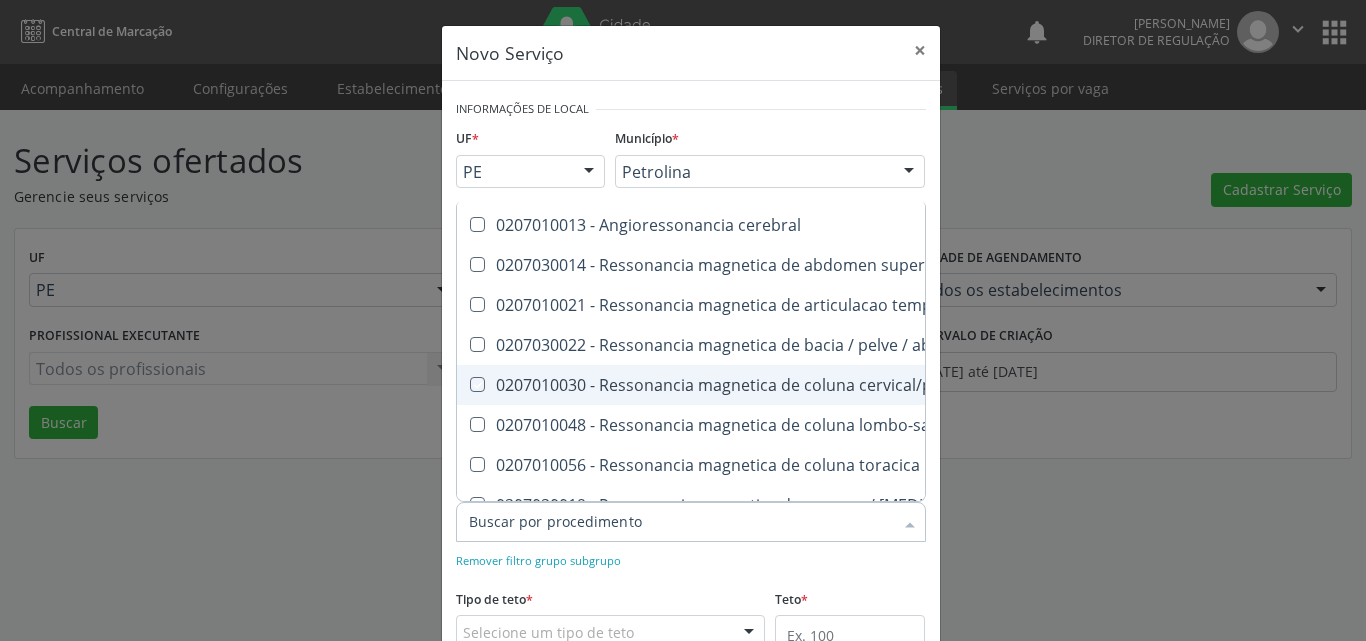 checkbox on "true" 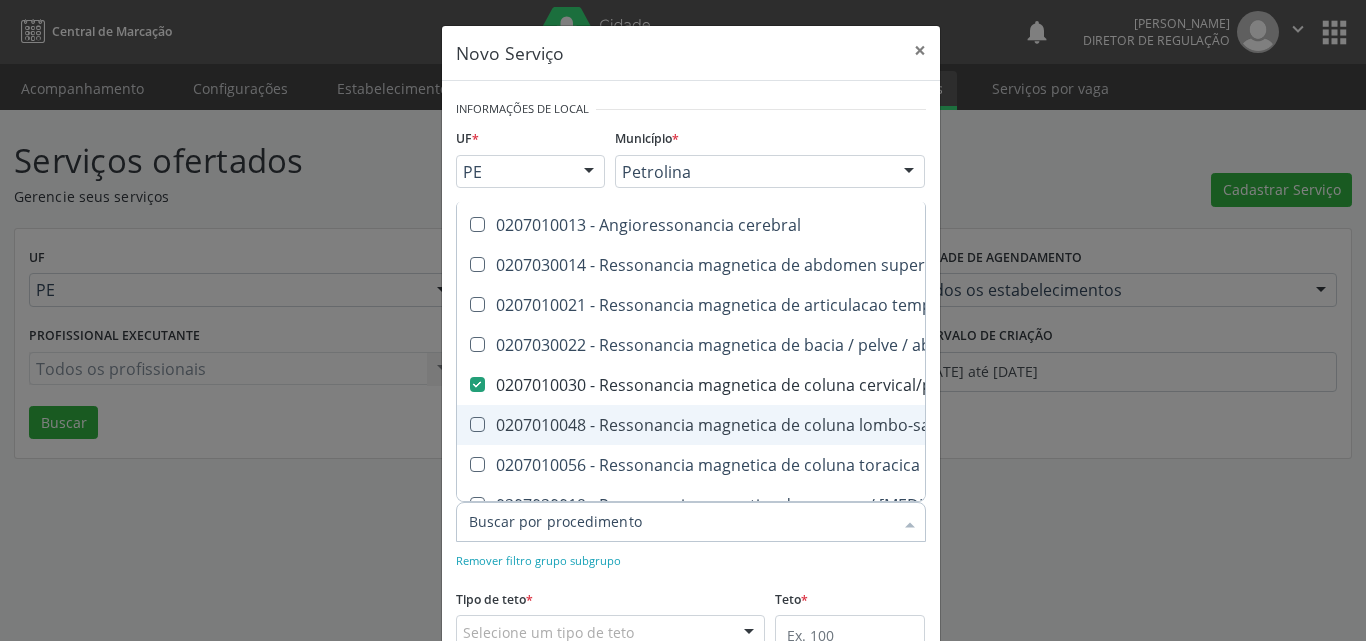 click on "0207010048 - Ressonancia magnetica de coluna lombo-sacra" at bounding box center (798, 425) 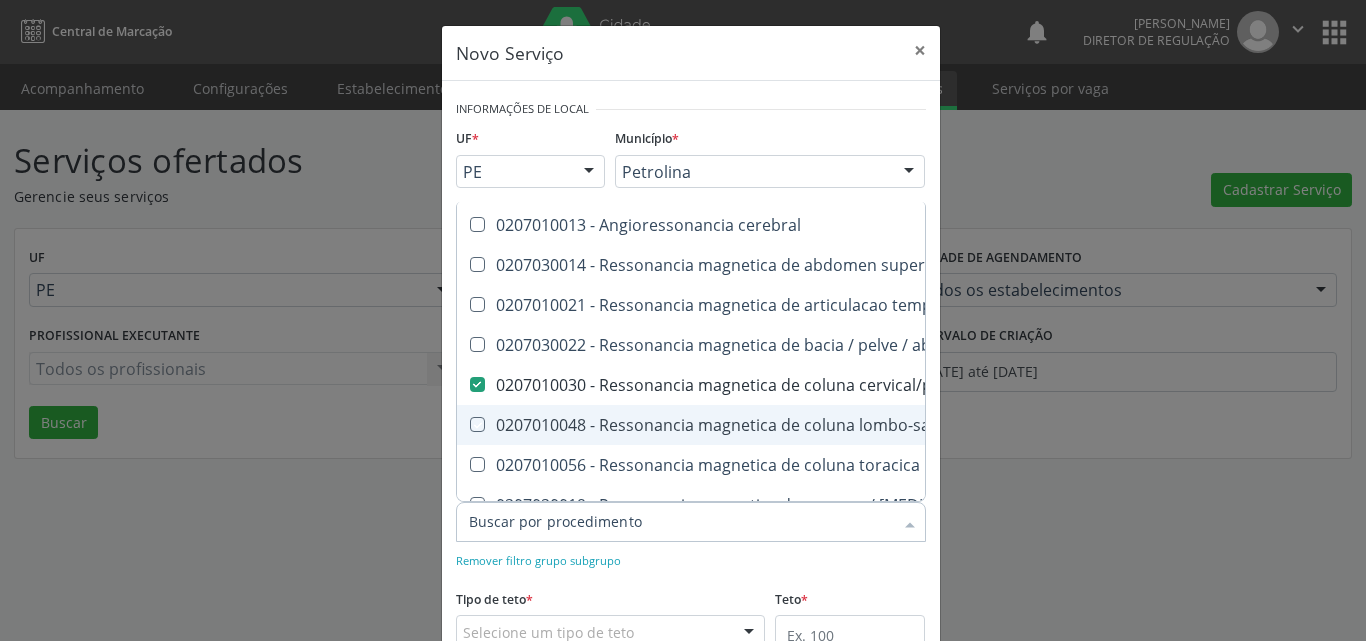 checkbox on "true" 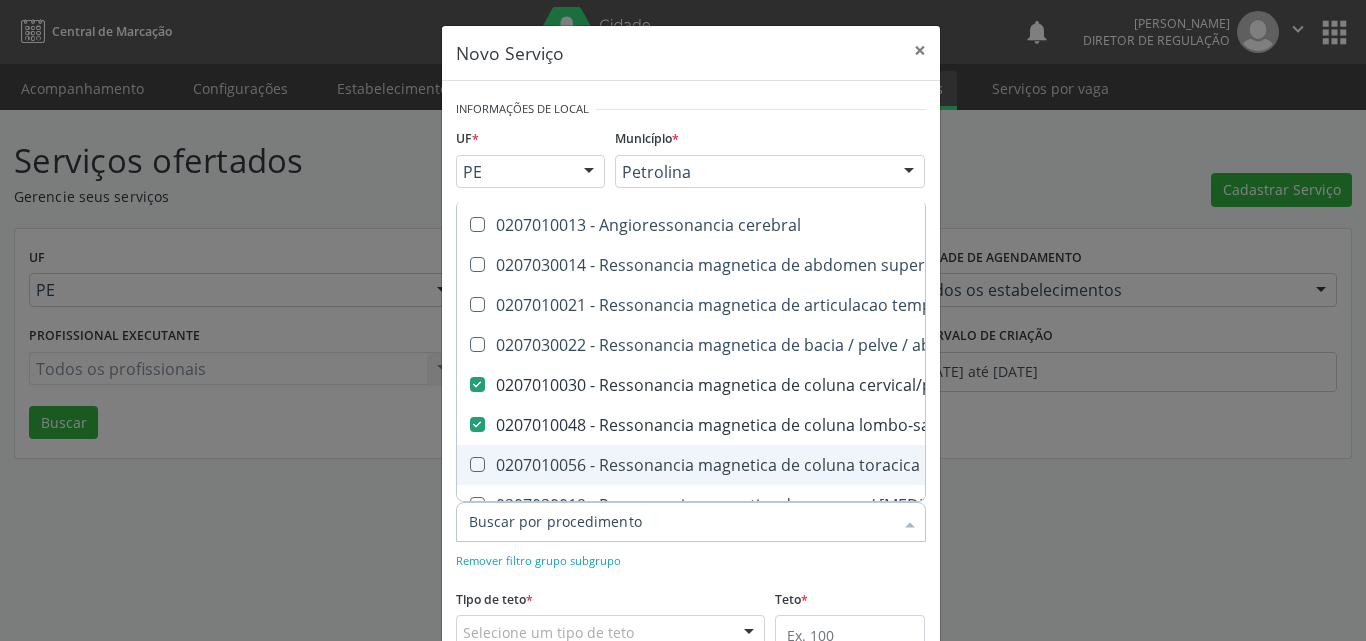 scroll, scrollTop: 200, scrollLeft: 0, axis: vertical 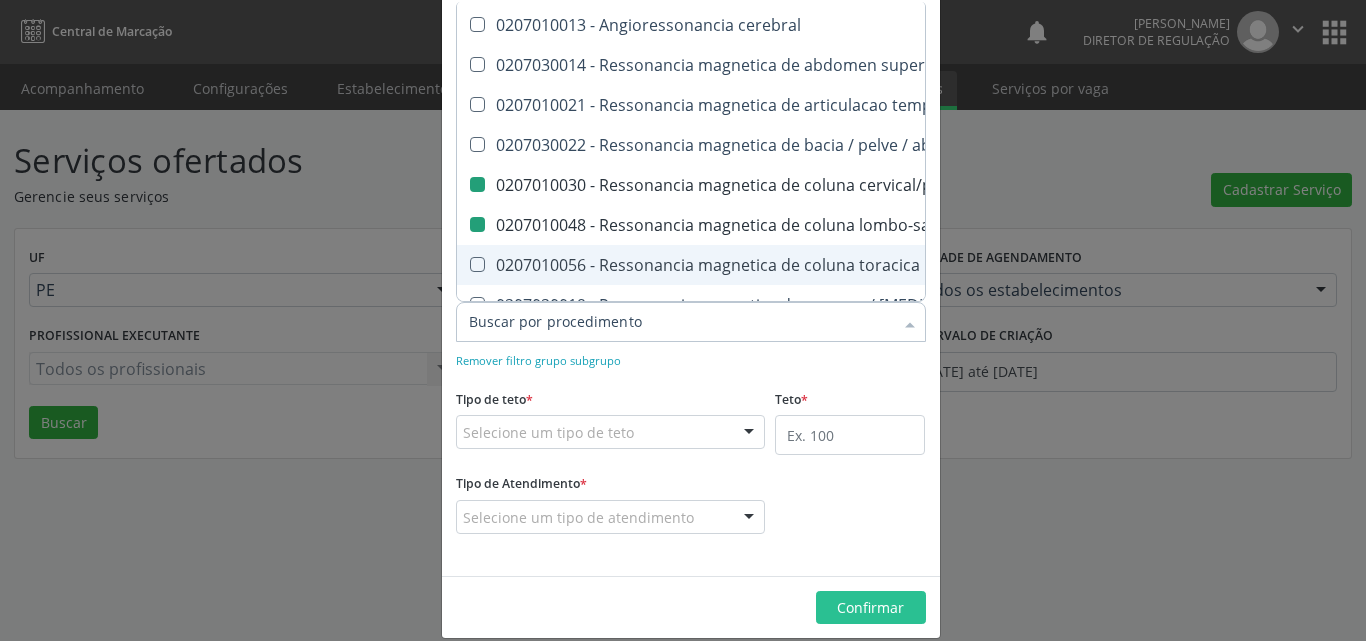 checkbox on "true" 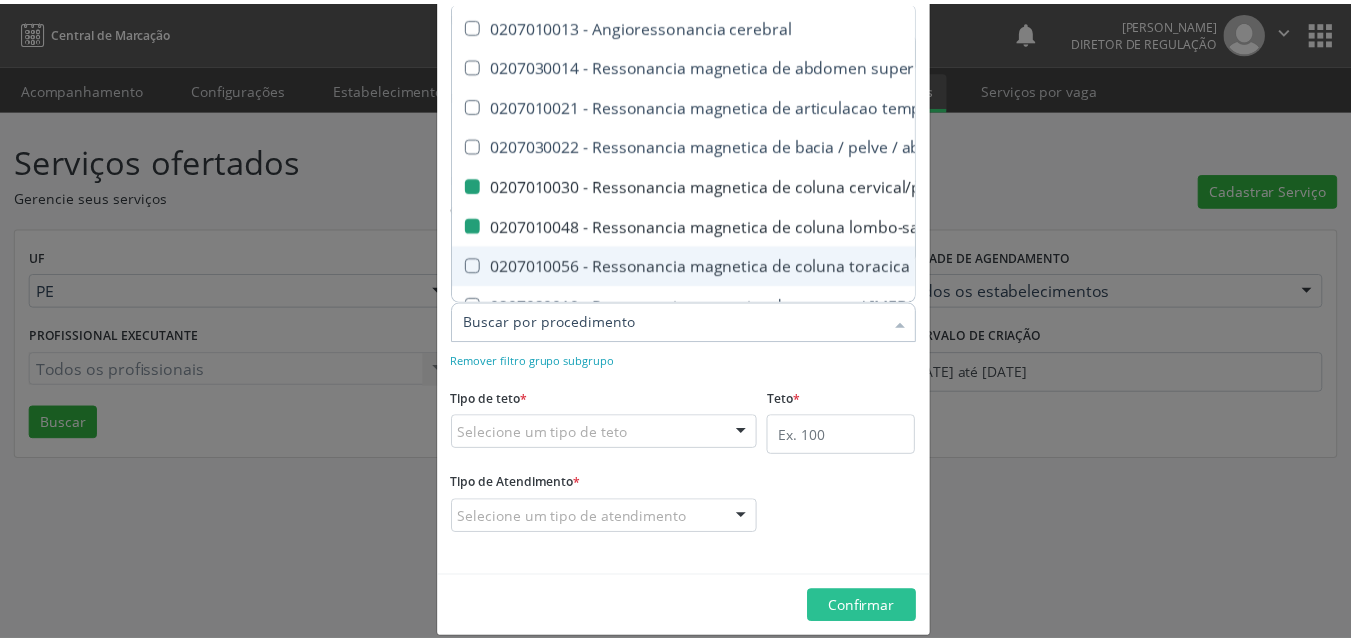 scroll, scrollTop: 0, scrollLeft: 0, axis: both 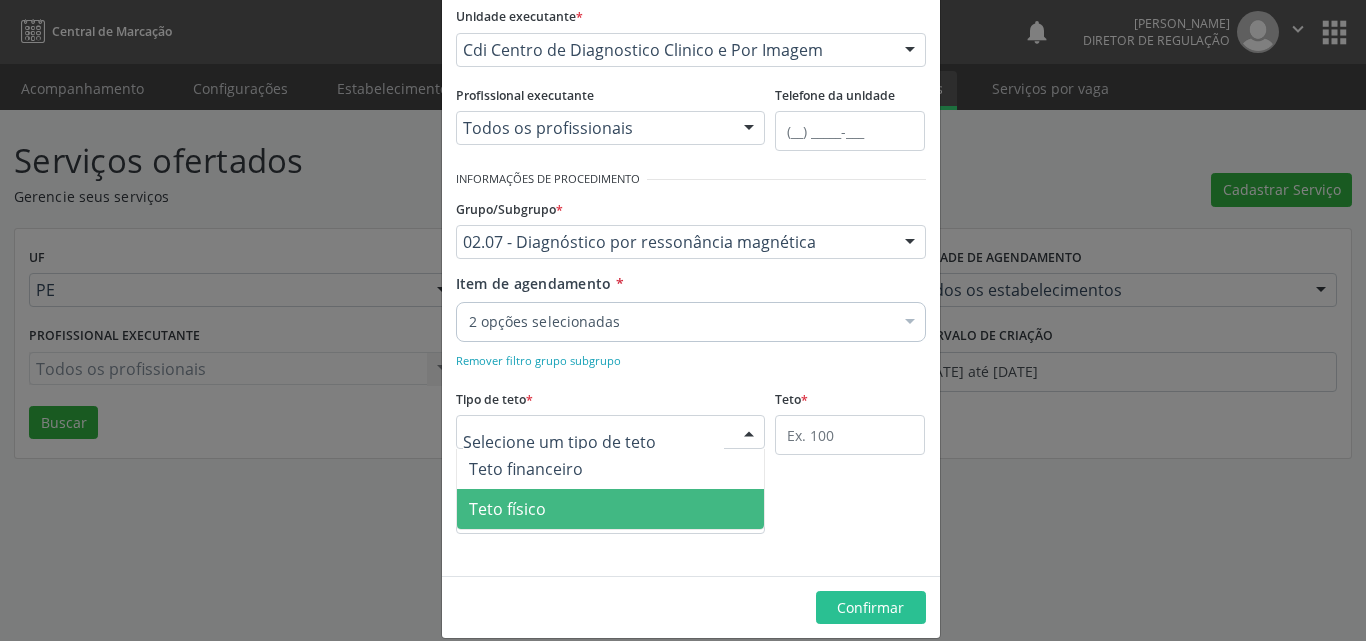click on "Teto físico" at bounding box center (611, 509) 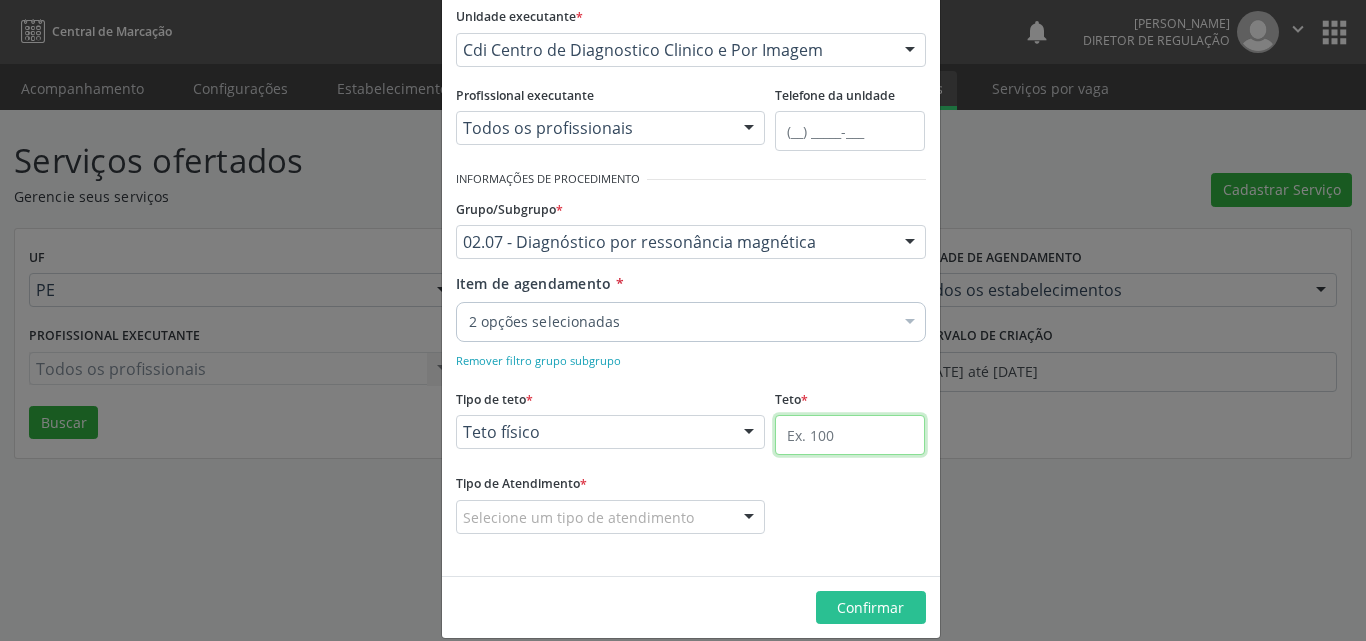 click at bounding box center [850, 435] 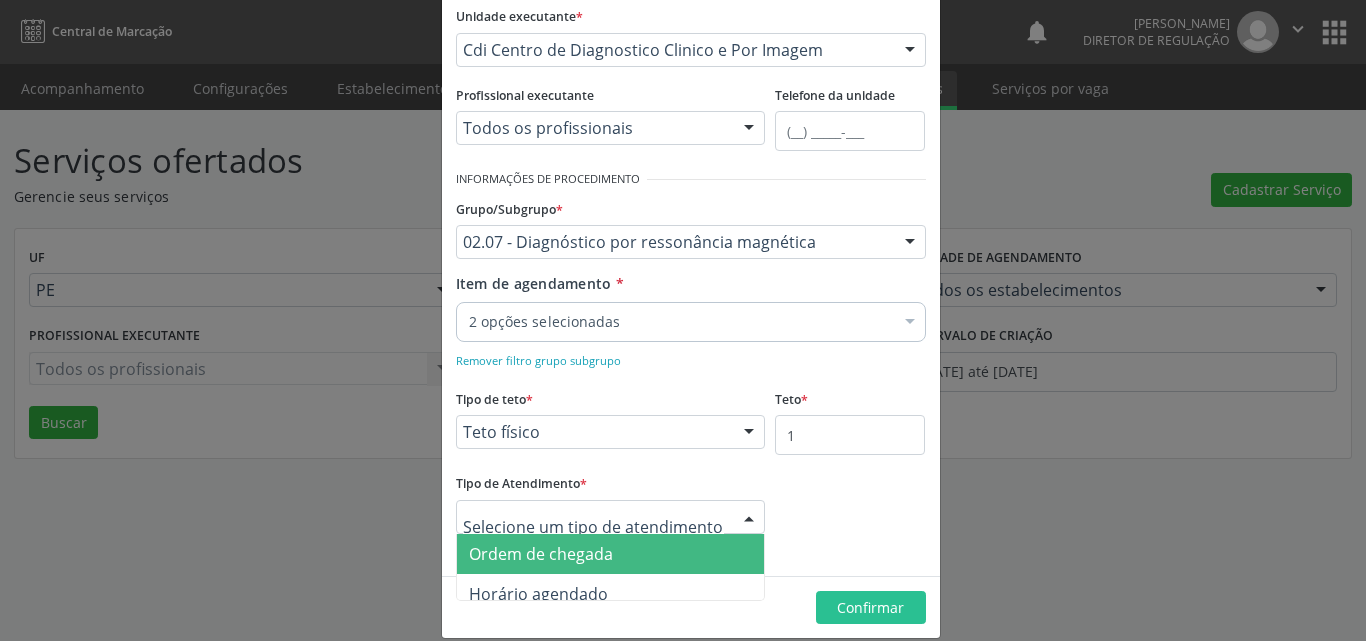 drag, startPoint x: 653, startPoint y: 548, endPoint x: 669, endPoint y: 549, distance: 16.03122 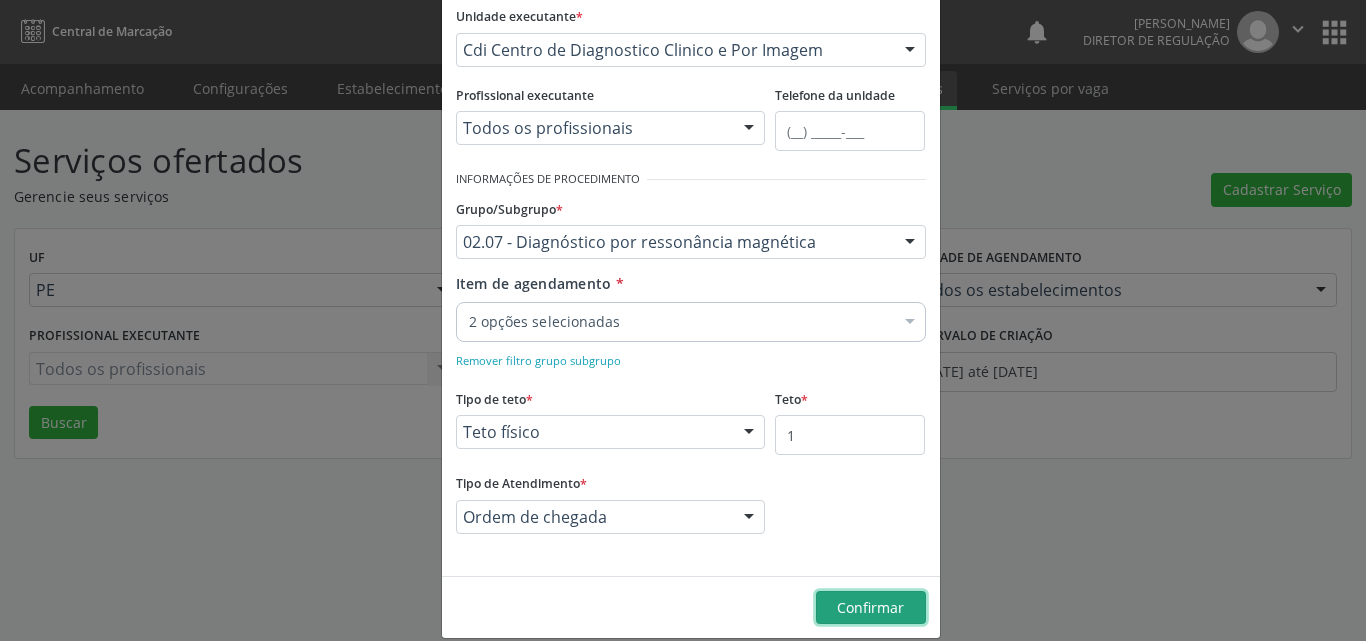 click on "Confirmar" at bounding box center (870, 607) 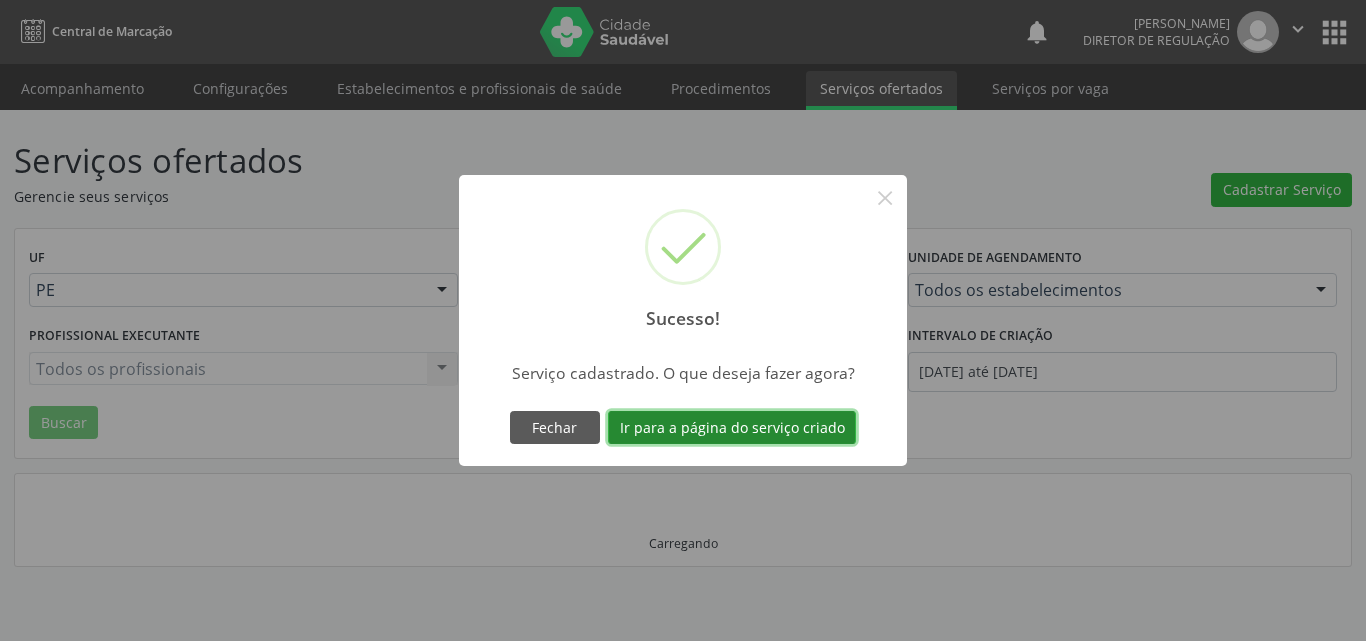 click on "Ir para a página do serviço criado" at bounding box center (732, 428) 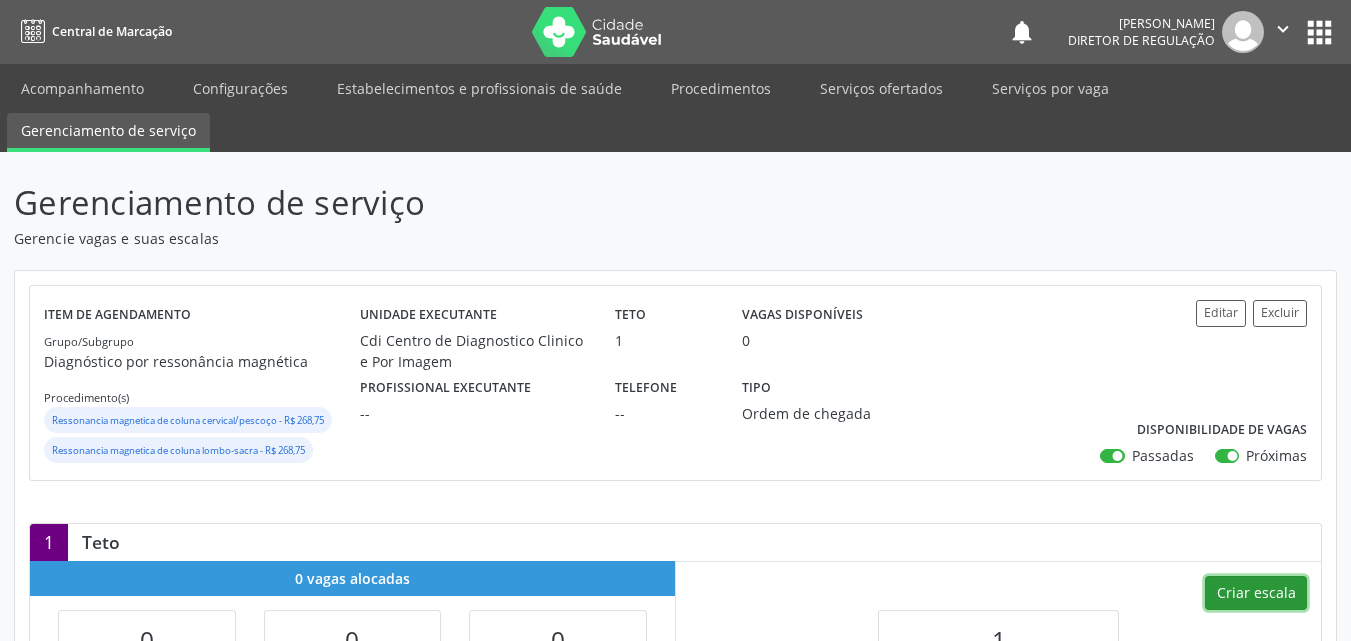 click on "Criar escala" at bounding box center [1256, 593] 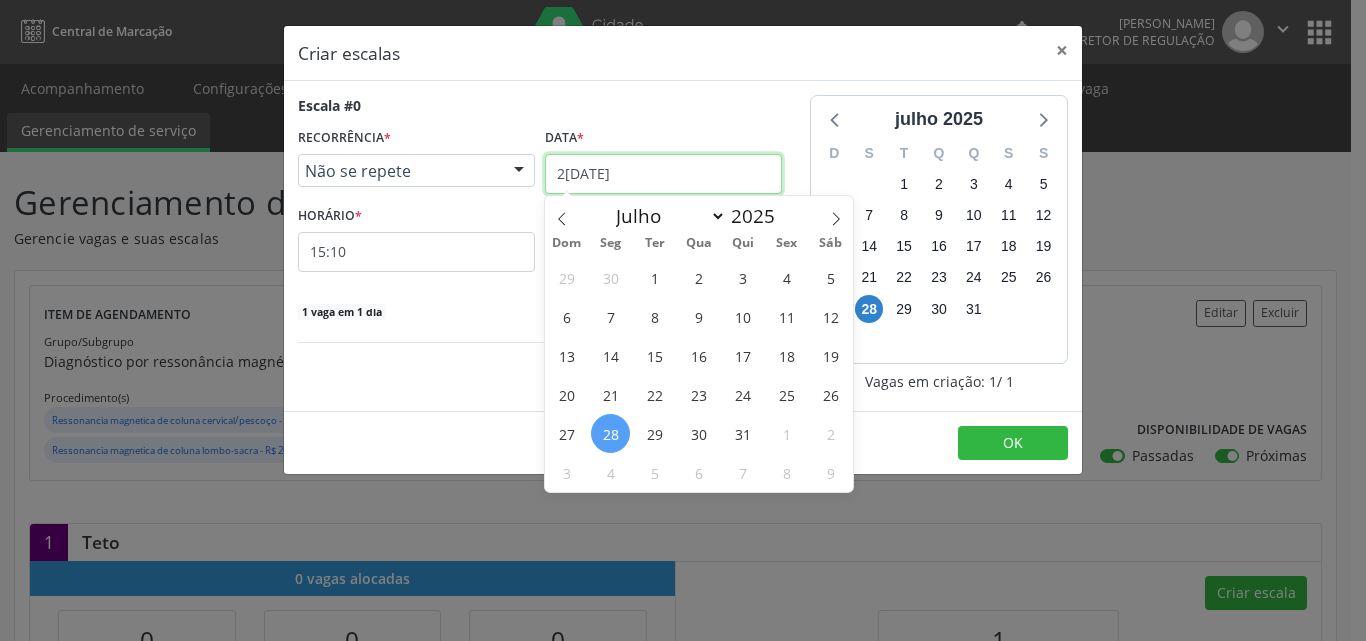 click on "[DATE]" at bounding box center [663, 174] 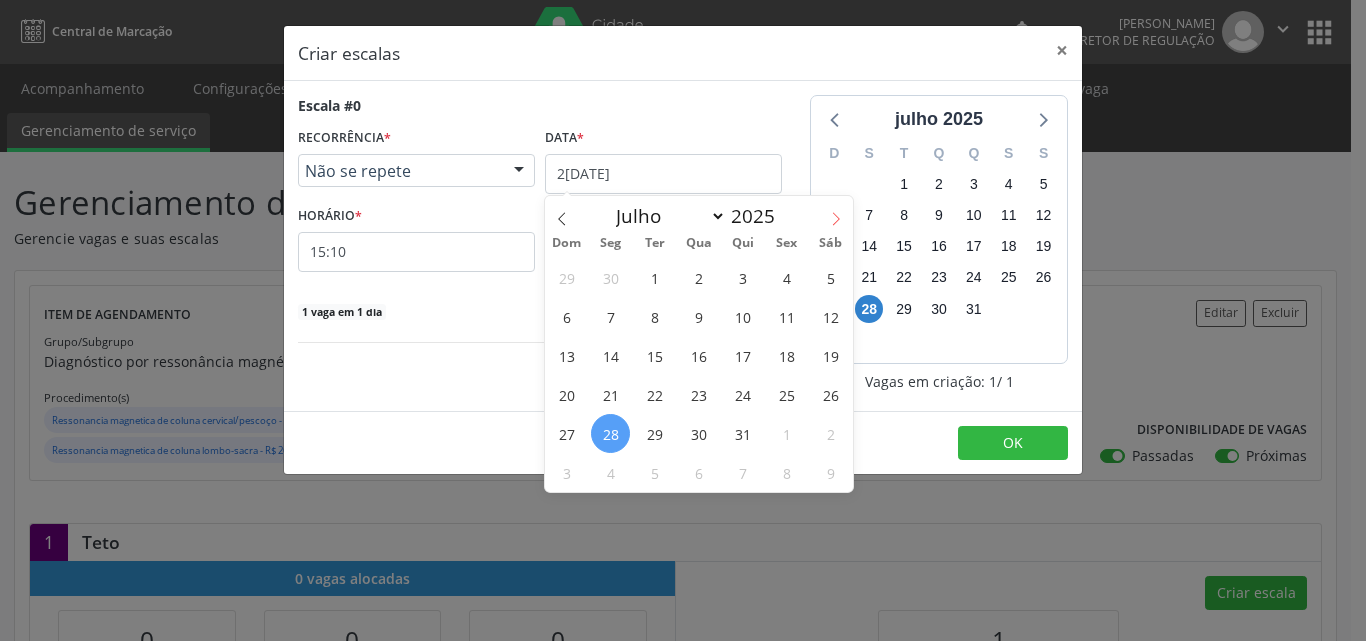 click 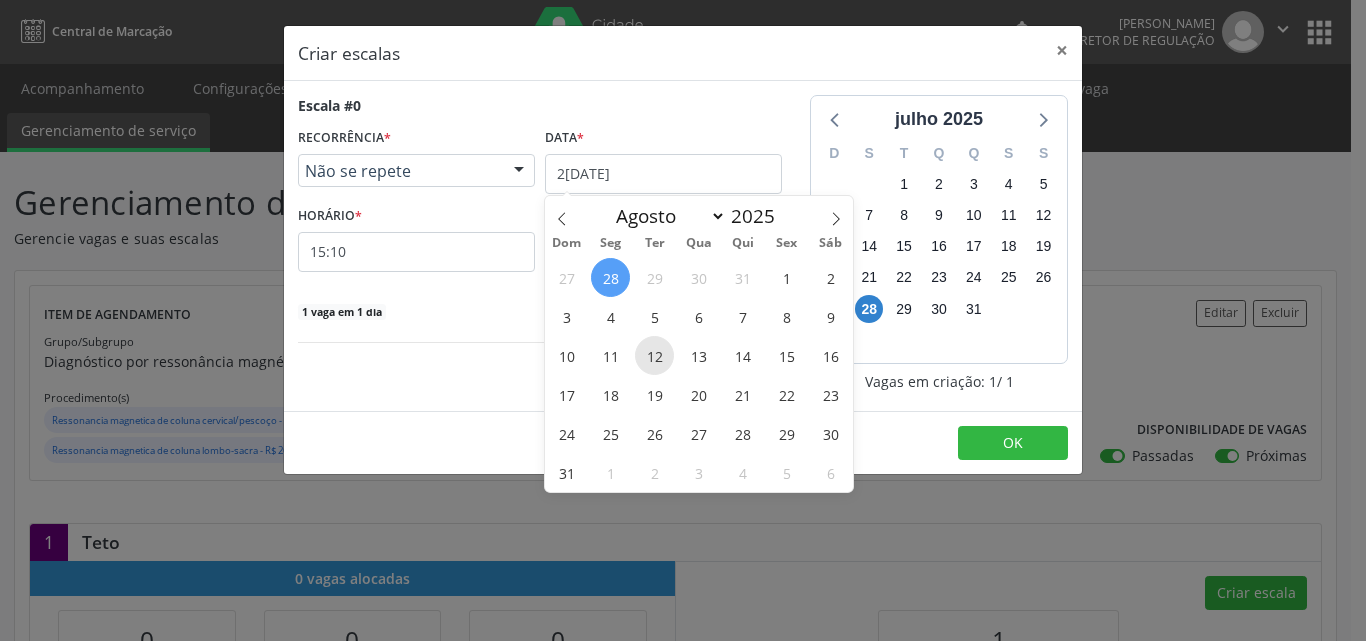 click on "12" at bounding box center [654, 355] 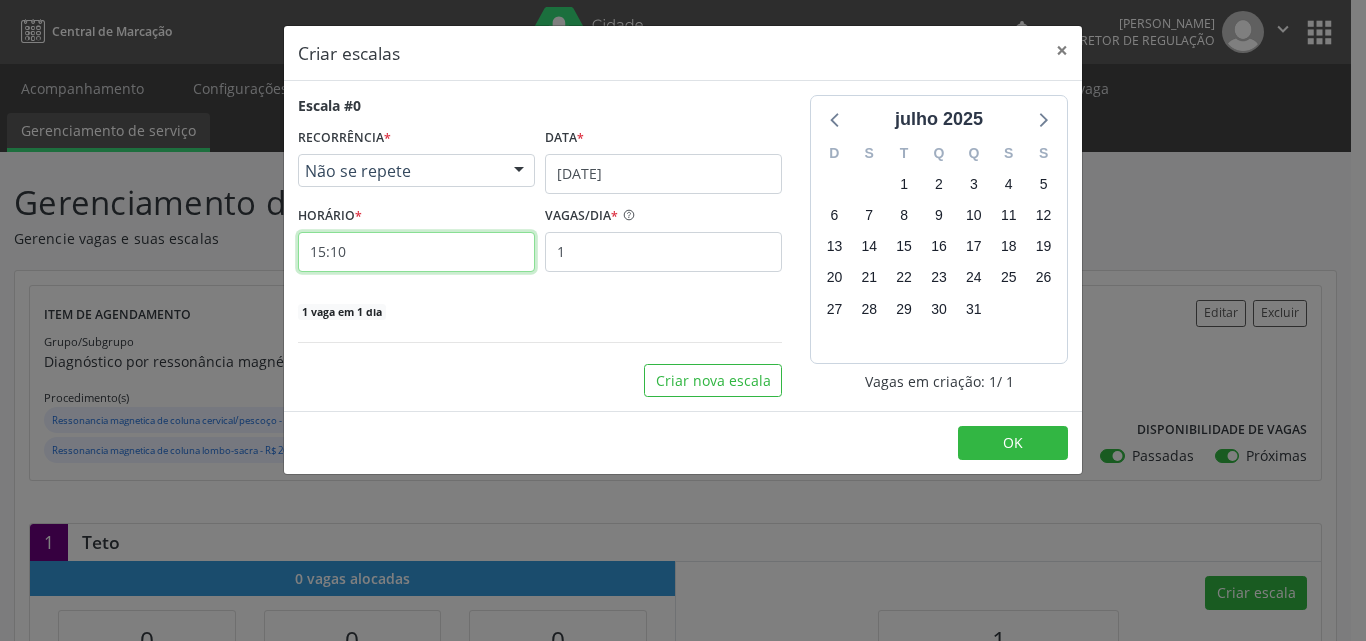 click on "15:10" at bounding box center (416, 252) 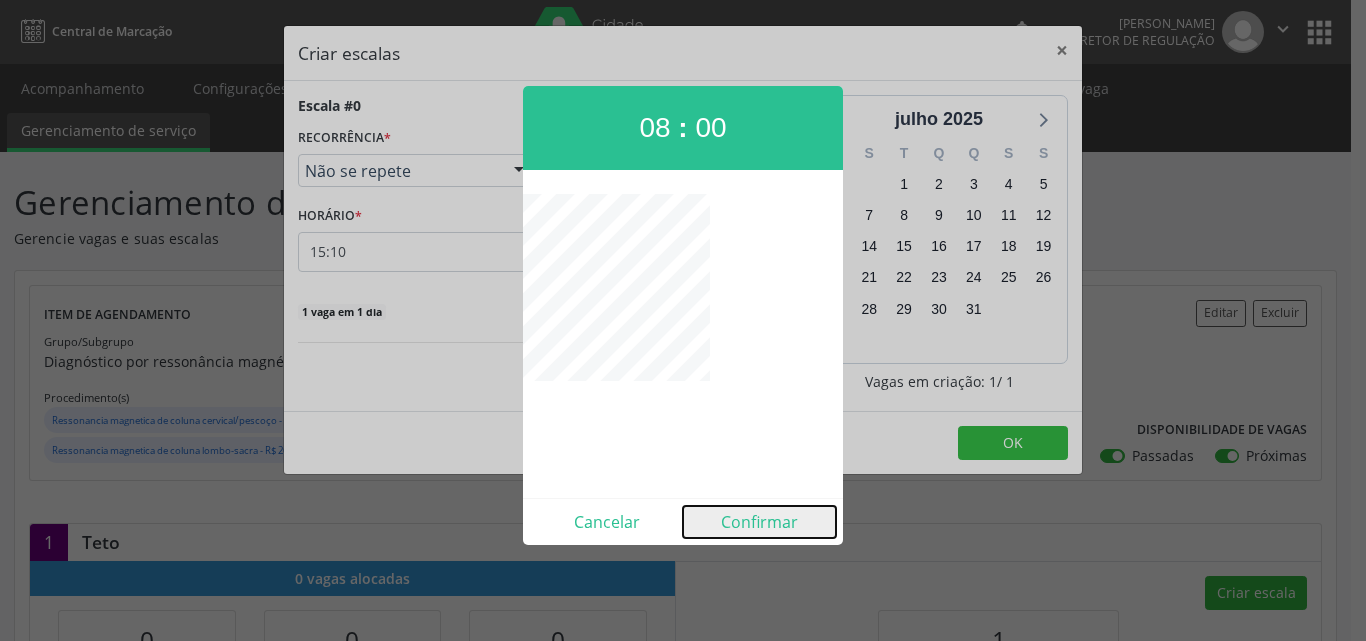 click on "Confirmar" at bounding box center [759, 522] 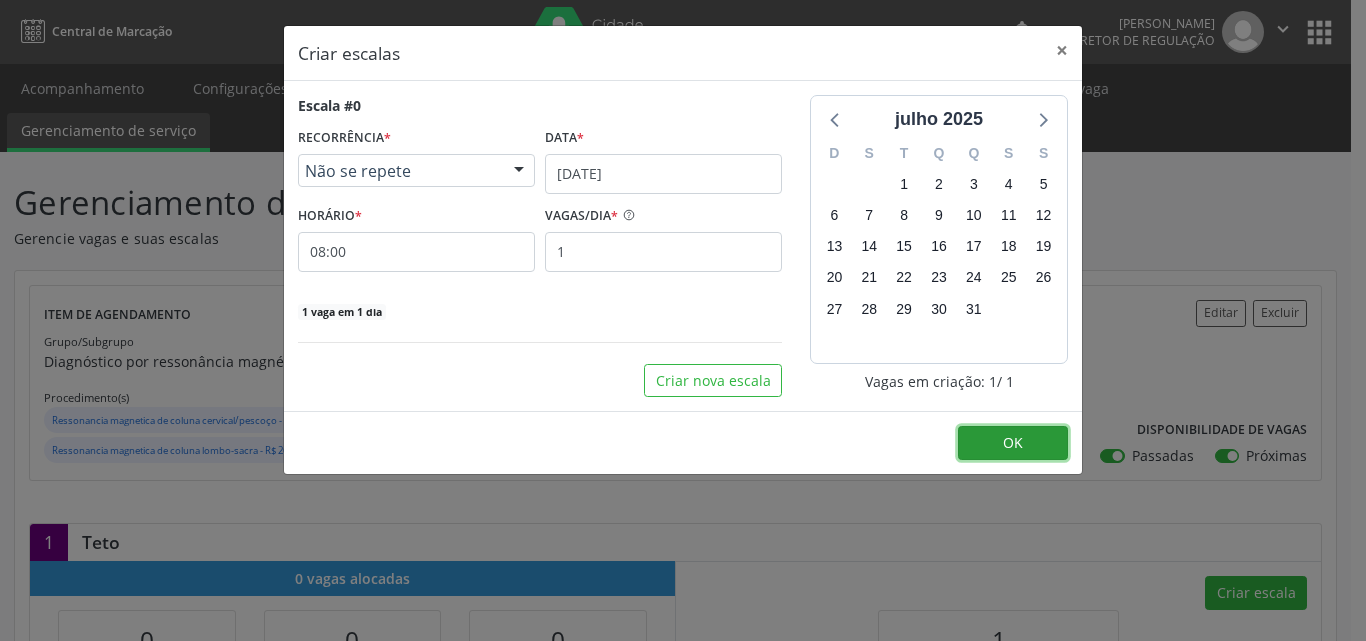 click on "OK" at bounding box center [1013, 443] 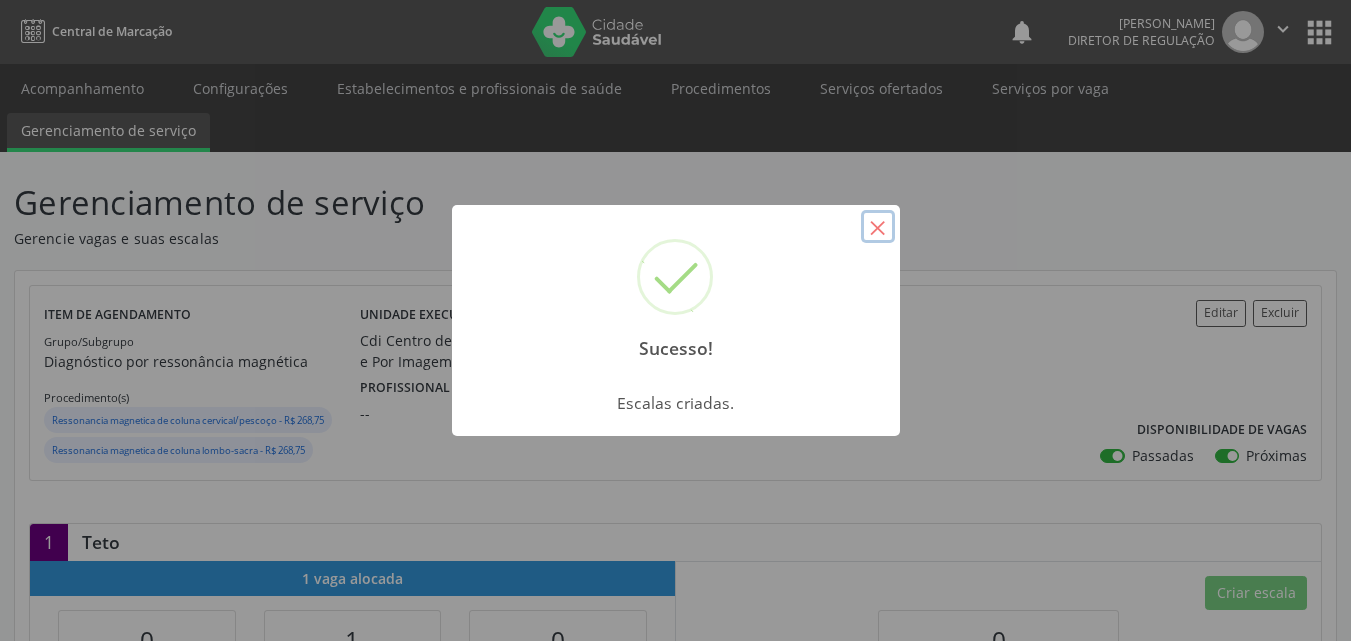 click on "×" at bounding box center [878, 227] 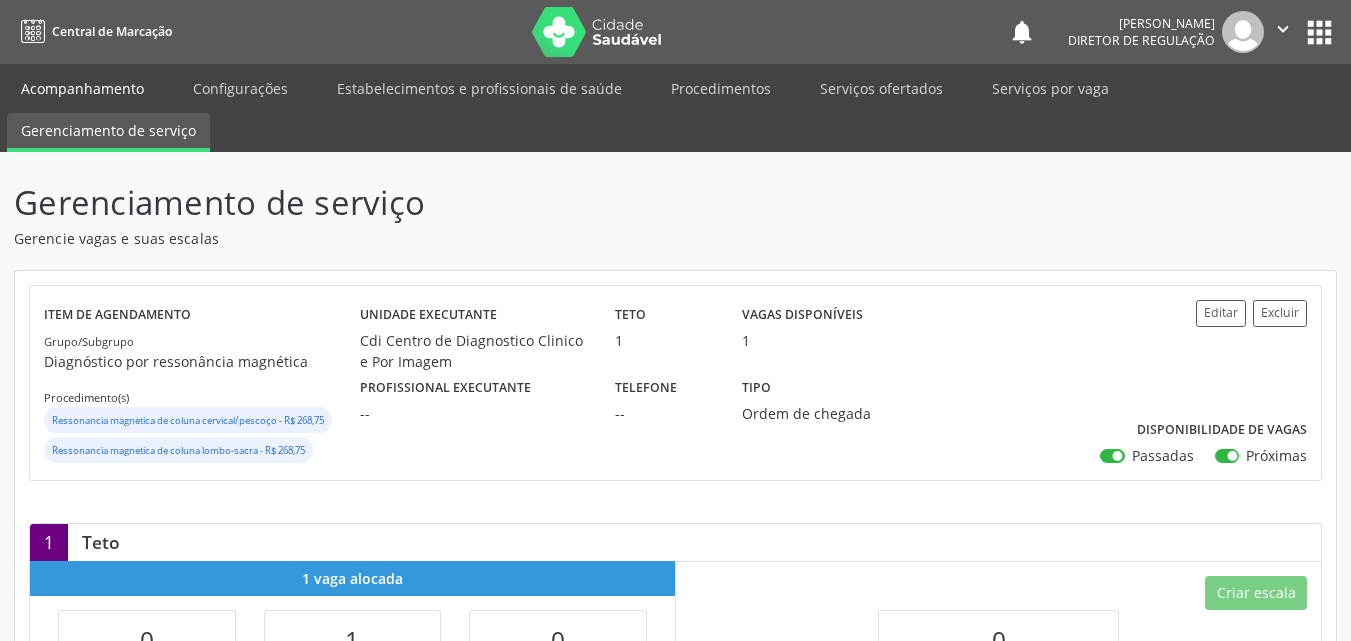 click on "Acompanhamento" at bounding box center [82, 88] 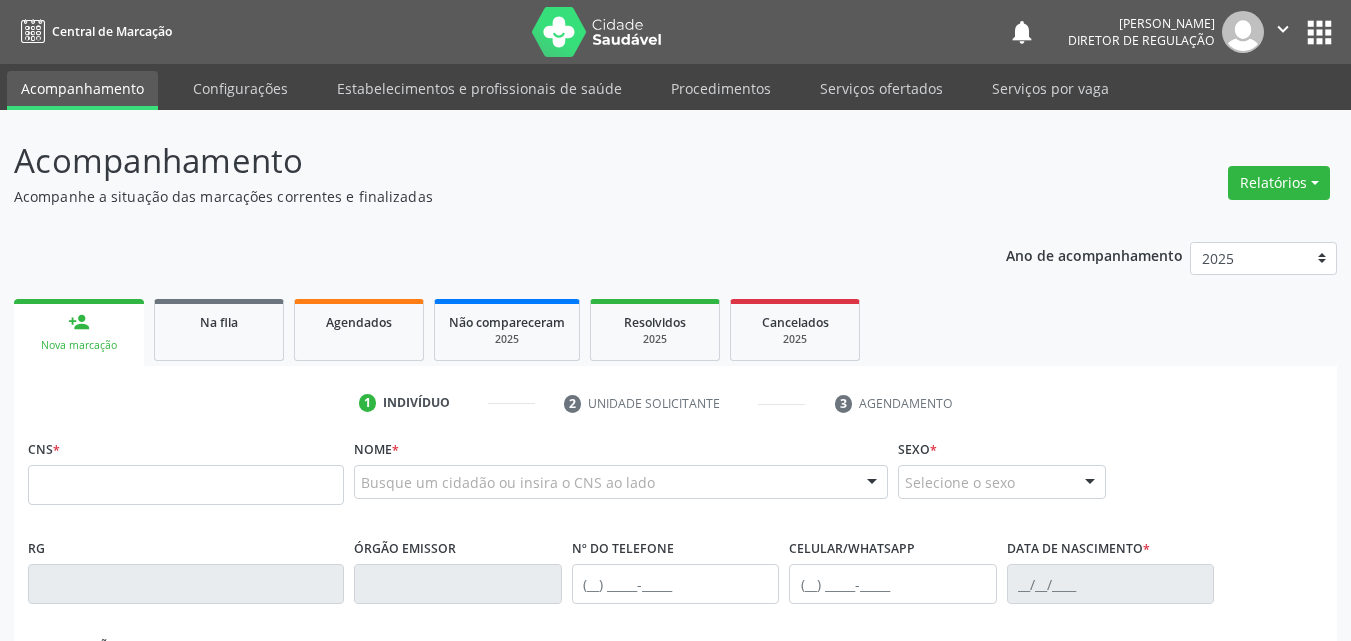 click on "Acompanhamento" at bounding box center (82, 90) 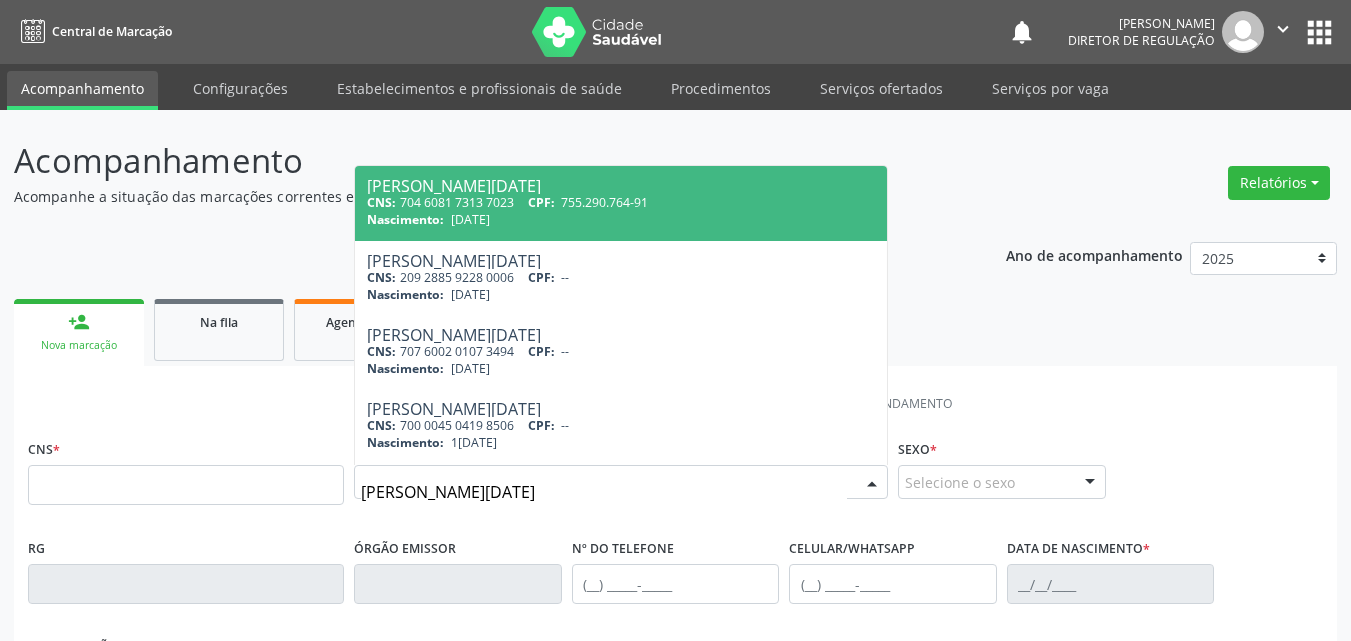 type on "vera lucia al" 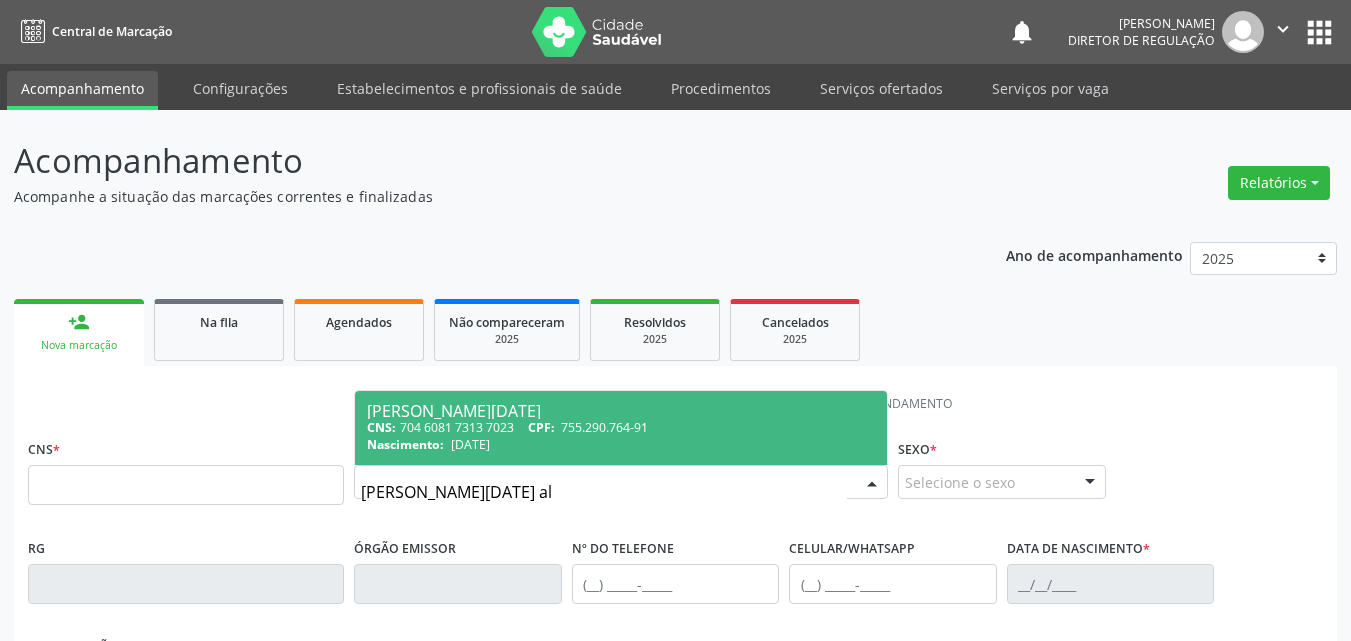 click on "CPF:" at bounding box center (541, 427) 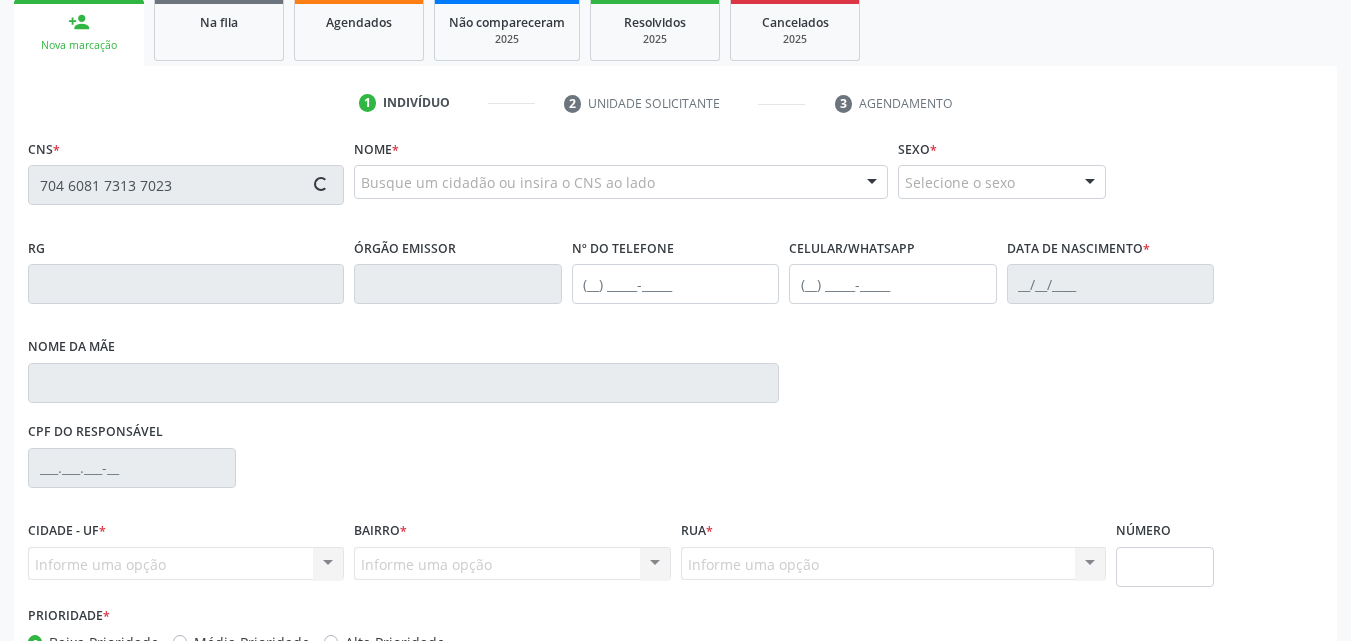 scroll, scrollTop: 429, scrollLeft: 0, axis: vertical 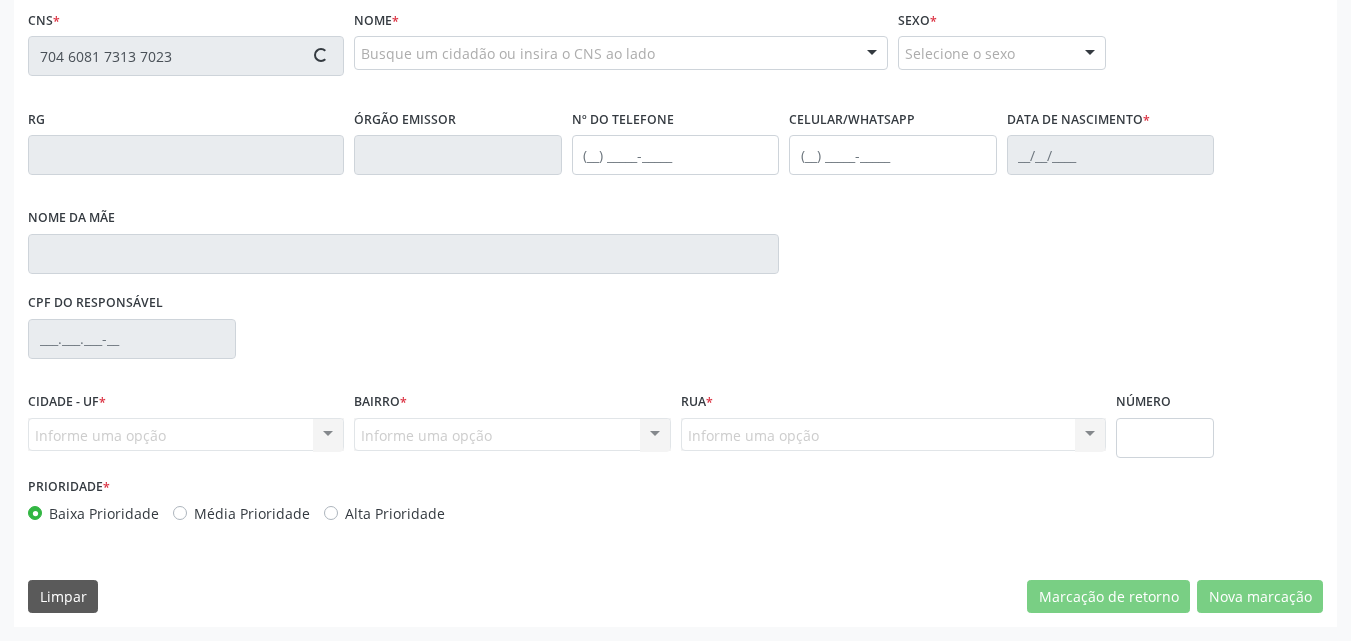 type on "704 6081 7313 7023" 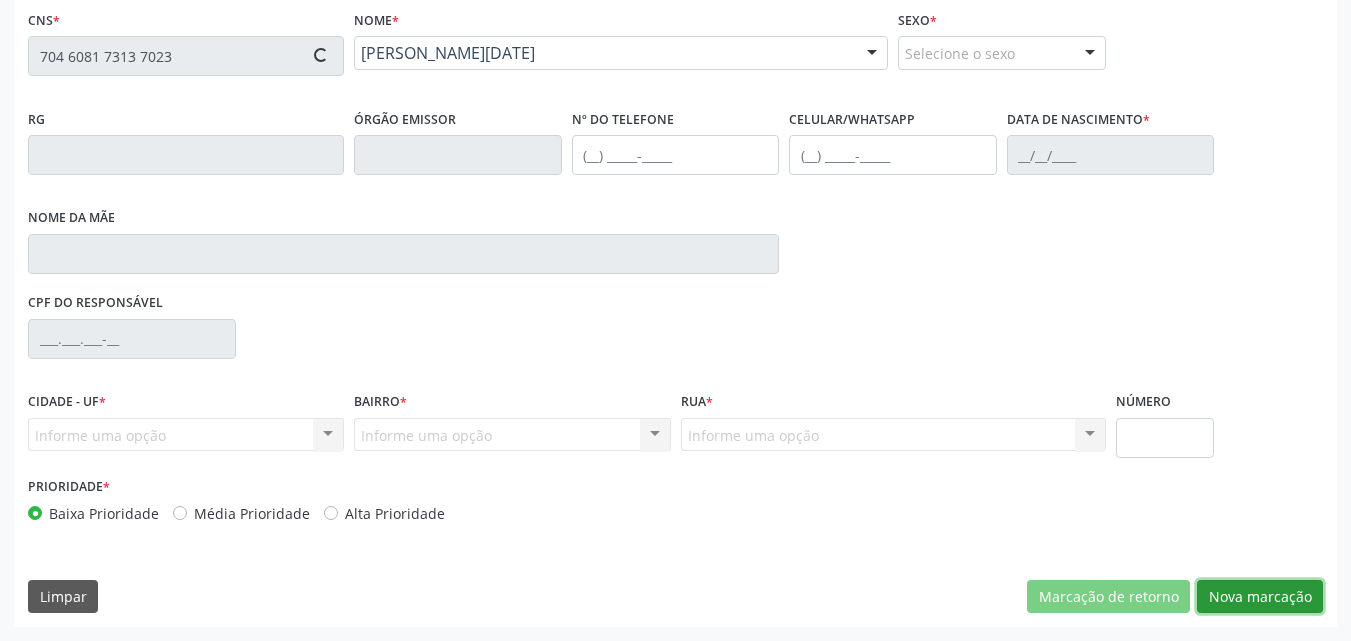 click on "Nova marcação" at bounding box center (1260, 597) 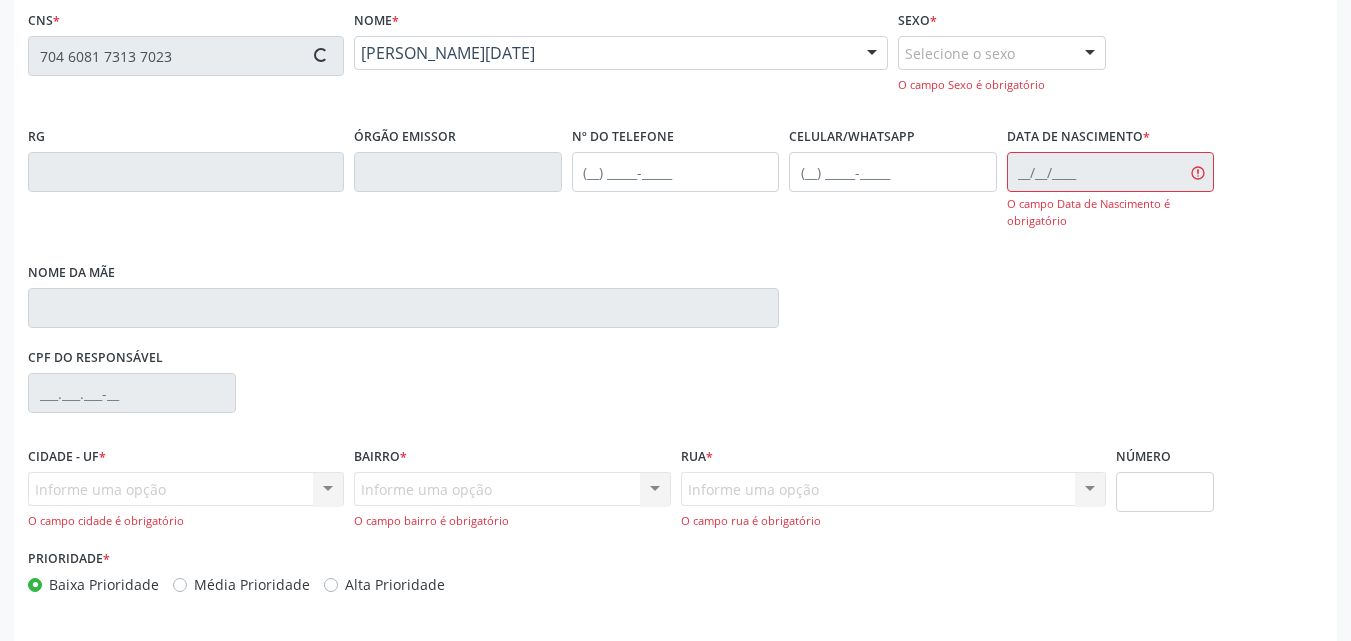 type on "(87) 91341-5740" 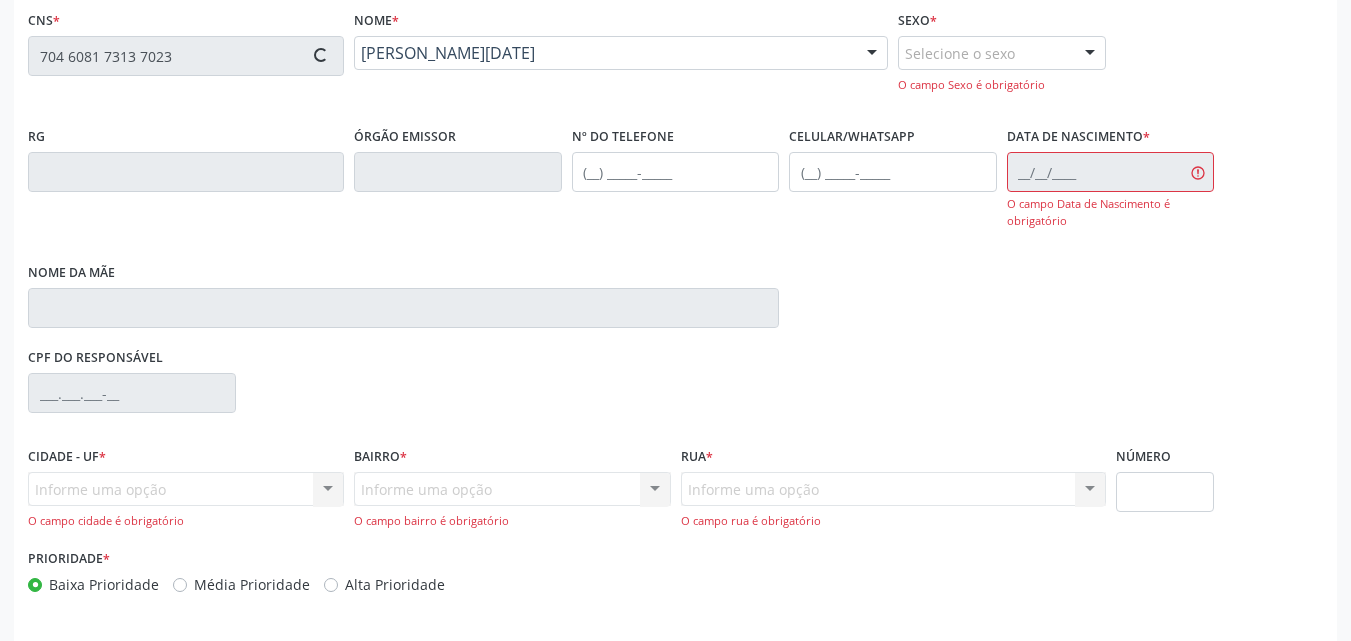 type on "(87) 91341-5740" 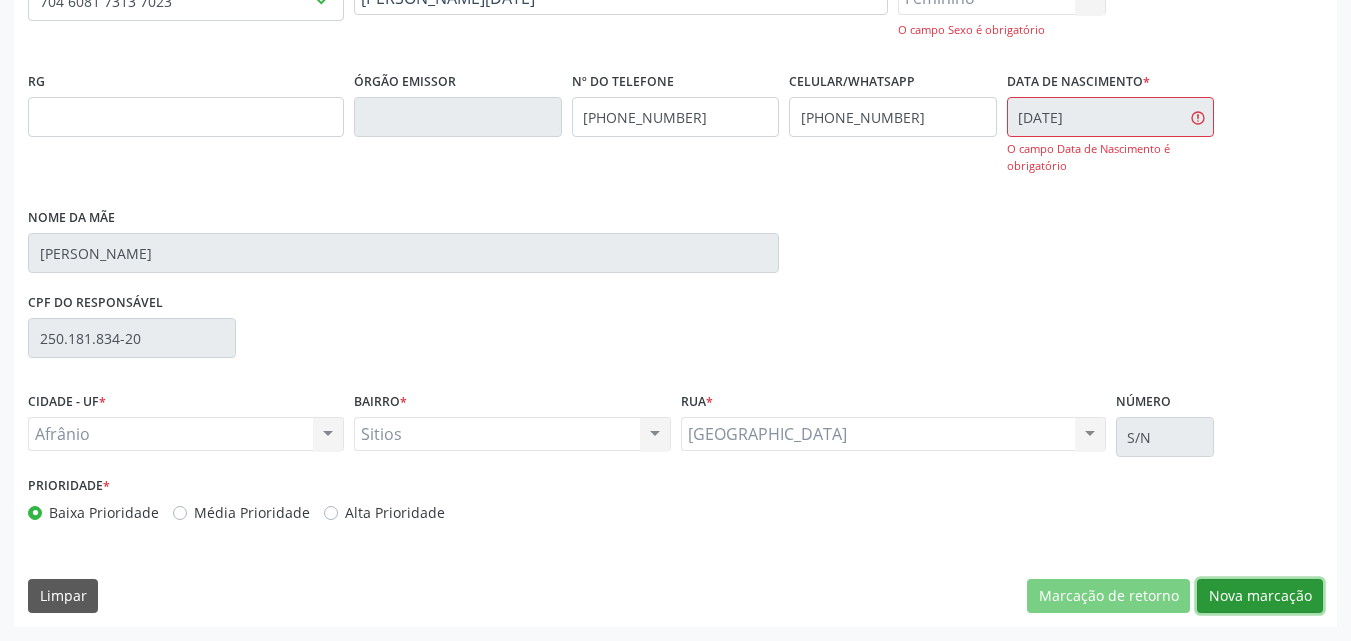 click on "Nova marcação" at bounding box center [1260, 596] 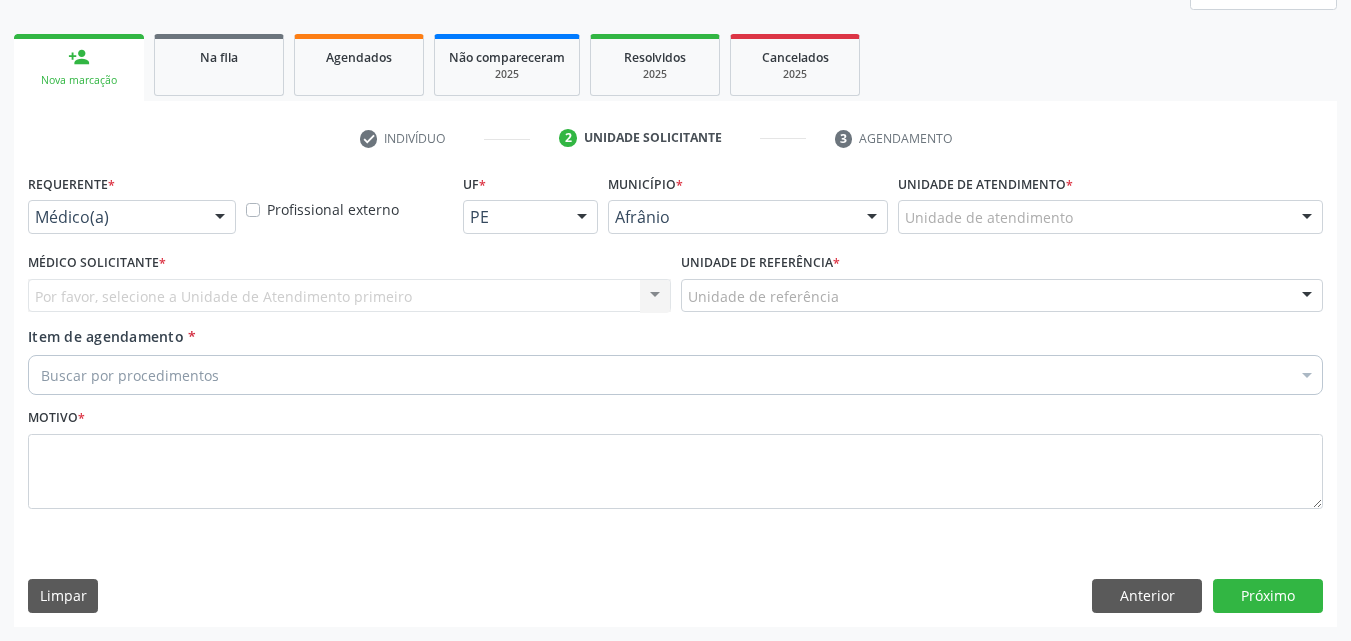 scroll, scrollTop: 265, scrollLeft: 0, axis: vertical 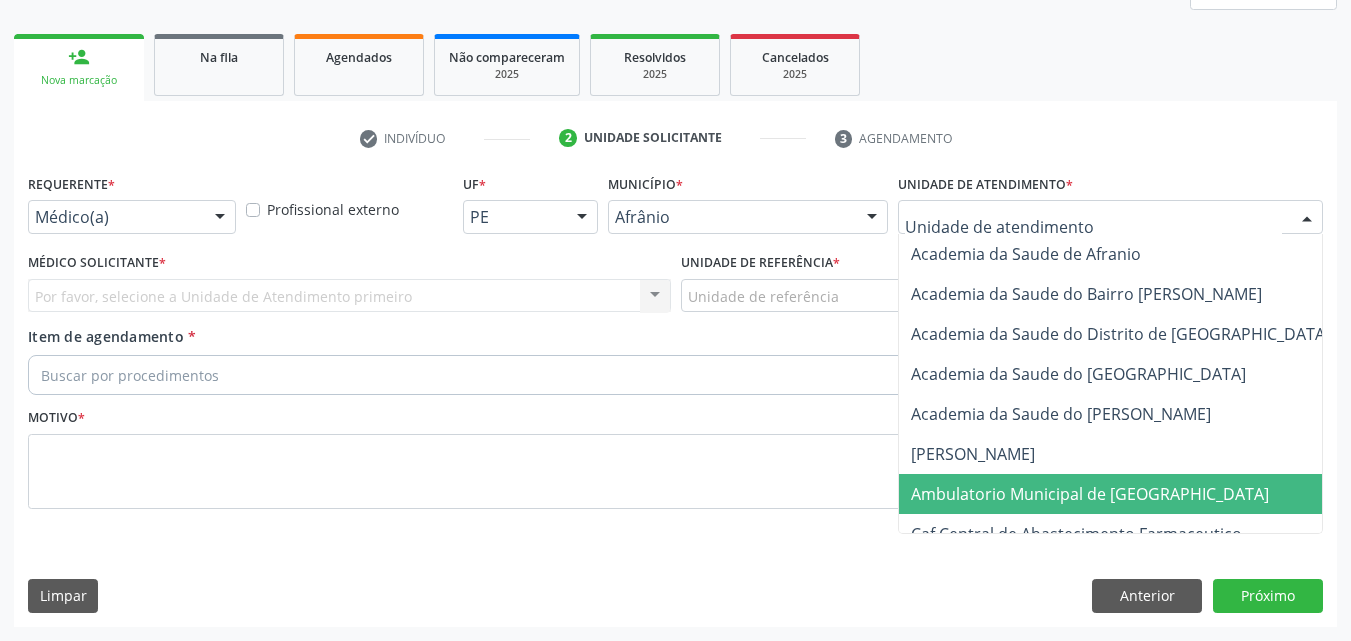 drag, startPoint x: 1034, startPoint y: 500, endPoint x: 910, endPoint y: 422, distance: 146.49232 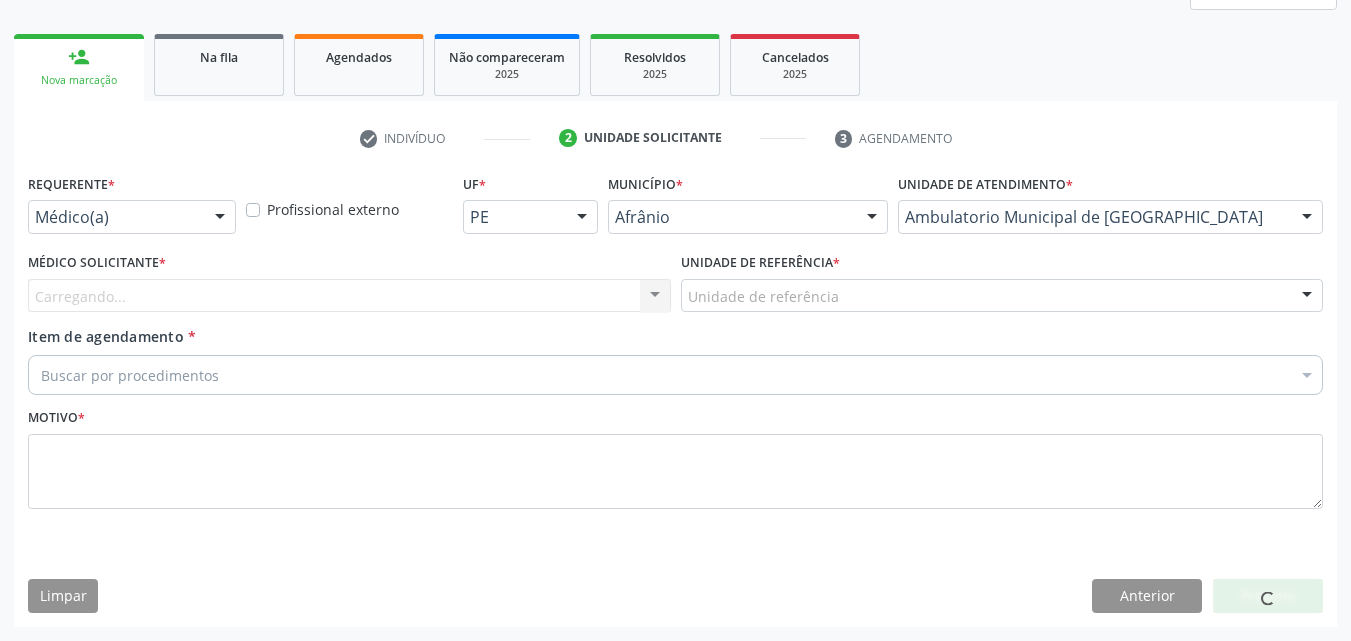 click on "Unidade de referência" at bounding box center [1002, 296] 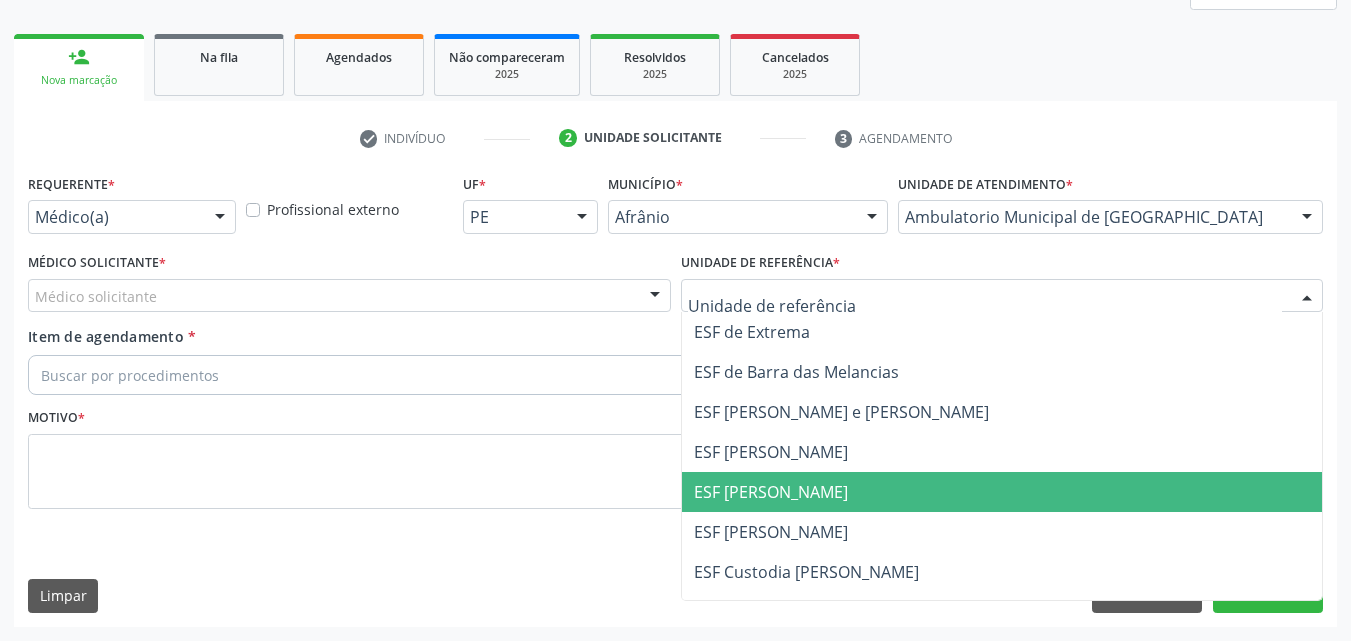 drag, startPoint x: 854, startPoint y: 490, endPoint x: 595, endPoint y: 414, distance: 269.92035 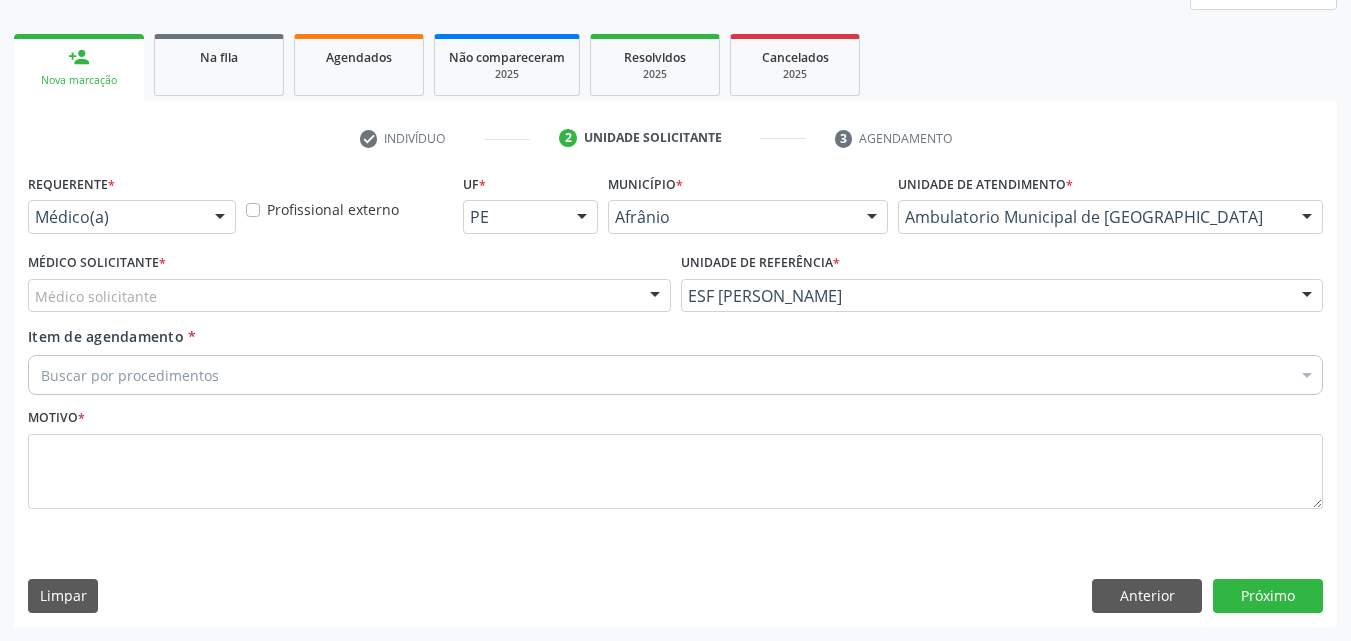 click on "Médico solicitante" at bounding box center (349, 296) 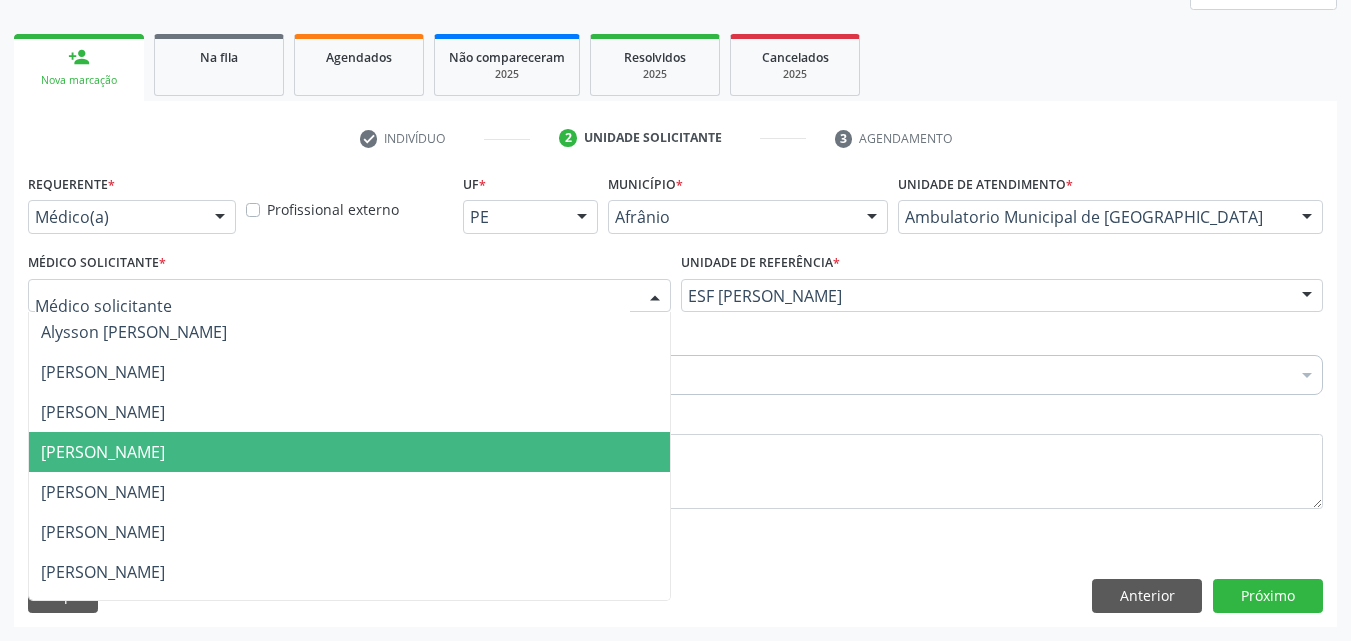 click on "Diego Ramon Ferreira Belem" at bounding box center [349, 452] 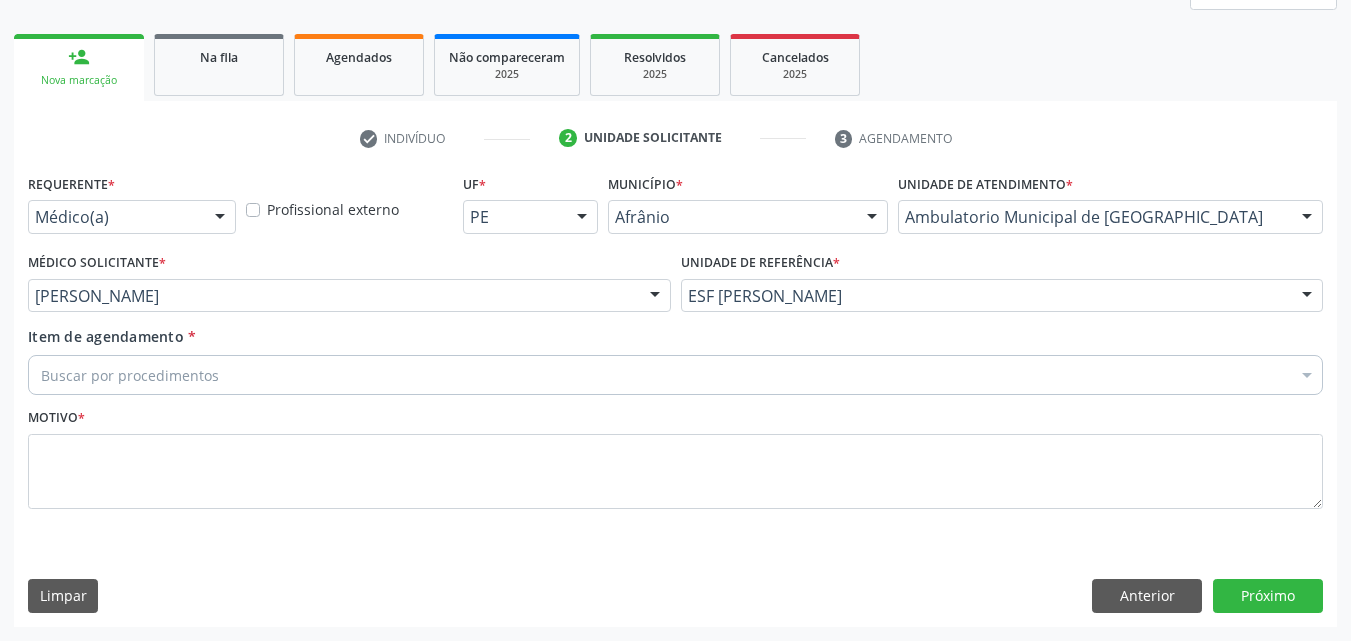 click on "Buscar por procedimentos" at bounding box center [675, 375] 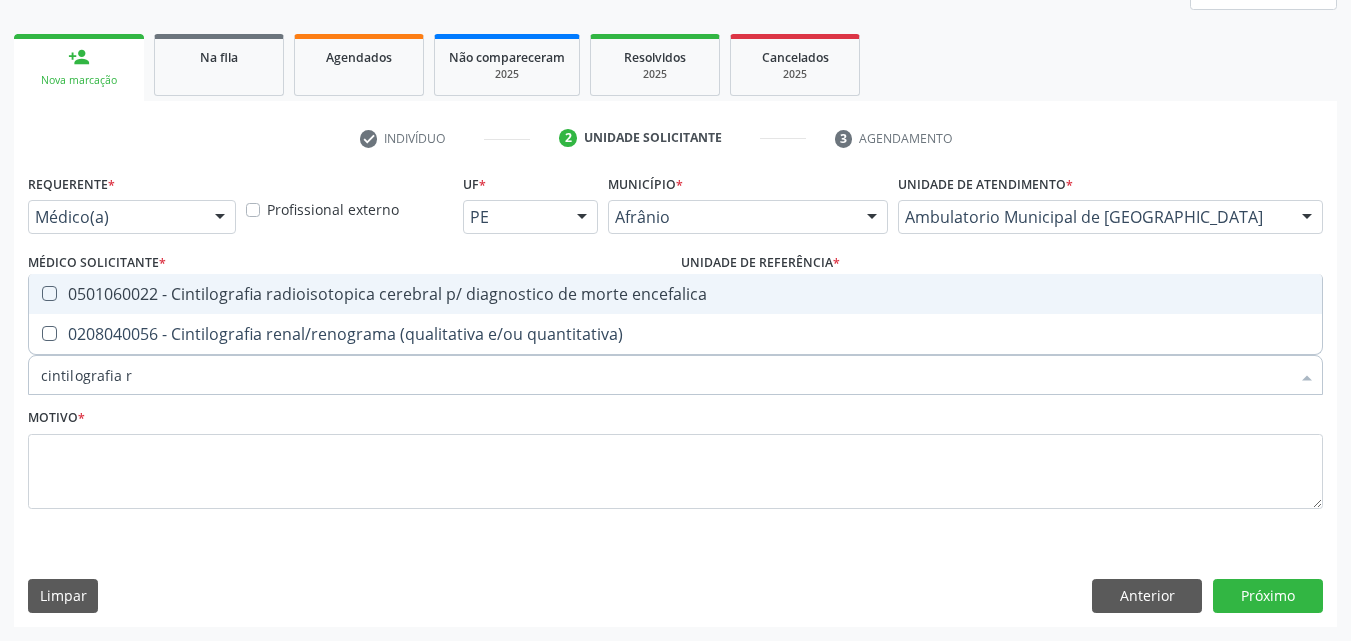 type on "cintilografia re" 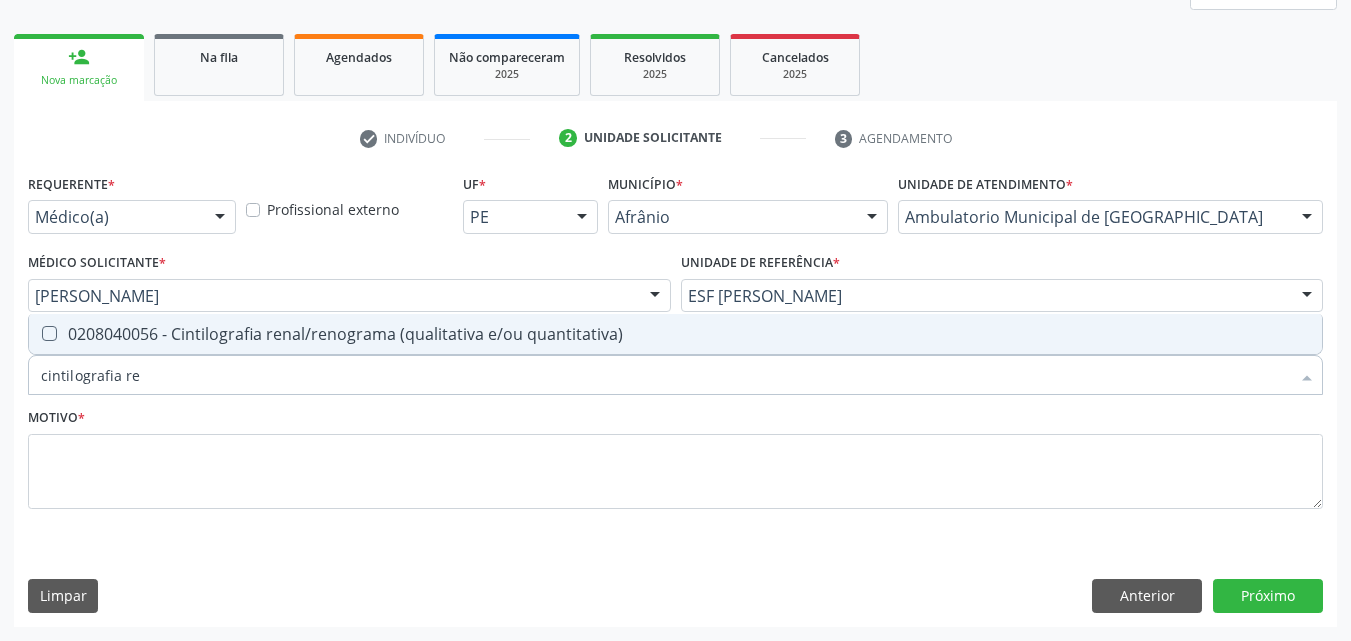 click on "0208040056 - Cintilografia renal/renograma (qualitativa e/ou quantitativa)" at bounding box center [675, 334] 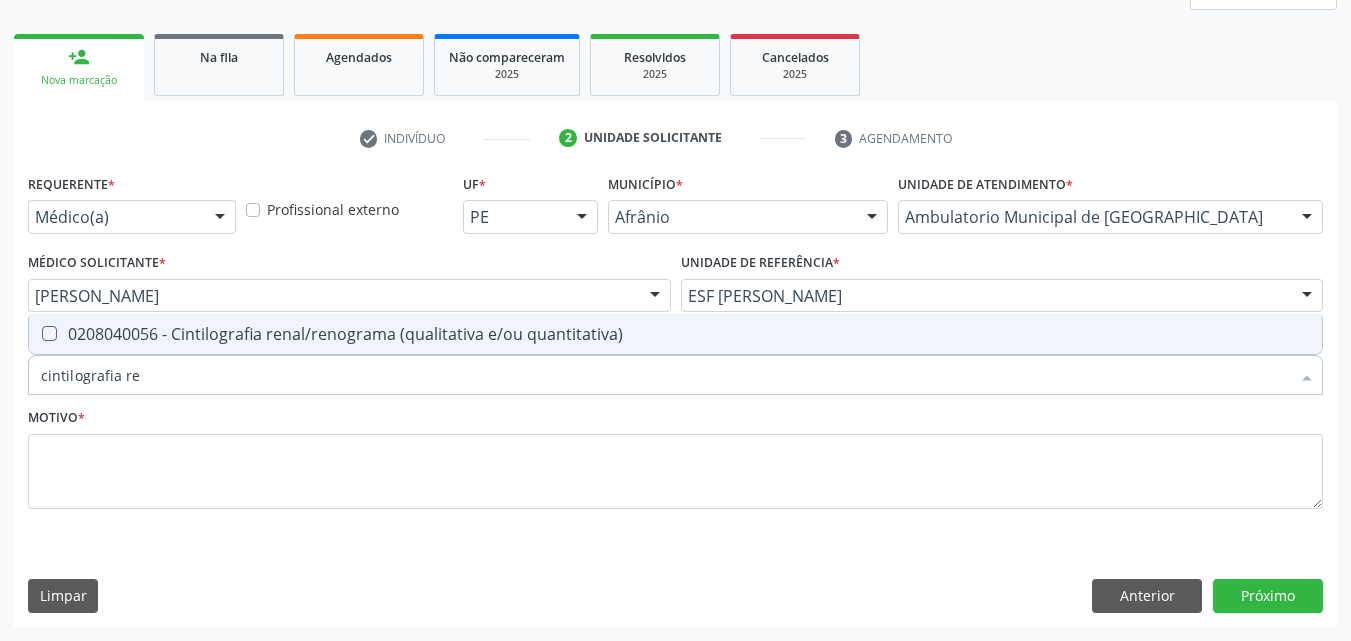 checkbox on "true" 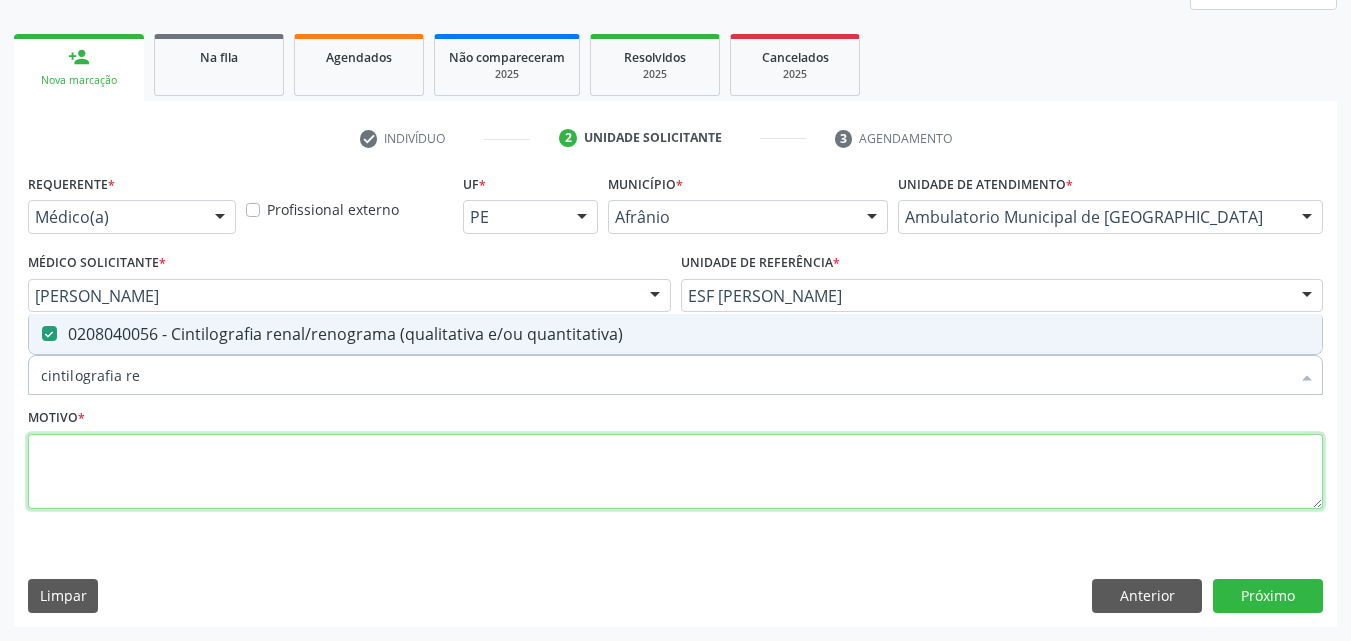 click at bounding box center [675, 472] 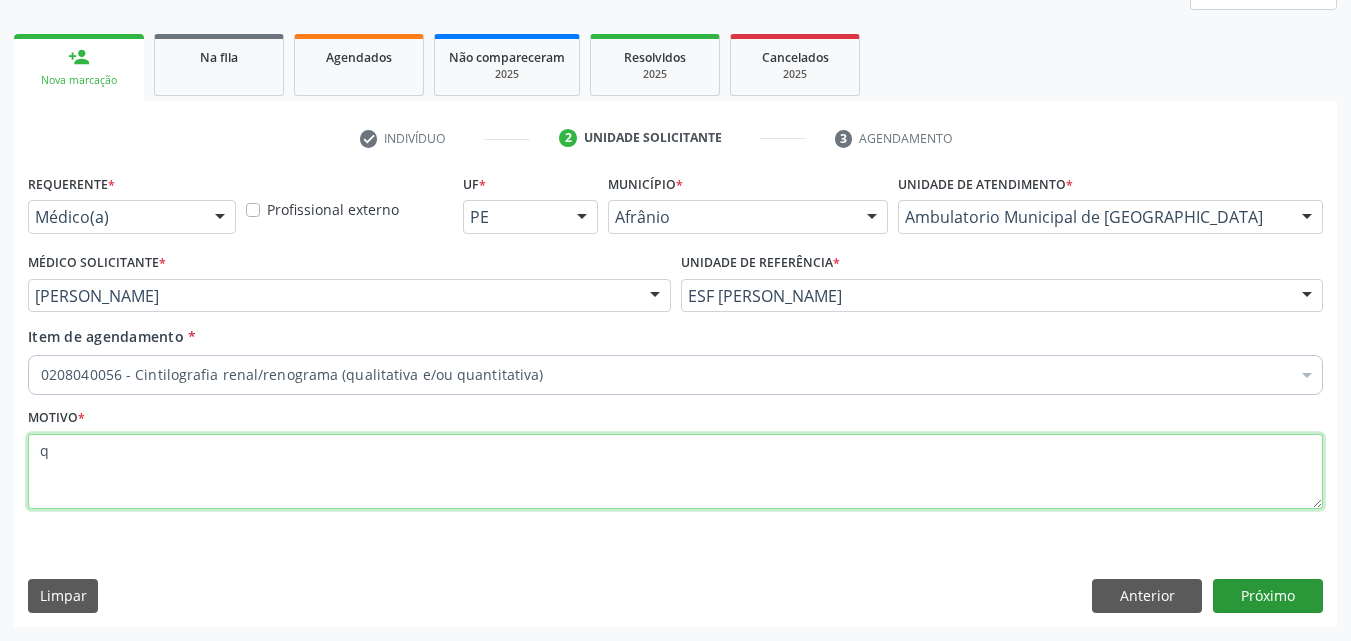 type on "q" 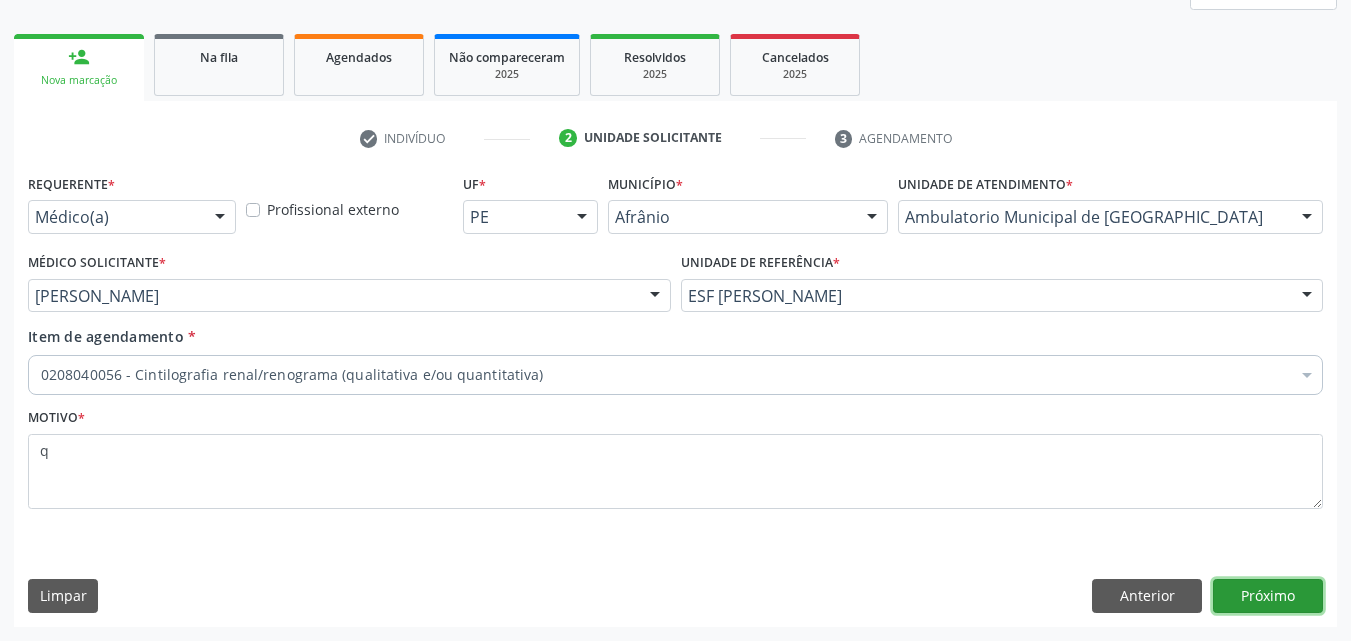 click on "Próximo" at bounding box center (1268, 596) 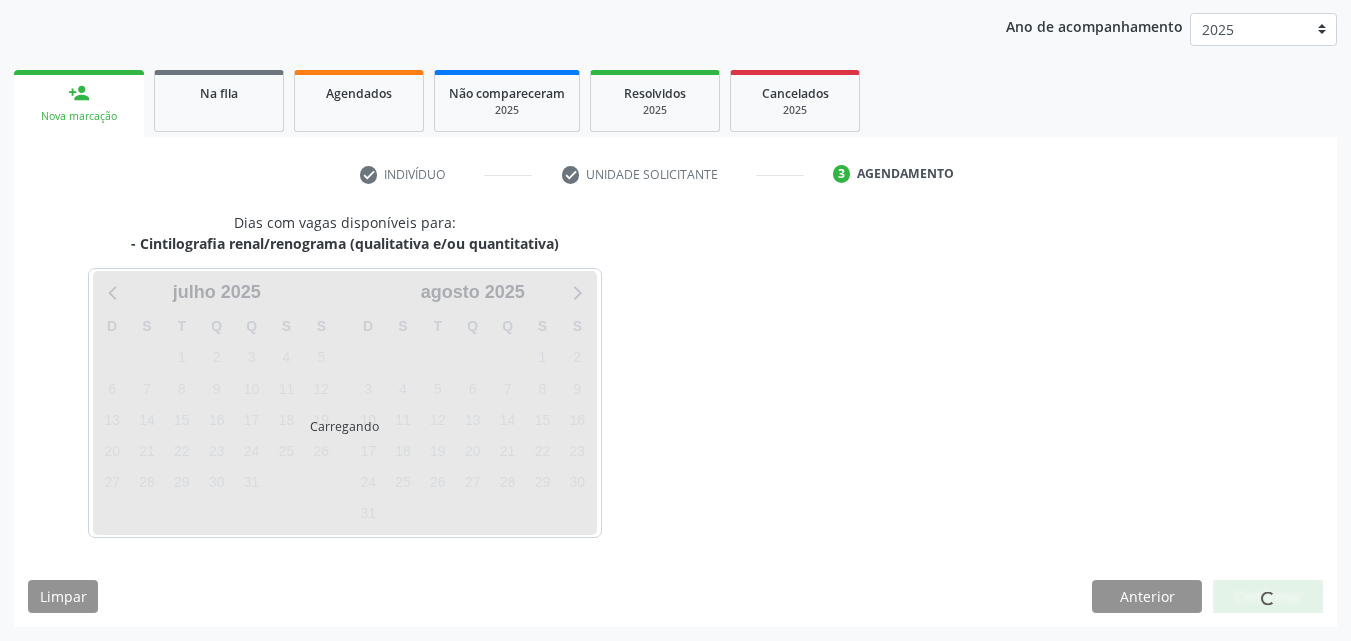 scroll, scrollTop: 229, scrollLeft: 0, axis: vertical 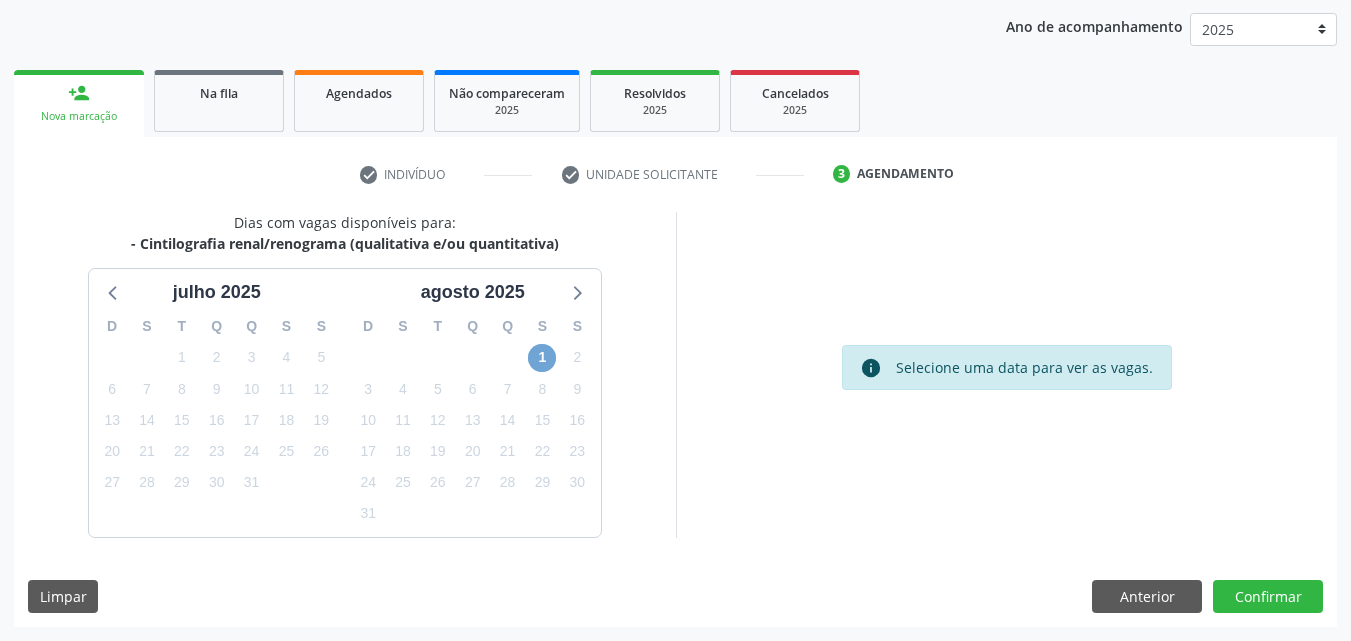 click on "1" at bounding box center [542, 358] 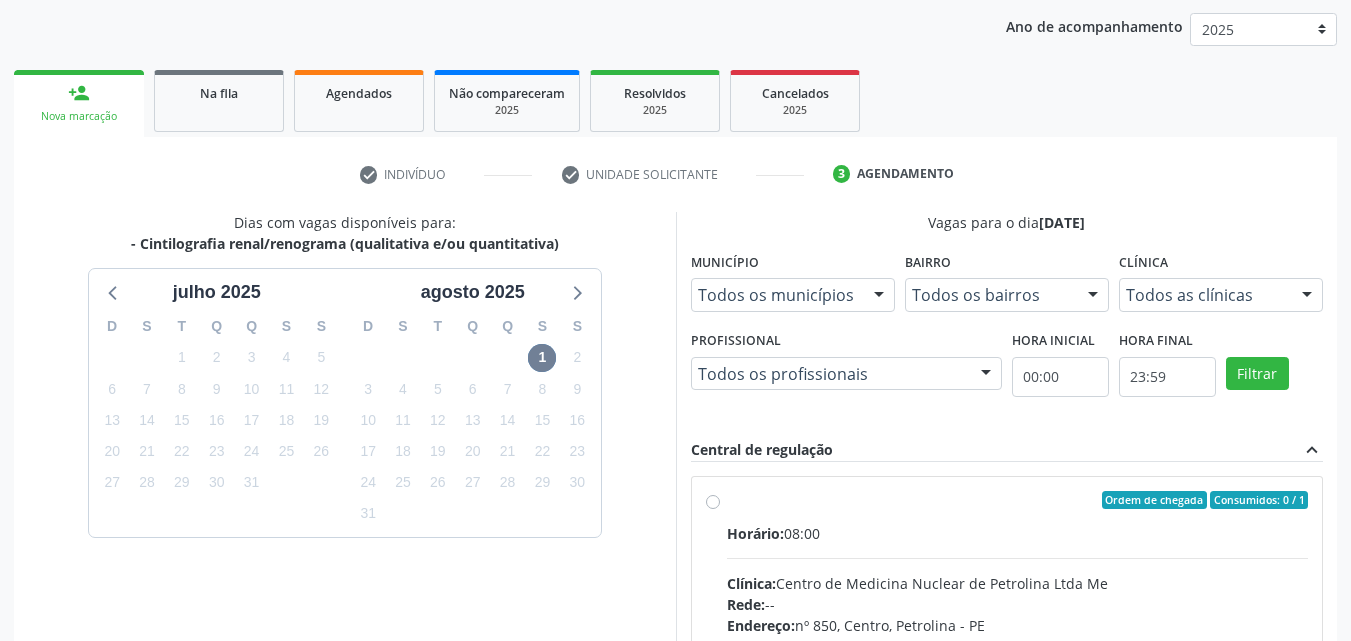 click on "Ordem de chegada
Consumidos: 0 / 1
Horário:   08:00
Clínica:  Centro de Medicina Nuclear de Petrolina Ltda Me
Rede:
--
Endereço:   nº 850, Centro, Petrolina - PE
Telefone:   (87) 38621420
Profissional:
Anderson da Costa Armstrong
Informações adicionais sobre o atendimento
Idade de atendimento:
de 0 a 120 anos
Gênero(s) atendido(s):
Masculino e Feminino
Informações adicionais:
--" at bounding box center [1018, 644] 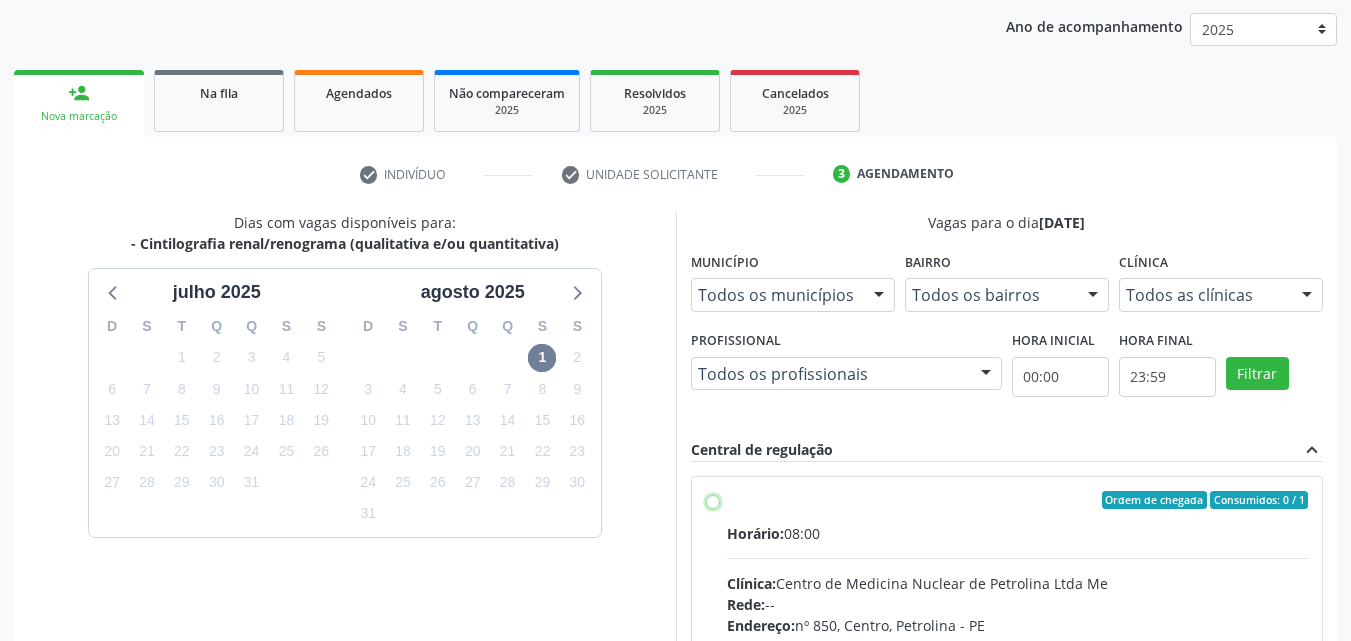 click on "Ordem de chegada
Consumidos: 0 / 1
Horário:   08:00
Clínica:  Centro de Medicina Nuclear de Petrolina Ltda Me
Rede:
--
Endereço:   nº 850, Centro, Petrolina - PE
Telefone:   (87) 38621420
Profissional:
Anderson da Costa Armstrong
Informações adicionais sobre o atendimento
Idade de atendimento:
de 0 a 120 anos
Gênero(s) atendido(s):
Masculino e Feminino
Informações adicionais:
--" at bounding box center (713, 500) 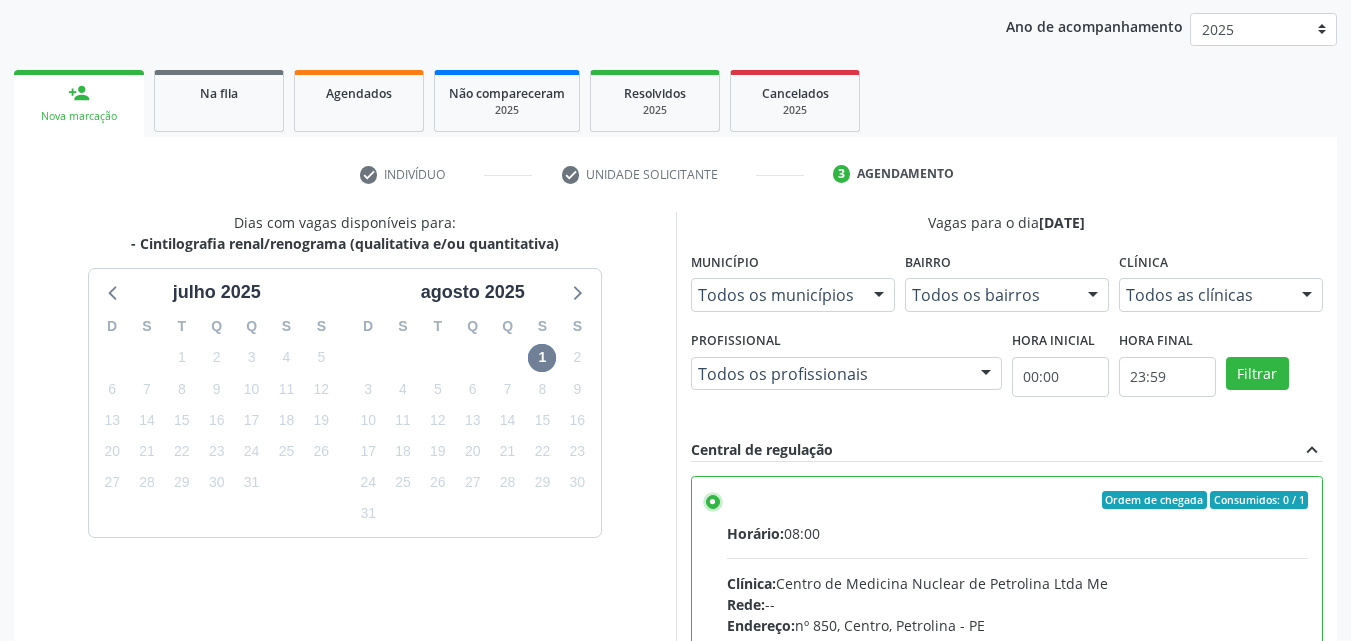 scroll, scrollTop: 99, scrollLeft: 0, axis: vertical 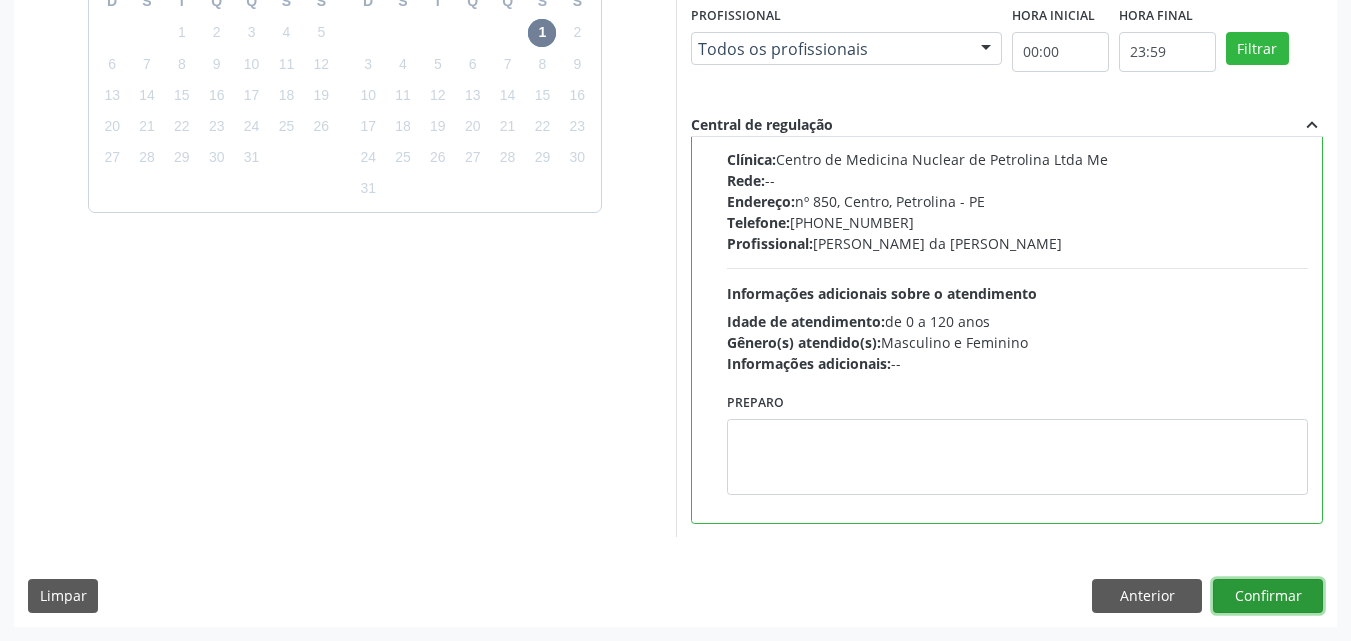 click on "Confirmar" at bounding box center [1268, 596] 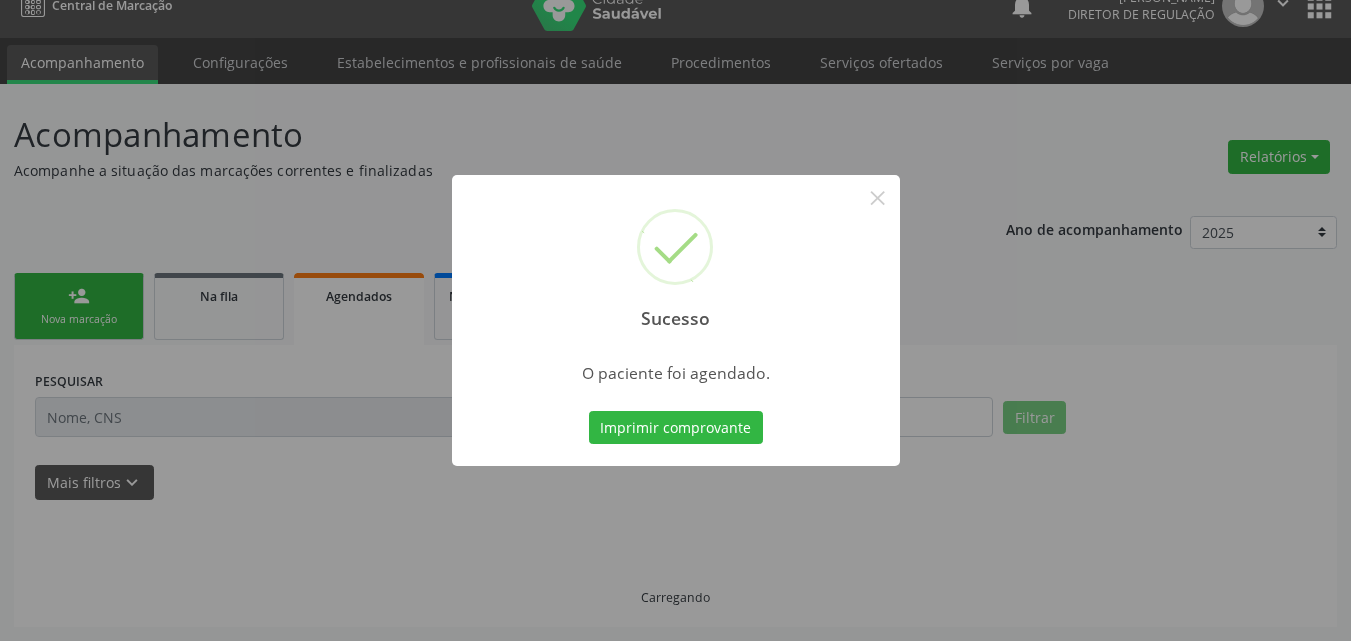 scroll, scrollTop: 26, scrollLeft: 0, axis: vertical 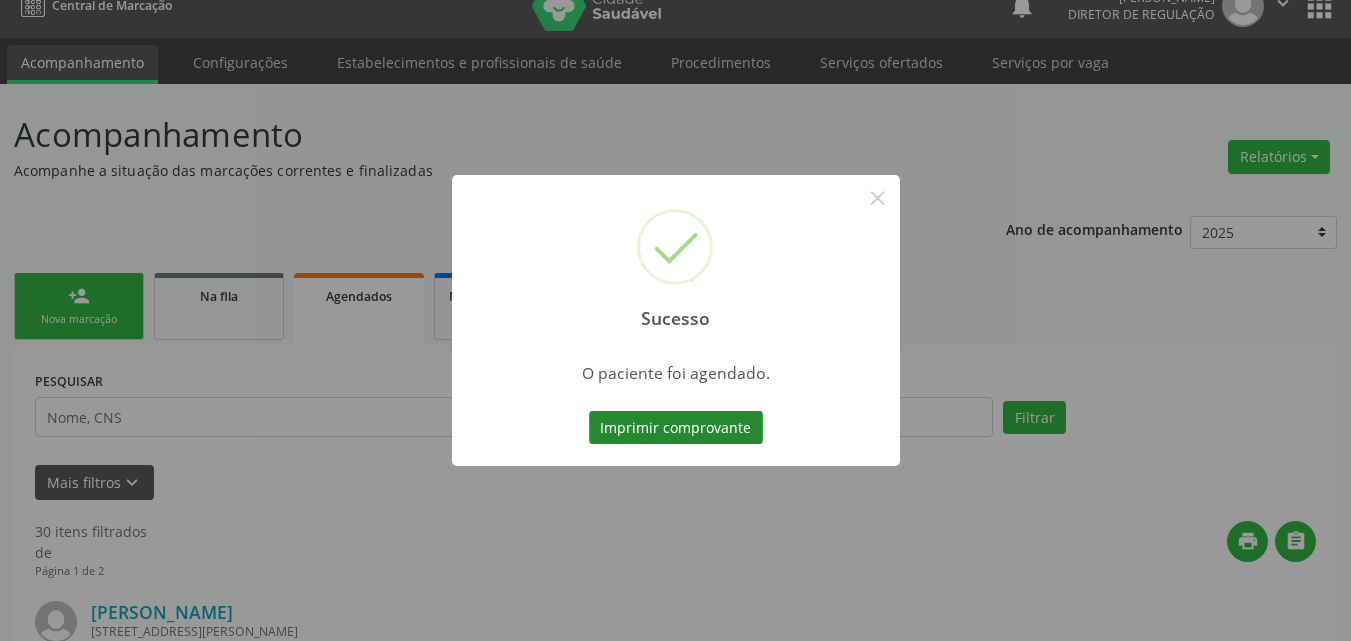 click on "Imprimir comprovante" at bounding box center [676, 428] 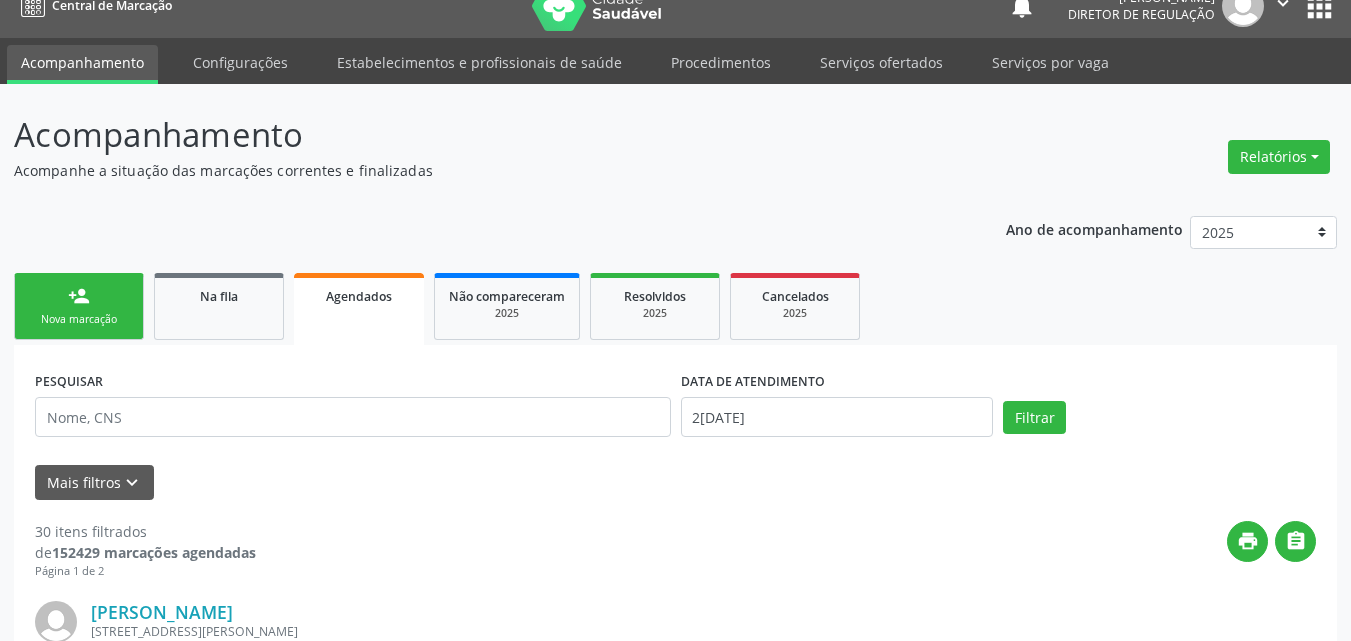 click on "Nova marcação" at bounding box center [79, 319] 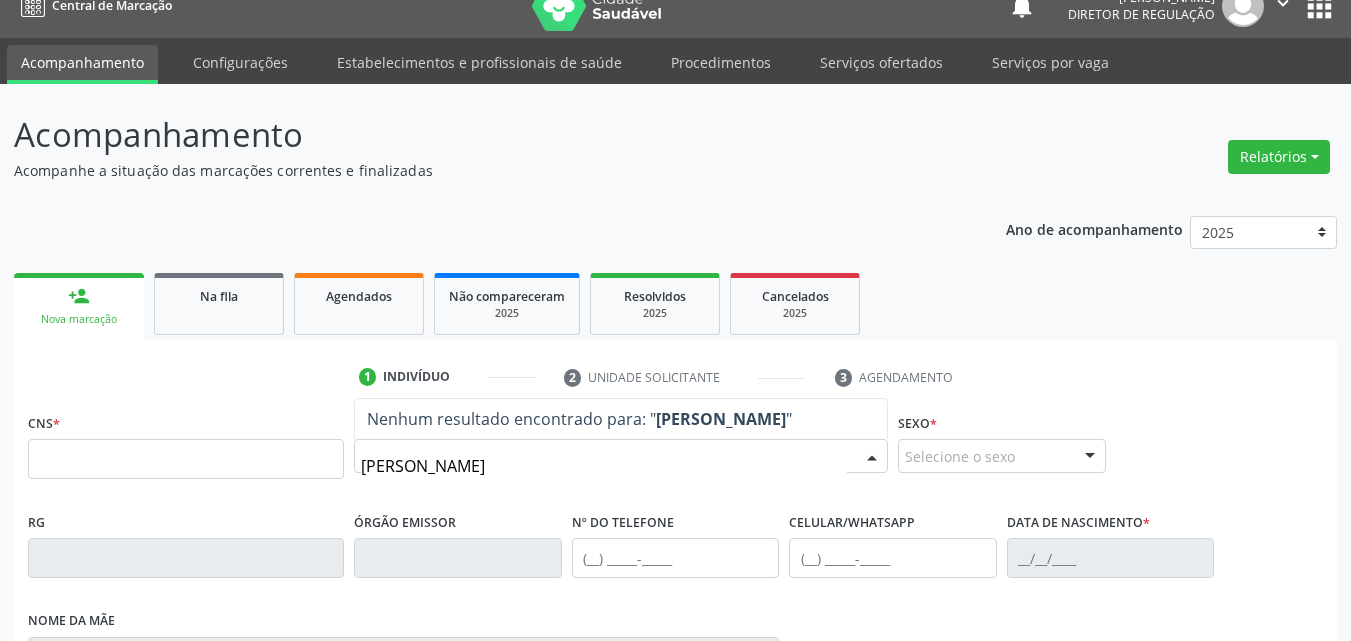 type on "maria vitoria pereira" 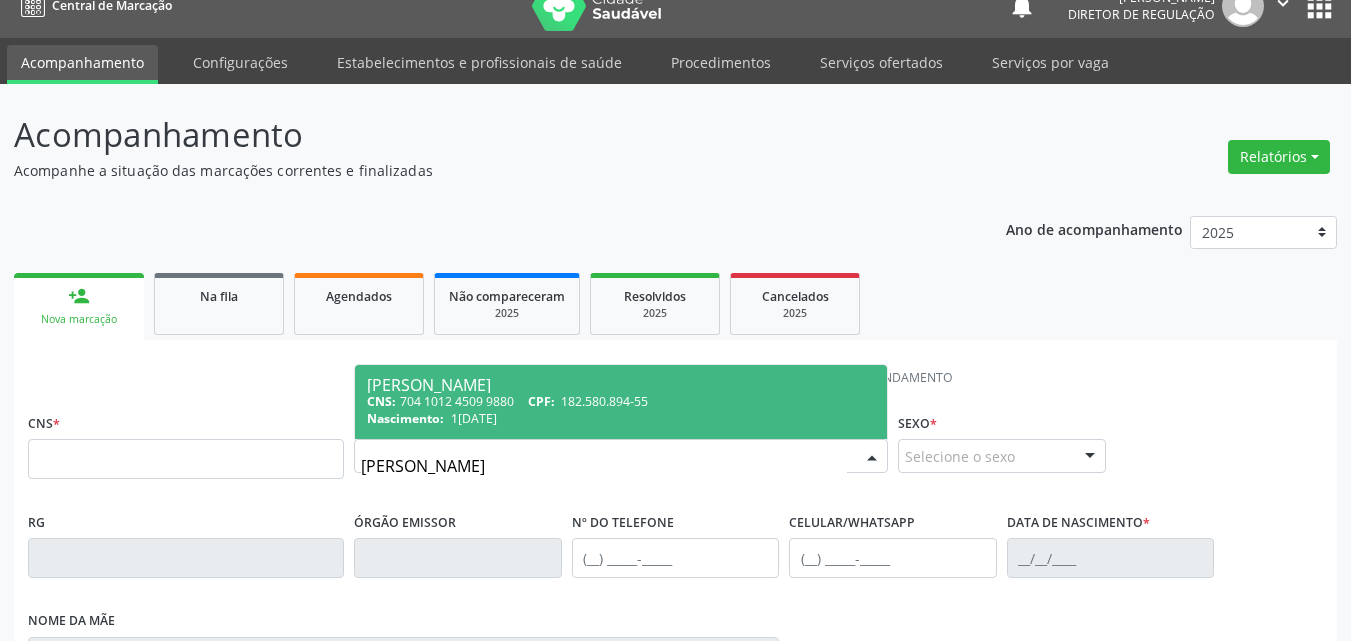 click on "182.580.894-55" at bounding box center [604, 401] 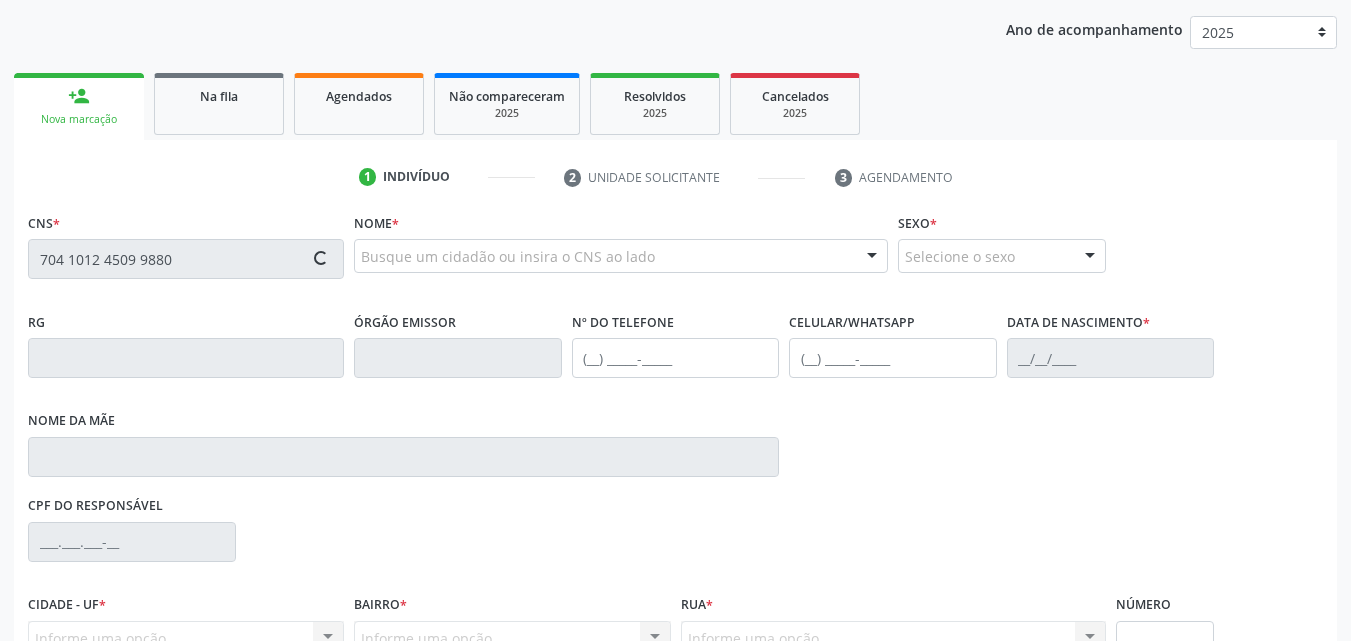 type on "704 1012 4509 9880" 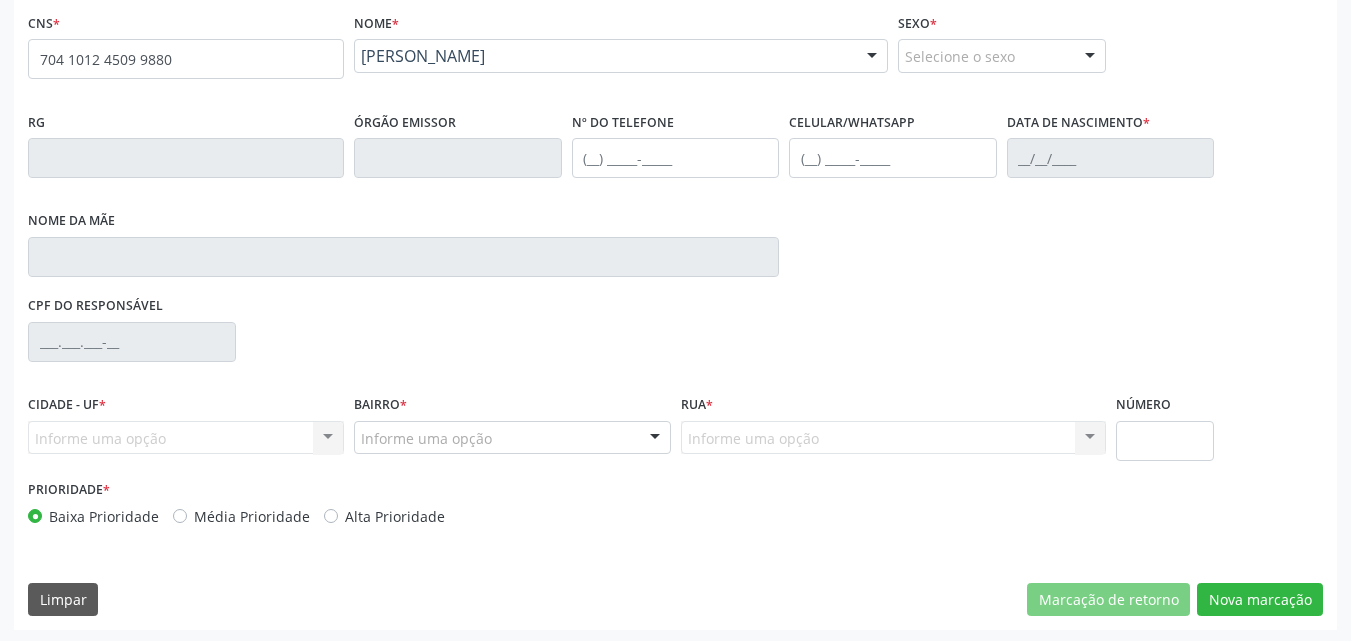 scroll, scrollTop: 429, scrollLeft: 0, axis: vertical 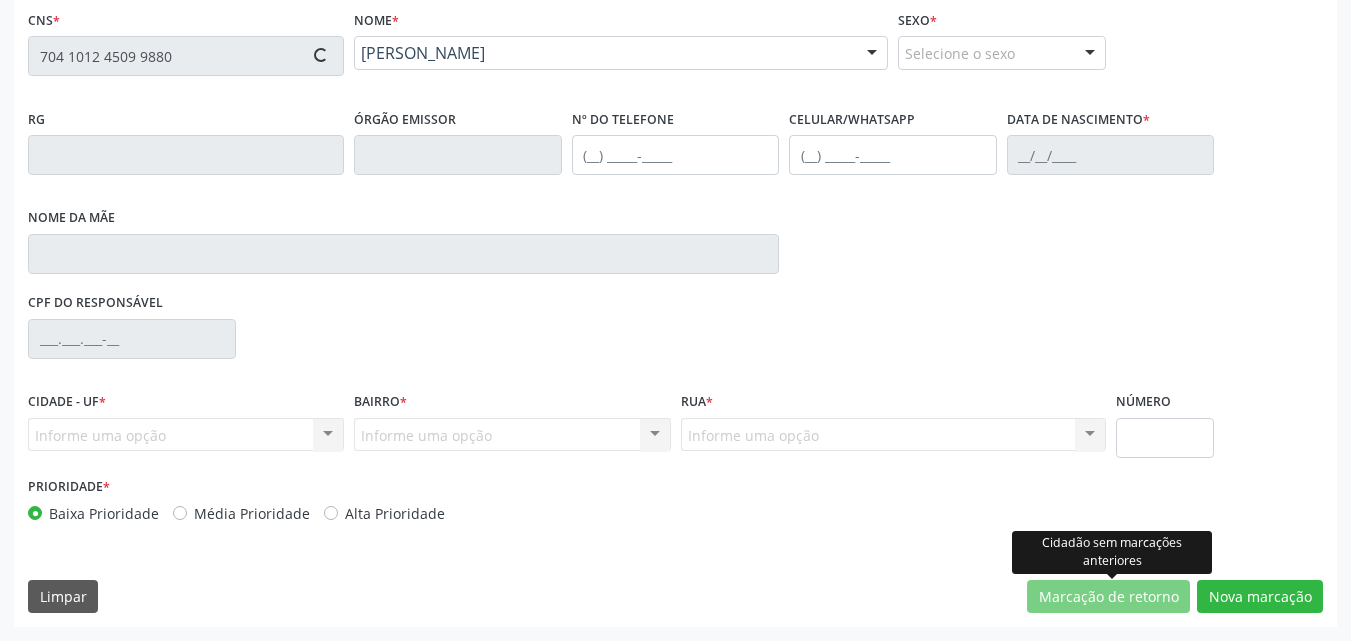 type on "(87) 98841-6019" 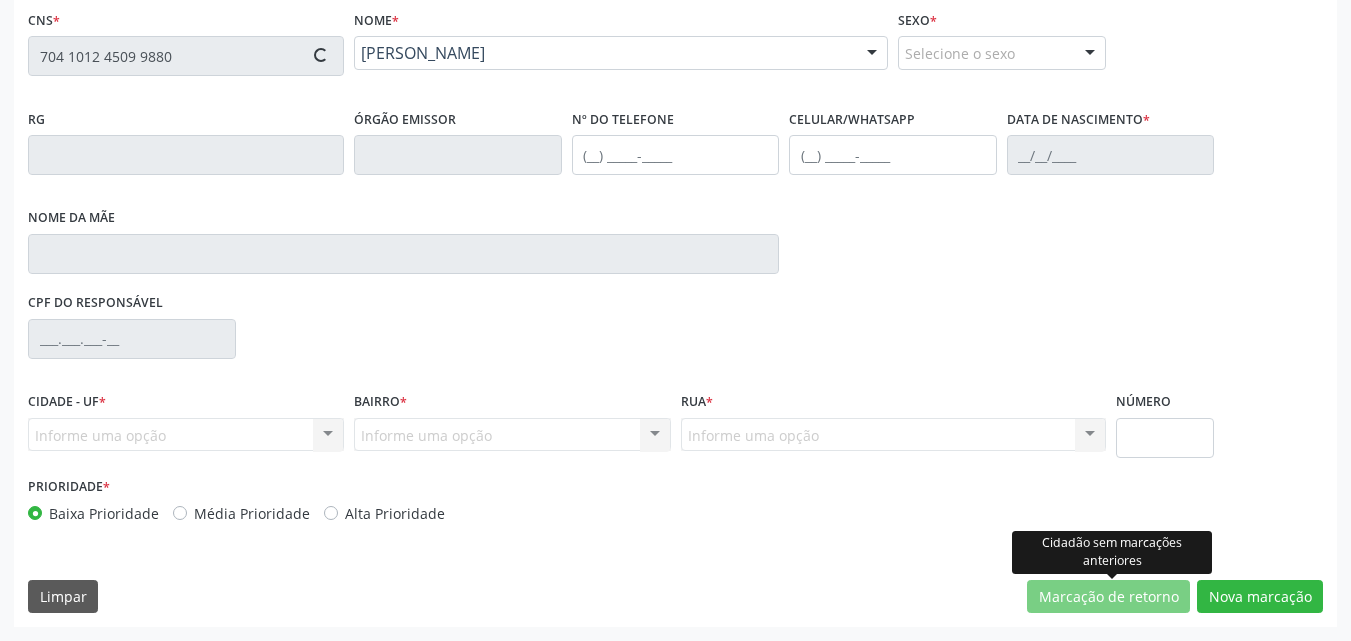 type on "(87) 98841-6019" 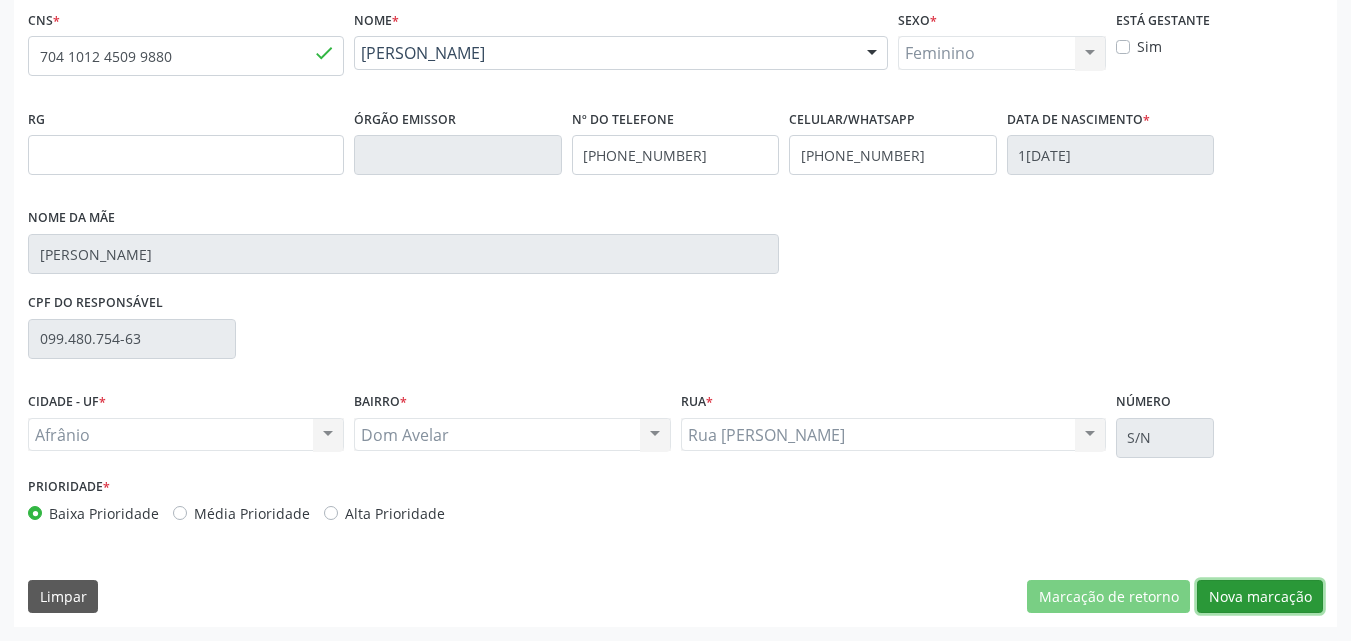 click on "Nova marcação" at bounding box center (1260, 597) 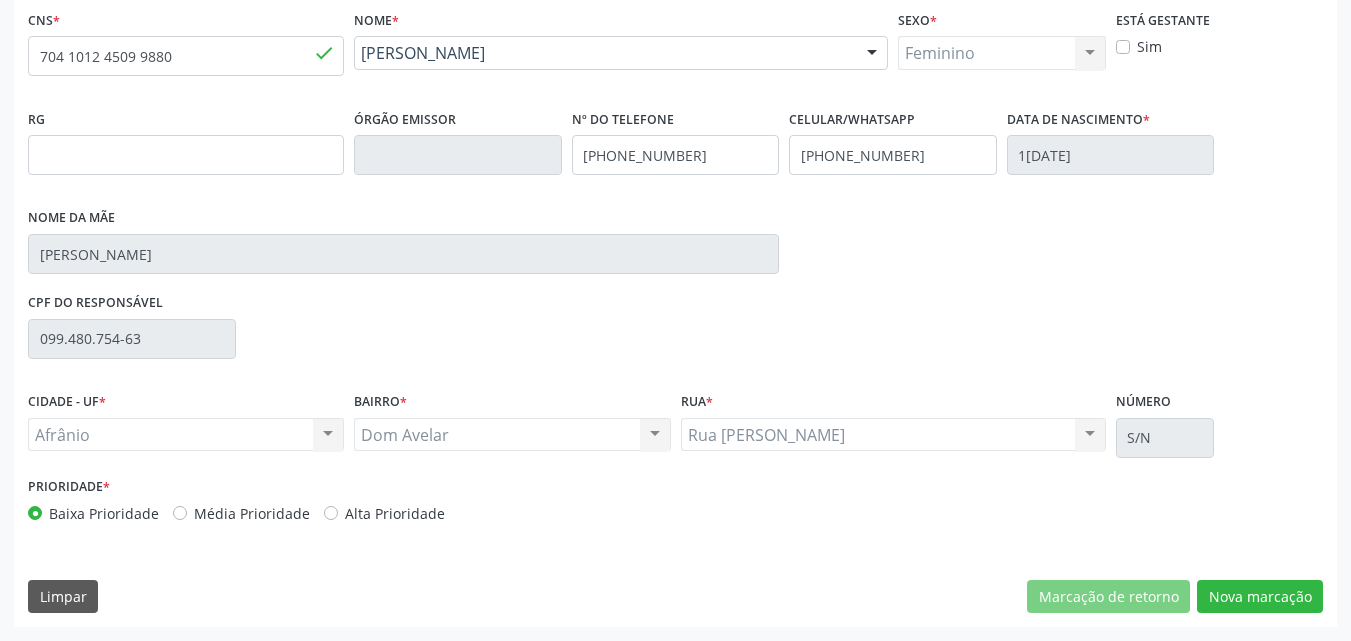 scroll, scrollTop: 265, scrollLeft: 0, axis: vertical 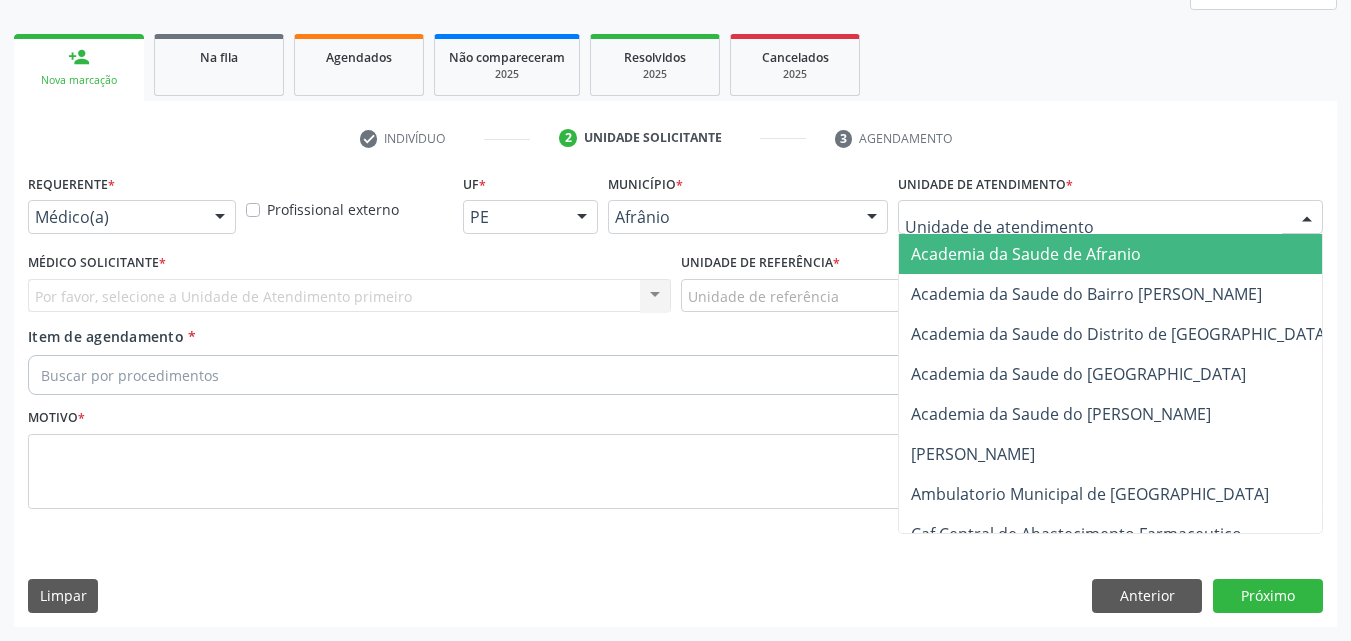 click at bounding box center (1110, 217) 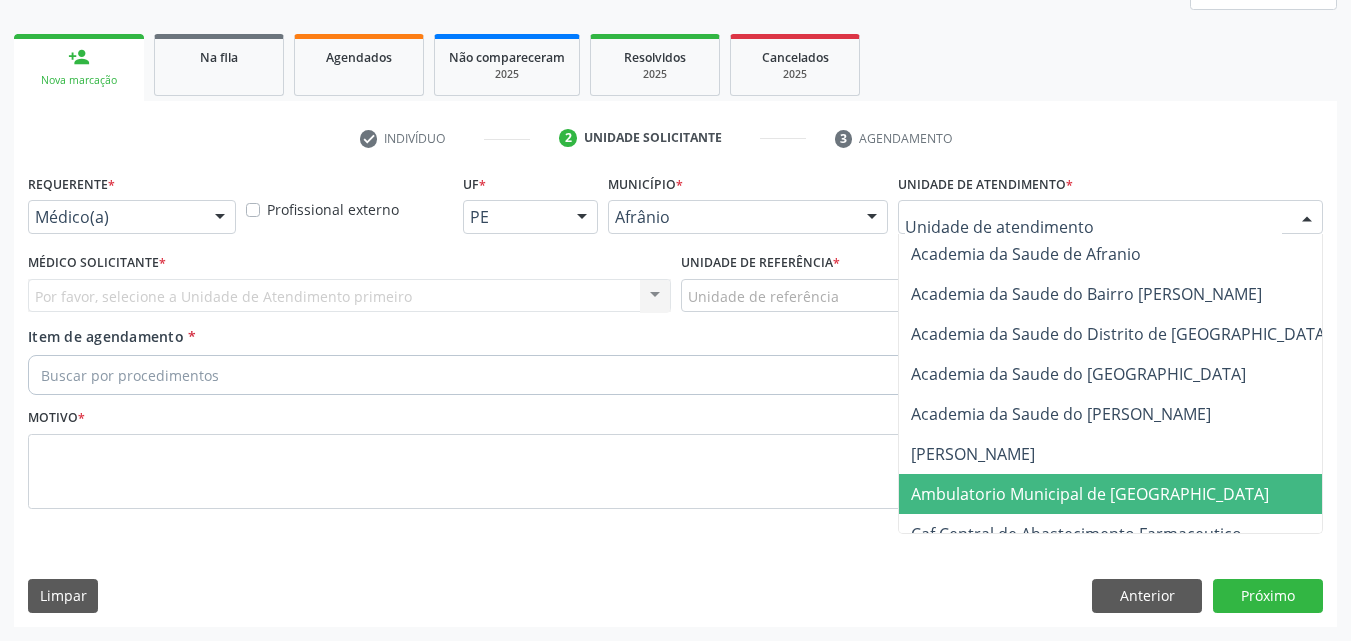 click on "Ambulatorio Municipal de [GEOGRAPHIC_DATA]" at bounding box center [1090, 494] 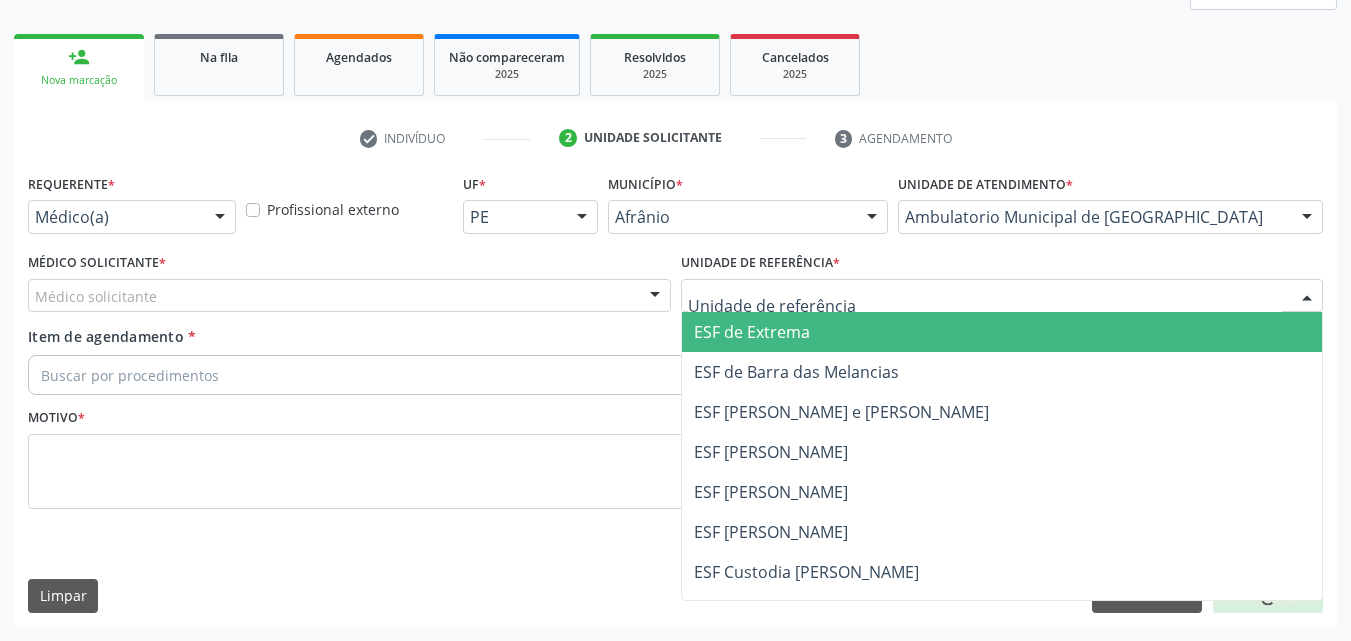 click at bounding box center (1002, 296) 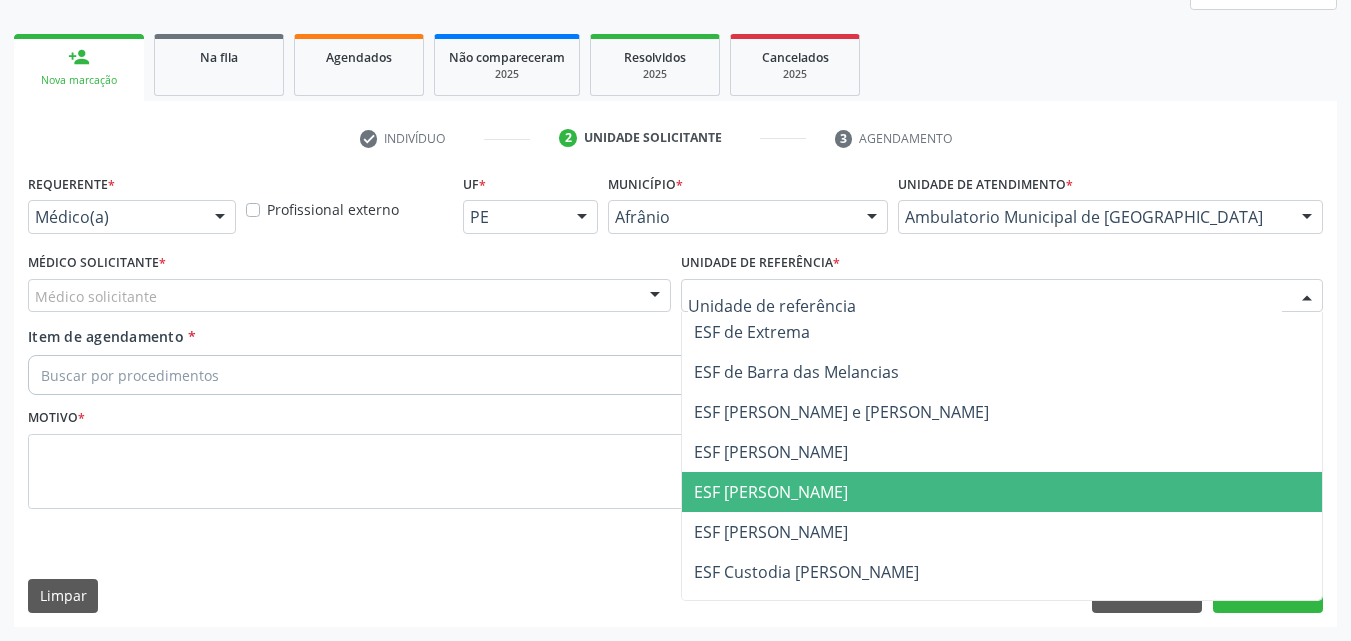 drag, startPoint x: 873, startPoint y: 489, endPoint x: 803, endPoint y: 468, distance: 73.082146 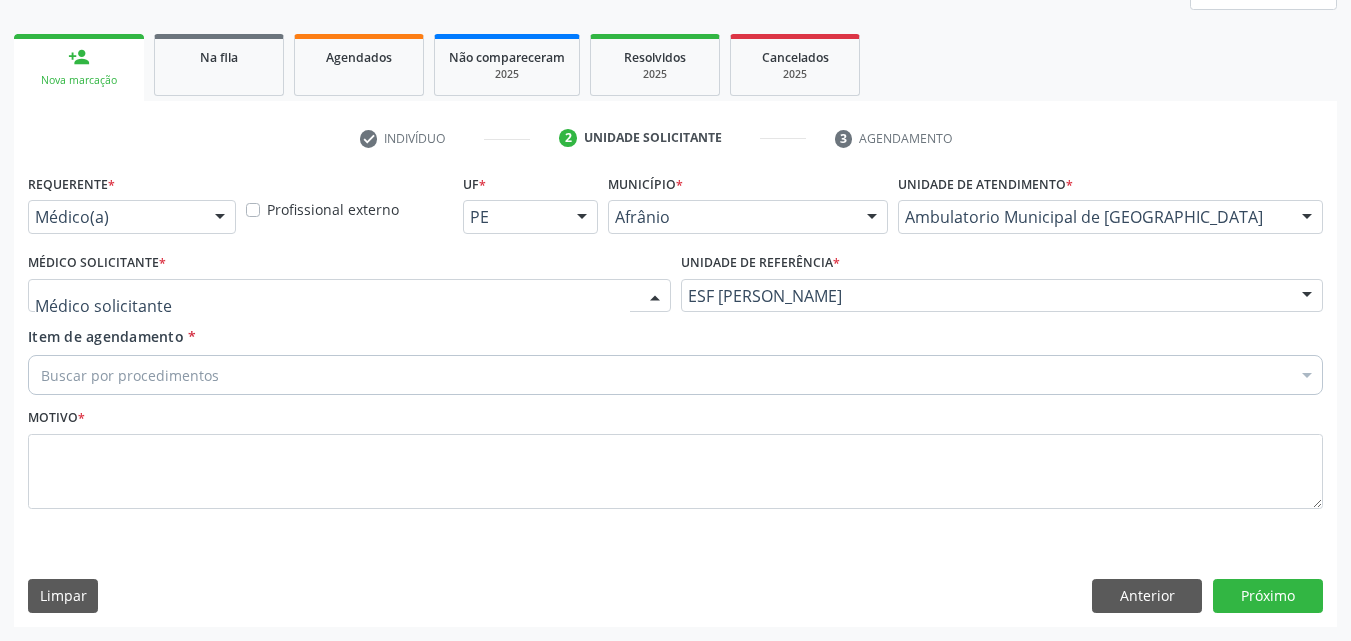 click at bounding box center [349, 296] 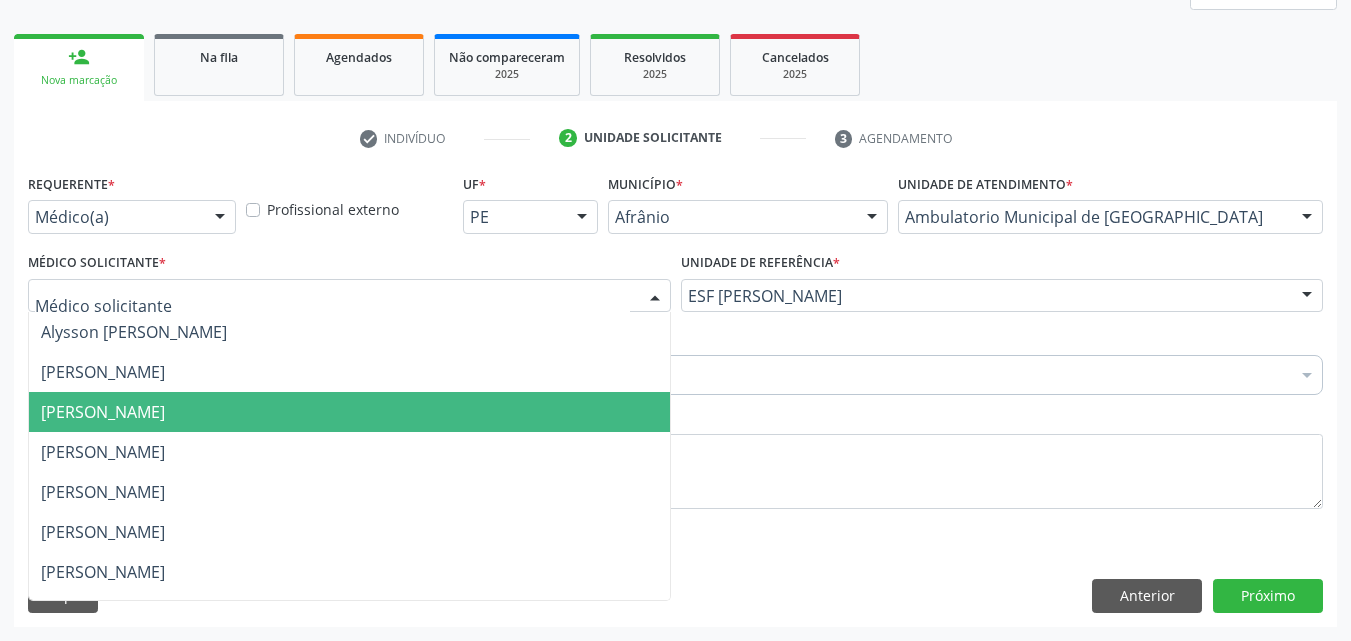 click on "Carlos Gustavo Pessoa da Silva Reis" at bounding box center (349, 412) 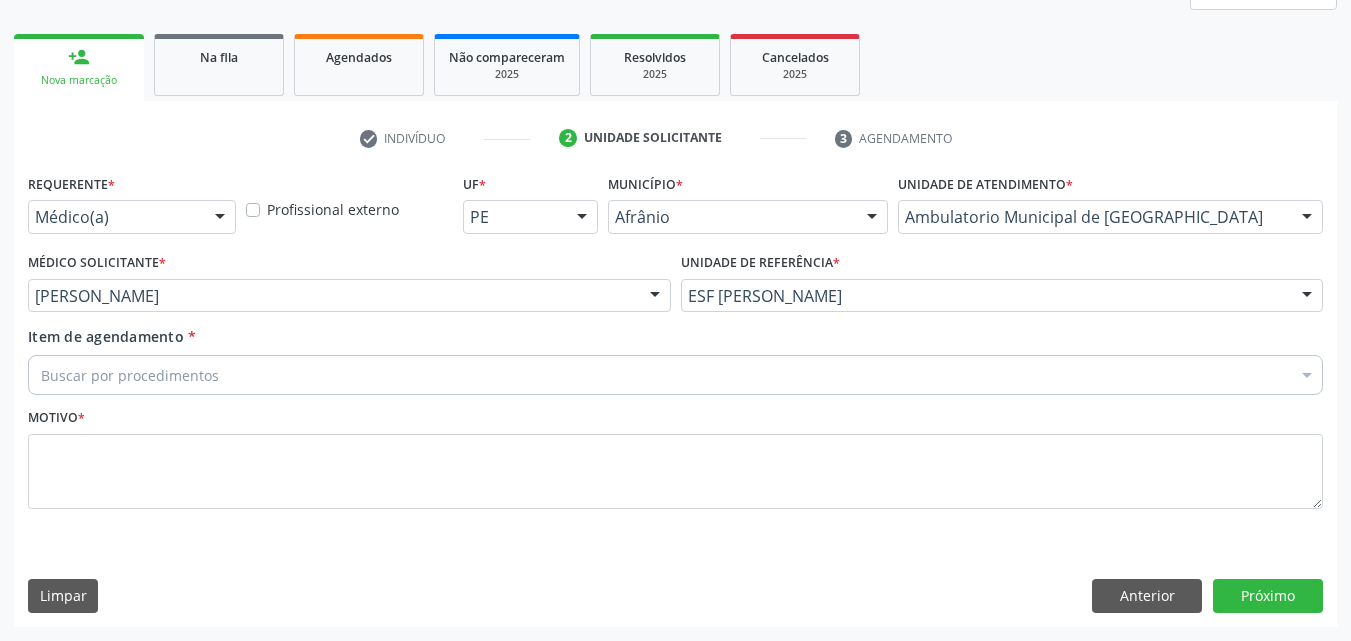 click on "Buscar por procedimentos" at bounding box center (675, 375) 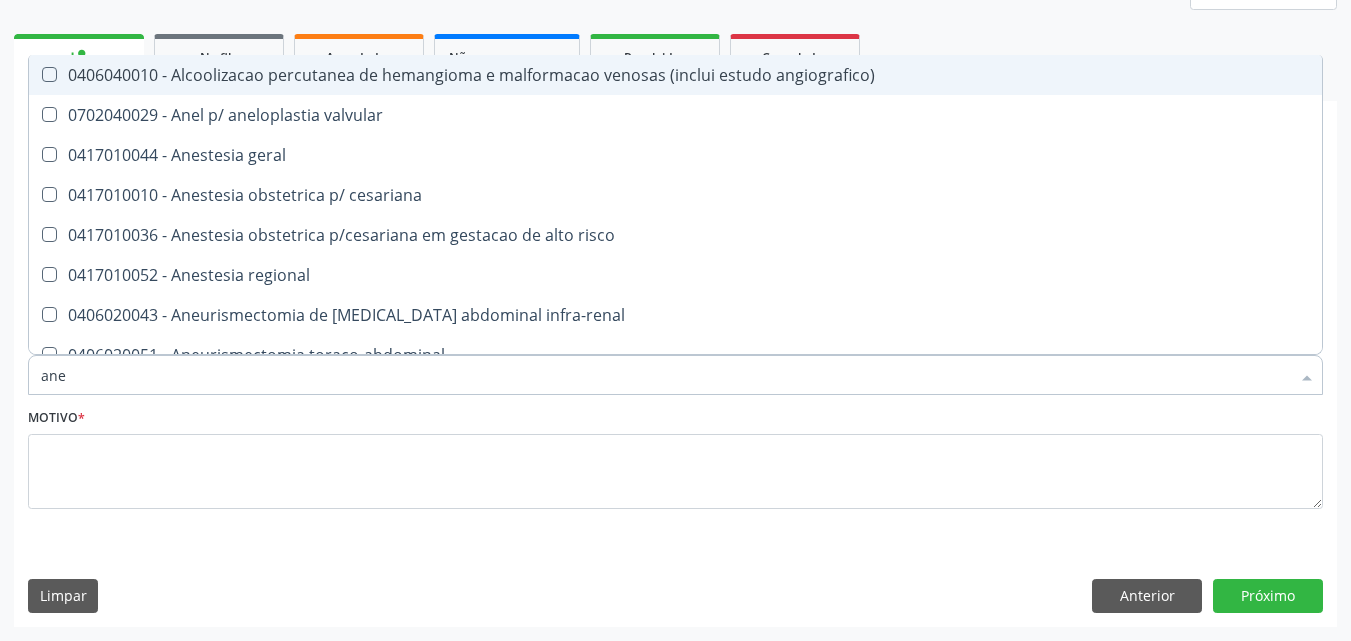 type on "anes" 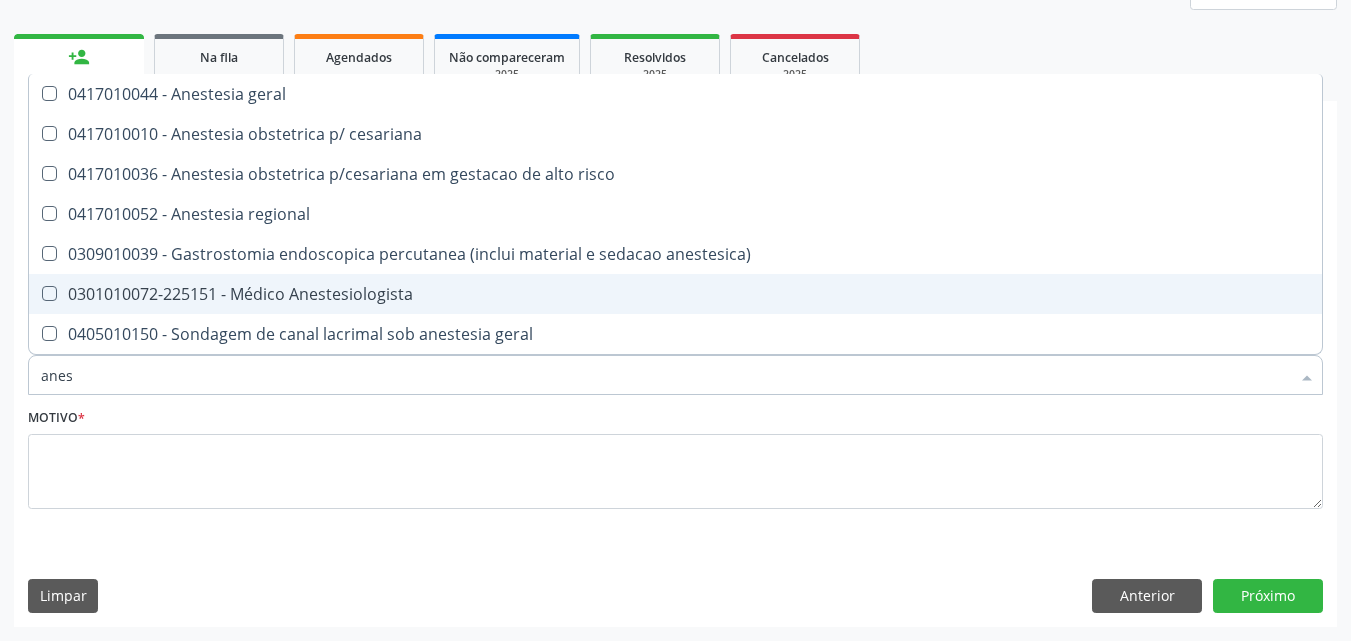 click on "0301010072-225151 - Médico Anestesiologista" at bounding box center (675, 294) 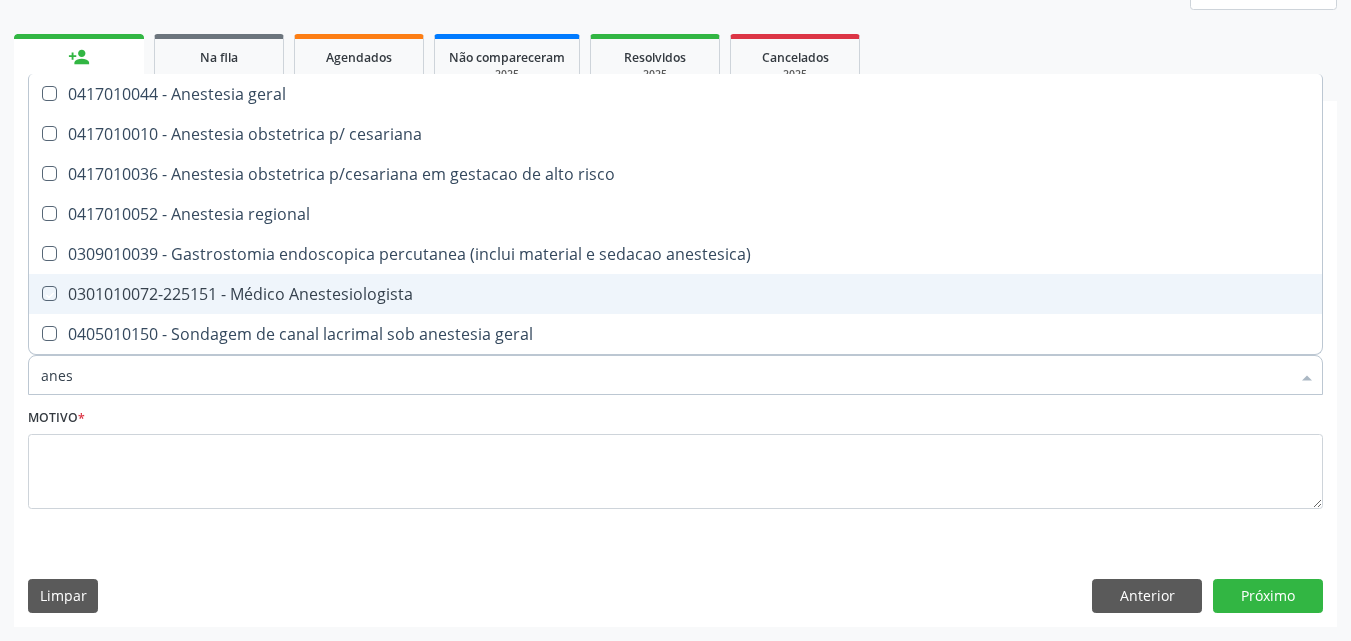 checkbox on "true" 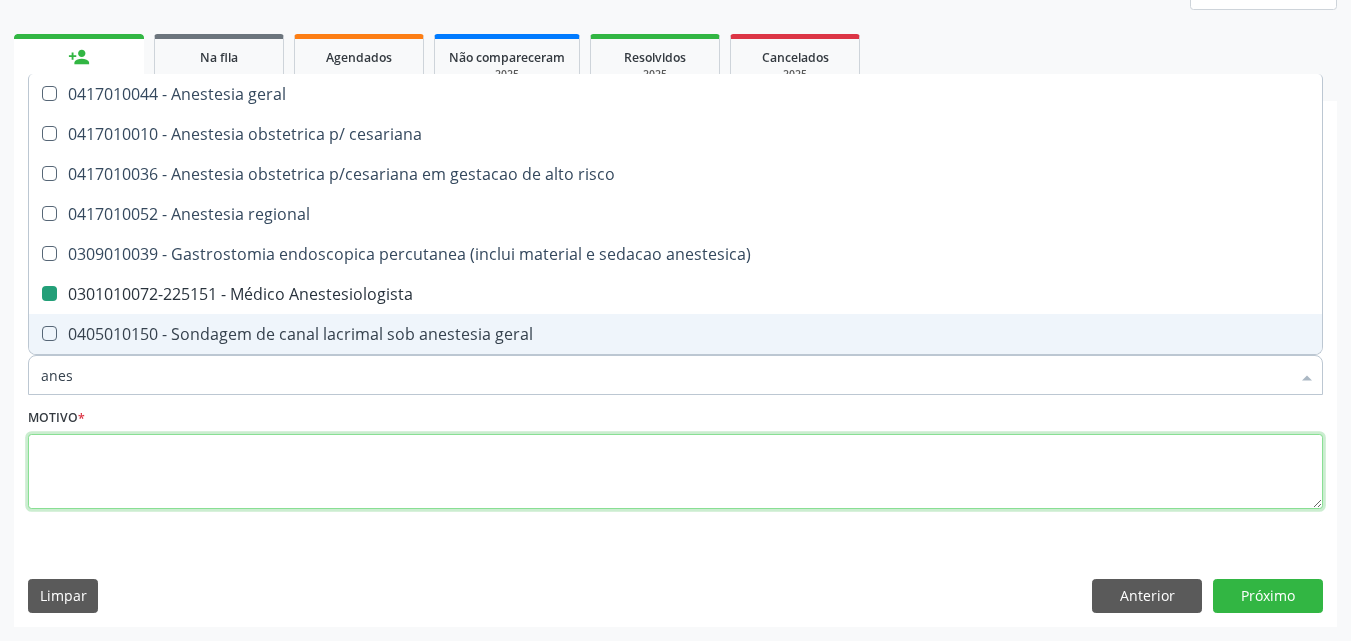 click at bounding box center (675, 472) 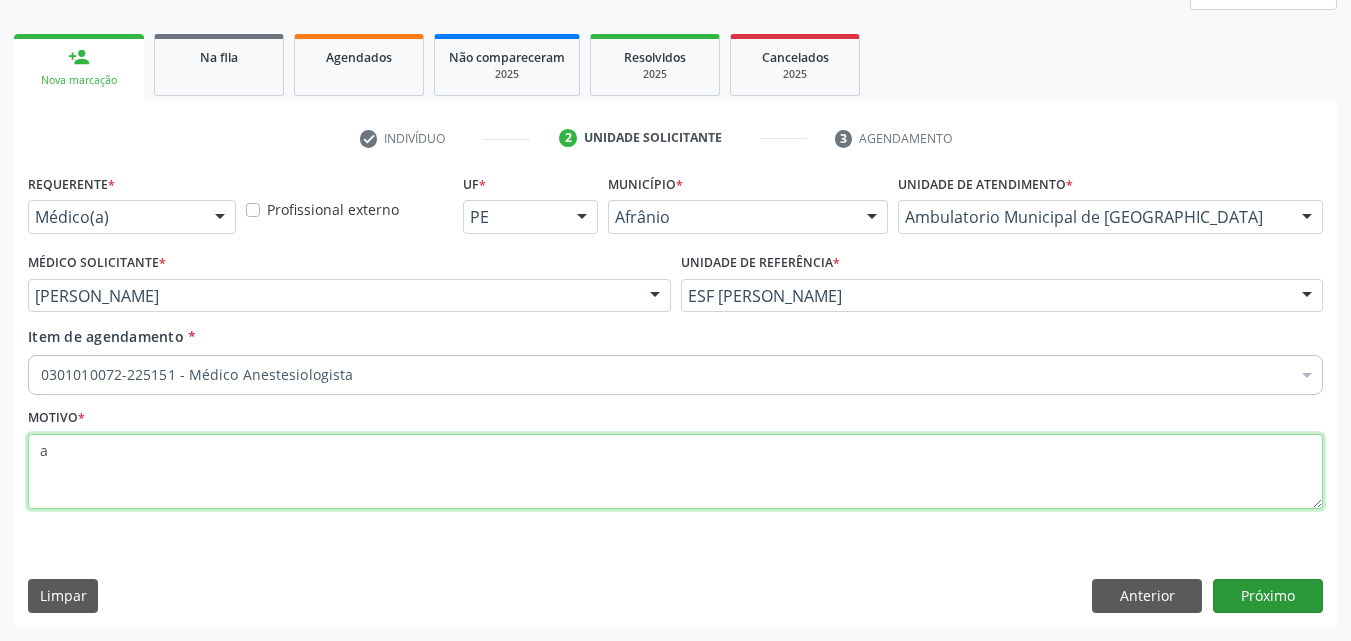 type on "a" 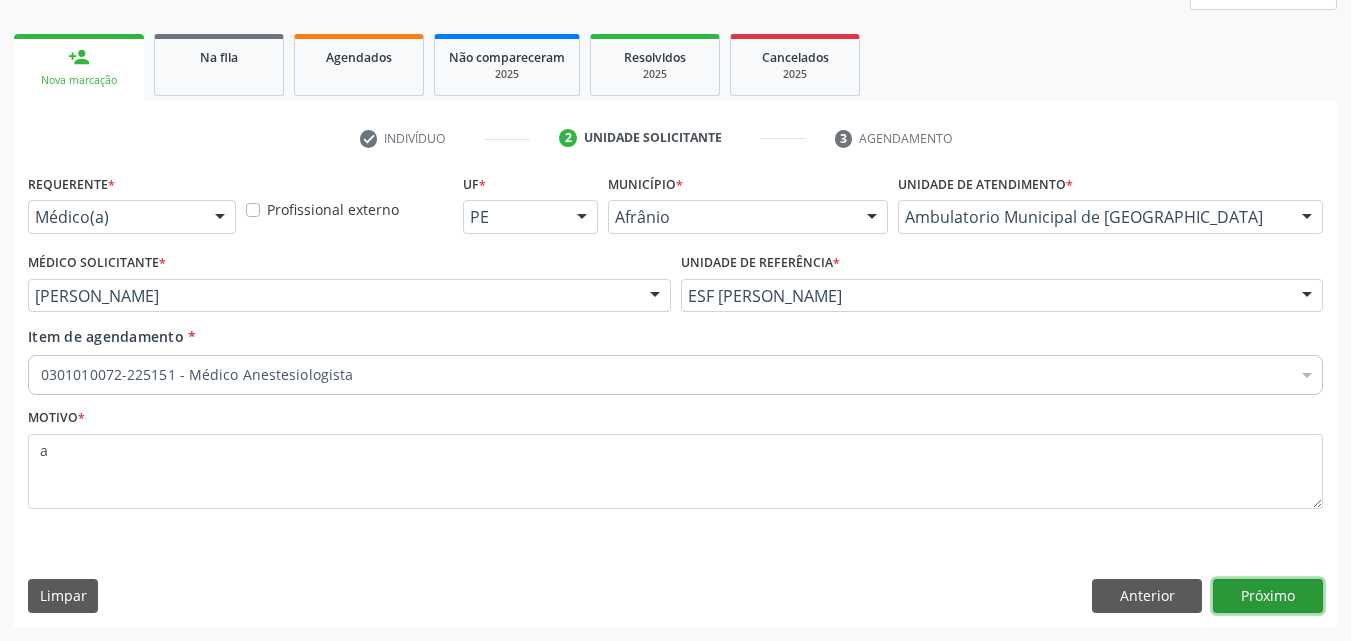 click on "Próximo" at bounding box center [1268, 596] 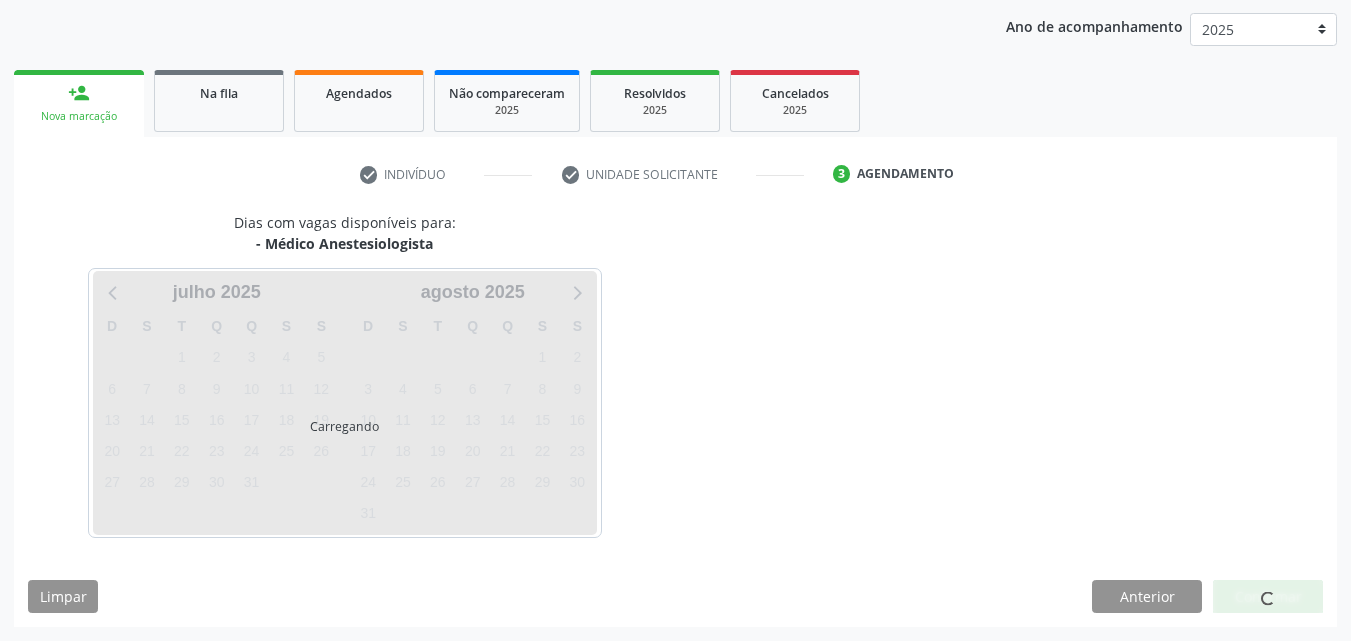 scroll, scrollTop: 229, scrollLeft: 0, axis: vertical 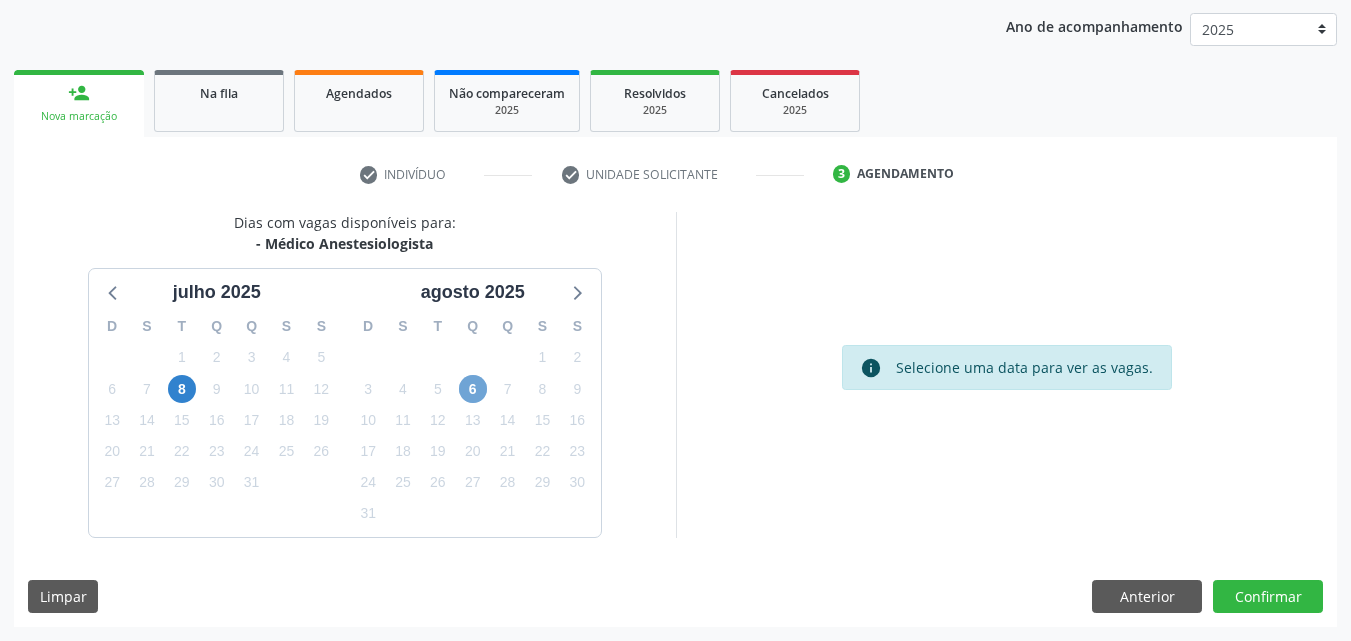 click on "6" at bounding box center (473, 389) 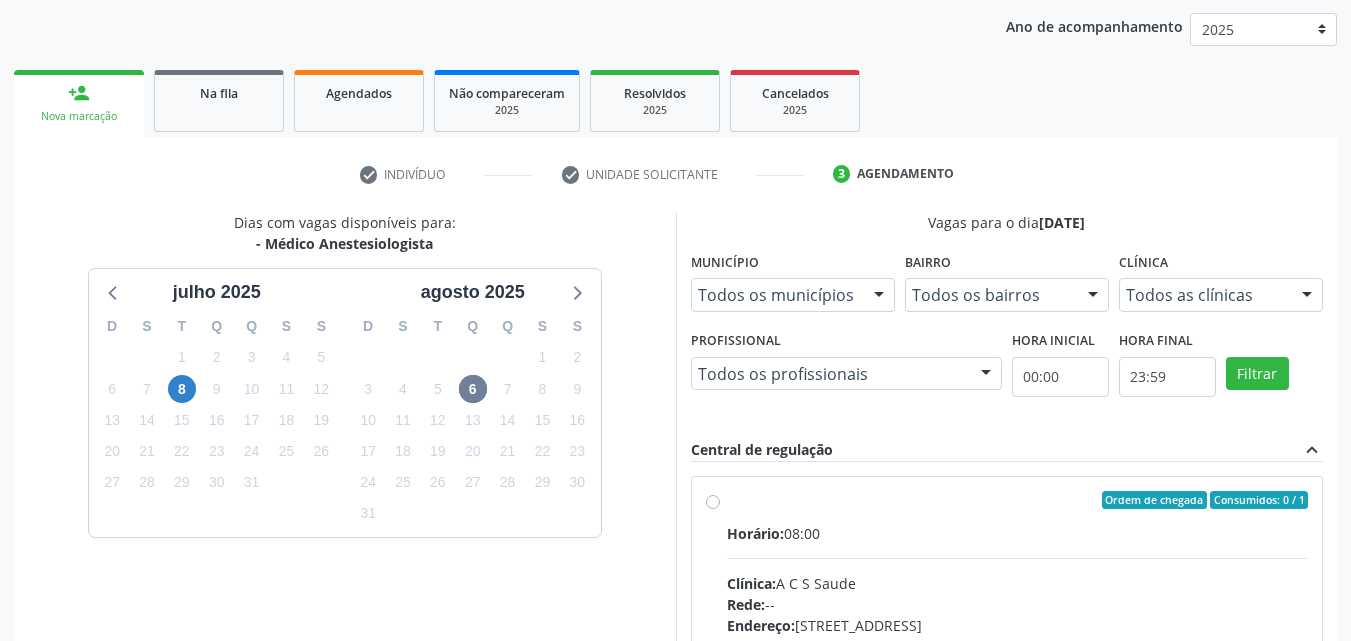 click on "Ordem de chegada
Consumidos: 0 / 1
Horário:   08:00
Clínica:  A C S Saude
Rede:
--
Endereço:   Apt 1501, nº 870, Sao Jose, Petrolina - PE
Telefone:   (74) 91344061
Profissional:
--
Informações adicionais sobre o atendimento
Idade de atendimento:
Sem restrição
Gênero(s) atendido(s):
Sem restrição
Informações adicionais:
--" at bounding box center (1007, 644) 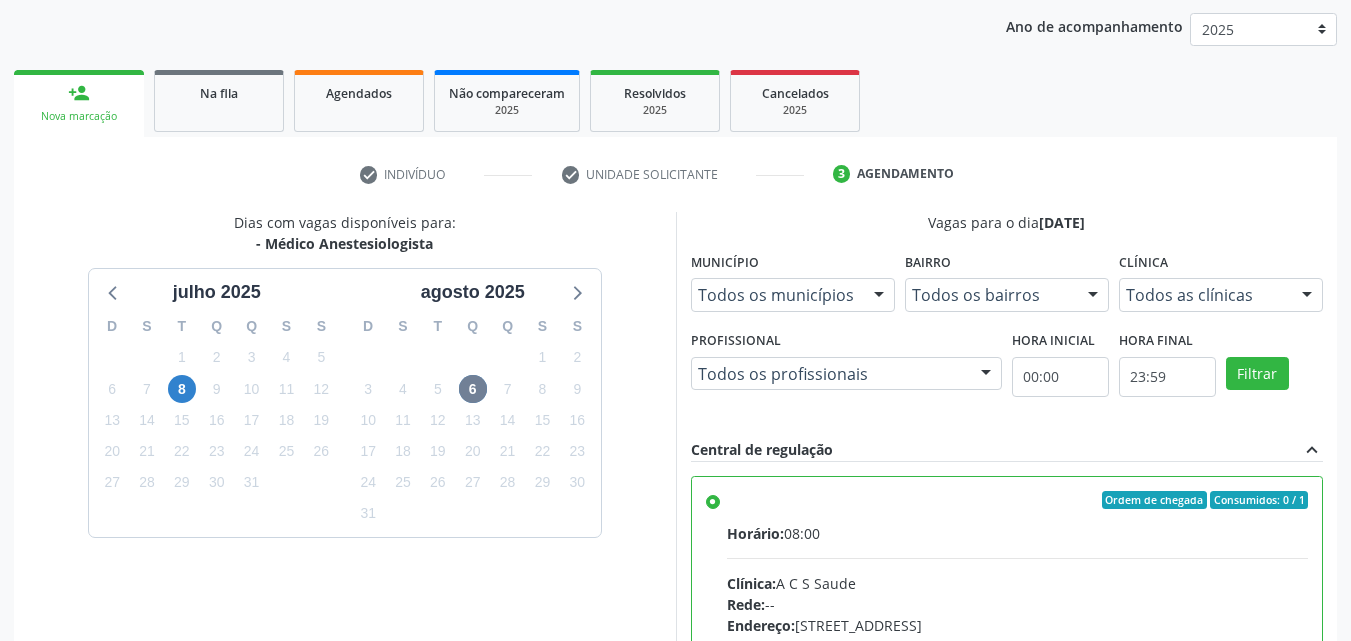 scroll, scrollTop: 99, scrollLeft: 0, axis: vertical 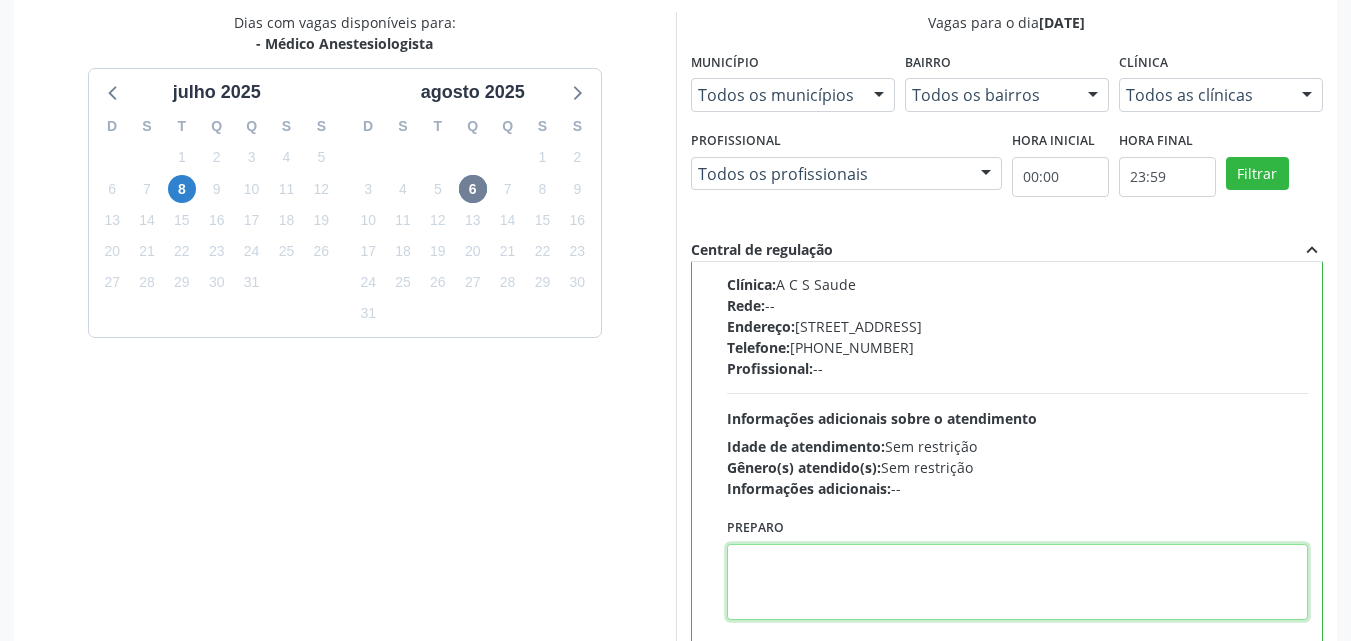 click at bounding box center (1018, 582) 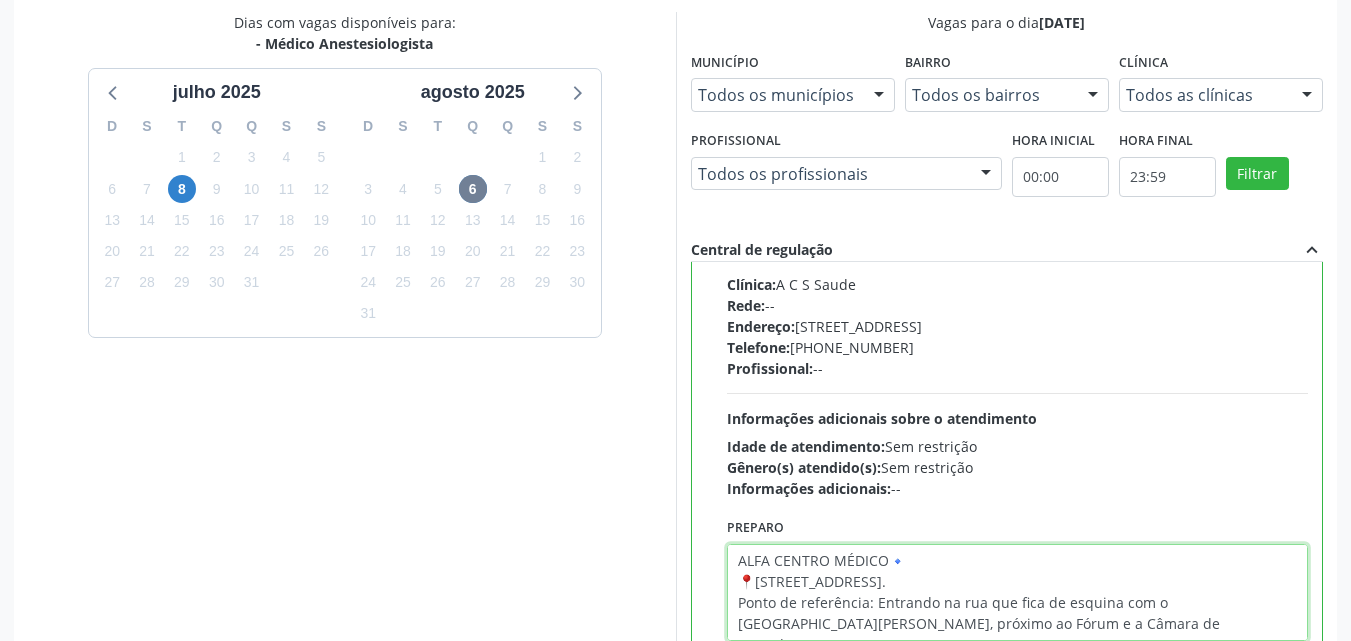 scroll, scrollTop: 0, scrollLeft: 0, axis: both 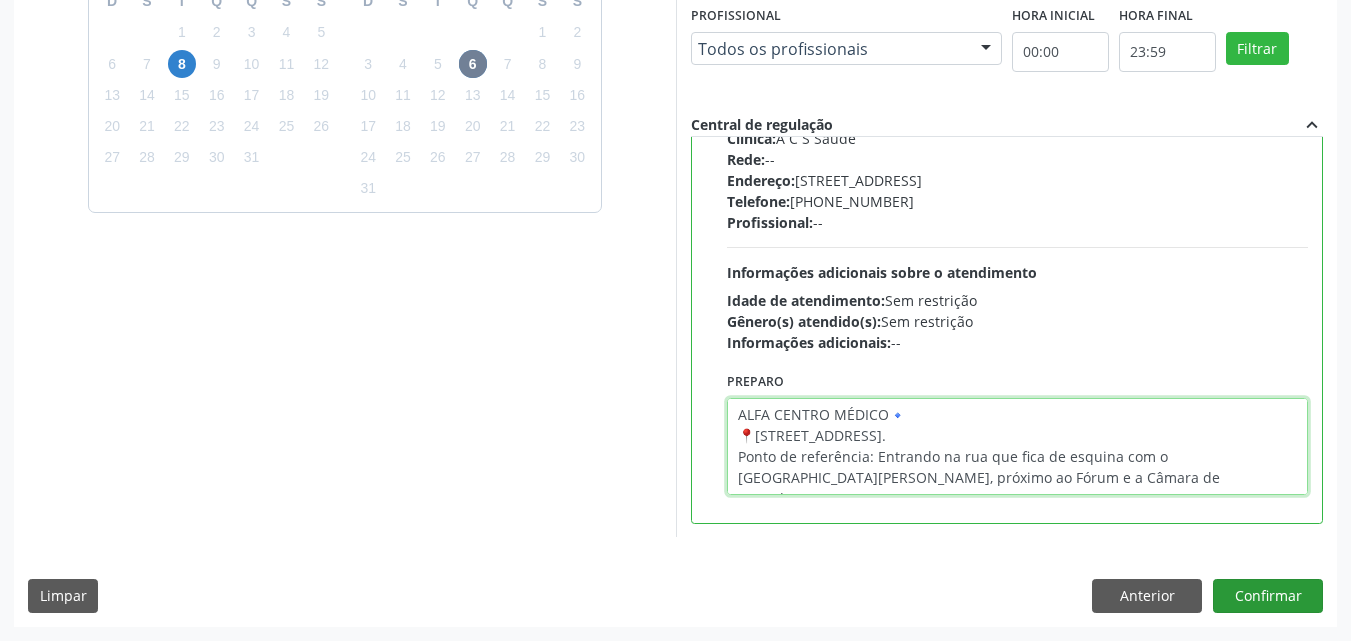 type on "ALFA CENTRO MÉDICO🔹
📍Rua Santa Luzia N85, Centro de Petrolina.
Ponto de referência: Entrando na rua que fica de esquina com o Colégio Professor Simão Durando, próximo ao Fórum e a Câmara de vereadores." 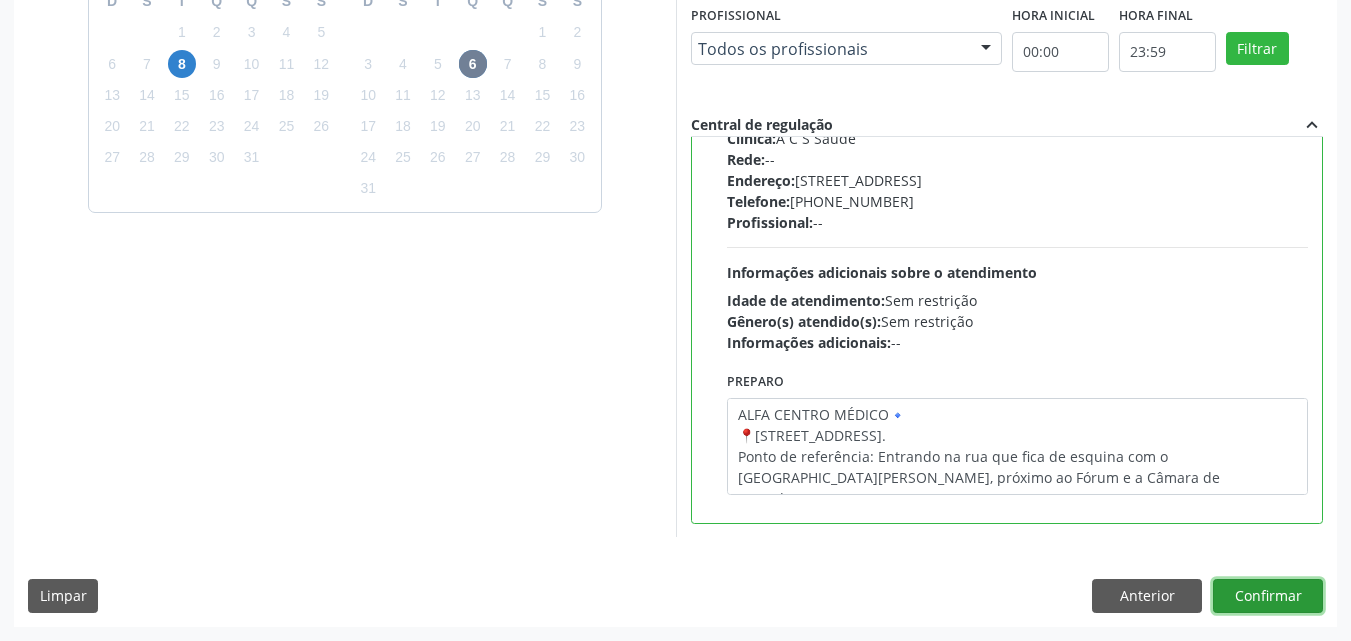 click on "Confirmar" at bounding box center (1268, 596) 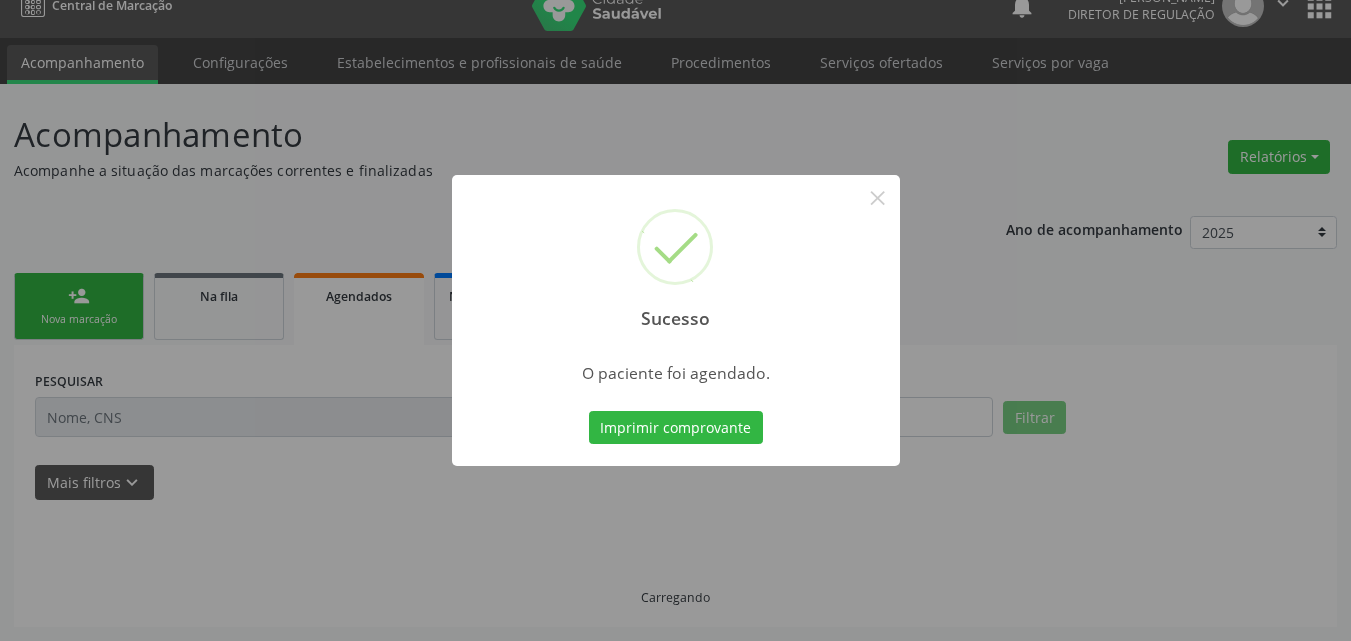 scroll, scrollTop: 26, scrollLeft: 0, axis: vertical 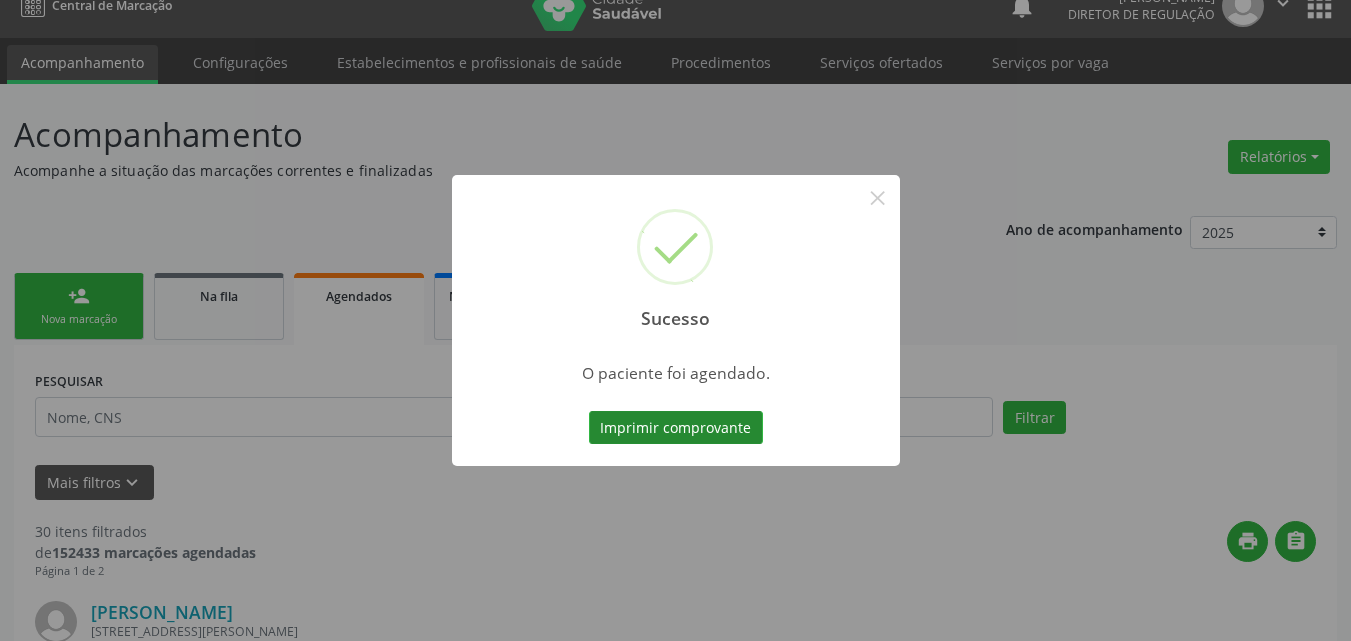 click on "Imprimir comprovante" at bounding box center [676, 428] 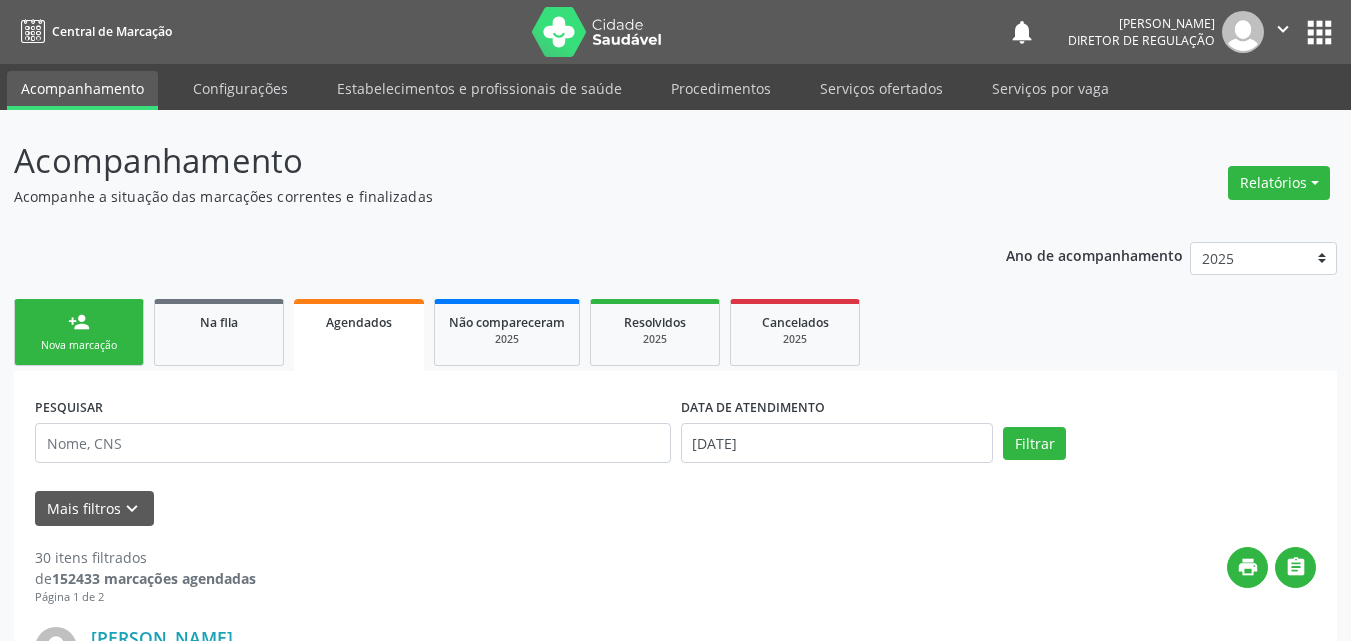scroll, scrollTop: 26, scrollLeft: 0, axis: vertical 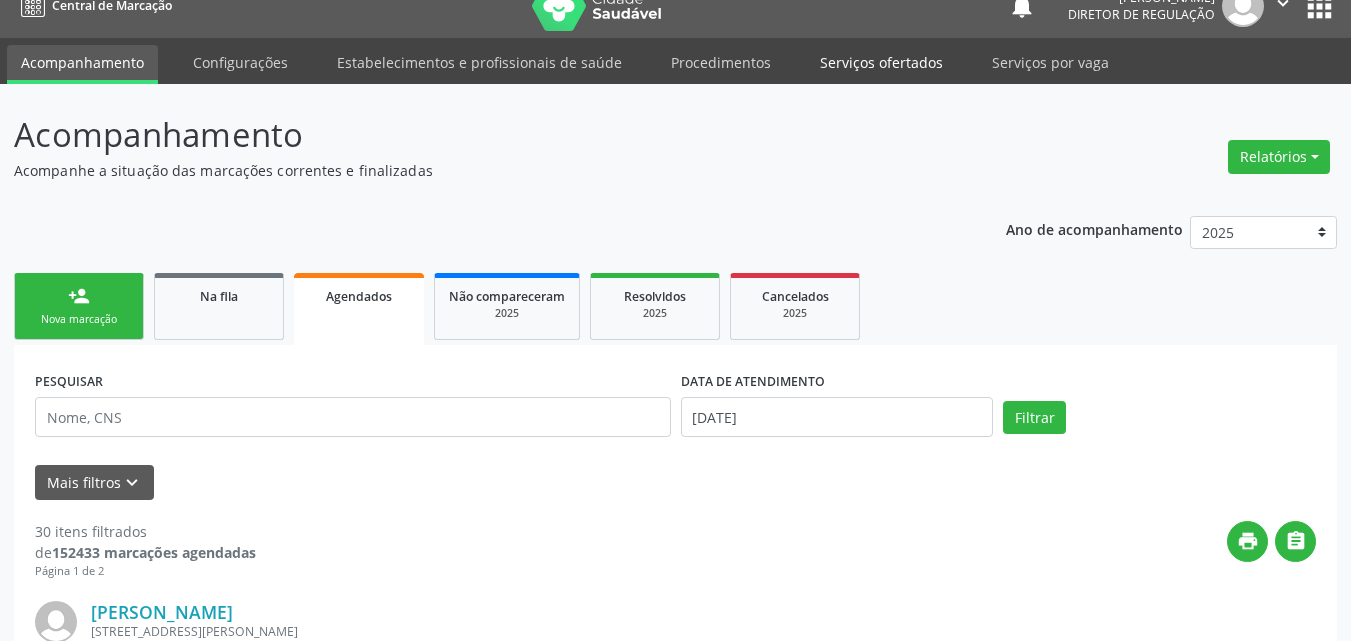 click on "Serviços ofertados" at bounding box center [881, 62] 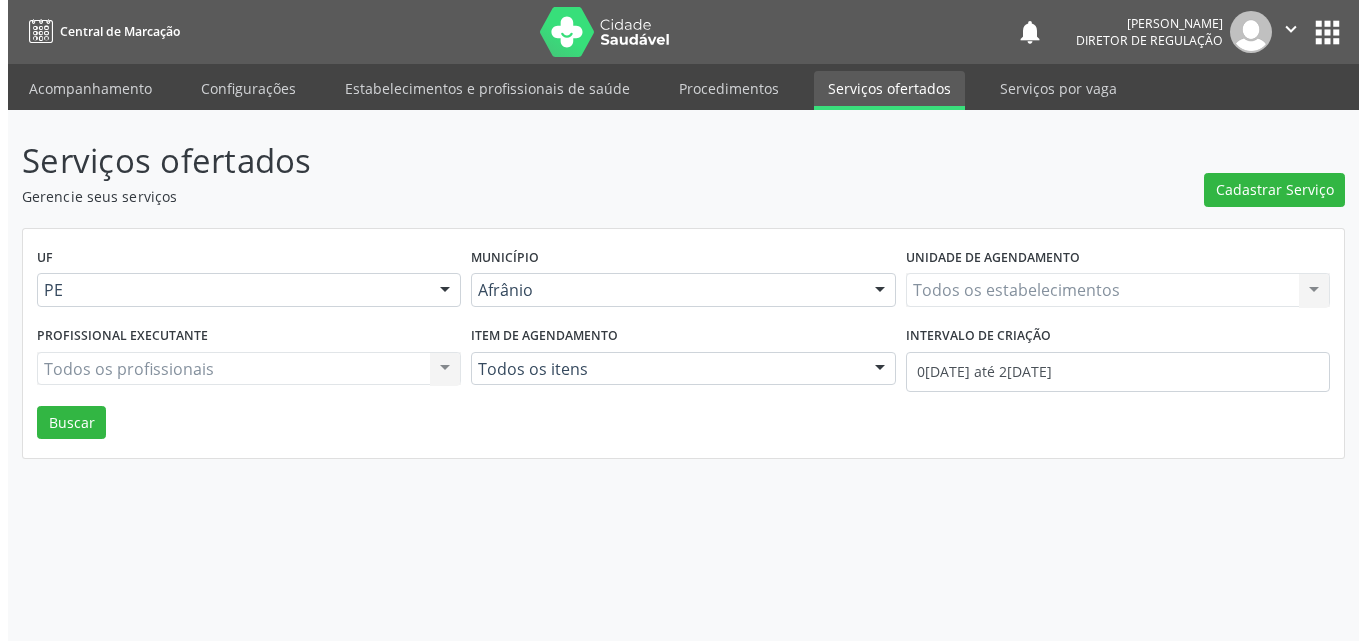 scroll, scrollTop: 0, scrollLeft: 0, axis: both 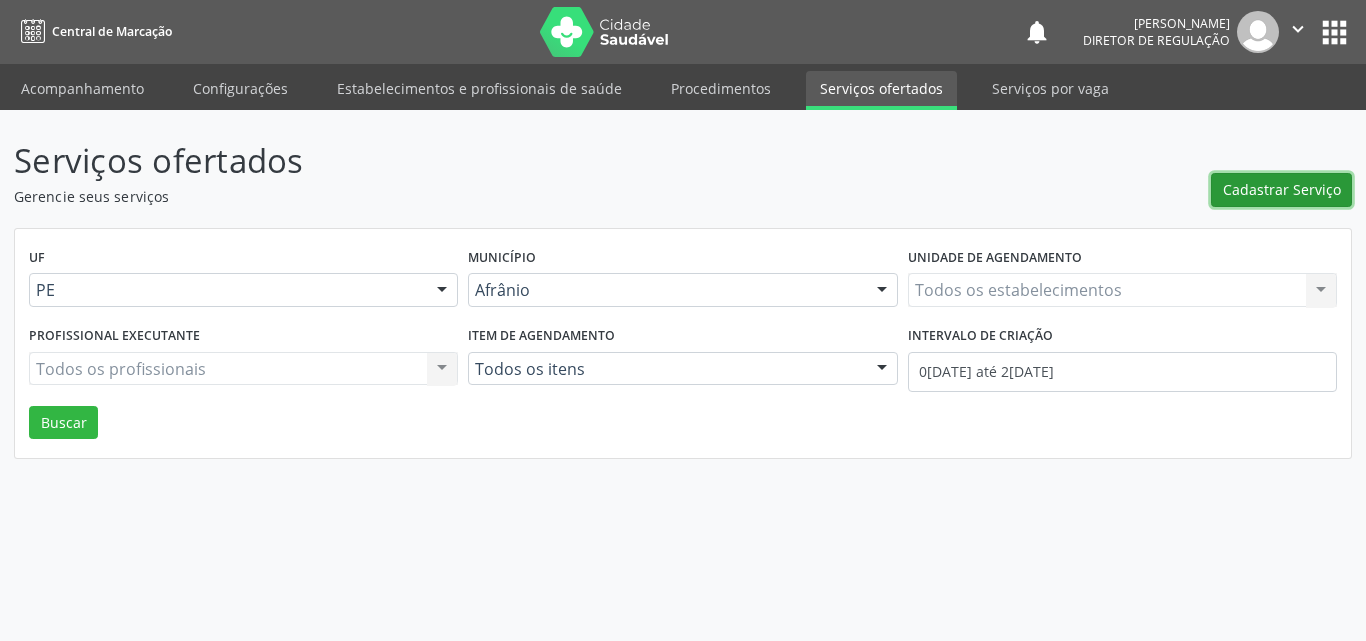 click on "Cadastrar Serviço" at bounding box center (1282, 189) 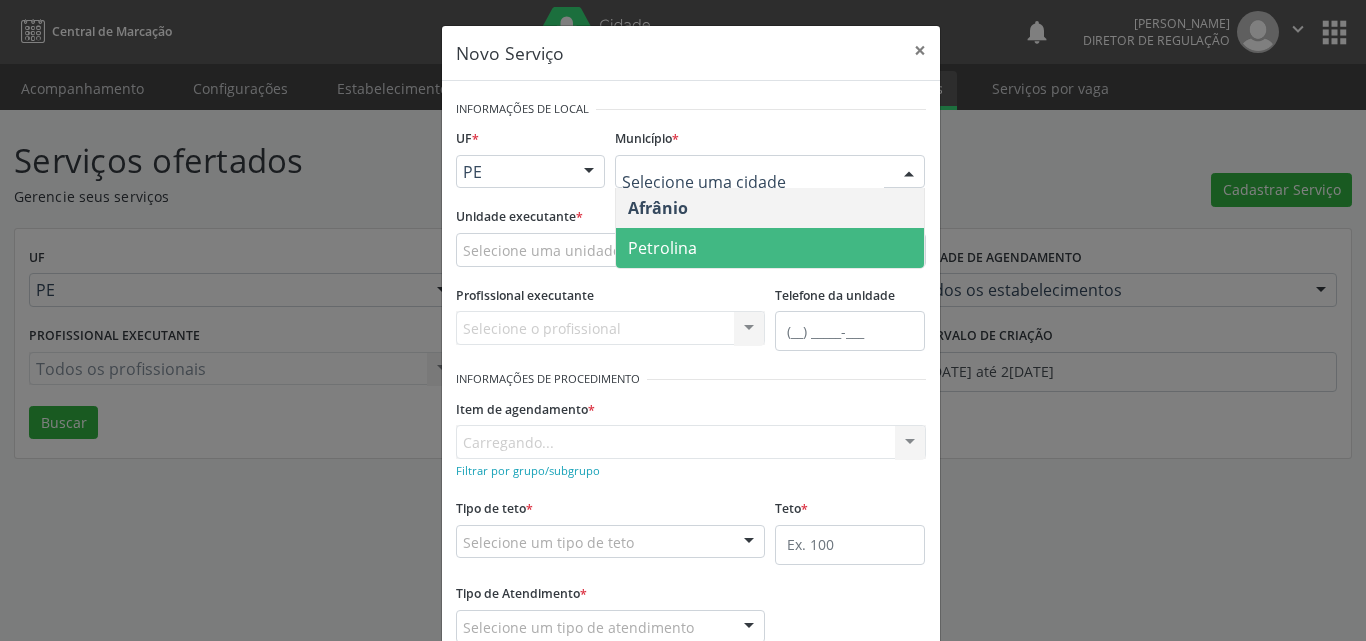 click on "Petrolina" at bounding box center [770, 248] 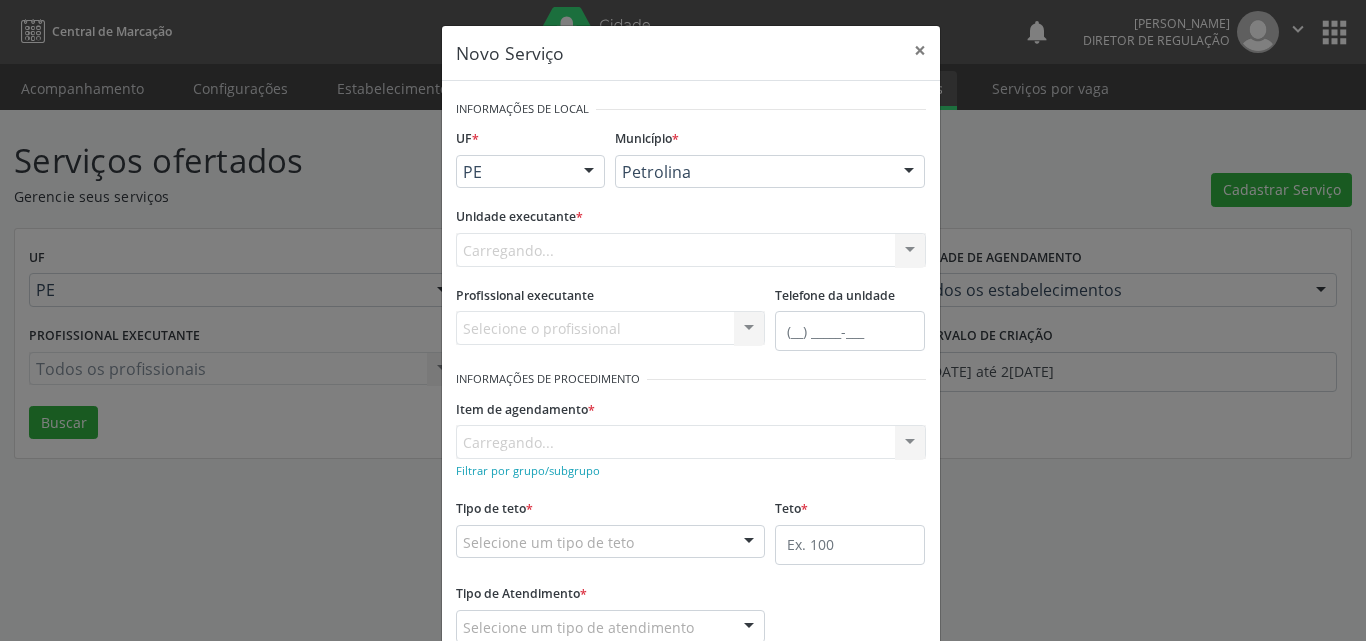 click on "Carregando...
Academia da Saude de Afranio   Academia da Saude do Bairro Roberto Luis   Academia da Saude do Distrito de Cachoeira do Roberto   Academia da Saude do Distrito de Extrema   Academia da Saude do Jose Ramos   Alves Landim   Ambulatorio Municipal de Saude   Caf Central de Abastecimento Farmaceutico   Centro de Atencao Psicossocial de Afranio Pe   Centro de Especialidades   Cime   Cuidar   Equipe de Atencao Basica Prisional Tipo I com Saude Mental   Esf Ana Coelho Nonato   Esf Custodia Maria da Conceicao   Esf Isabel Gomes   Esf Jose Ramos   Esf Jose e Maria Rodrigues de Macedo   Esf Maria Dilurdes da Silva   Esf Maria da Silva Pereira   Esf Rosalia Cavalcanti Gomes   Esf de Barra das Melancias   Esf de Extrema   Farmacia Basica do Municipio de Afranio   Hospital Municipal Maria Coelho Cavalcanti Rodrigues   Hospital de Campanha Covid 19 Ambulatorio Municipal   Laboratorio de Protese Dentario   Lid Laboratorio de Investigacoes e Diagnosticos               Selac" at bounding box center [691, 250] 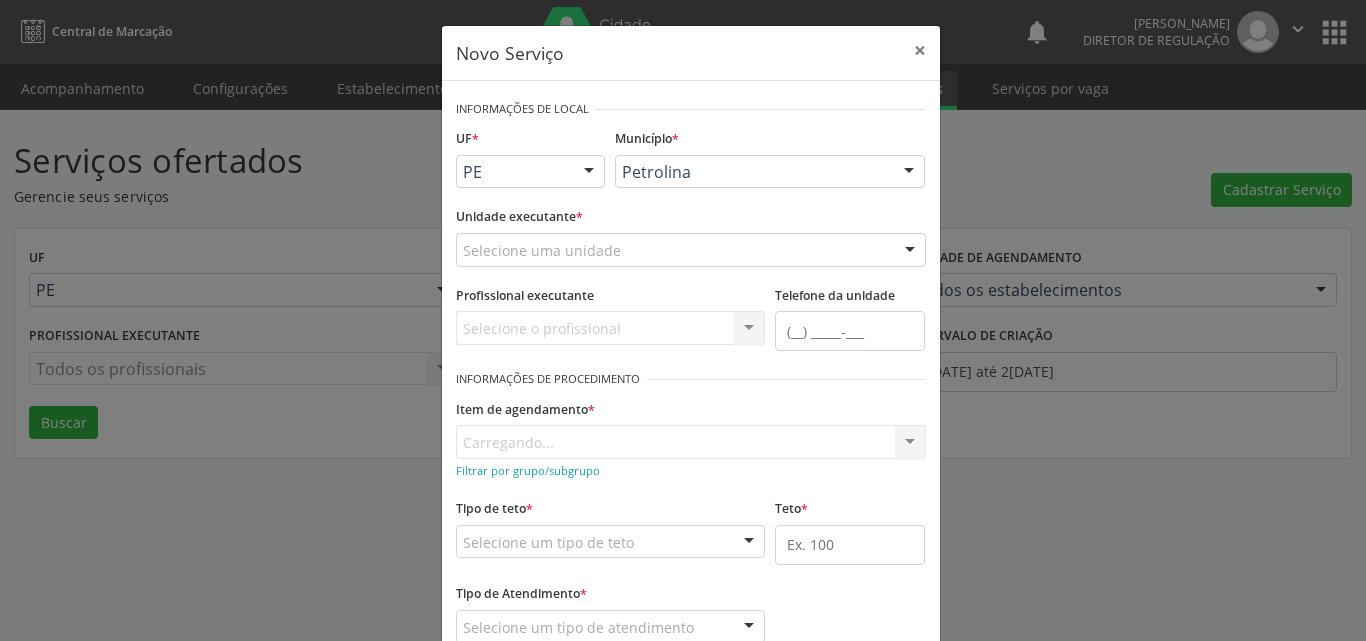 click on "Selecione uma unidade" at bounding box center (691, 250) 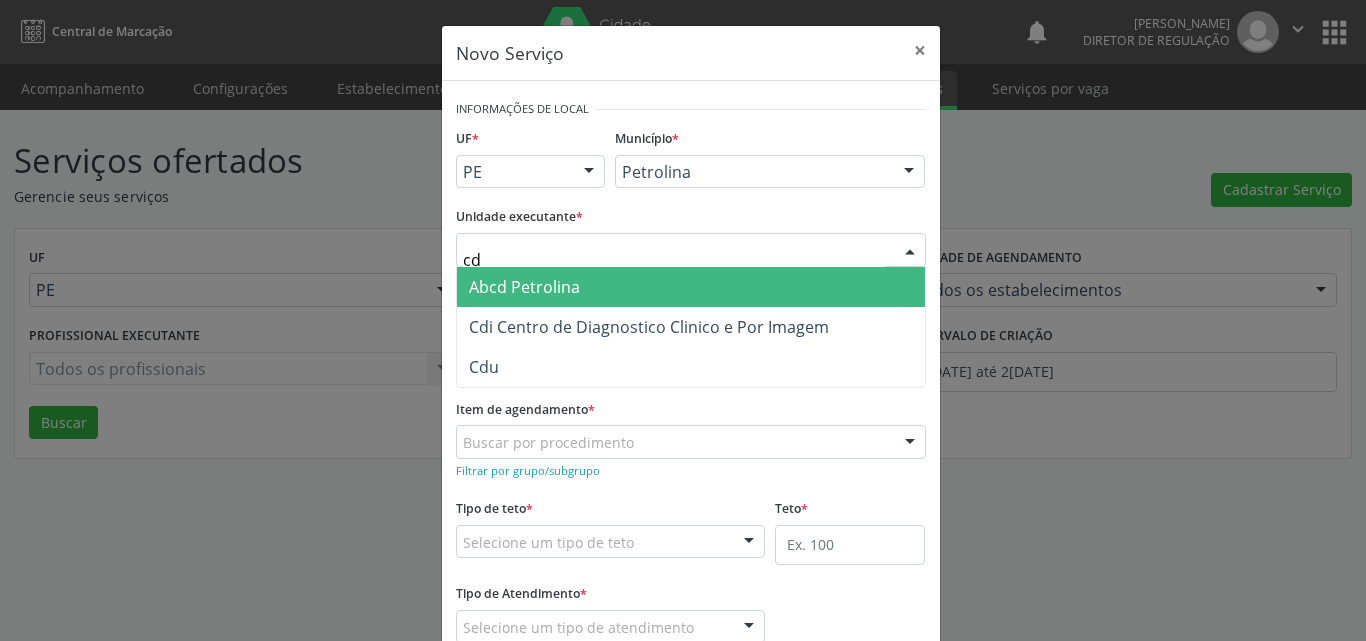 type on "cdi" 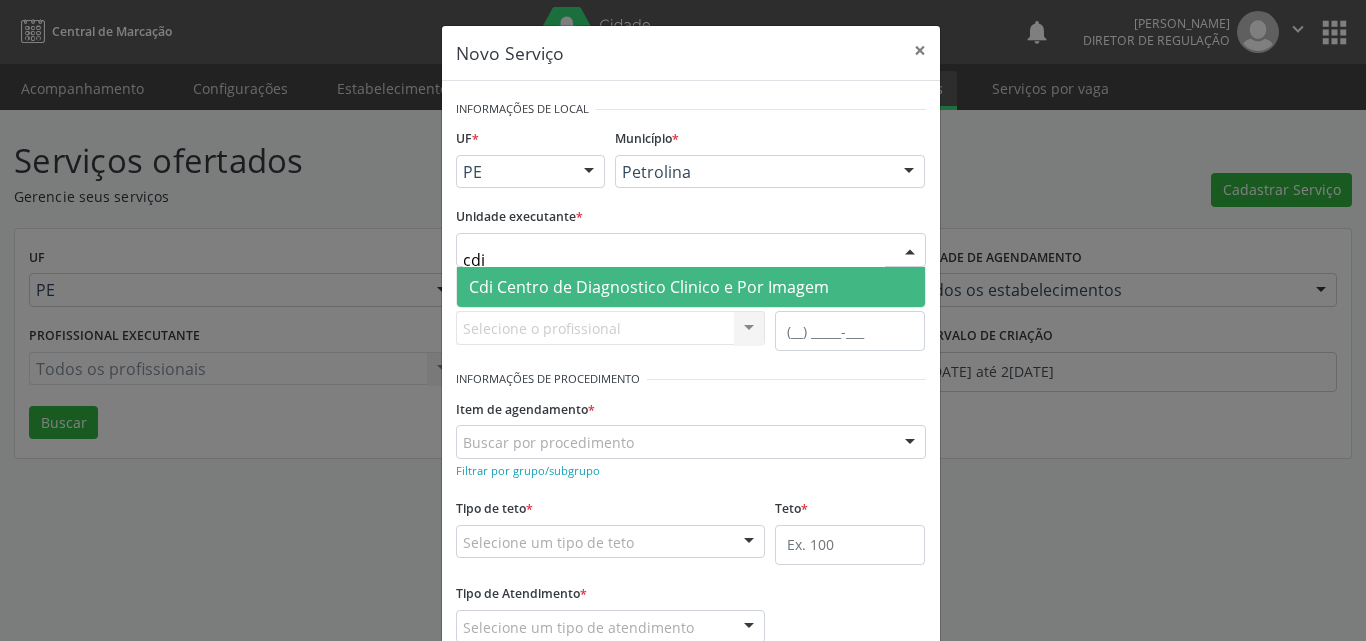 click on "Cdi Centro de Diagnostico Clinico e Por Imagem" at bounding box center (649, 287) 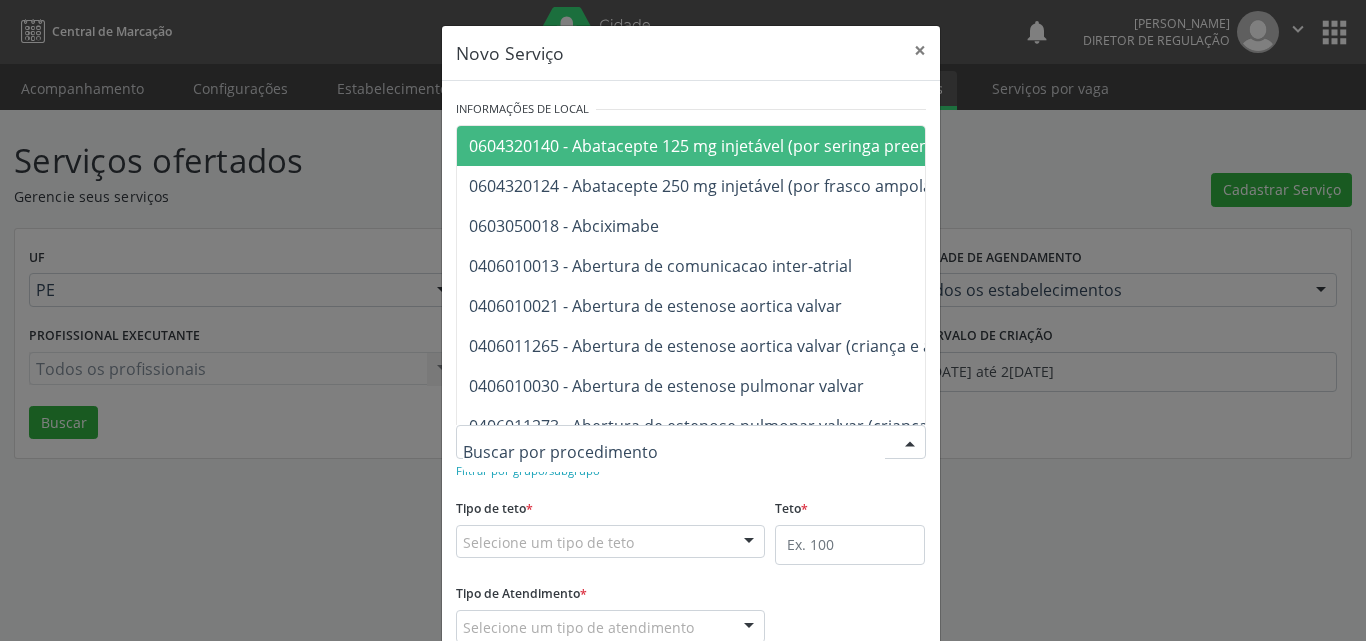 click at bounding box center (691, 442) 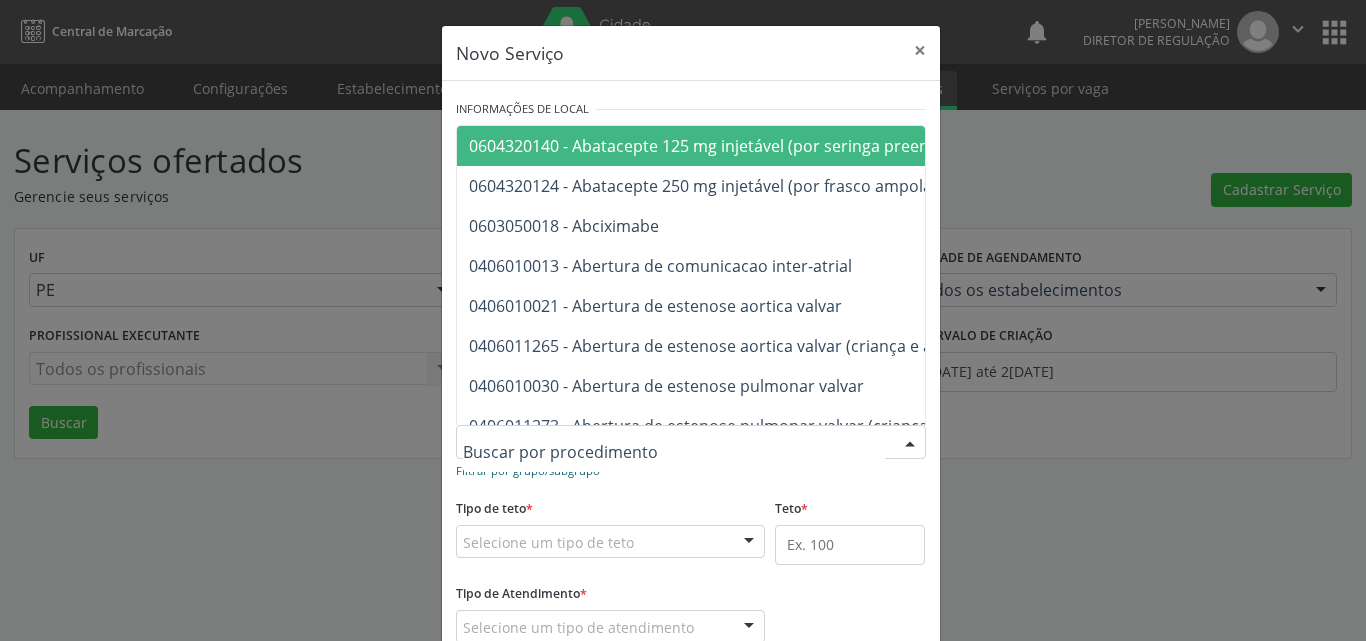 click on "Filtrar por grupo/subgrupo" at bounding box center [528, 470] 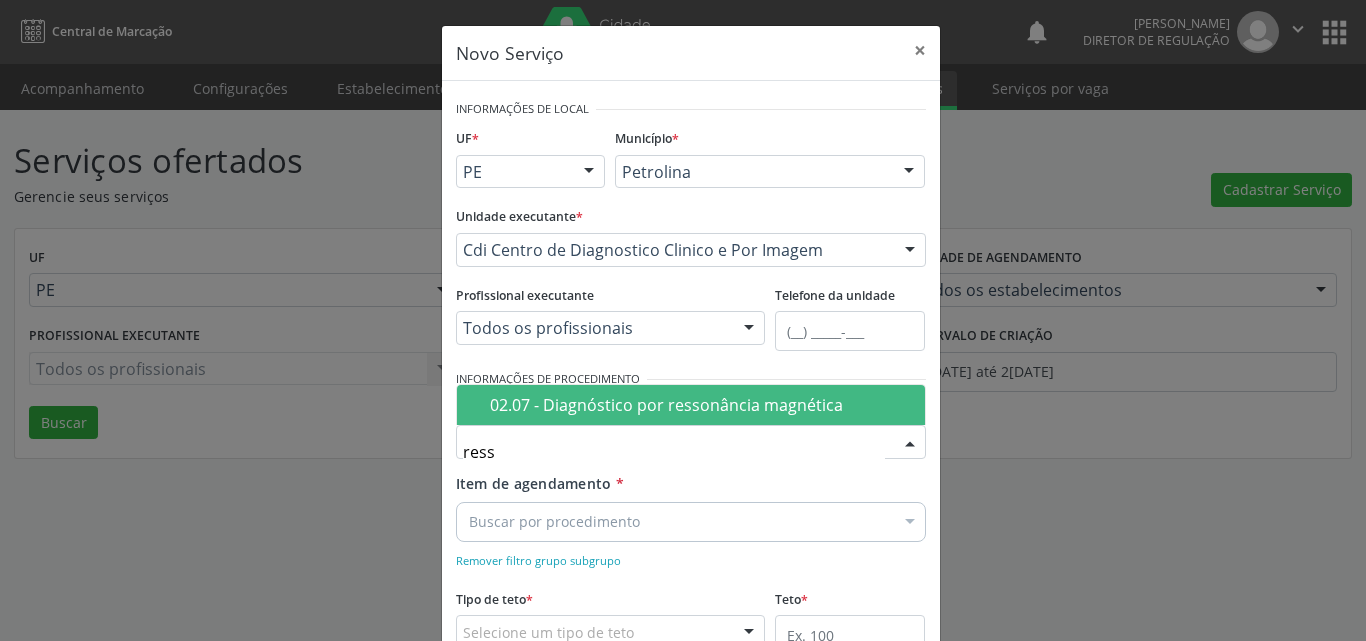 type on "resso" 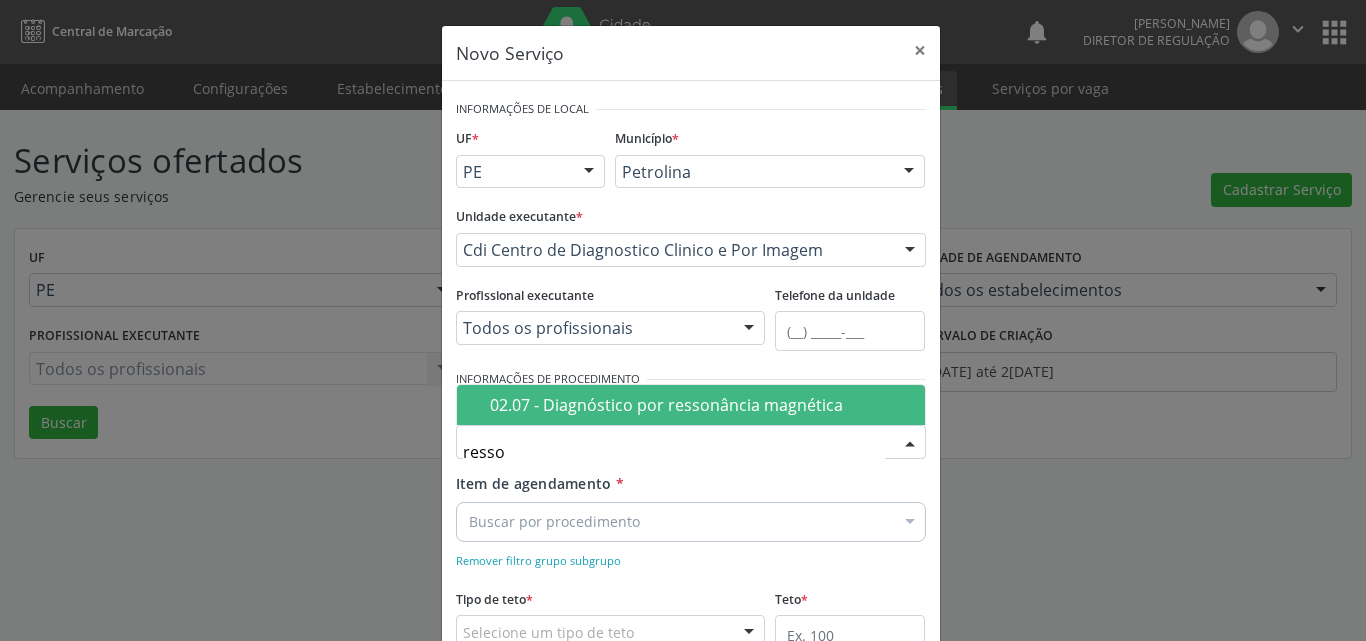 click on "02.07 - Diagnóstico por ressonância magnética" at bounding box center [701, 405] 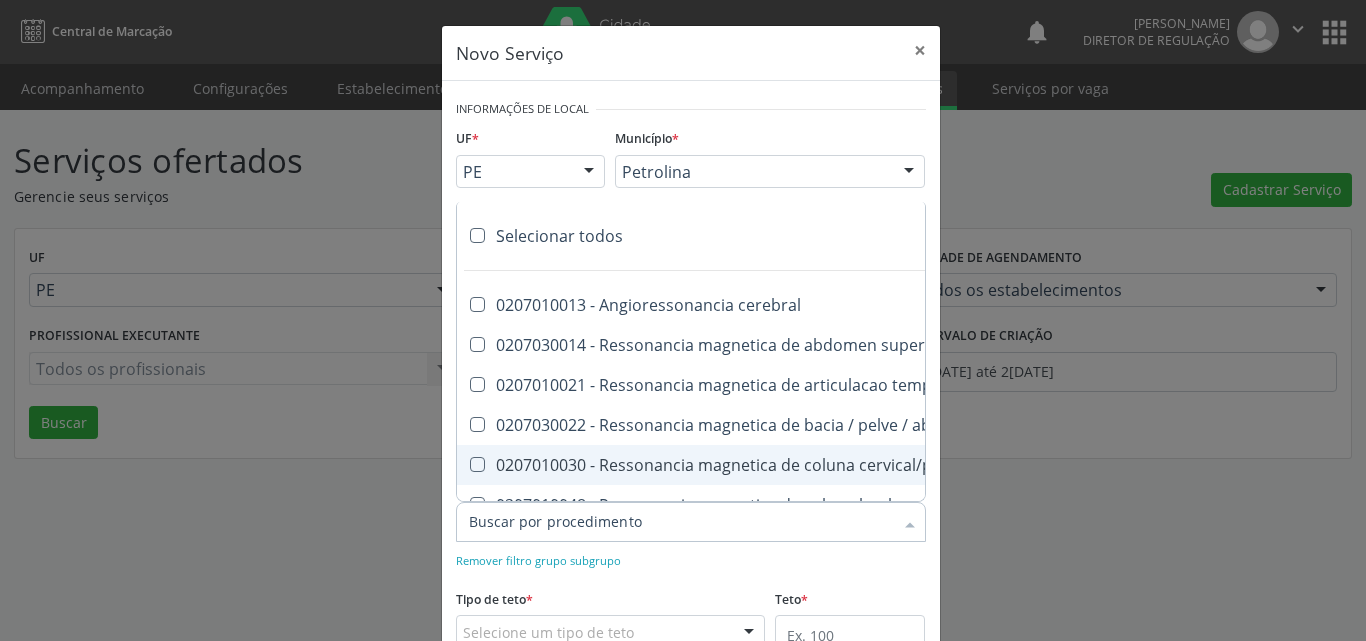 scroll, scrollTop: 40, scrollLeft: 0, axis: vertical 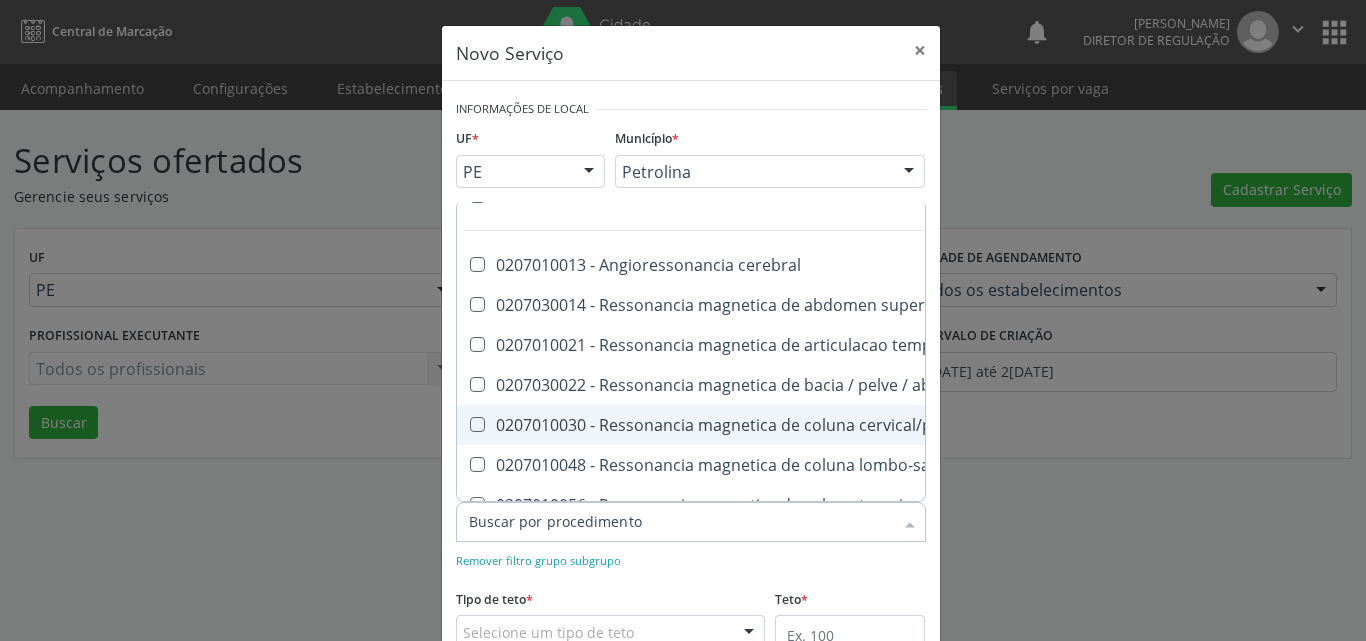 click at bounding box center [477, 424] 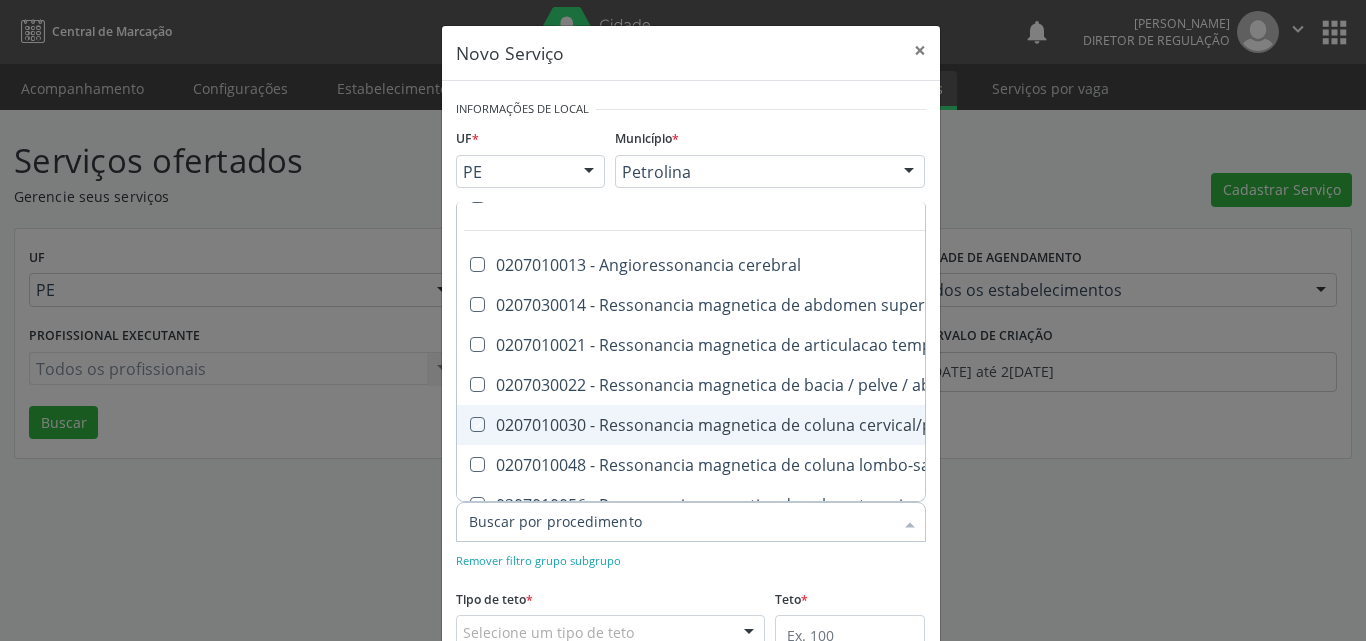 checkbox on "true" 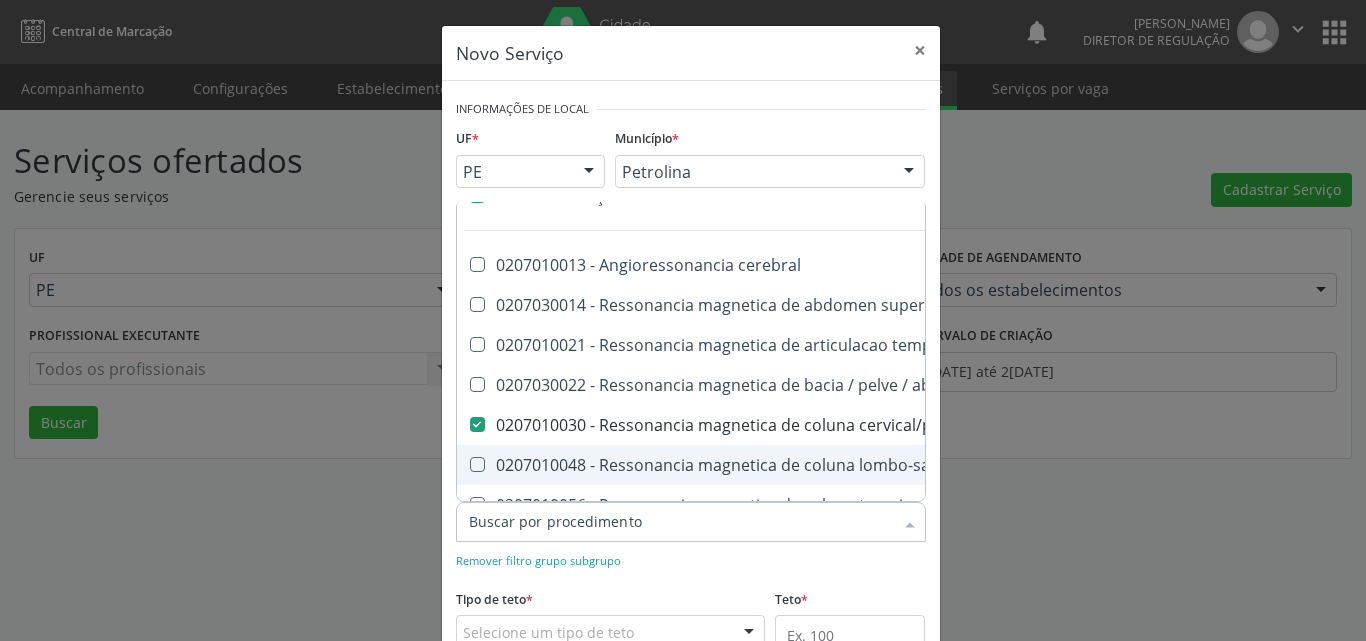 click at bounding box center [477, 464] 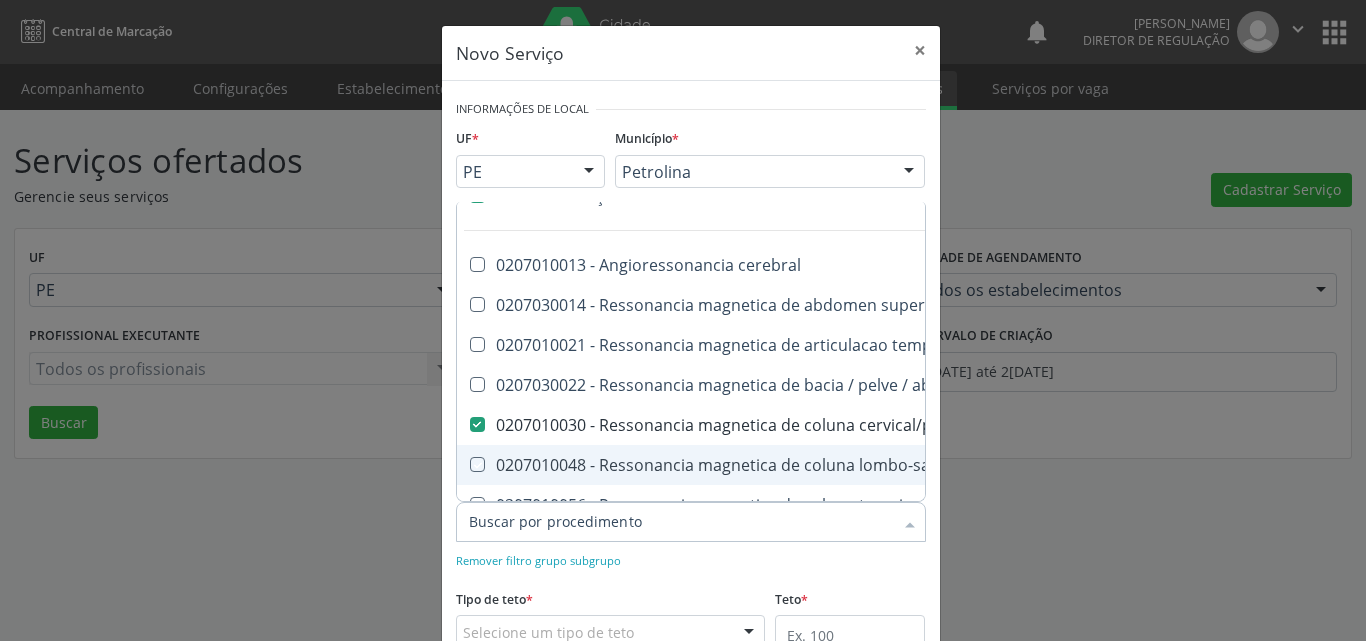 click at bounding box center (463, 464) 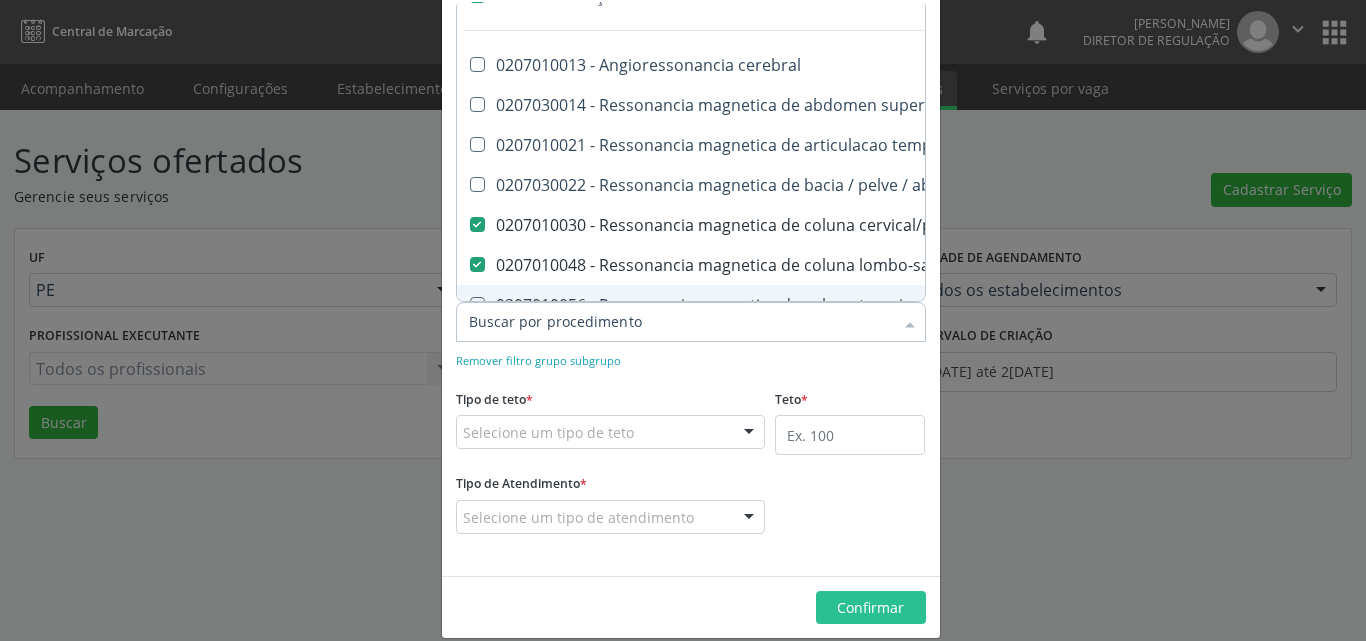 scroll, scrollTop: 223, scrollLeft: 0, axis: vertical 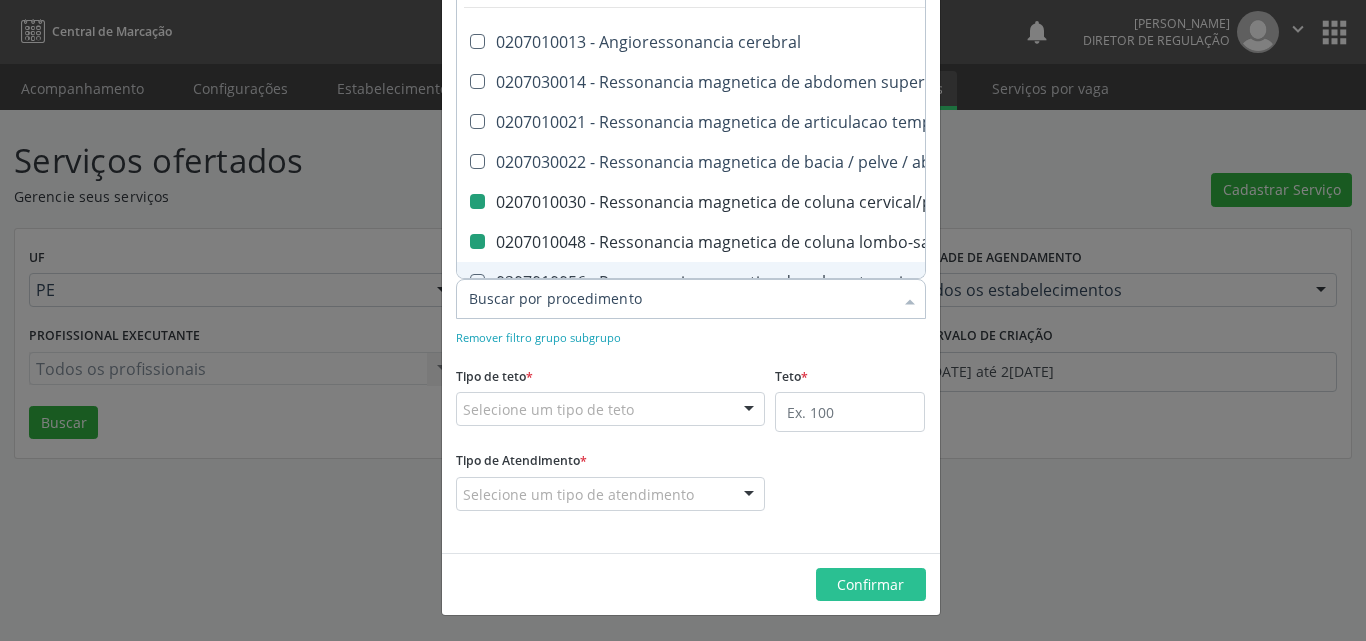 checkbox on "true" 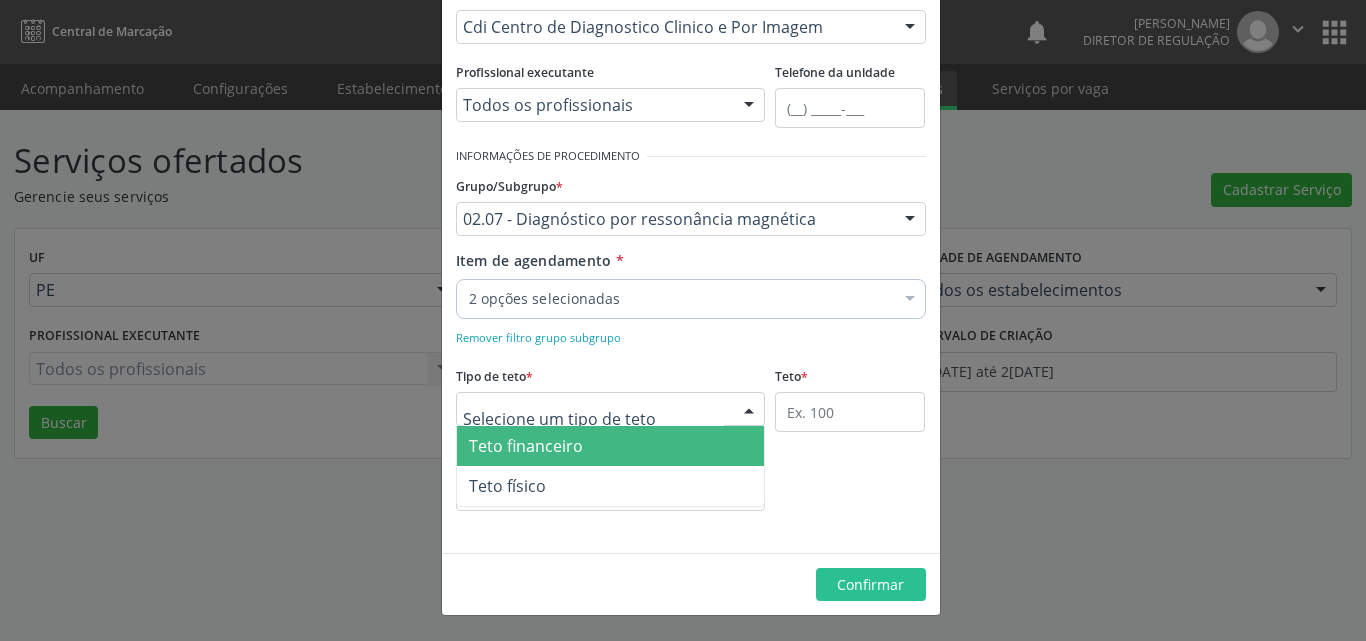 scroll, scrollTop: 0, scrollLeft: 0, axis: both 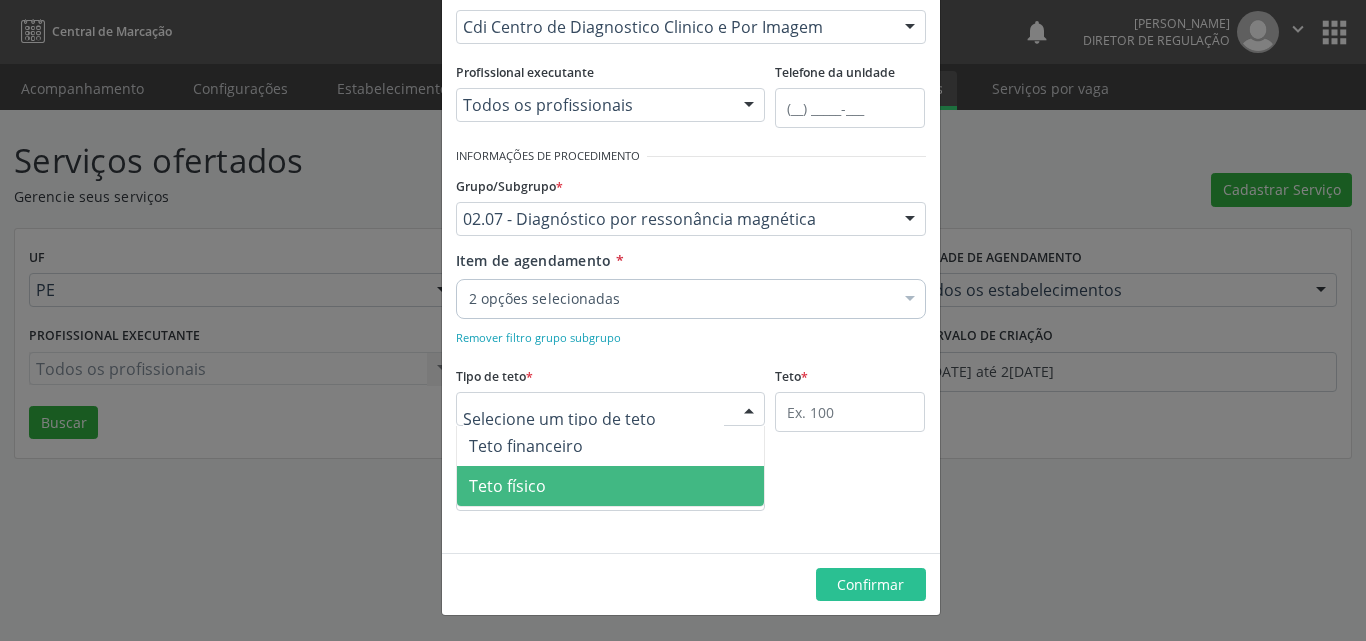 click on "Teto físico" at bounding box center [611, 486] 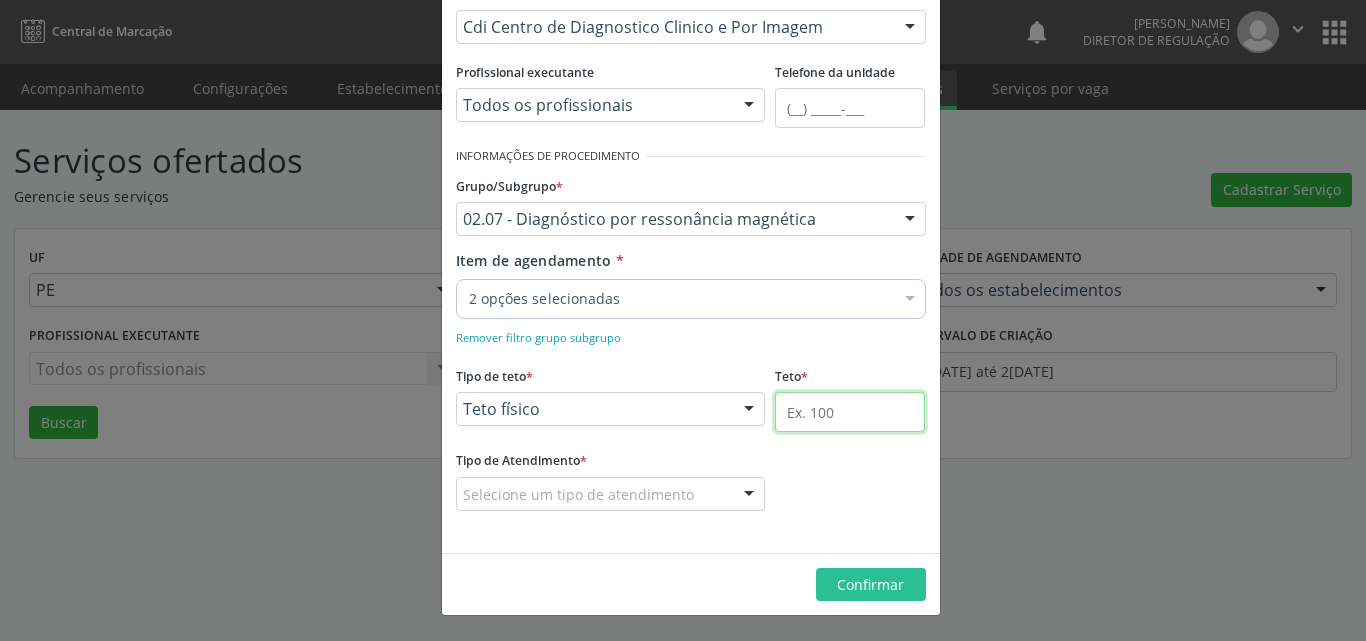 click at bounding box center [850, 412] 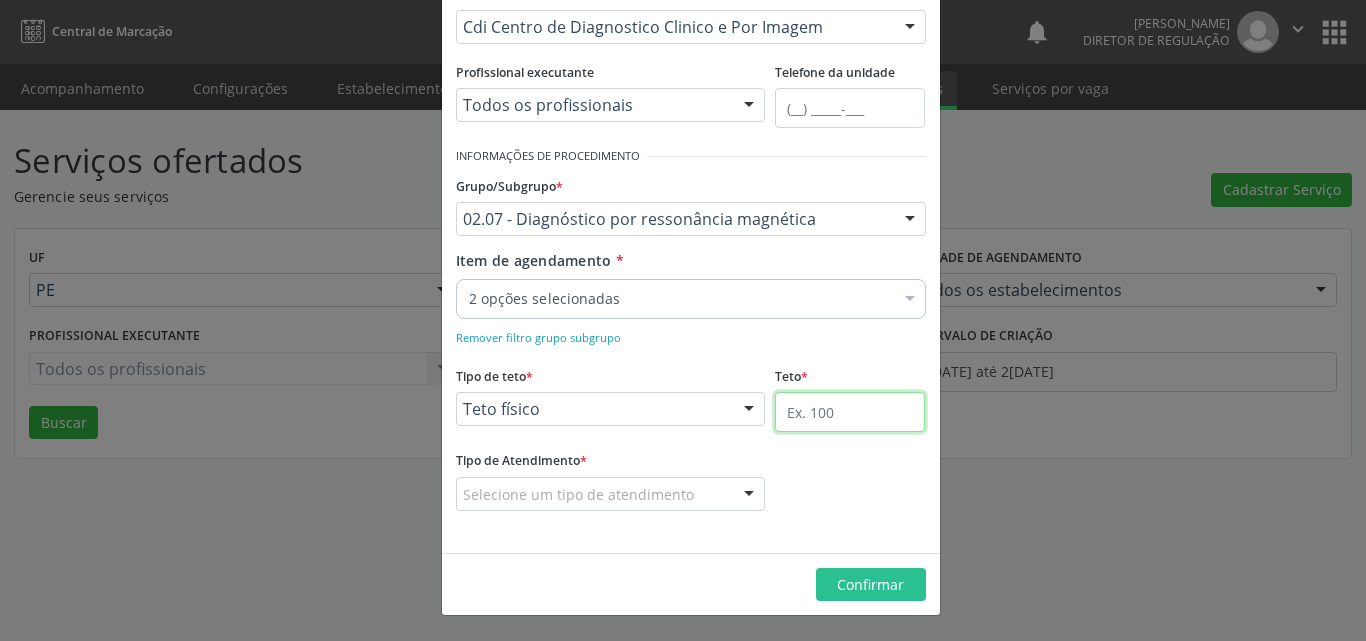 type on "1" 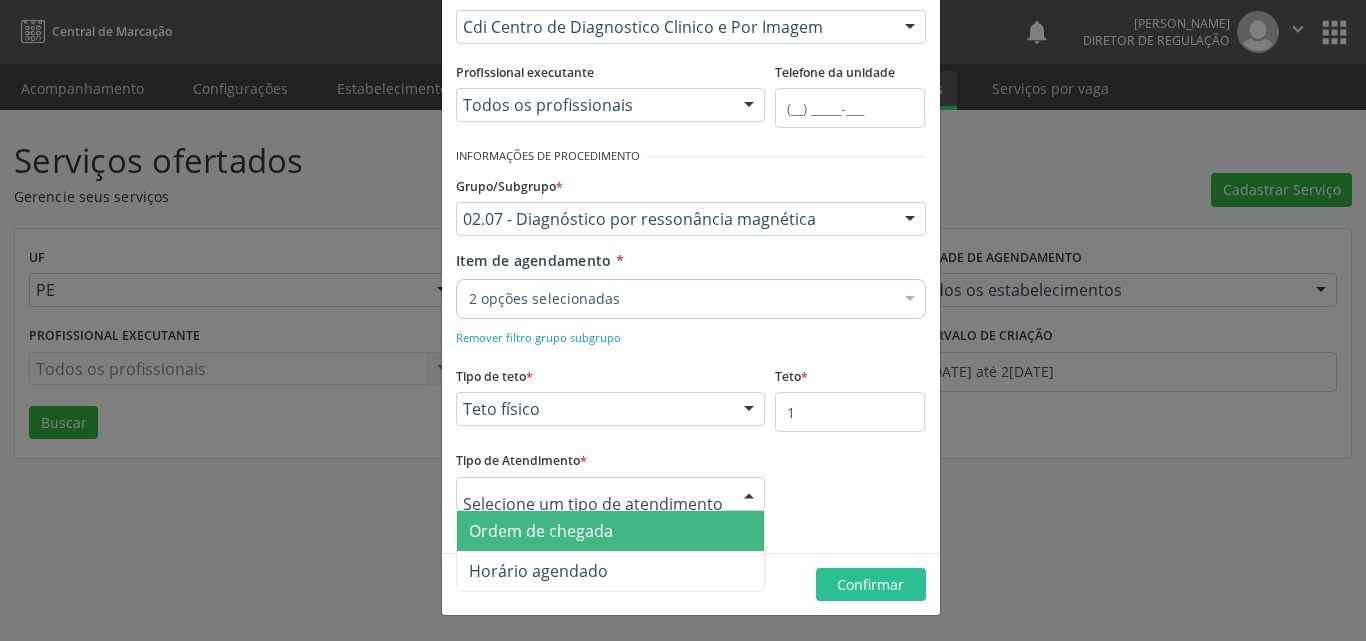 click at bounding box center (611, 494) 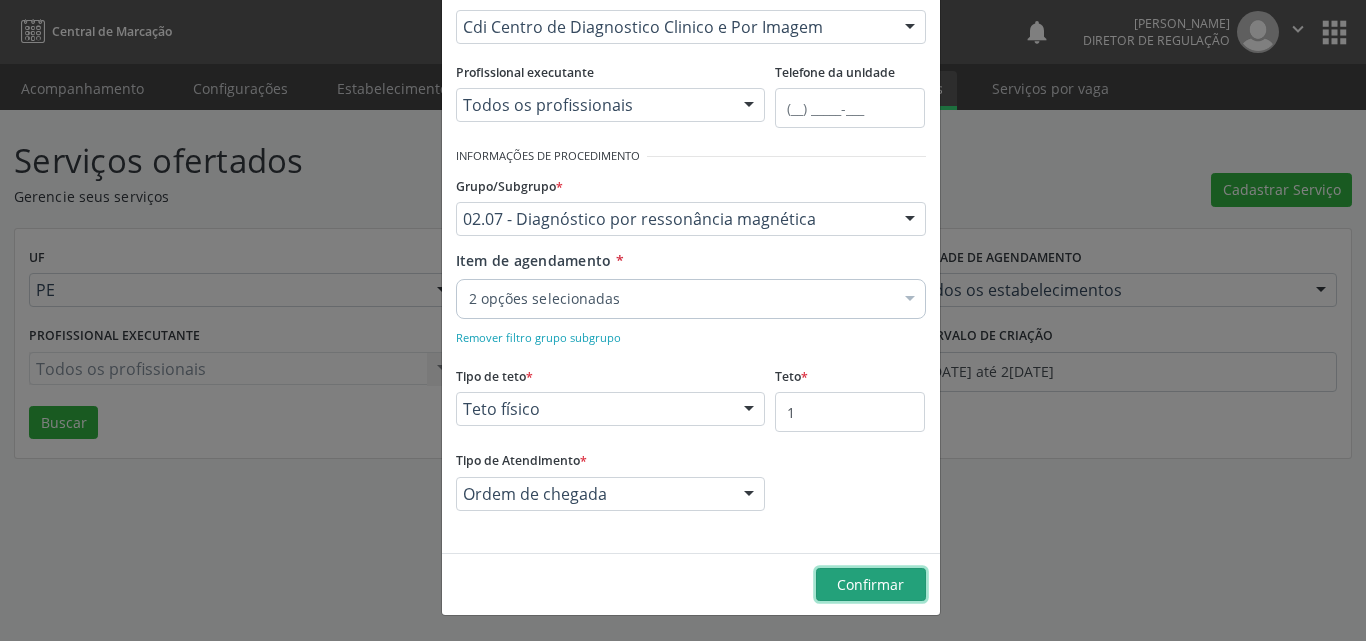click on "Confirmar" at bounding box center (871, 585) 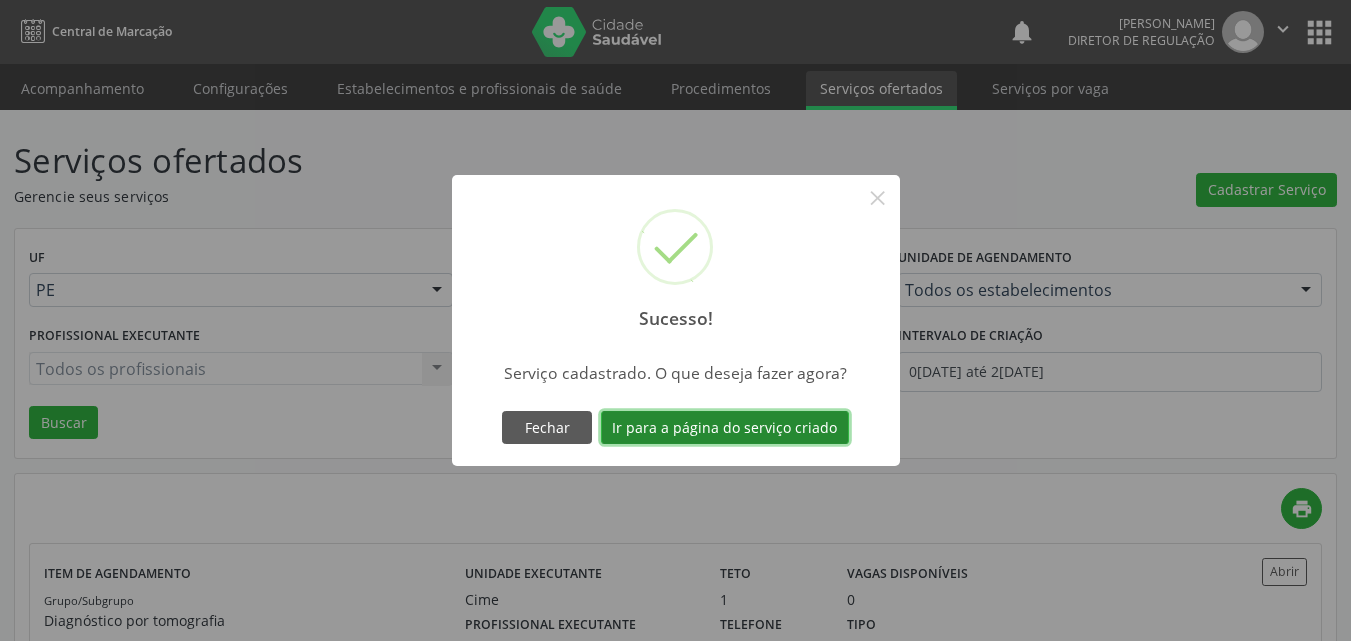 click on "Ir para a página do serviço criado" at bounding box center [725, 428] 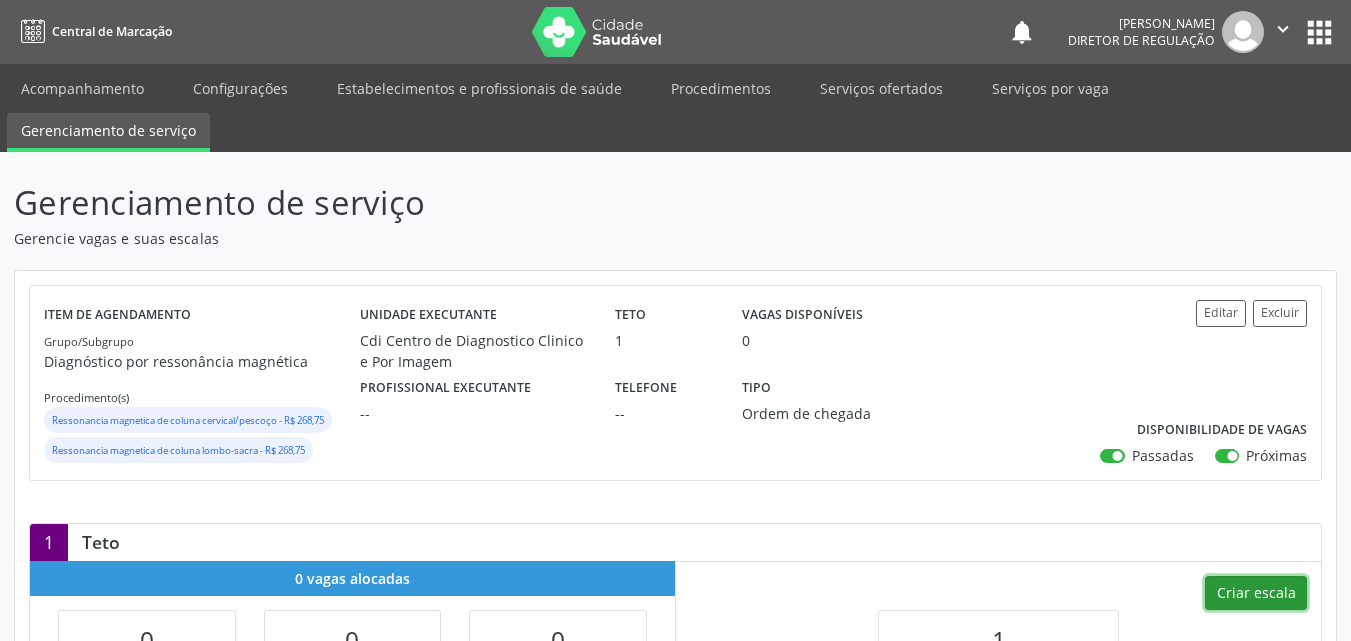 click on "Criar escala" at bounding box center [1256, 593] 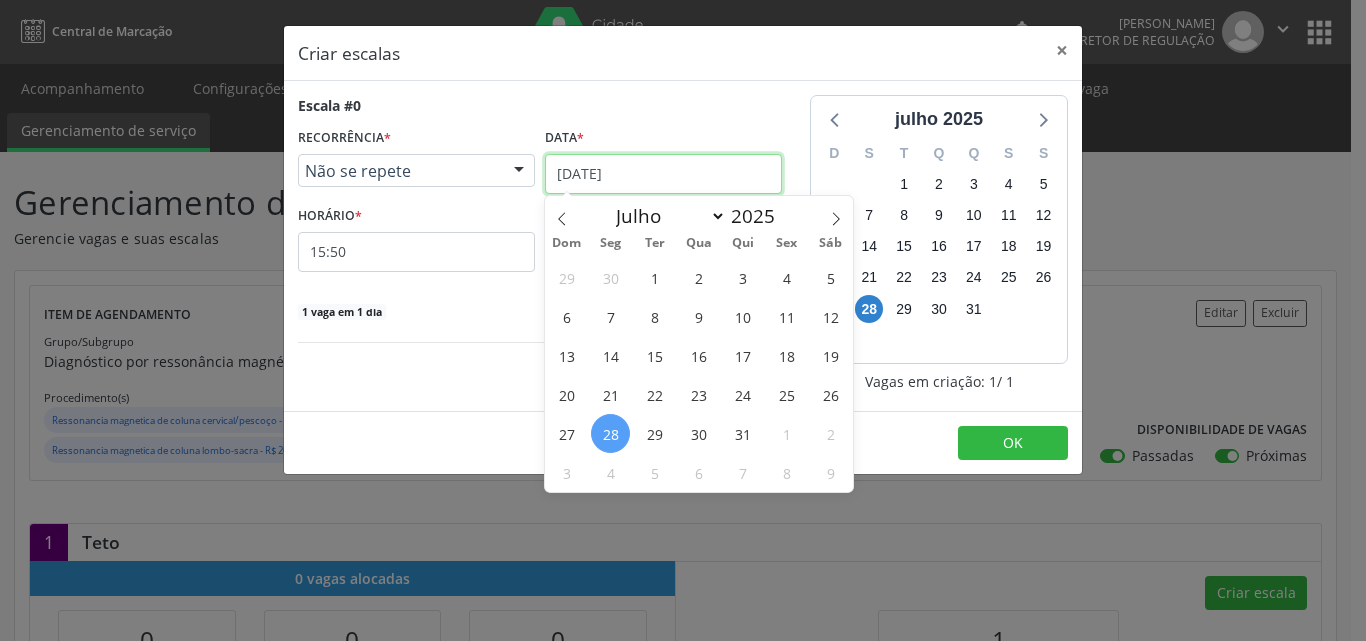 click on "2[DATE]" at bounding box center (663, 174) 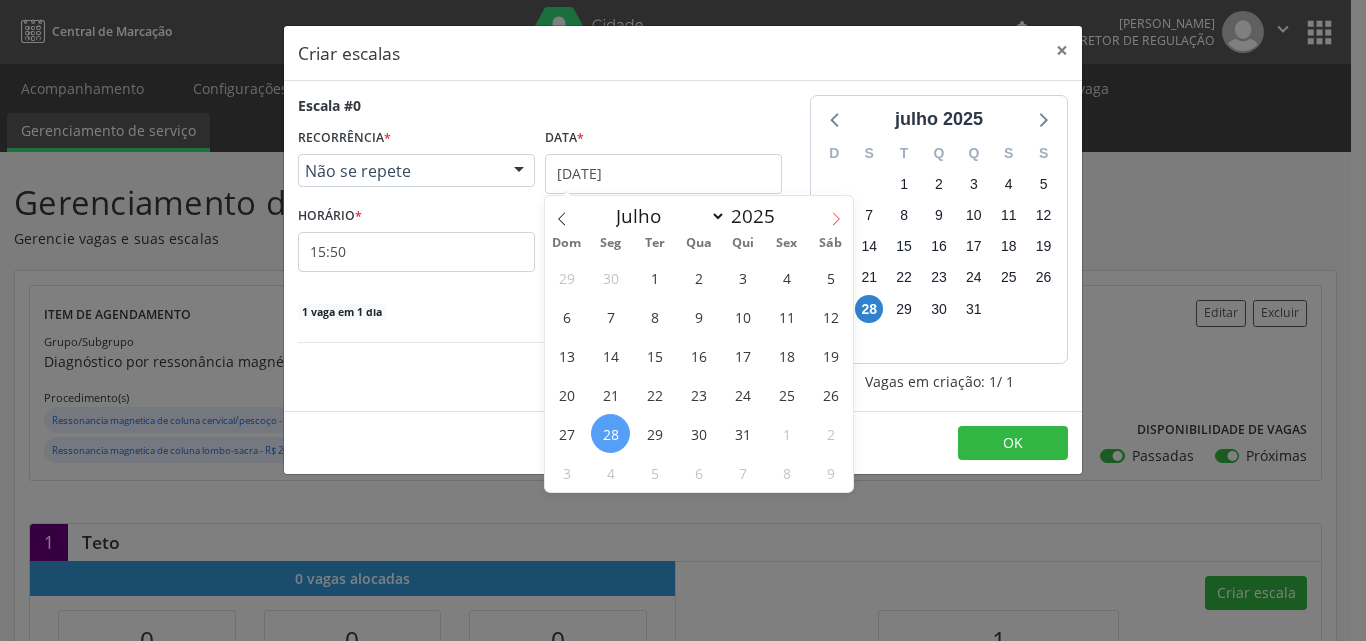 click 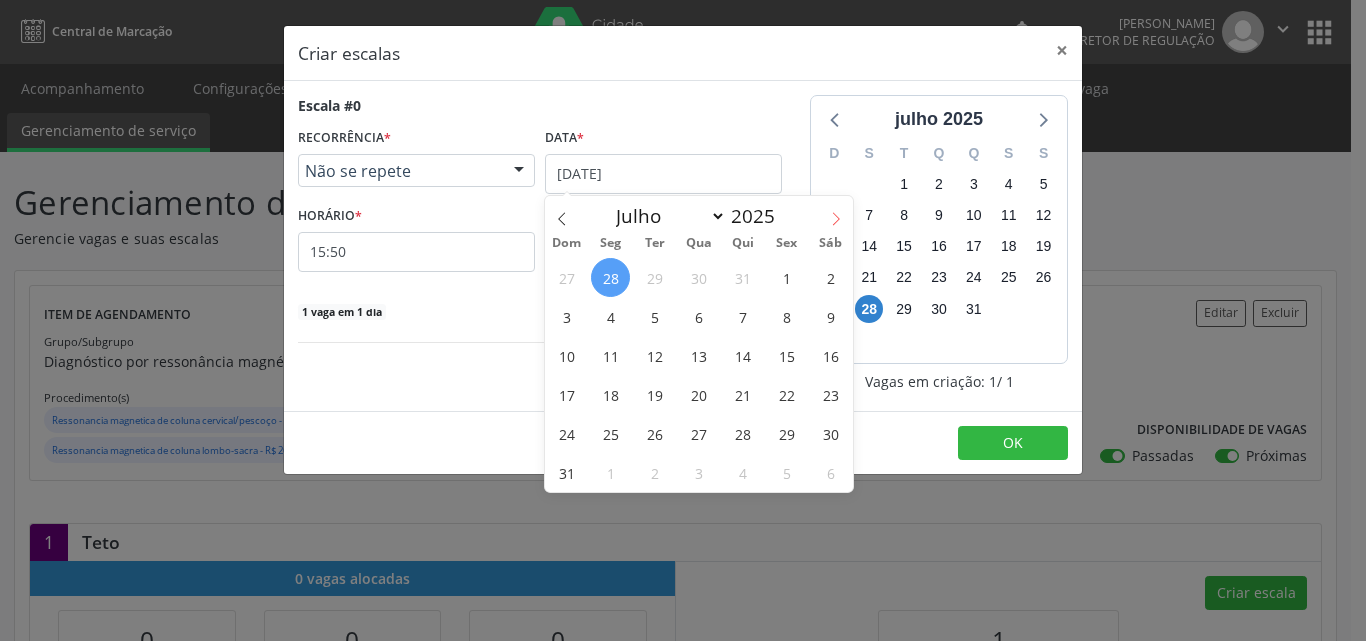 select on "7" 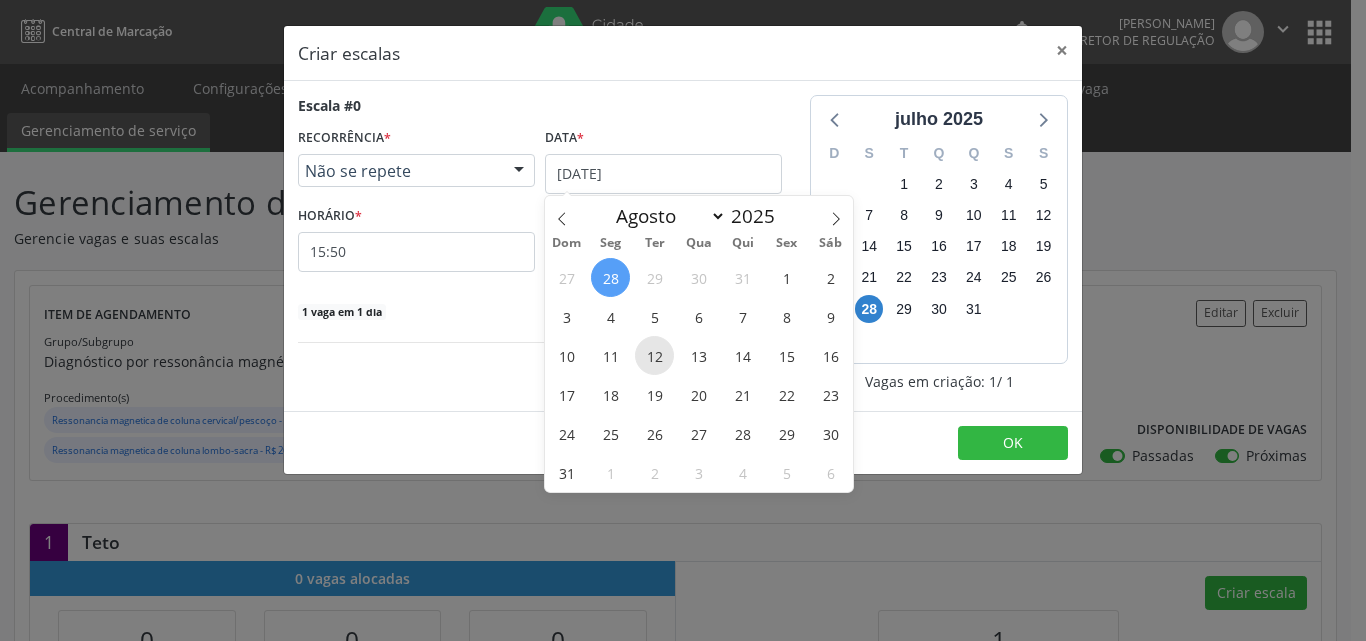 click on "12" at bounding box center (654, 355) 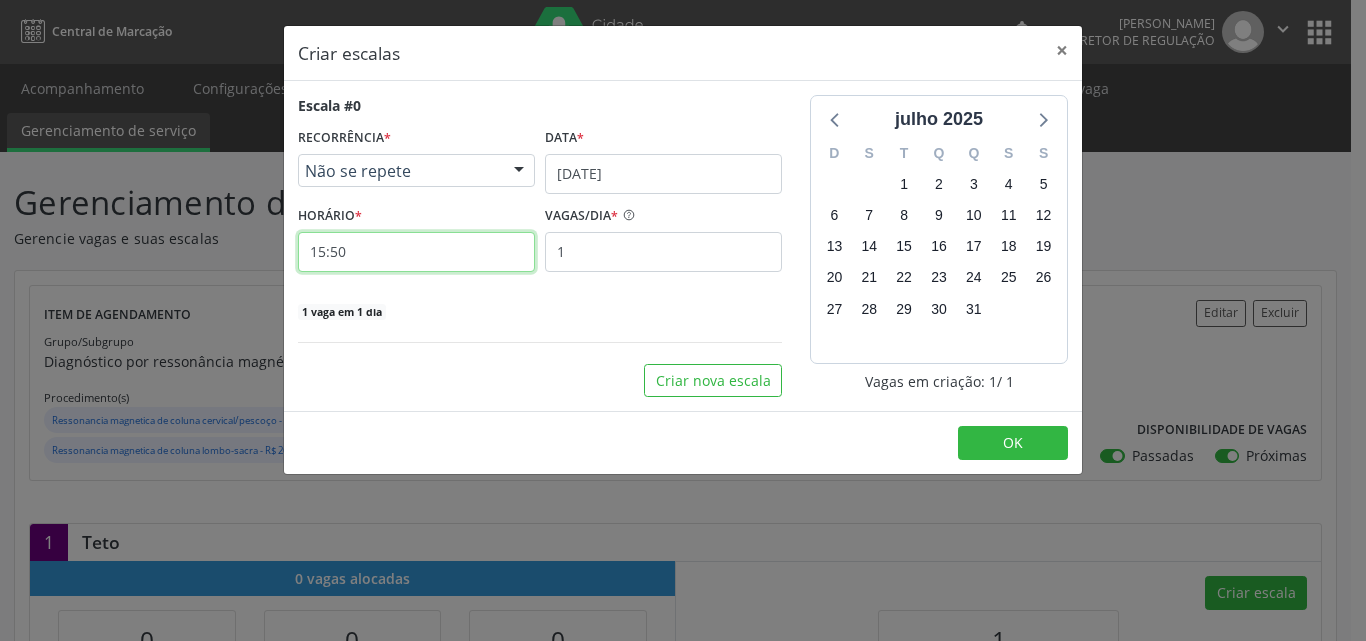 click on "15:50" at bounding box center (416, 252) 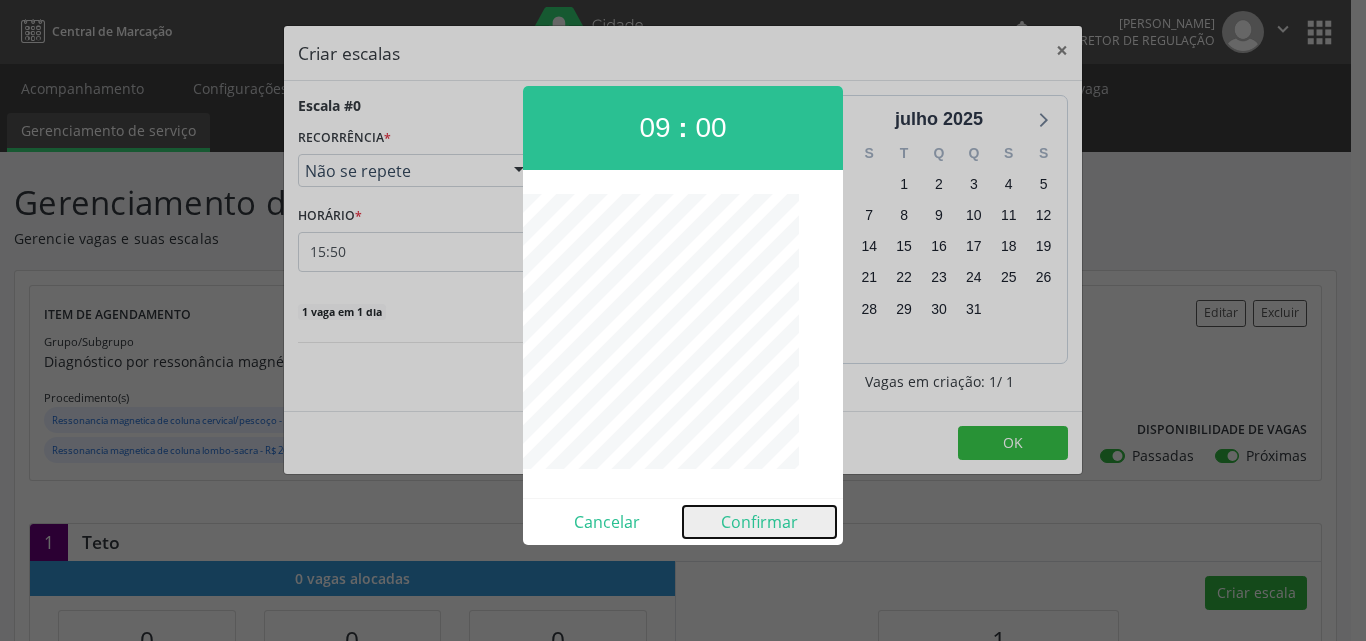 click on "Confirmar" at bounding box center (759, 522) 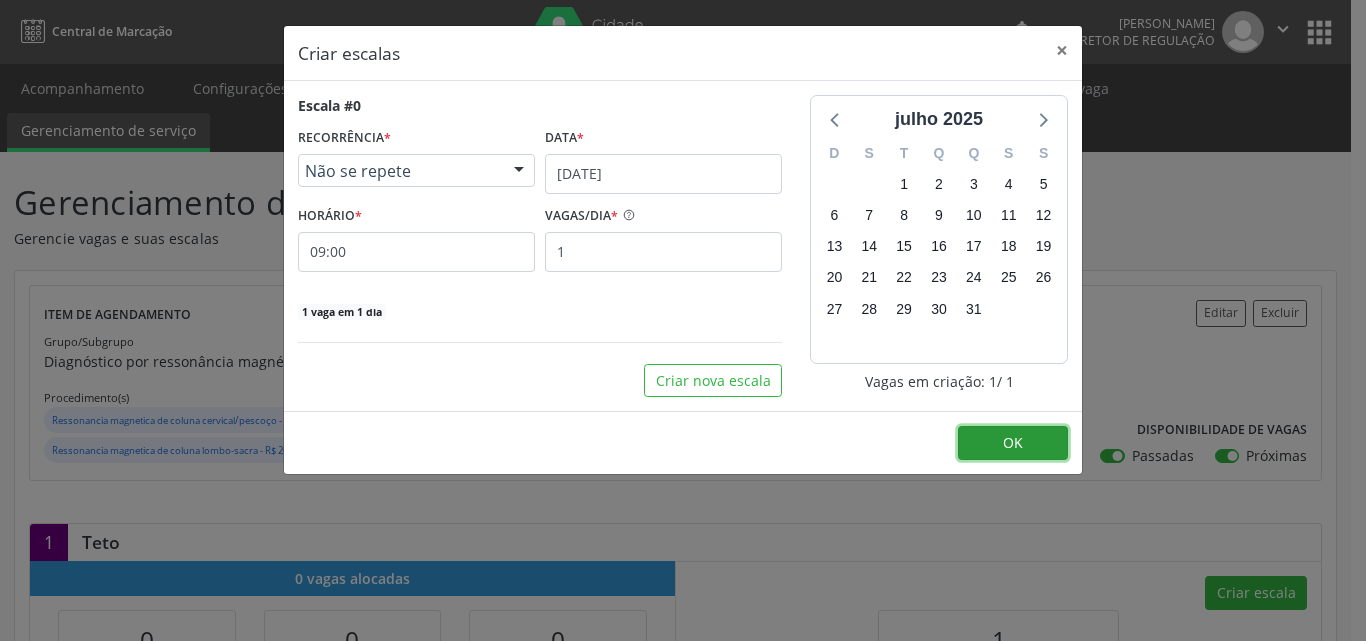 click on "OK" at bounding box center [1013, 443] 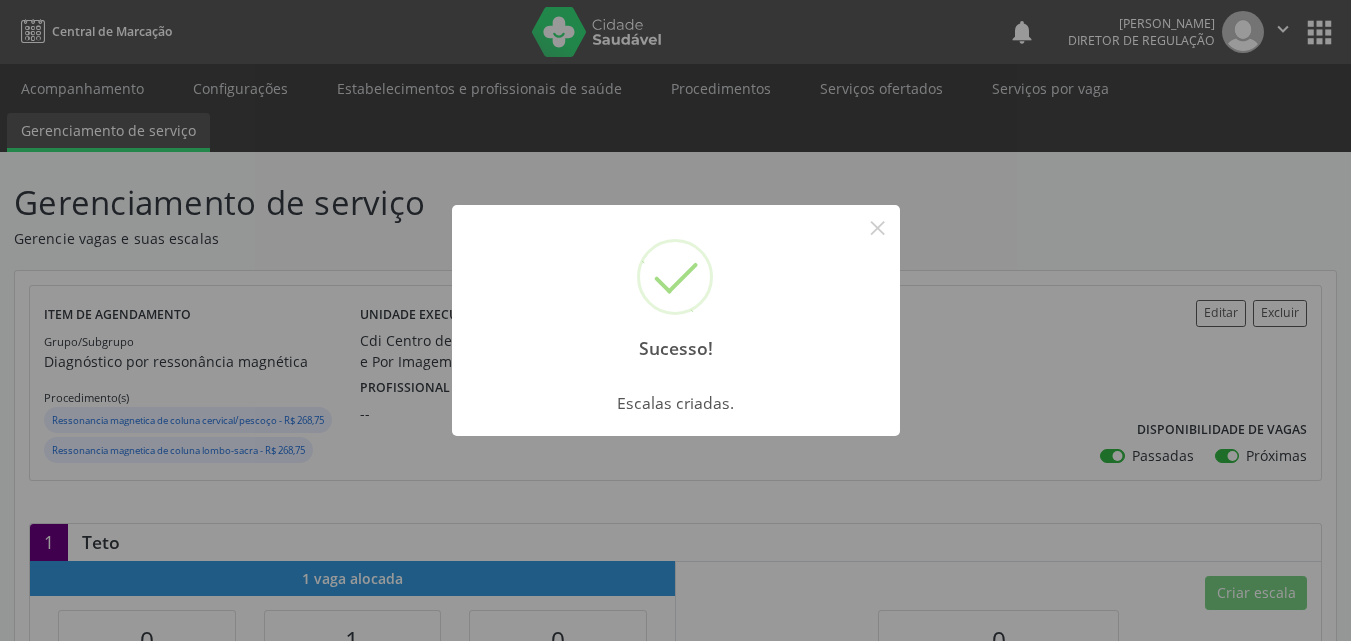 click on "Sucesso! ×" at bounding box center [676, 291] 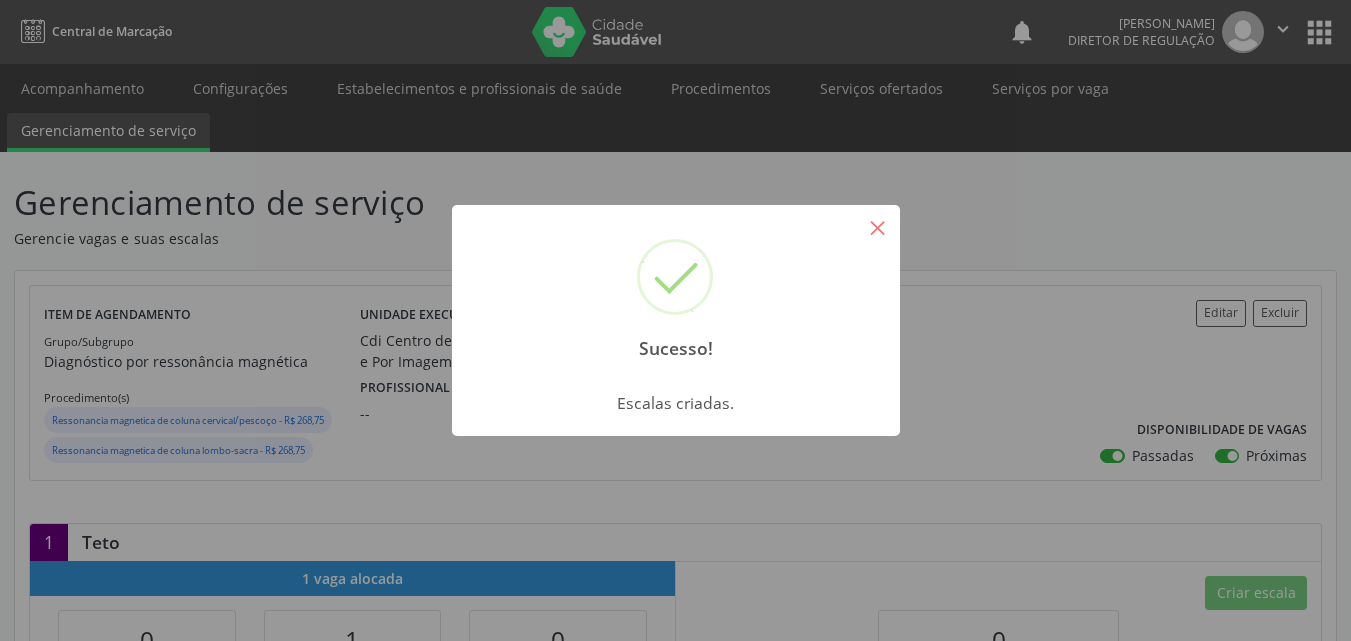 click on "×" at bounding box center [878, 227] 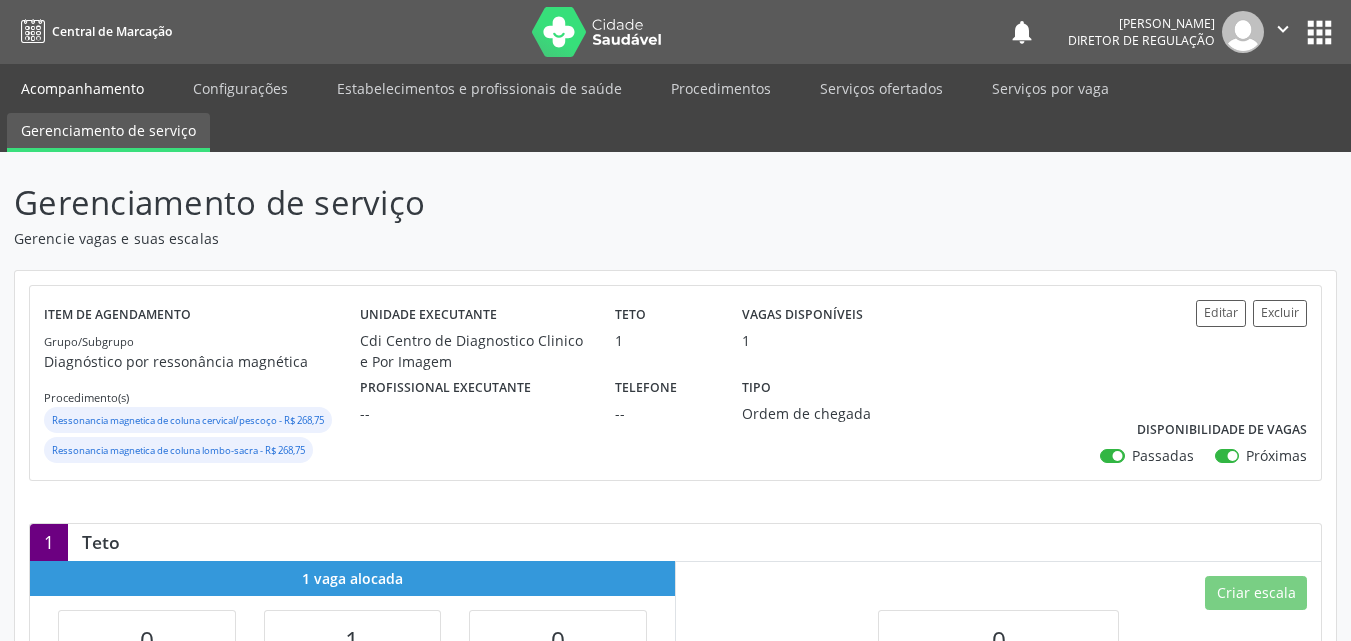 click on "Acompanhamento" at bounding box center [82, 88] 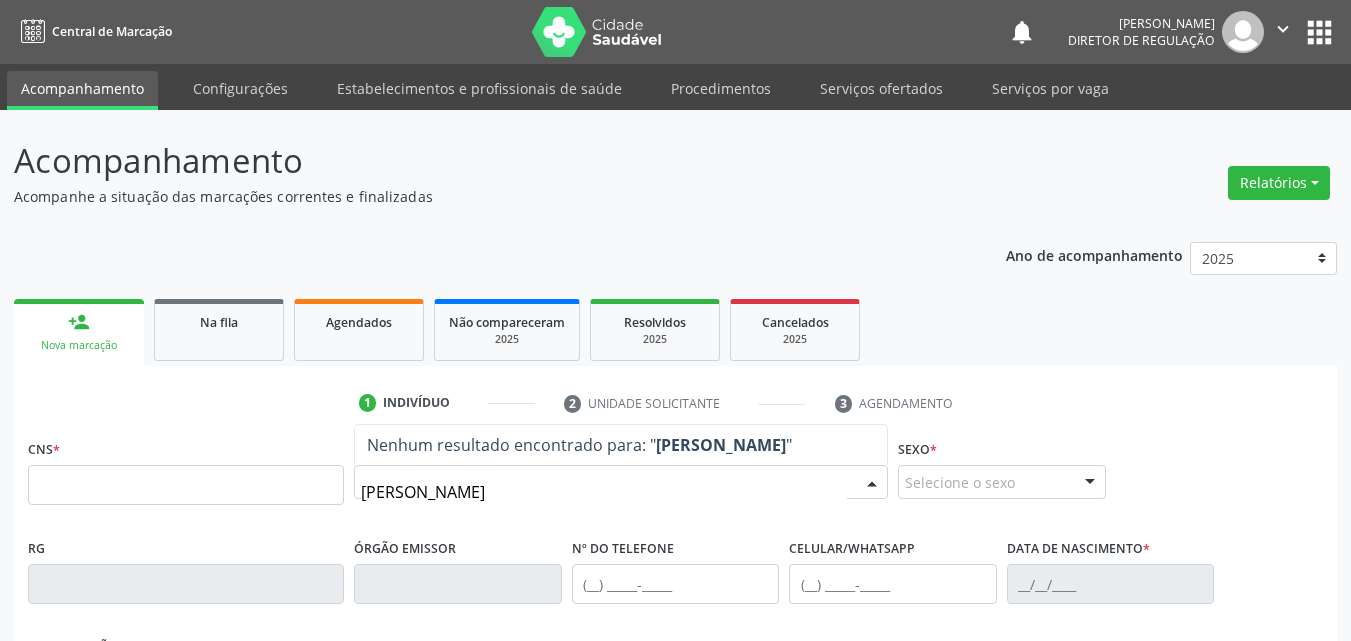 type on "raimundo eugenio" 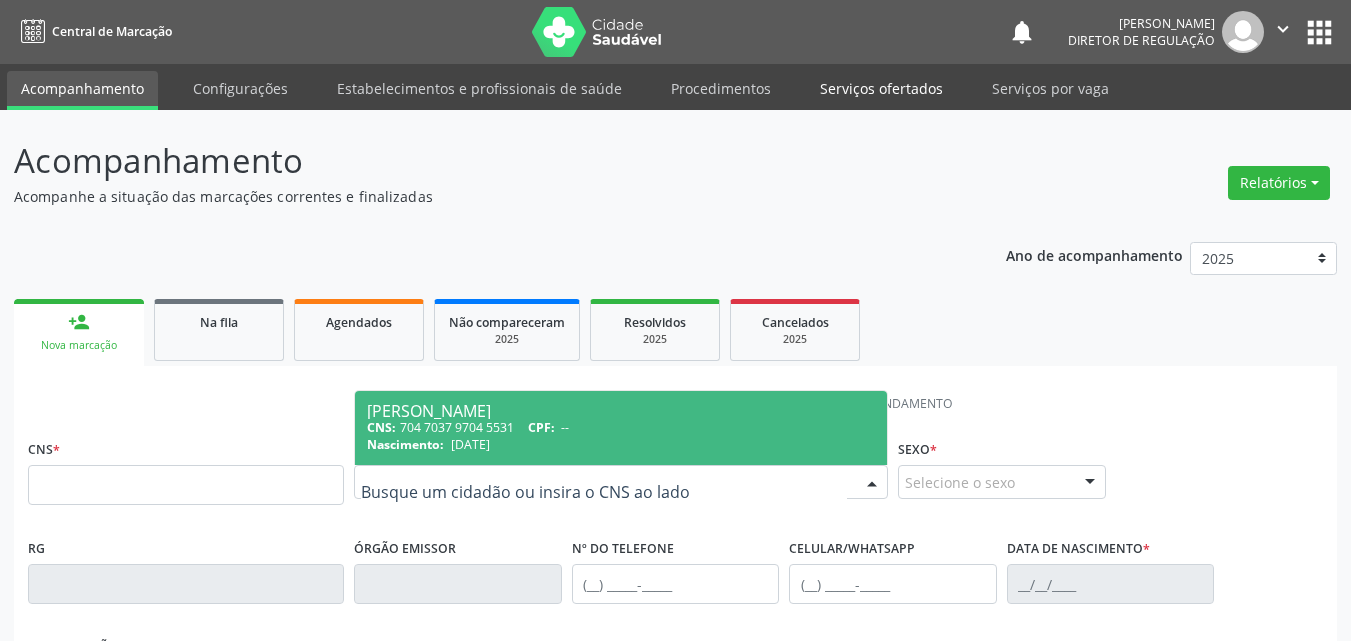 click on "Serviços ofertados" at bounding box center [881, 88] 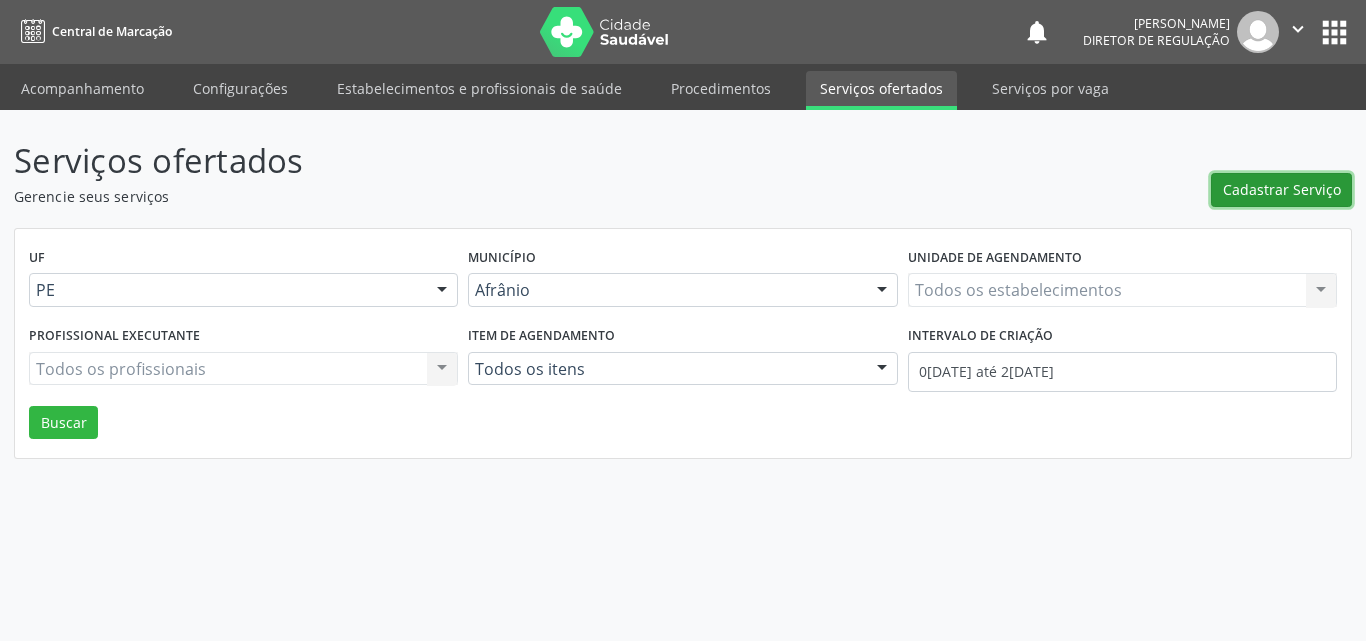 click on "Cadastrar Serviço" at bounding box center [1282, 189] 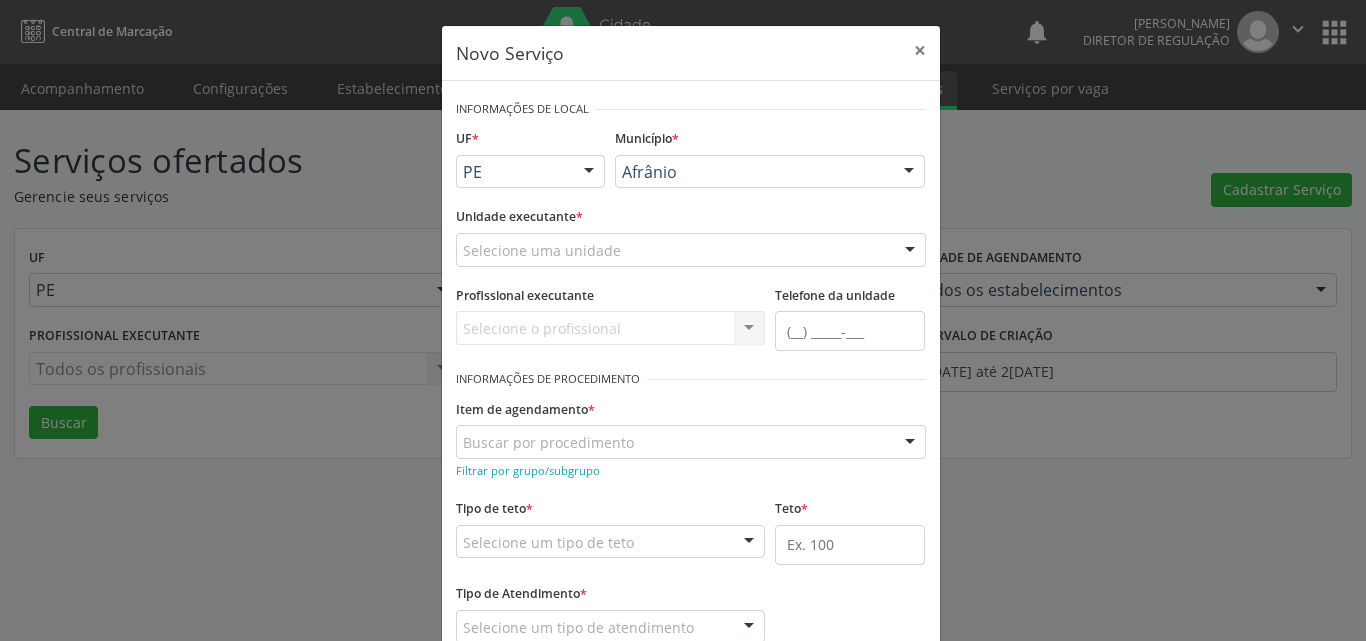 scroll, scrollTop: 0, scrollLeft: 0, axis: both 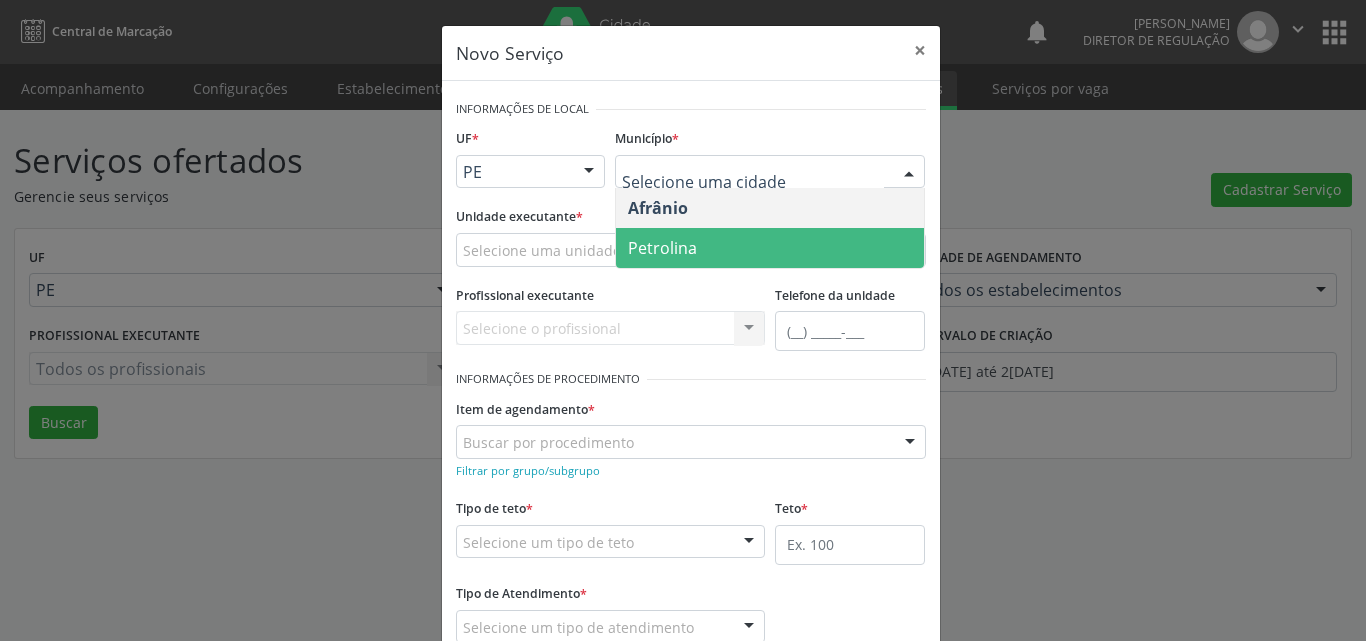 click on "Petrolina" at bounding box center [770, 248] 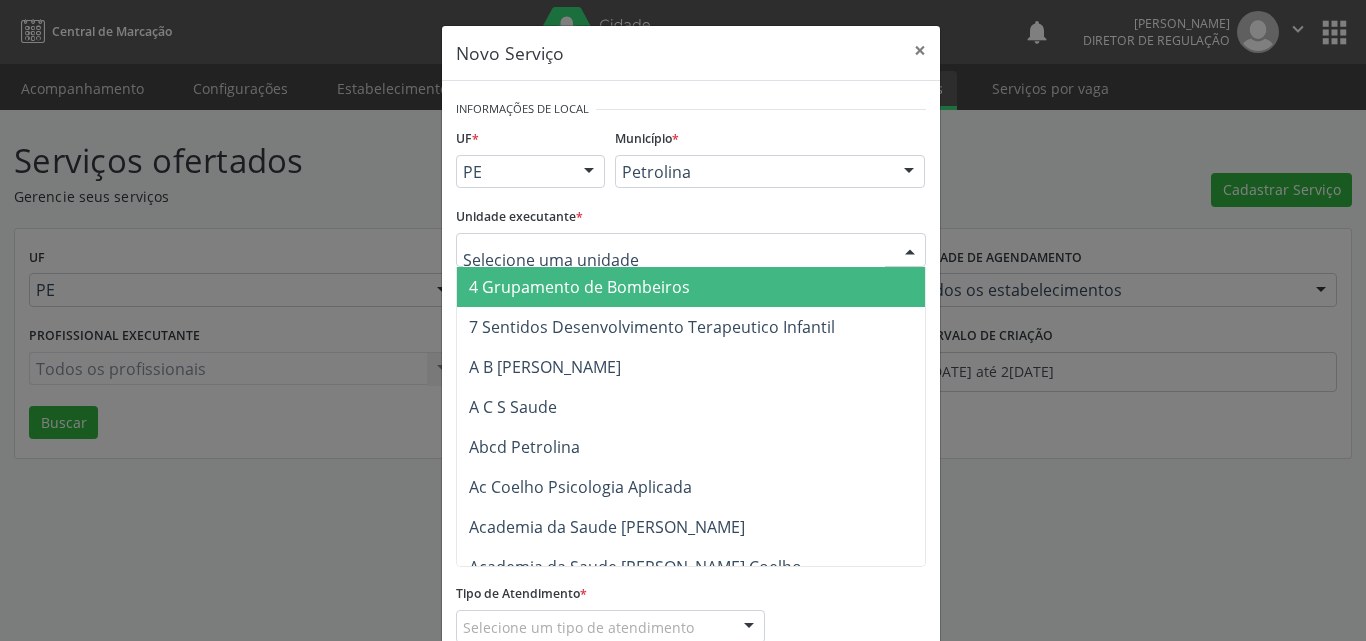 click at bounding box center [691, 250] 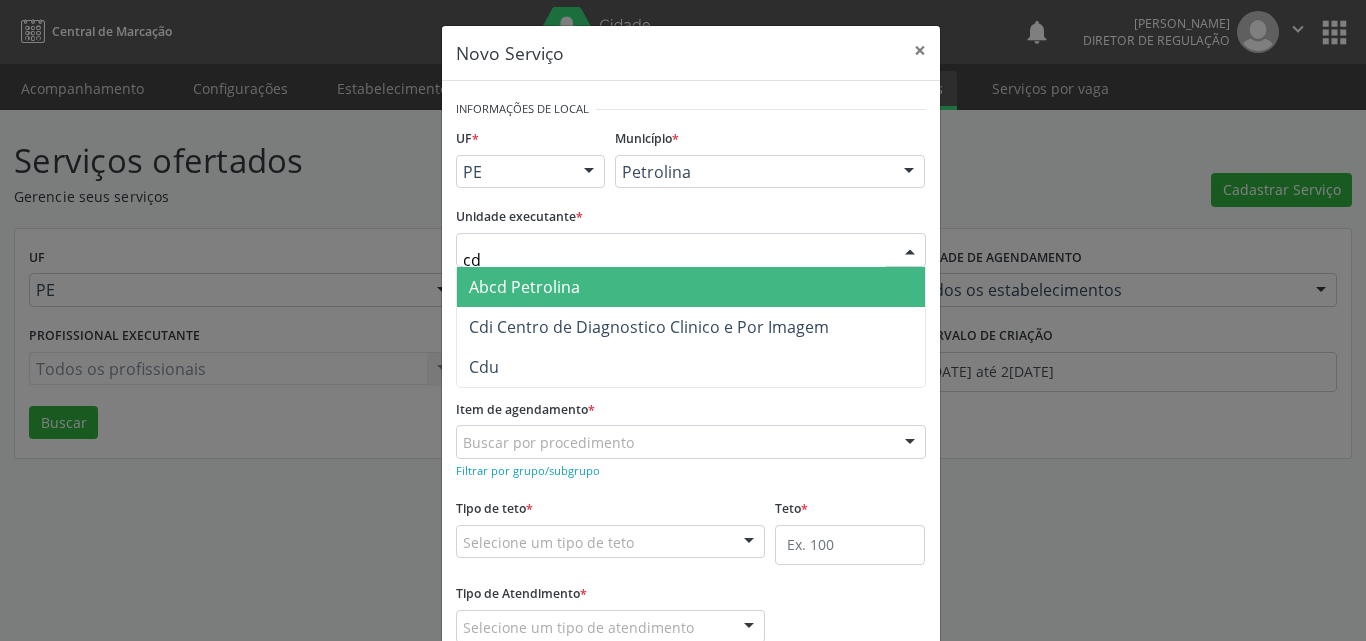 type on "cdi" 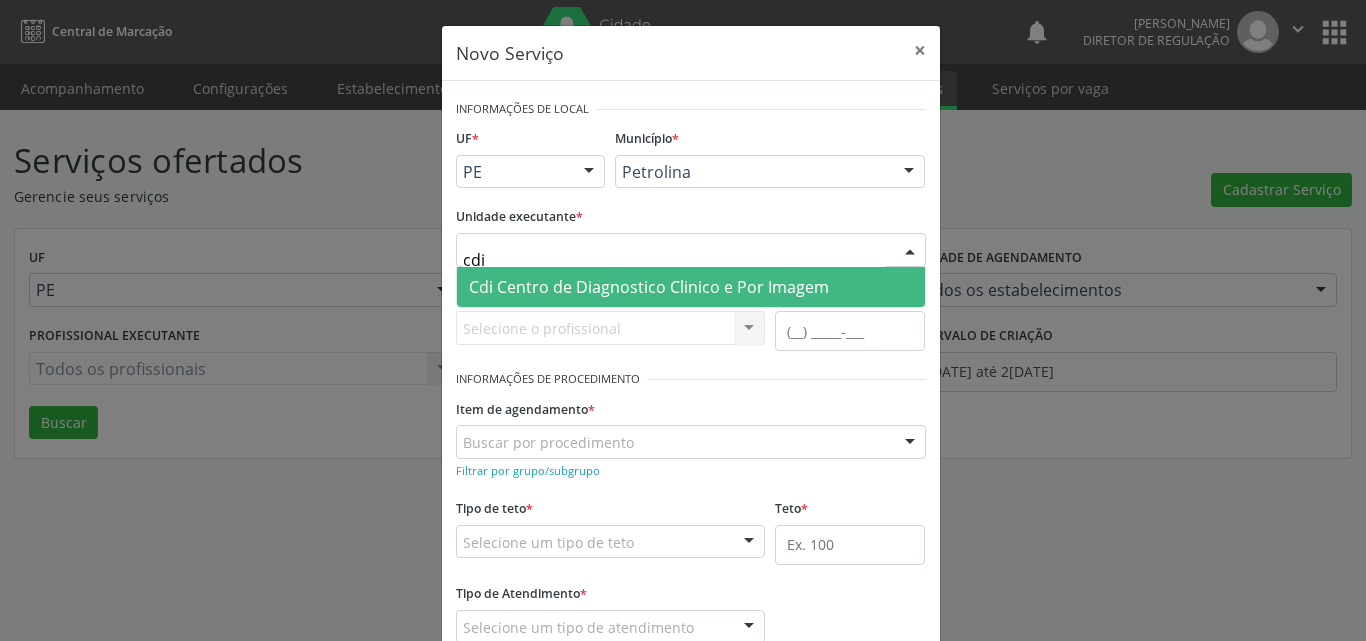 click on "Cdi Centro de Diagnostico Clinico e Por Imagem" at bounding box center (649, 287) 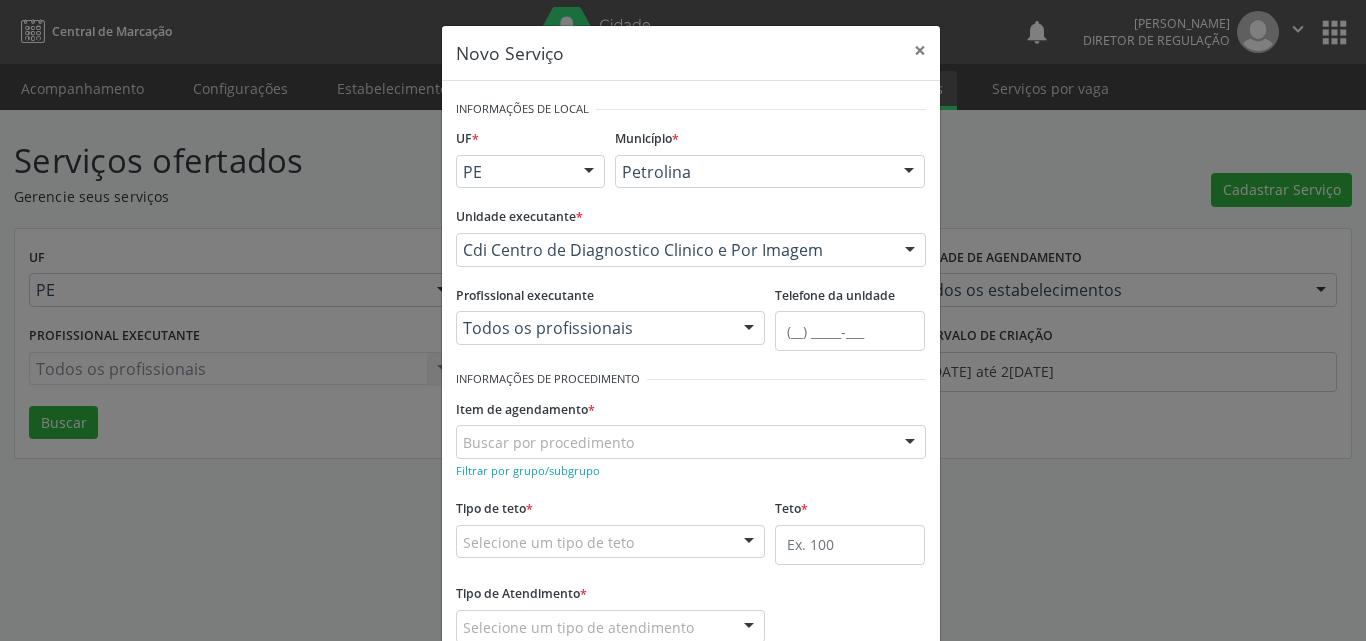 click on "Buscar por procedimento" at bounding box center (691, 442) 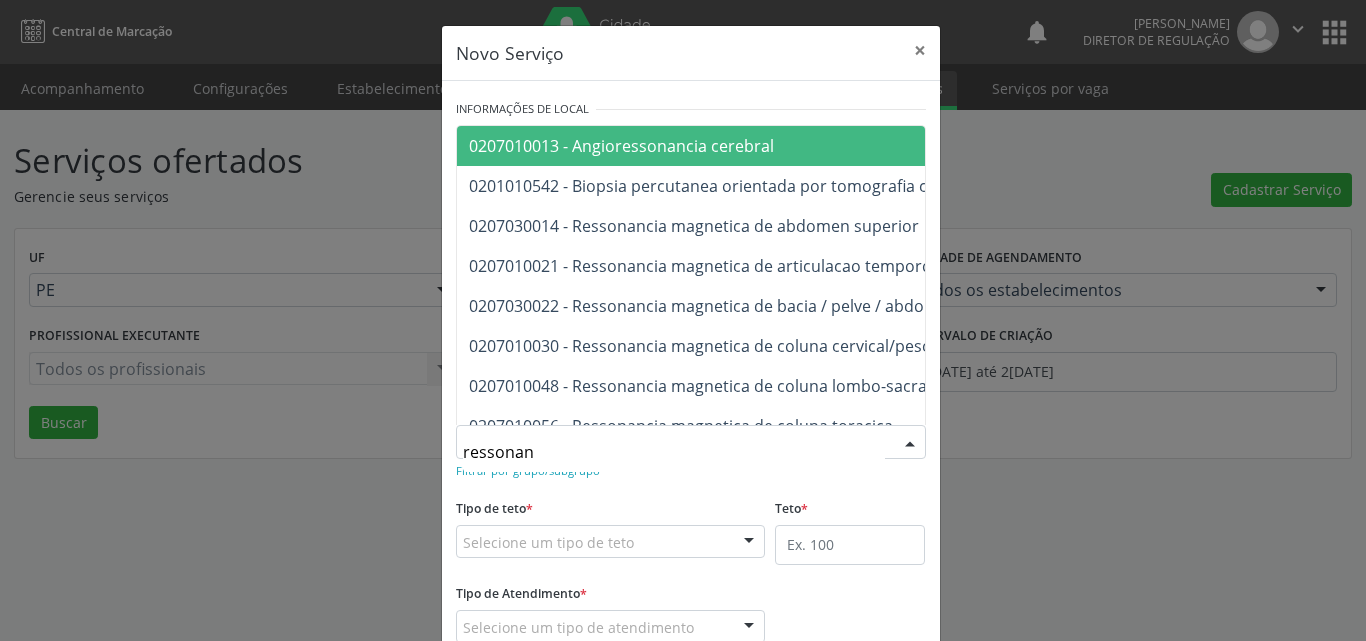 type on "ressonanc" 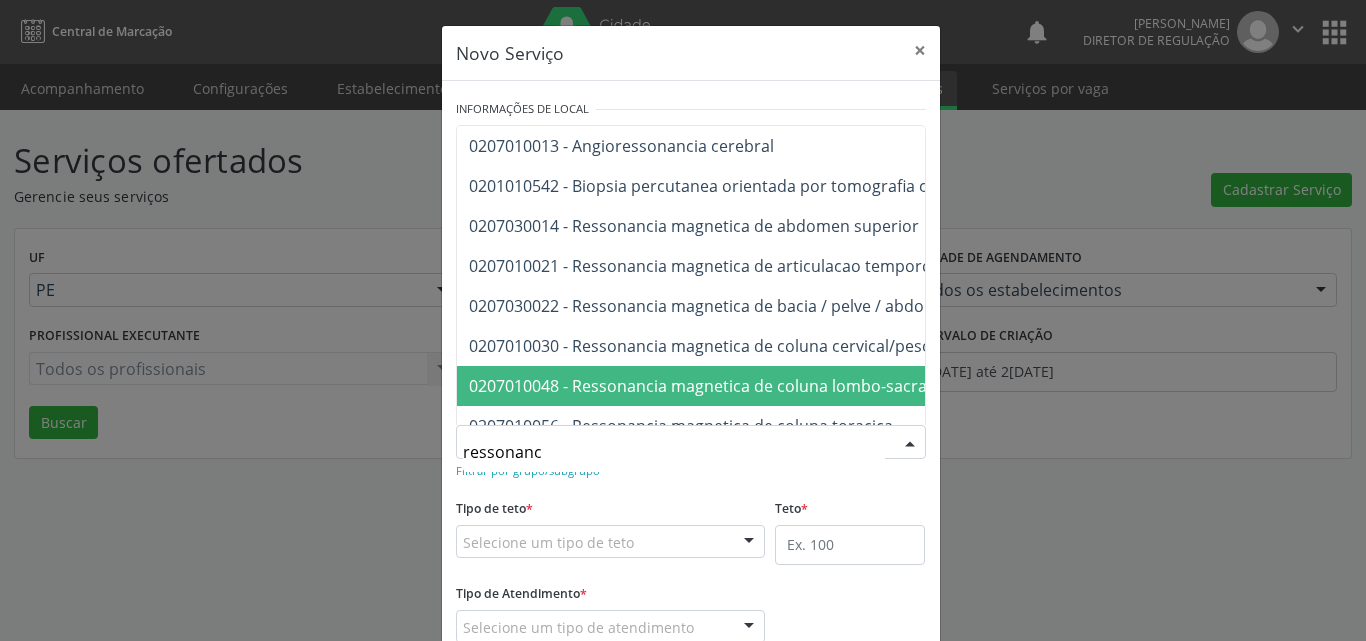 click on "0207010048 - Ressonancia magnetica de coluna lombo-sacra" at bounding box center [698, 386] 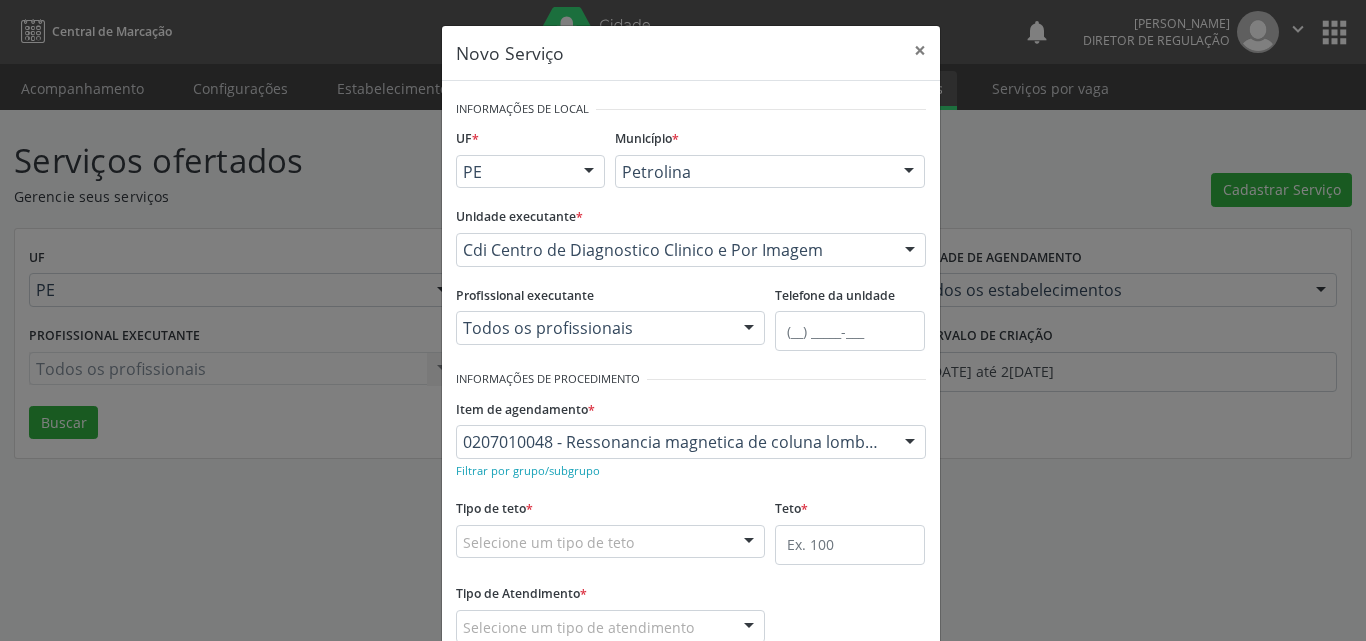 click on "Selecione um tipo de teto" at bounding box center [611, 542] 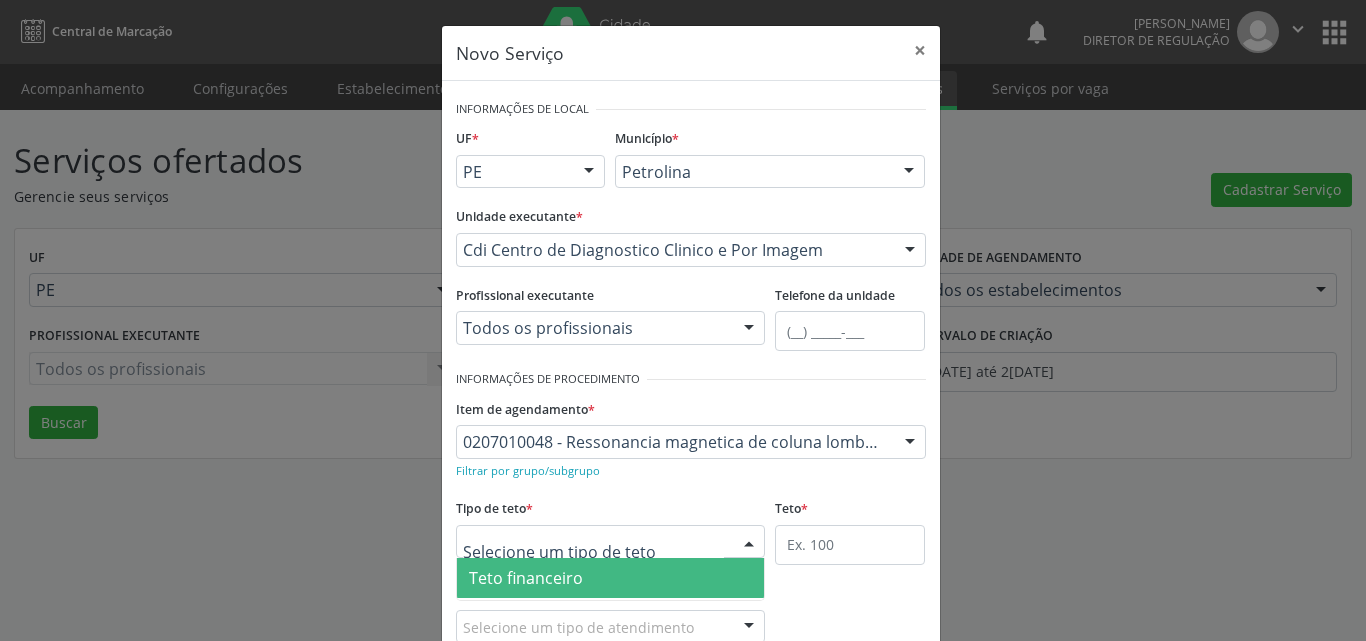 scroll, scrollTop: 38, scrollLeft: 0, axis: vertical 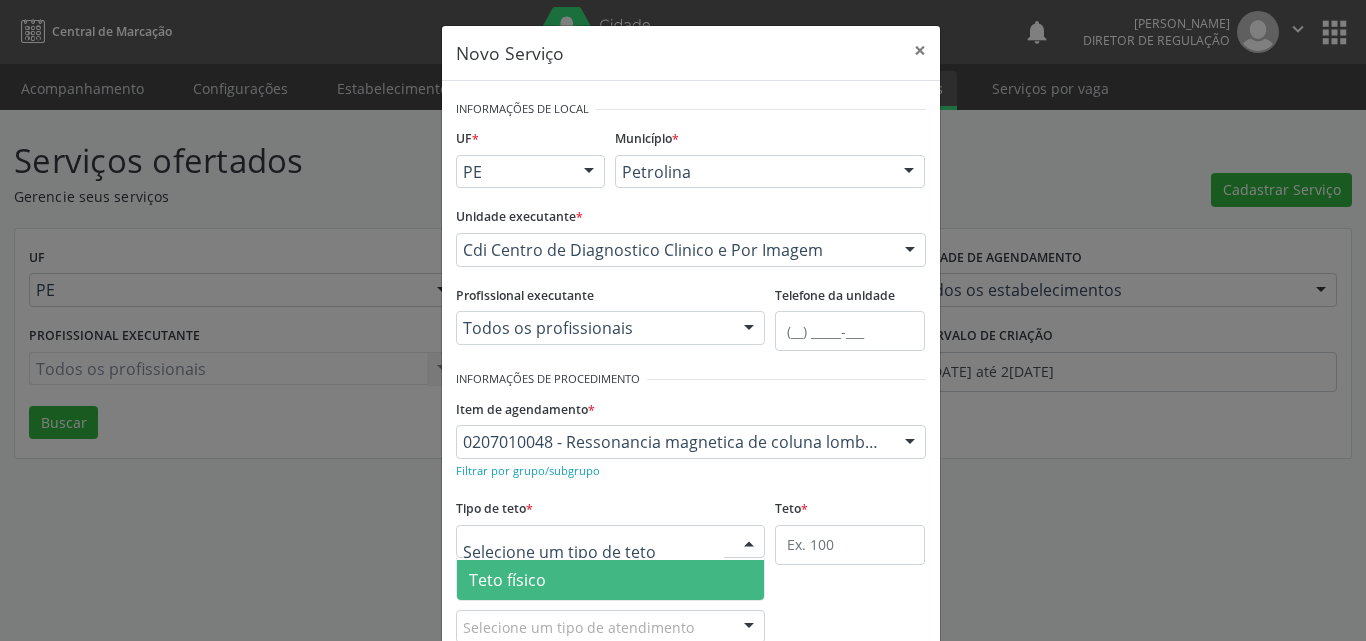 drag, startPoint x: 640, startPoint y: 571, endPoint x: 655, endPoint y: 571, distance: 15 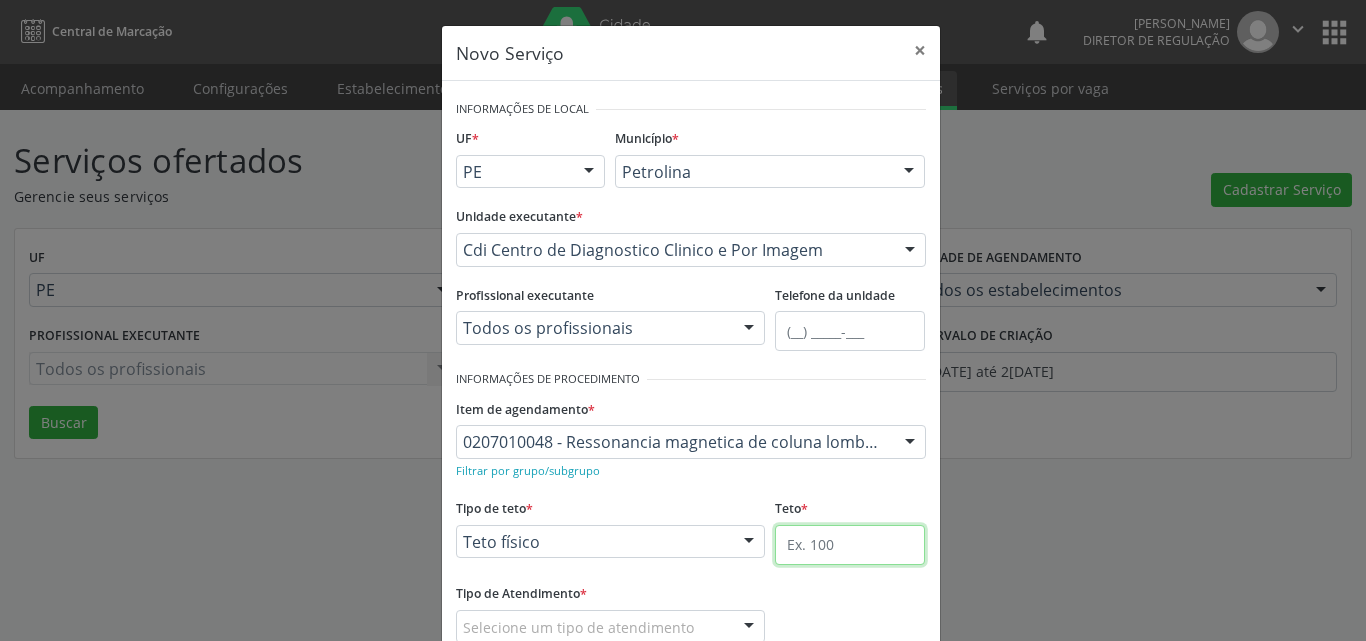 click at bounding box center (850, 545) 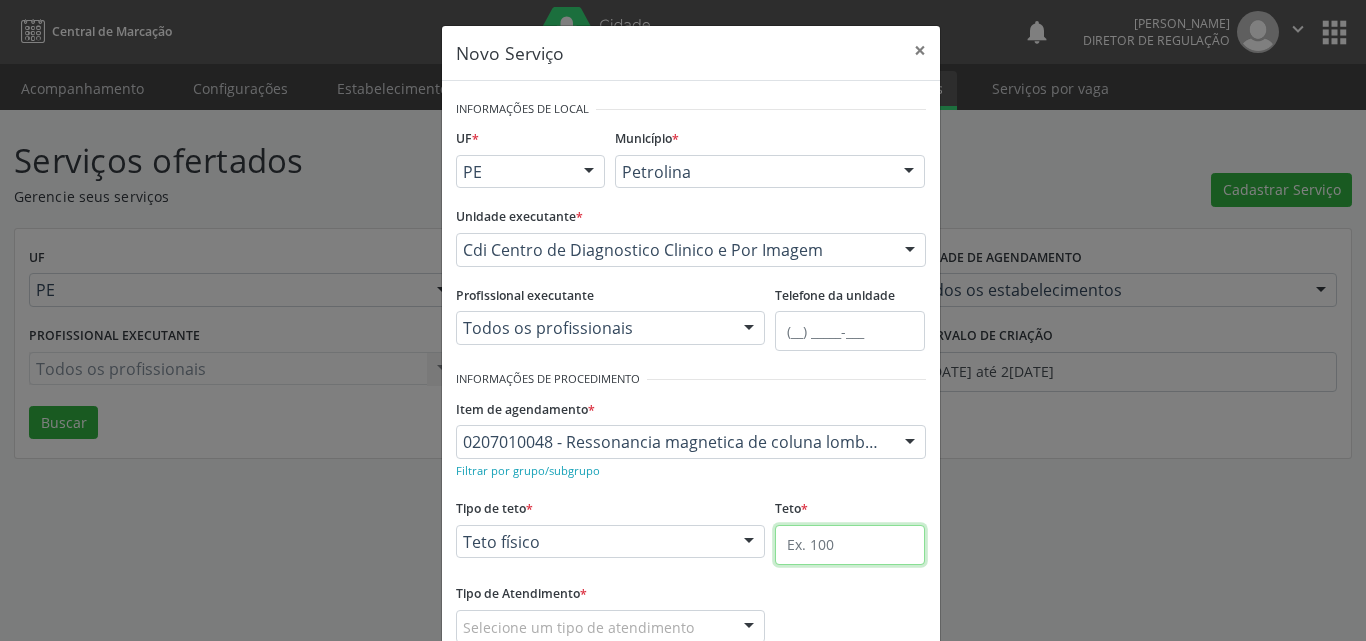 type on "1" 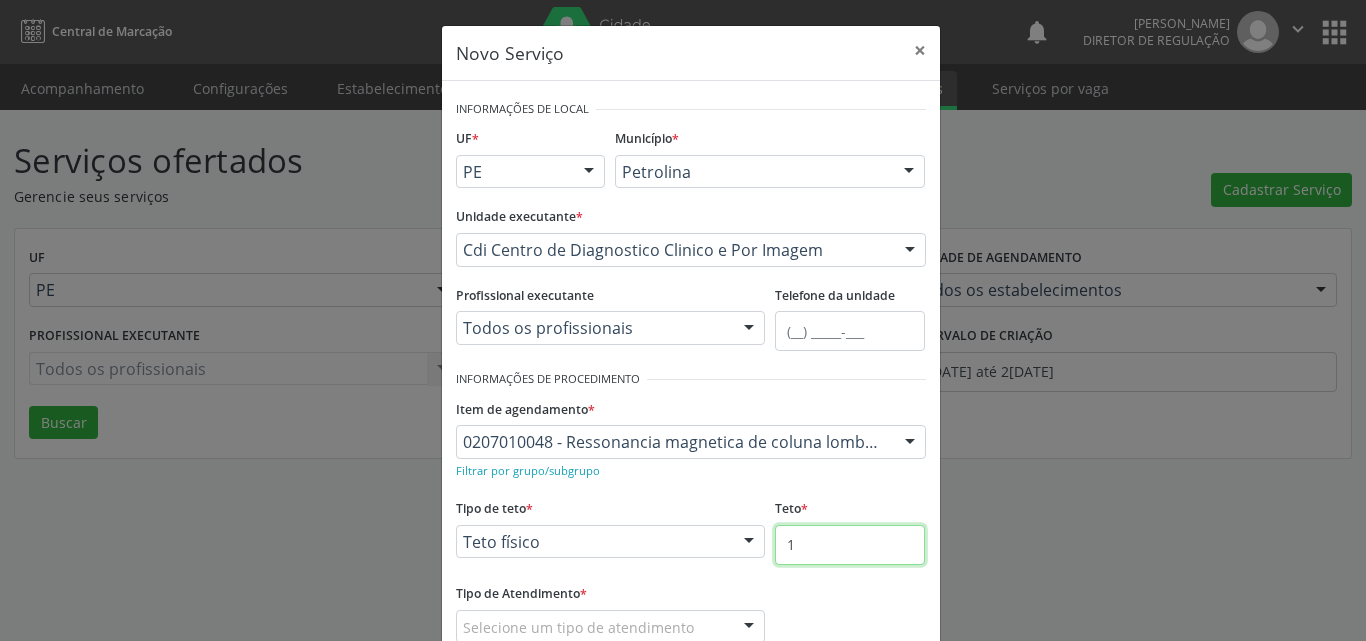 scroll, scrollTop: 132, scrollLeft: 0, axis: vertical 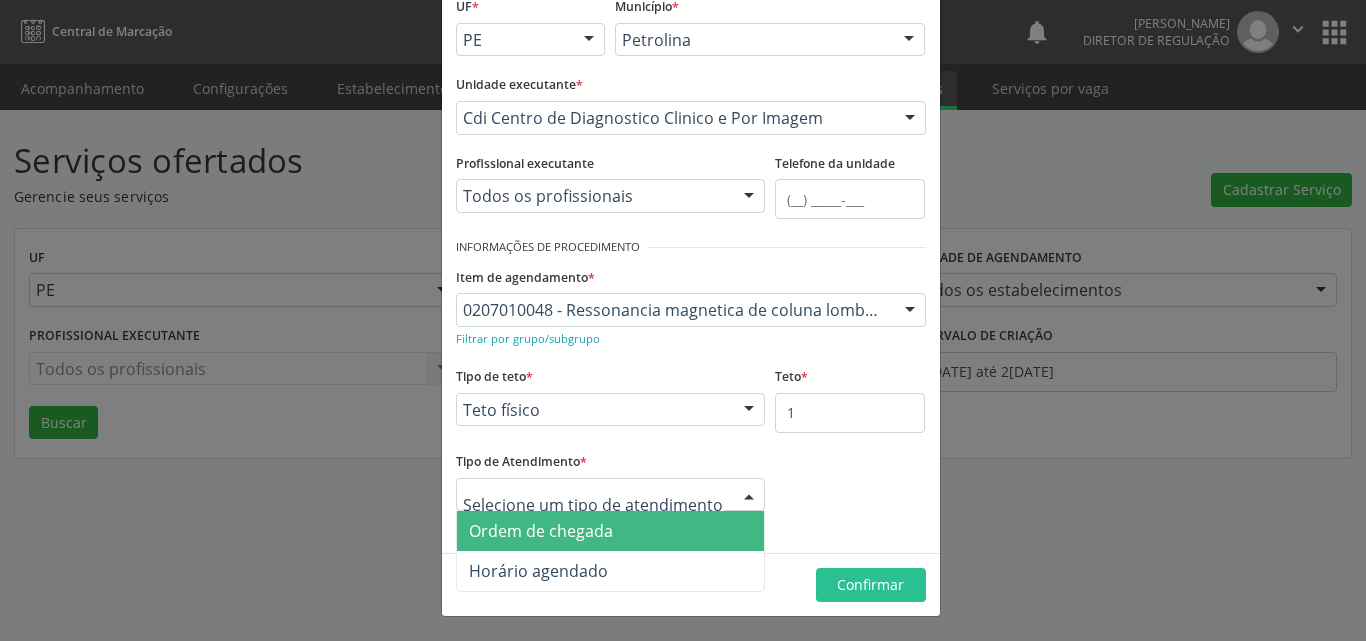 click on "Ordem de chegada" at bounding box center (611, 531) 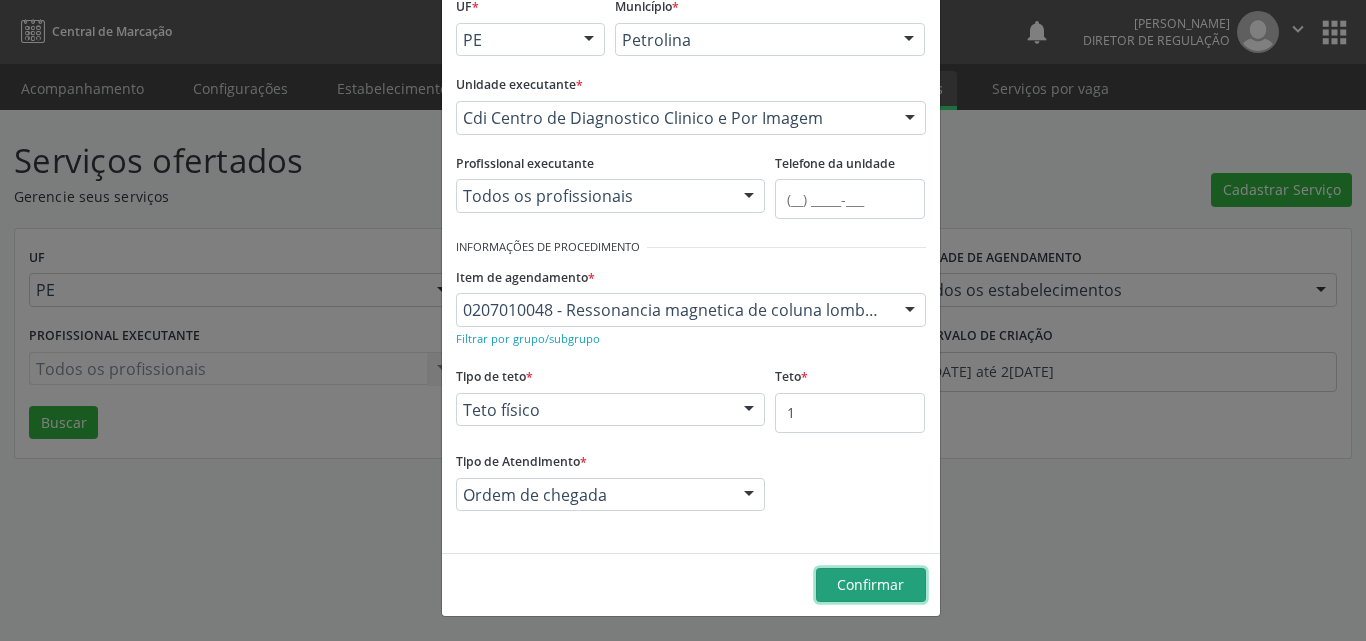 click on "Confirmar" at bounding box center (870, 584) 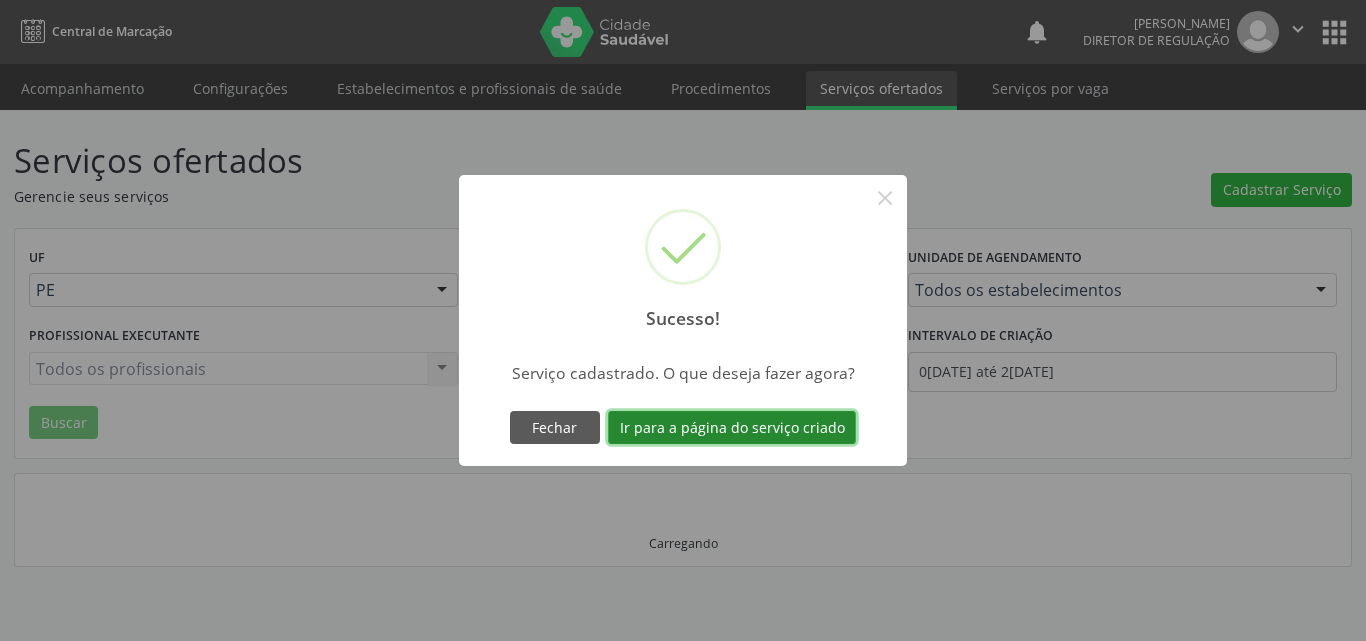 click on "Ir para a página do serviço criado" at bounding box center (732, 428) 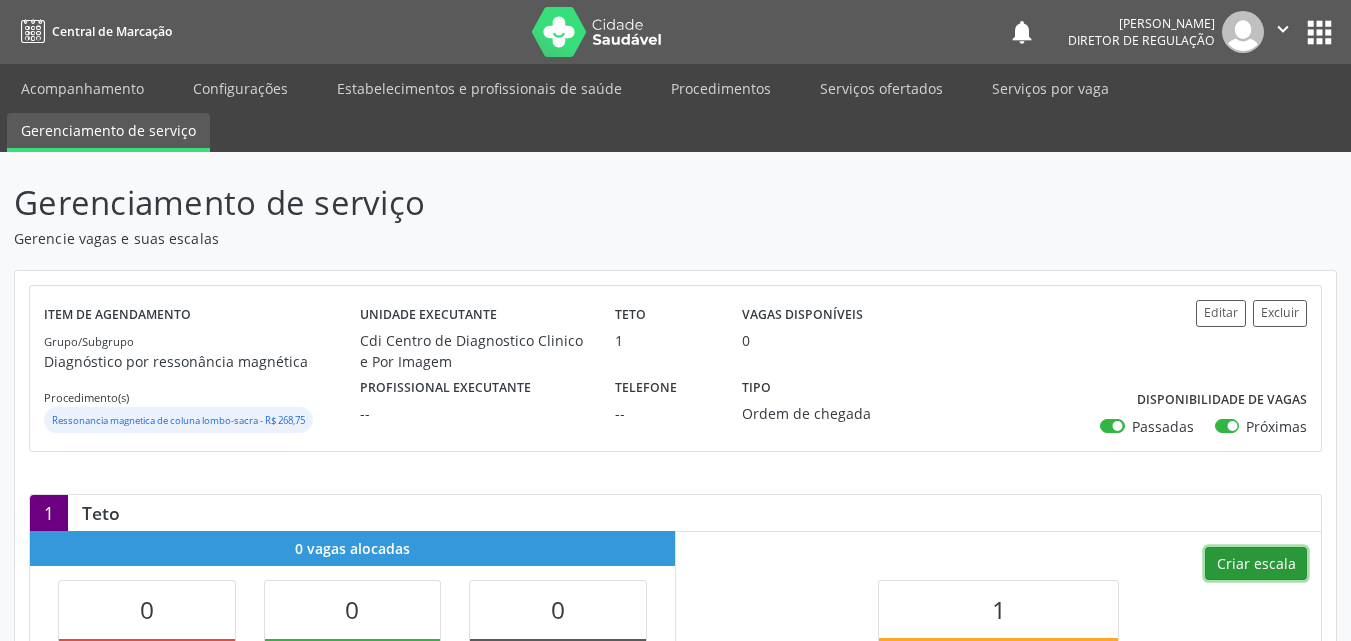 click on "Criar escala" at bounding box center [1256, 564] 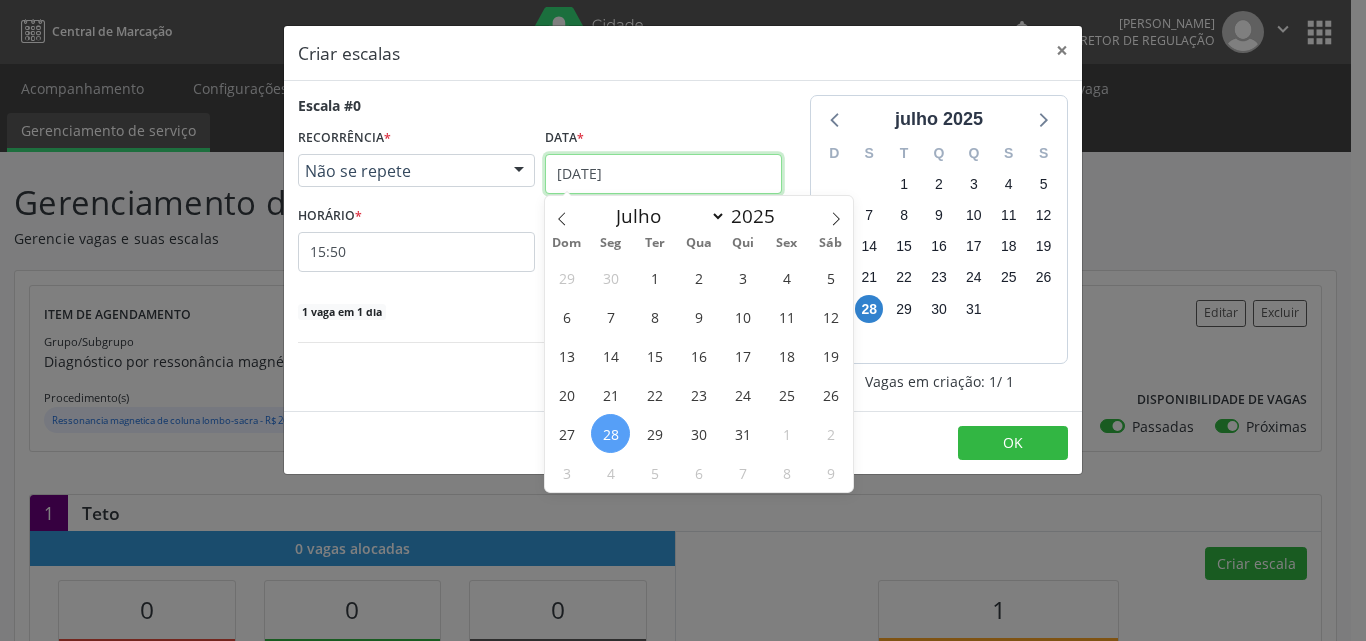 click on "2[DATE]" at bounding box center (663, 174) 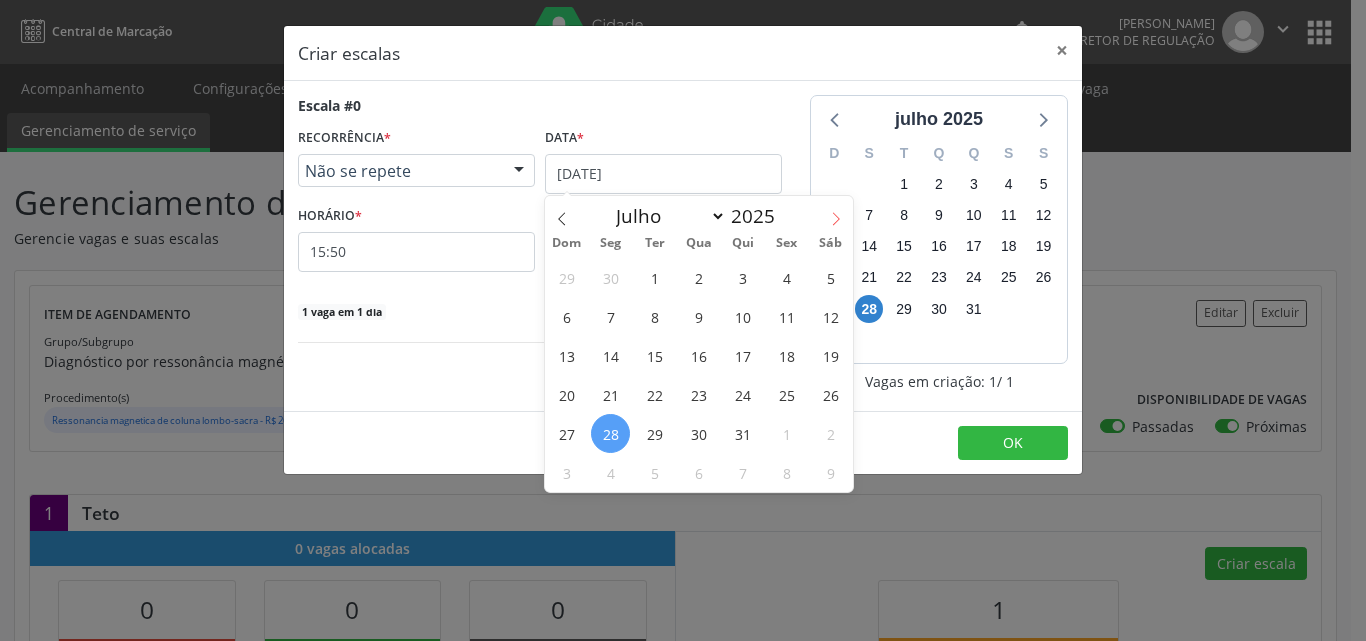 click 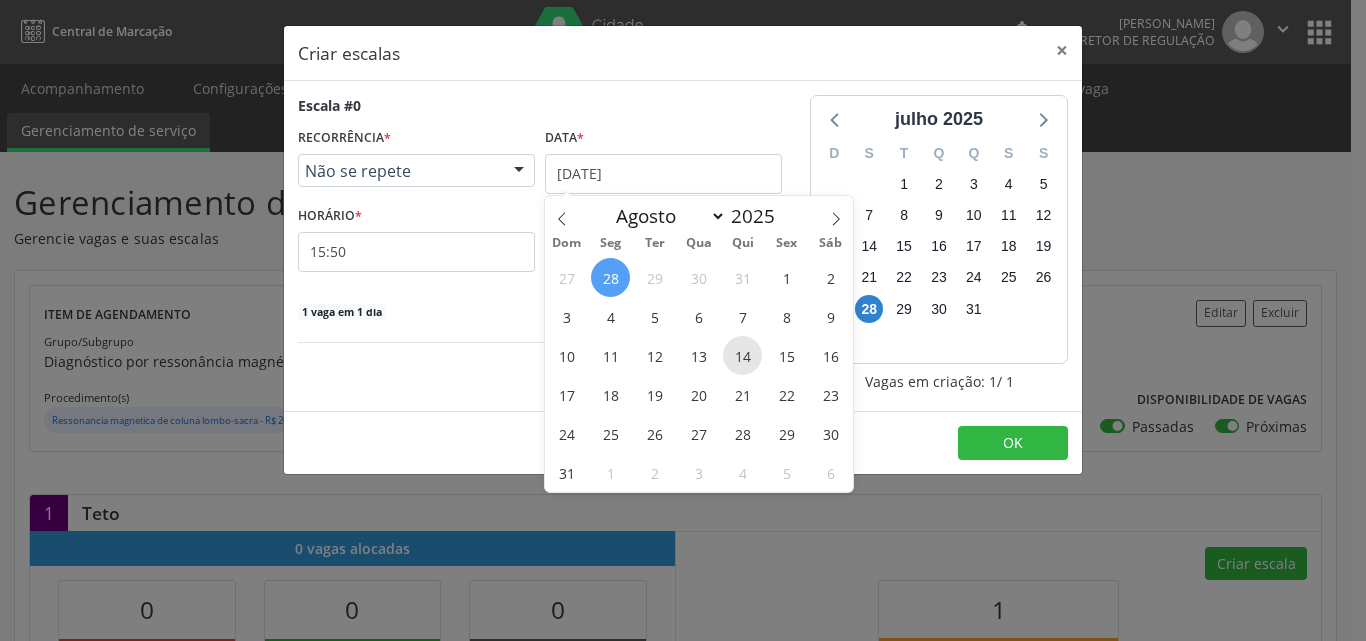 click on "14" at bounding box center [742, 355] 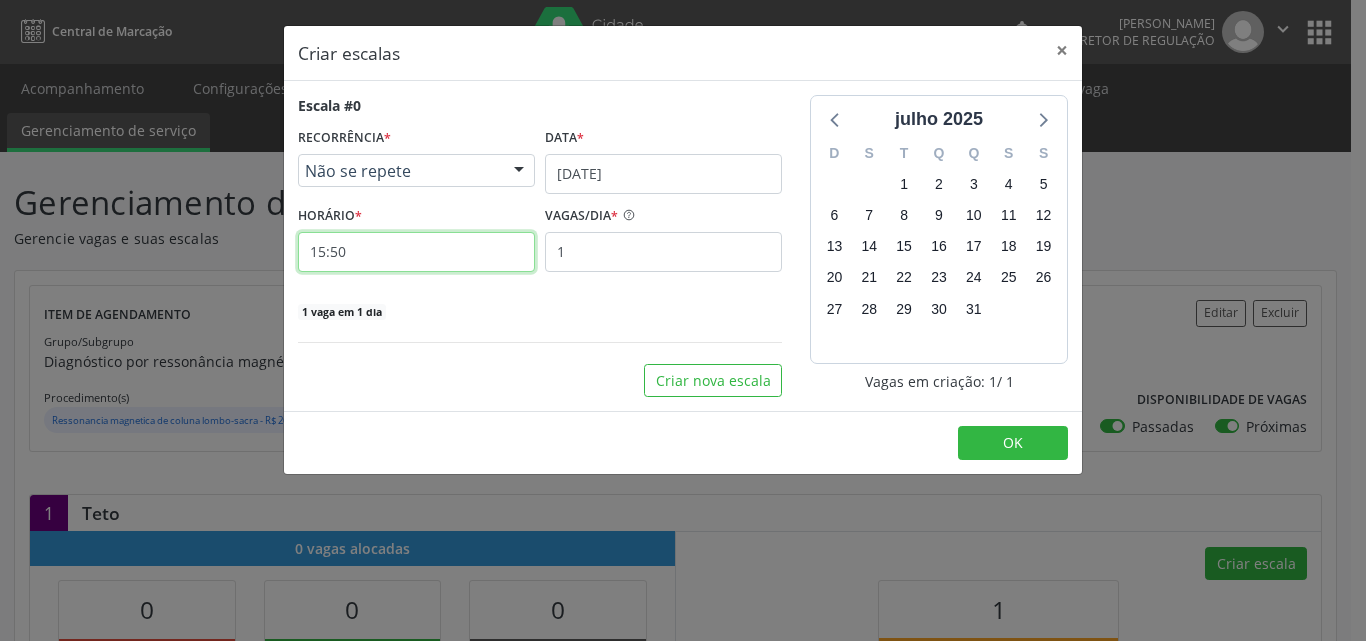 click on "15:50" at bounding box center [416, 252] 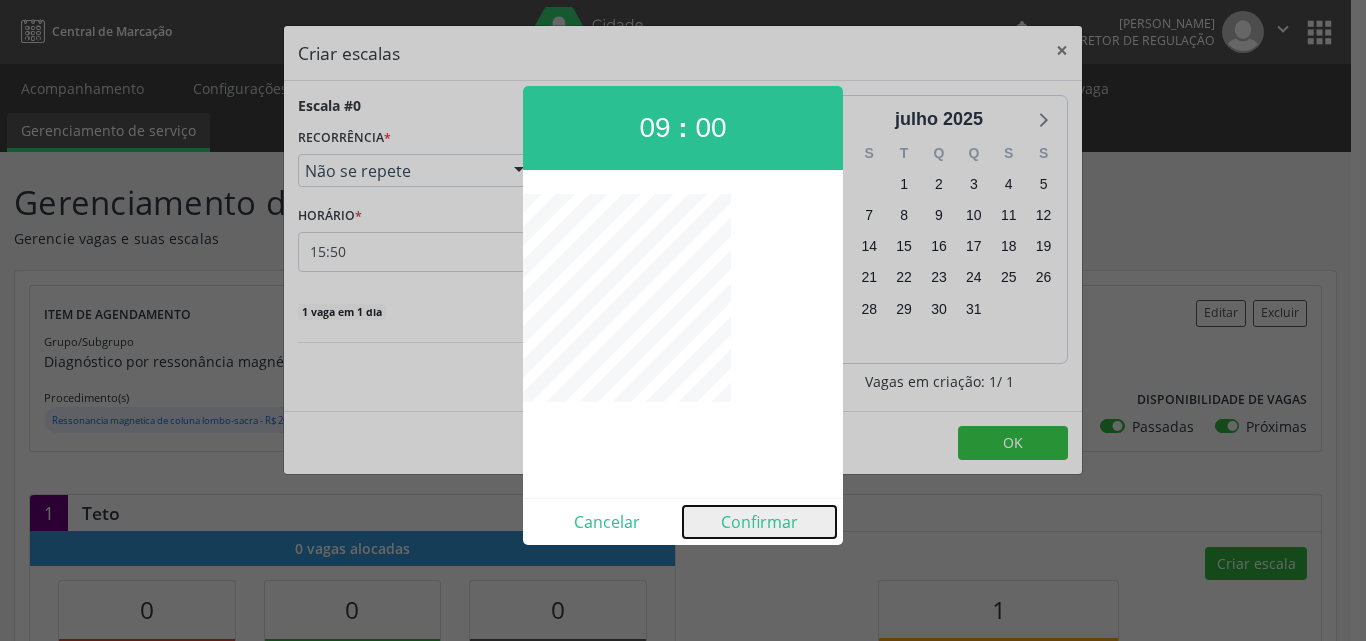 click on "Confirmar" at bounding box center (759, 522) 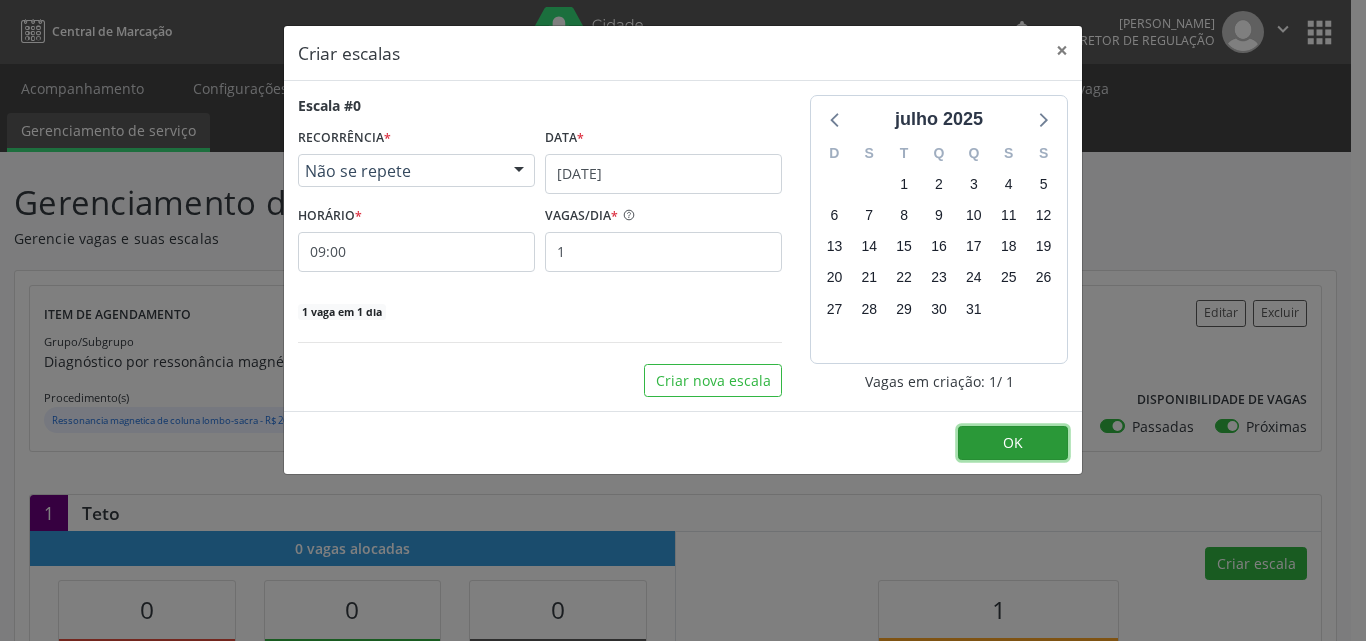click on "OK" at bounding box center [1013, 443] 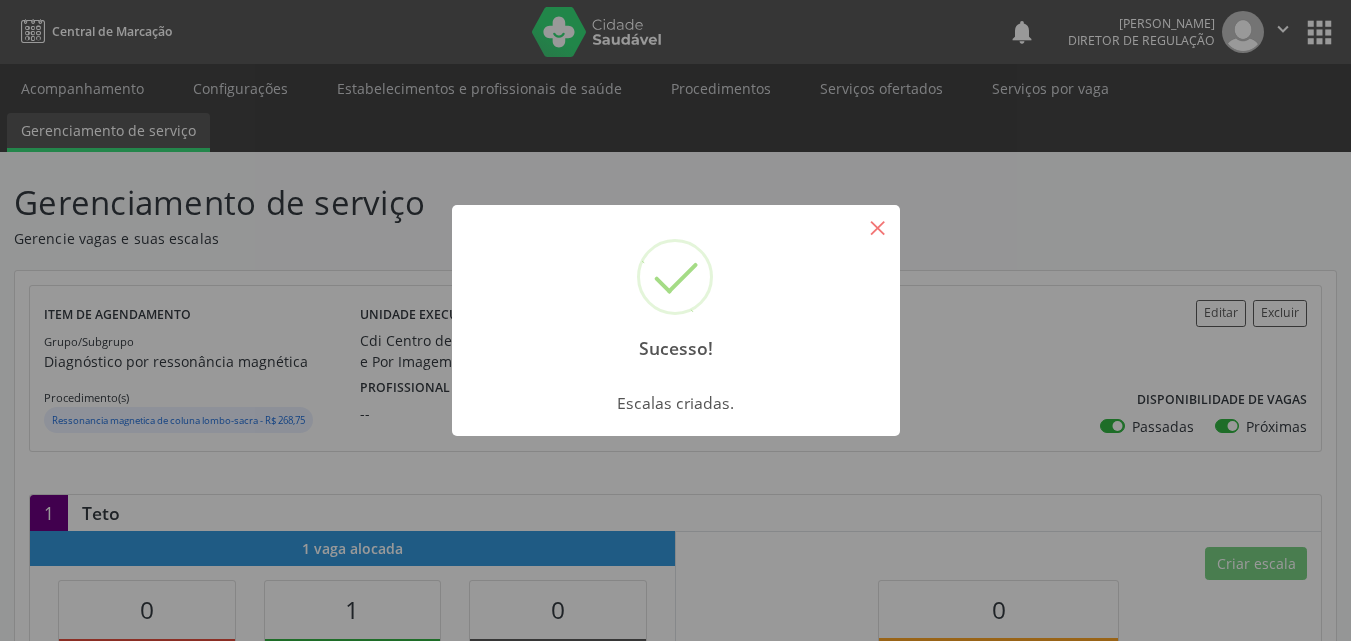 click on "×" at bounding box center [878, 227] 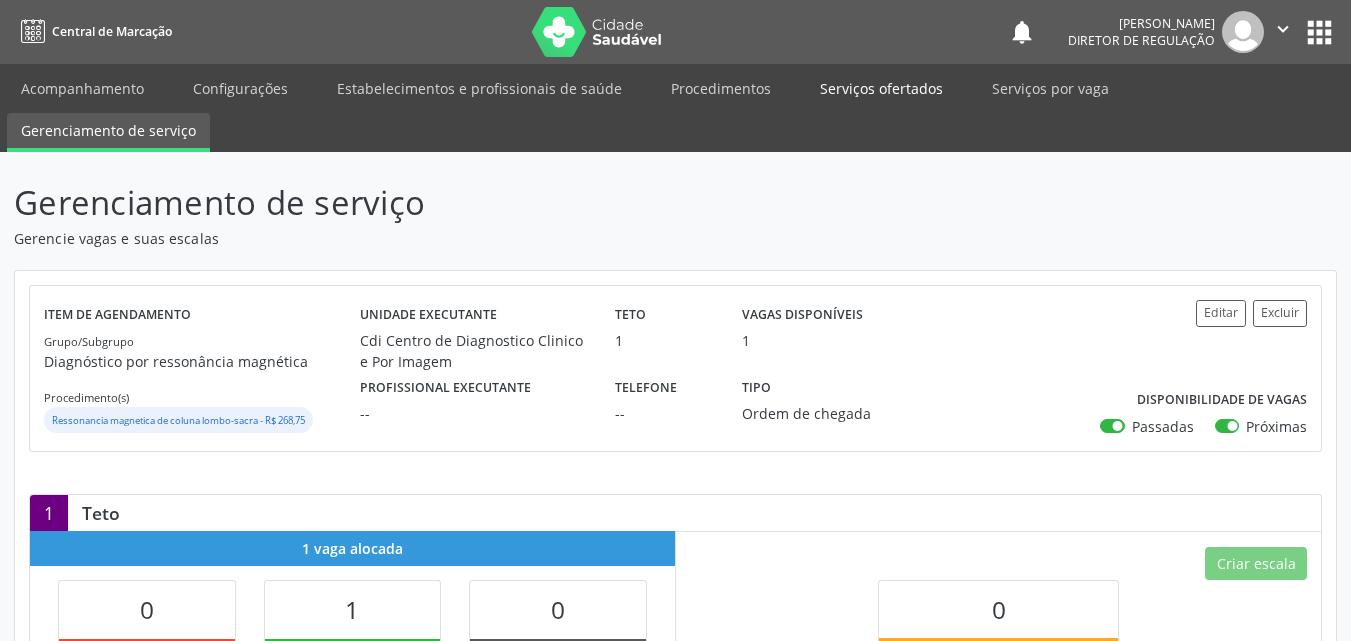 click on "Serviços ofertados" at bounding box center (881, 88) 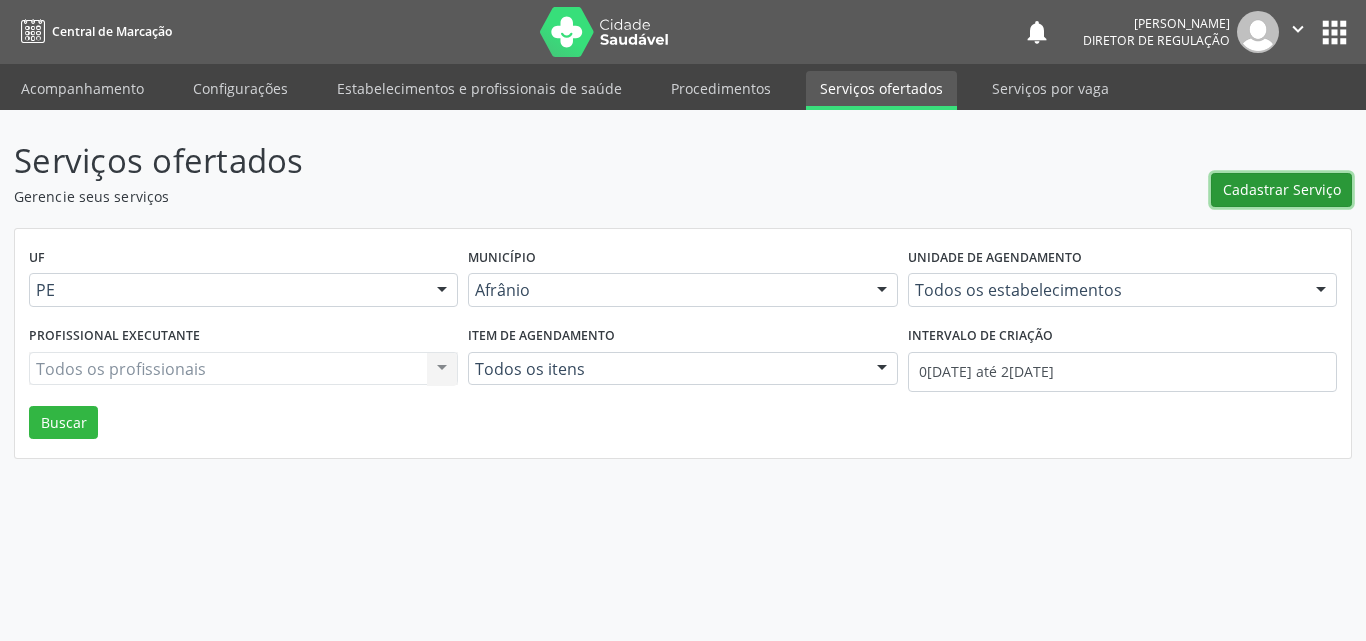 click on "Cadastrar Serviço" at bounding box center (1282, 189) 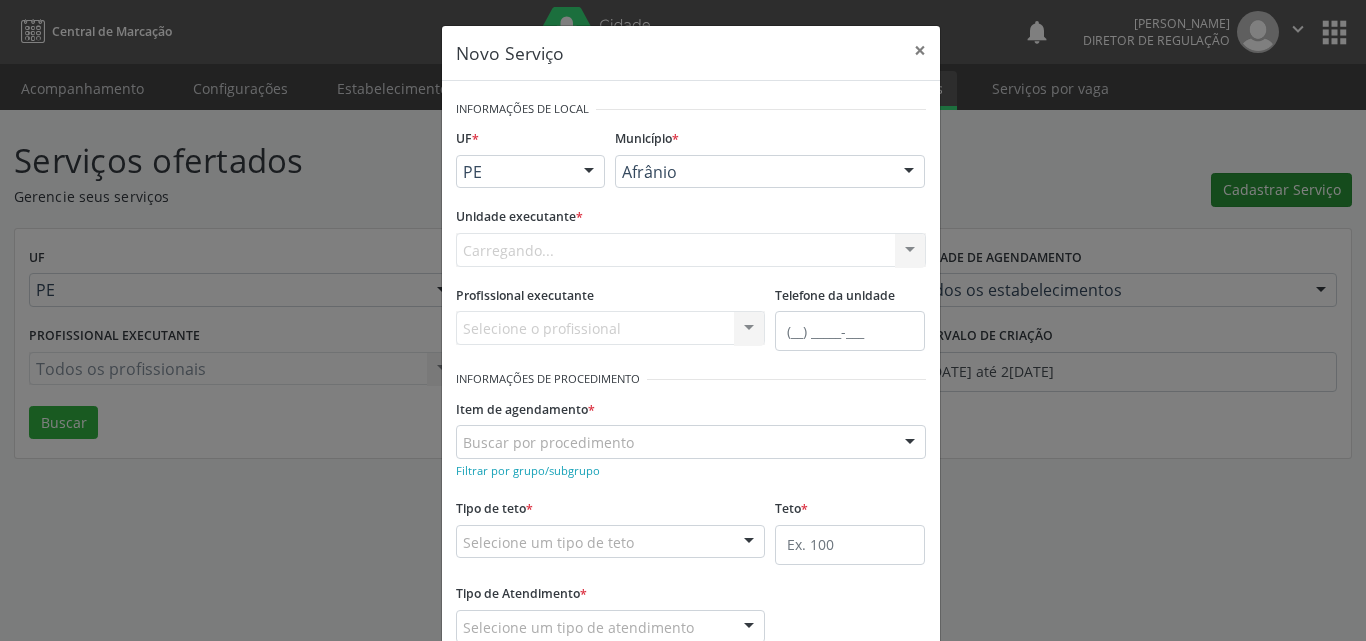 scroll, scrollTop: 0, scrollLeft: 0, axis: both 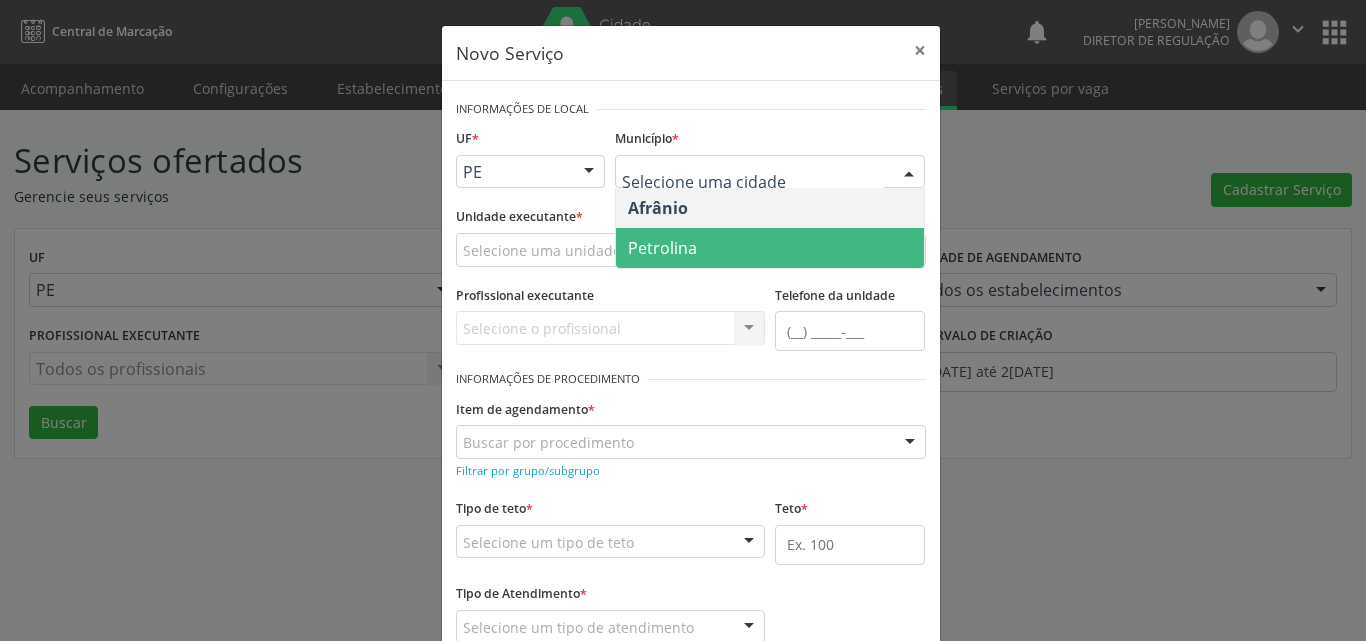 drag, startPoint x: 739, startPoint y: 259, endPoint x: 712, endPoint y: 250, distance: 28.460499 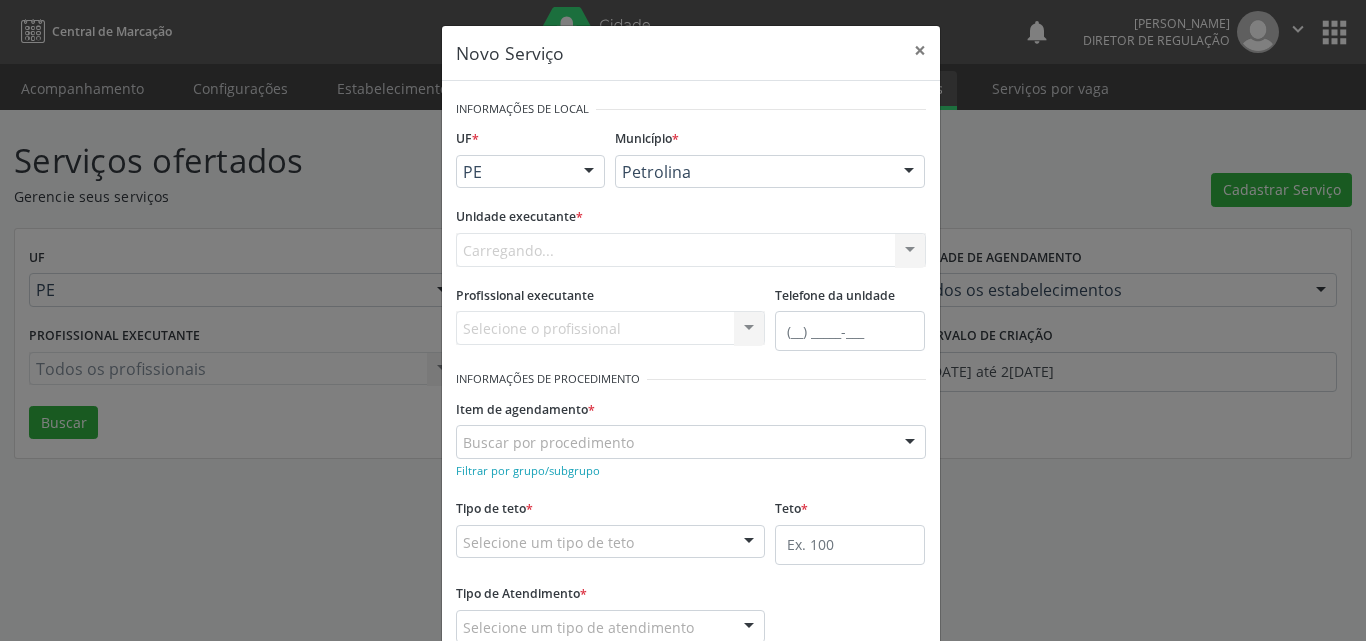 click on "Carregando...
Academia da Saude de Afranio   Academia da Saude do Bairro Roberto Luis   Academia da Saude do Distrito de Cachoeira do Roberto   Academia da Saude do Distrito de Extrema   Academia da Saude do Jose Ramos   Alves Landim   Ambulatorio Municipal de Saude   Caf Central de Abastecimento Farmaceutico   Centro de Atencao Psicossocial de Afranio Pe   Centro de Especialidades   Cime   Cuidar   Equipe de Atencao Basica Prisional Tipo I com Saude Mental   Esf Ana Coelho Nonato   Esf Custodia Maria da Conceicao   Esf Isabel Gomes   Esf Jose Ramos   Esf Jose e Maria Rodrigues de Macedo   Esf Maria Dilurdes da Silva   Esf Maria da Silva Pereira   Esf Rosalia Cavalcanti Gomes   Esf de Barra das Melancias   Esf de Extrema   Farmacia Basica do Municipio de Afranio   Hospital Municipal Maria Coelho Cavalcanti Rodrigues   Hospital de Campanha Covid 19 Ambulatorio Municipal   Laboratorio de Protese Dentario   Lid Laboratorio de Investigacoes e Diagnosticos               Selac" at bounding box center [691, 250] 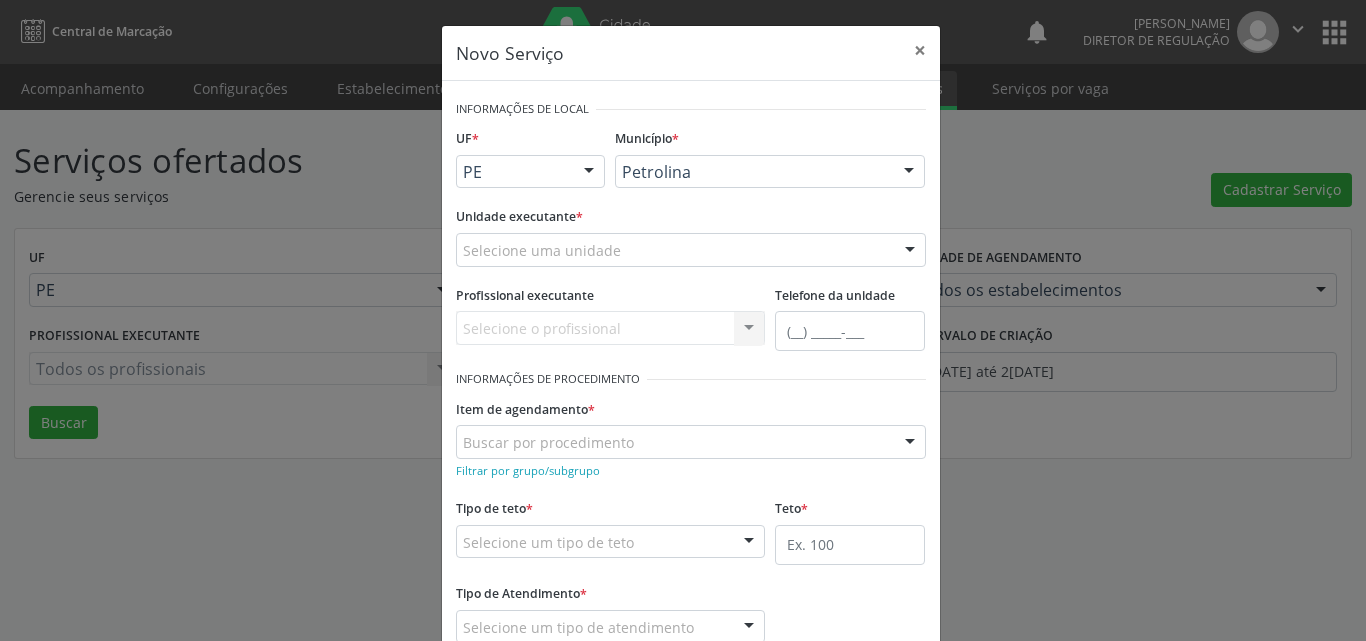 click on "Selecione uma unidade" at bounding box center (691, 250) 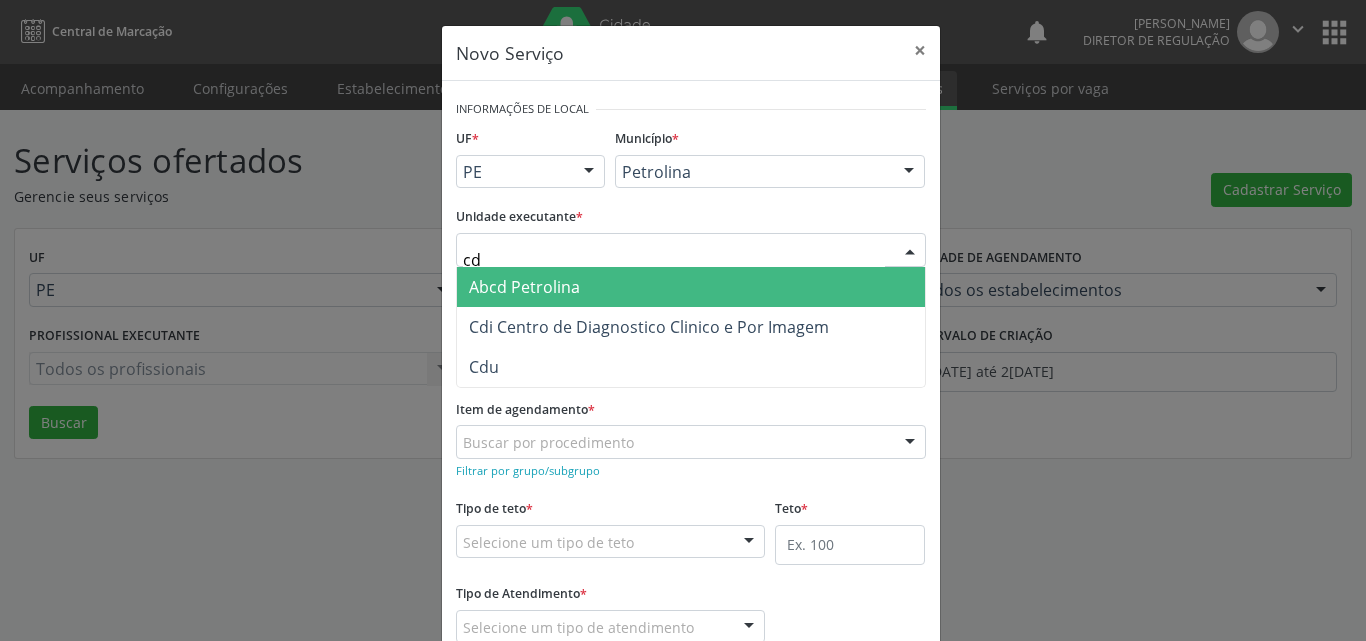 type on "cdi" 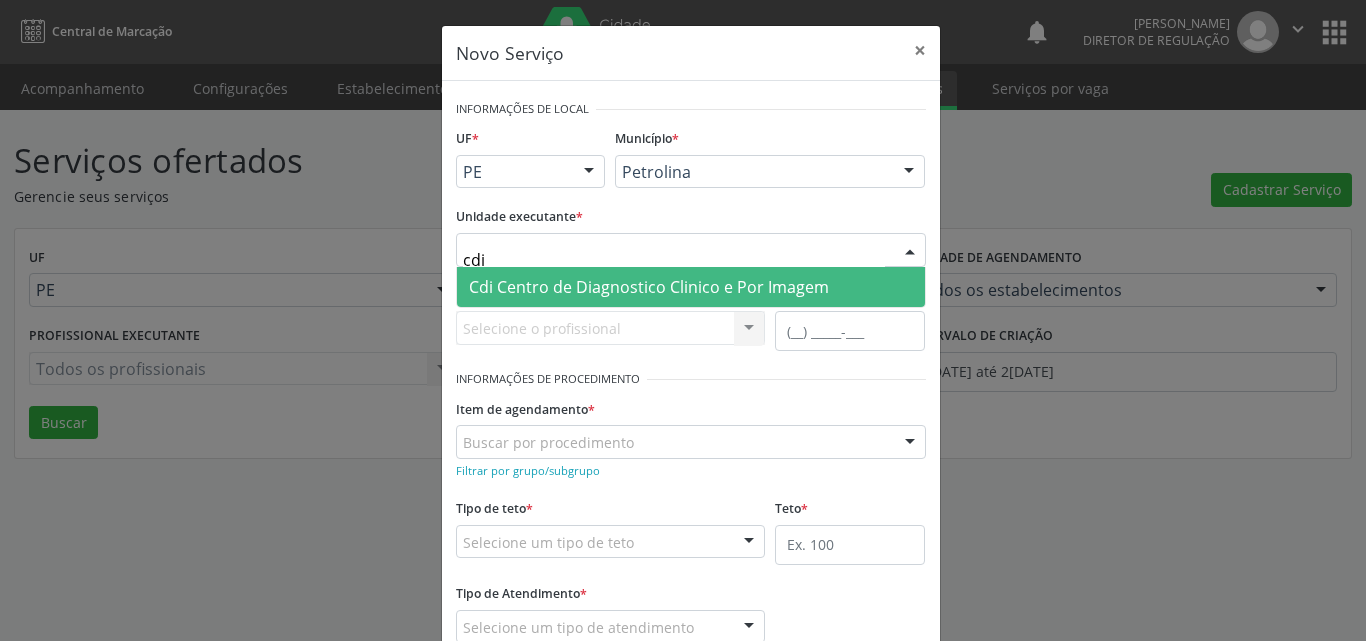 click on "Cdi Centro de Diagnostico Clinico e Por Imagem" at bounding box center (649, 287) 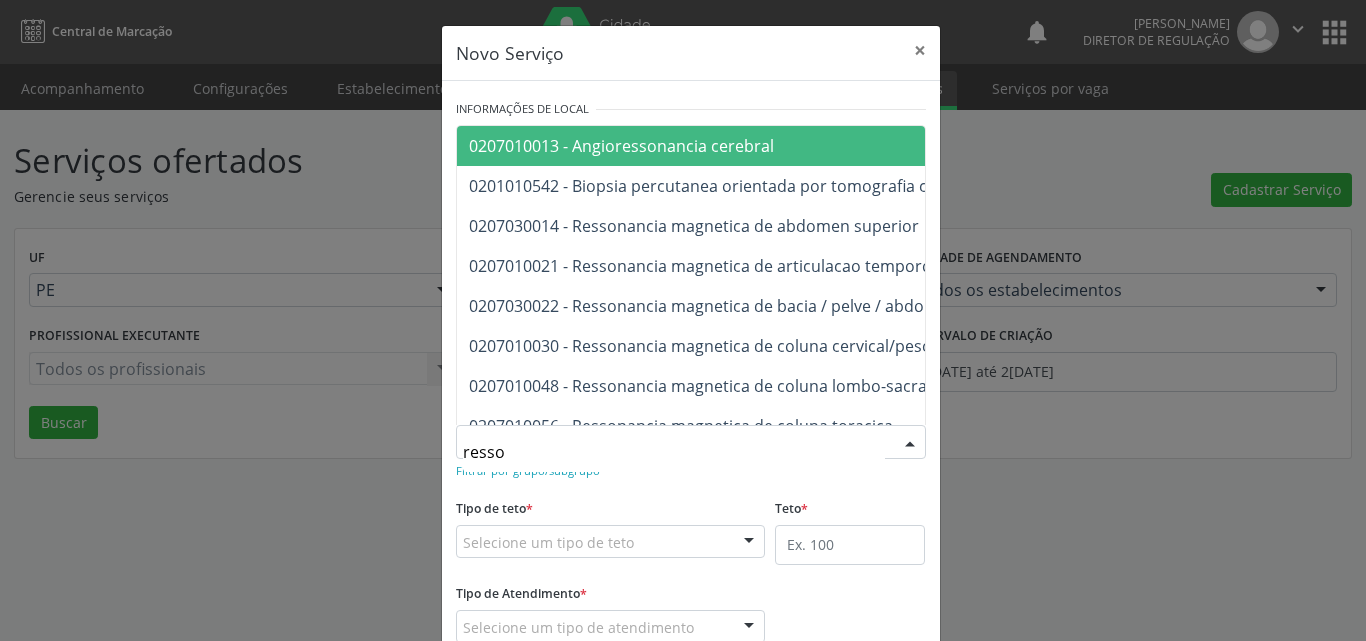 type on "resson" 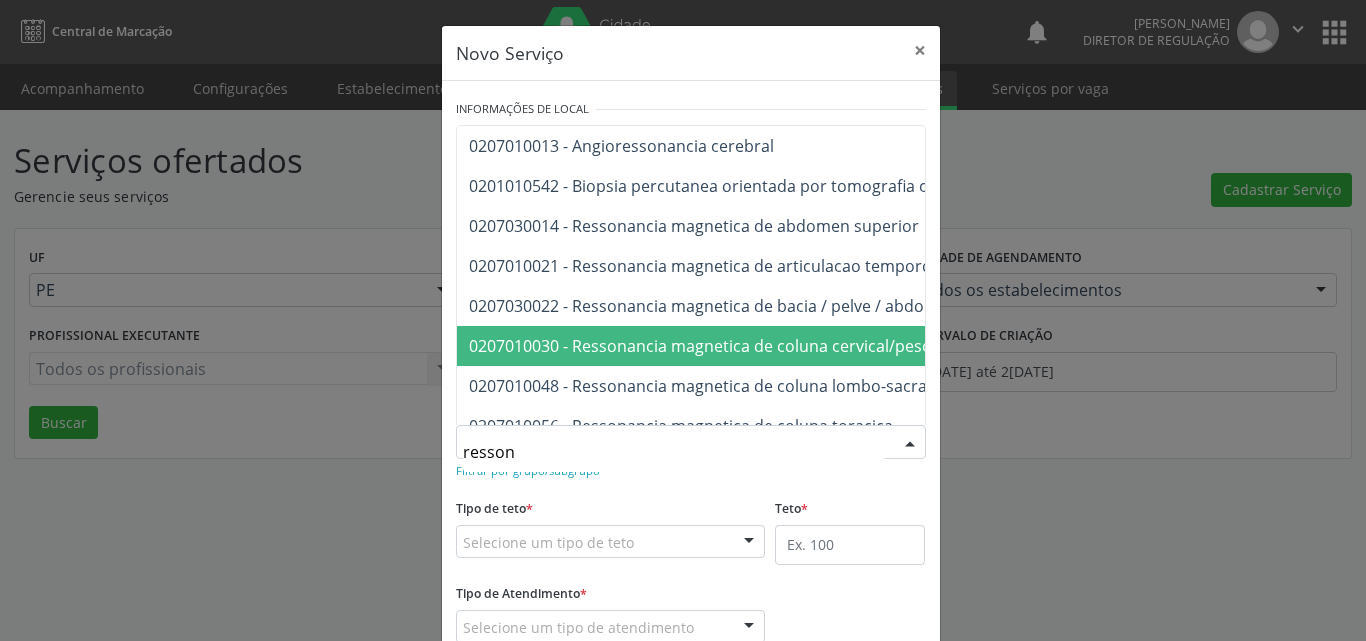 click on "0207010030 - Ressonancia magnetica de coluna cervical/pescoço" at bounding box center [713, 346] 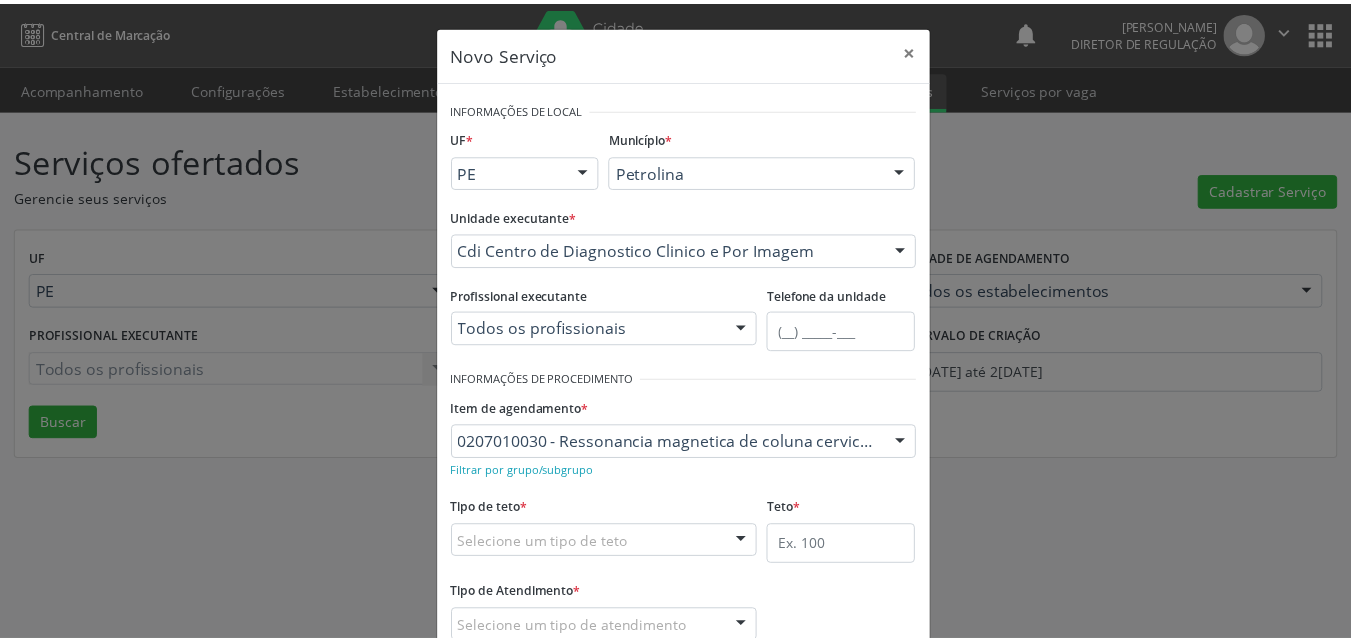 scroll, scrollTop: 132, scrollLeft: 0, axis: vertical 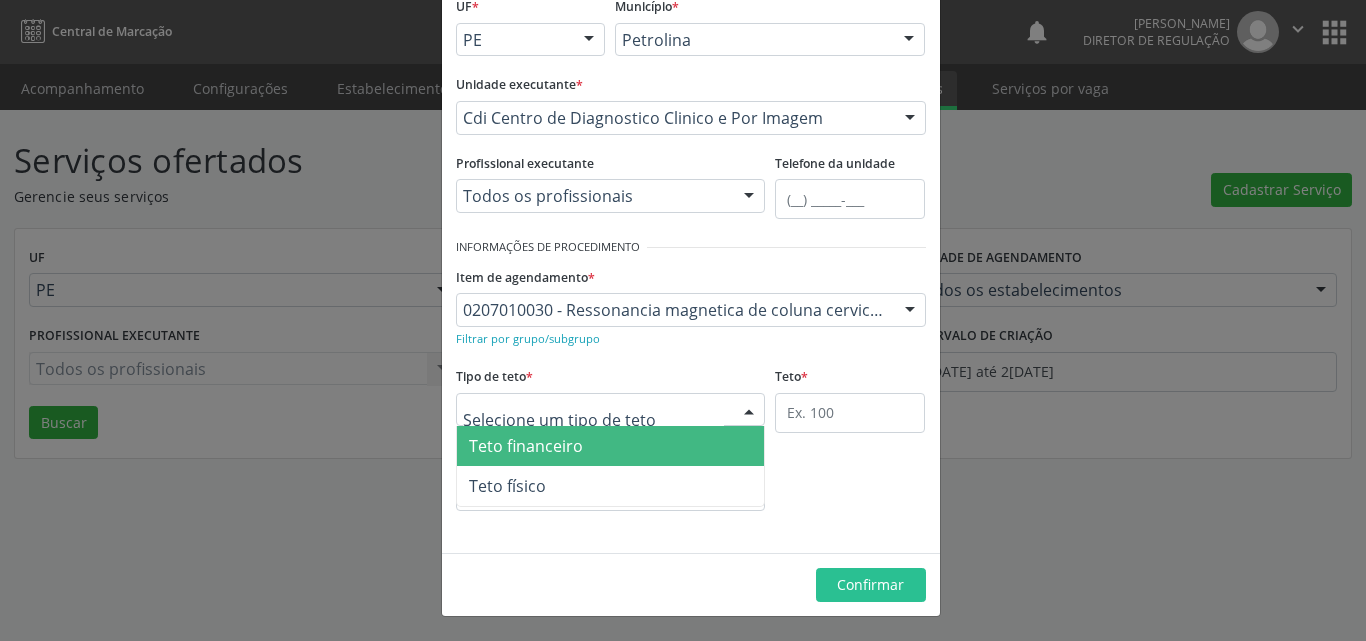 click at bounding box center (611, 410) 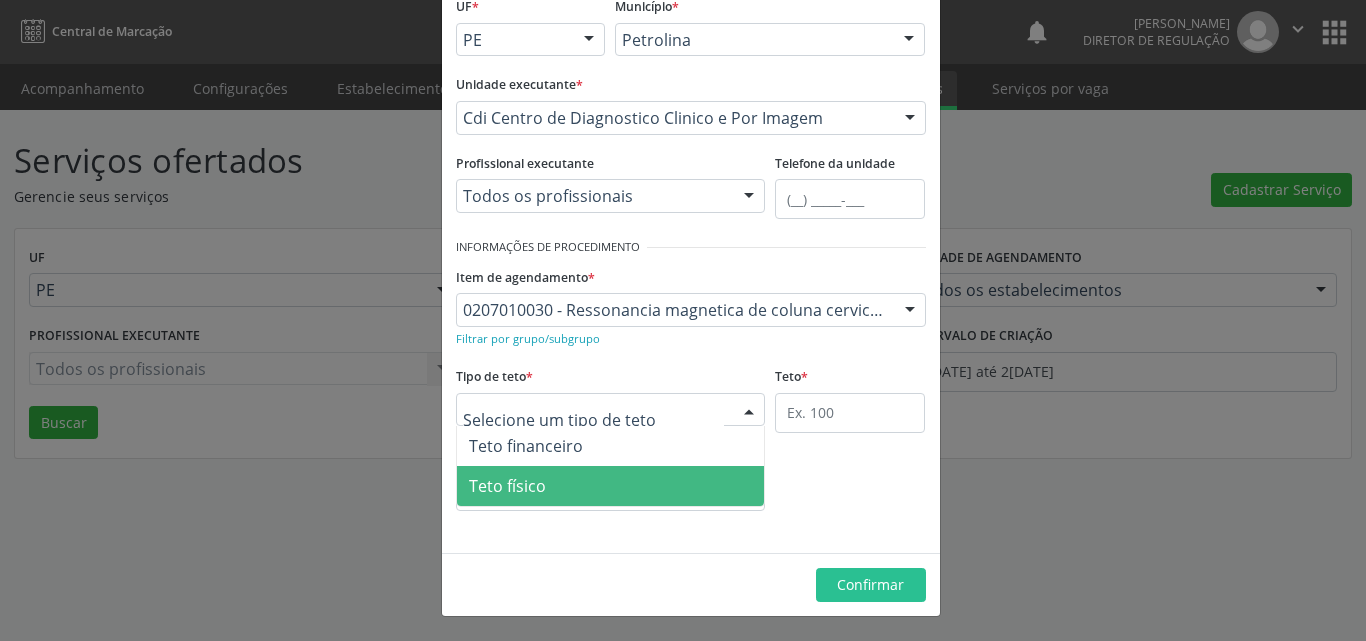 drag, startPoint x: 597, startPoint y: 485, endPoint x: 657, endPoint y: 456, distance: 66.64083 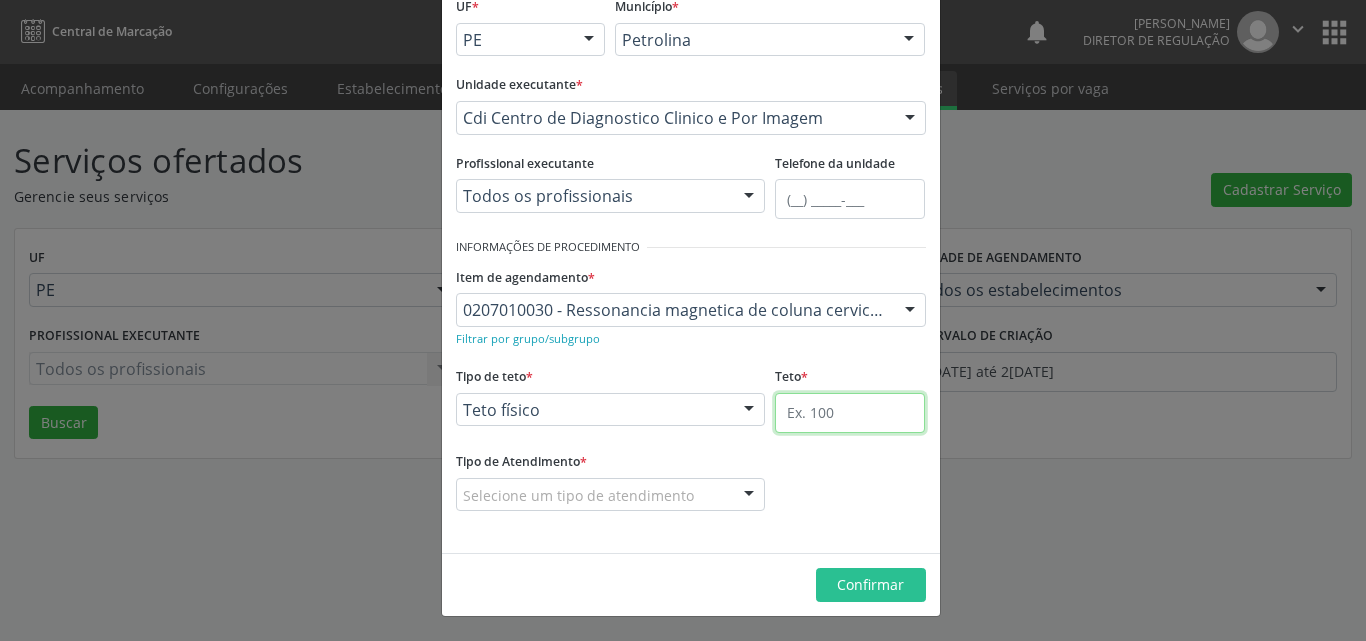 click at bounding box center [850, 413] 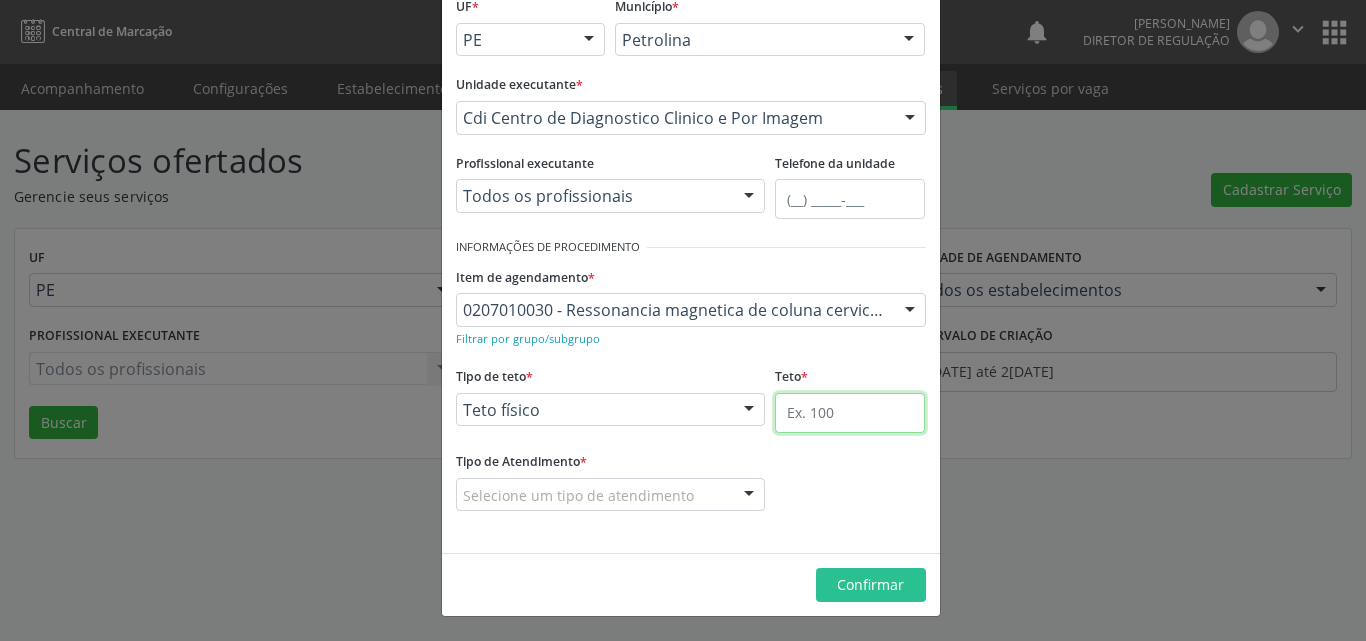 type on "1" 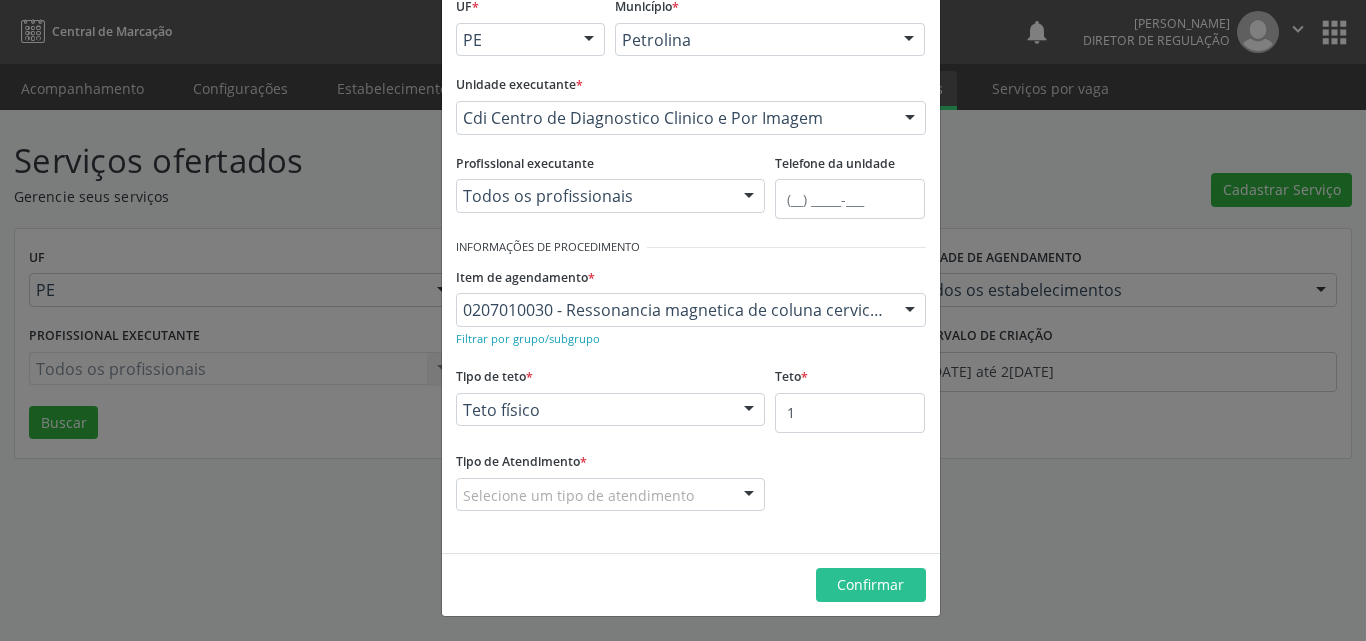 click on "Selecione um tipo de atendimento" at bounding box center (611, 495) 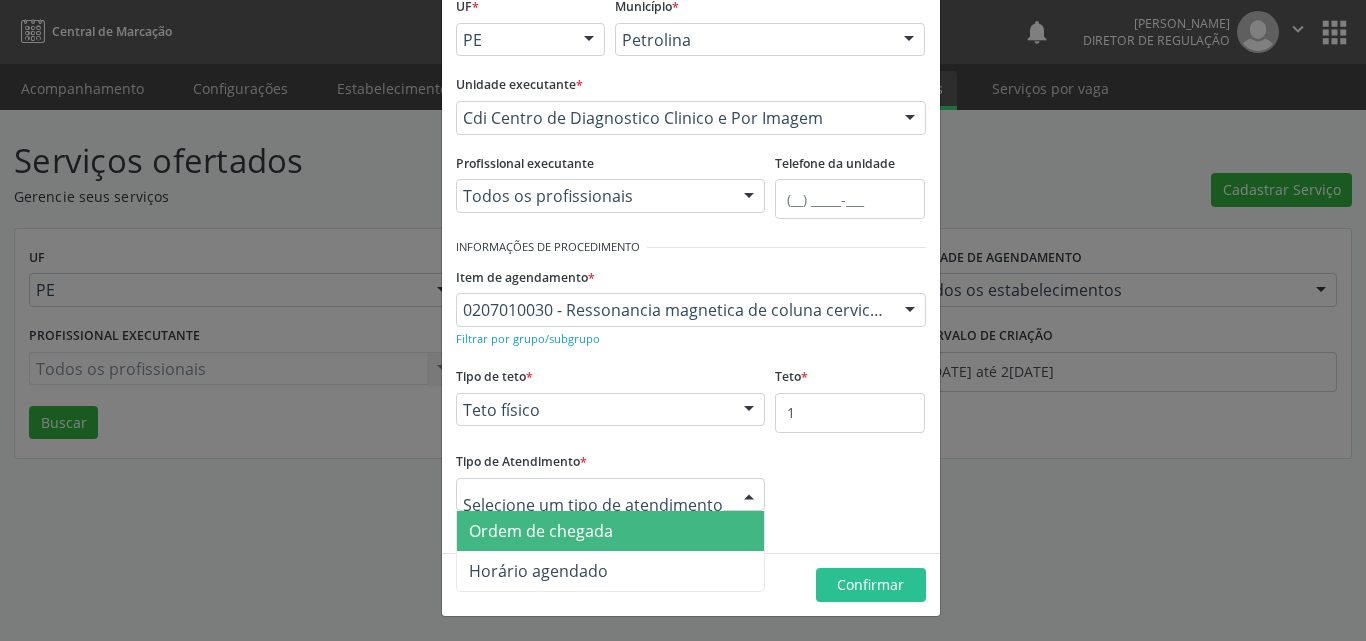 click on "Ordem de chegada" at bounding box center (611, 531) 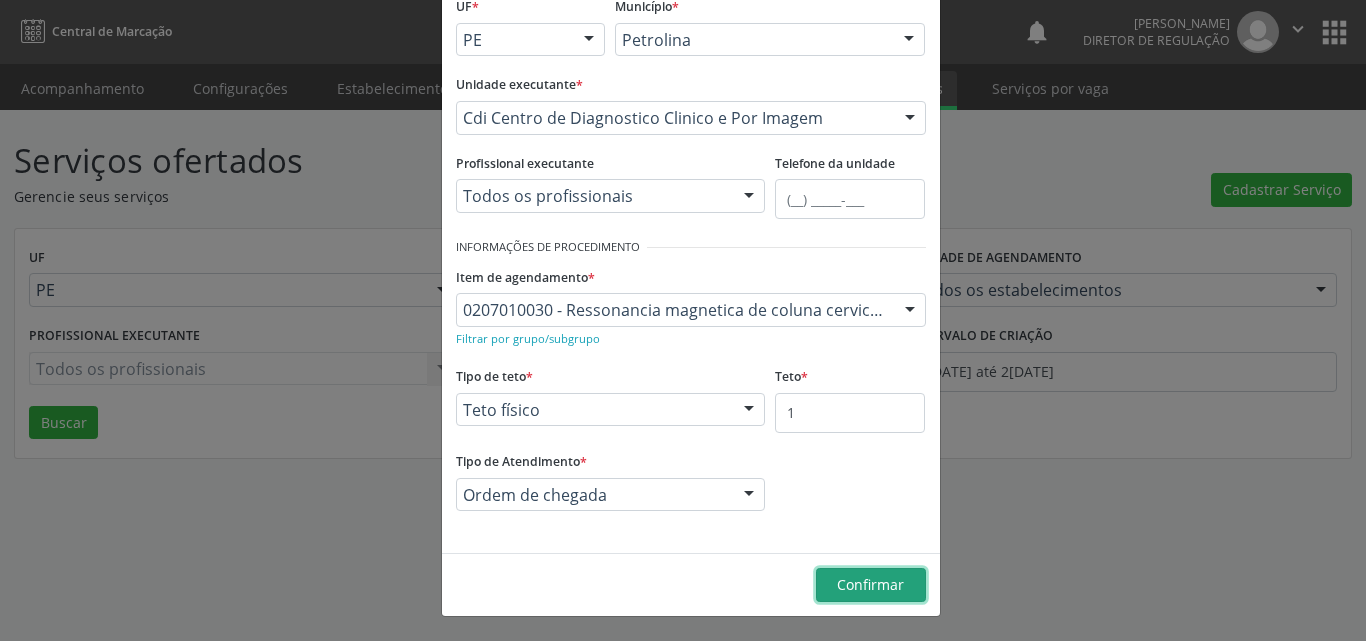 click on "Confirmar" at bounding box center [870, 584] 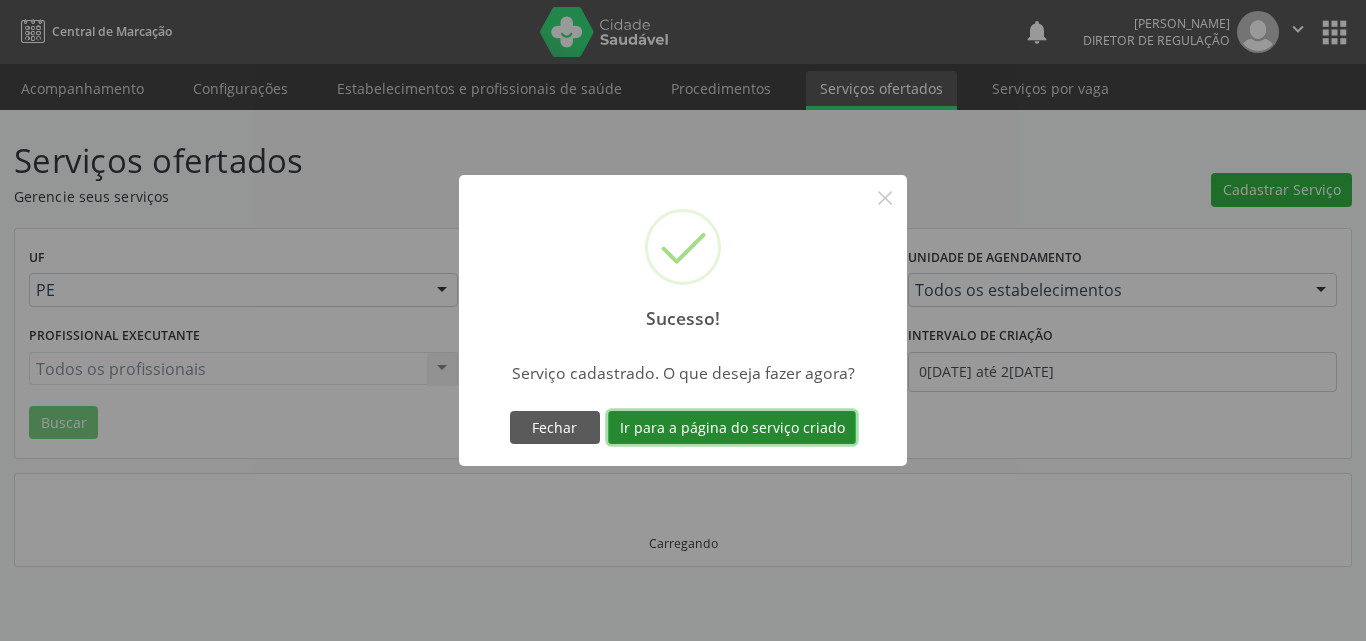 click on "Ir para a página do serviço criado" at bounding box center (732, 428) 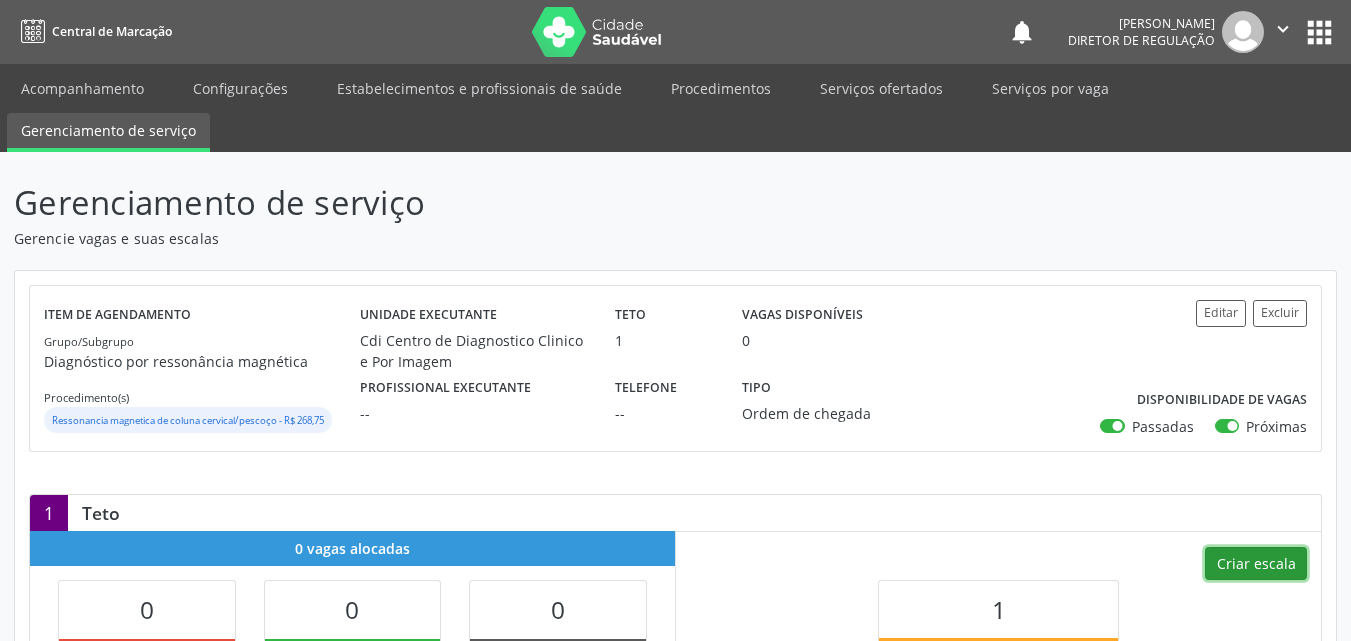 click on "Criar escala" at bounding box center [1256, 564] 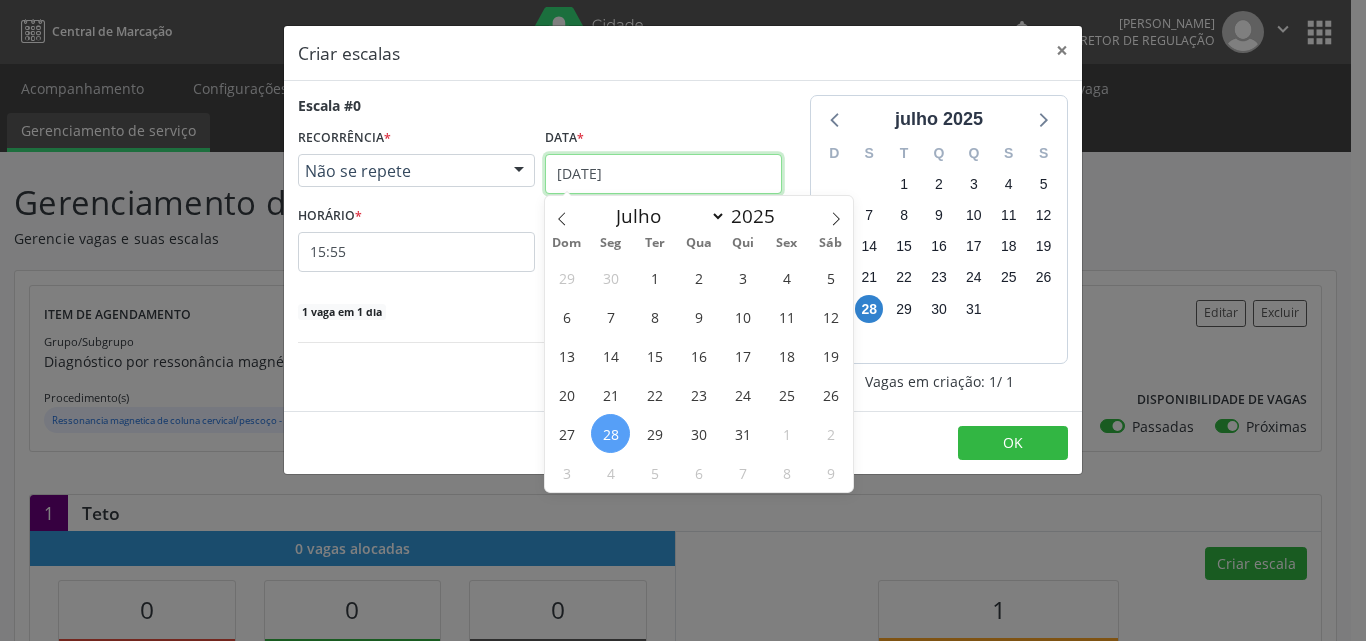 click on "2[DATE]" at bounding box center (663, 174) 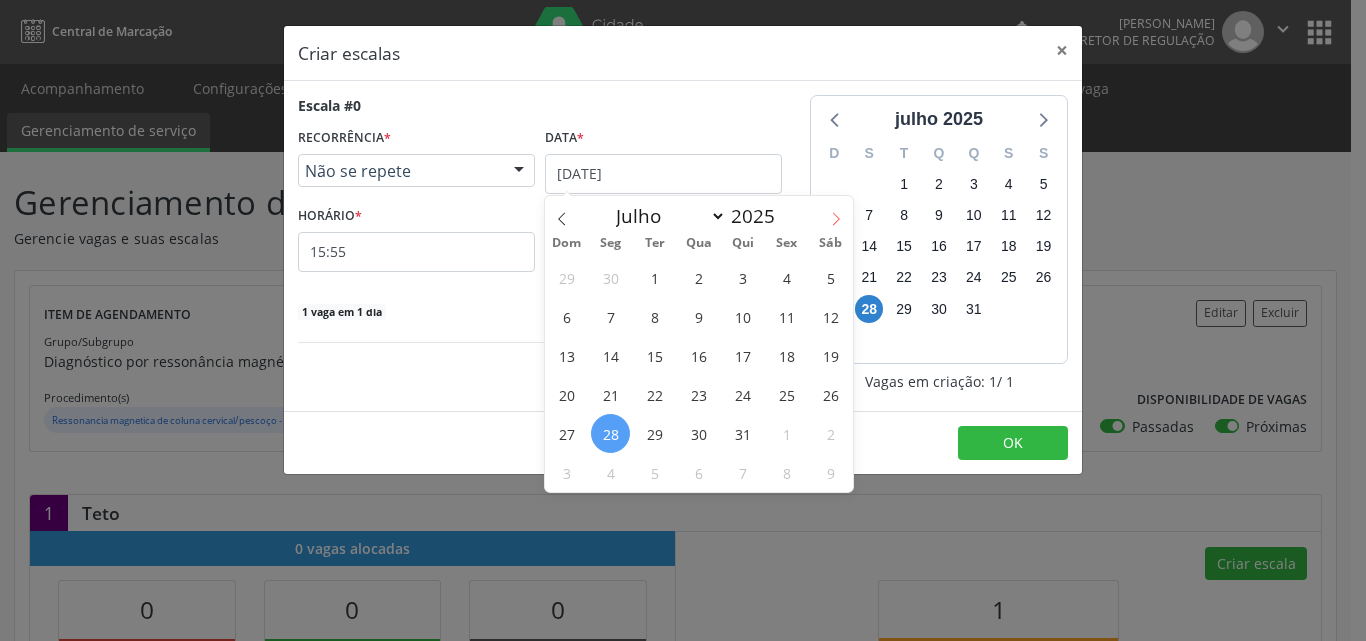 click 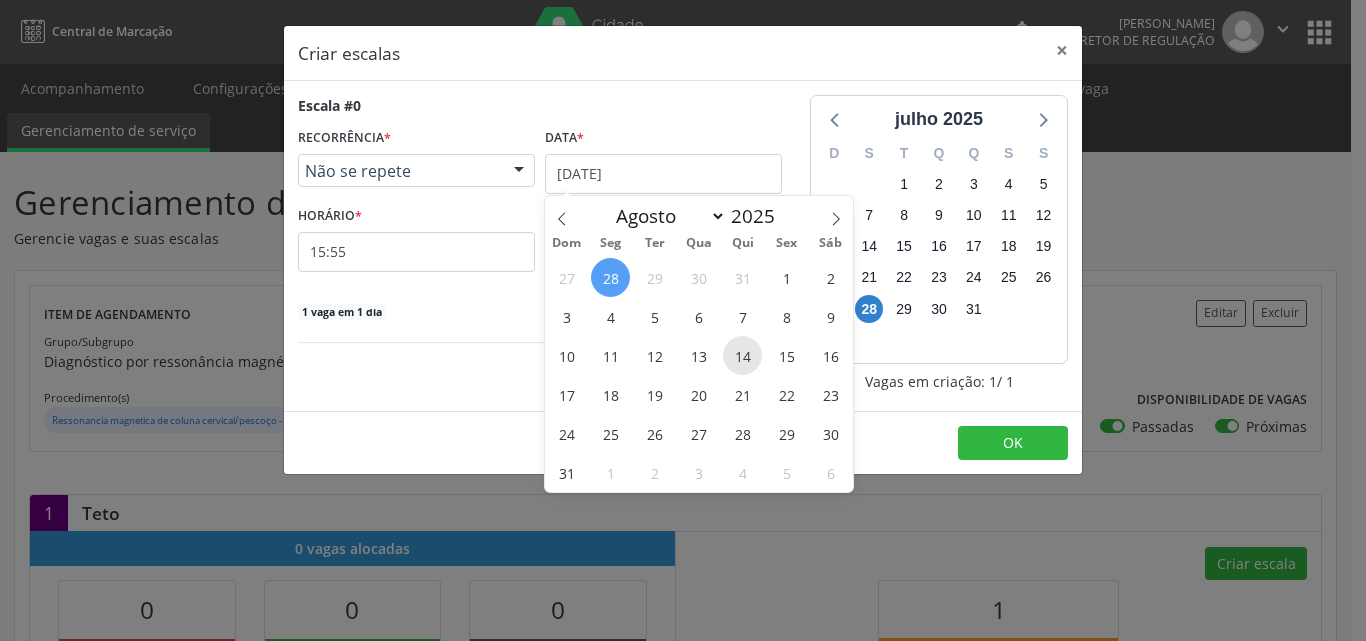 click on "14" at bounding box center [742, 355] 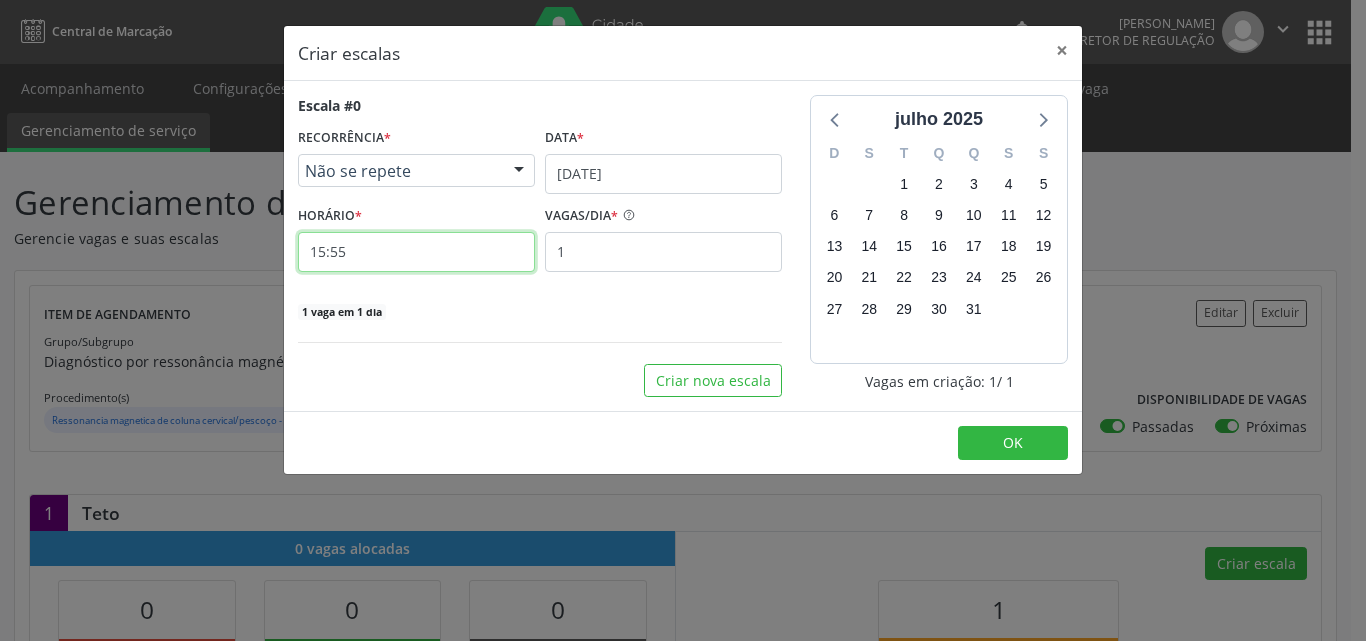 click on "15:55" at bounding box center (416, 252) 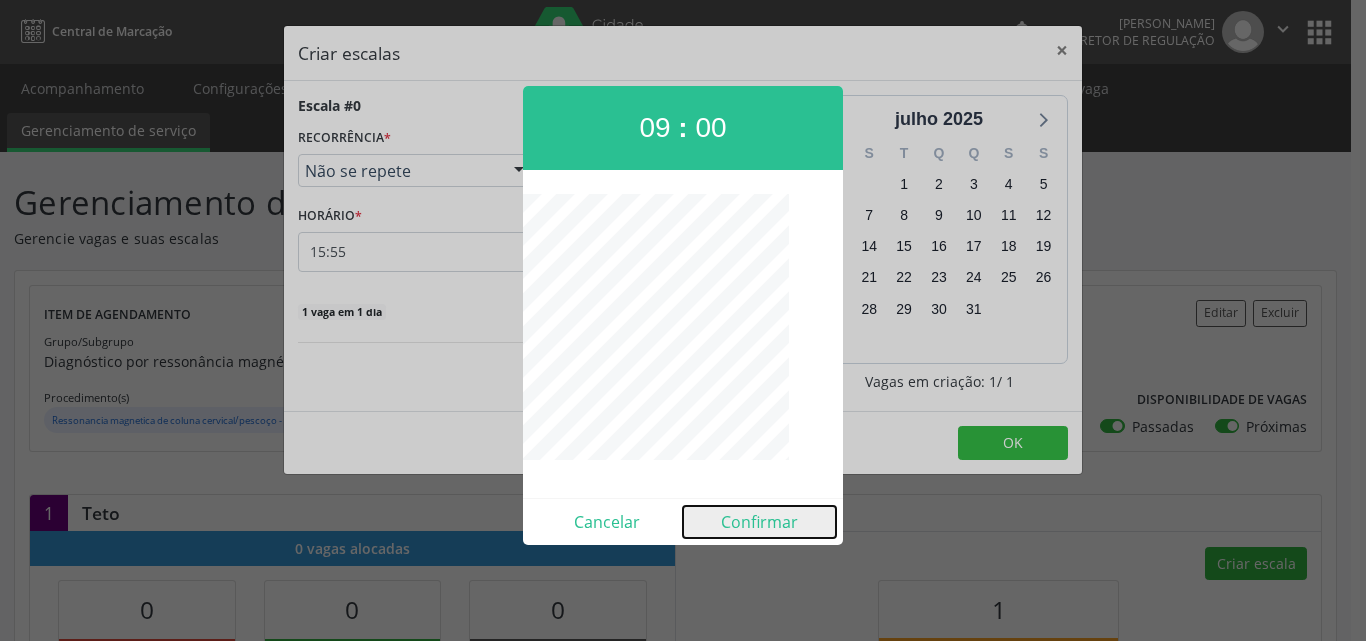 click on "Confirmar" at bounding box center (759, 522) 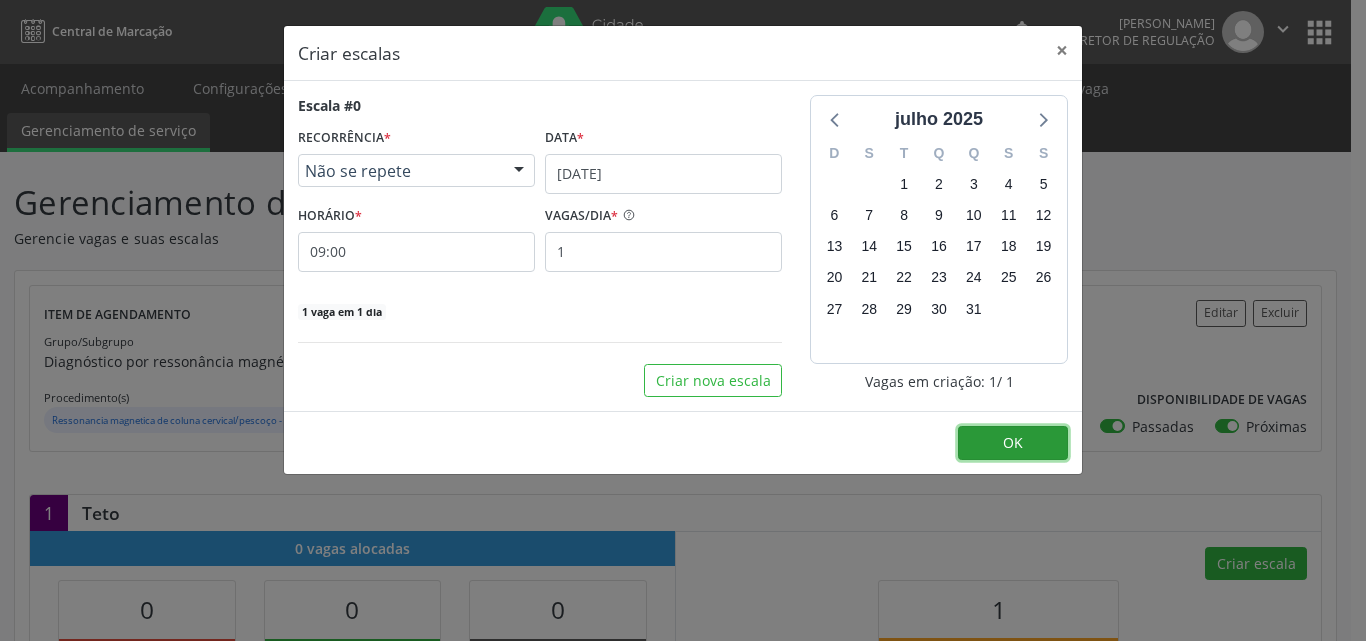 click on "OK" at bounding box center [1013, 443] 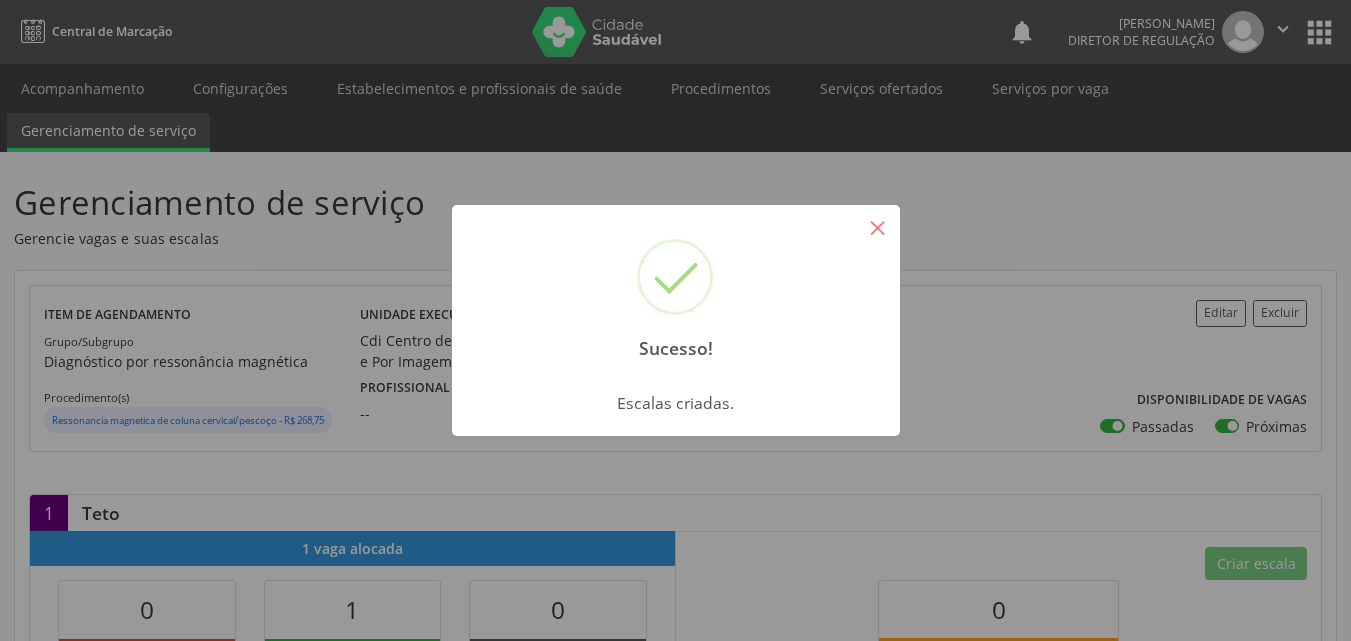 click on "×" at bounding box center [878, 227] 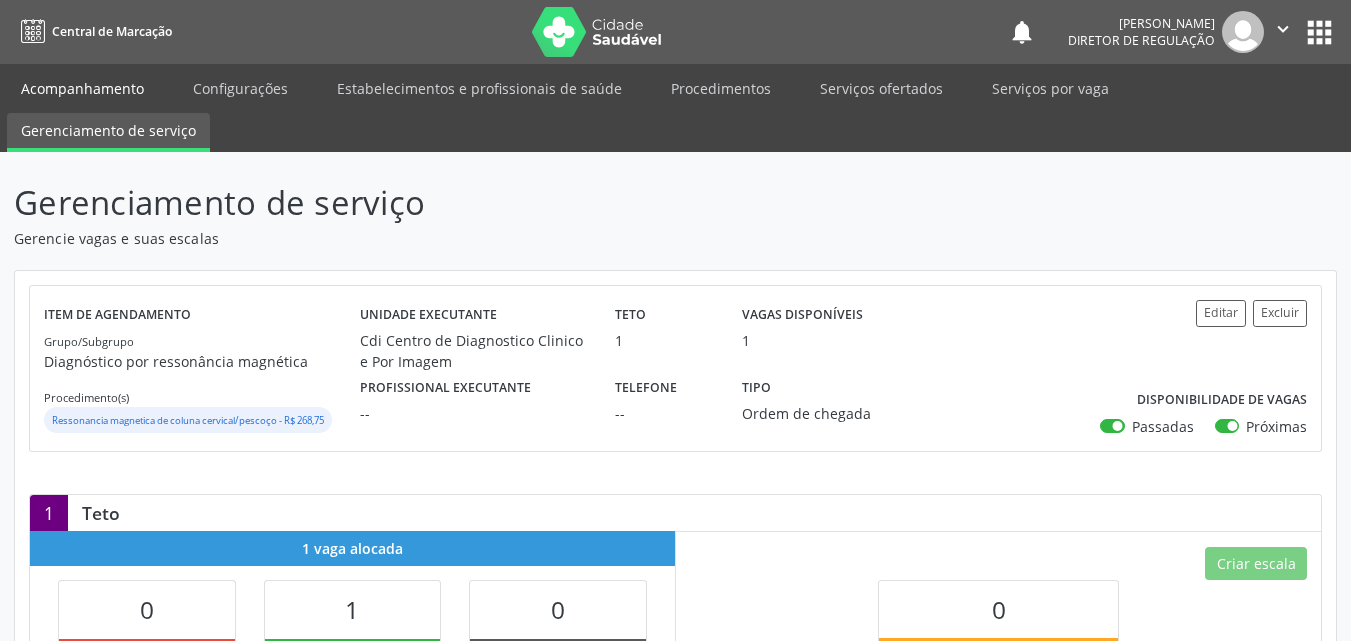 click on "Acompanhamento" at bounding box center [82, 88] 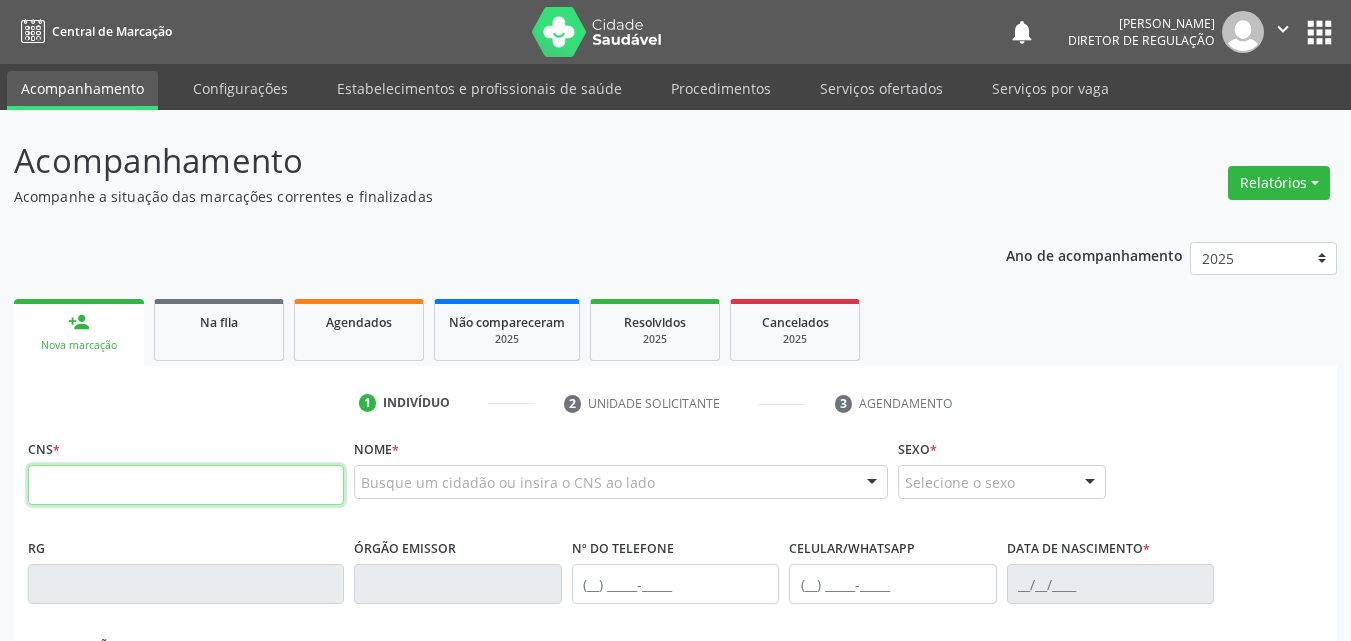 click at bounding box center [186, 485] 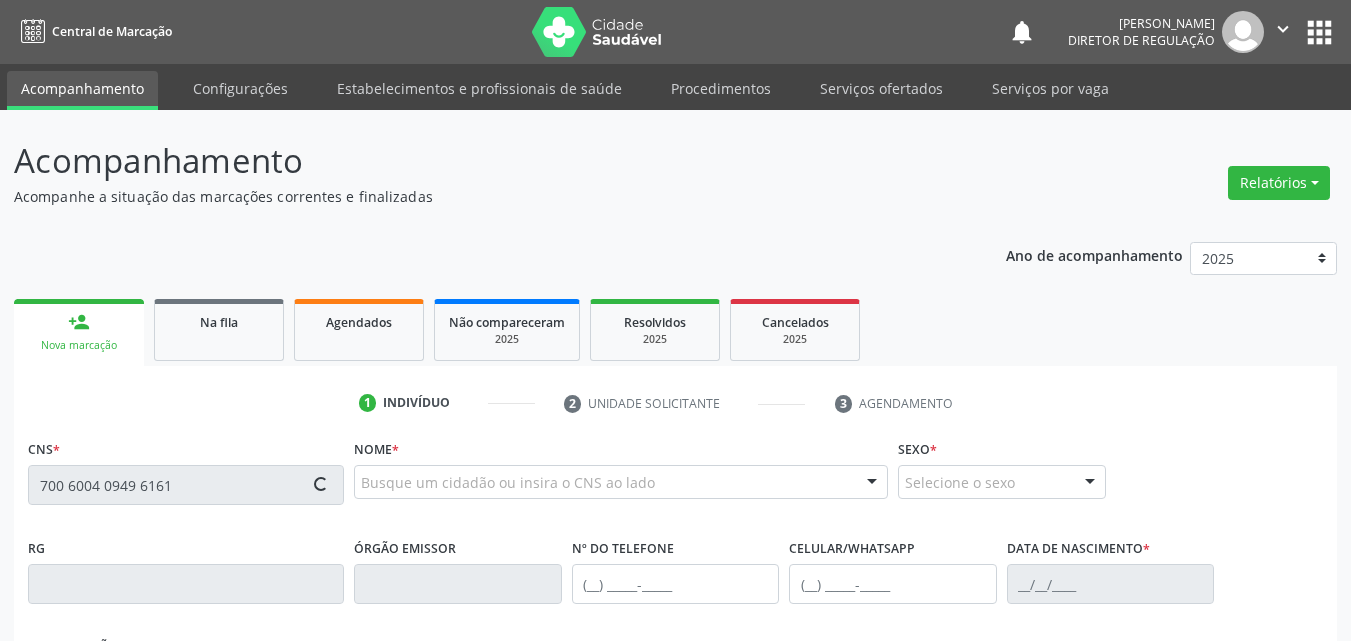 type on "700 6004 0949 6161" 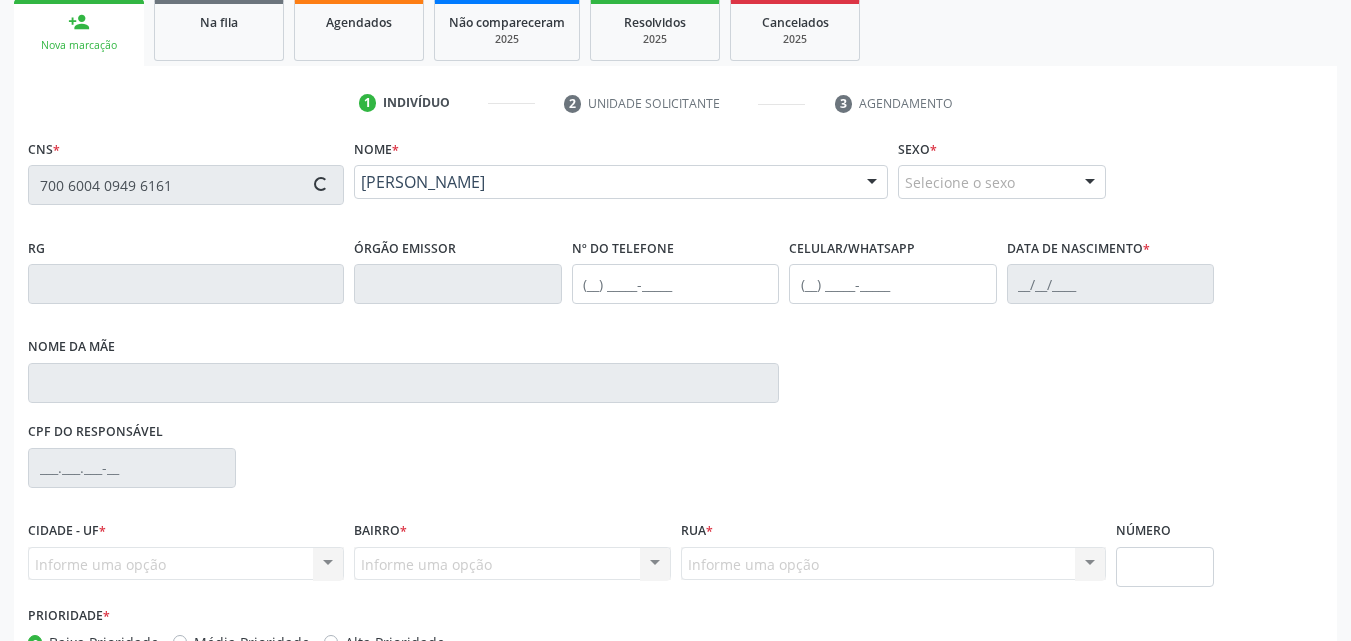 type on "(87) 98155-2058" 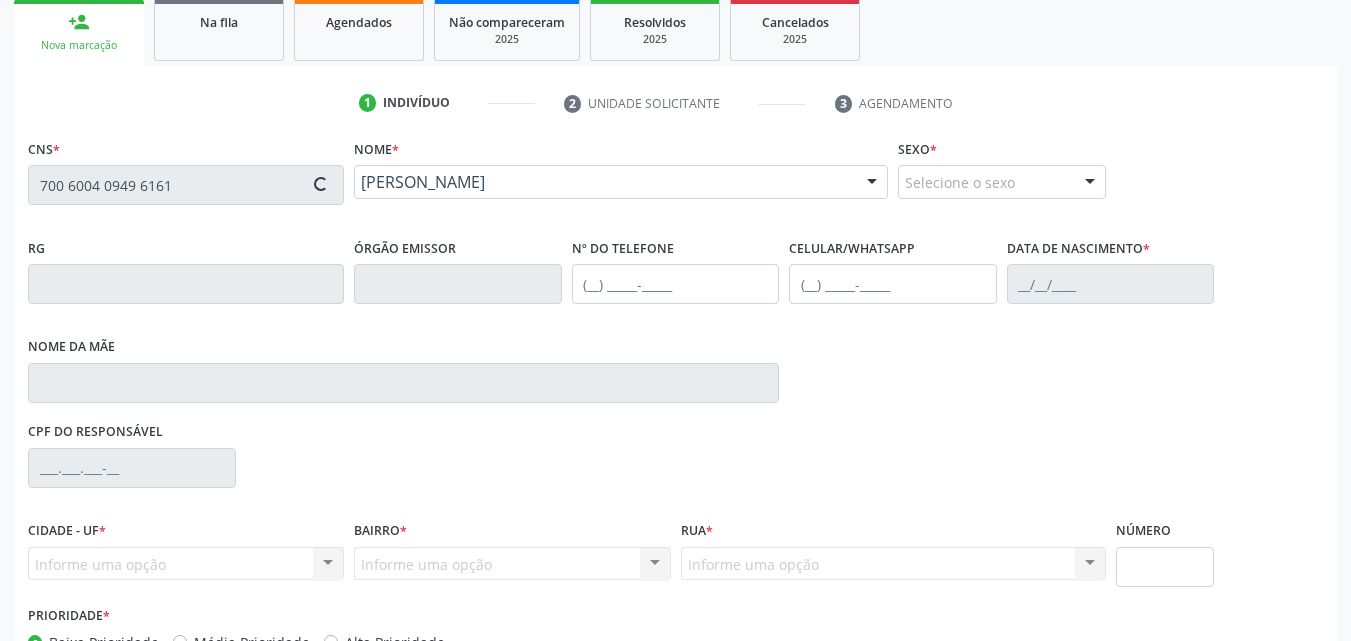 type on "(87) 98115-0561" 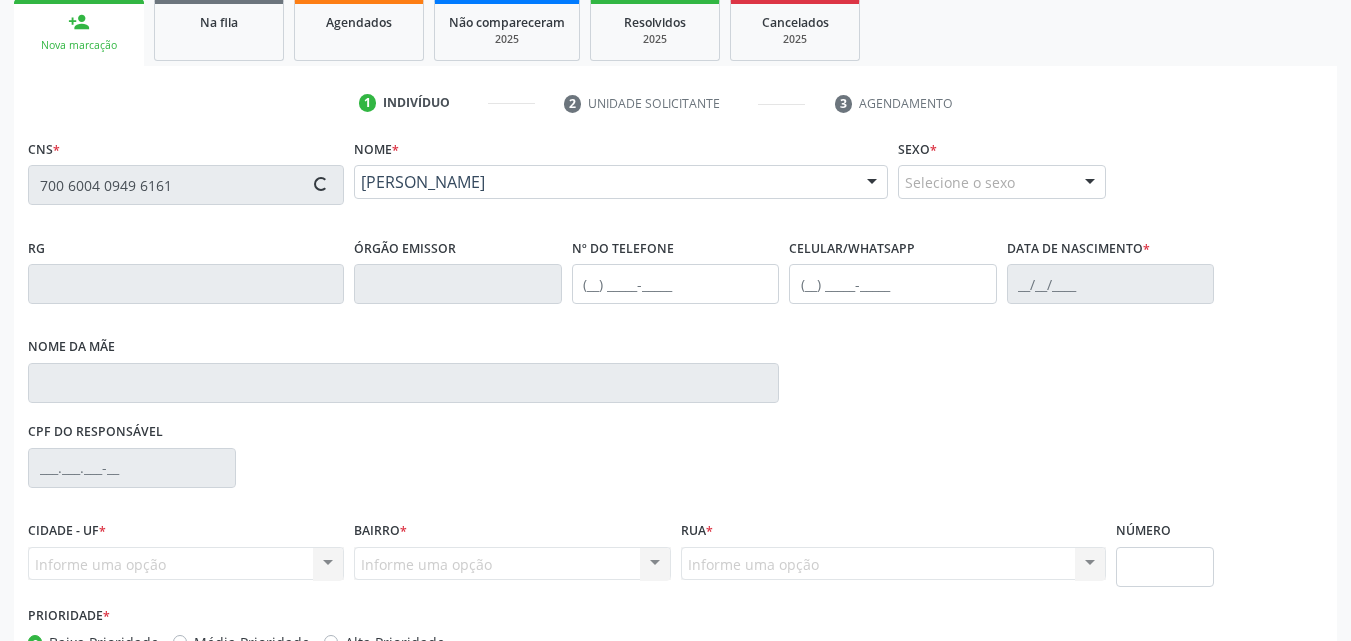 type on "Antonia Izabel da Cotas" 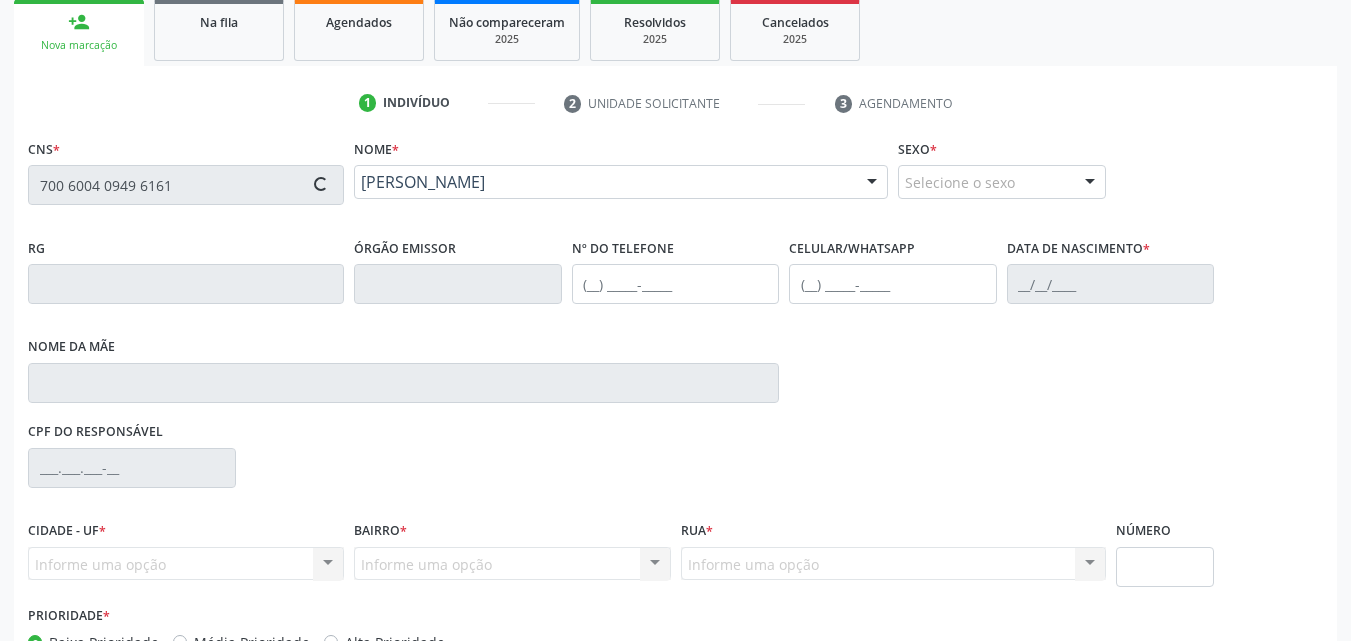 type on "S/N" 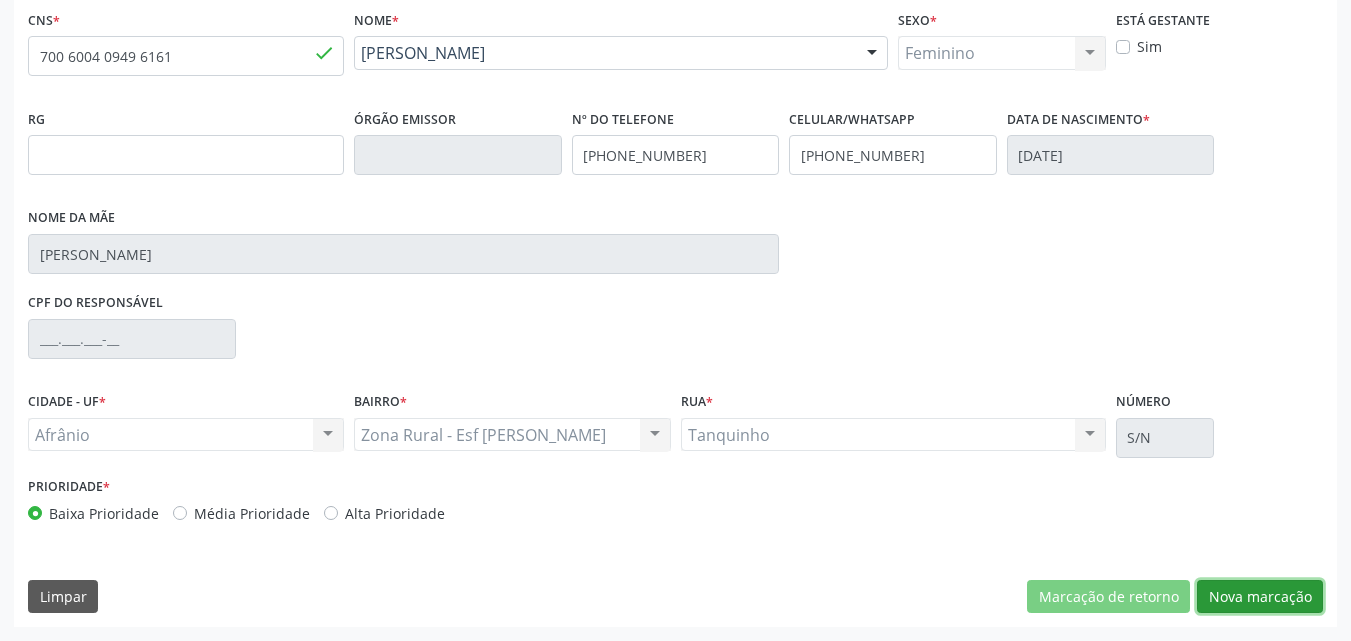 click on "Nova marcação" at bounding box center (1260, 597) 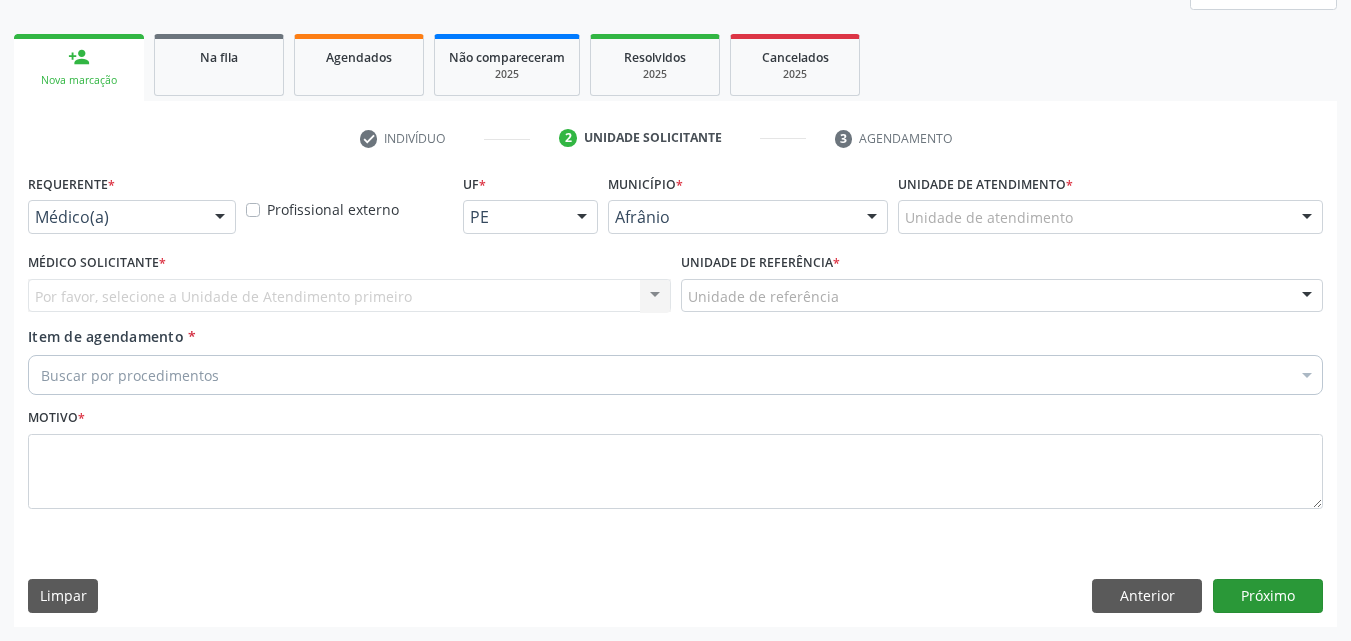 scroll, scrollTop: 265, scrollLeft: 0, axis: vertical 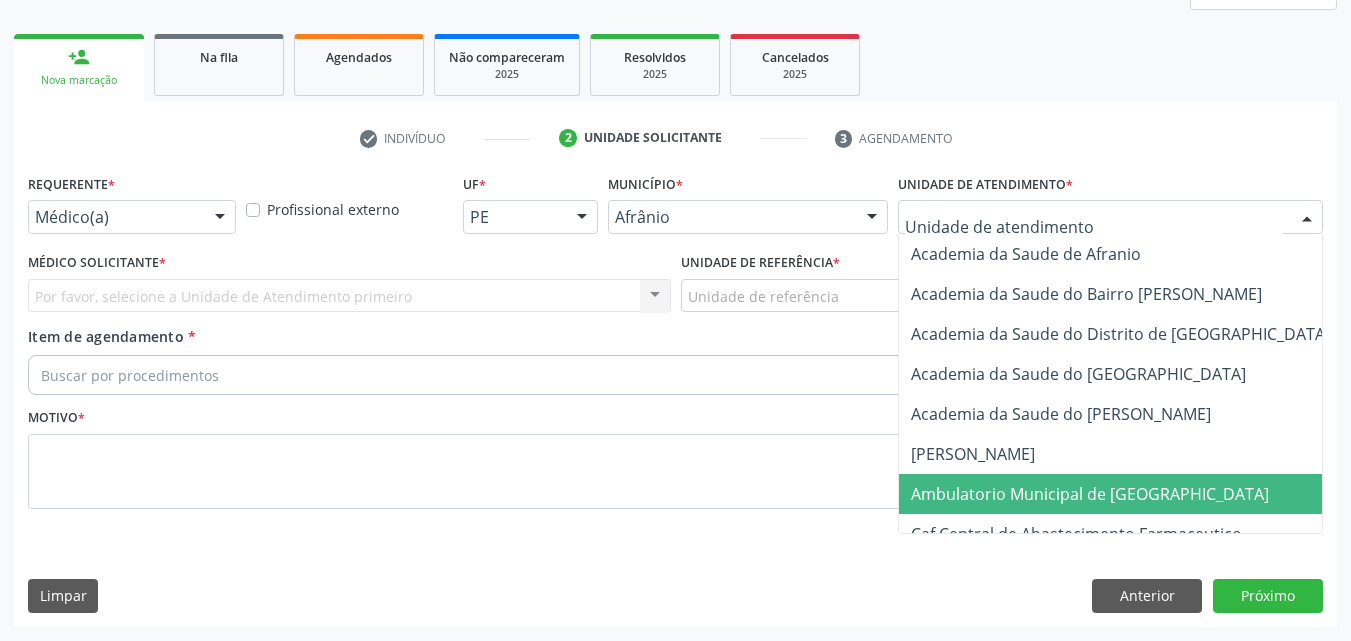 drag, startPoint x: 1064, startPoint y: 498, endPoint x: 1038, endPoint y: 477, distance: 33.42155 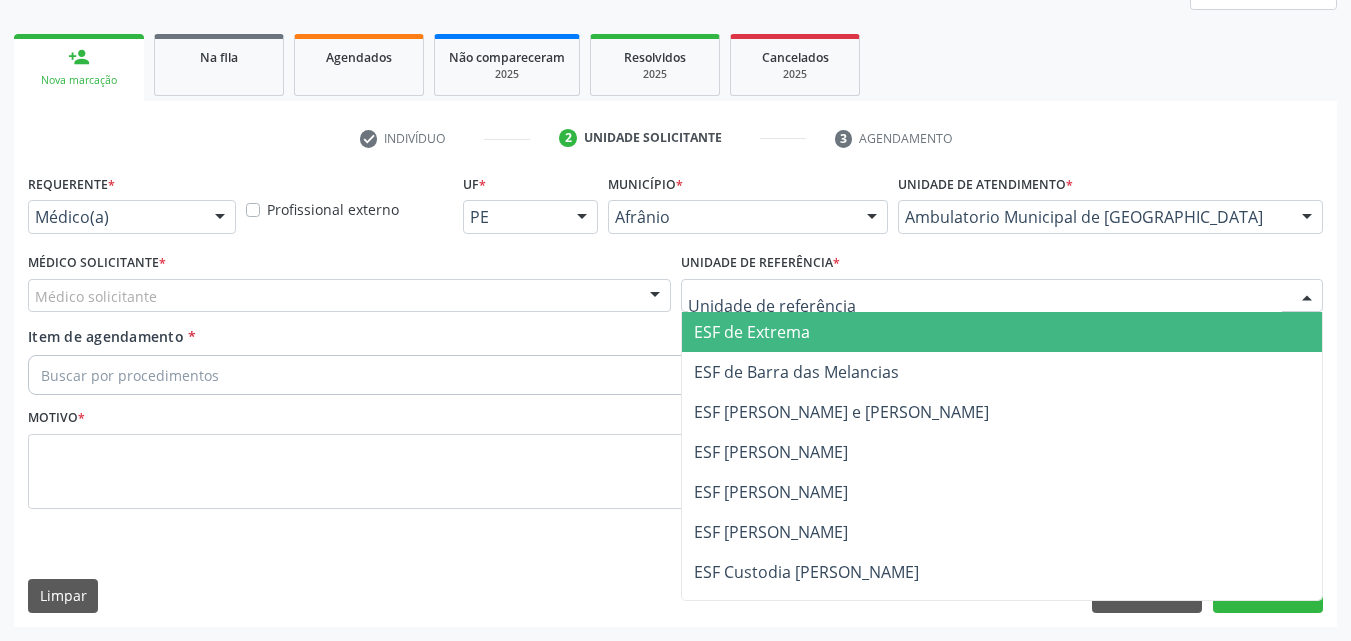 click at bounding box center [1002, 296] 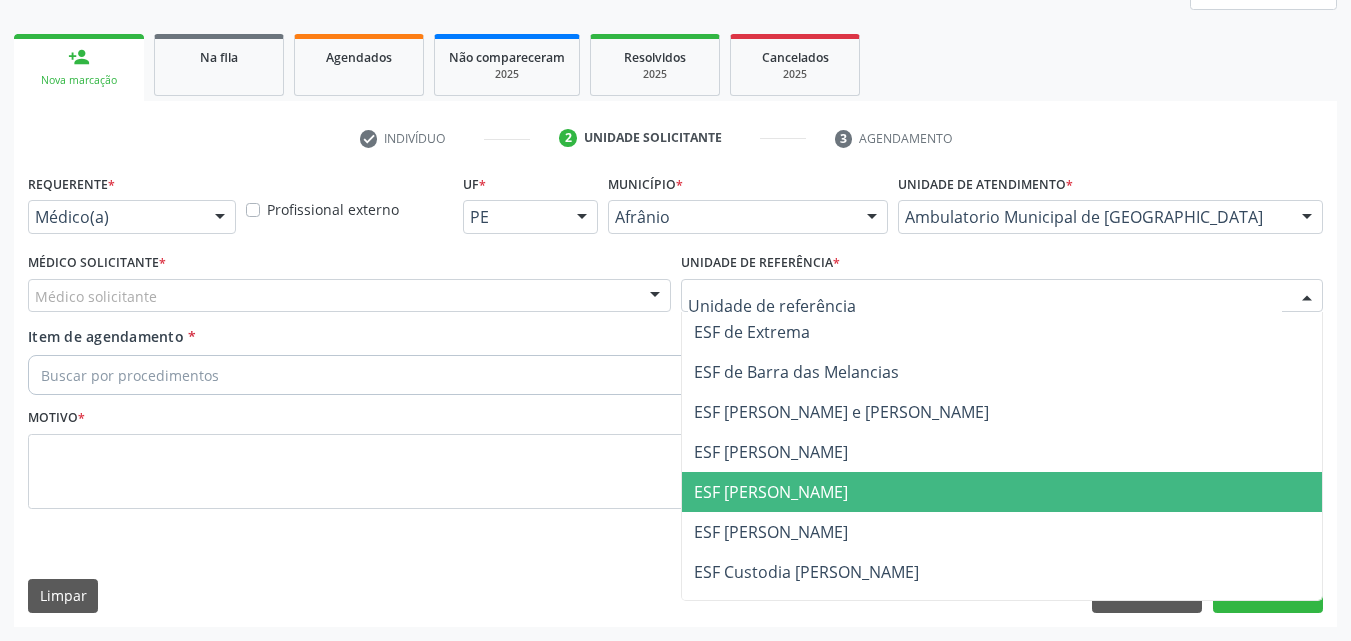 drag, startPoint x: 856, startPoint y: 497, endPoint x: 796, endPoint y: 481, distance: 62.0967 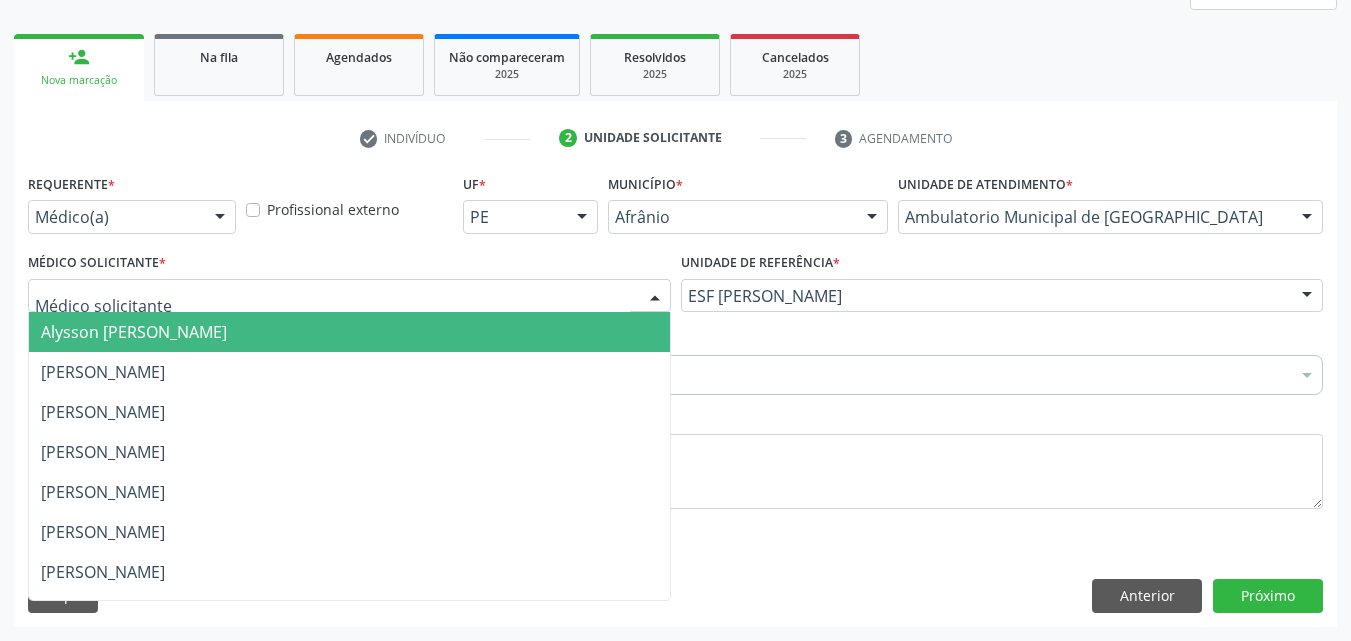 click at bounding box center [349, 296] 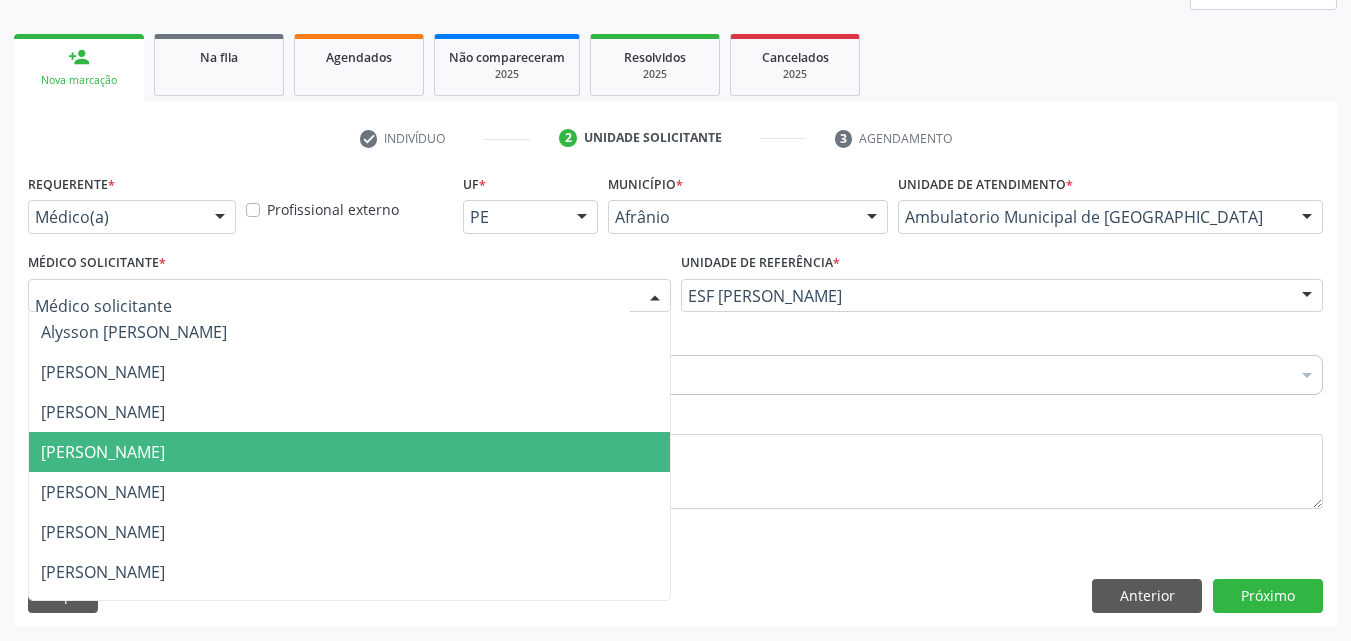 click on "[PERSON_NAME]" at bounding box center [349, 452] 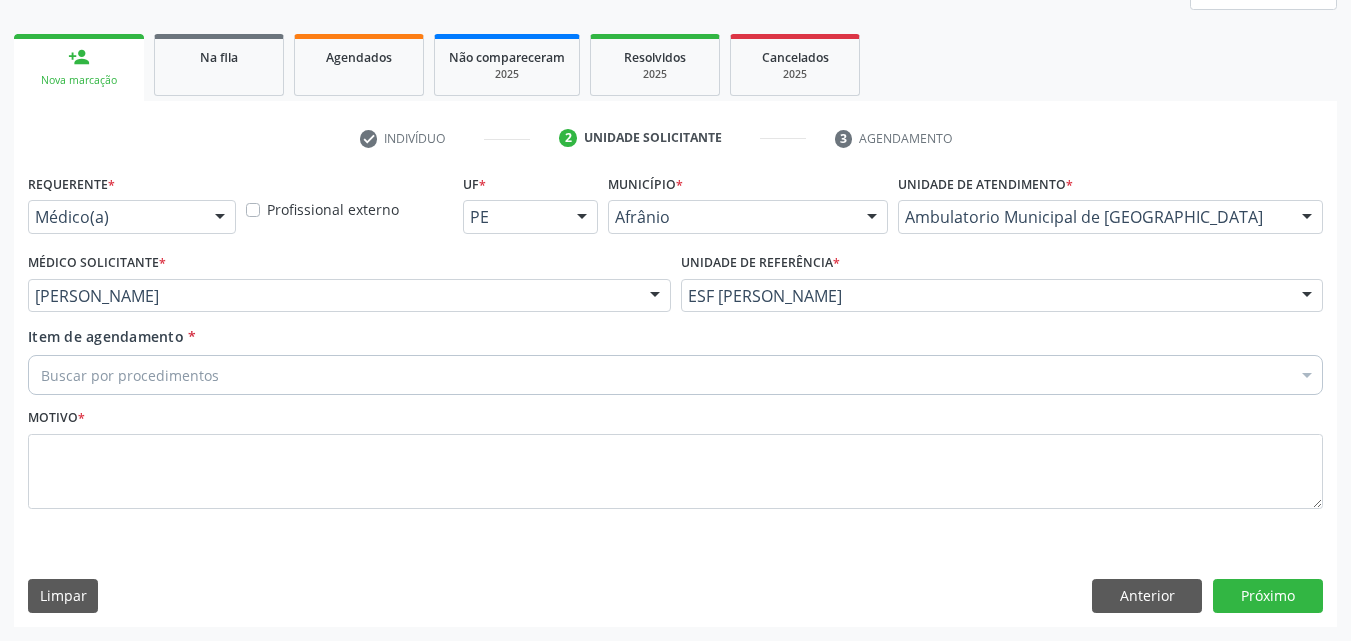 click on "Buscar por procedimentos" at bounding box center (675, 375) 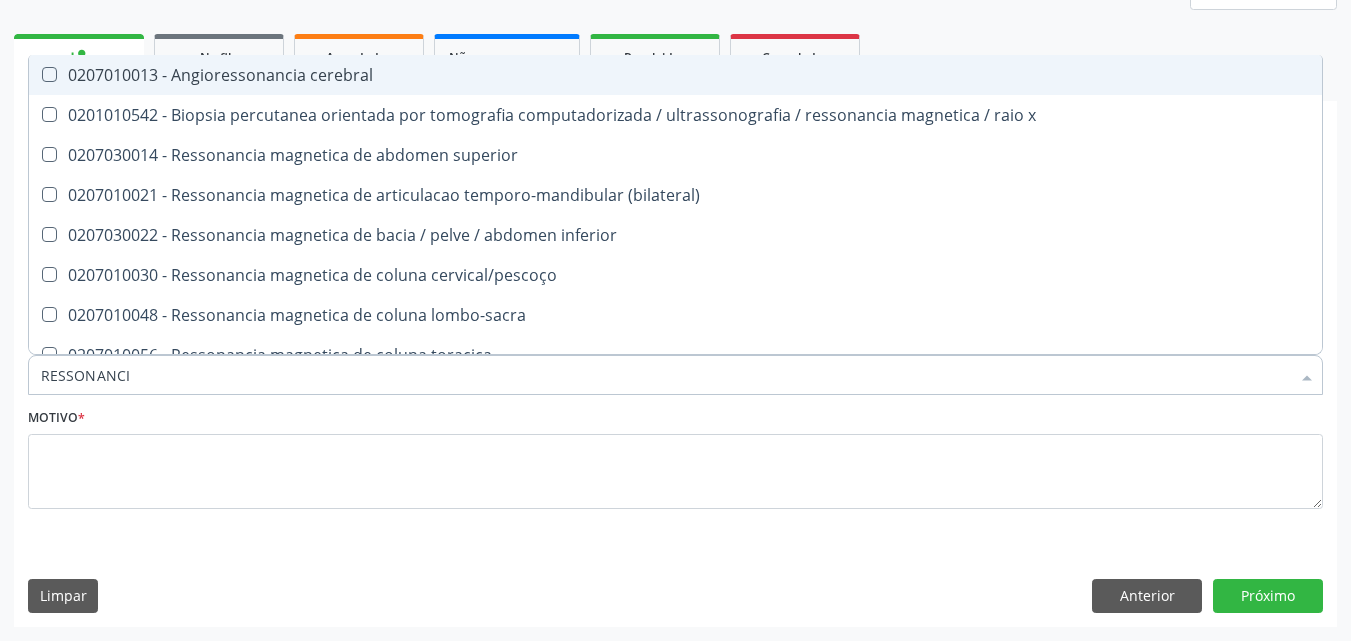 type on "RESSONANCIA" 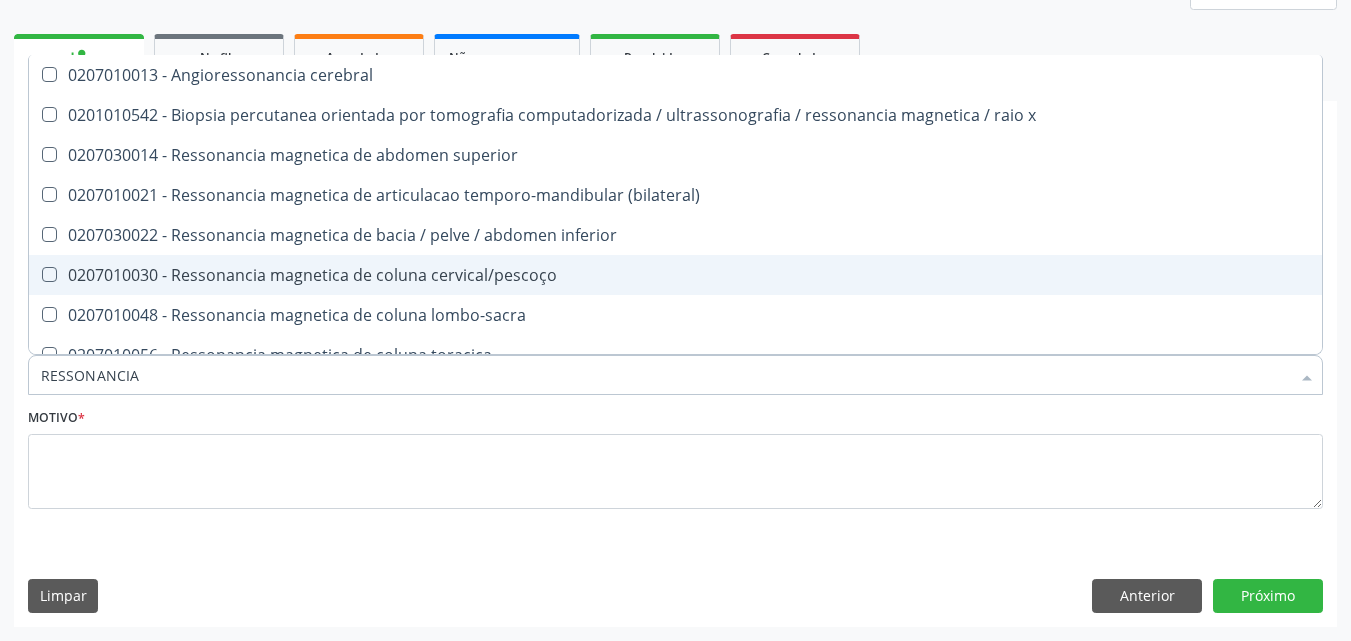 click on "0207010030 - Ressonancia magnetica de coluna cervical/pescoço" at bounding box center (675, 275) 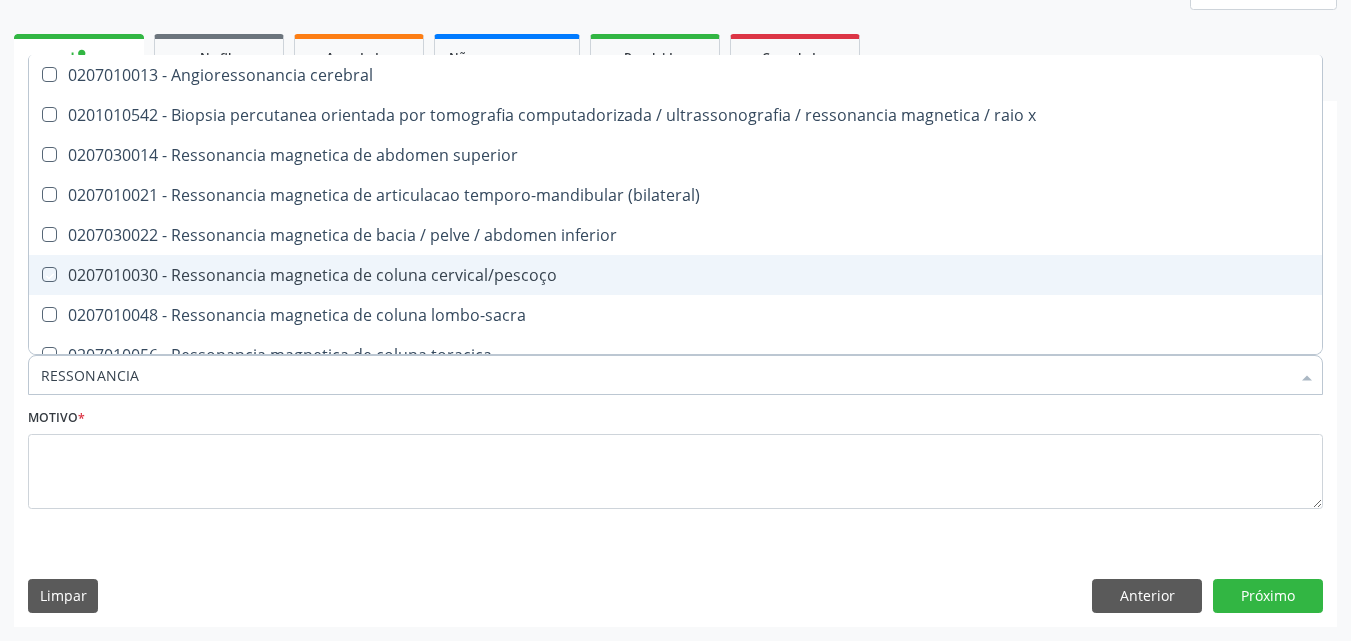 checkbox on "true" 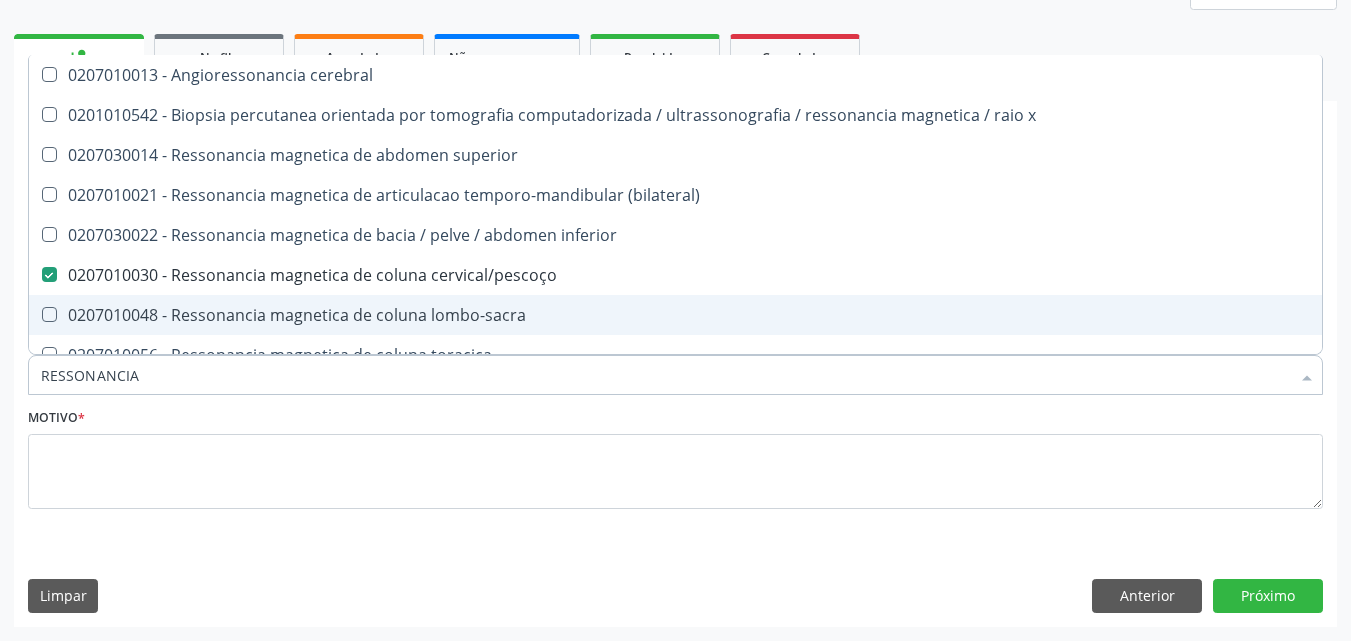 click on "0207010048 - Ressonancia magnetica de coluna lombo-sacra" at bounding box center (675, 315) 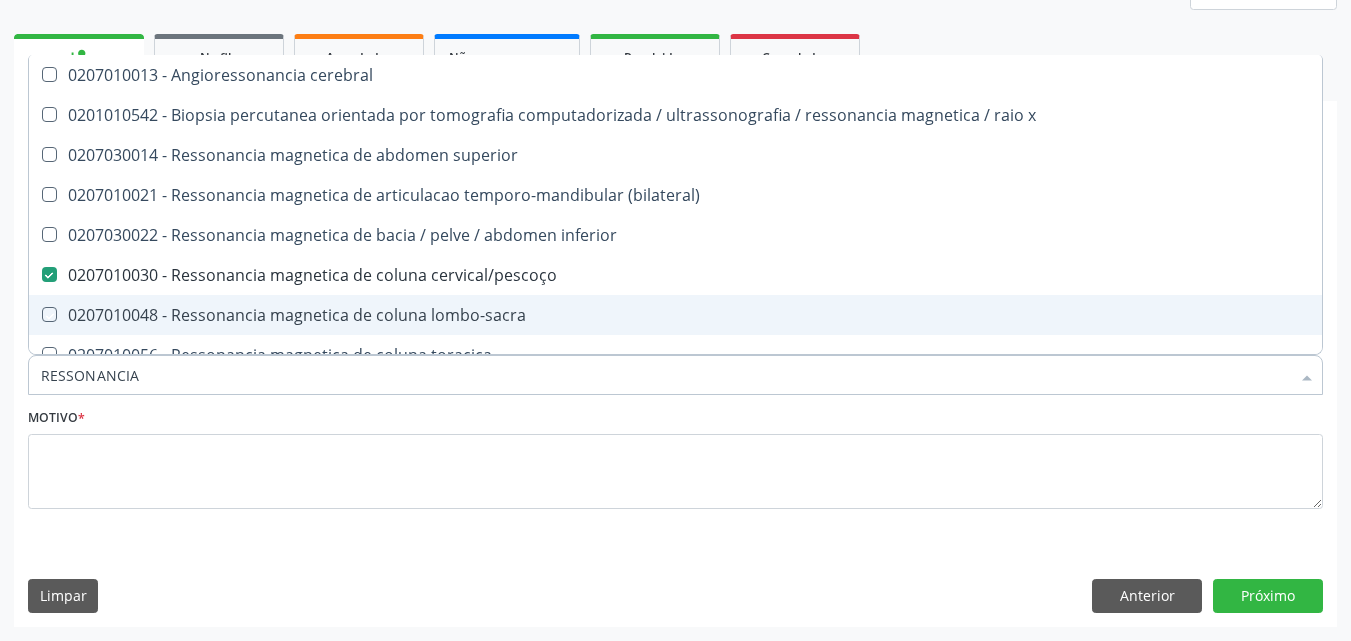 checkbox on "true" 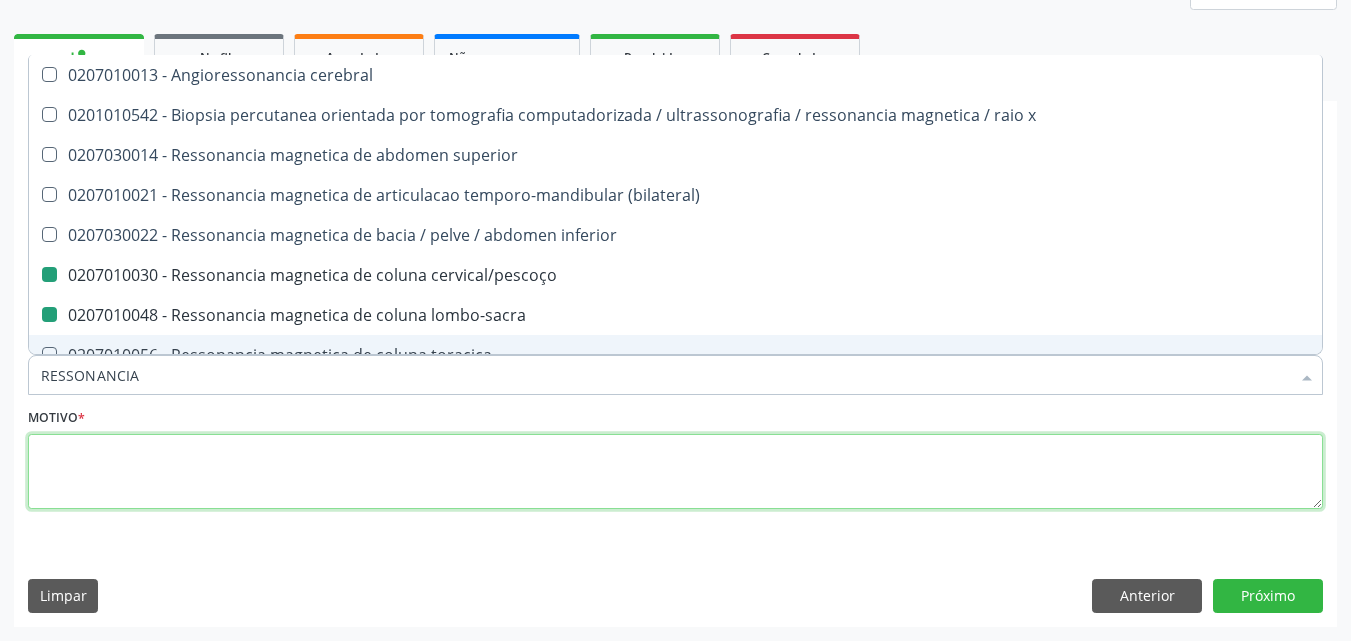 click at bounding box center [675, 472] 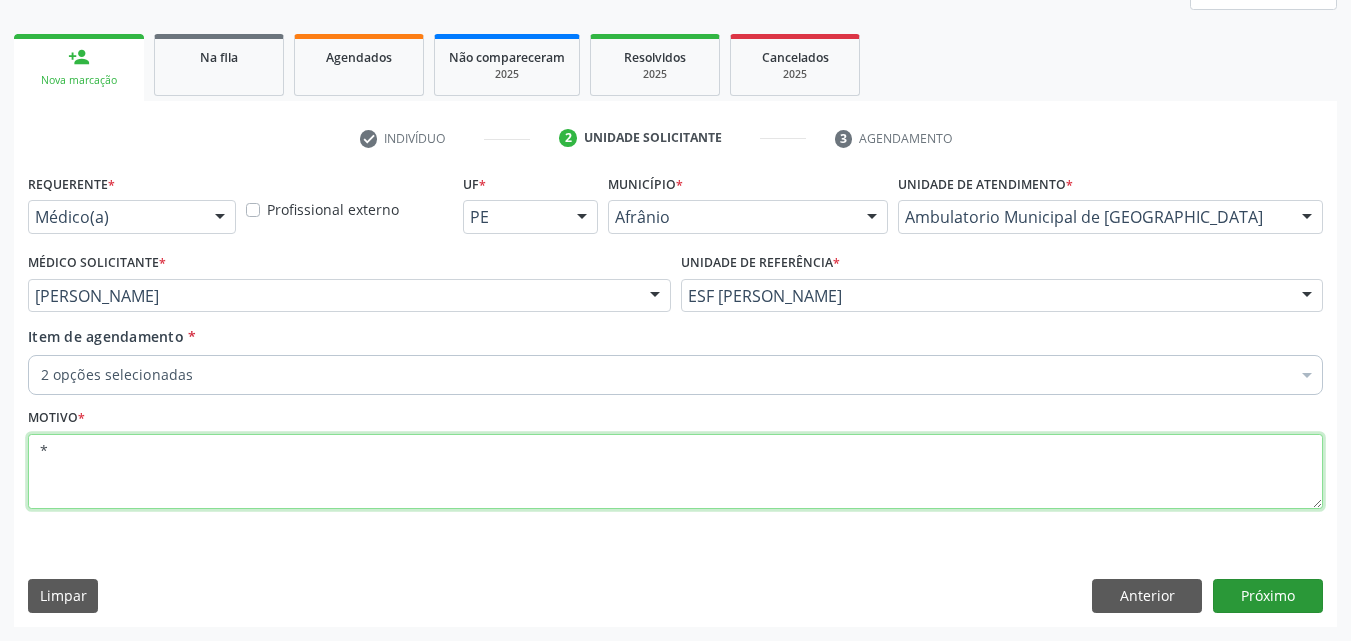 type on "*" 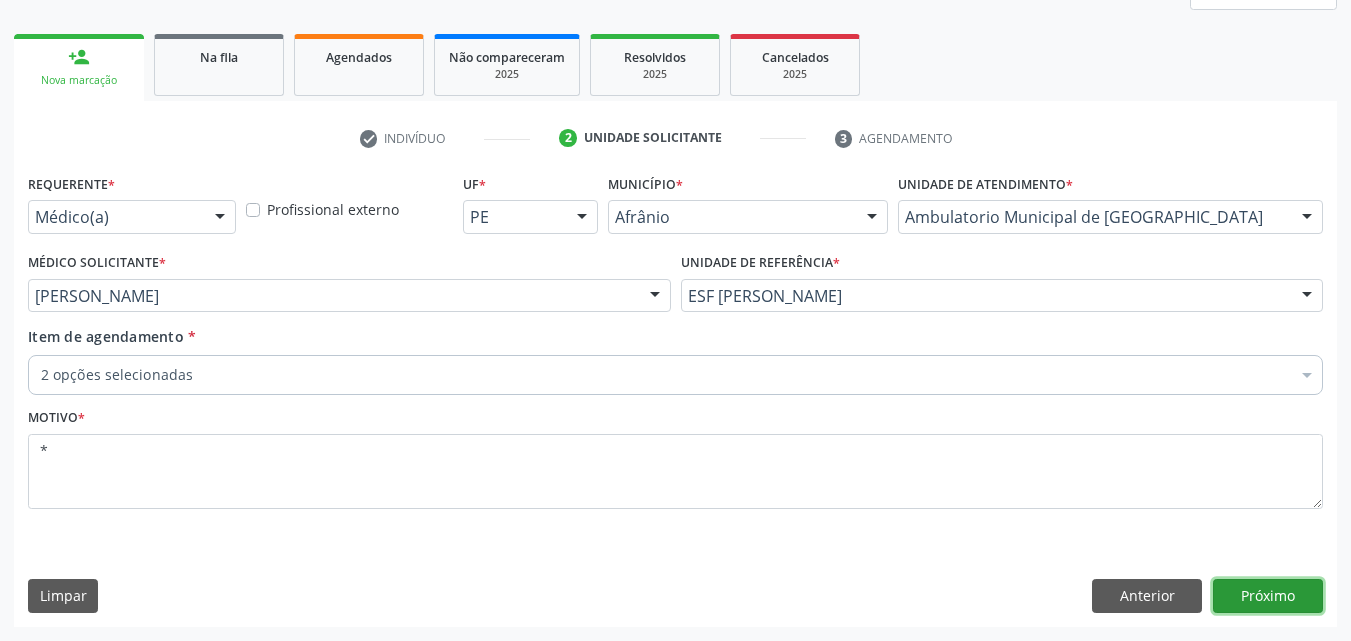 click on "Próximo" at bounding box center (1268, 596) 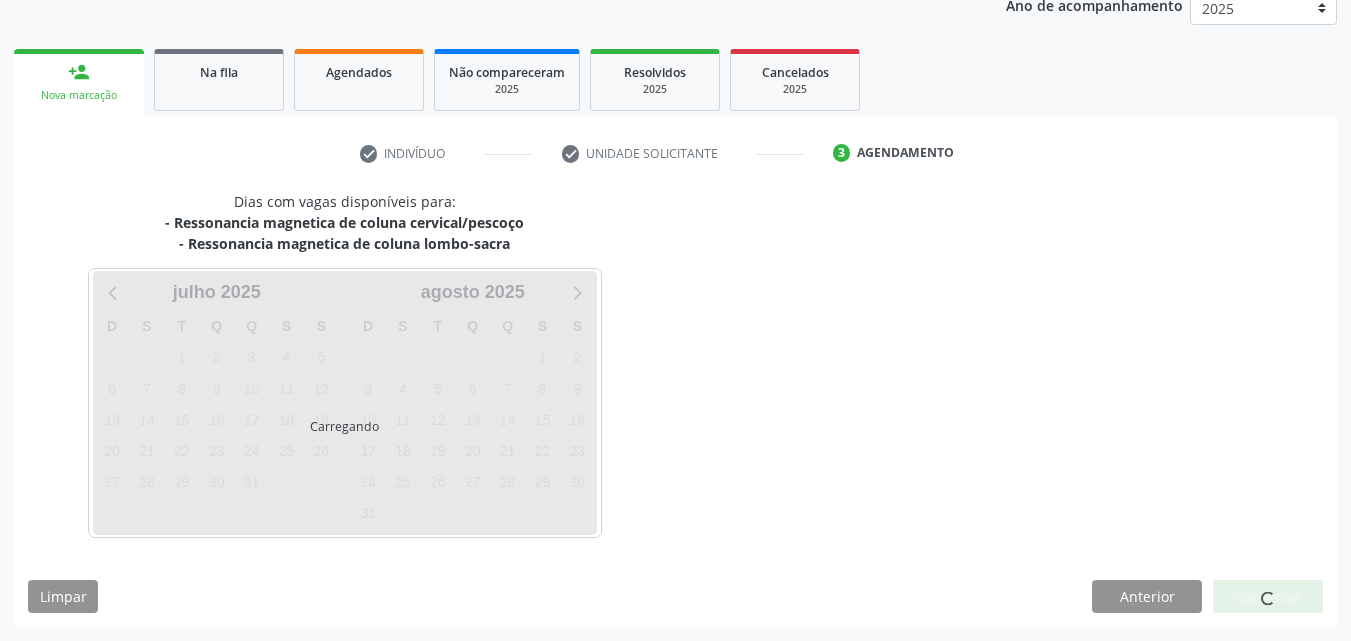 scroll, scrollTop: 250, scrollLeft: 0, axis: vertical 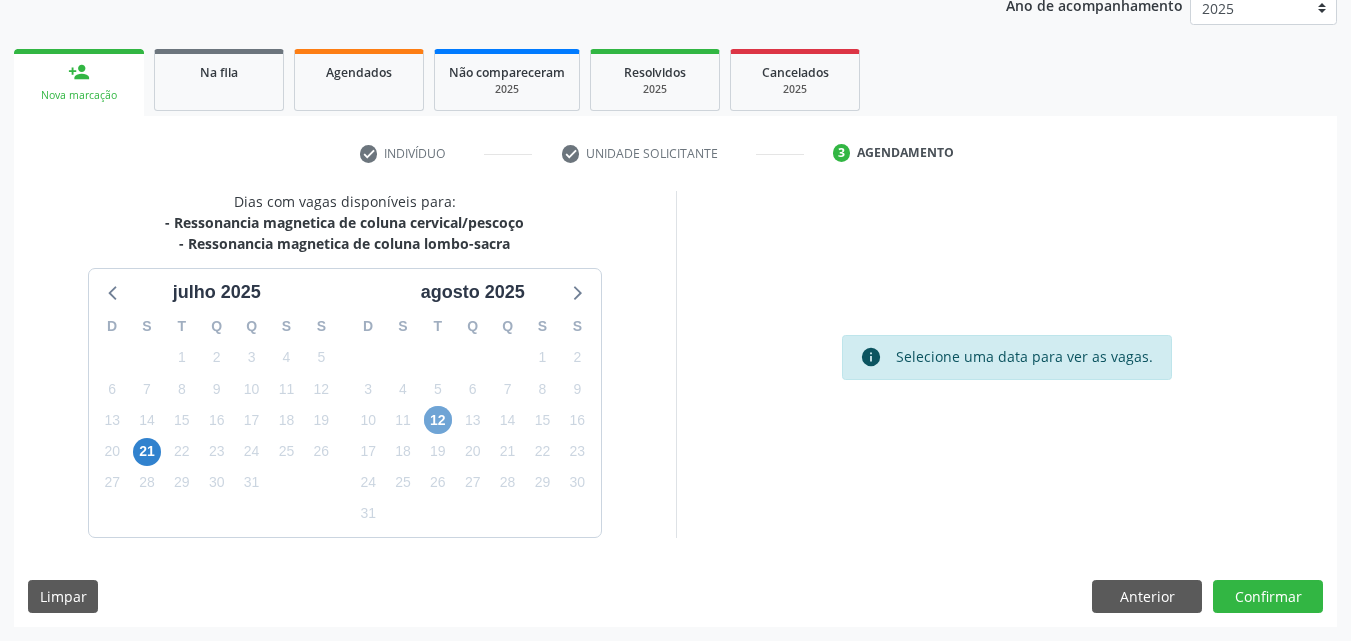 click on "12" at bounding box center (438, 420) 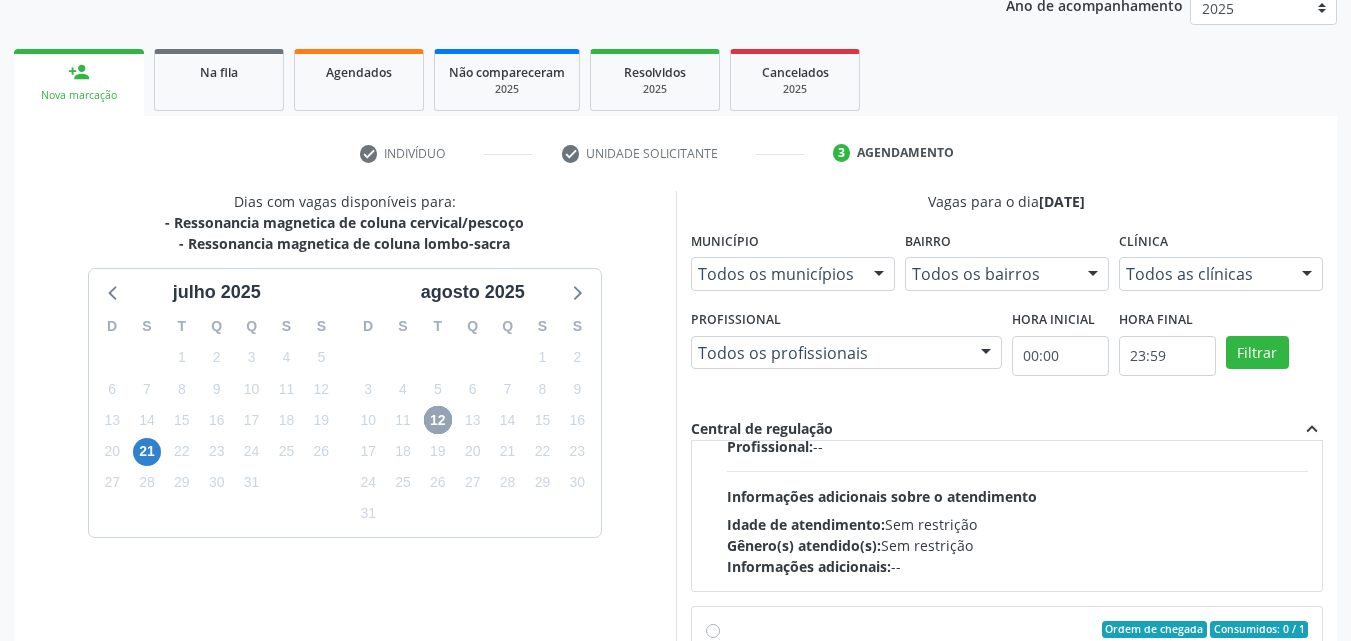 scroll, scrollTop: 315, scrollLeft: 0, axis: vertical 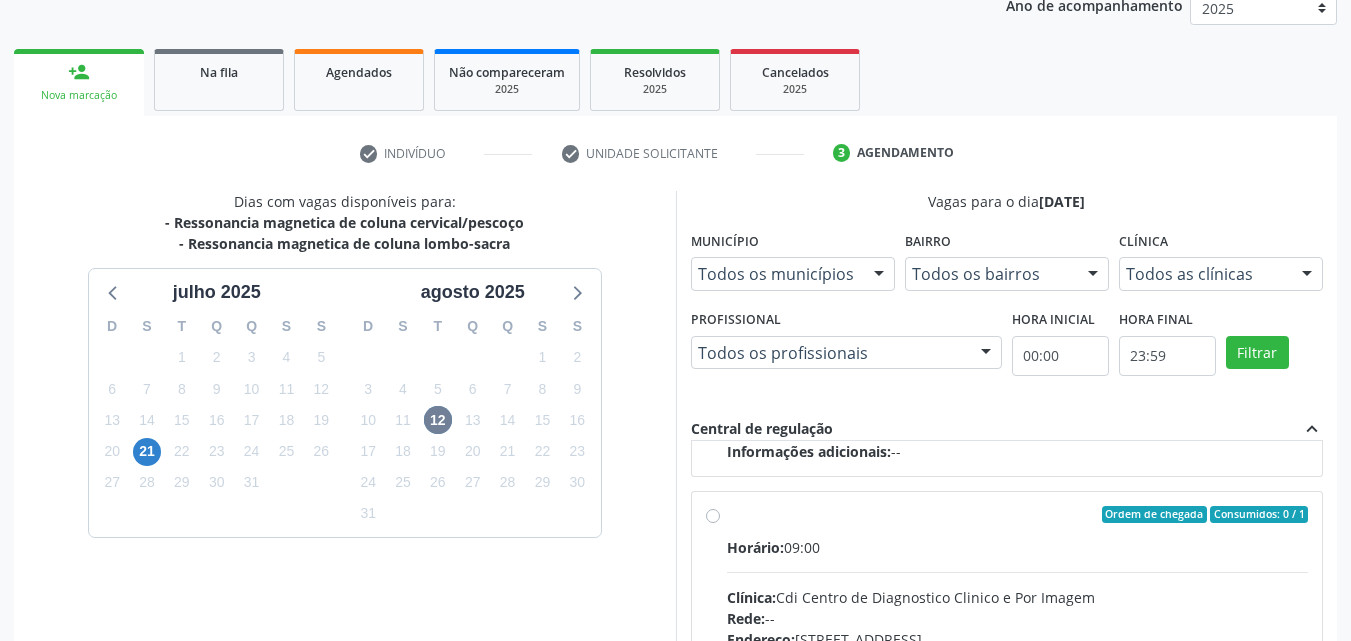 click on "Ordem de chegada
Consumidos: 0 / 1
Horário:   09:00
Clínica:  Cdi Centro de Diagnostico Clinico e Por Imagem
Rede:
--
Endereço:   Sala C, nº 7, Centro, Petrolina - PE
Telefone:   --
Profissional:
--
Informações adicionais sobre o atendimento
Idade de atendimento:
Sem restrição
Gênero(s) atendido(s):
Sem restrição
Informações adicionais:
--" at bounding box center [1018, 659] 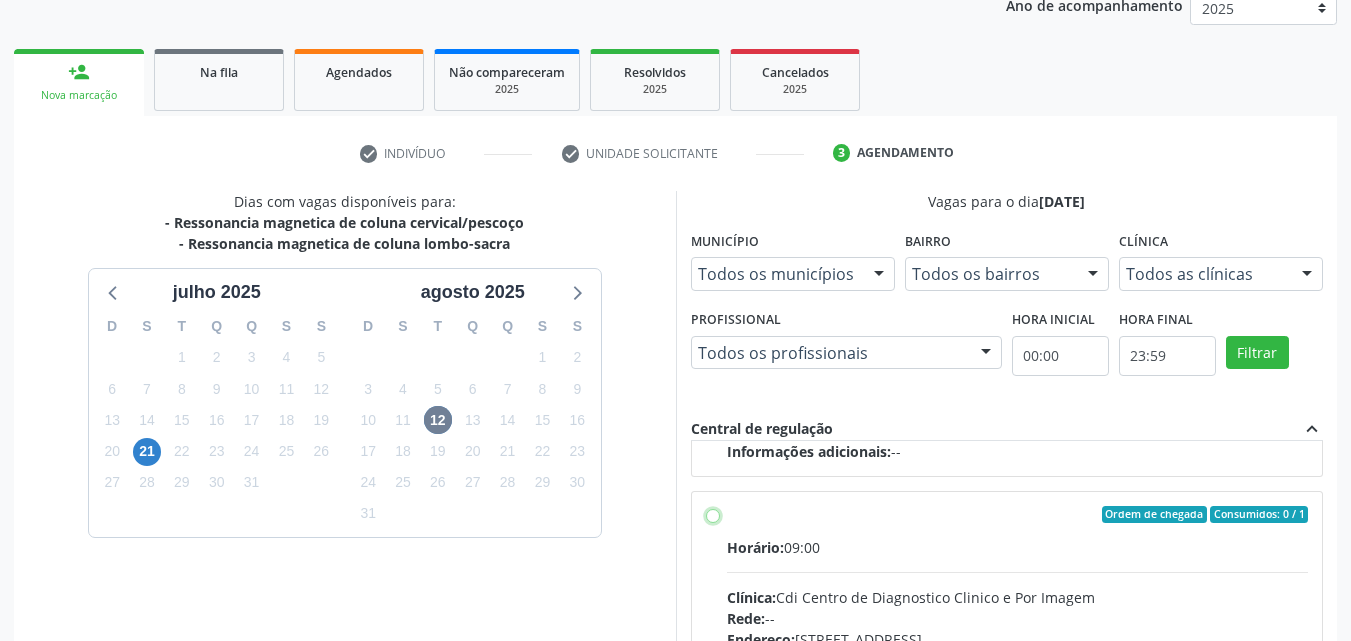 click on "Ordem de chegada
Consumidos: 0 / 1
Horário:   09:00
Clínica:  Cdi Centro de Diagnostico Clinico e Por Imagem
Rede:
--
Endereço:   Sala C, nº 7, Centro, Petrolina - PE
Telefone:   --
Profissional:
--
Informações adicionais sobre o atendimento
Idade de atendimento:
Sem restrição
Gênero(s) atendido(s):
Sem restrição
Informações adicionais:
--" at bounding box center [713, 515] 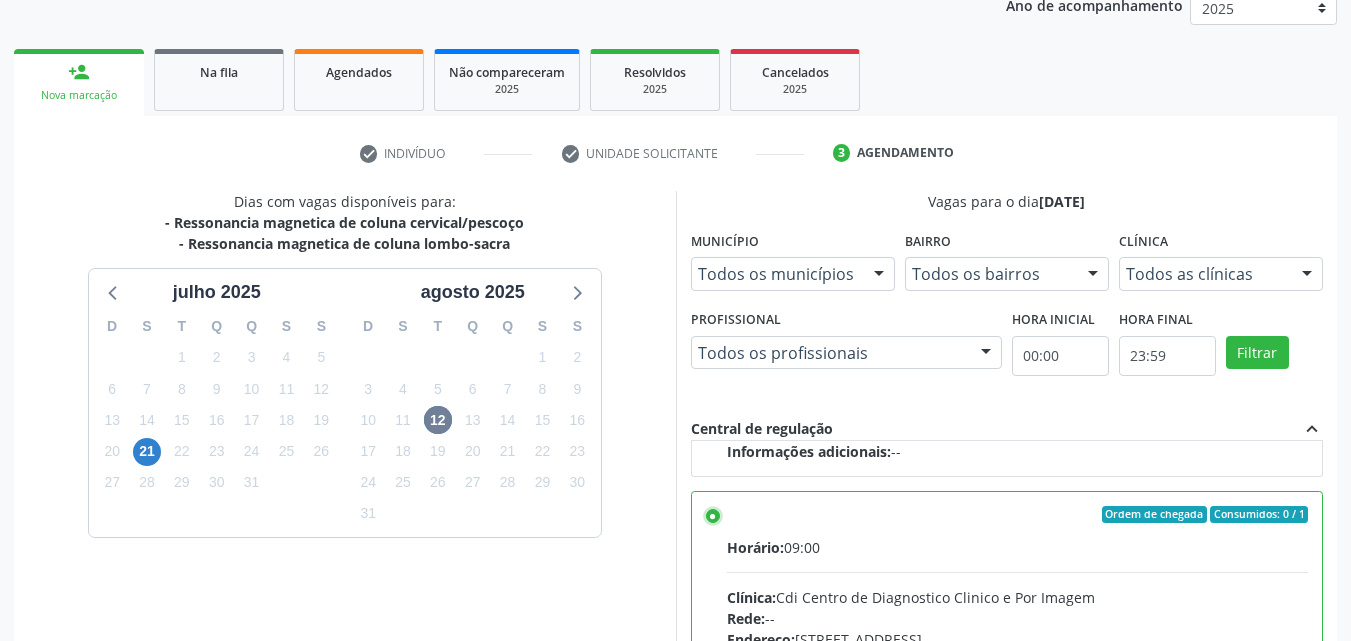 scroll, scrollTop: 450, scrollLeft: 0, axis: vertical 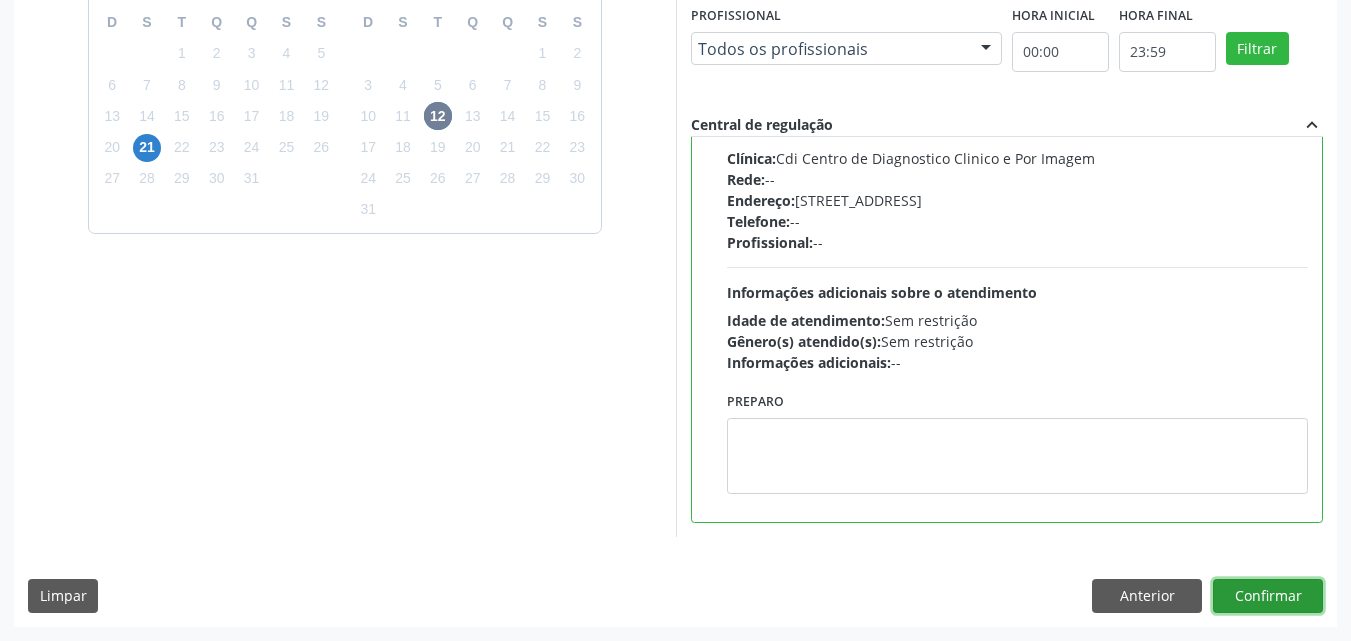 click on "Confirmar" at bounding box center [1268, 596] 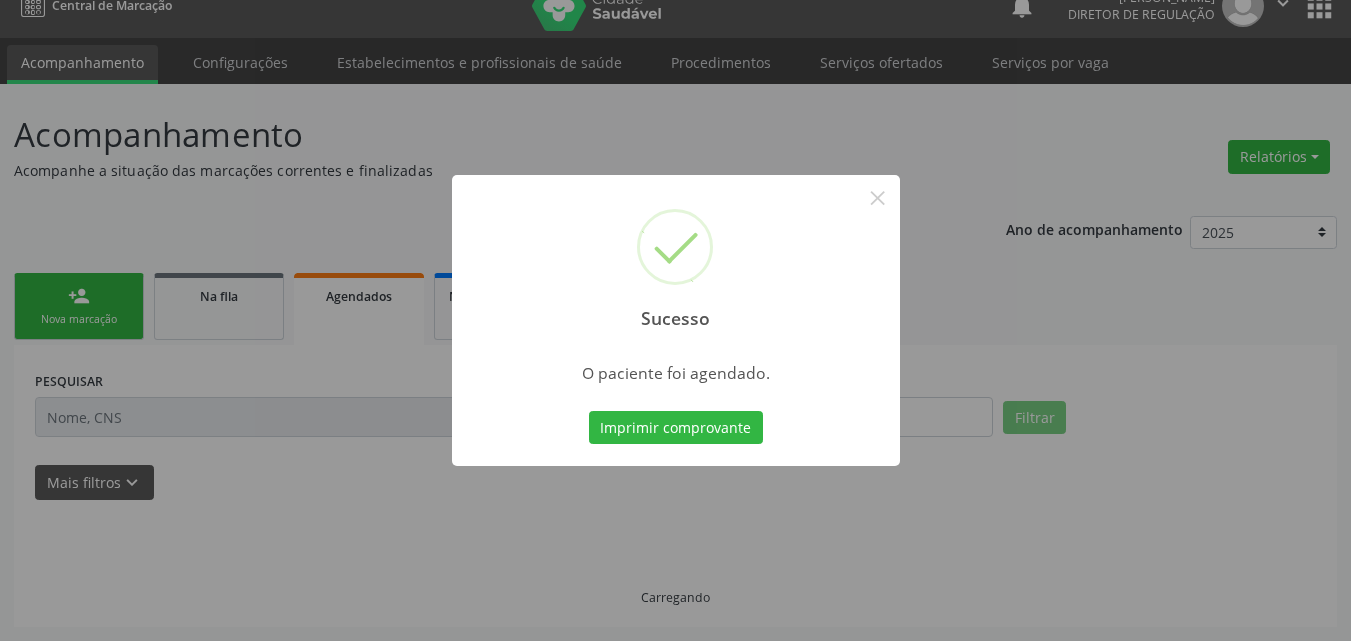 scroll, scrollTop: 26, scrollLeft: 0, axis: vertical 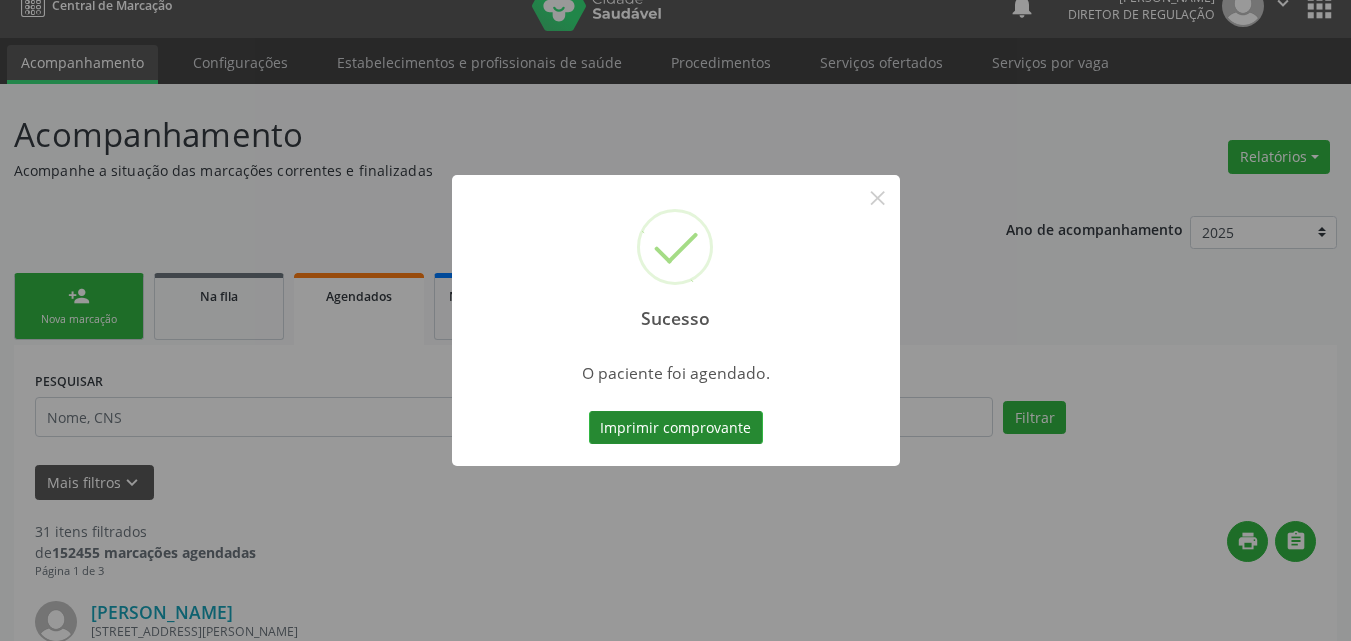 click on "Imprimir comprovante" at bounding box center (676, 428) 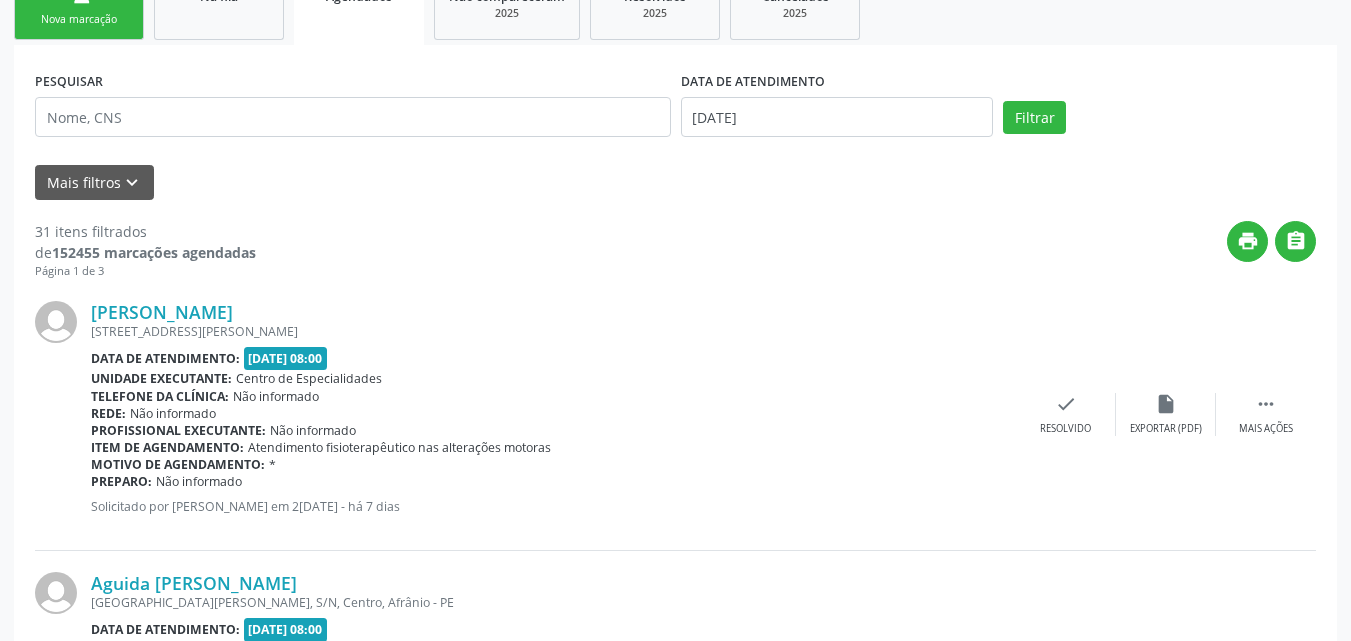 scroll, scrollTop: 0, scrollLeft: 0, axis: both 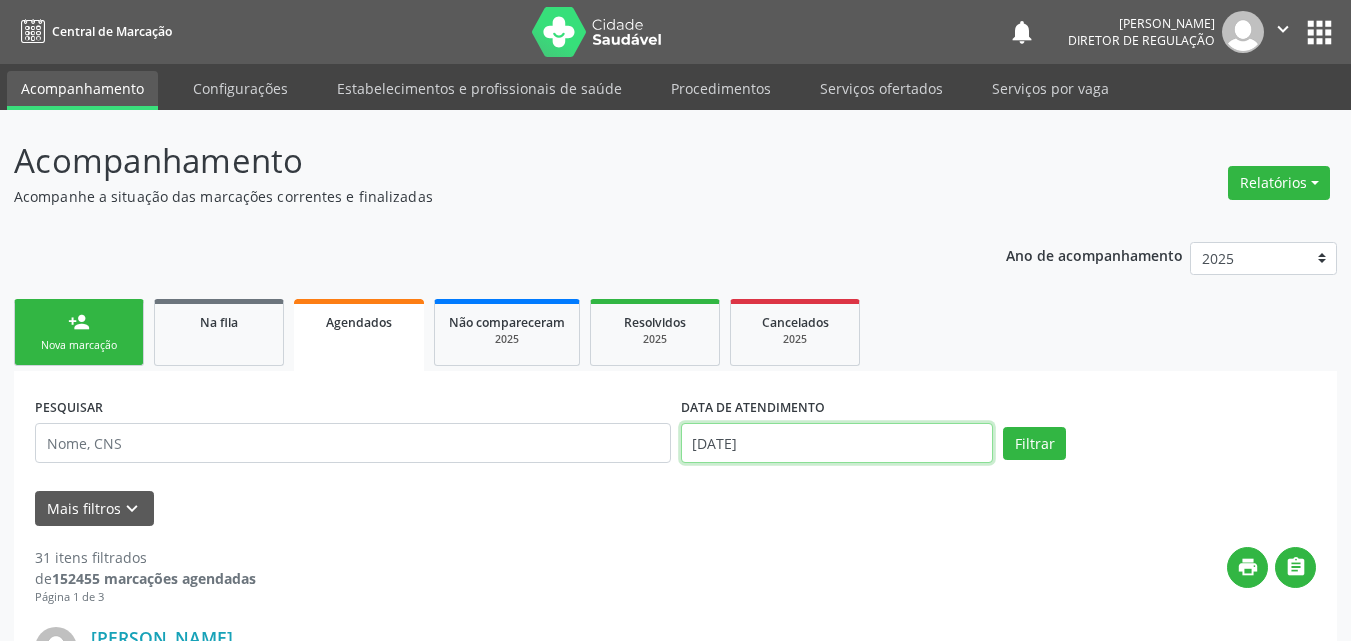 click on "2[DATE]" at bounding box center (837, 443) 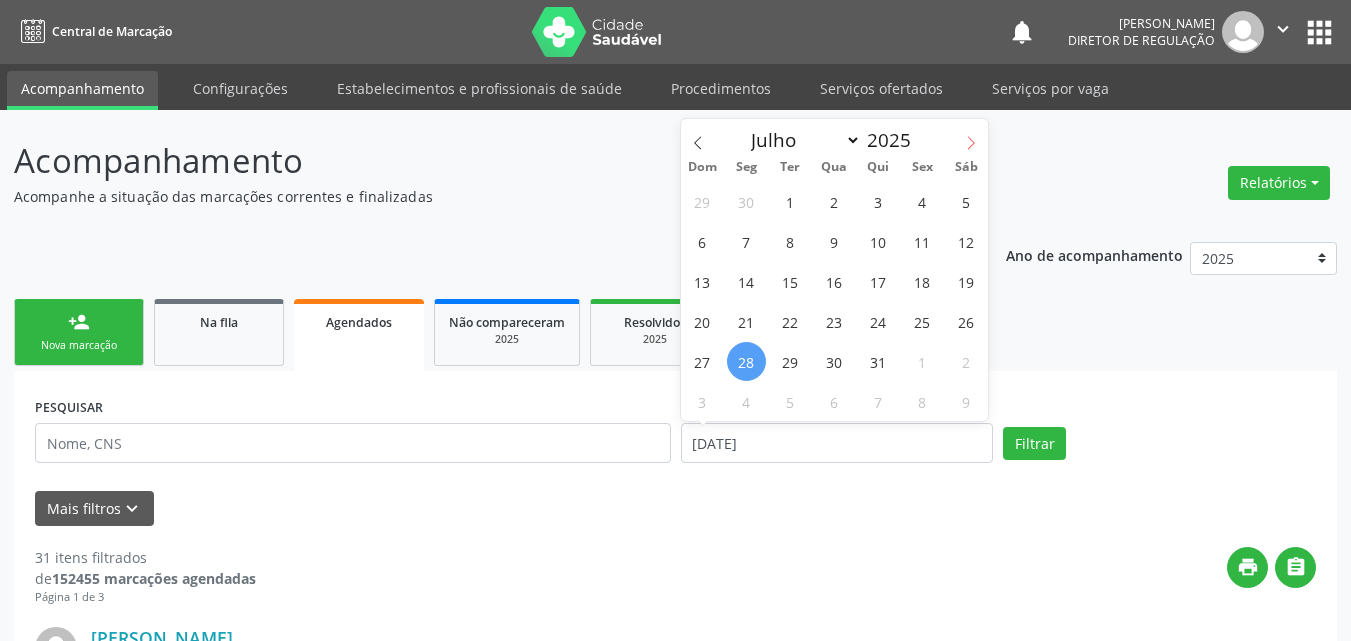 click 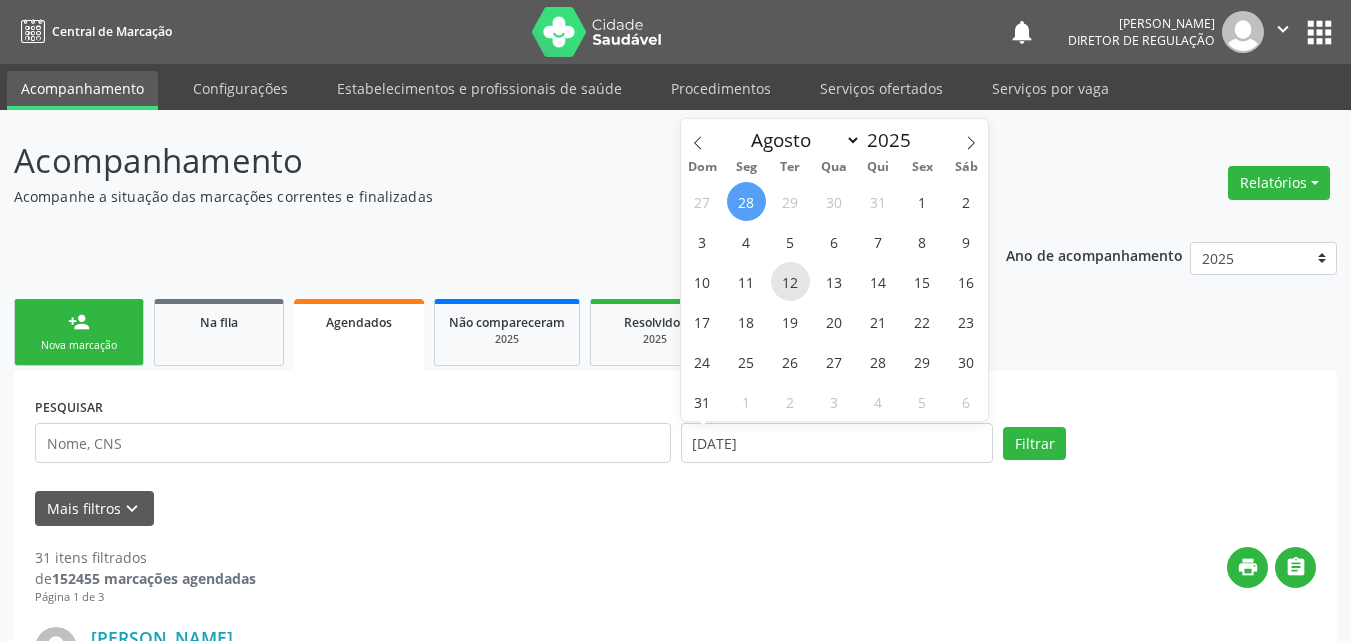 click on "12" at bounding box center [790, 281] 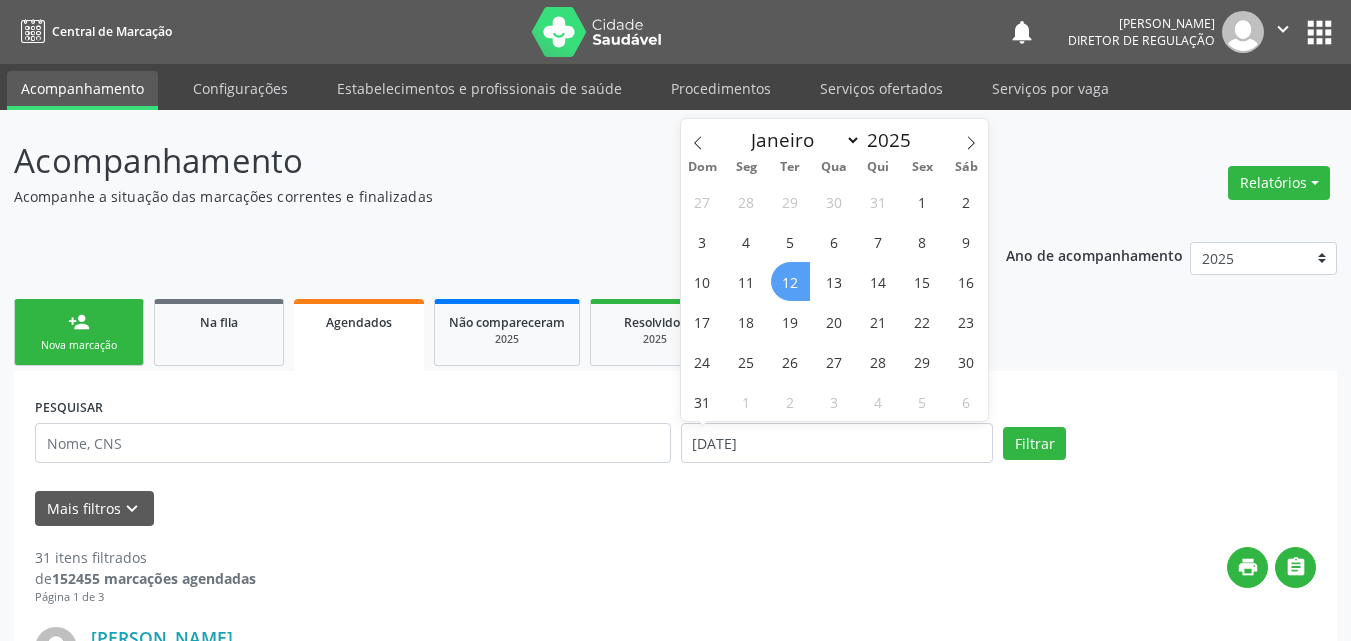 click on "12" at bounding box center (790, 281) 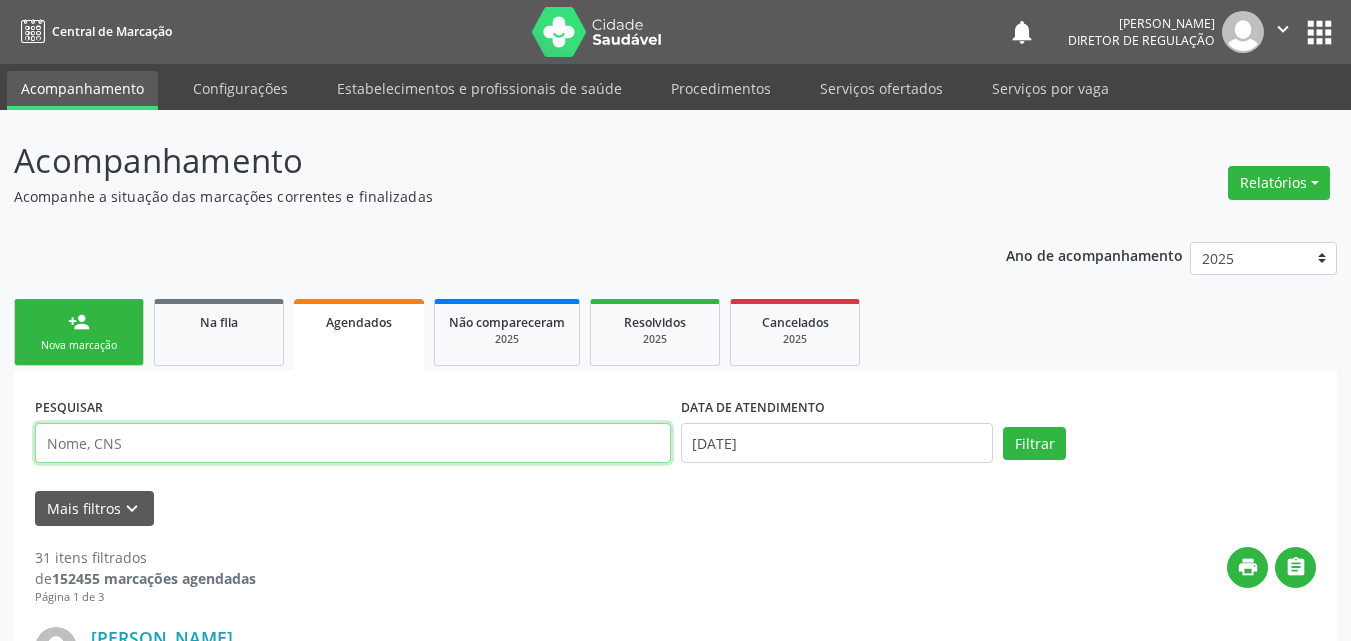 click at bounding box center [353, 443] 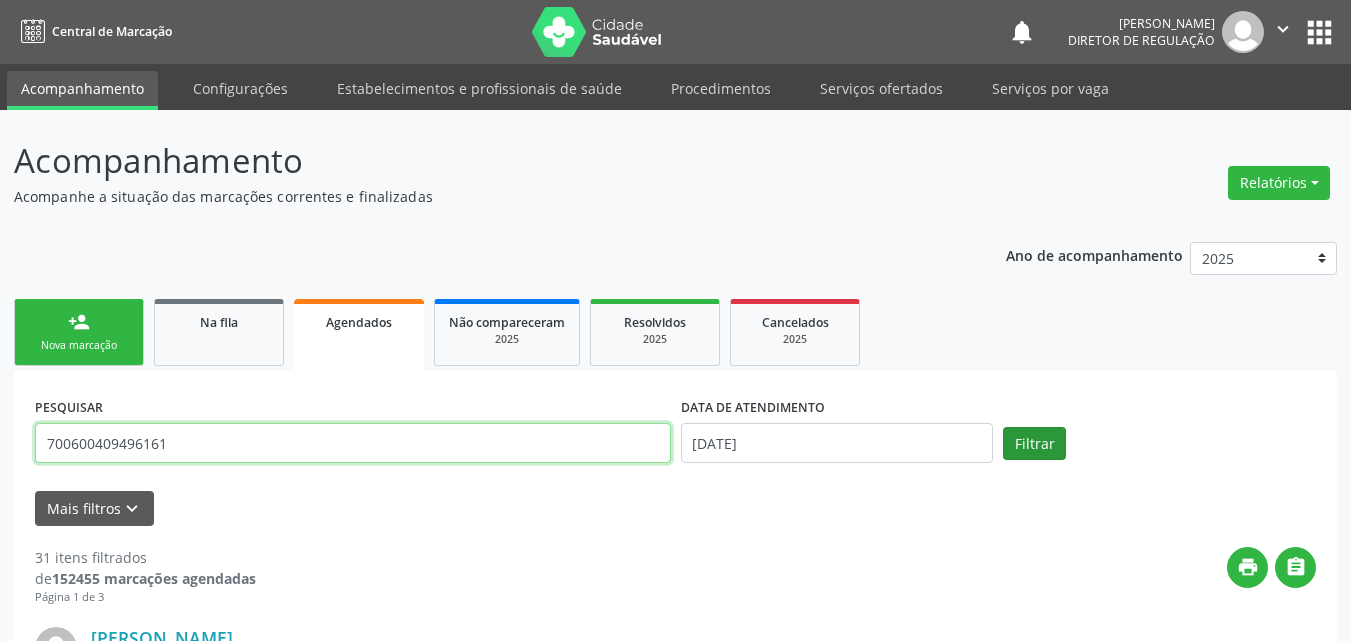 type on "700600409496161" 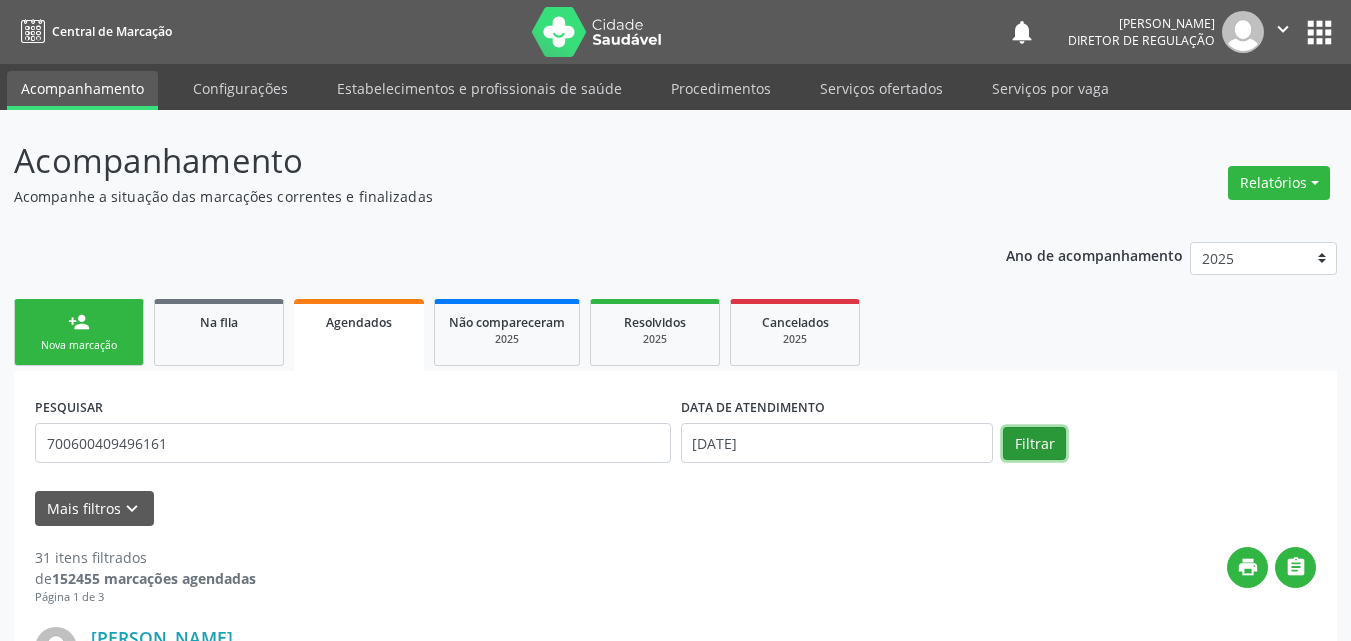 click on "Filtrar" at bounding box center [1034, 444] 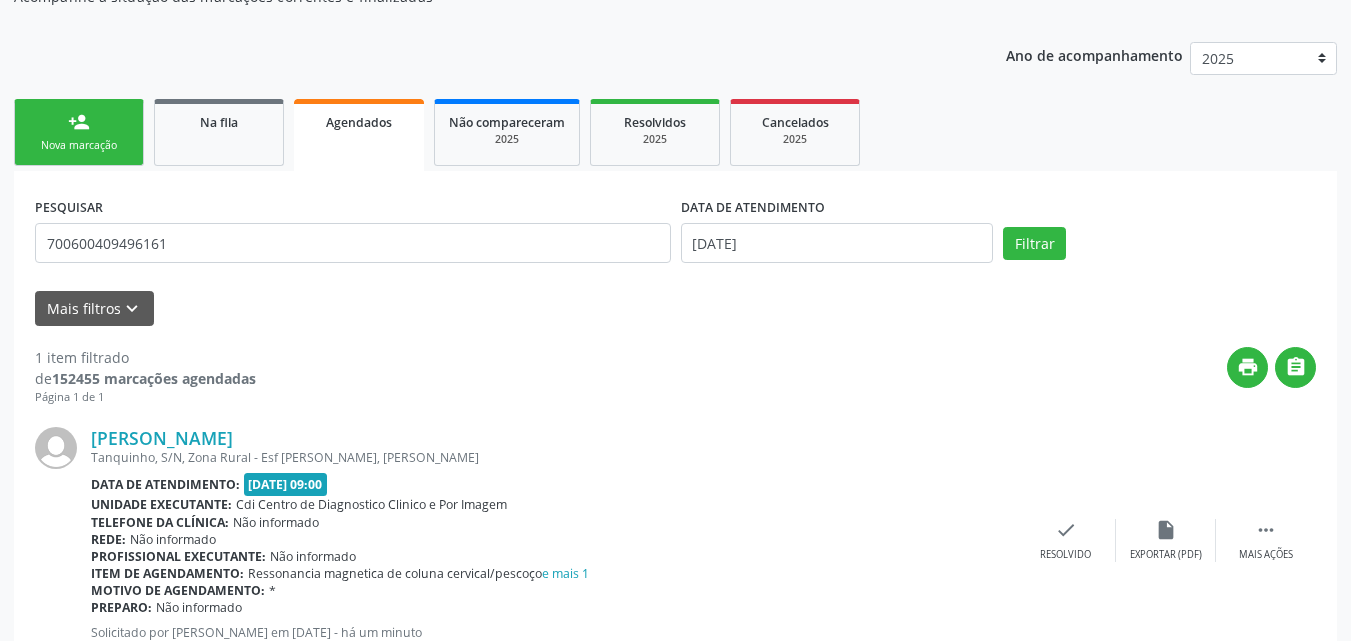 scroll, scrollTop: 270, scrollLeft: 0, axis: vertical 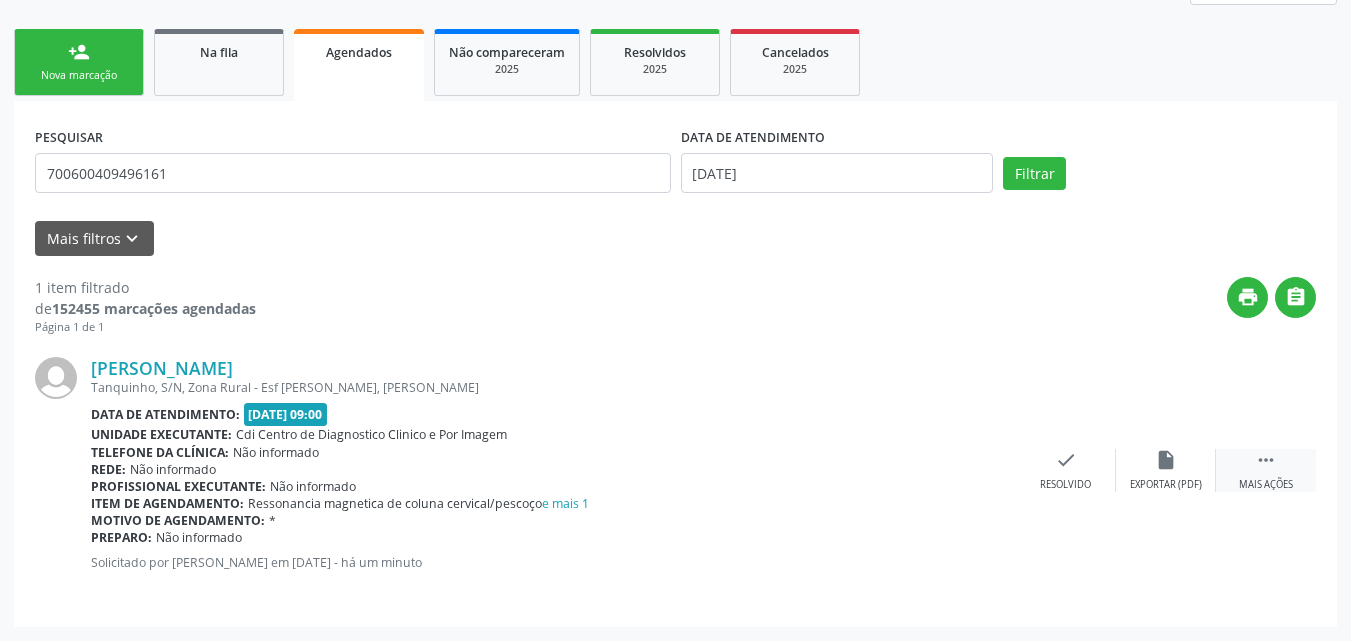 click on "" at bounding box center [1266, 460] 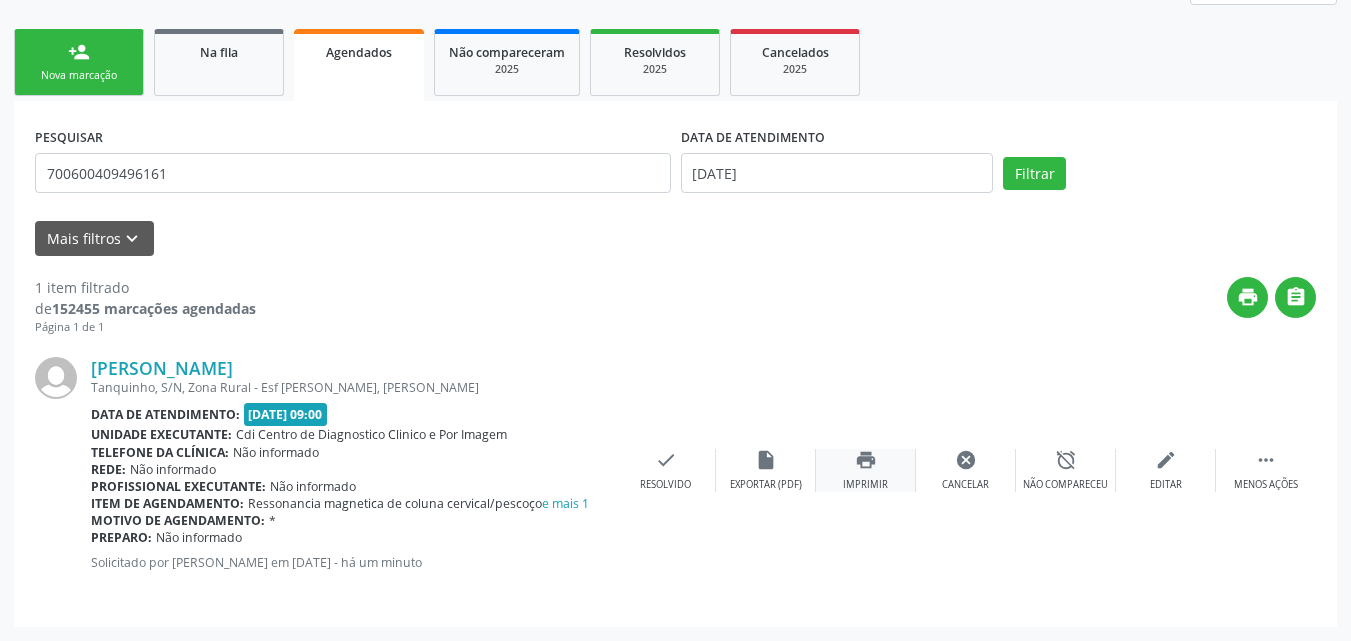 click on "print" at bounding box center [866, 460] 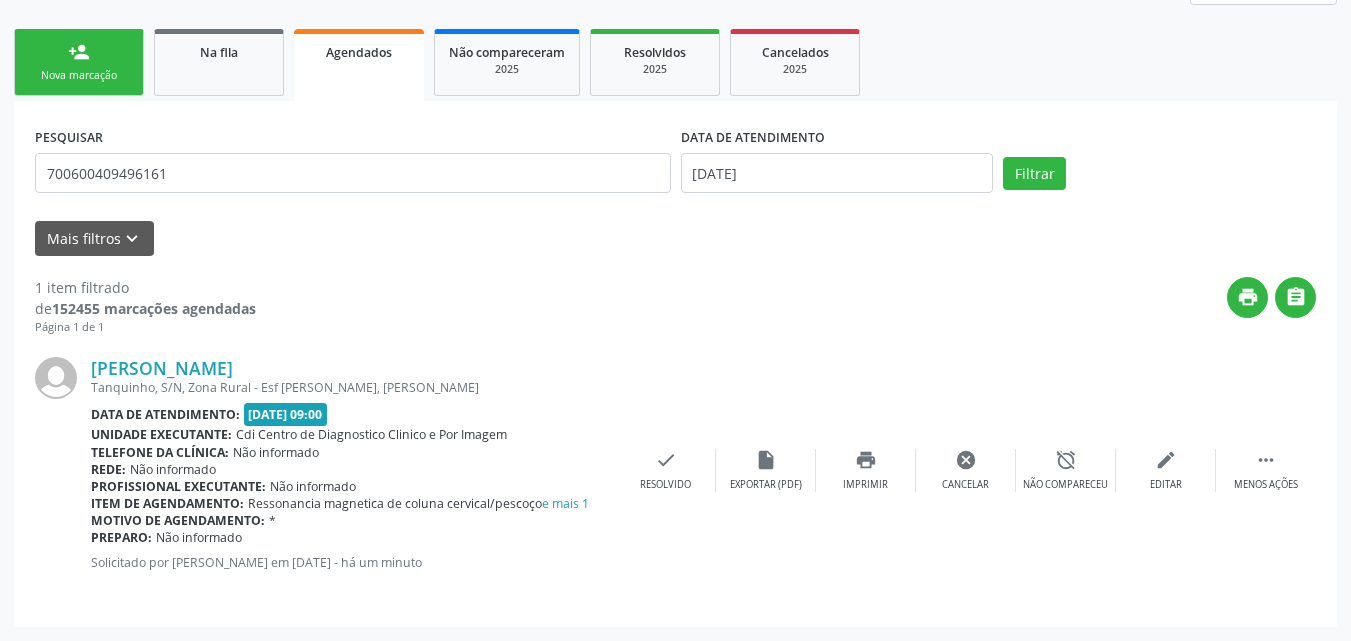 scroll, scrollTop: 0, scrollLeft: 0, axis: both 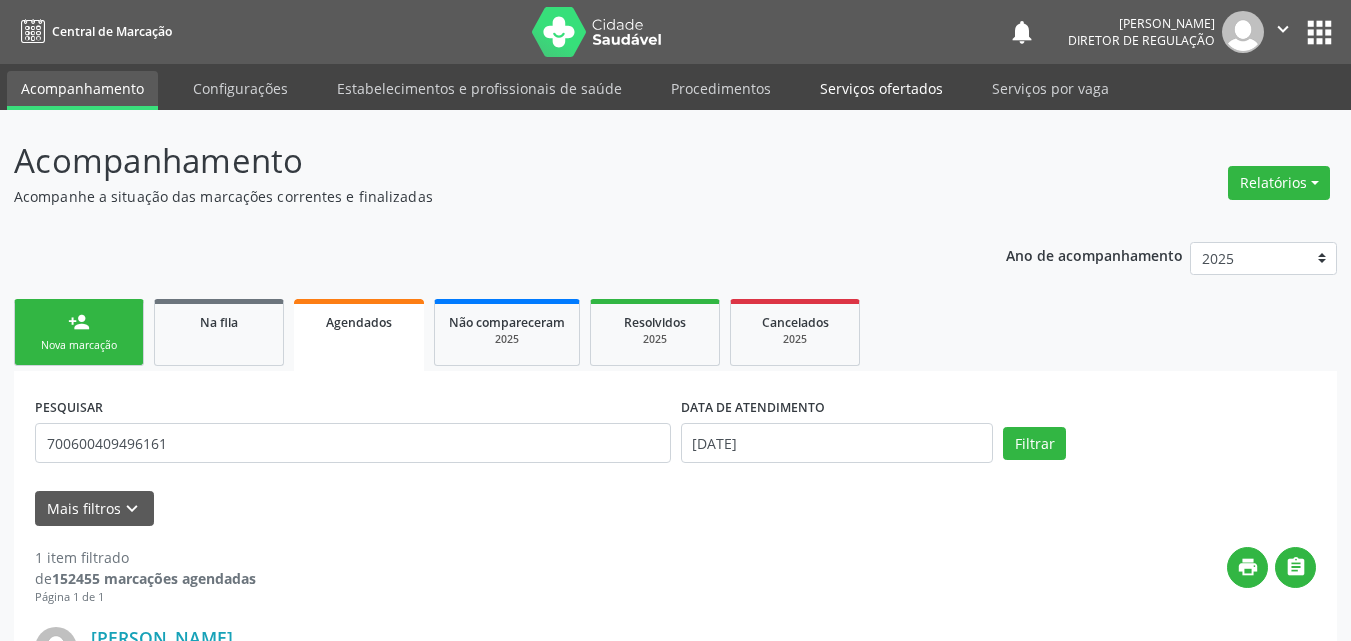 click on "Serviços ofertados" at bounding box center (881, 88) 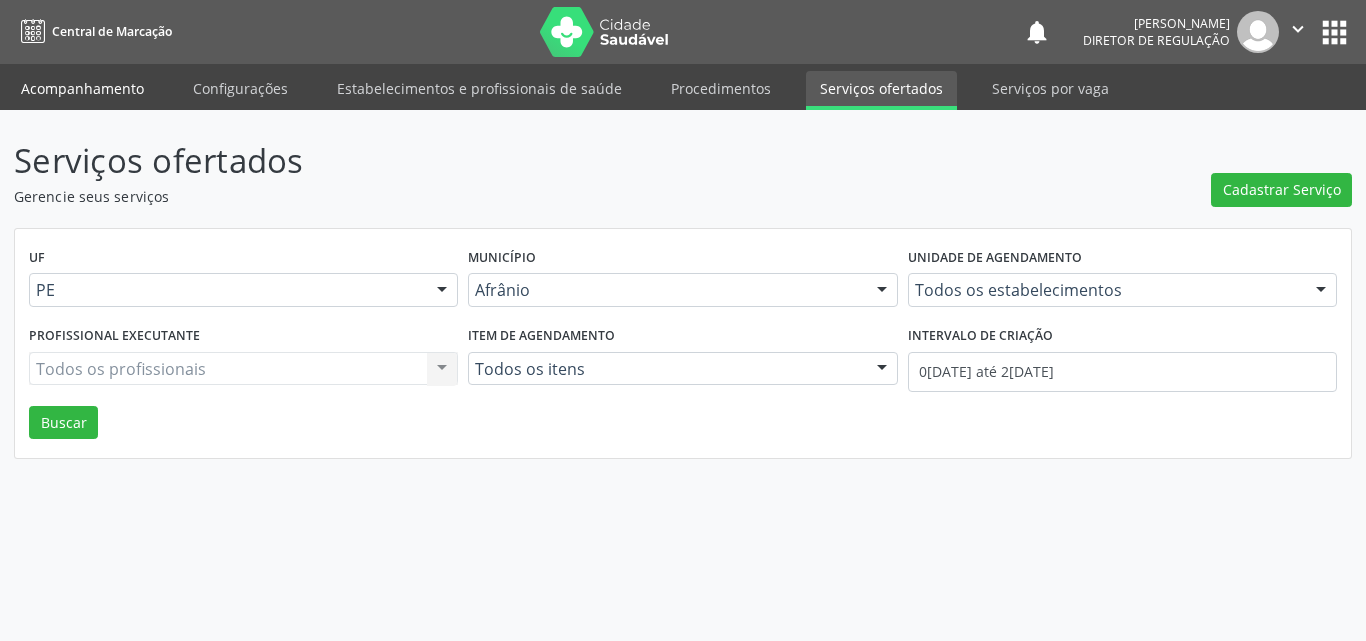 click on "Acompanhamento" at bounding box center (82, 88) 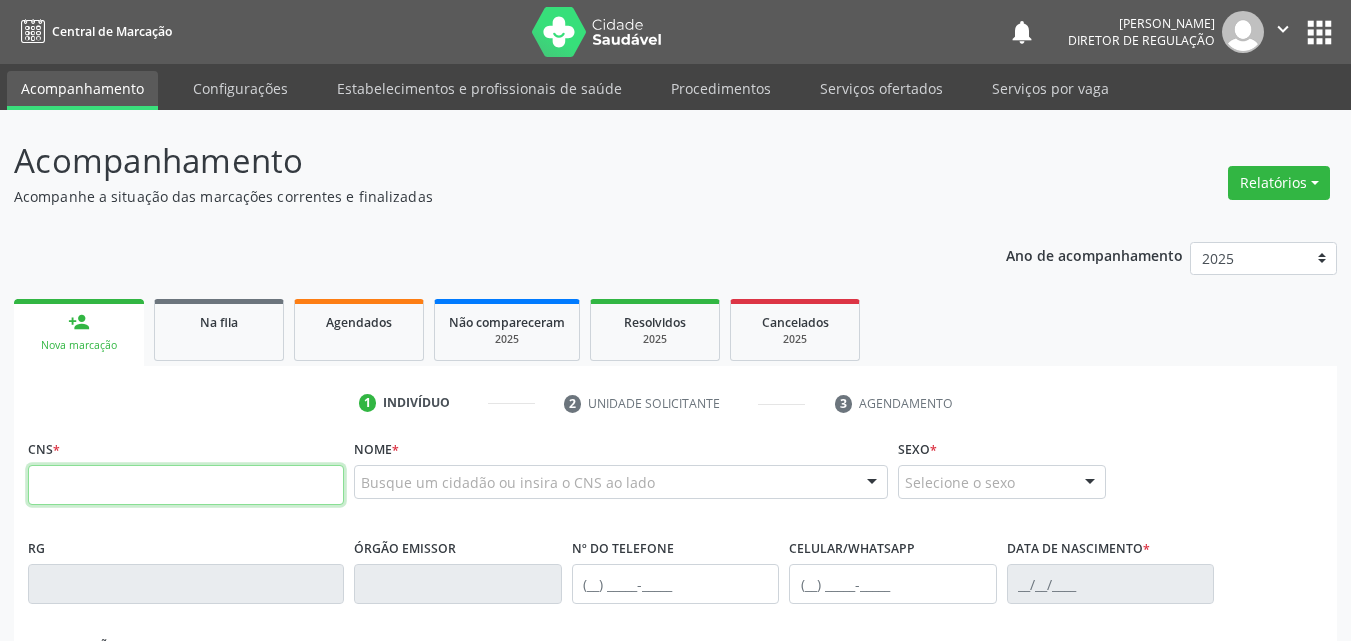 click at bounding box center [186, 485] 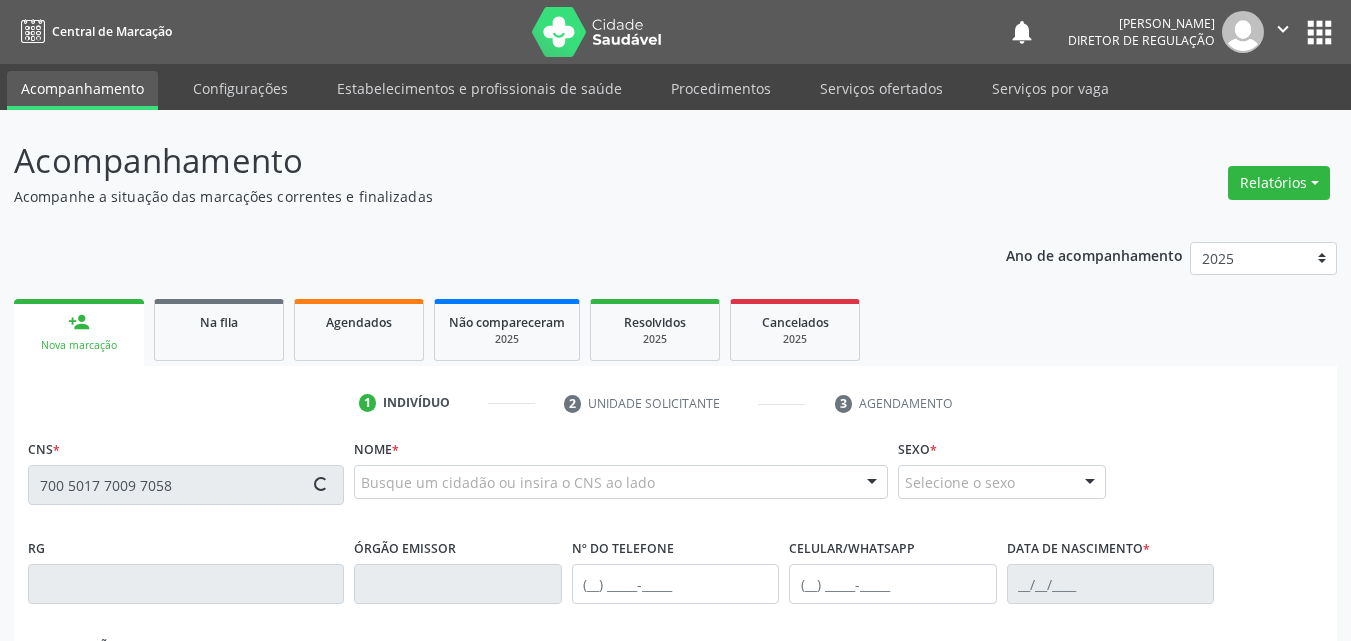 type on "700 5017 7009 7058" 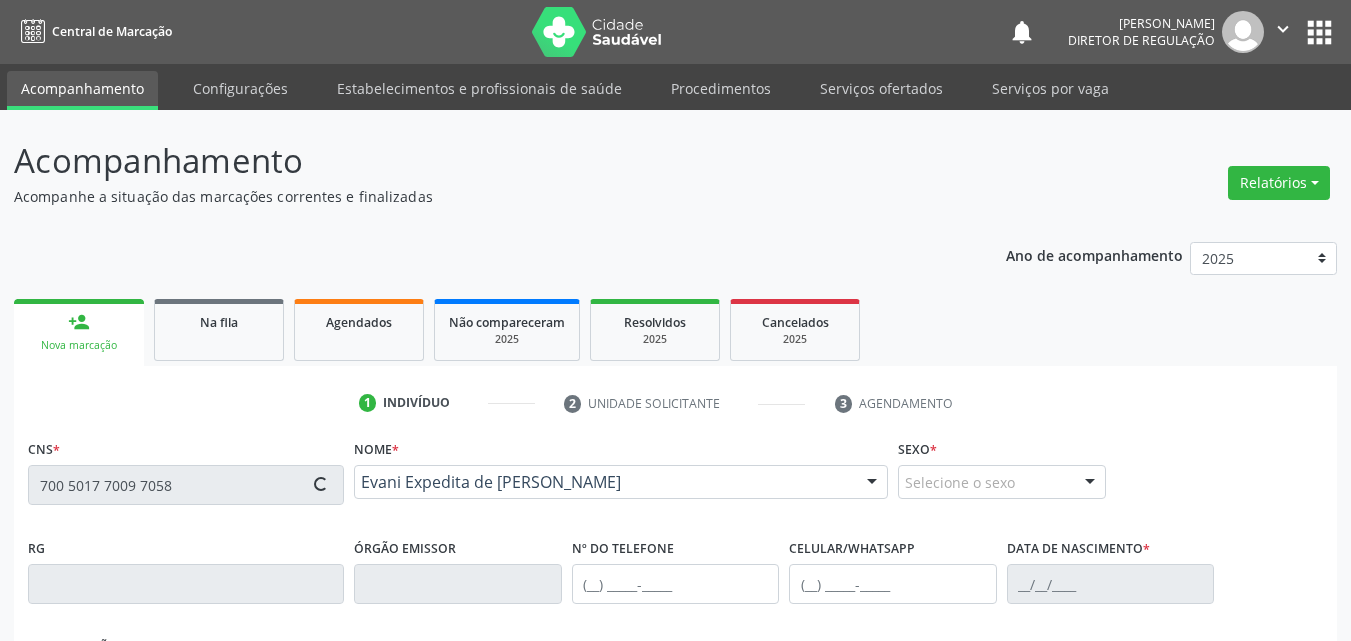 type on "(87) 98824-0672" 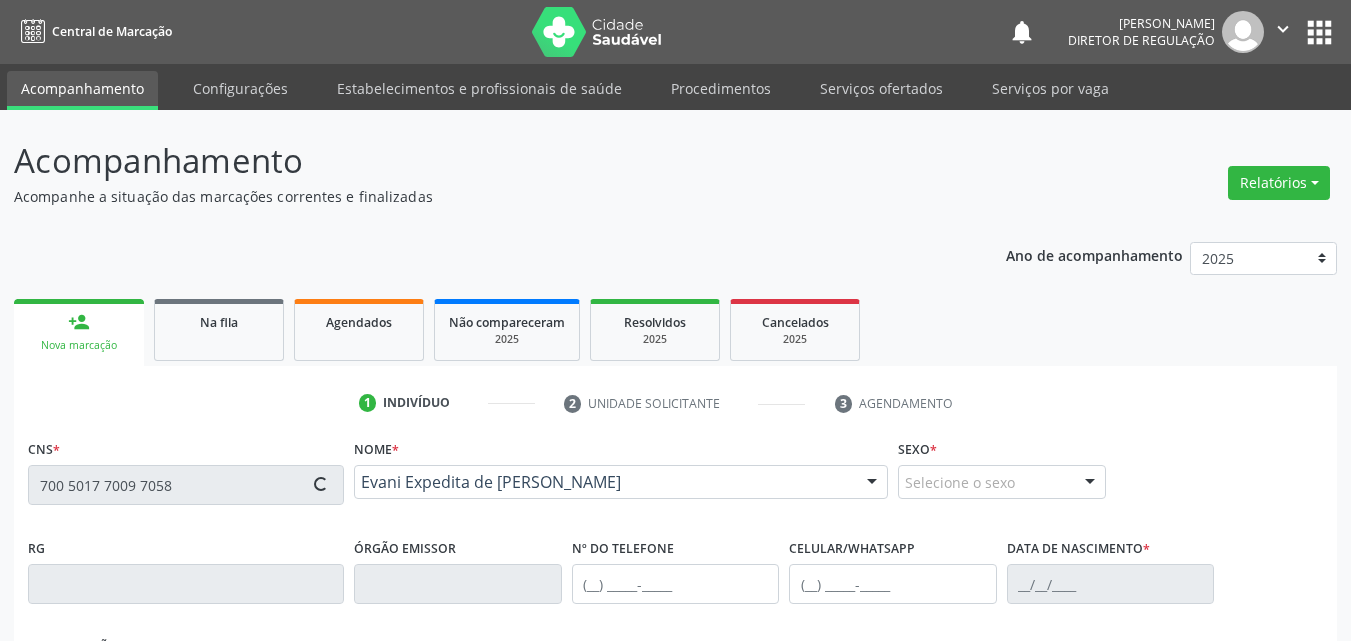 type on "(87) 98824-0672" 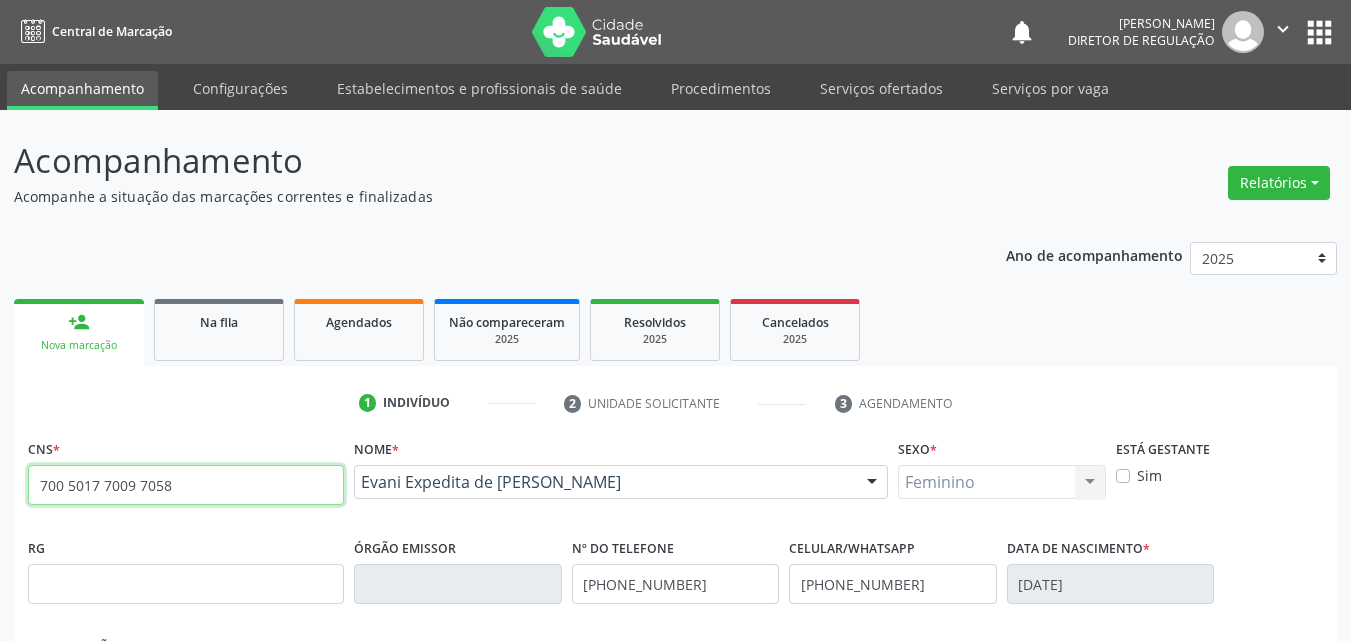 drag, startPoint x: 174, startPoint y: 483, endPoint x: 0, endPoint y: 468, distance: 174.64536 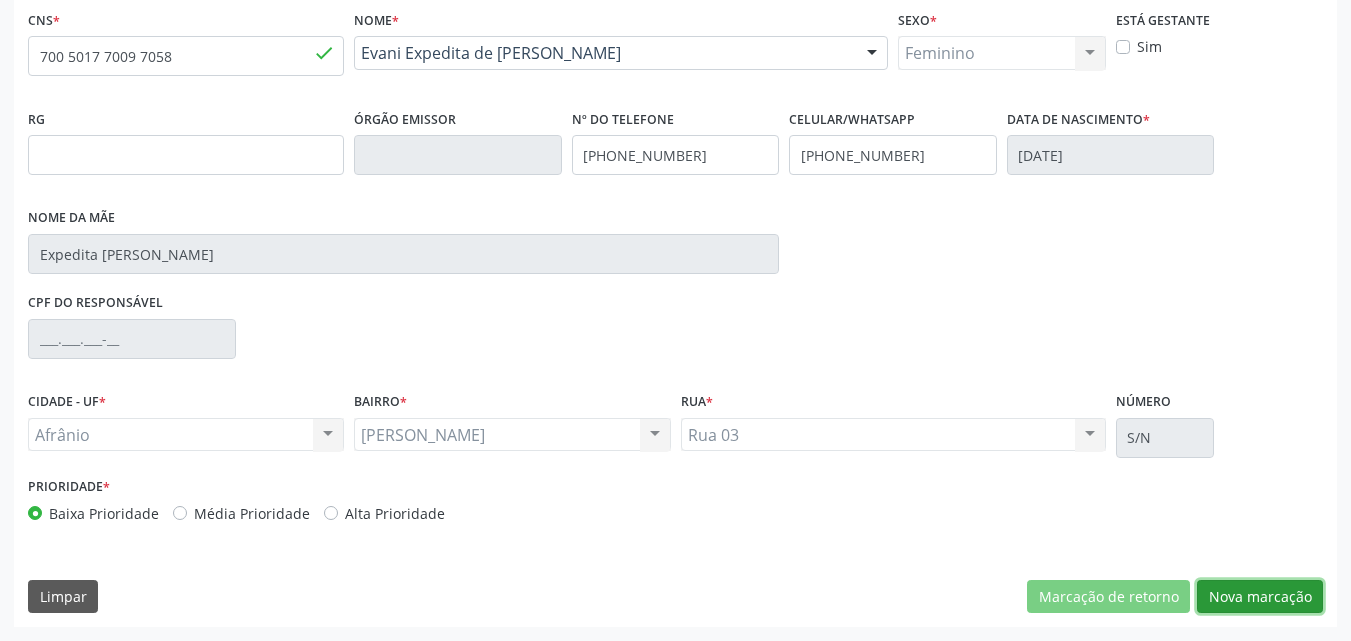 click on "Nova marcação" at bounding box center (1260, 597) 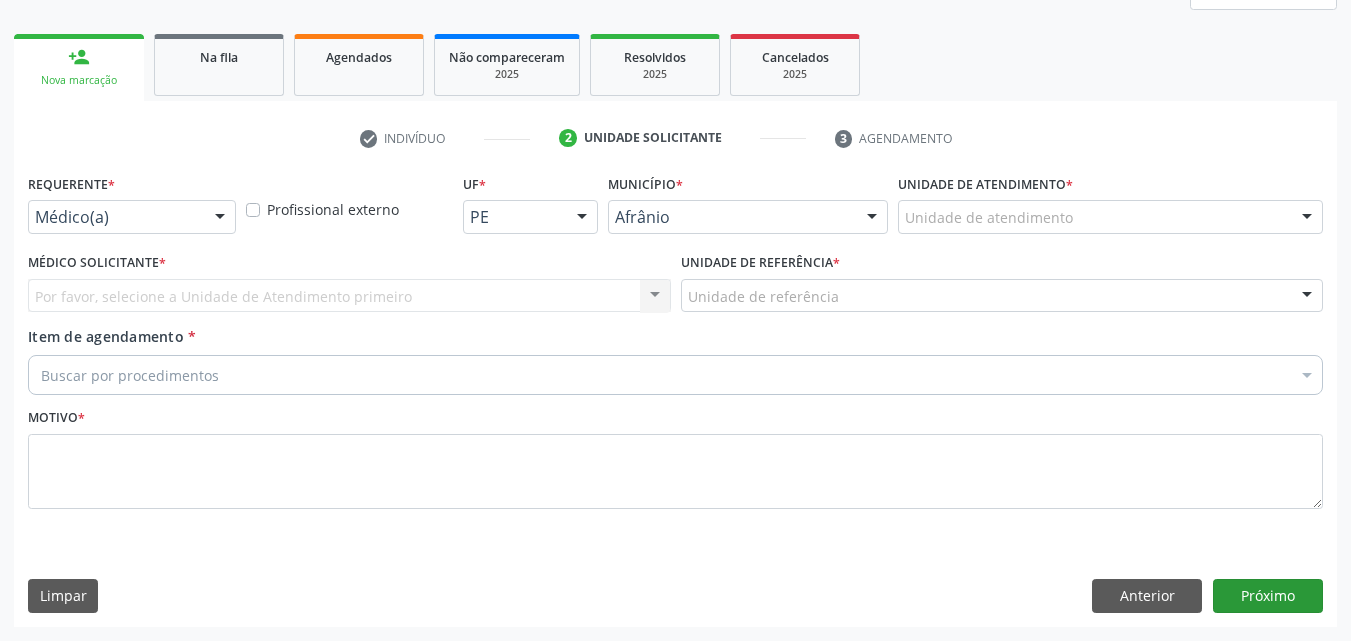 scroll, scrollTop: 265, scrollLeft: 0, axis: vertical 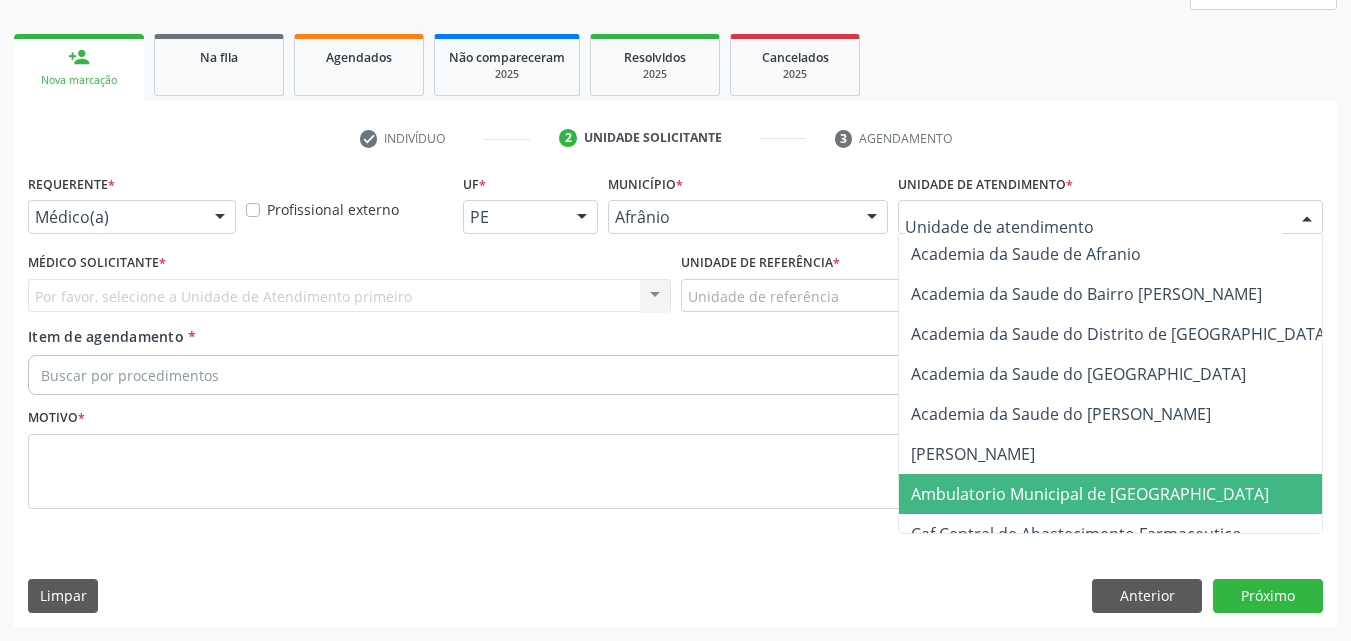 click on "Ambulatorio Municipal de [GEOGRAPHIC_DATA]" at bounding box center [1090, 494] 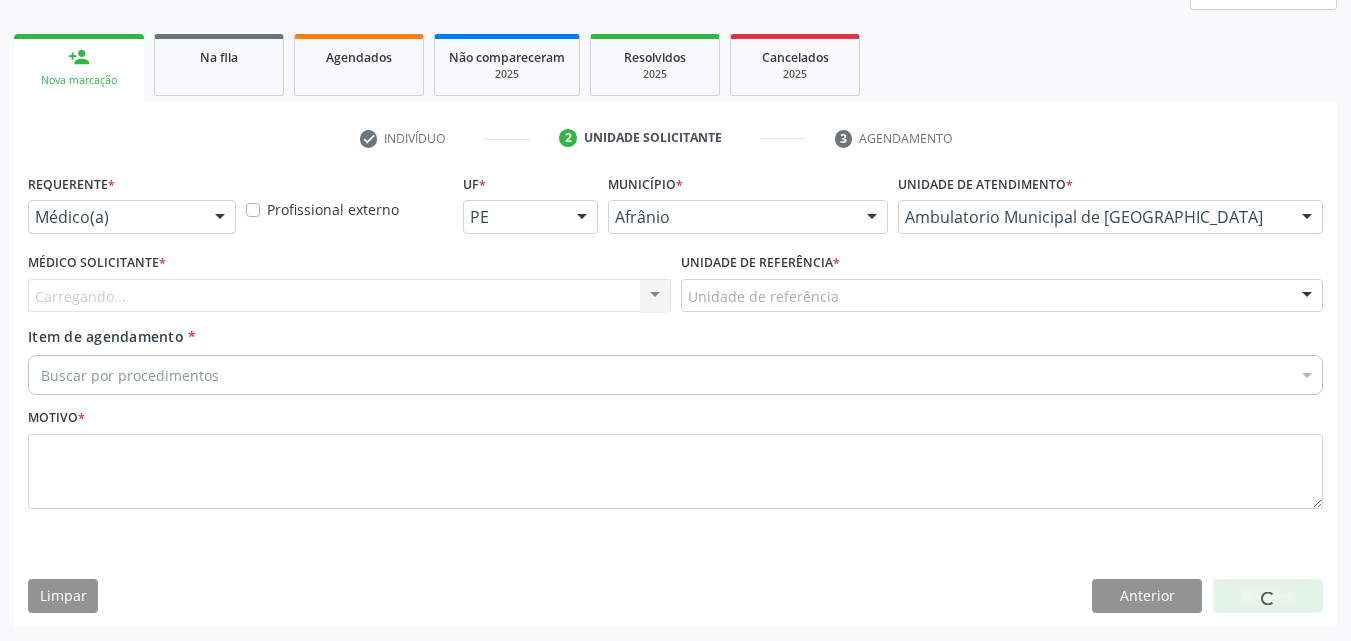 click on "Unidade de referência" at bounding box center [1002, 296] 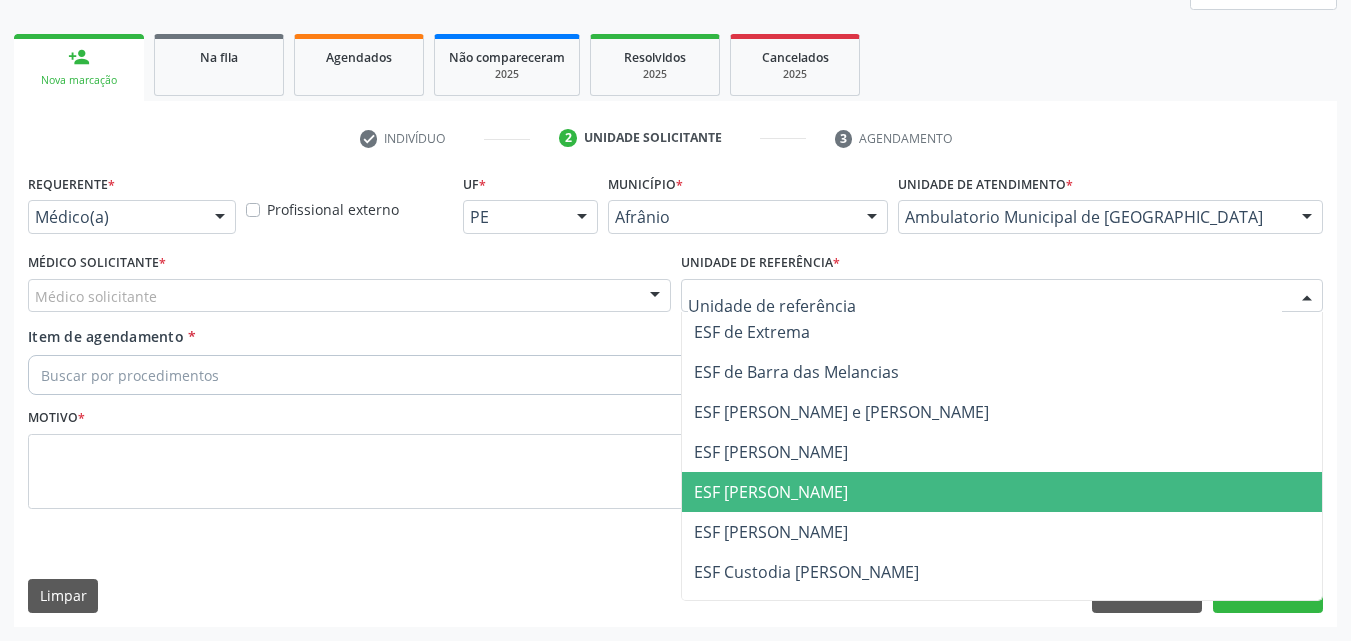 click on "ESF [PERSON_NAME]" at bounding box center [1002, 492] 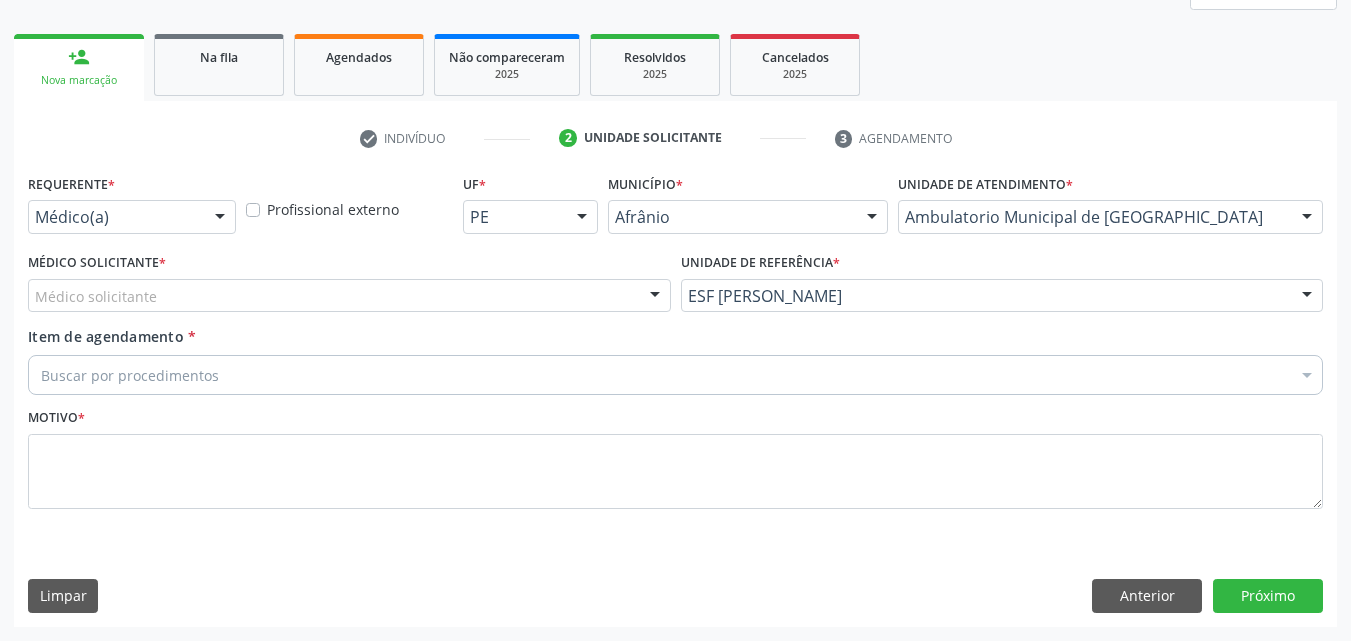 click on "Médico solicitante" at bounding box center [349, 296] 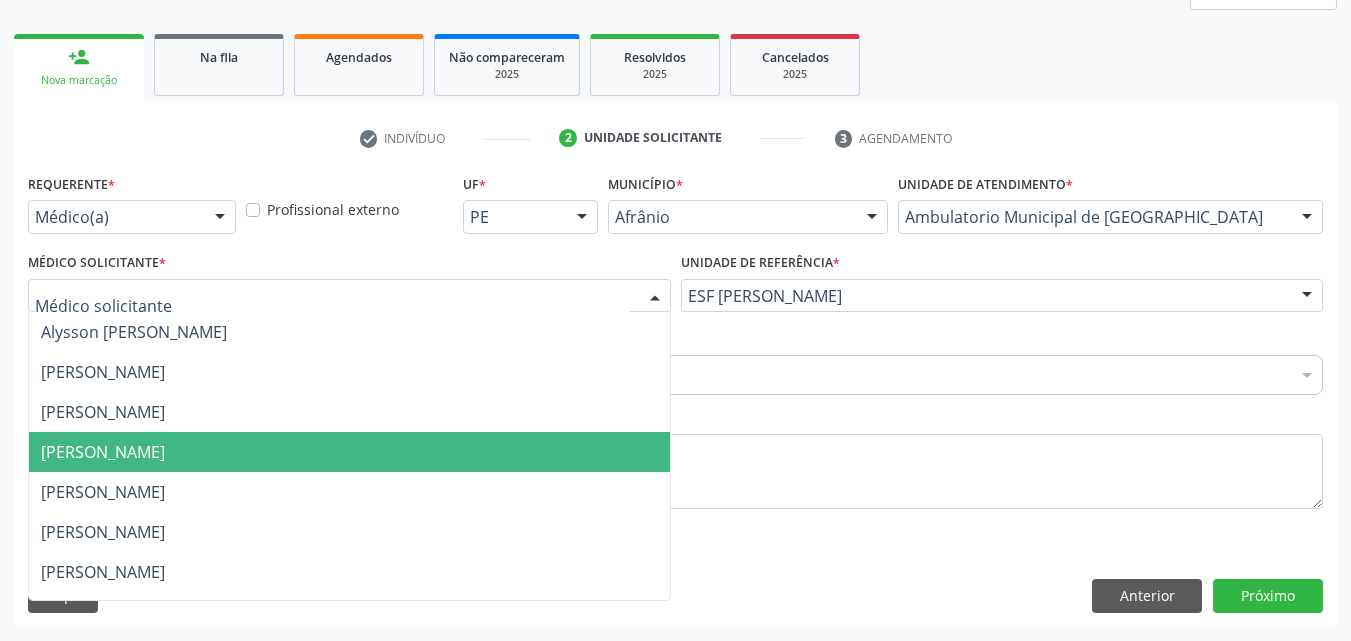 click on "Diego Ramon Ferreira Belem" at bounding box center [349, 452] 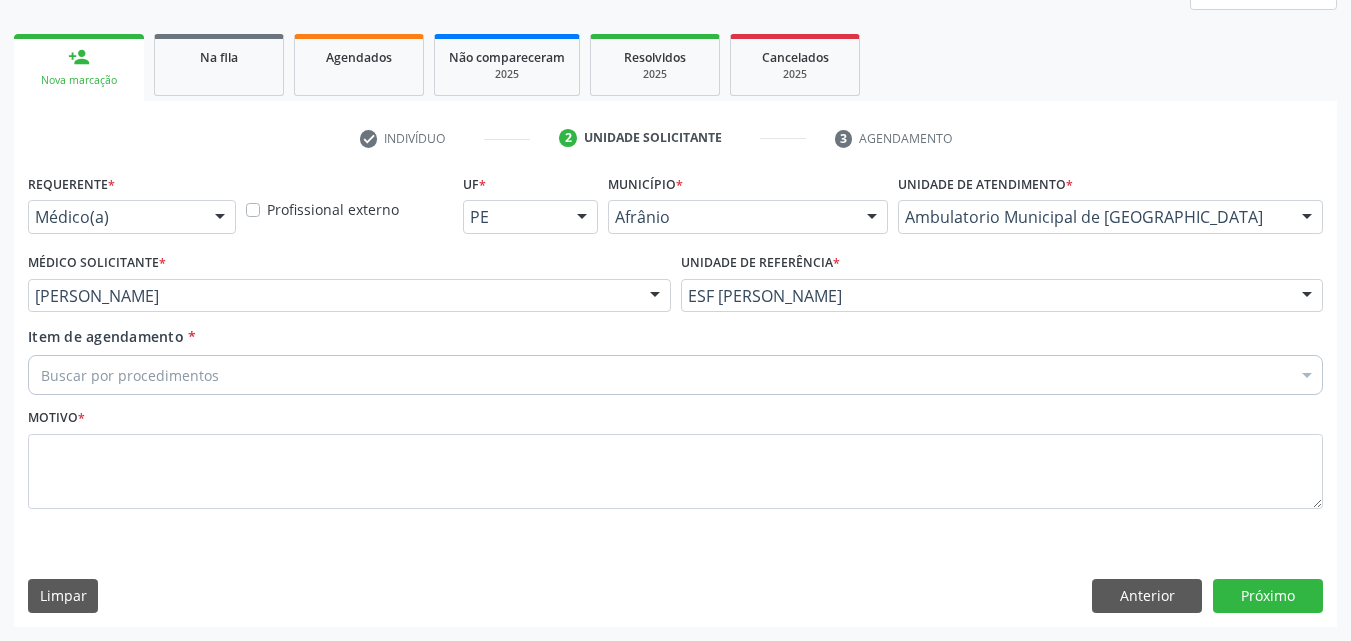 click on "Buscar por procedimentos" at bounding box center [675, 375] 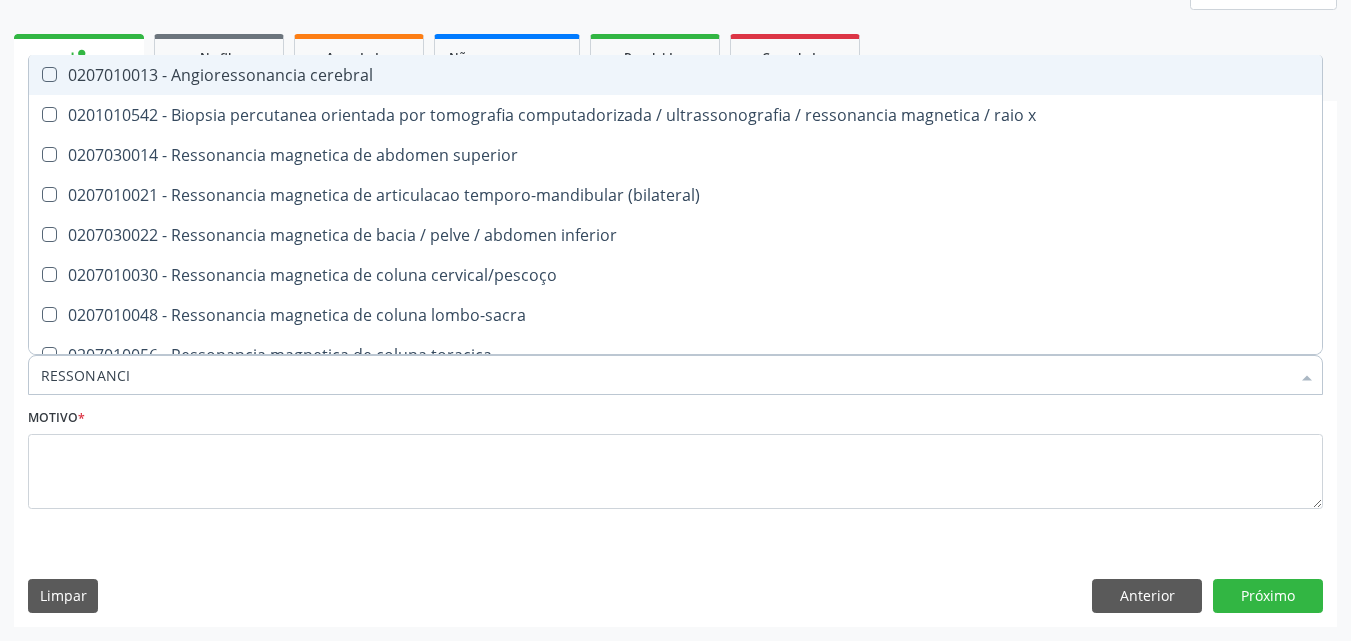 type on "RESSONANCIA" 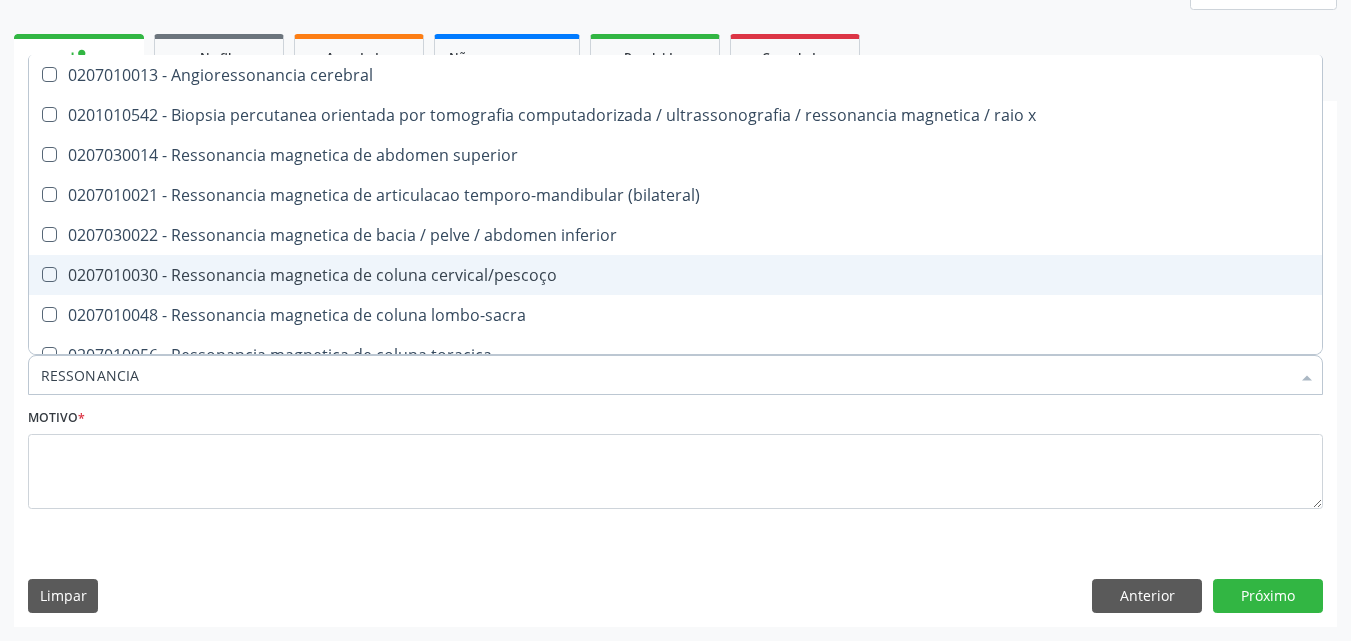 click on "0207010030 - Ressonancia magnetica de coluna cervical/pescoço" at bounding box center [675, 275] 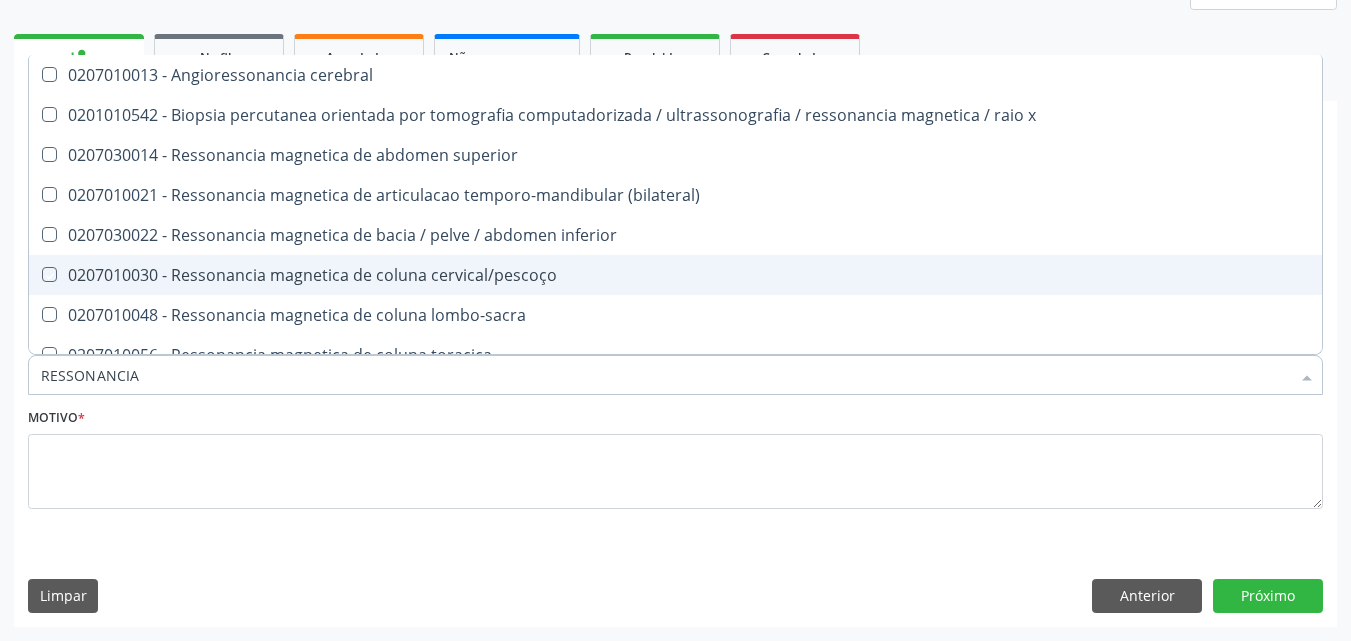 checkbox on "true" 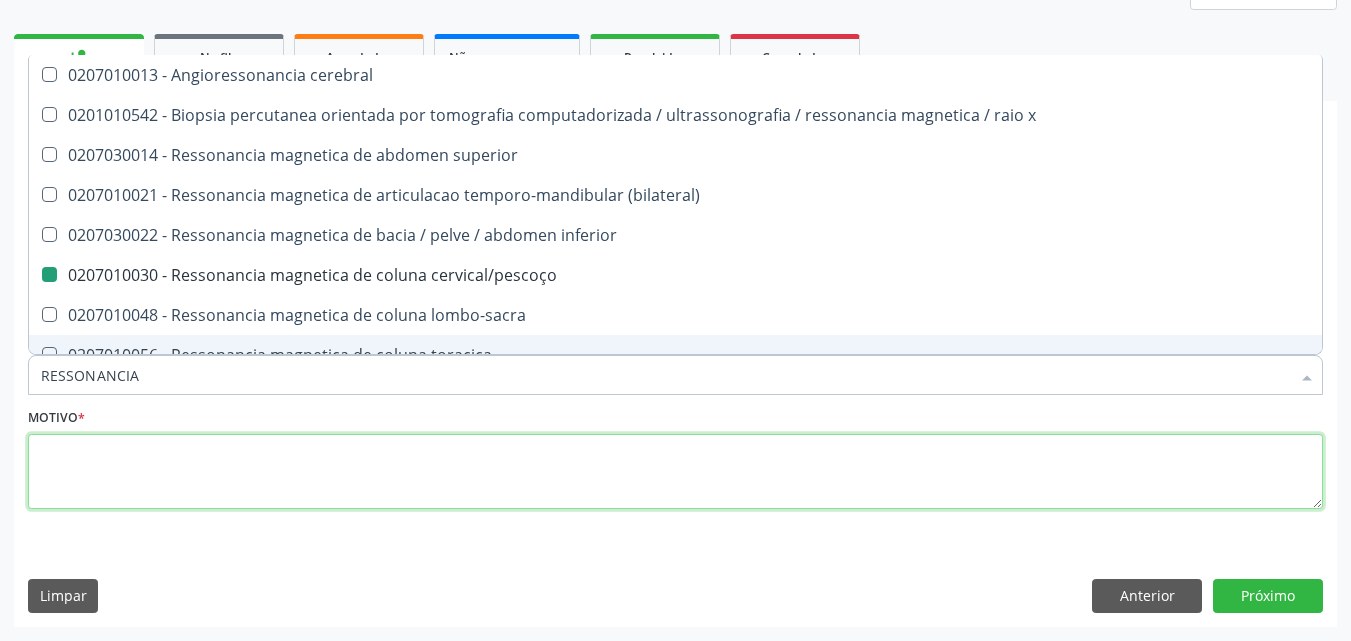 click at bounding box center (675, 472) 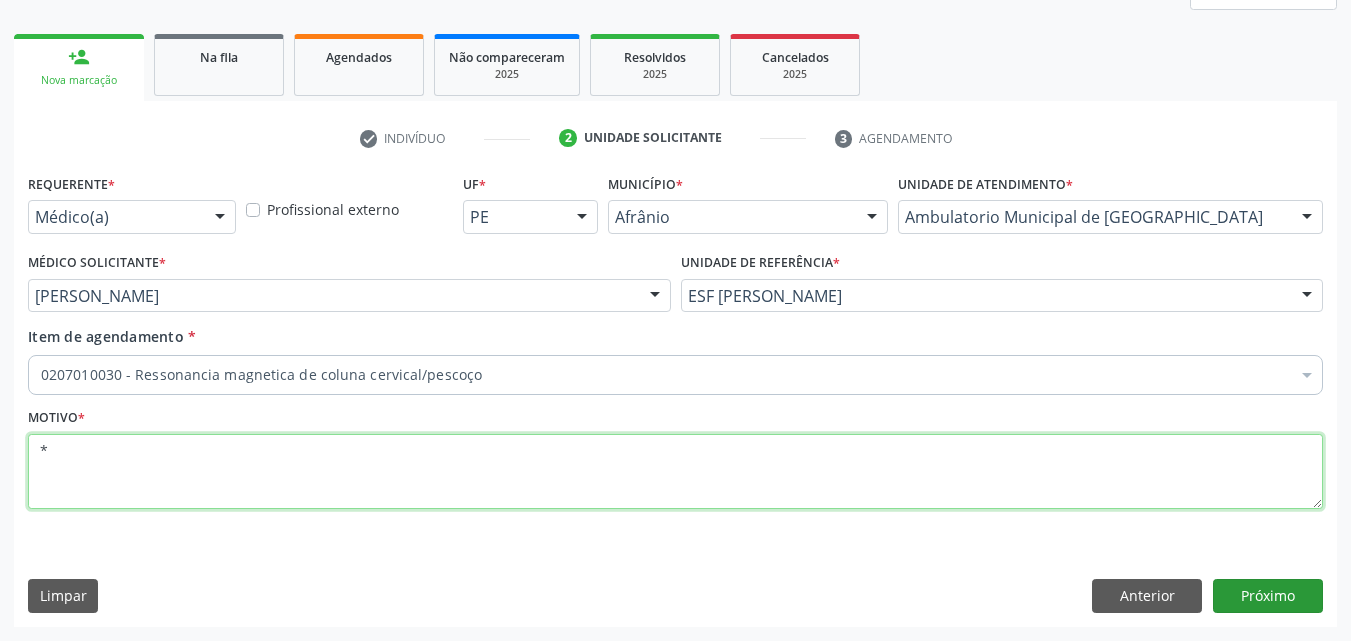 type on "*" 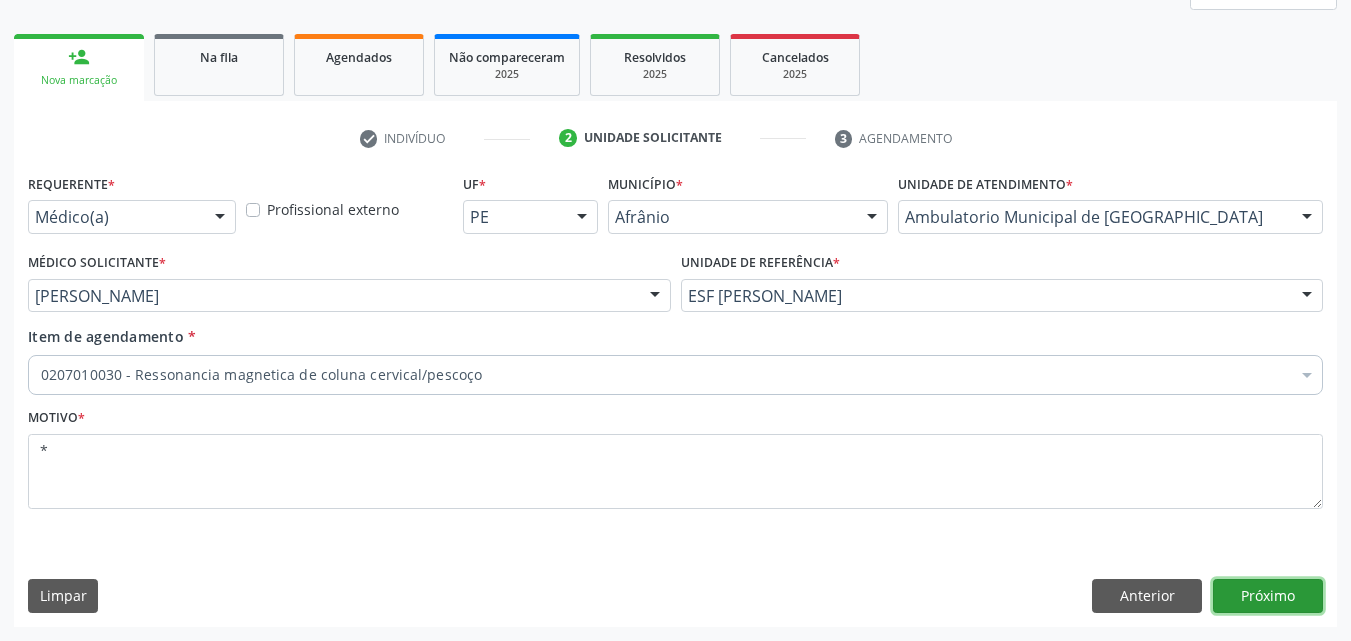 click on "Próximo" at bounding box center [1268, 596] 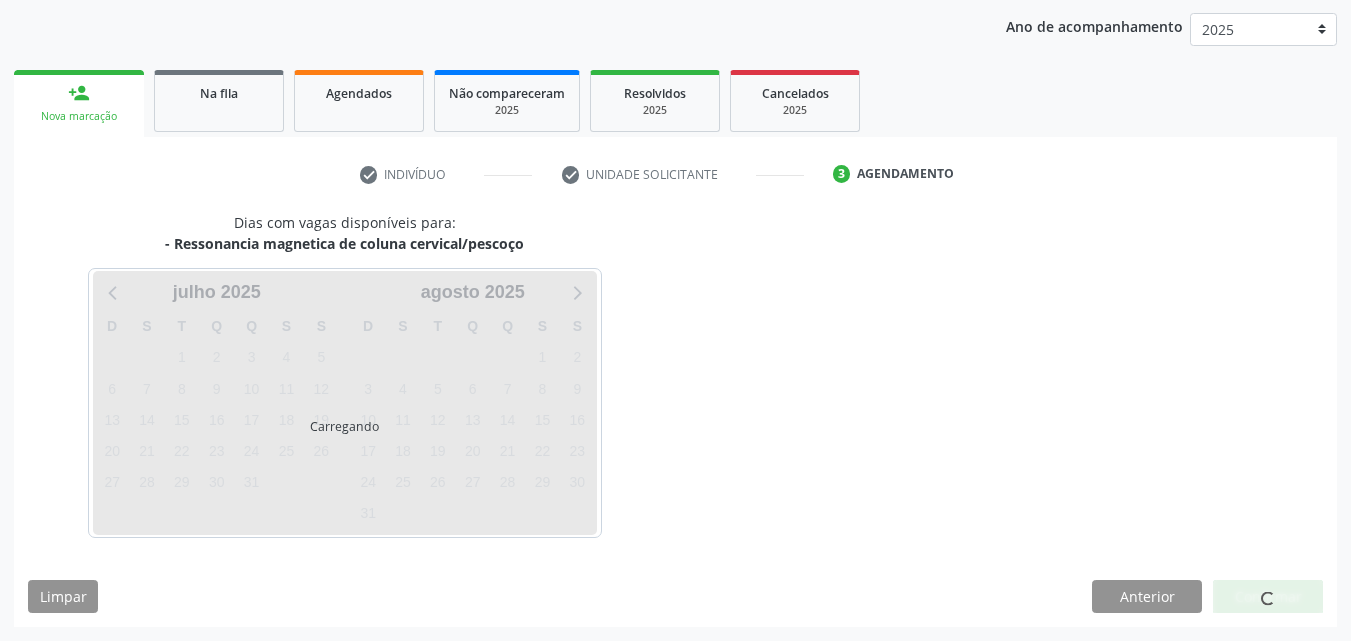 scroll, scrollTop: 229, scrollLeft: 0, axis: vertical 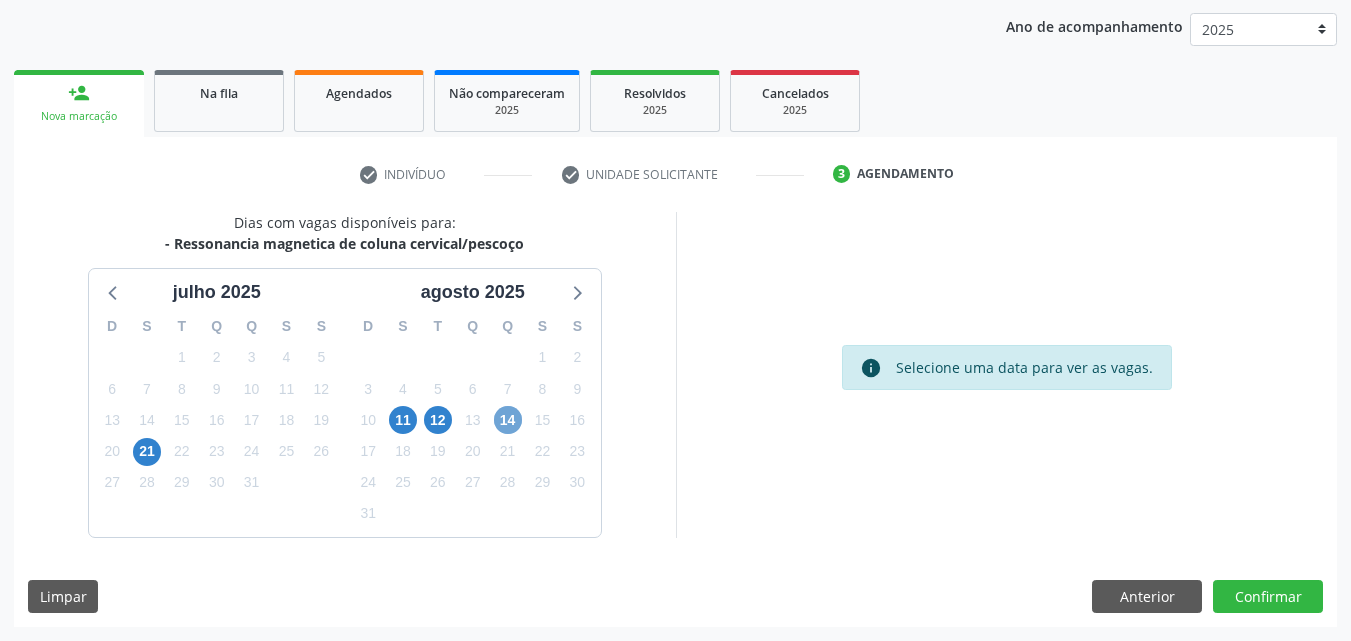 click on "14" at bounding box center [508, 420] 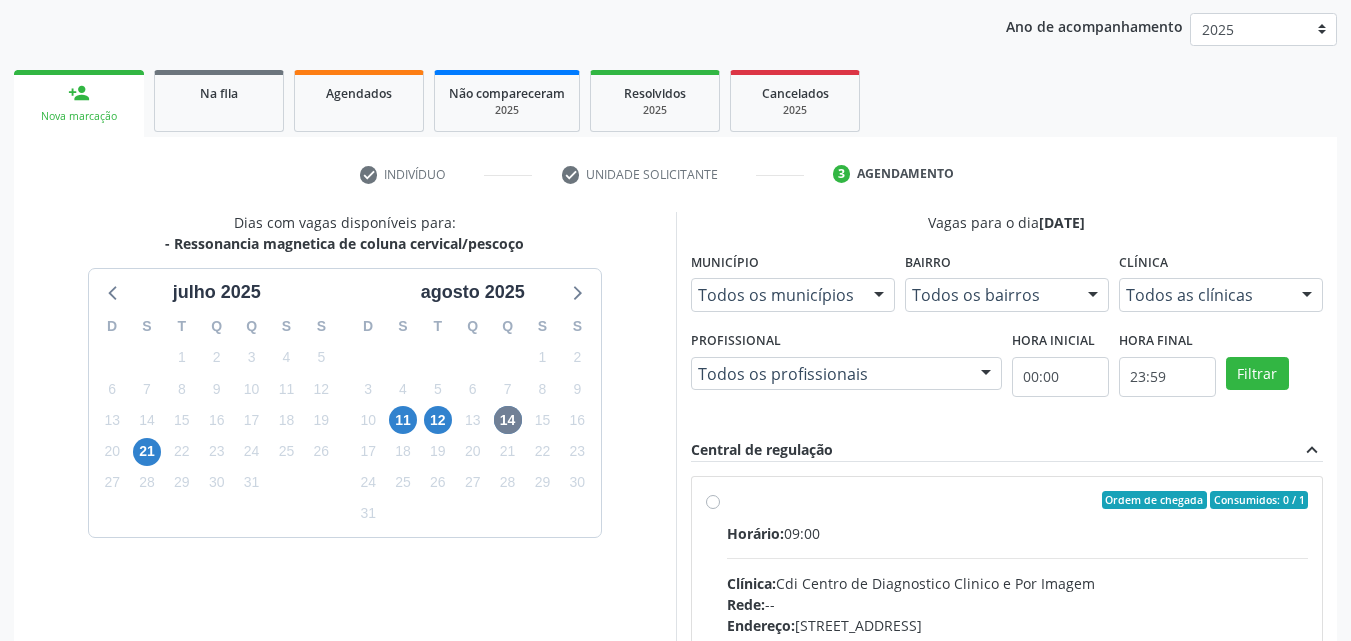 click on "Horário:   09:00" at bounding box center (1018, 533) 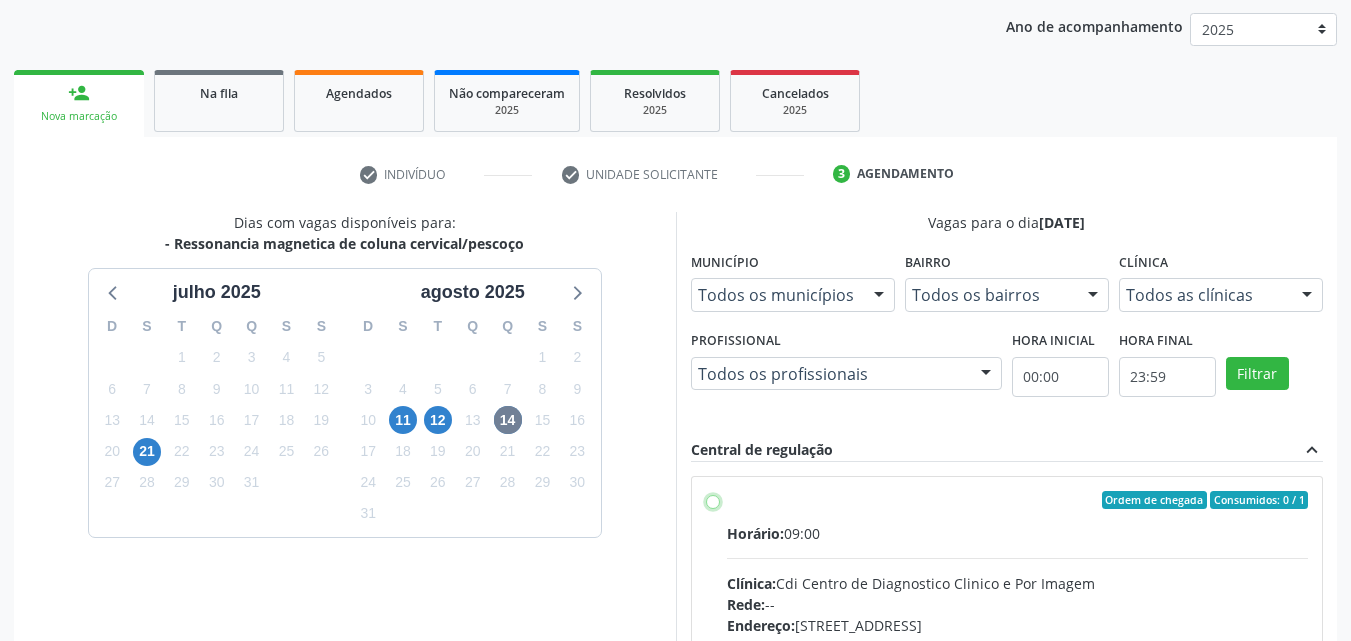click on "Ordem de chegada
Consumidos: 0 / 1
Horário:   09:00
Clínica:  Cdi Centro de Diagnostico Clinico e Por Imagem
Rede:
--
Endereço:   Sala C, nº 7, Centro, Petrolina - PE
Telefone:   --
Profissional:
--
Informações adicionais sobre o atendimento
Idade de atendimento:
Sem restrição
Gênero(s) atendido(s):
Sem restrição
Informações adicionais:
--" at bounding box center [713, 500] 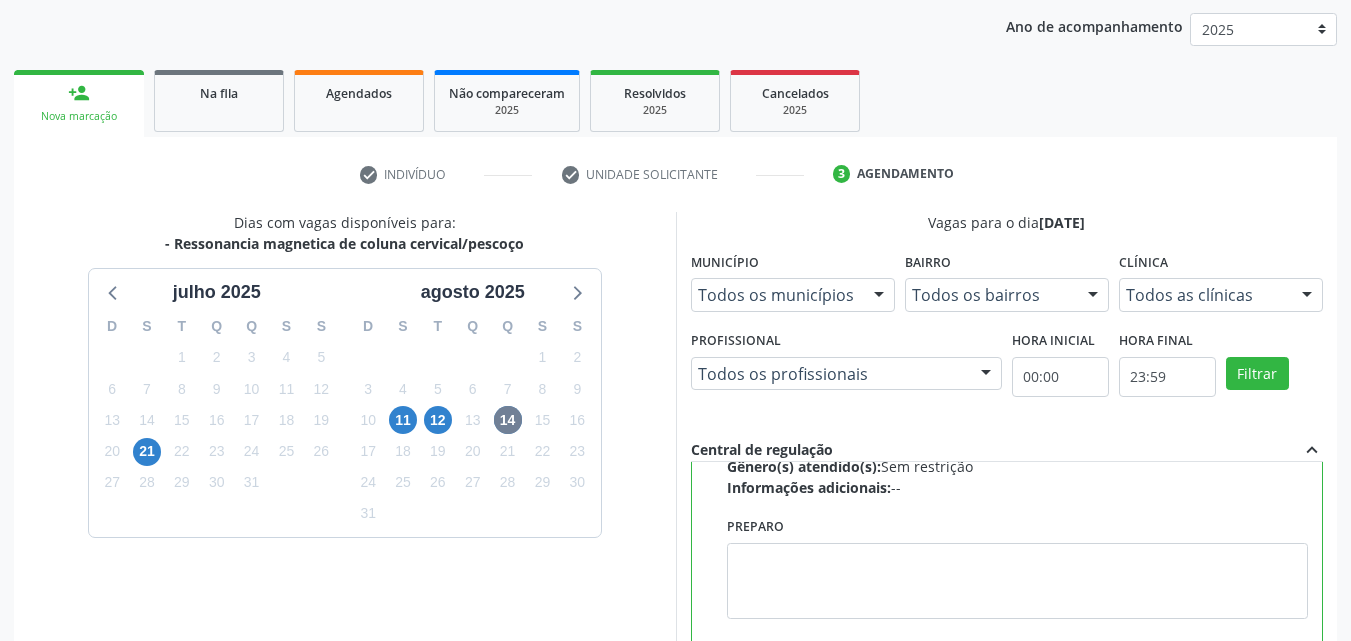 scroll, scrollTop: 450, scrollLeft: 0, axis: vertical 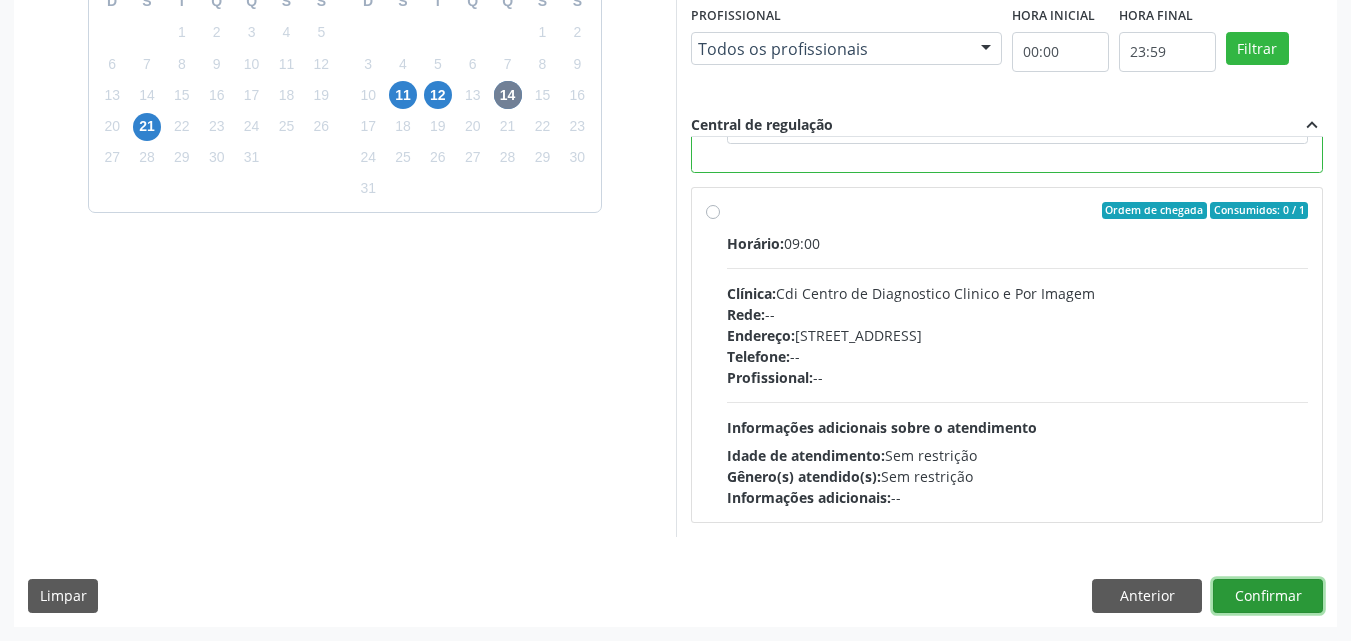 click on "Confirmar" at bounding box center (1268, 596) 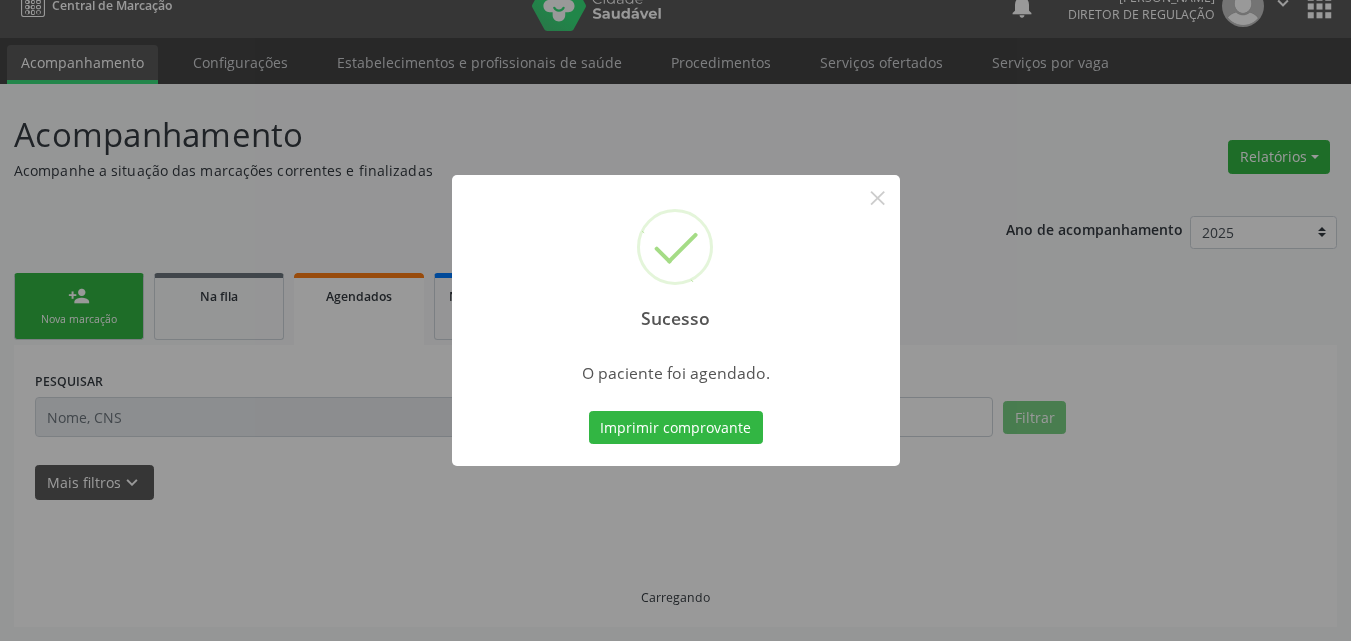 scroll, scrollTop: 26, scrollLeft: 0, axis: vertical 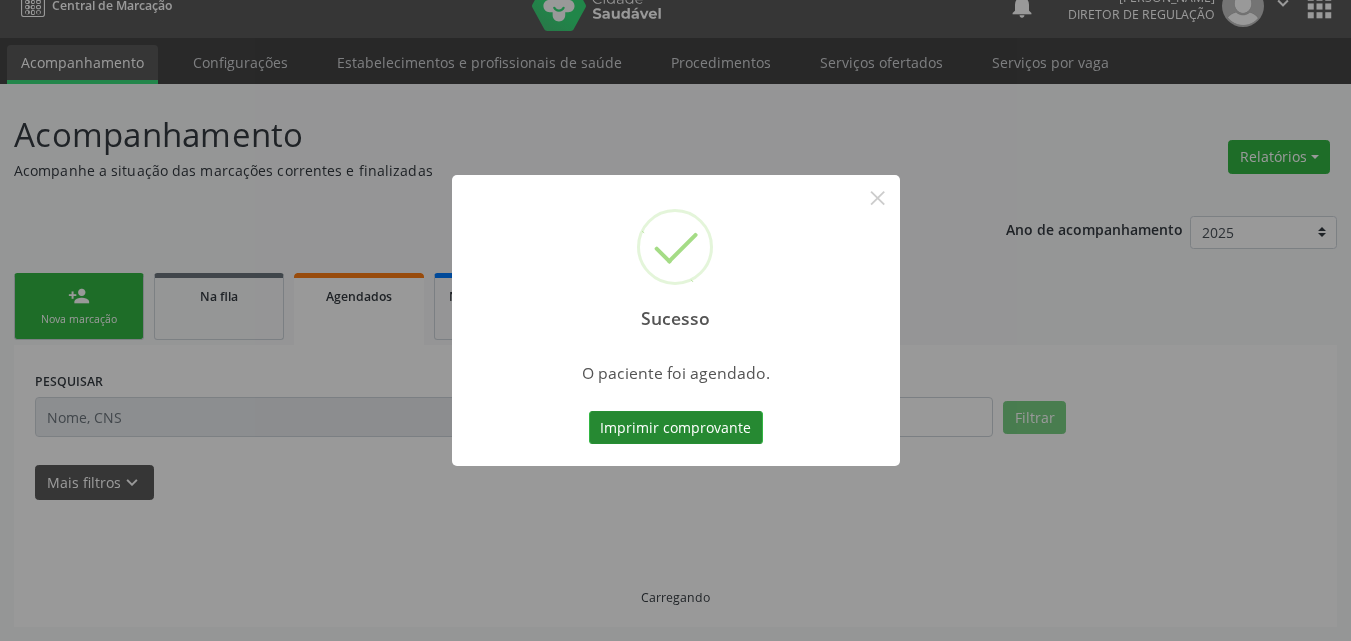 click on "Imprimir comprovante" at bounding box center (676, 428) 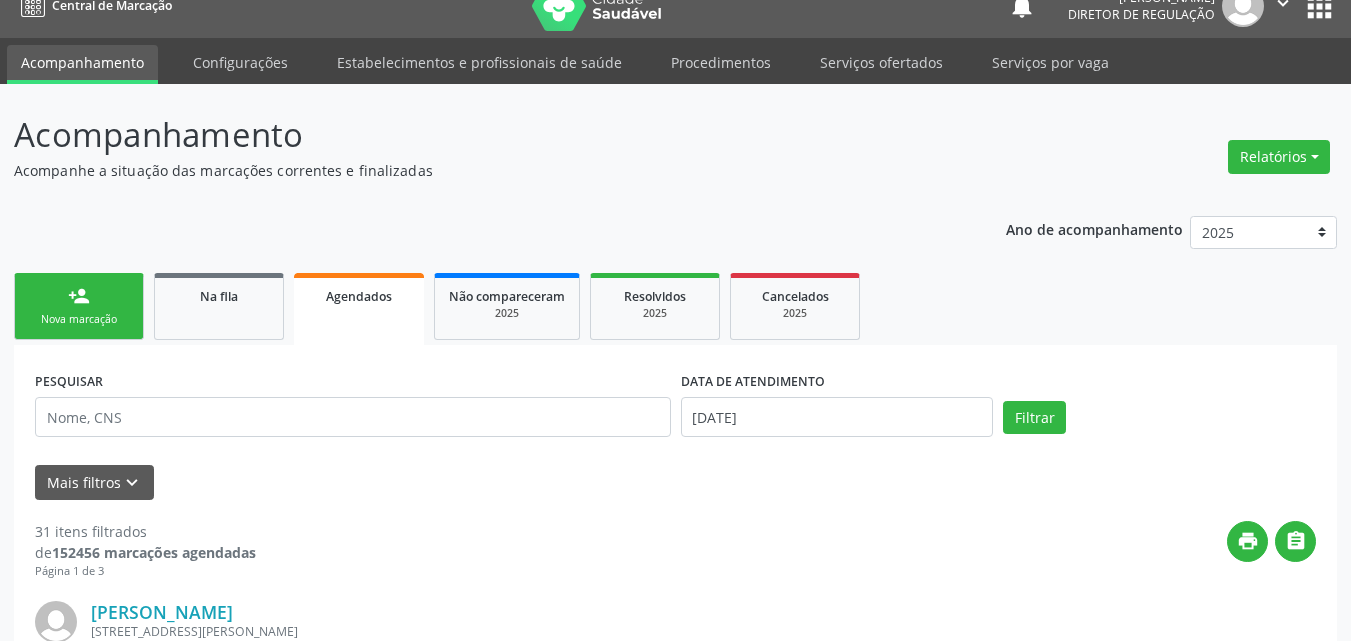 click on "person_add
Nova marcação" at bounding box center [79, 306] 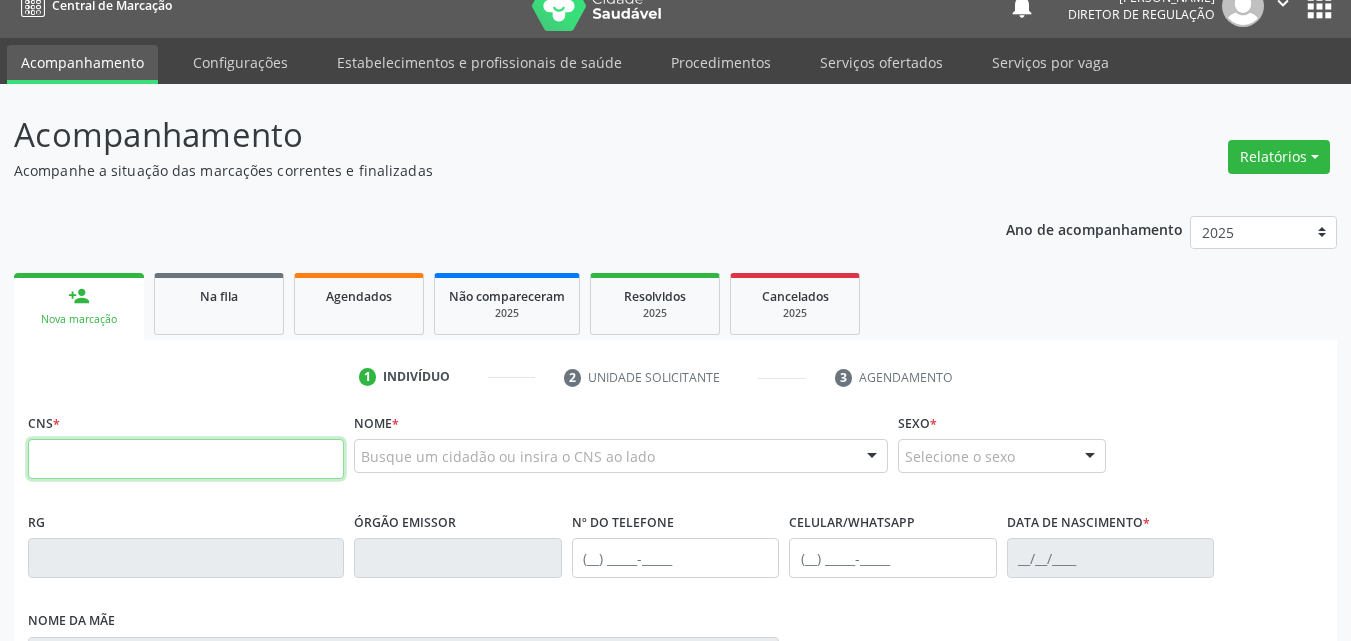 click at bounding box center [186, 459] 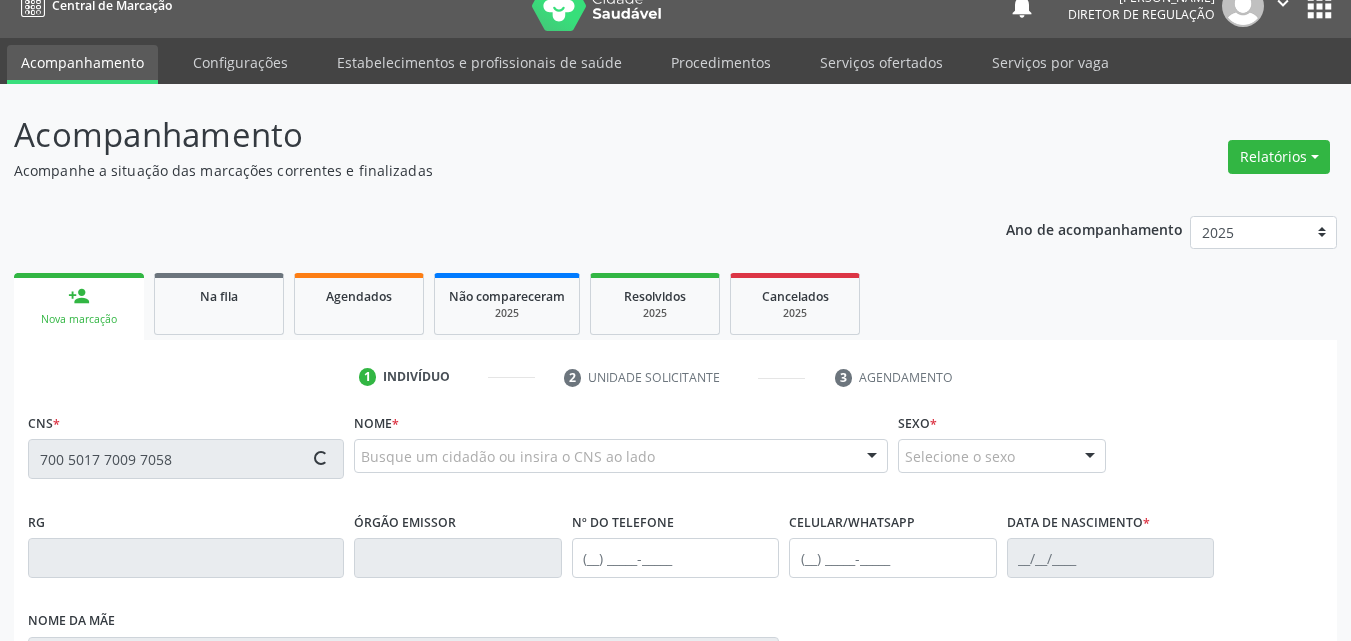 type on "700 5017 7009 7058" 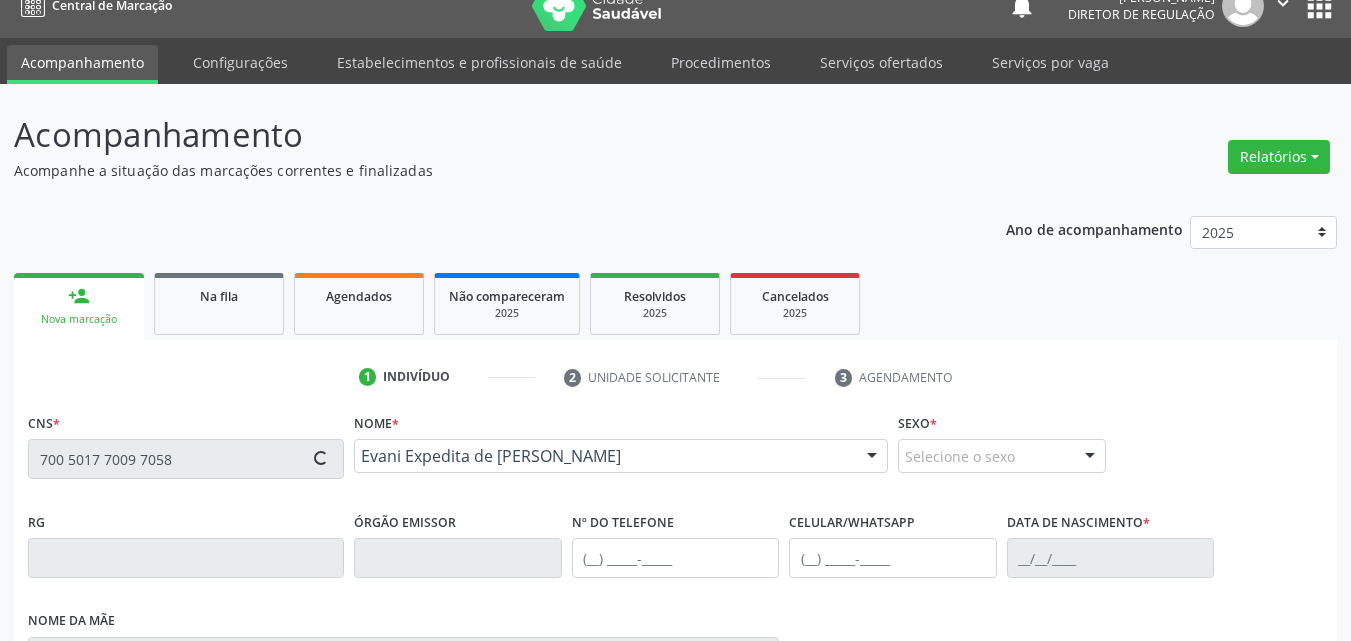 type on "(87) 98824-0672" 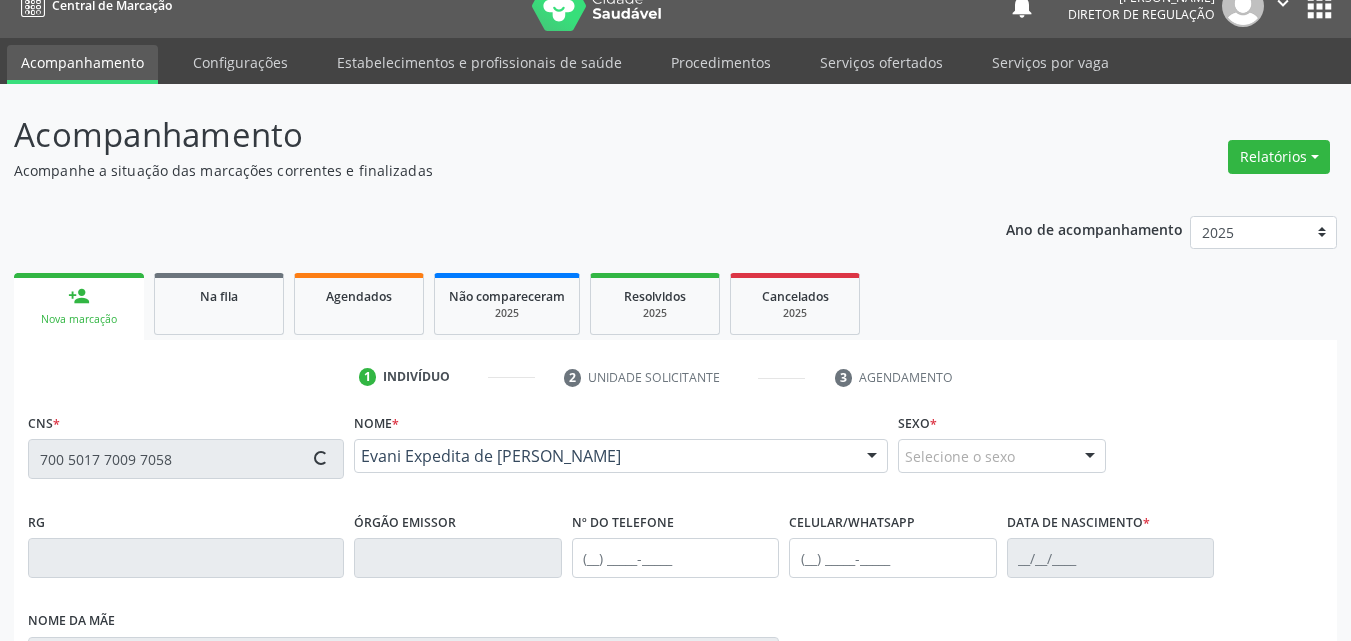 type on "(87) 98824-0672" 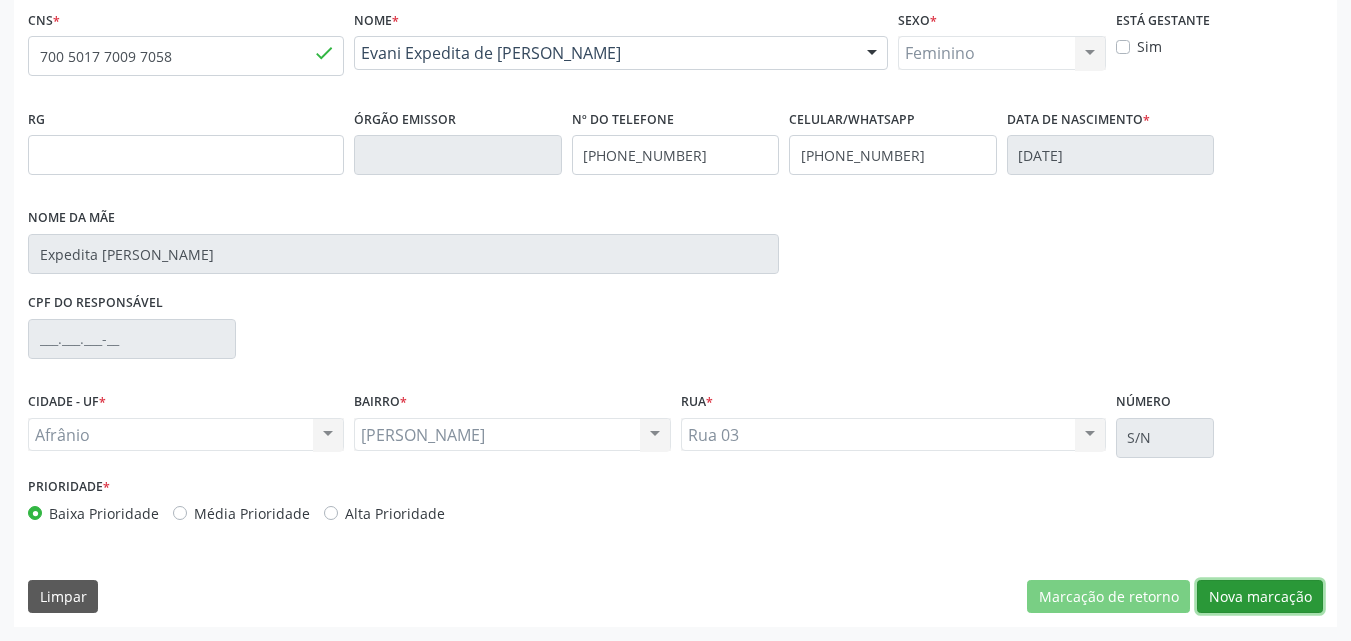 click on "Nova marcação" at bounding box center (1260, 597) 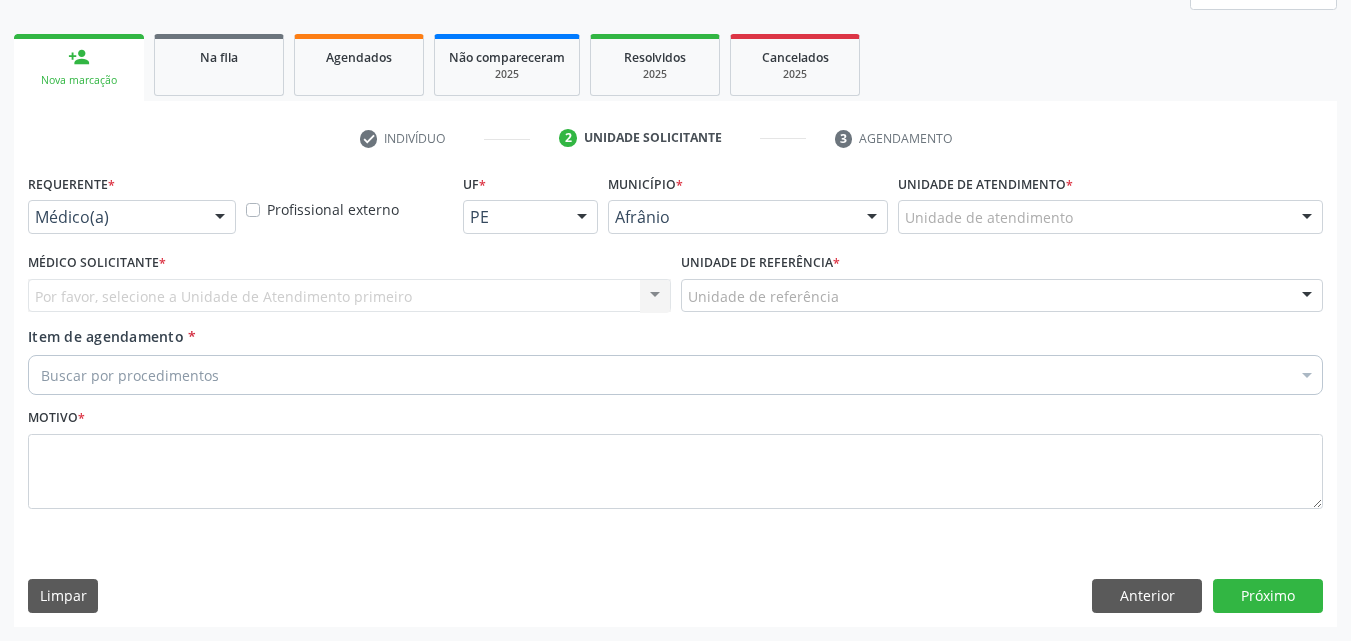 scroll, scrollTop: 265, scrollLeft: 0, axis: vertical 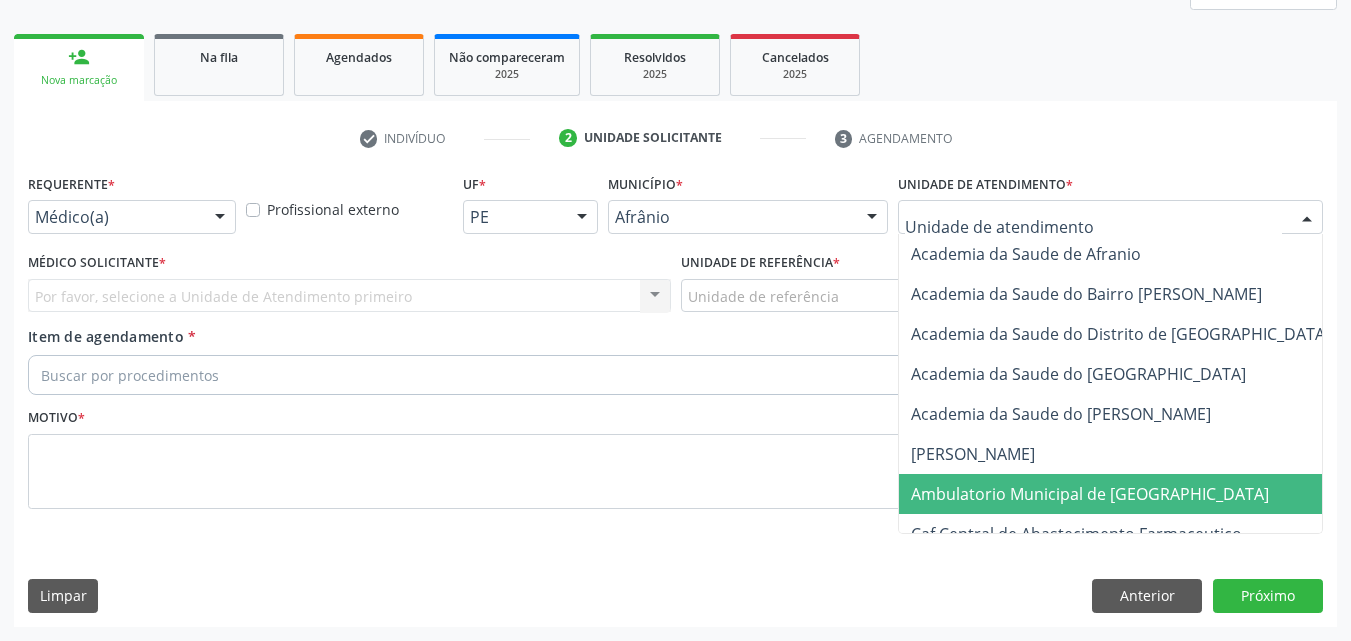 click on "Ambulatorio Municipal de [GEOGRAPHIC_DATA]" at bounding box center (1090, 494) 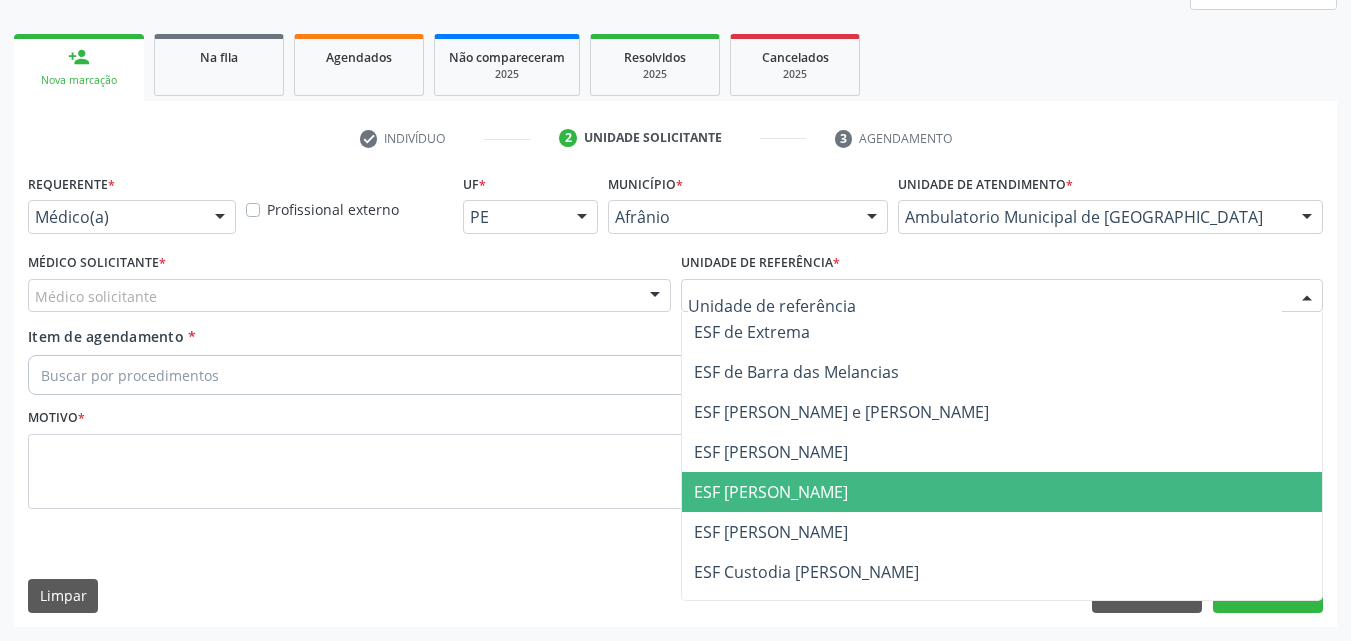 drag, startPoint x: 826, startPoint y: 493, endPoint x: 809, endPoint y: 486, distance: 18.384777 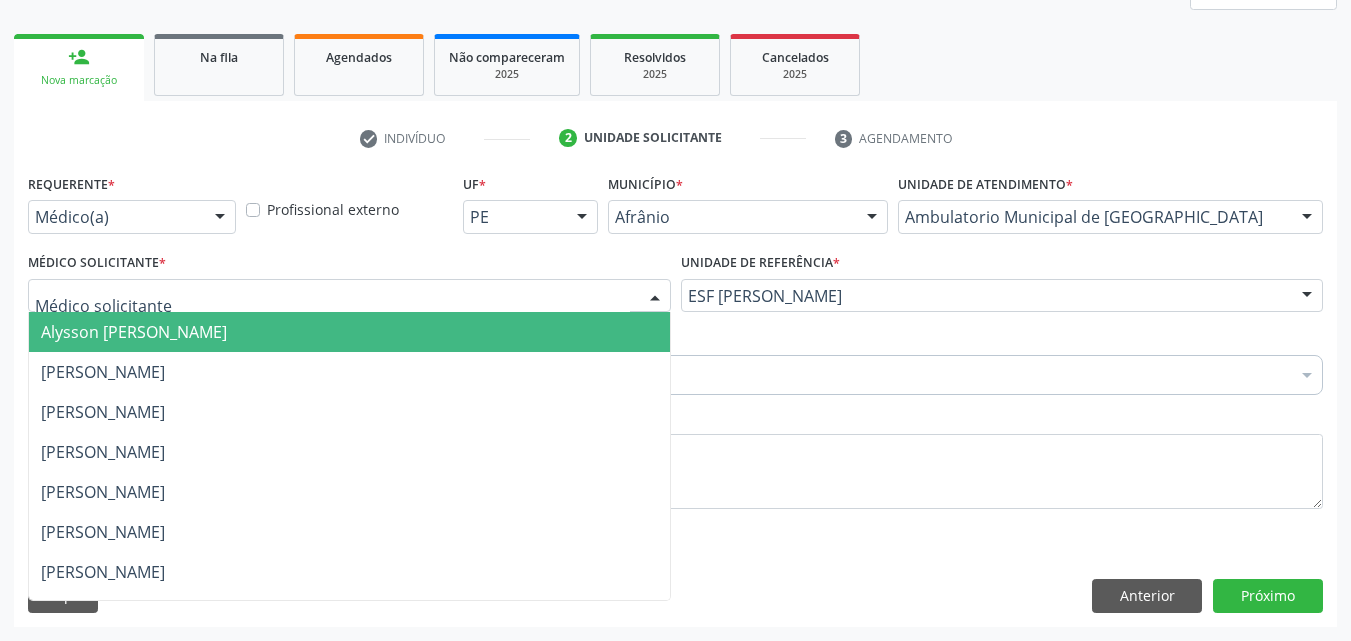 click at bounding box center (349, 296) 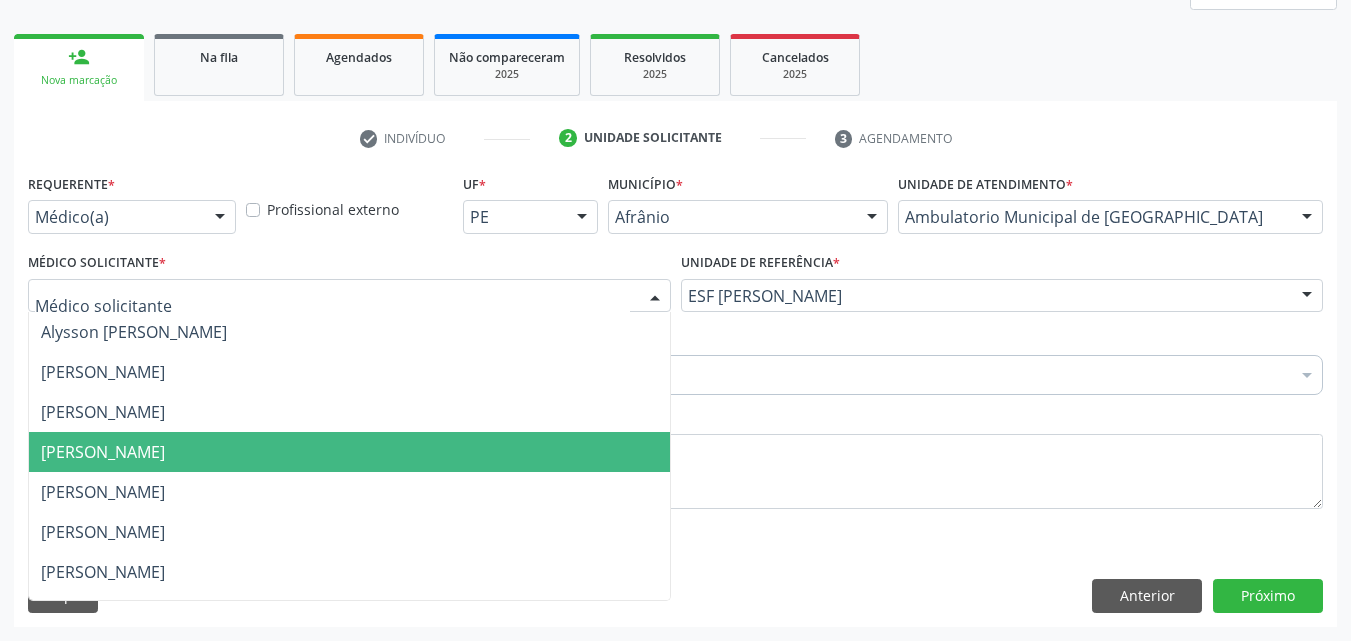 click on "Diego Ramon Ferreira Belem" at bounding box center [349, 452] 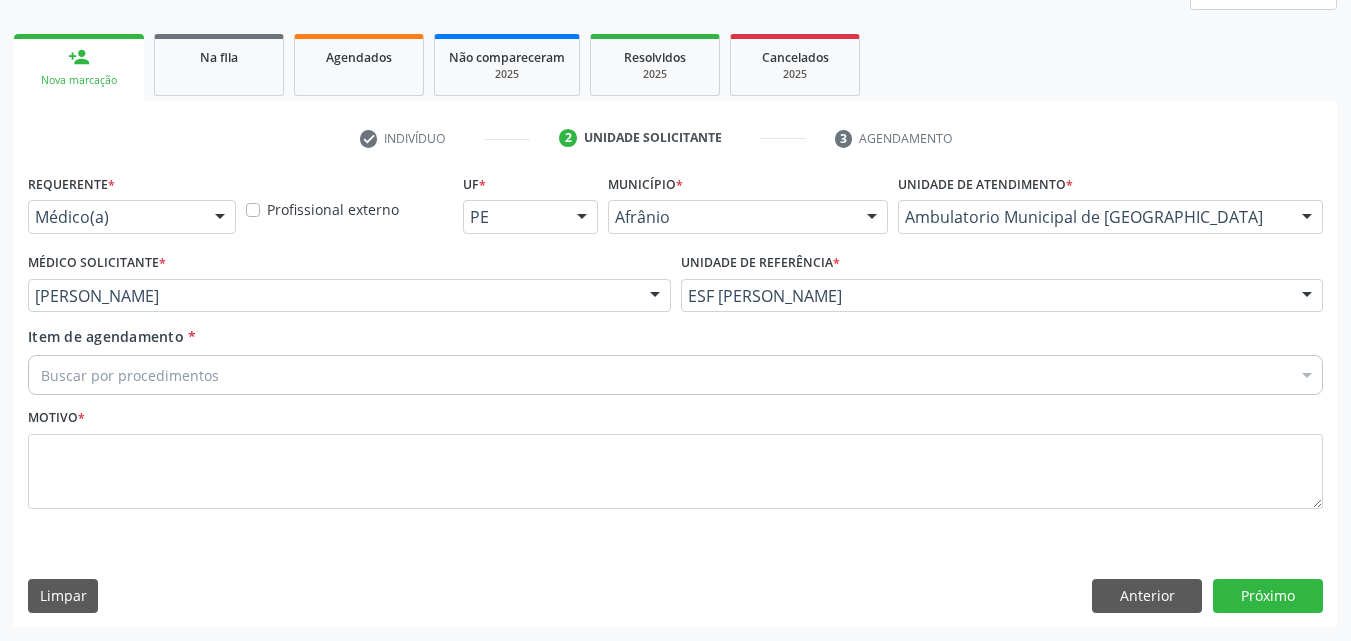 click on "Buscar por procedimentos" at bounding box center [675, 375] 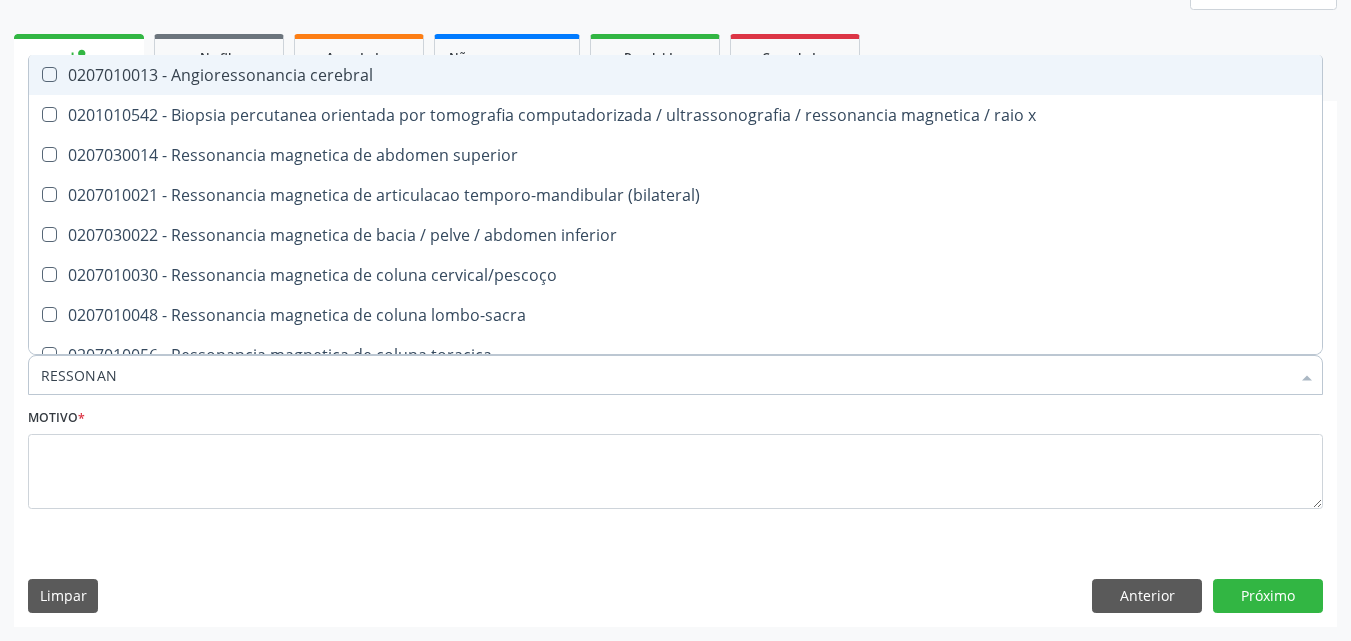 type on "RESSONANC" 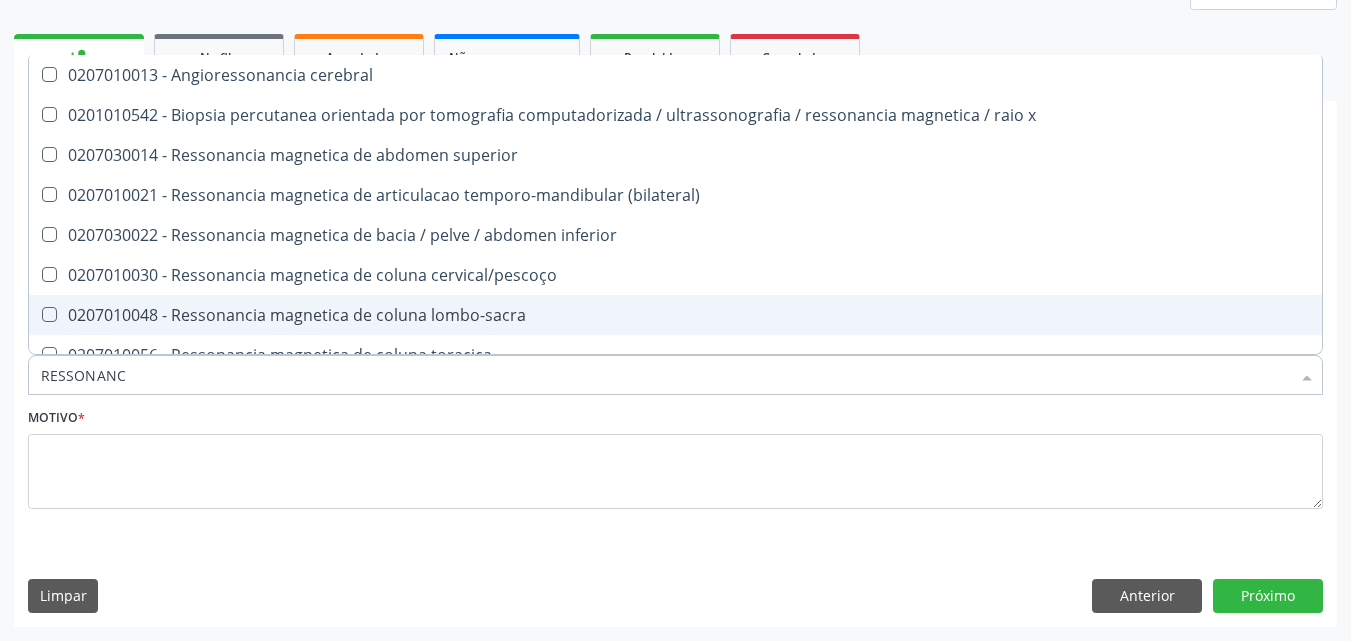 click on "0207010048 - Ressonancia magnetica de coluna lombo-sacra" at bounding box center [675, 315] 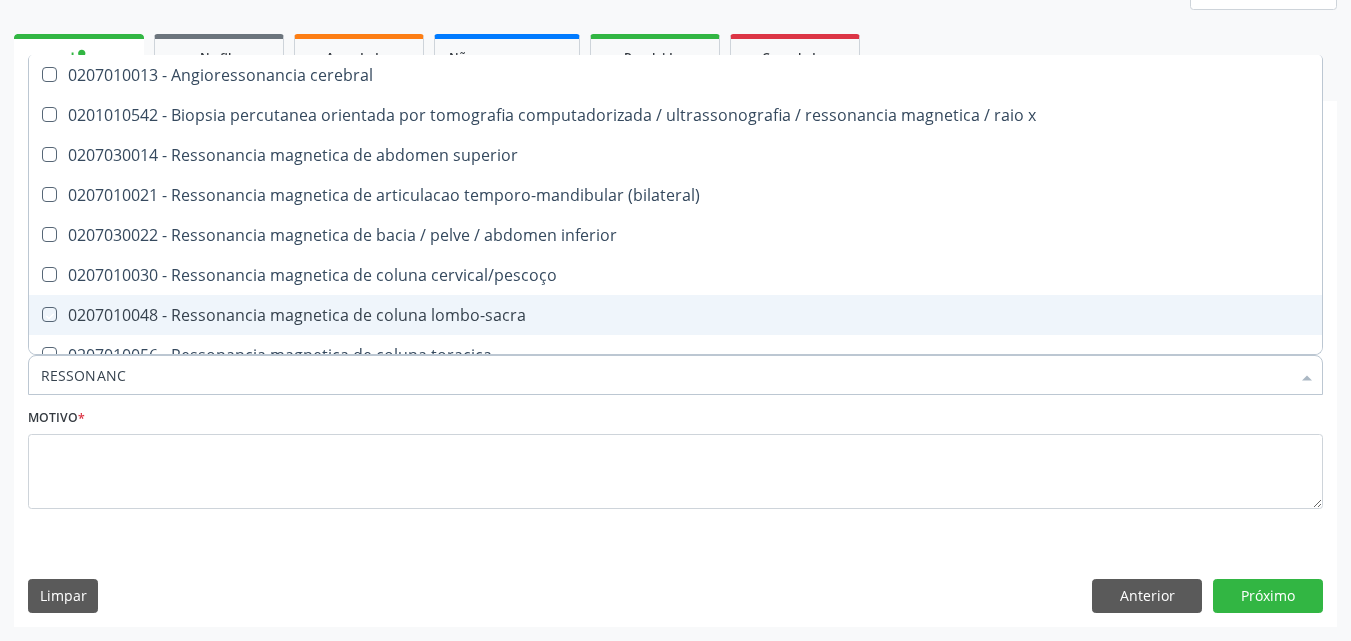 checkbox on "true" 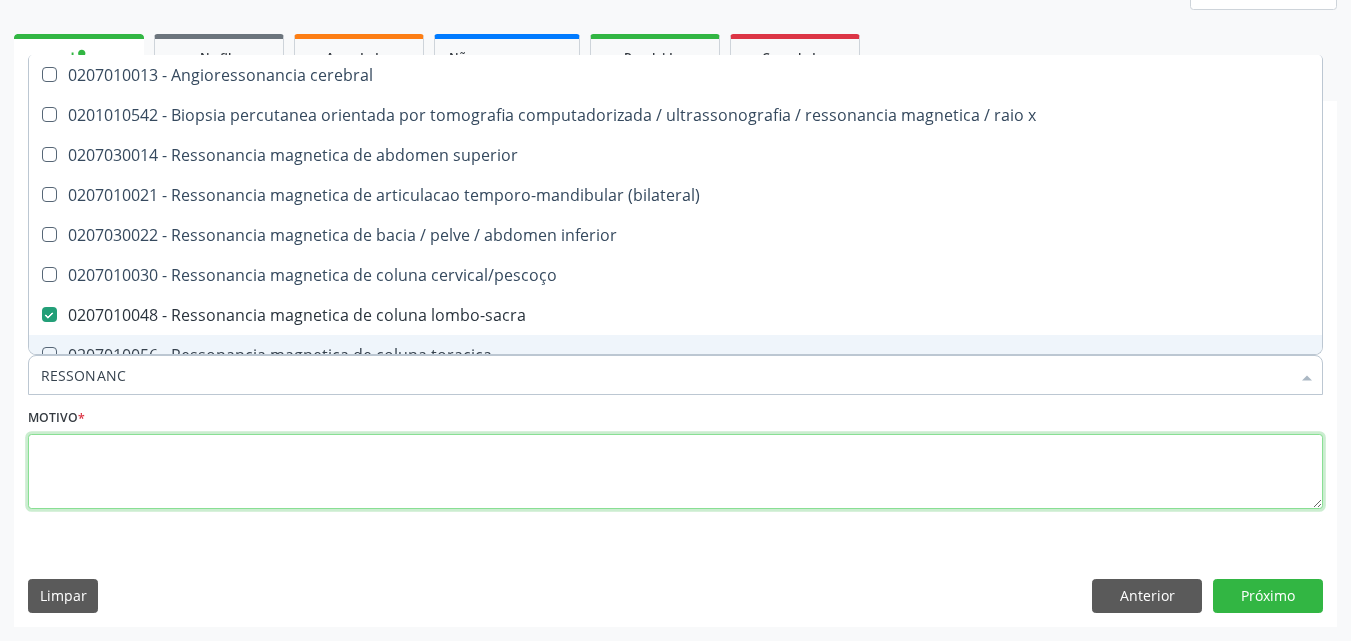 click at bounding box center (675, 472) 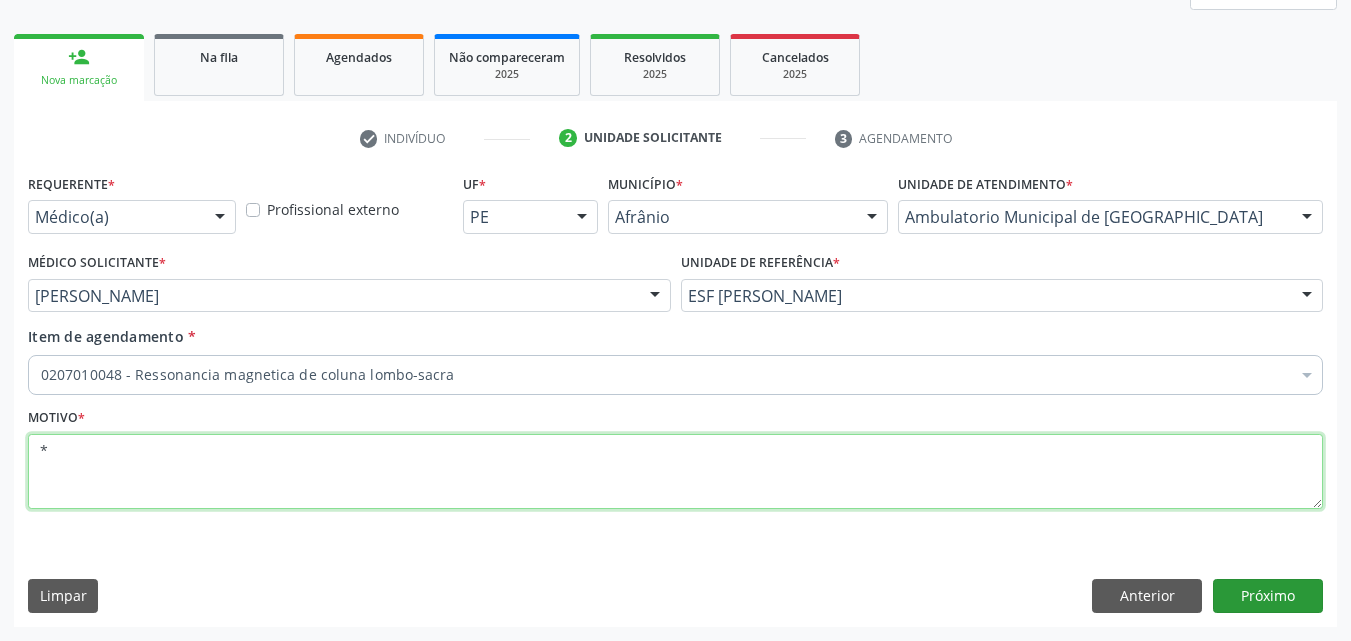 type on "*" 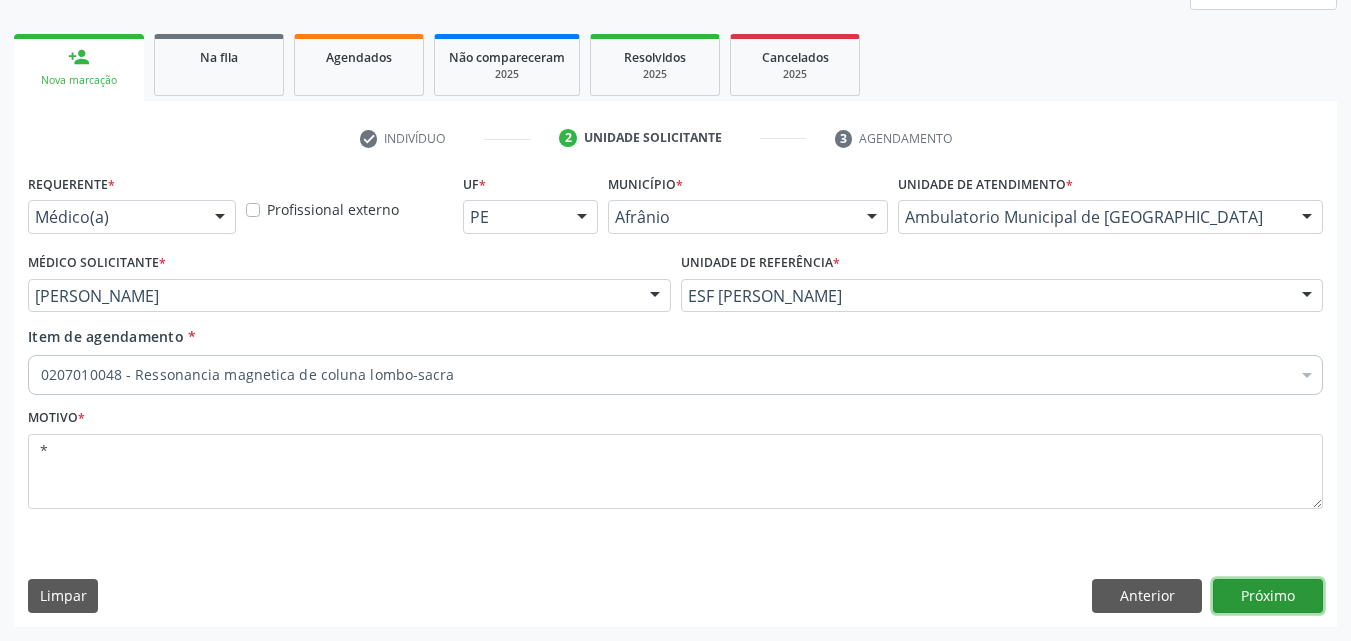 click on "Próximo" at bounding box center [1268, 596] 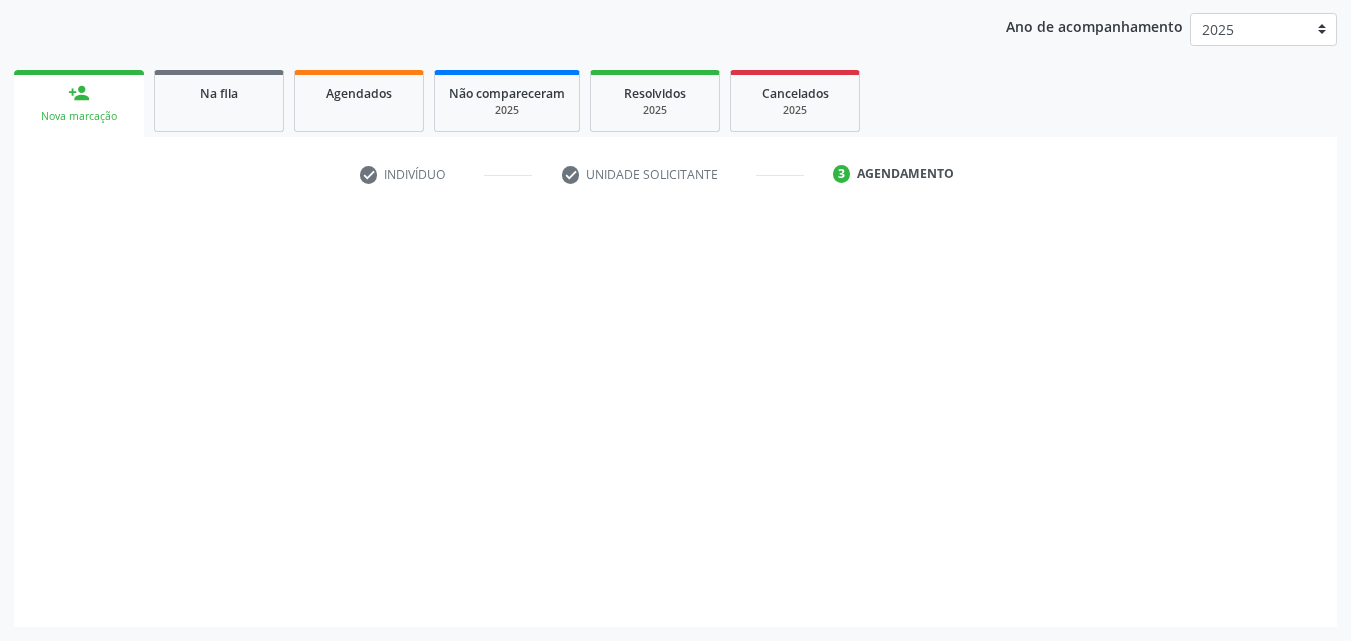 scroll, scrollTop: 229, scrollLeft: 0, axis: vertical 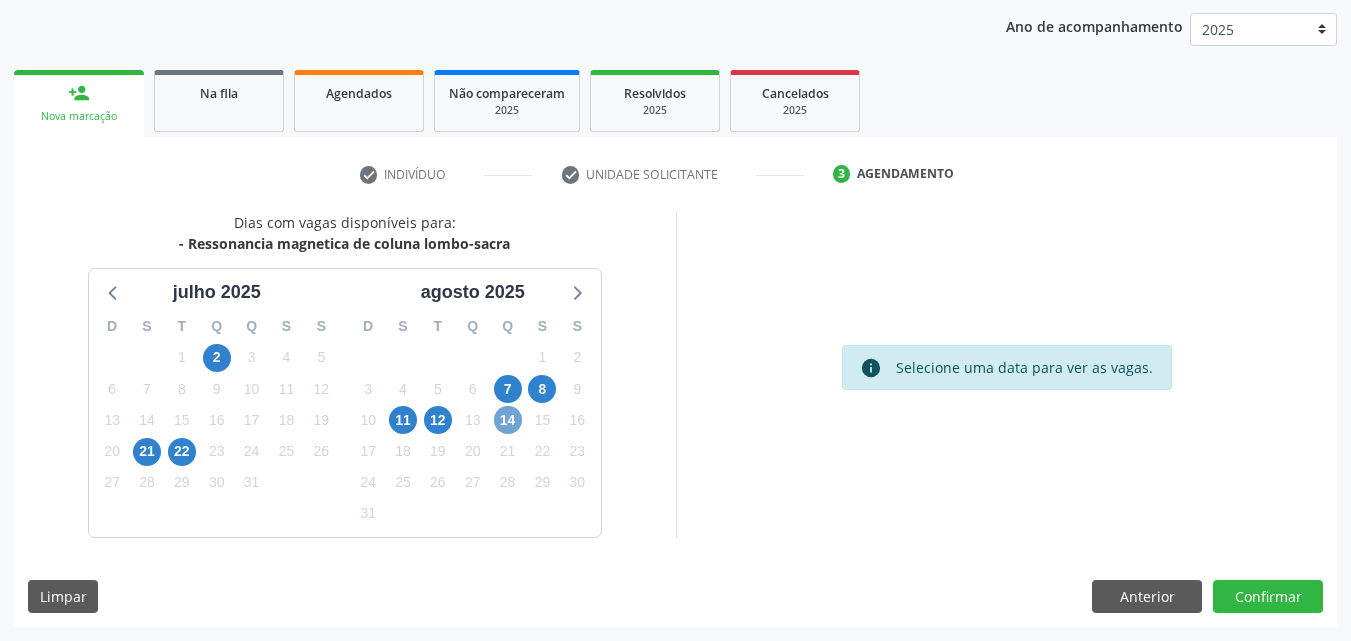 click on "14" at bounding box center [508, 420] 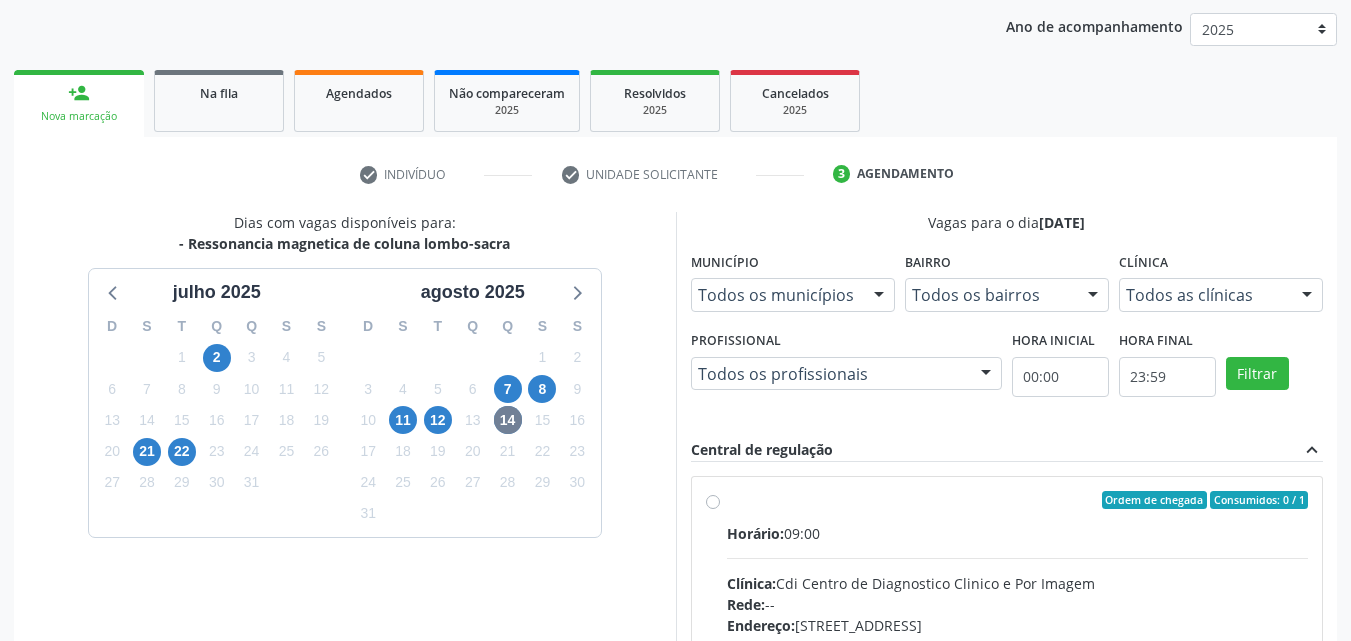 click on "Ordem de chegada
Consumidos: 0 / 1" at bounding box center [1018, 500] 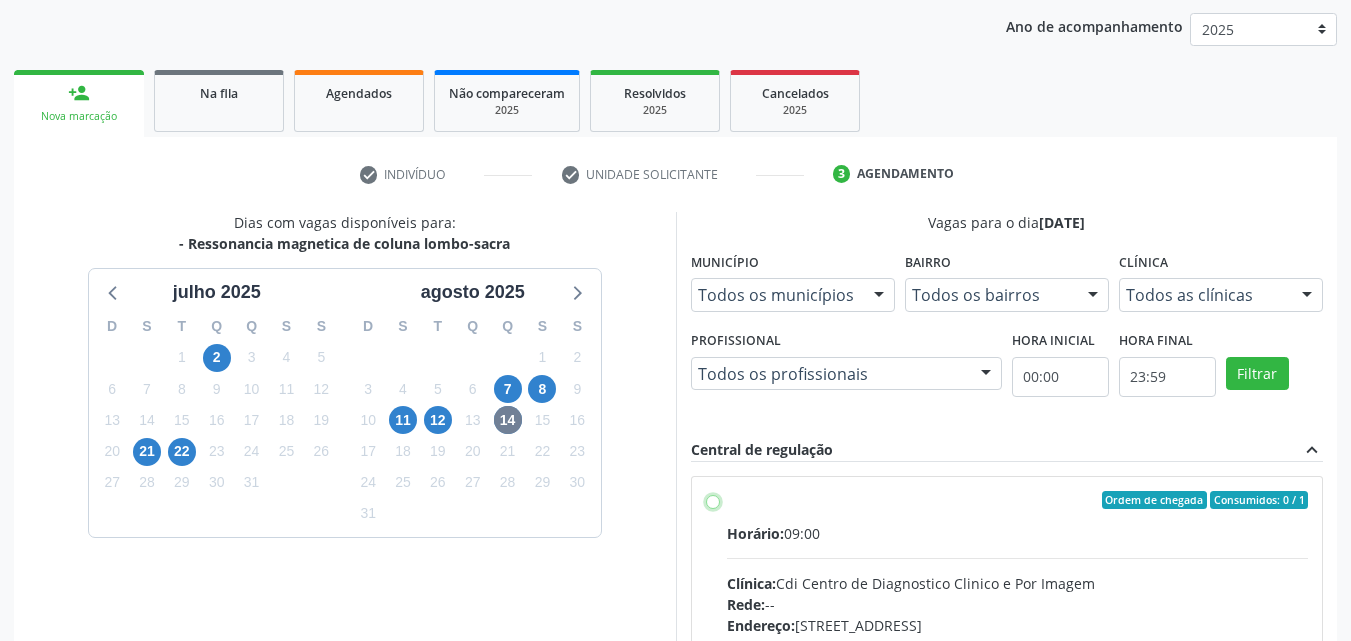 click on "Ordem de chegada
Consumidos: 0 / 1
Horário:   09:00
Clínica:  Cdi Centro de Diagnostico Clinico e Por Imagem
Rede:
--
Endereço:   Sala C, nº 7, Centro, Petrolina - PE
Telefone:   --
Profissional:
--
Informações adicionais sobre o atendimento
Idade de atendimento:
Sem restrição
Gênero(s) atendido(s):
Sem restrição
Informações adicionais:
--" at bounding box center (713, 500) 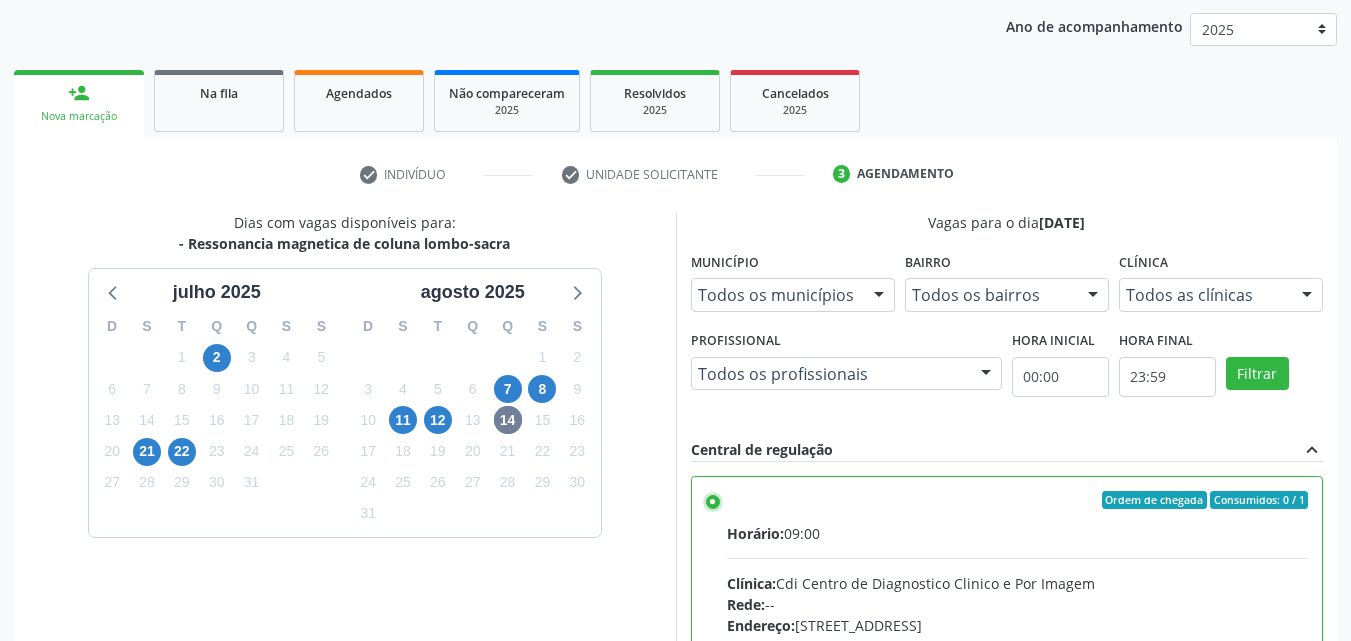 scroll, scrollTop: 400, scrollLeft: 0, axis: vertical 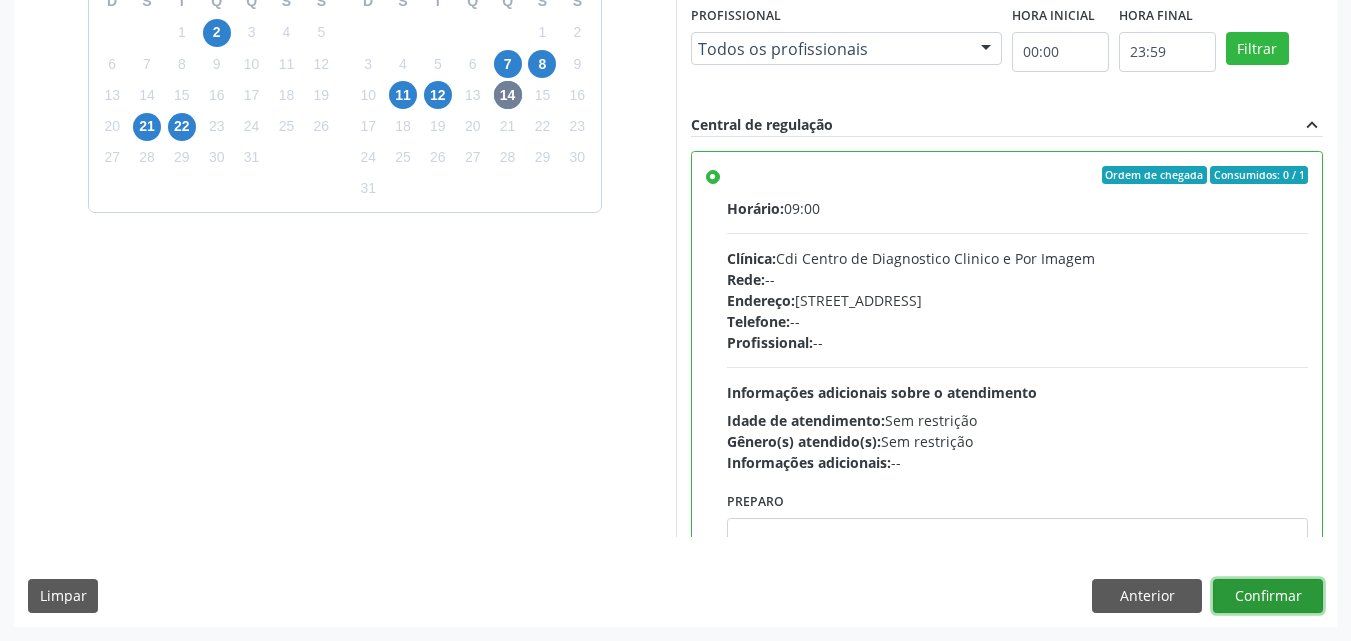 click on "Confirmar" at bounding box center (1268, 596) 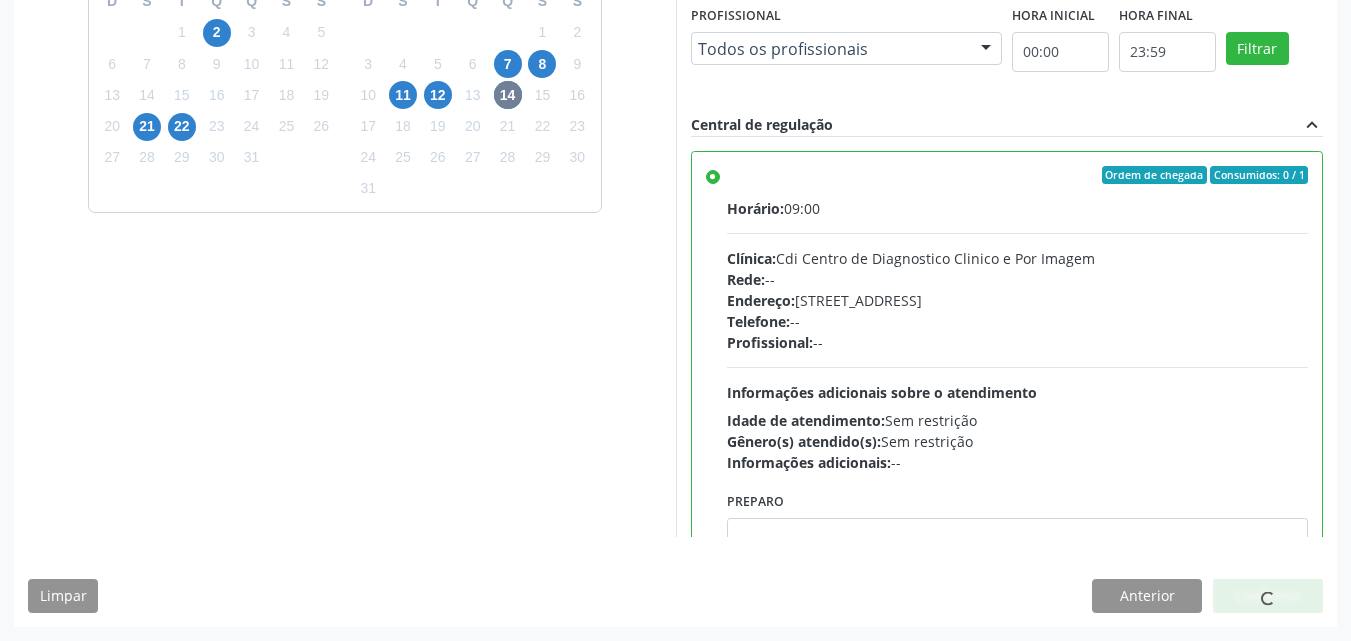 scroll, scrollTop: 26, scrollLeft: 0, axis: vertical 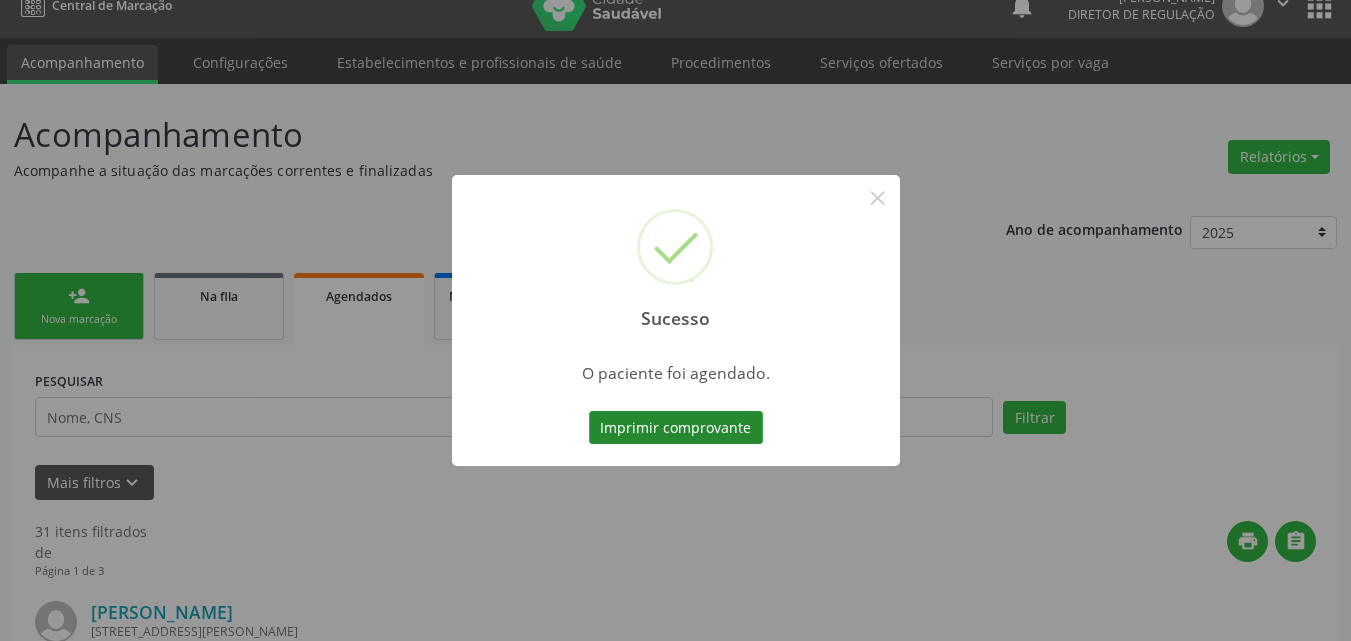 click on "Imprimir comprovante" at bounding box center [676, 428] 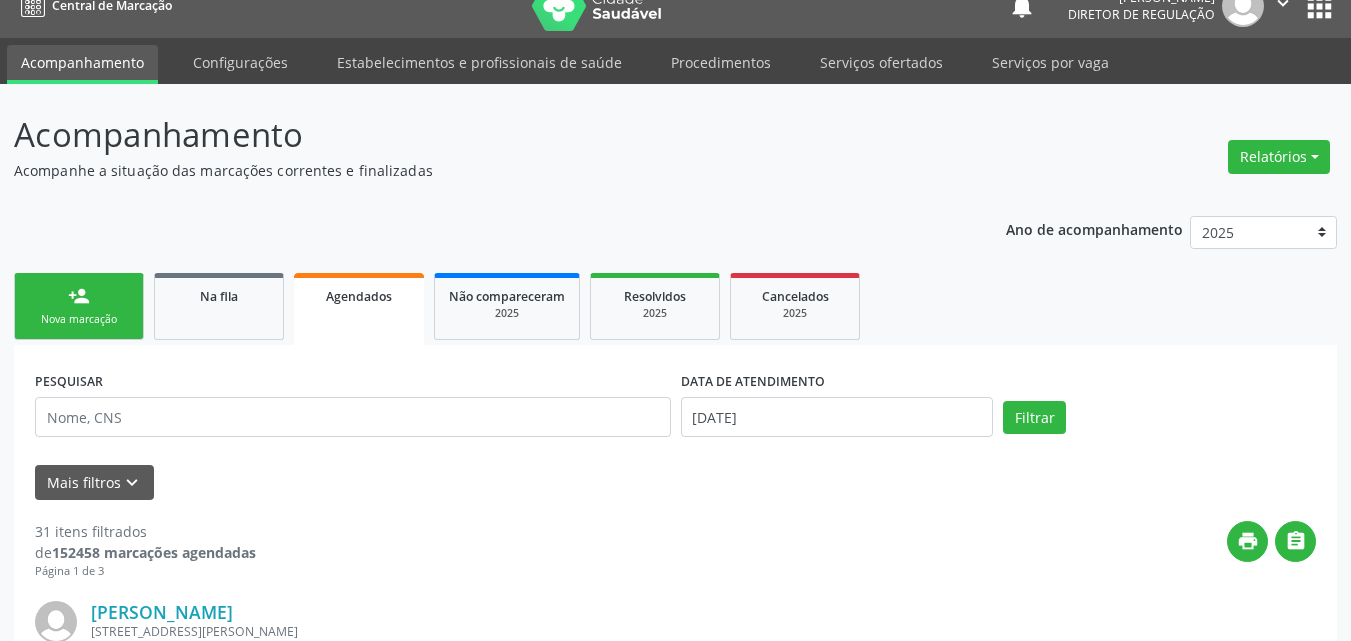 click on "person_add
Nova marcação" at bounding box center [79, 306] 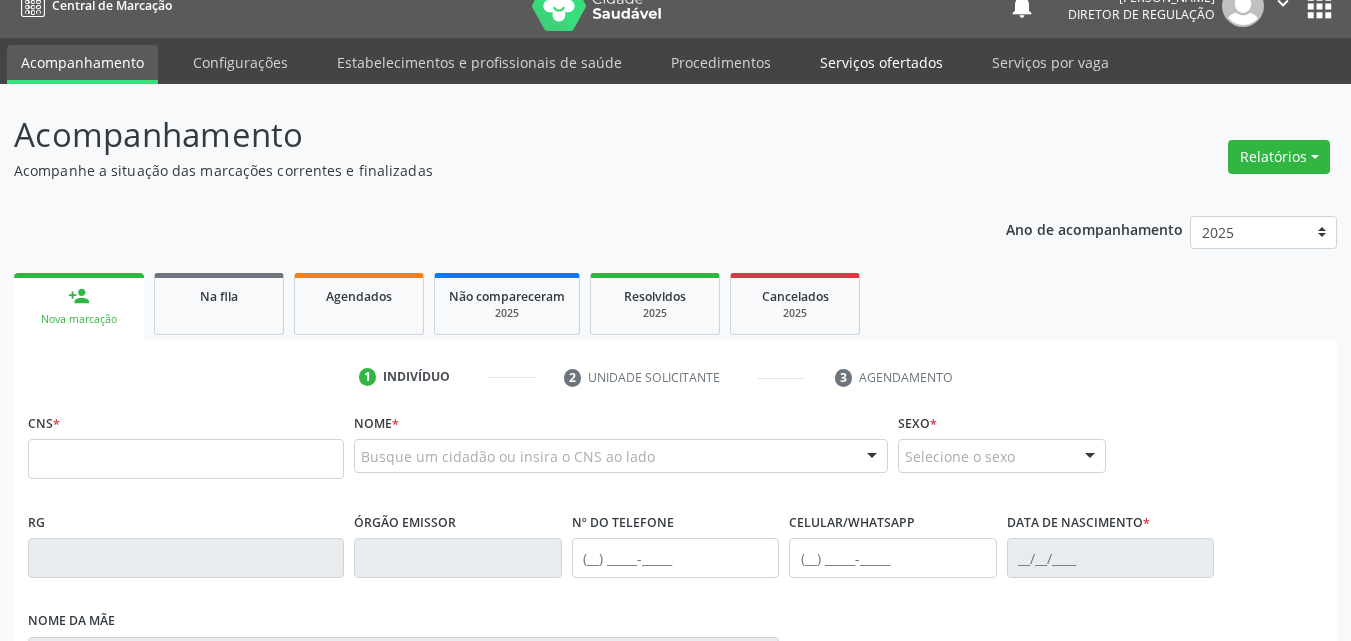 click on "Serviços ofertados" at bounding box center [881, 62] 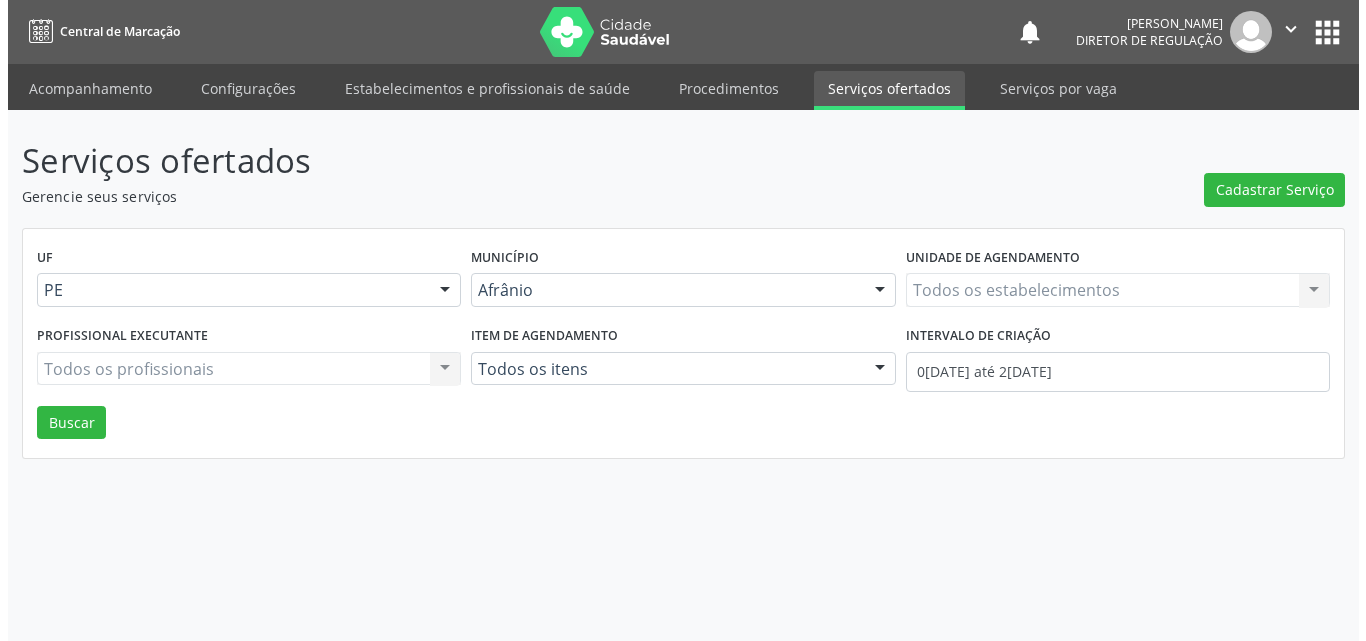 scroll, scrollTop: 0, scrollLeft: 0, axis: both 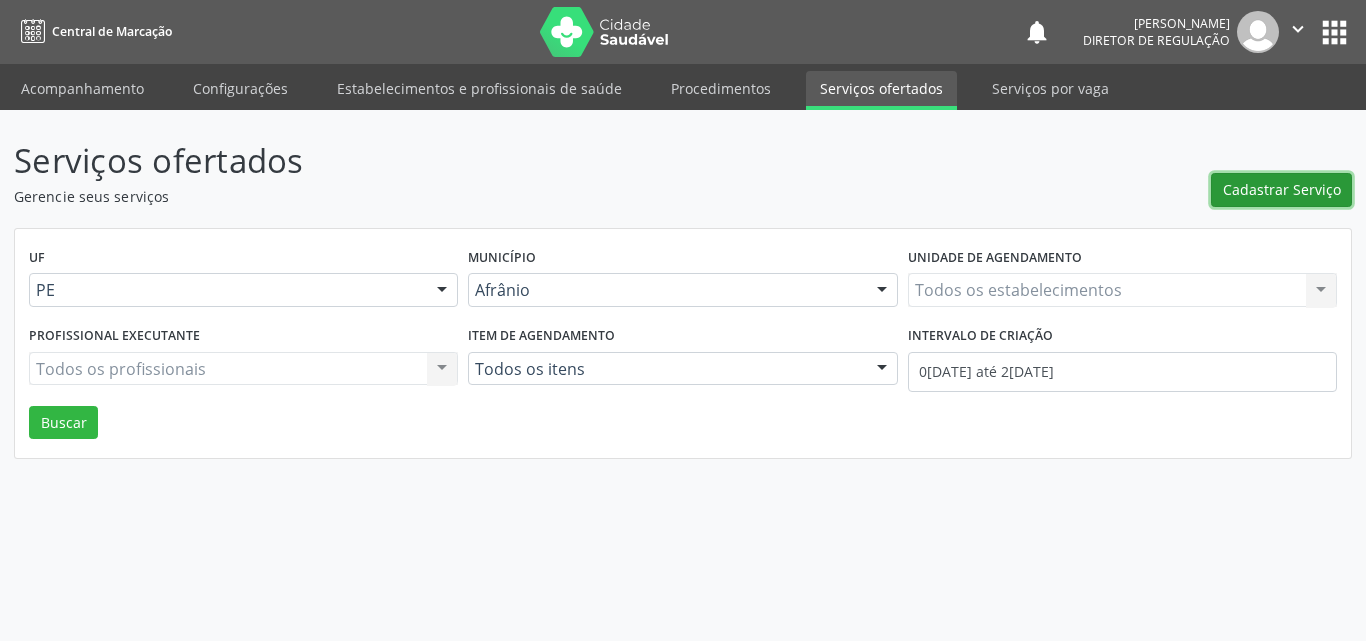 click on "Cadastrar Serviço" at bounding box center (1282, 189) 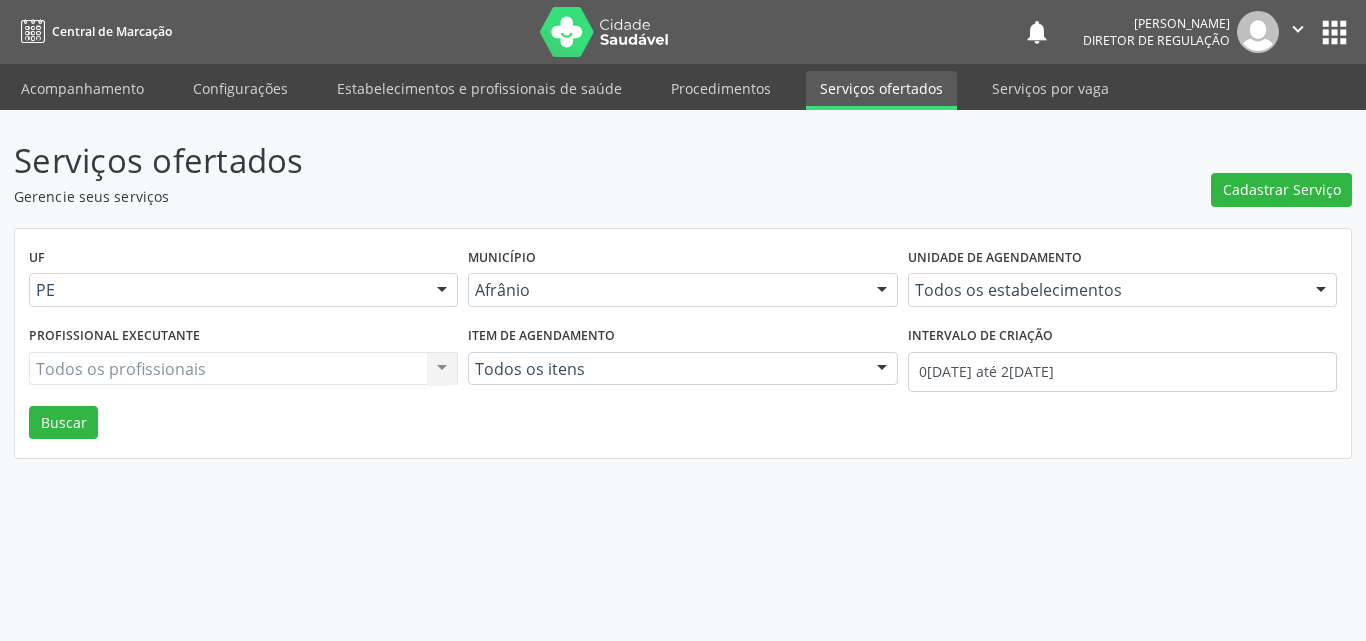 scroll, scrollTop: 0, scrollLeft: 0, axis: both 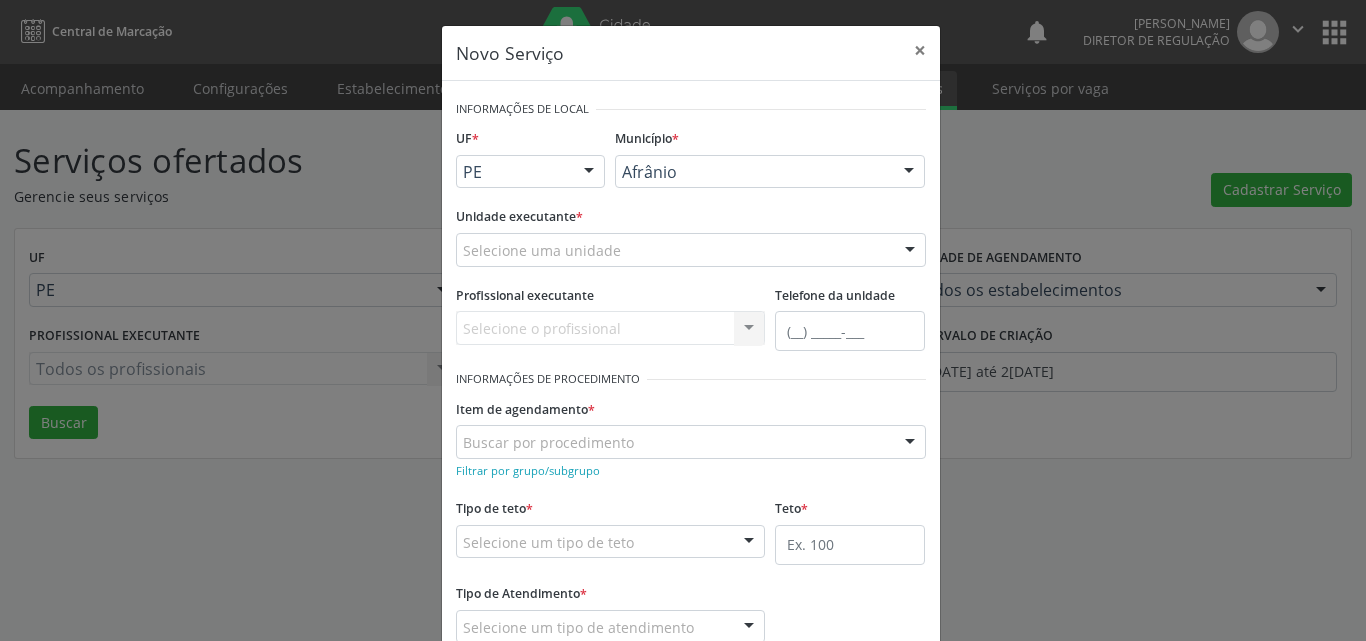 click on "Selecione uma unidade" at bounding box center [691, 250] 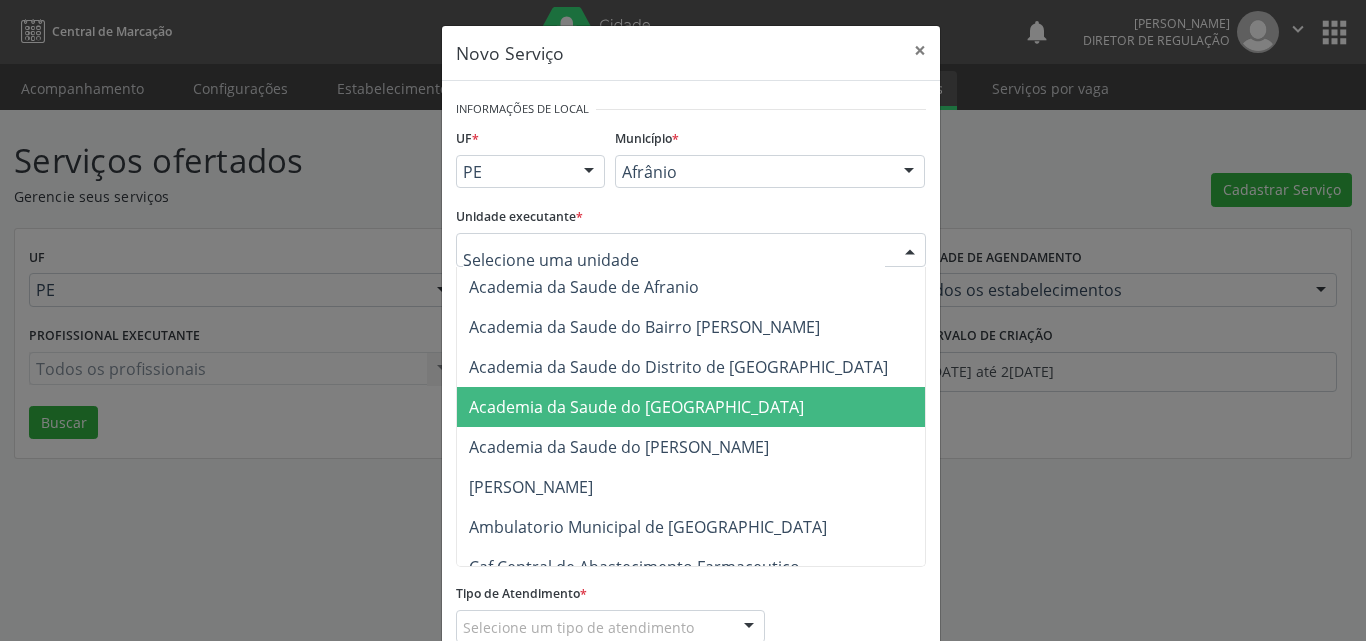 scroll, scrollTop: 100, scrollLeft: 0, axis: vertical 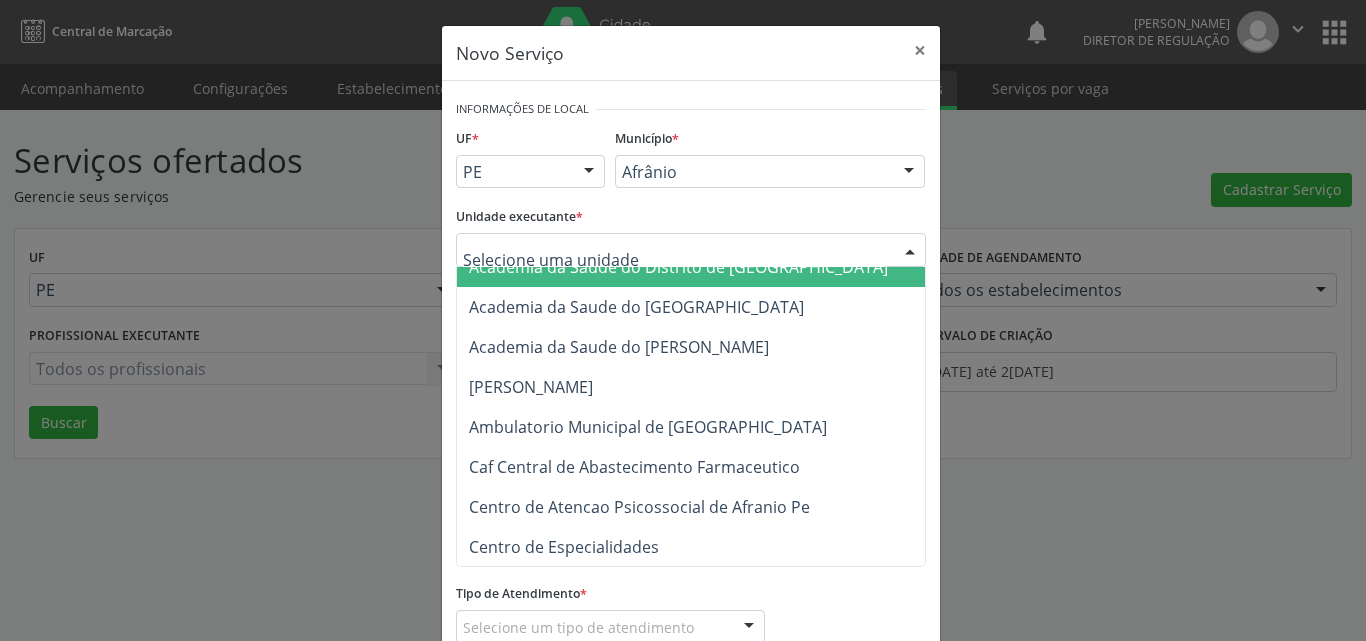 click on "Afrânio" at bounding box center [770, 172] 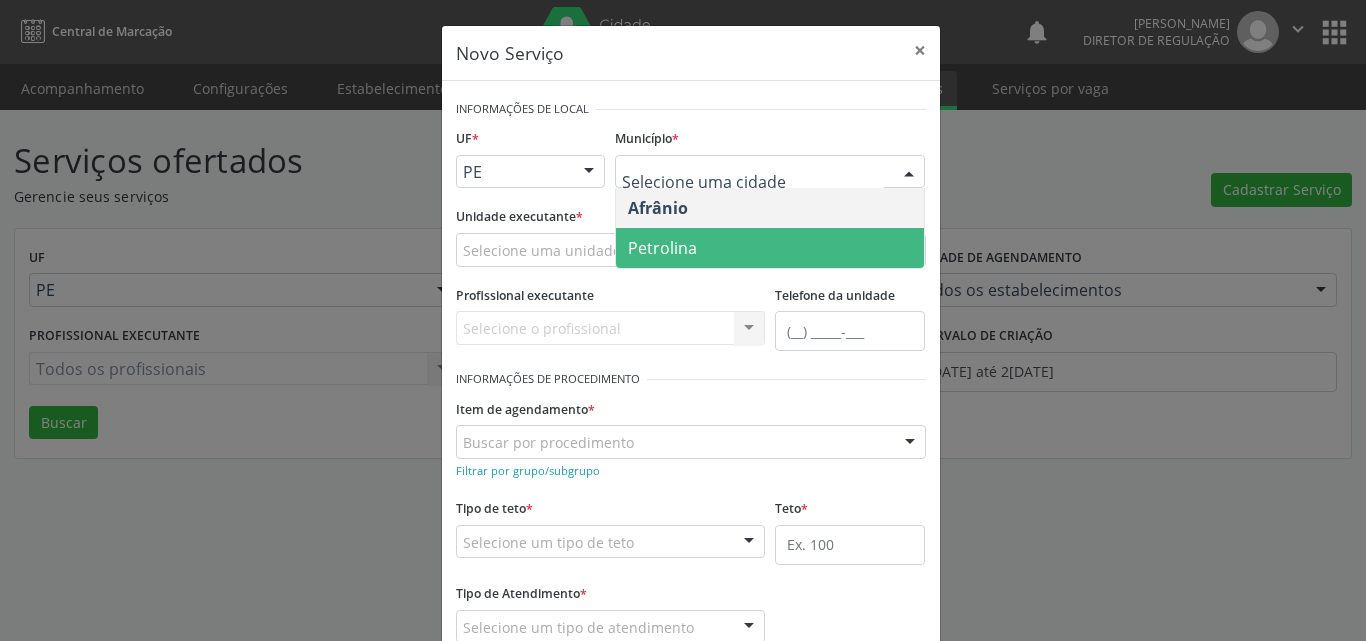 drag, startPoint x: 685, startPoint y: 250, endPoint x: 646, endPoint y: 247, distance: 39.115215 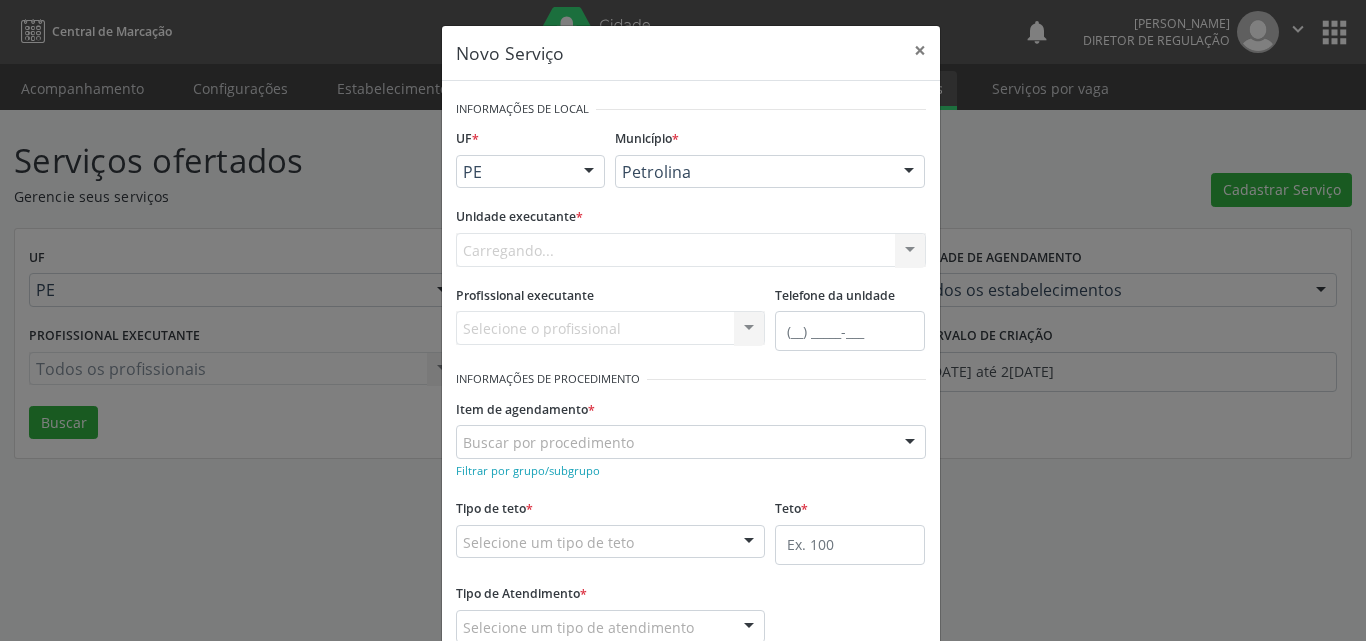 click on "Carregando...
Academia da Saude de Afranio   Academia da Saude do Bairro Roberto Luis   Academia da Saude do Distrito de Cachoeira do Roberto   Academia da Saude do Distrito de Extrema   Academia da Saude do Jose Ramos   Alves Landim   Ambulatorio Municipal de Saude   Caf Central de Abastecimento Farmaceutico   Centro de Atencao Psicossocial de Afranio Pe   Centro de Especialidades   Cime   Cuidar   Equipe de Atencao Basica Prisional Tipo I com Saude Mental   Esf Ana Coelho Nonato   Esf Custodia Maria da Conceicao   Esf Isabel Gomes   Esf Jose Ramos   Esf Jose e Maria Rodrigues de Macedo   Esf Maria Dilurdes da Silva   Esf Maria da Silva Pereira   Esf Rosalia Cavalcanti Gomes   Esf de Barra das Melancias   Esf de Extrema   Farmacia Basica do Municipio de Afranio   Hospital Municipal Maria Coelho Cavalcanti Rodrigues   Hospital de Campanha Covid 19 Ambulatorio Municipal   Laboratorio de Protese Dentario   Lid Laboratorio de Investigacoes e Diagnosticos               Selac" at bounding box center (691, 250) 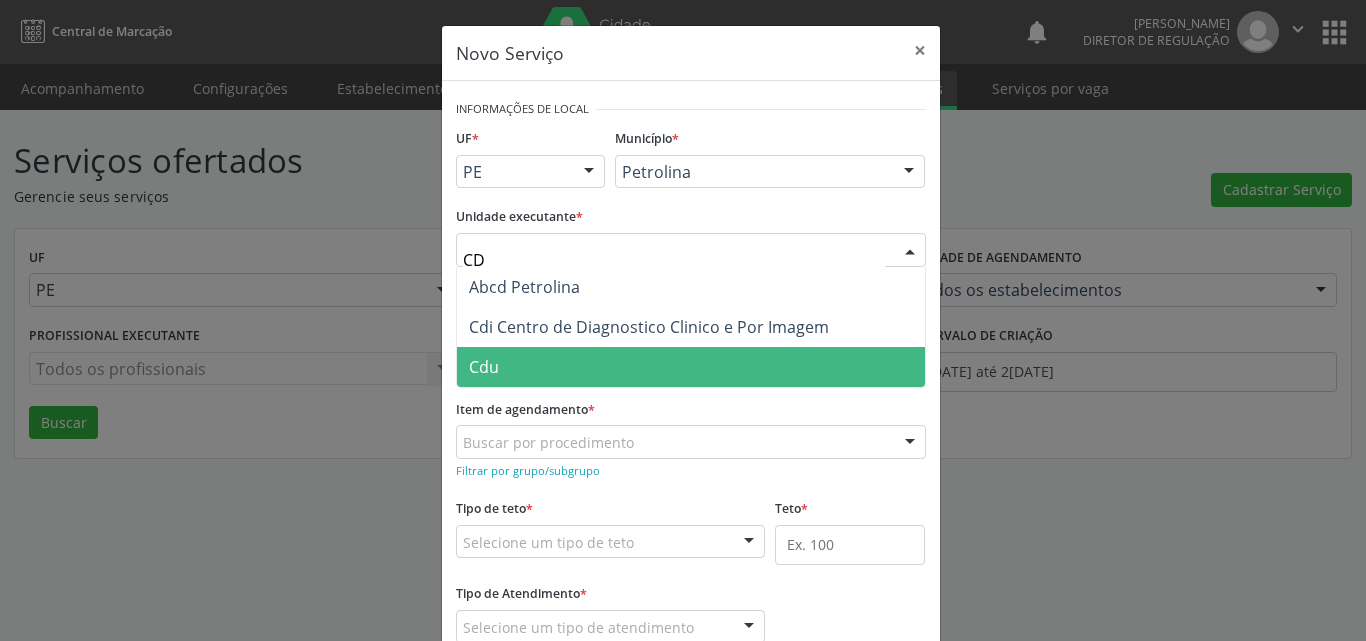 scroll, scrollTop: 0, scrollLeft: 0, axis: both 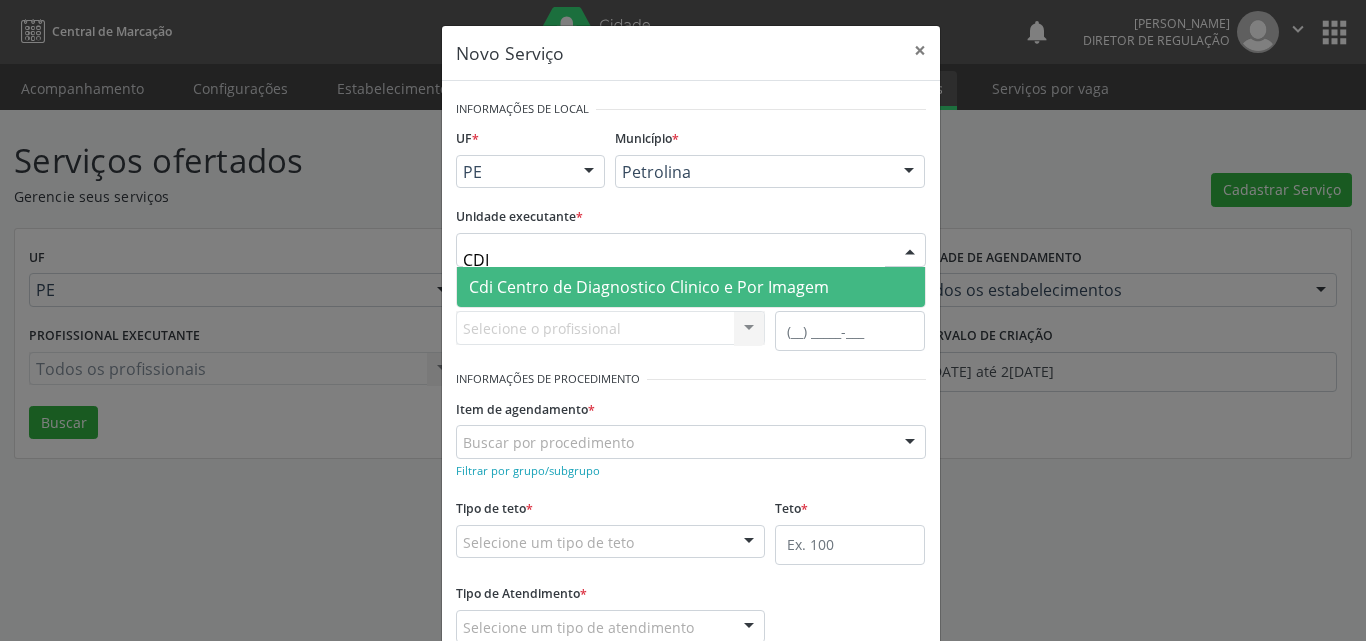 click on "Cdi Centro de Diagnostico Clinico e Por Imagem" at bounding box center (649, 287) 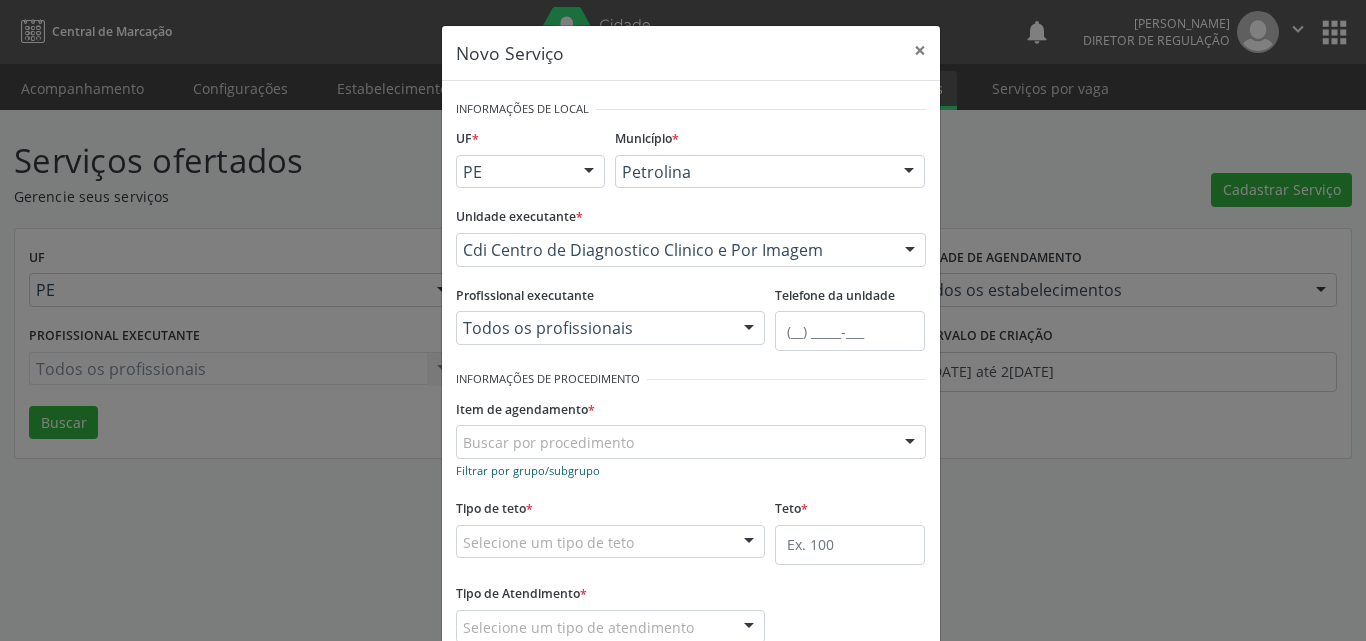 click on "Filtrar por grupo/subgrupo" at bounding box center (528, 470) 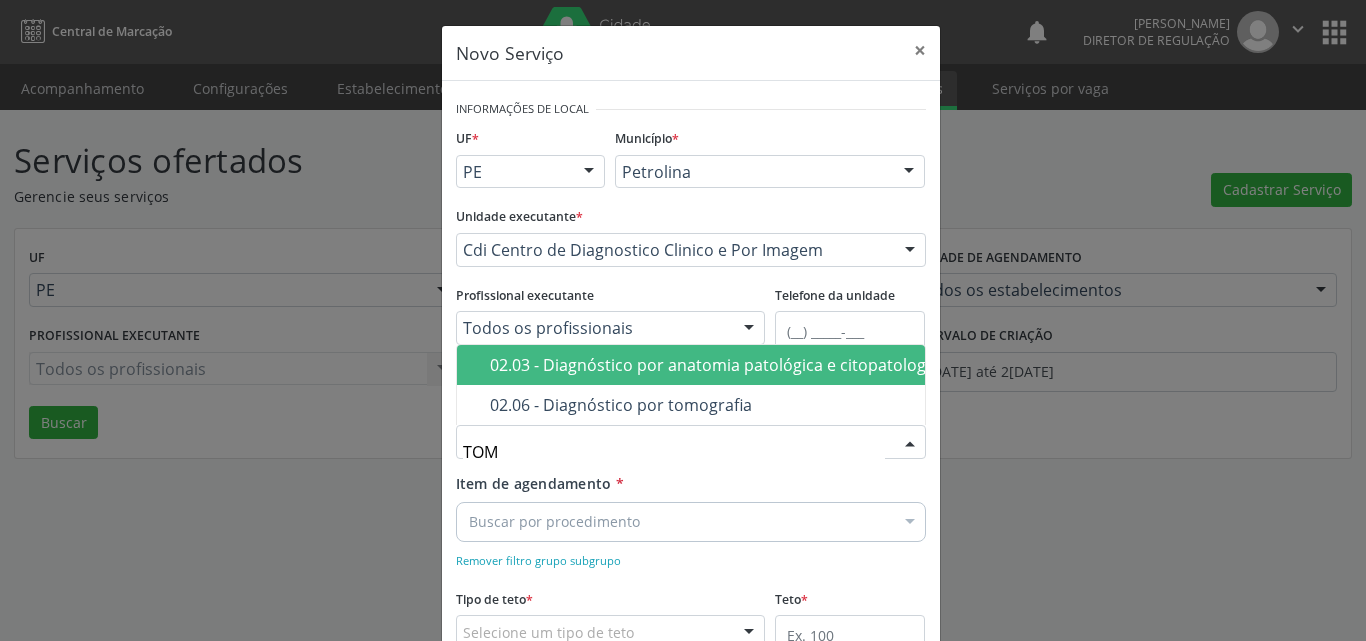 type on "TOMO" 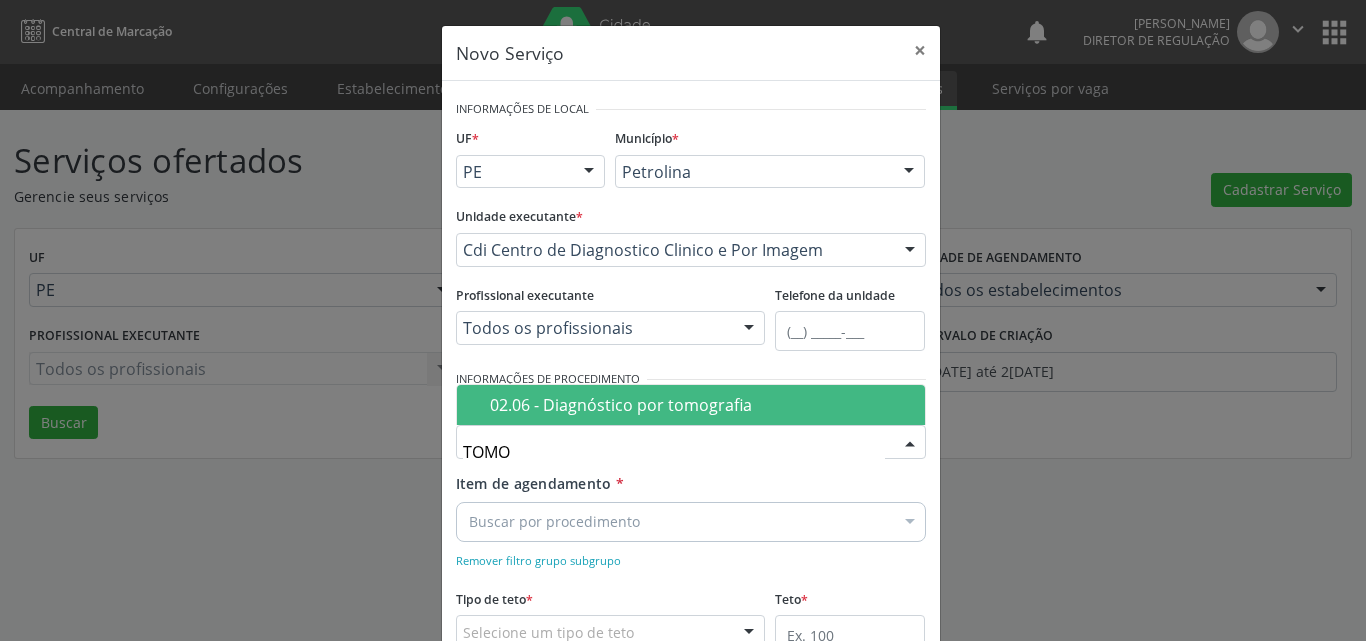 click on "02.06 - Diagnóstico por tomografia" at bounding box center [701, 405] 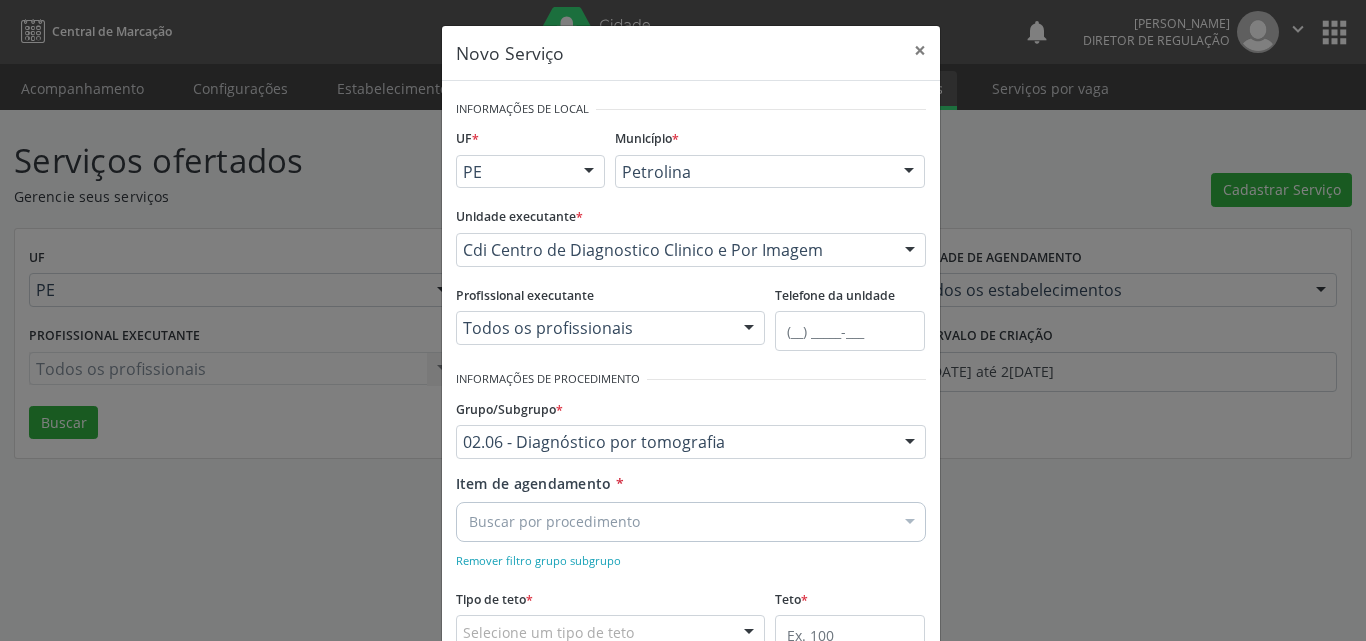 scroll, scrollTop: 100, scrollLeft: 0, axis: vertical 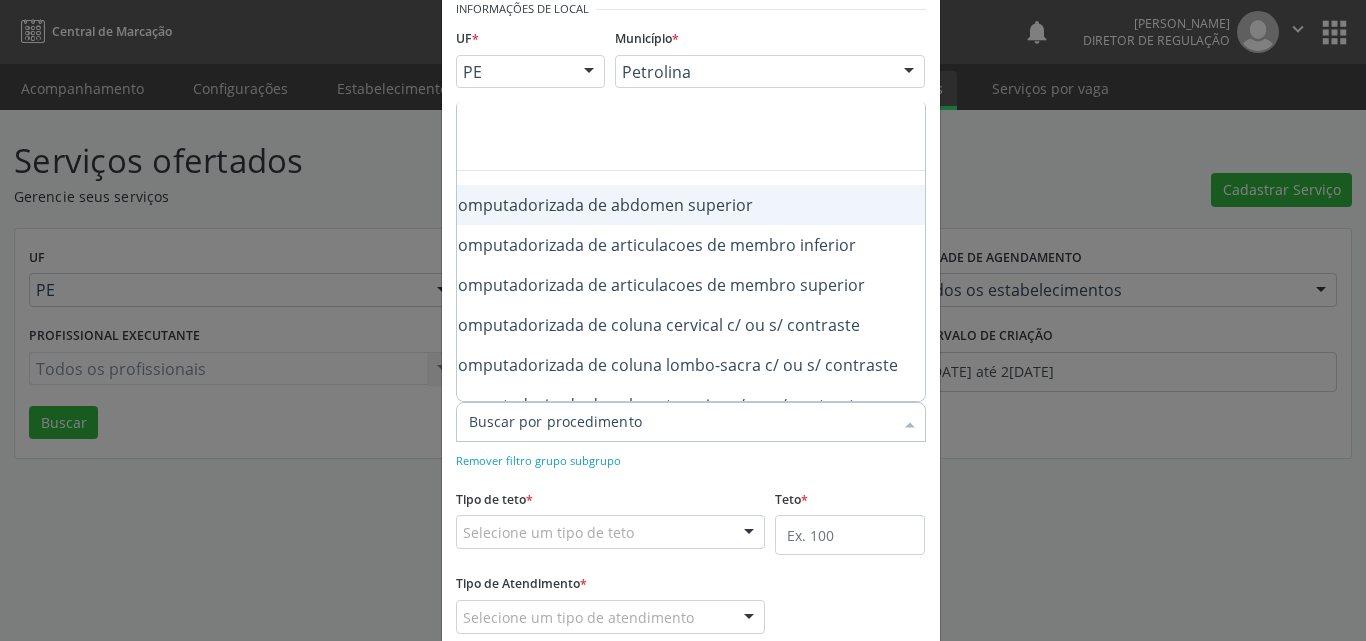 click on "0206030010 - Tomografia computadorizada de abdomen superior" at bounding box center [676, 205] 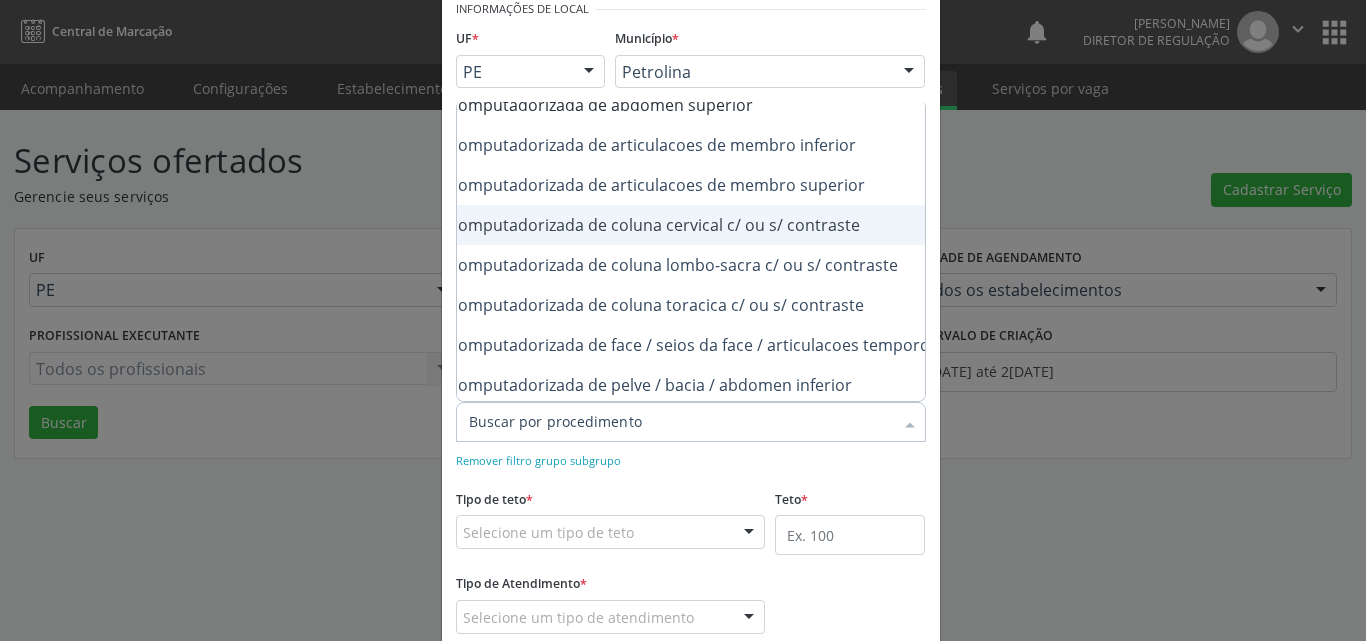 scroll, scrollTop: 200, scrollLeft: 240, axis: both 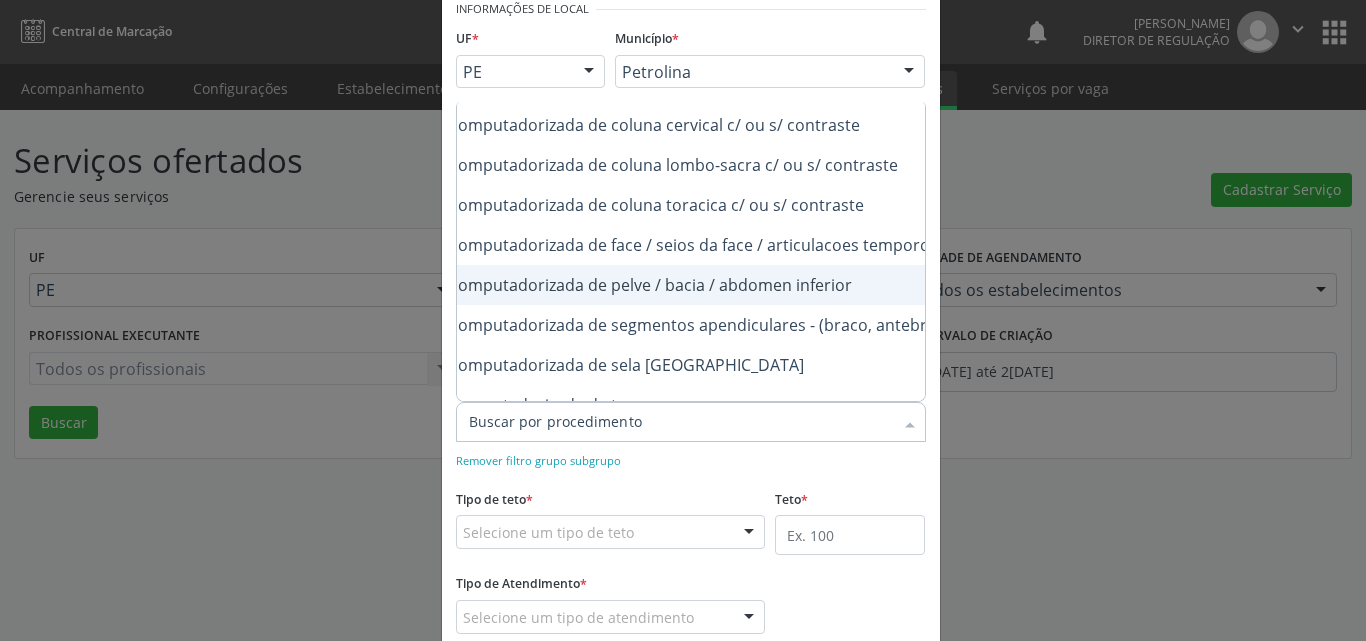 click on "0206030037 - Tomografia computadorizada de pelve / bacia / abdomen inferior" at bounding box center [676, 285] 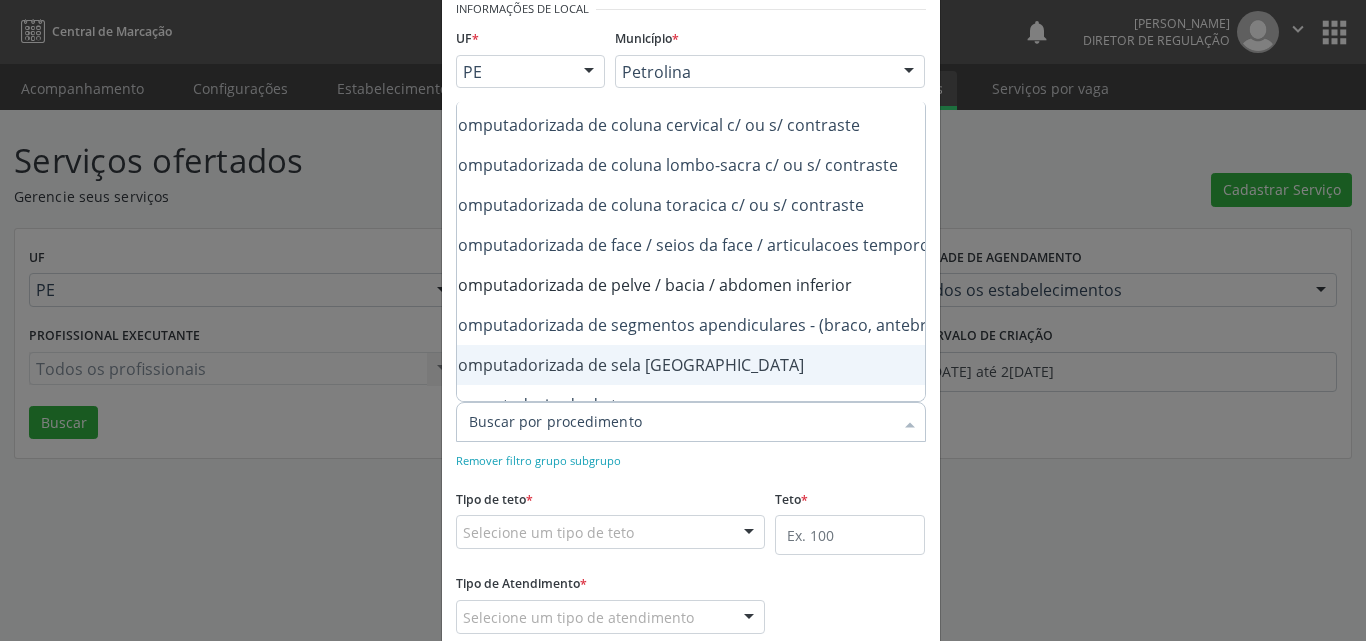 checkbox on "true" 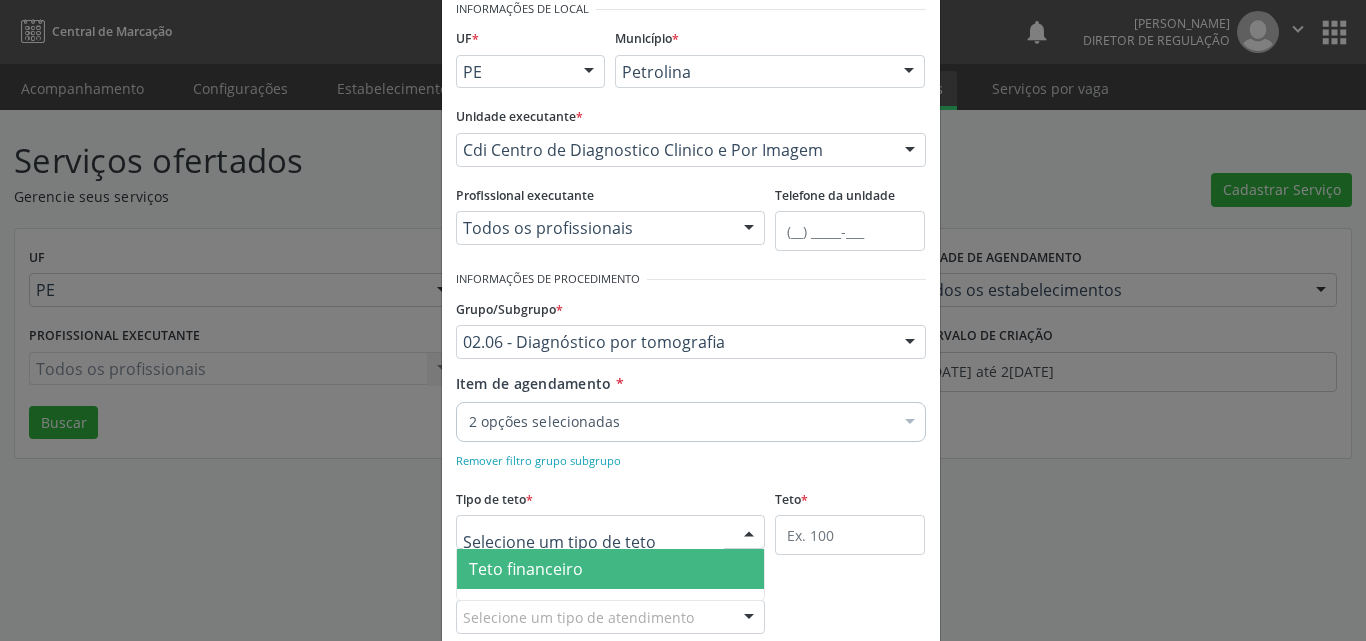 click at bounding box center [611, 532] 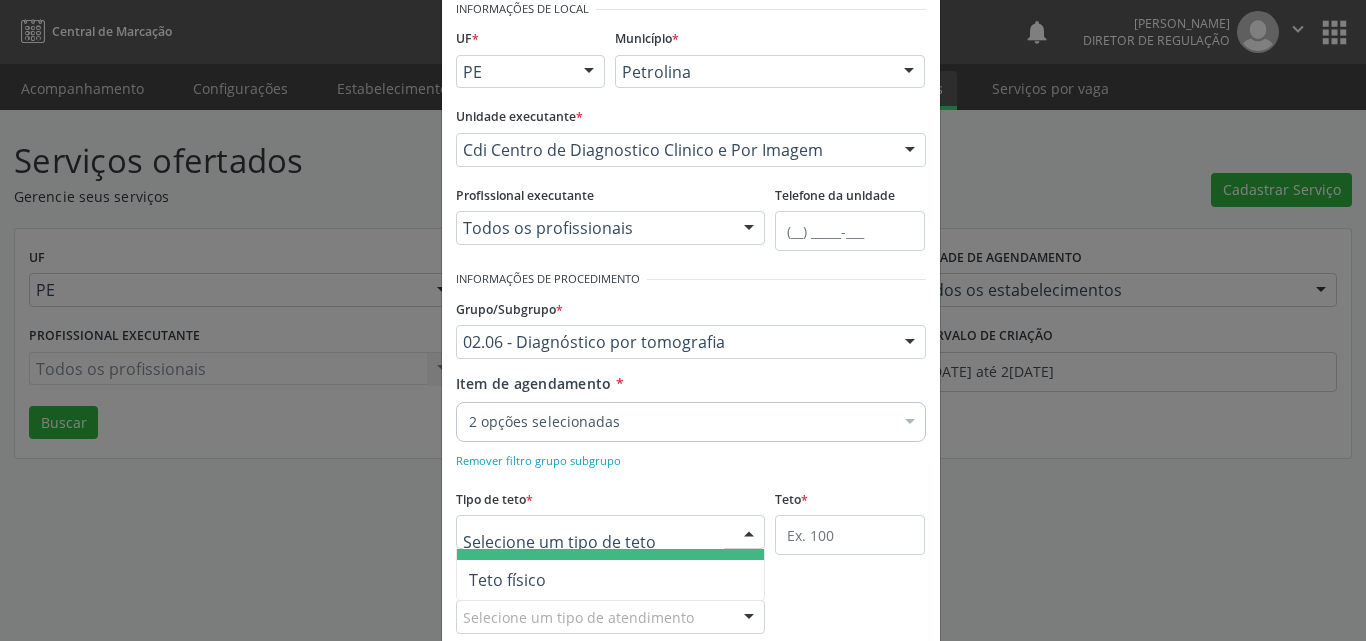 click on "Teto físico" at bounding box center (611, 580) 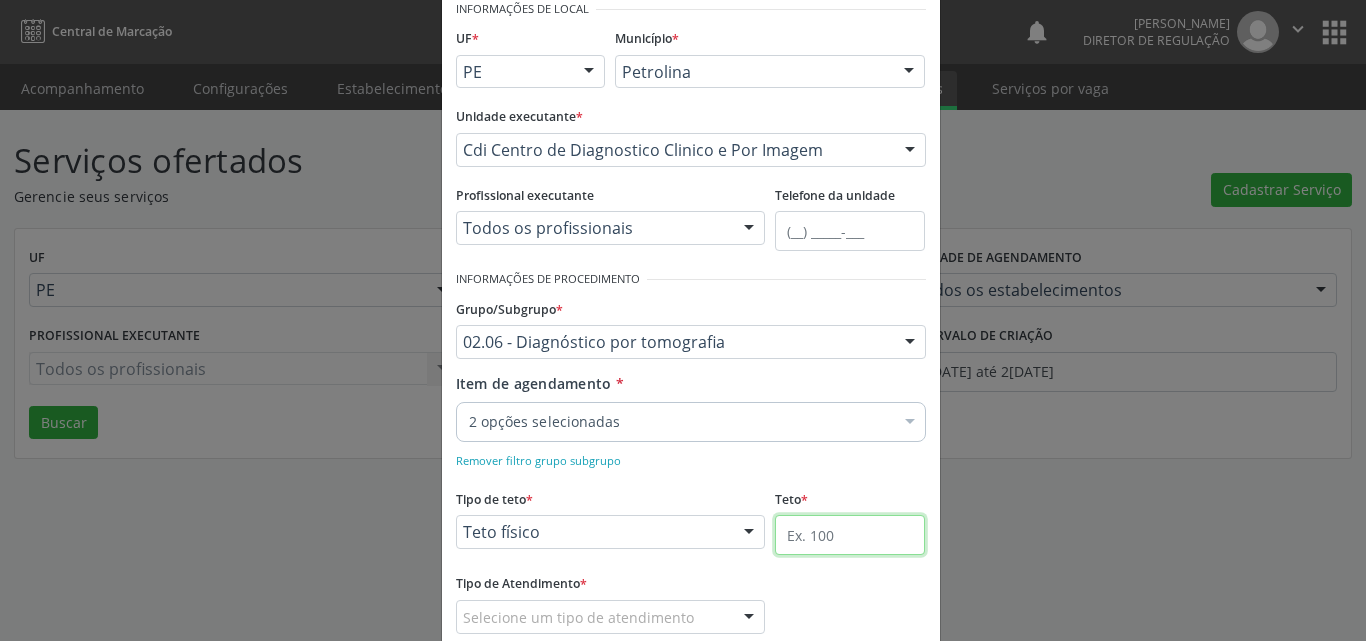 click at bounding box center (850, 535) 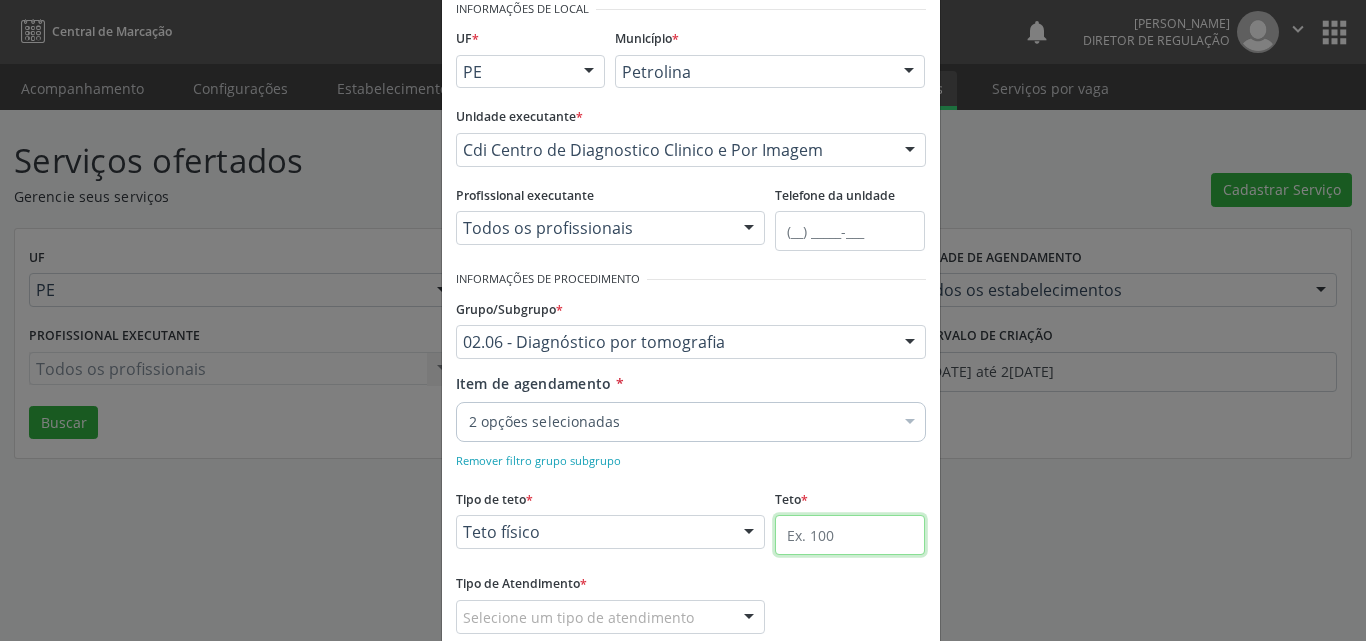 type on "1" 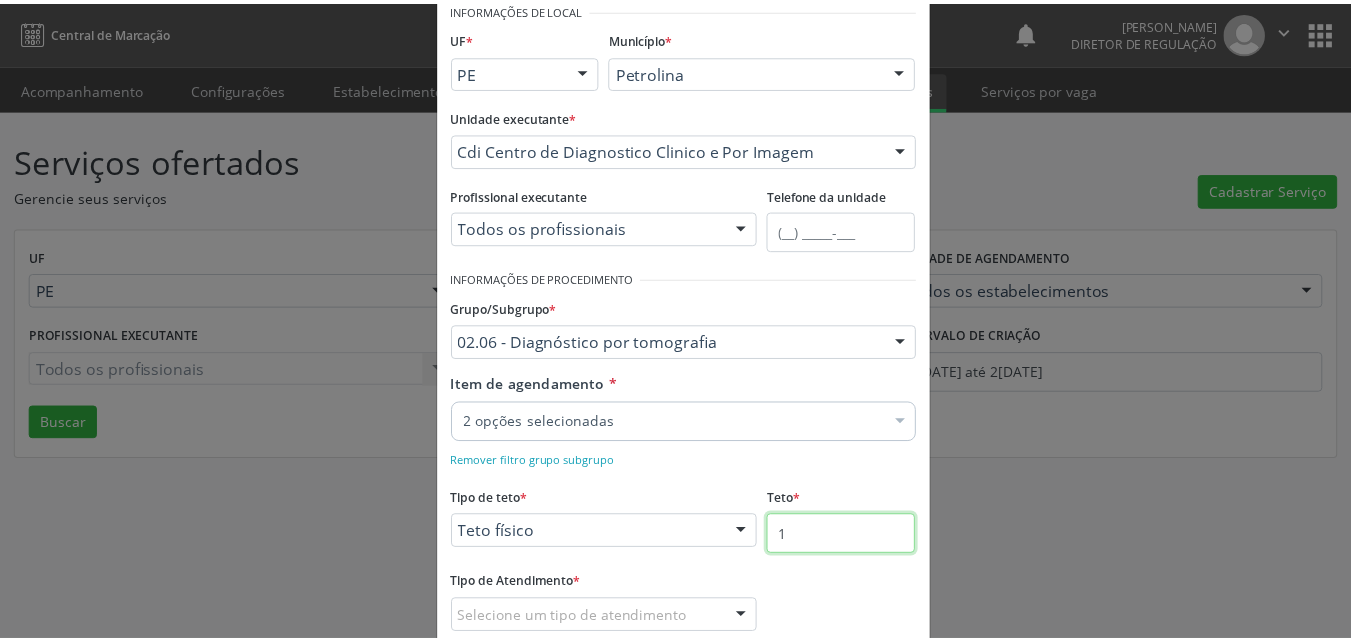 scroll, scrollTop: 223, scrollLeft: 0, axis: vertical 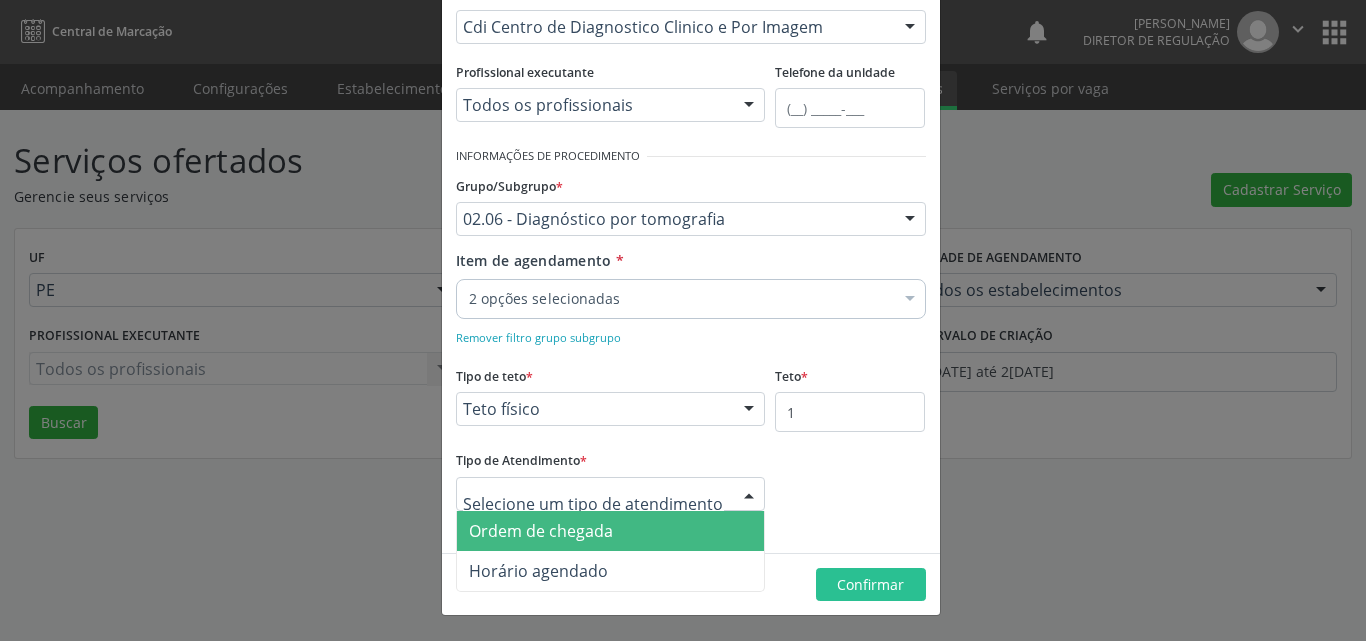 drag, startPoint x: 653, startPoint y: 535, endPoint x: 685, endPoint y: 537, distance: 32.06244 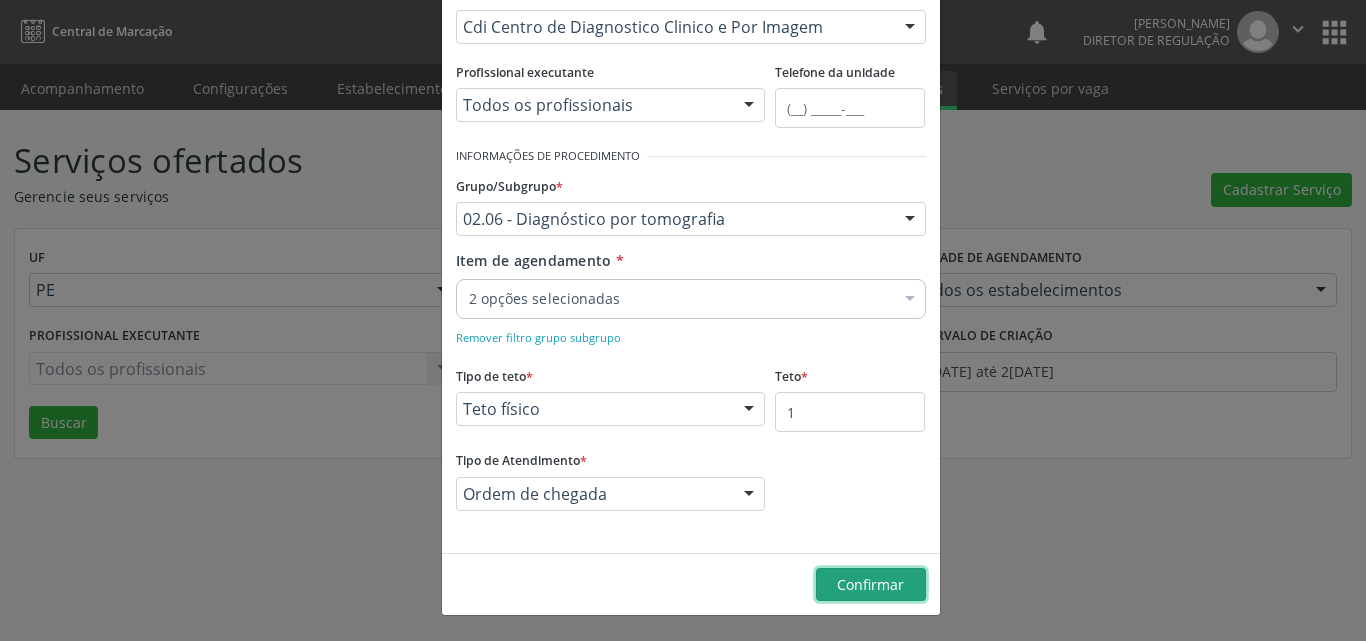 click on "Confirmar" at bounding box center [870, 584] 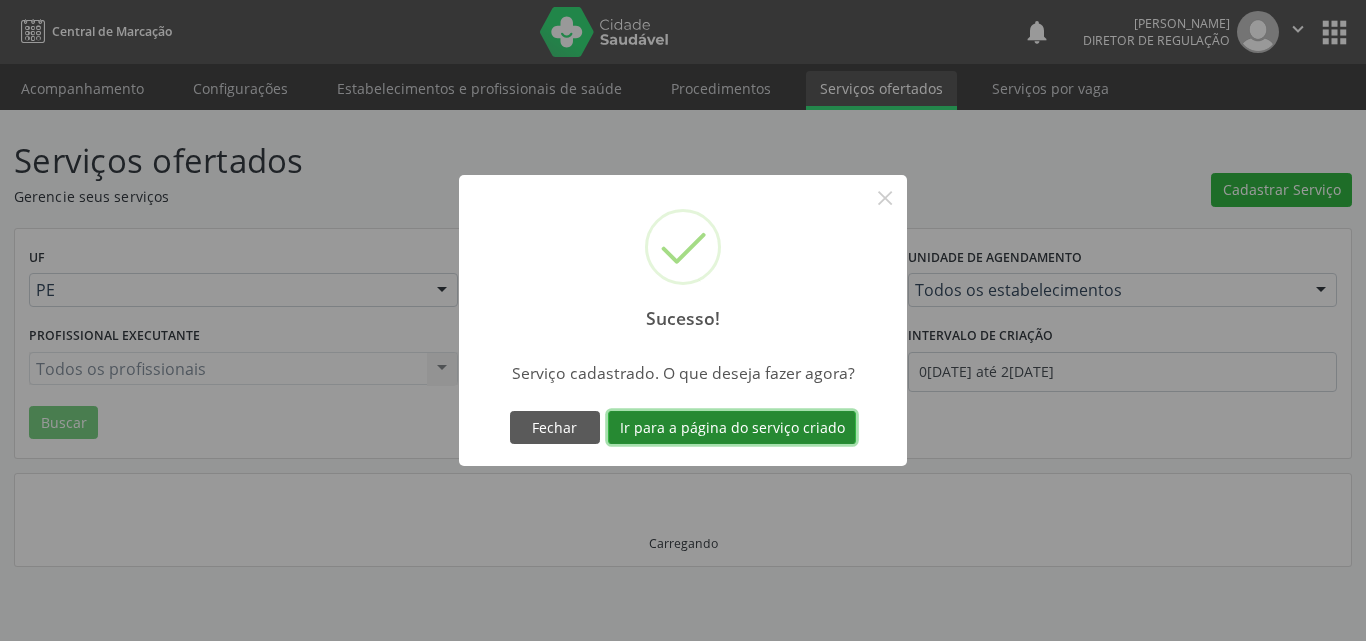 click on "Ir para a página do serviço criado" at bounding box center [732, 428] 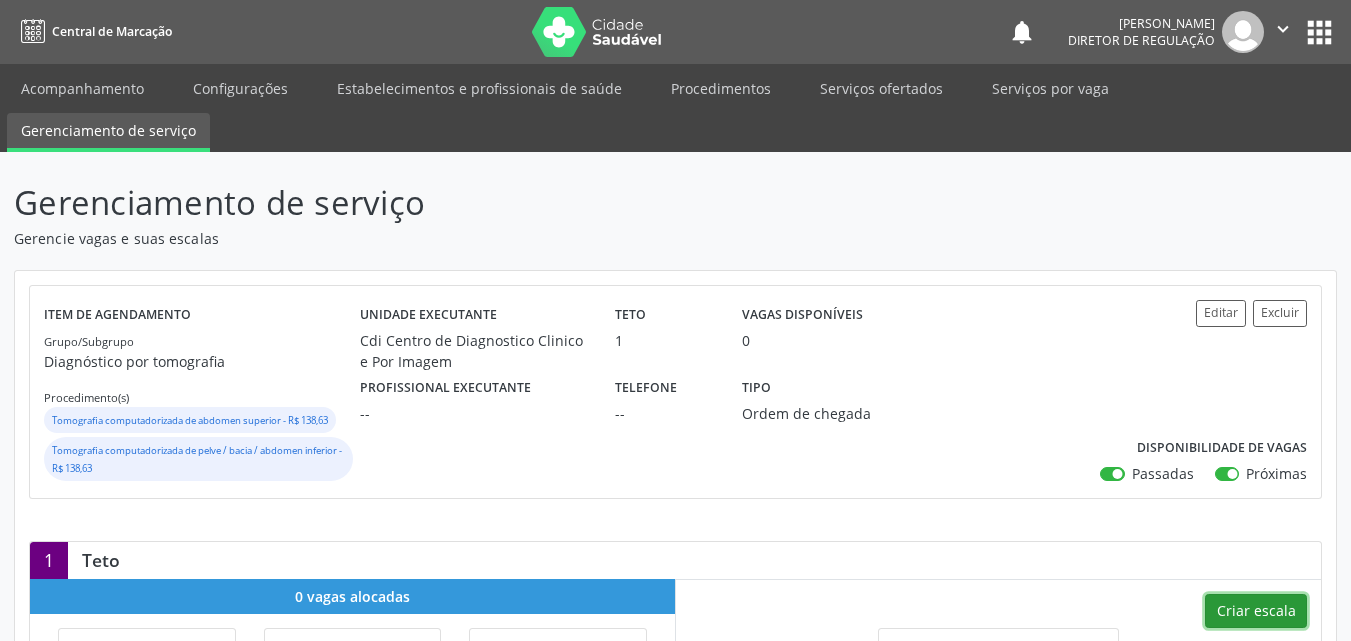 click on "Criar escala" at bounding box center (1256, 611) 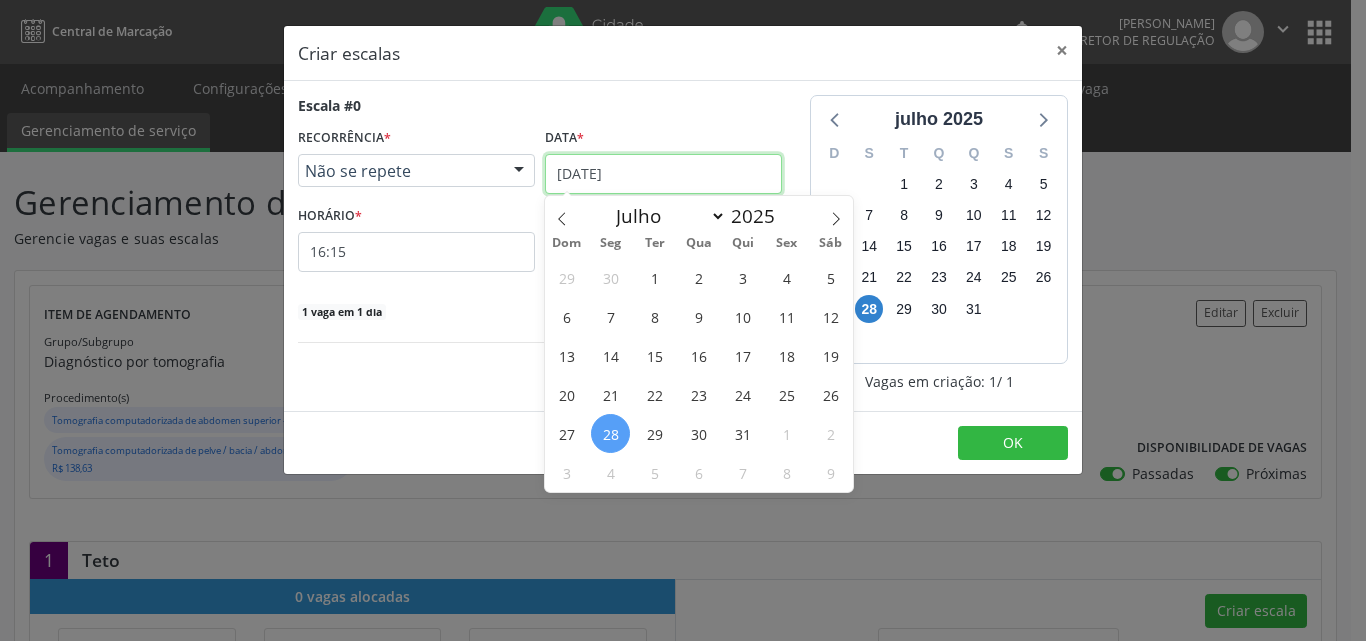 click on "2[DATE]" at bounding box center (663, 174) 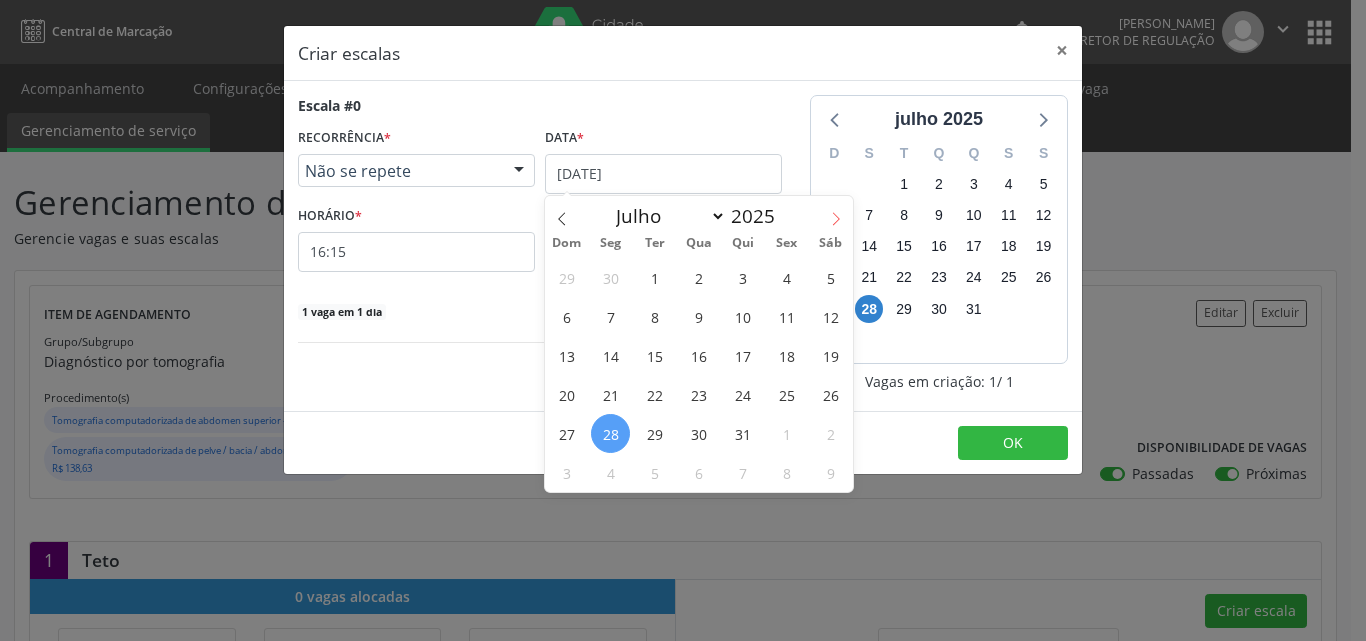 click 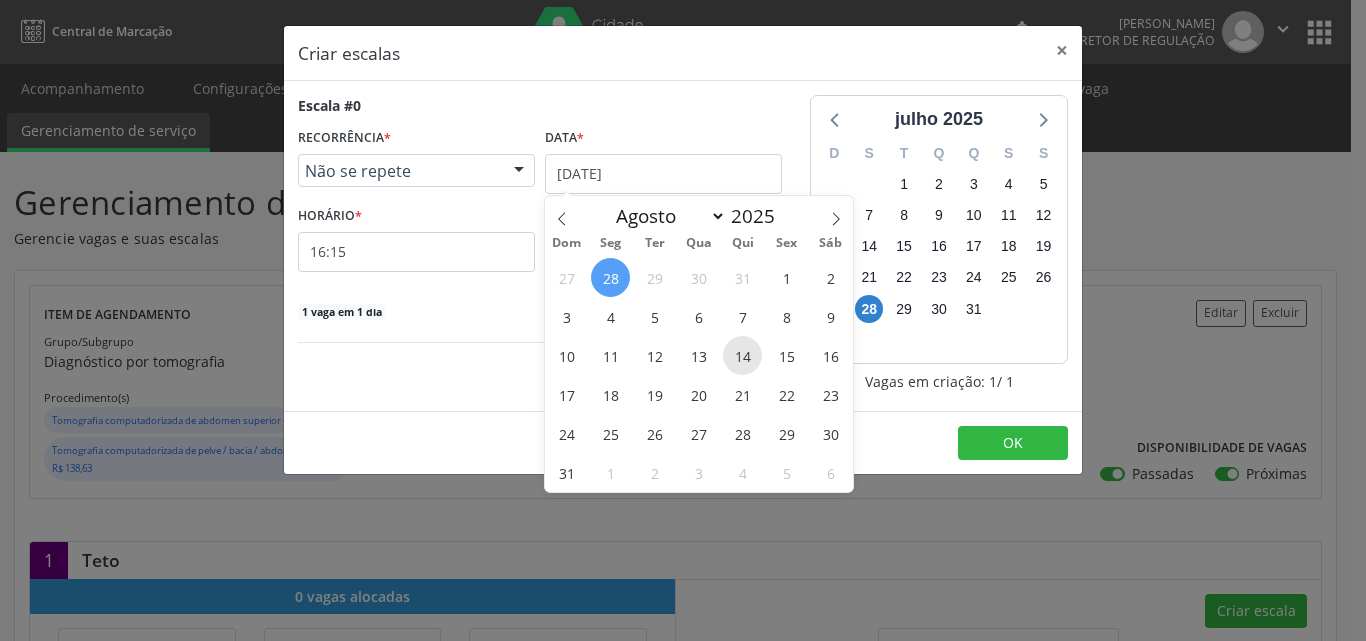 click on "14" at bounding box center (742, 355) 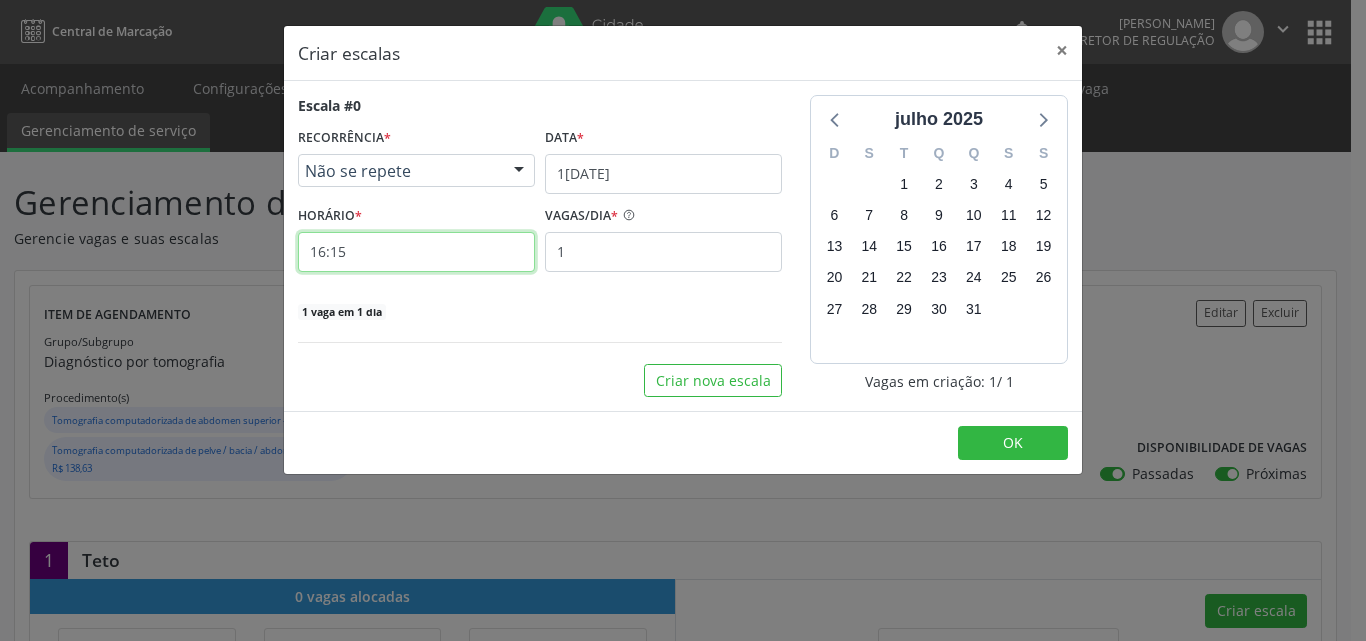 click on "16:15" at bounding box center (416, 252) 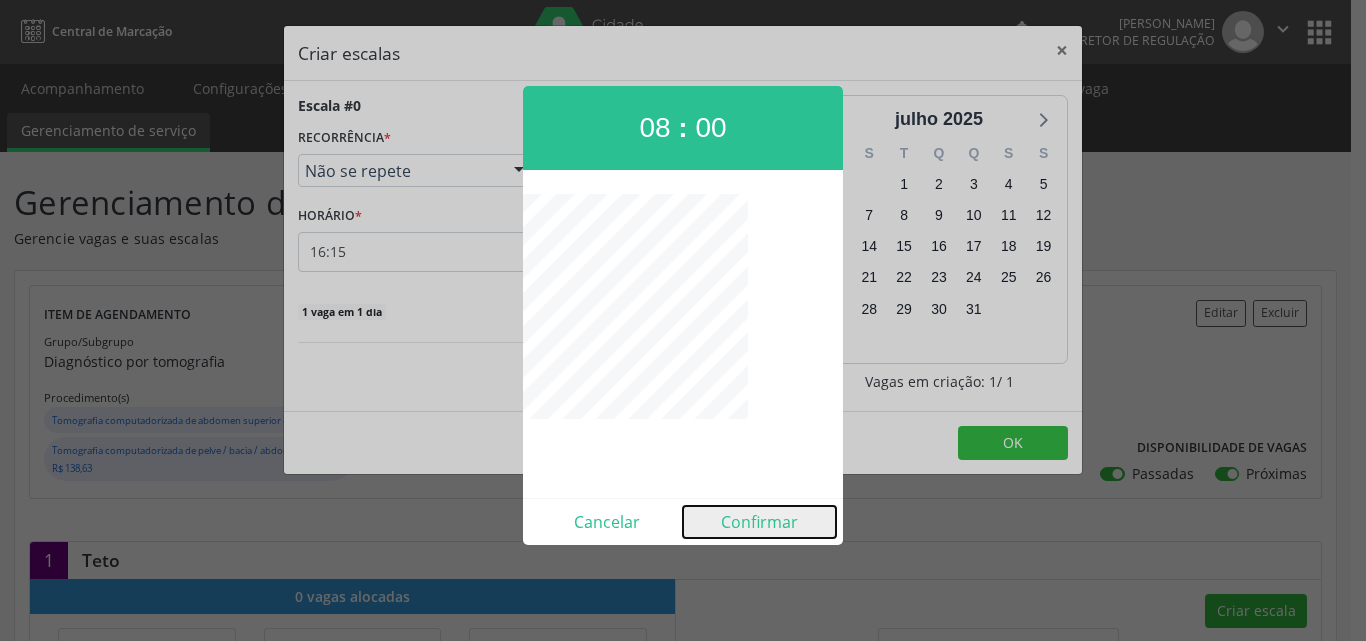 click on "Confirmar" at bounding box center [759, 522] 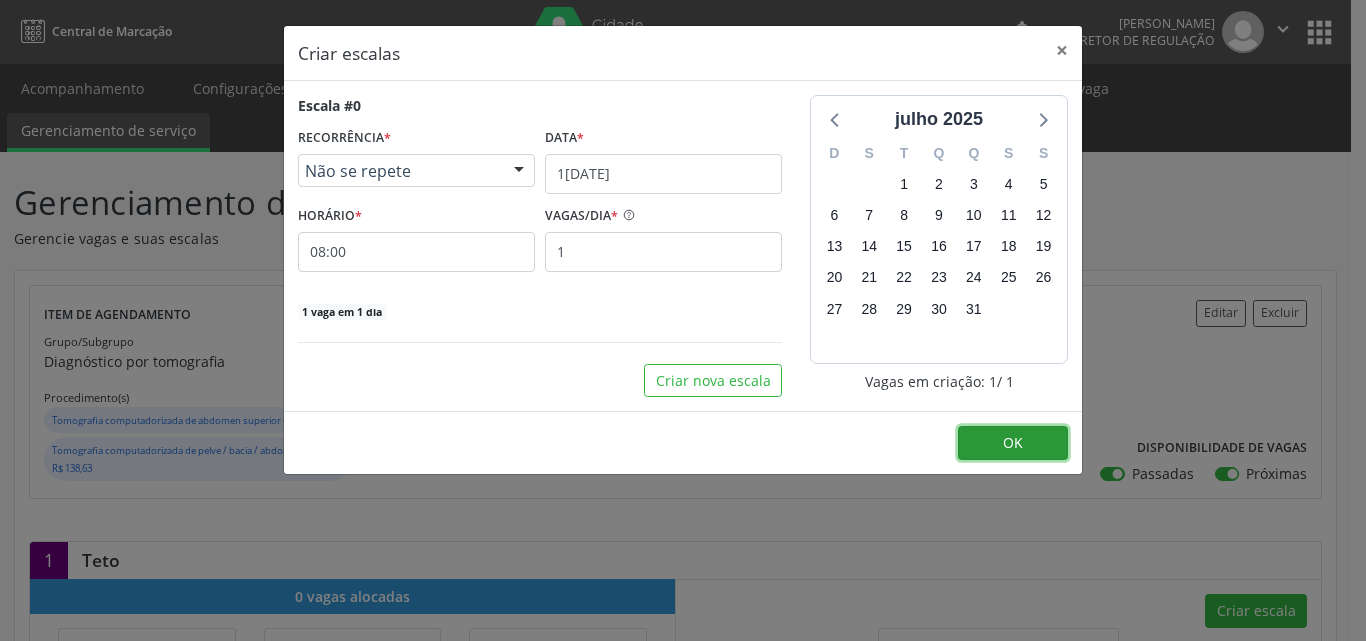 click on "OK" at bounding box center (1013, 442) 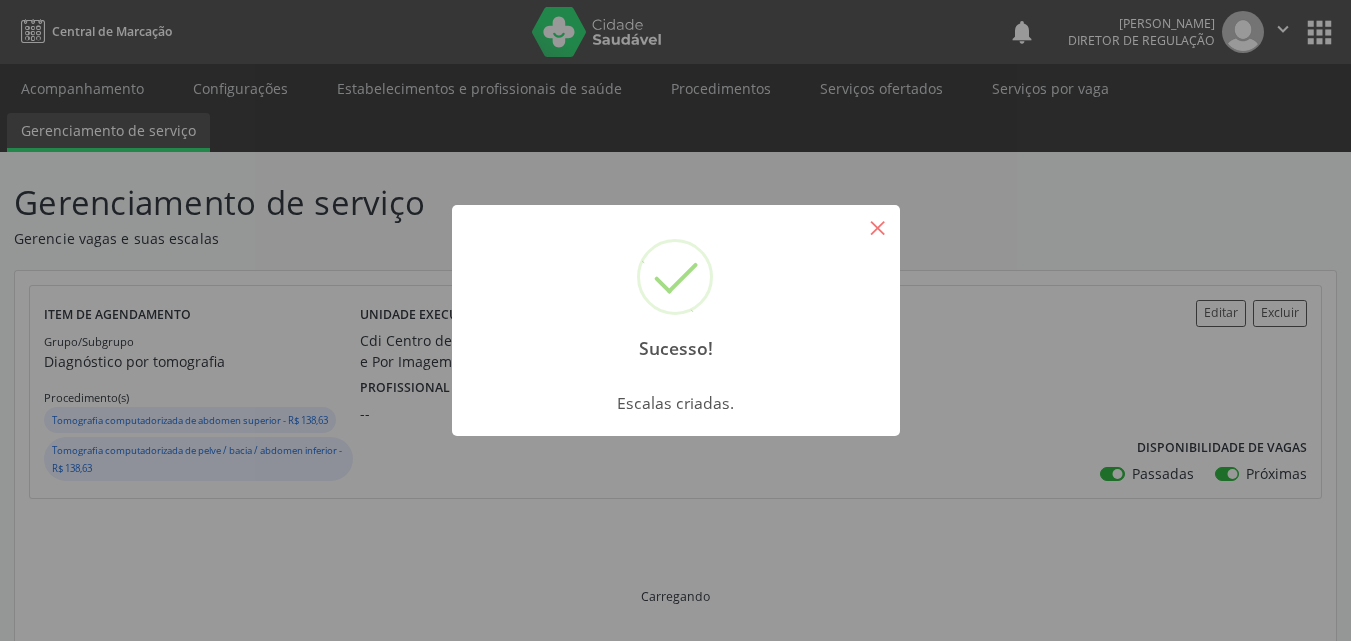 click on "×" at bounding box center [878, 227] 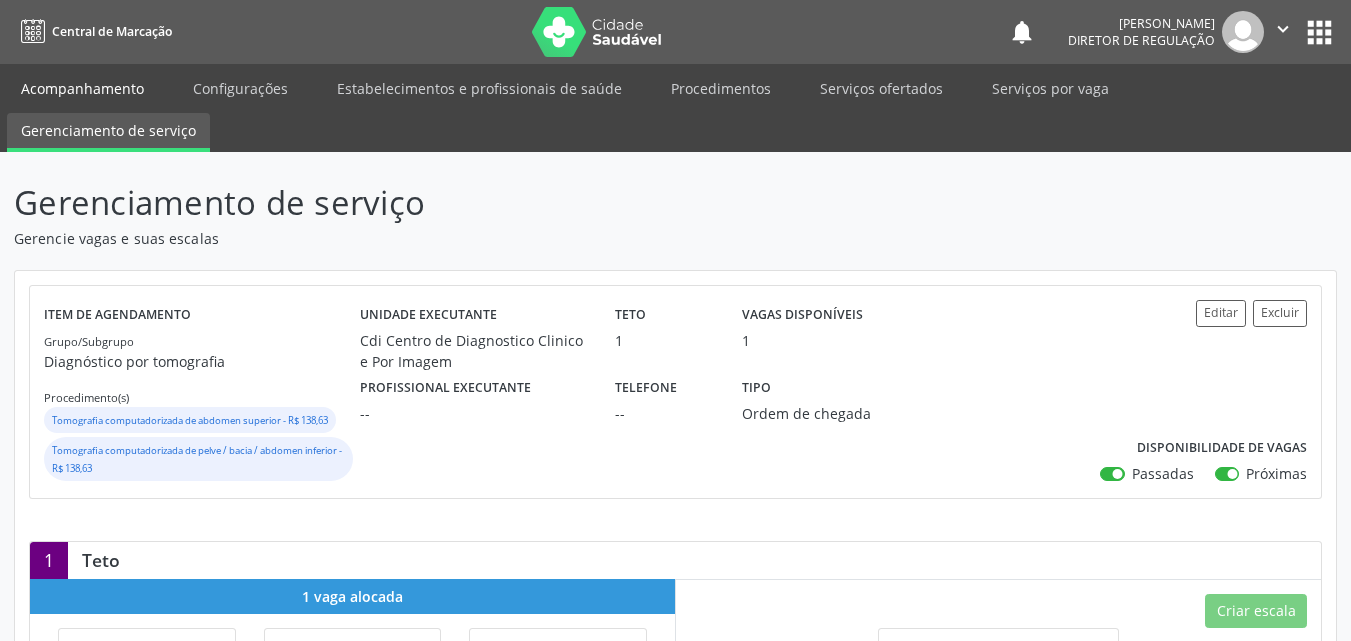 click on "Acompanhamento" at bounding box center [82, 88] 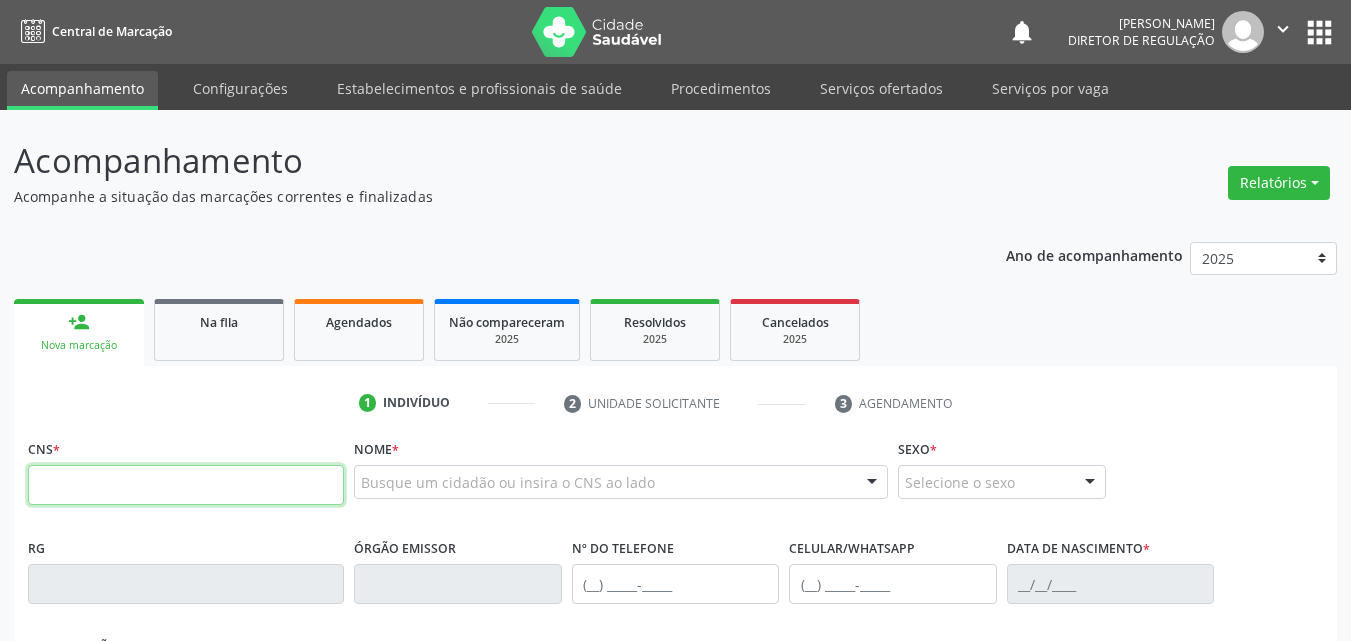 click at bounding box center [186, 485] 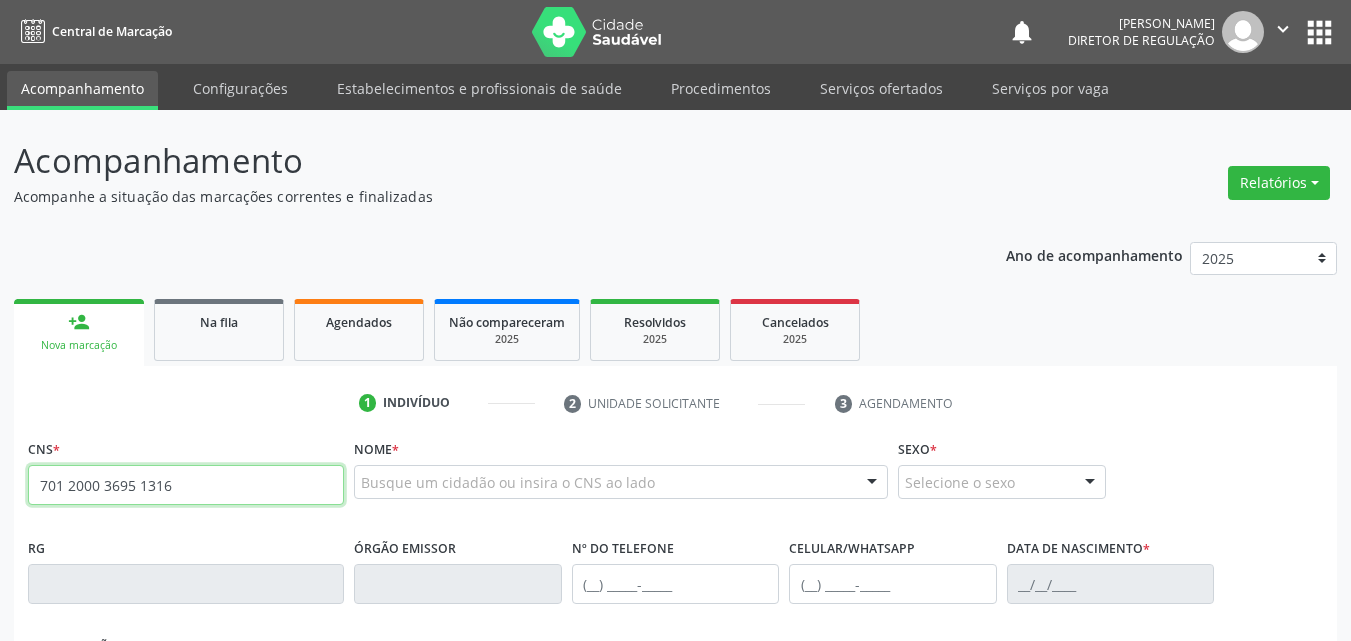 type on "701 2000 3695 1316" 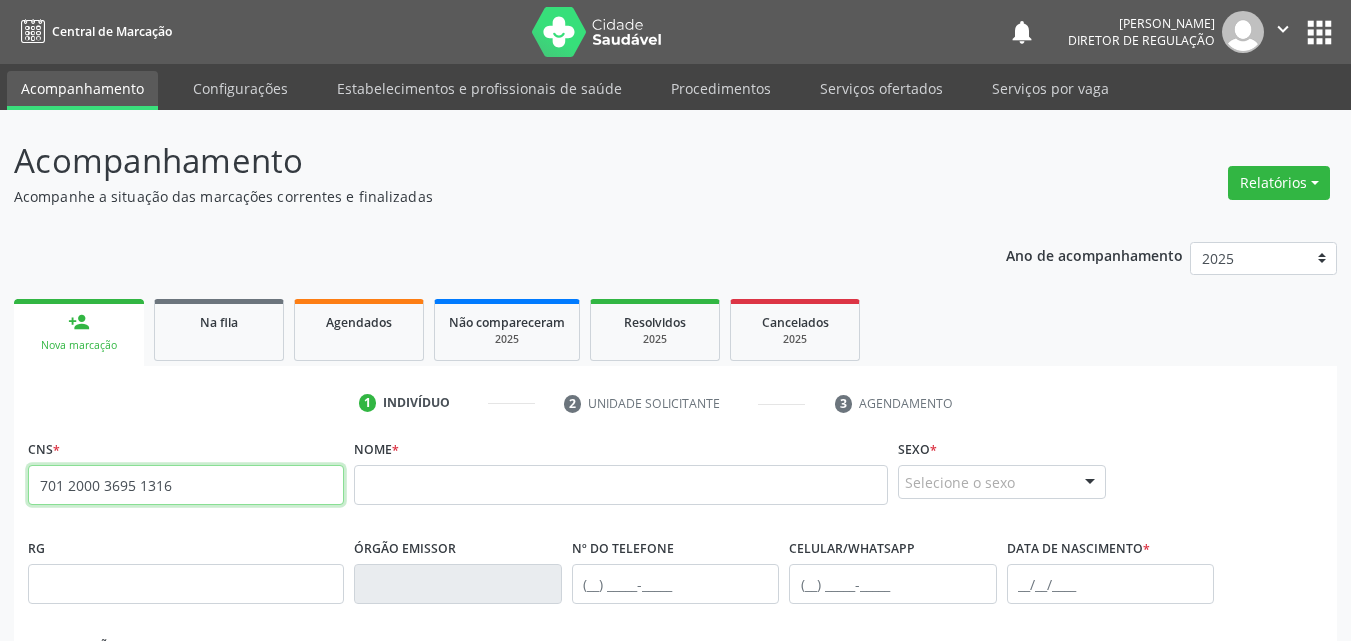 drag, startPoint x: 199, startPoint y: 495, endPoint x: 0, endPoint y: 484, distance: 199.30379 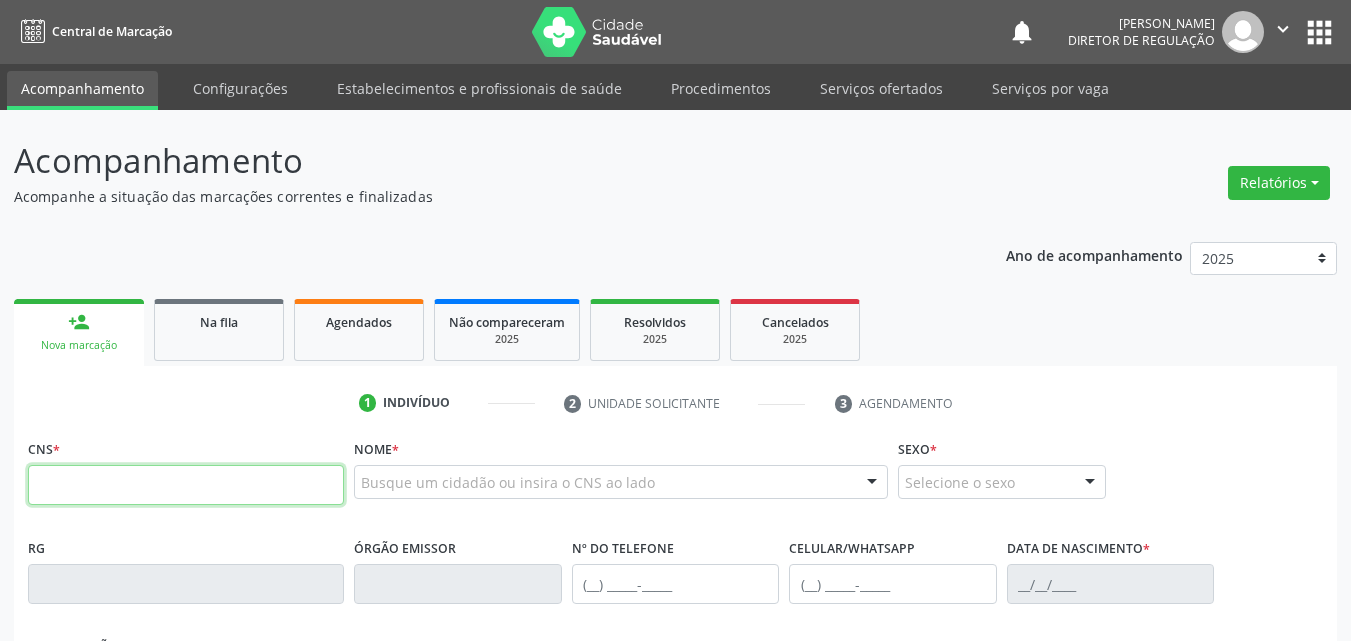 type 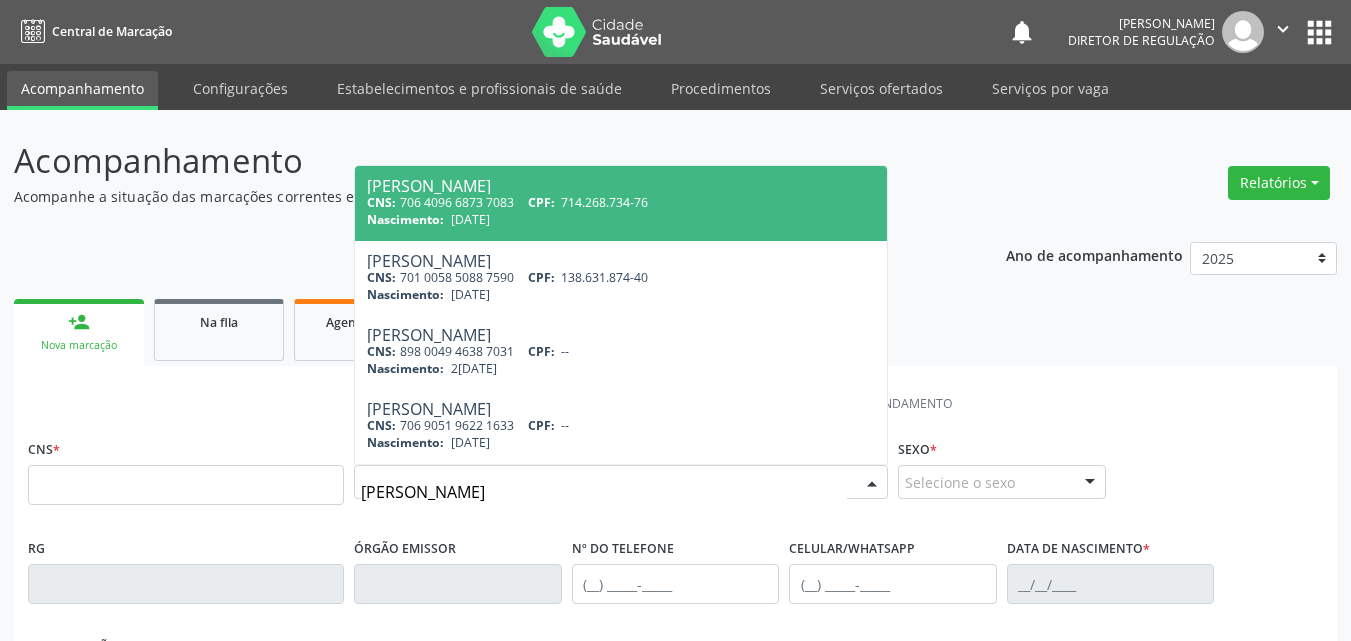 type on "BRENDA NUNES" 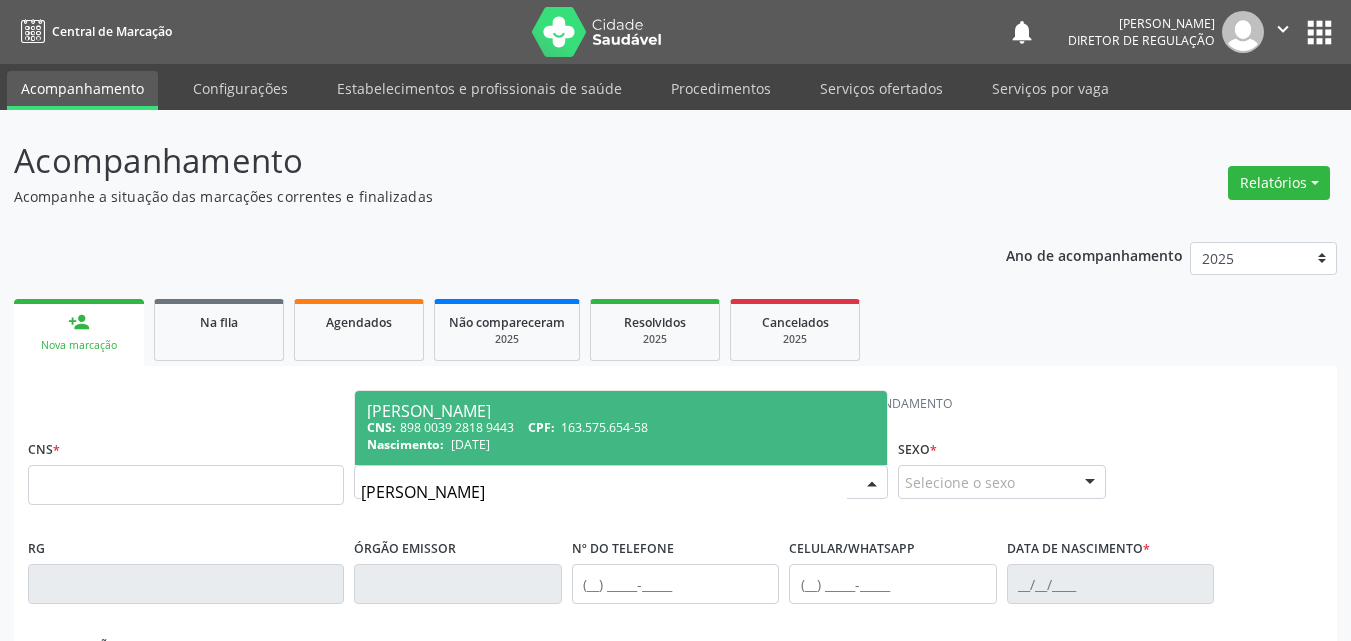 click on "Brenda Nunes de Carvalho" at bounding box center [621, 411] 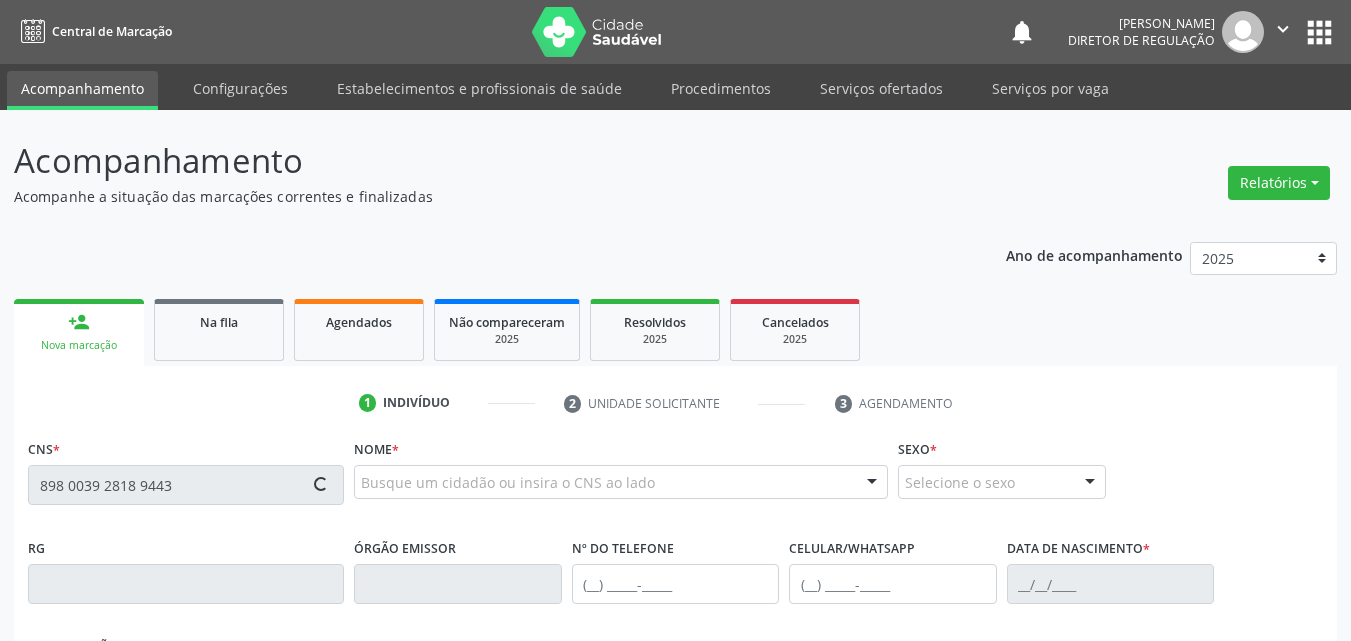 type on "898 0039 2818 9443" 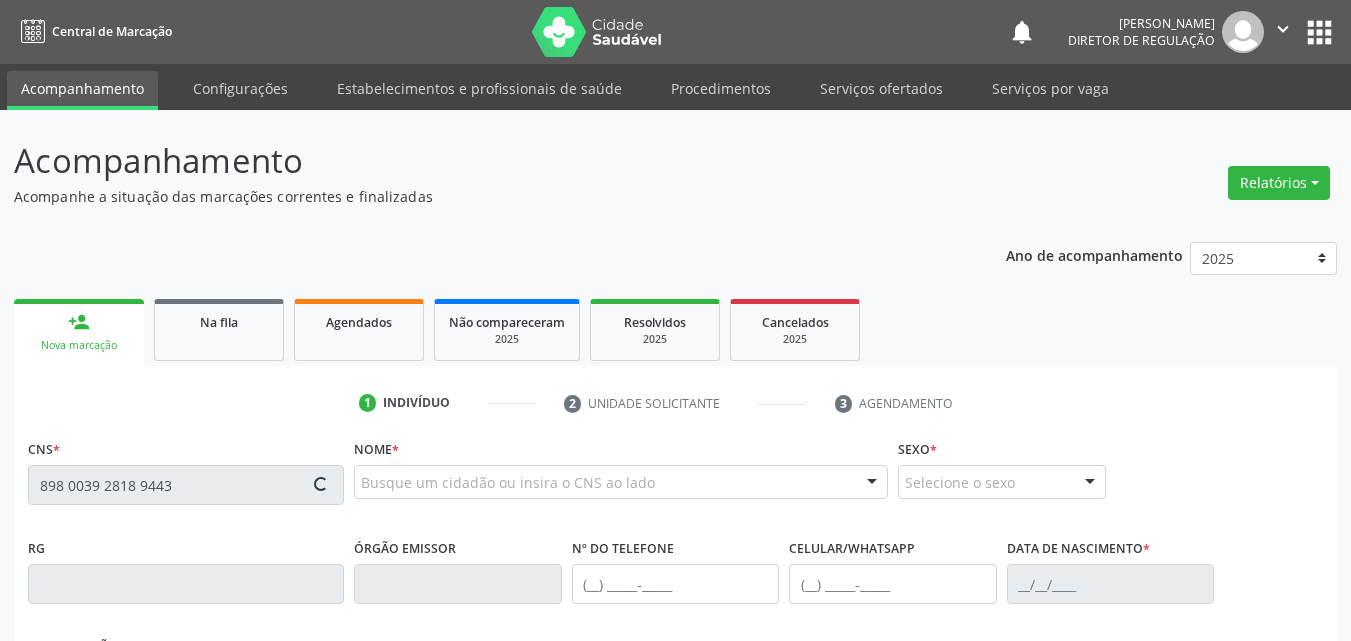 type 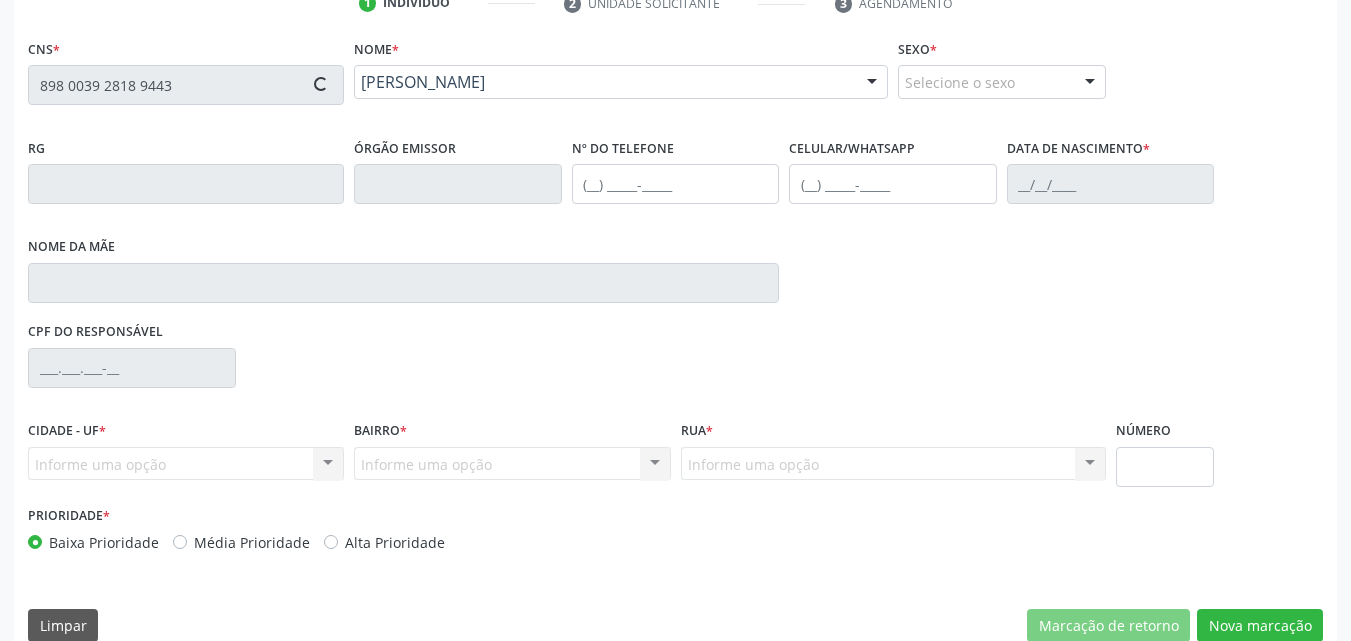 scroll, scrollTop: 429, scrollLeft: 0, axis: vertical 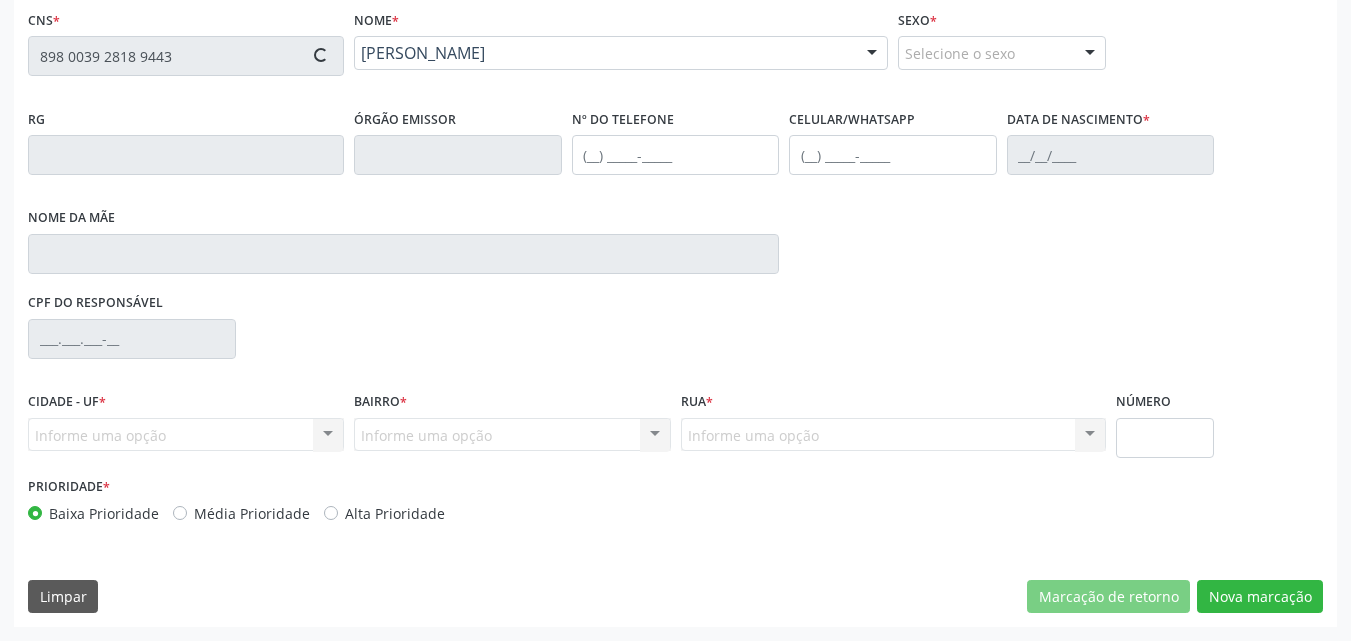 type on "(87) 98862-7046" 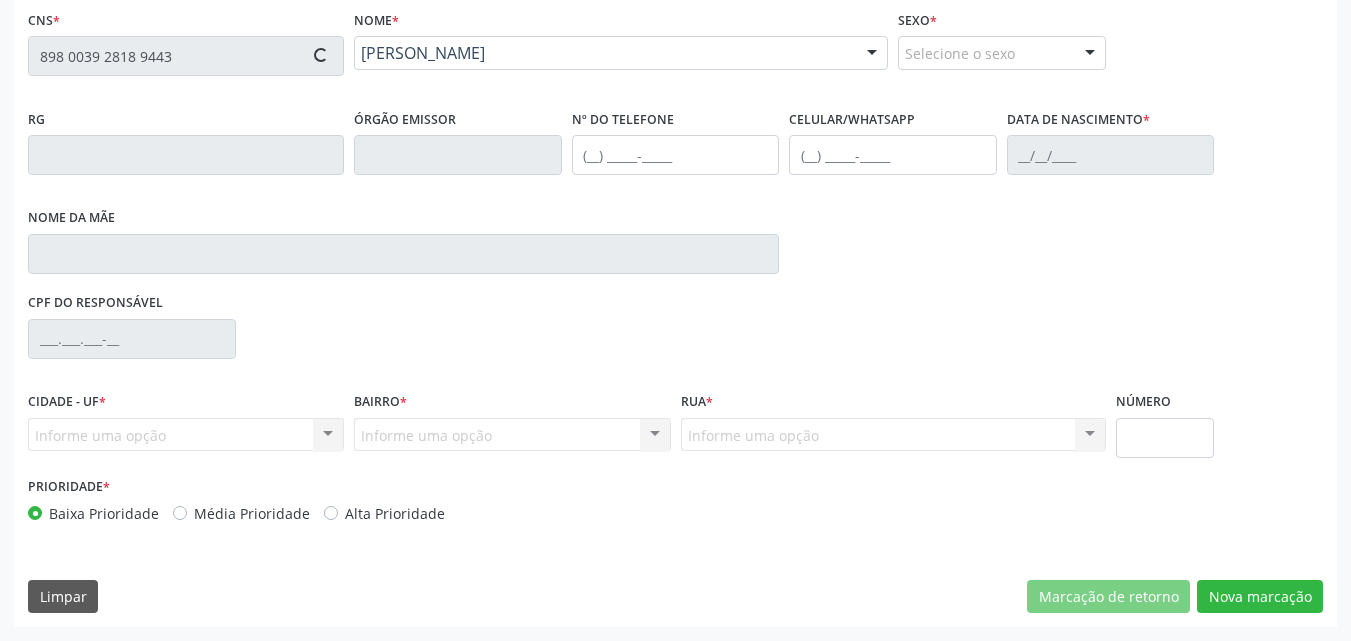 type on "15/11/2012" 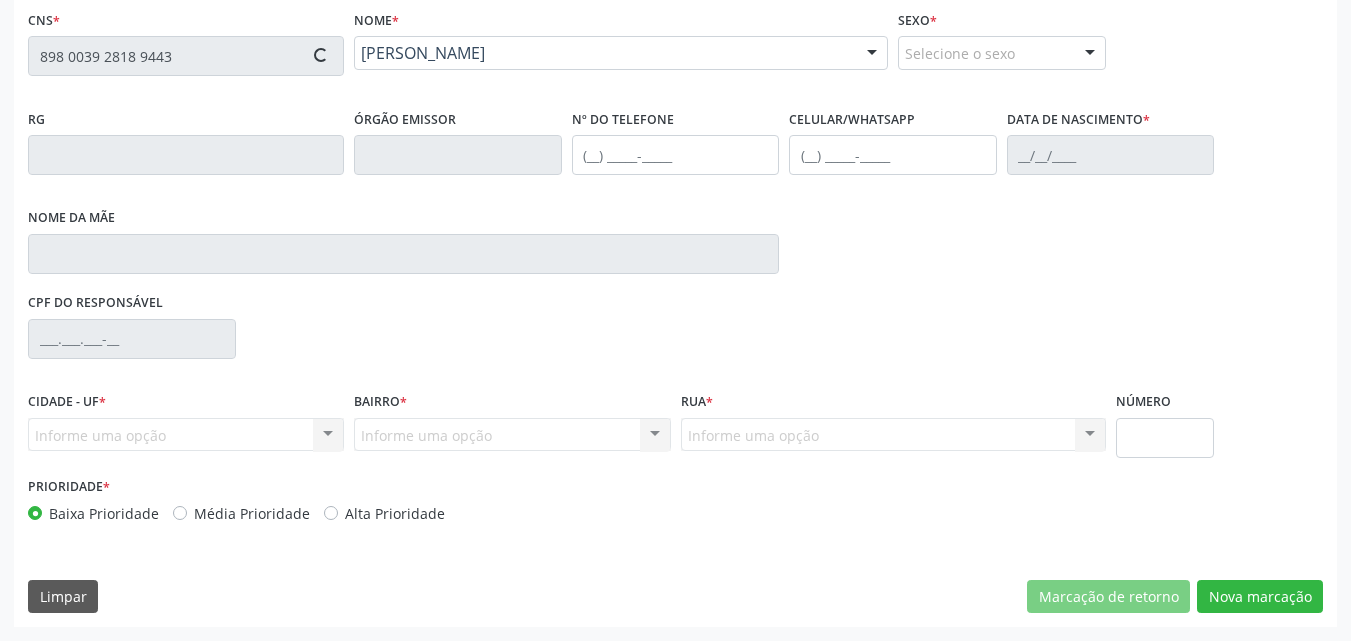 type on "Bruna Patrícia Nunes de Carvalho" 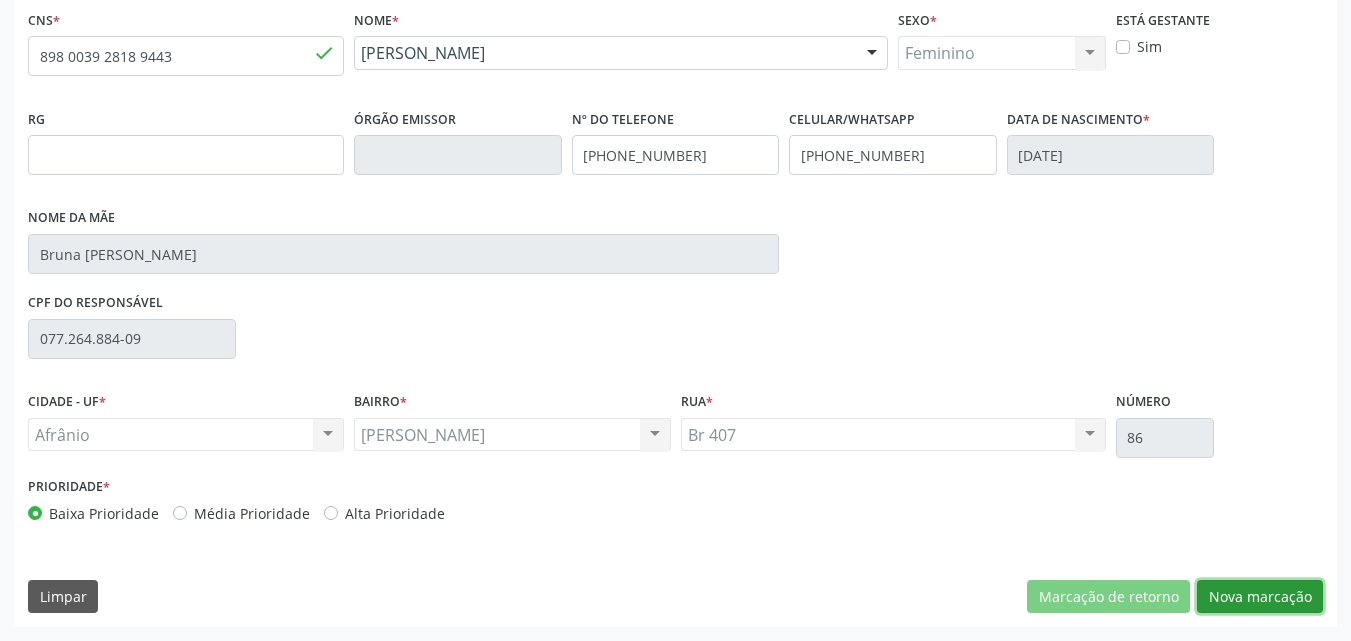 click on "Nova marcação" at bounding box center [1260, 597] 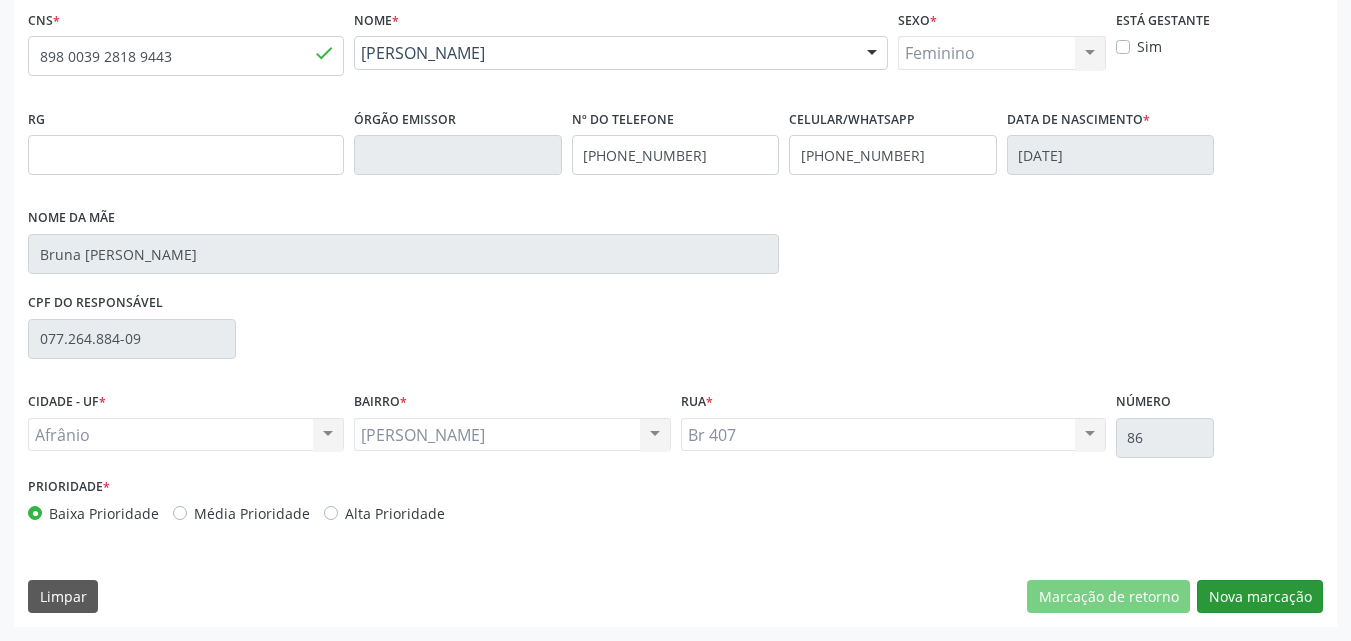 scroll, scrollTop: 265, scrollLeft: 0, axis: vertical 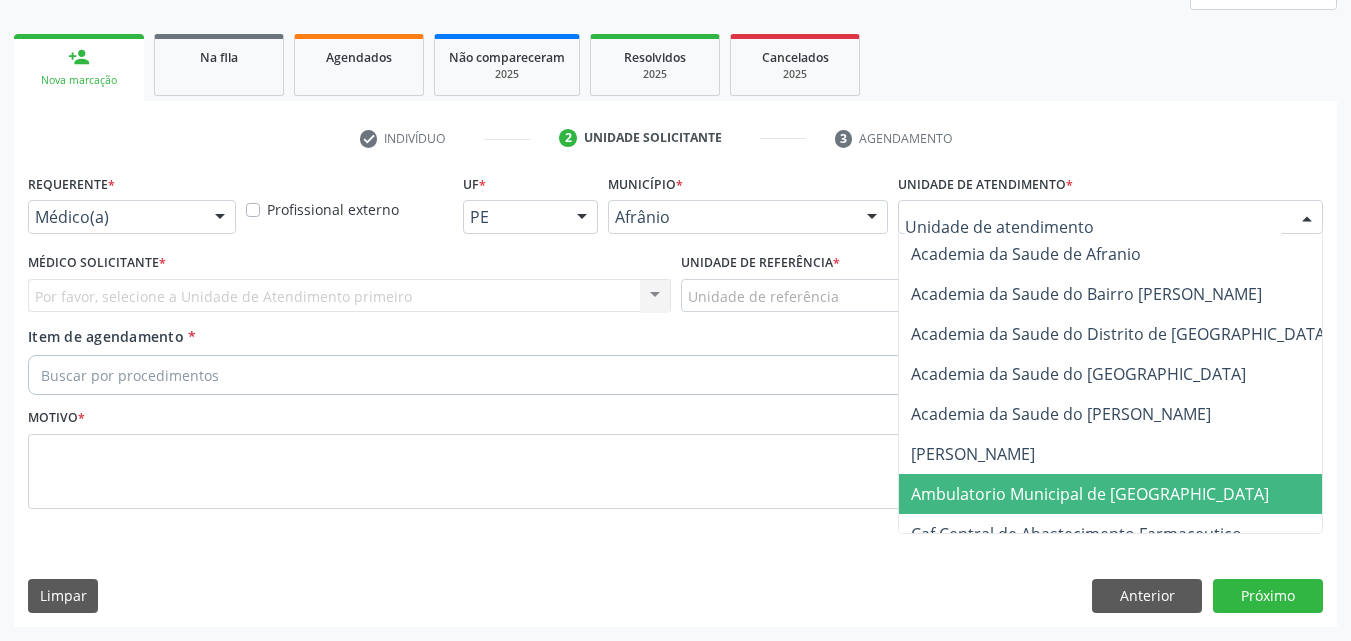 click on "Ambulatorio Municipal de [GEOGRAPHIC_DATA]" at bounding box center (1090, 494) 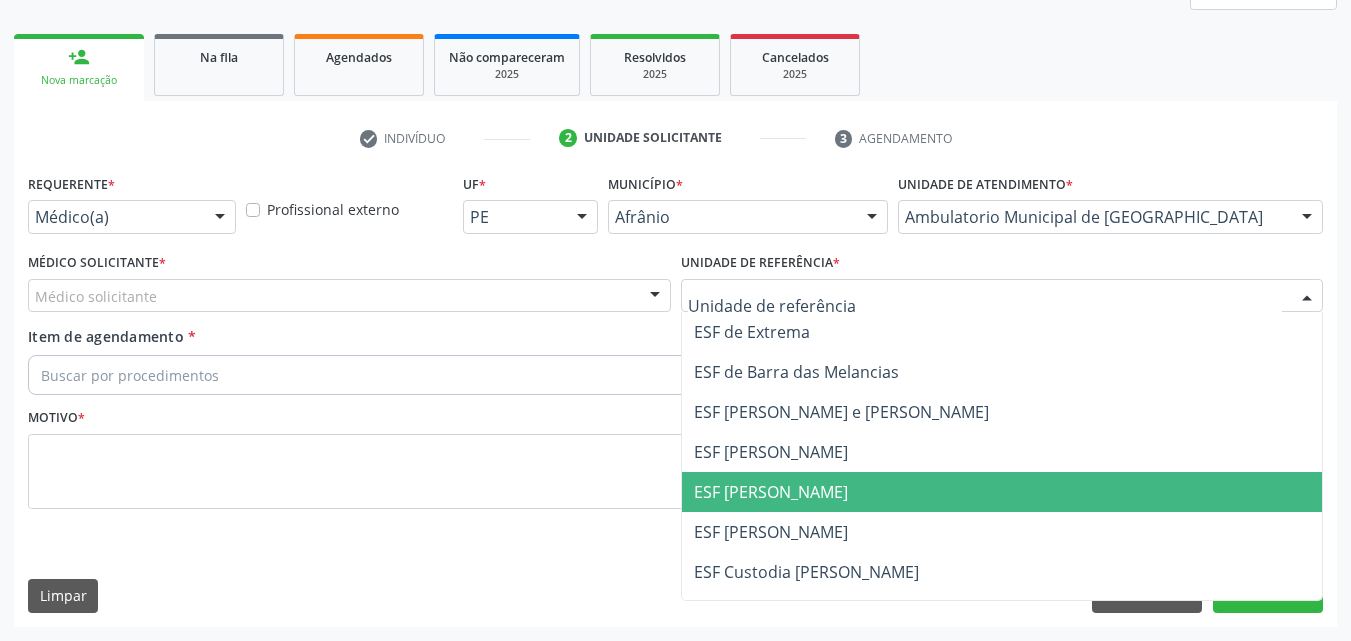 click on "ESF [PERSON_NAME]" at bounding box center [771, 492] 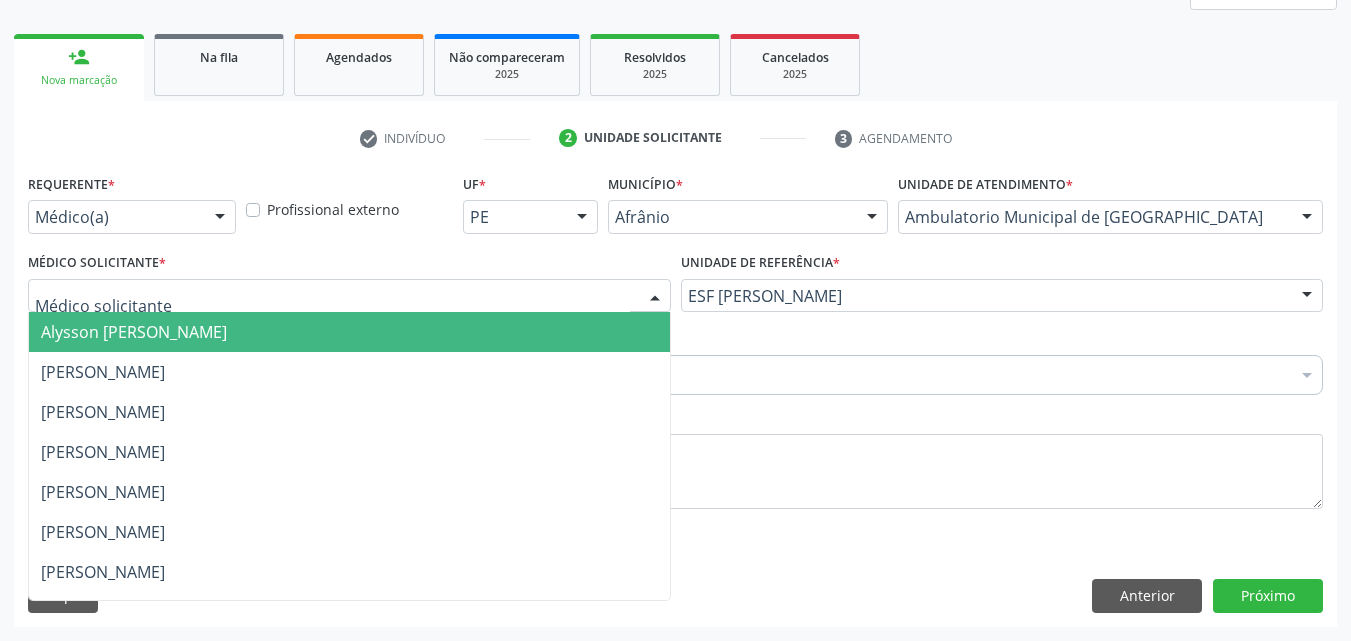 drag, startPoint x: 557, startPoint y: 290, endPoint x: 564, endPoint y: 276, distance: 15.652476 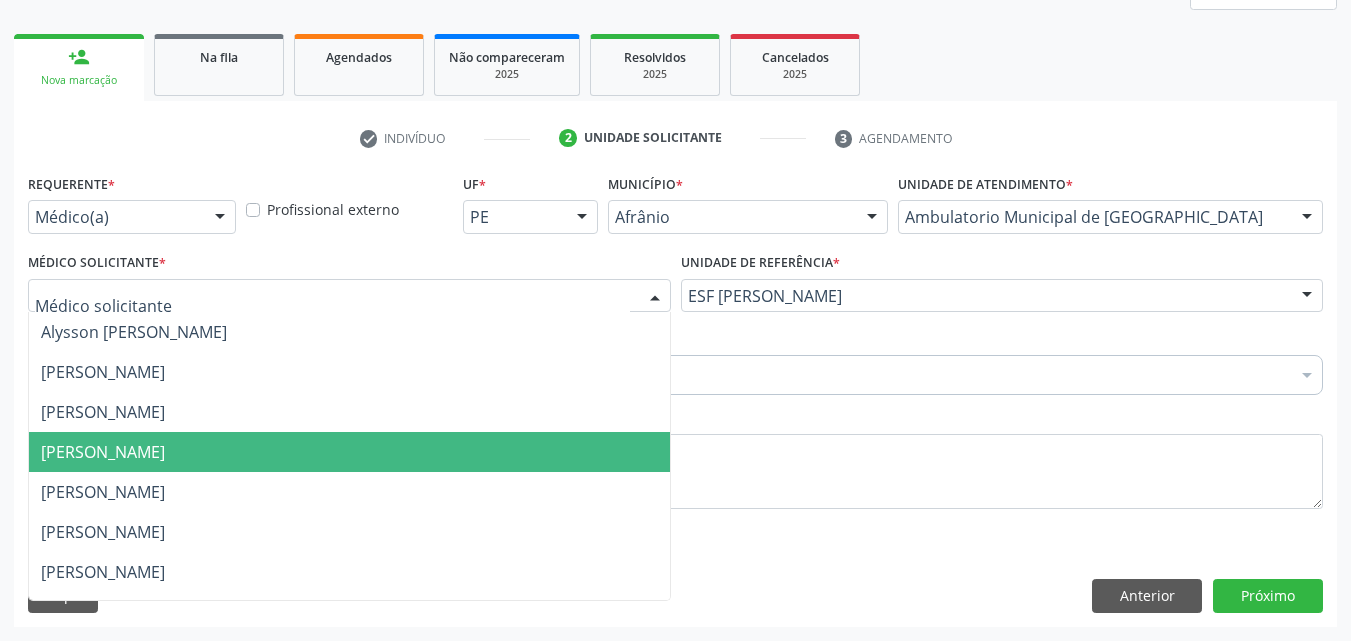 click on "[PERSON_NAME]" at bounding box center (349, 452) 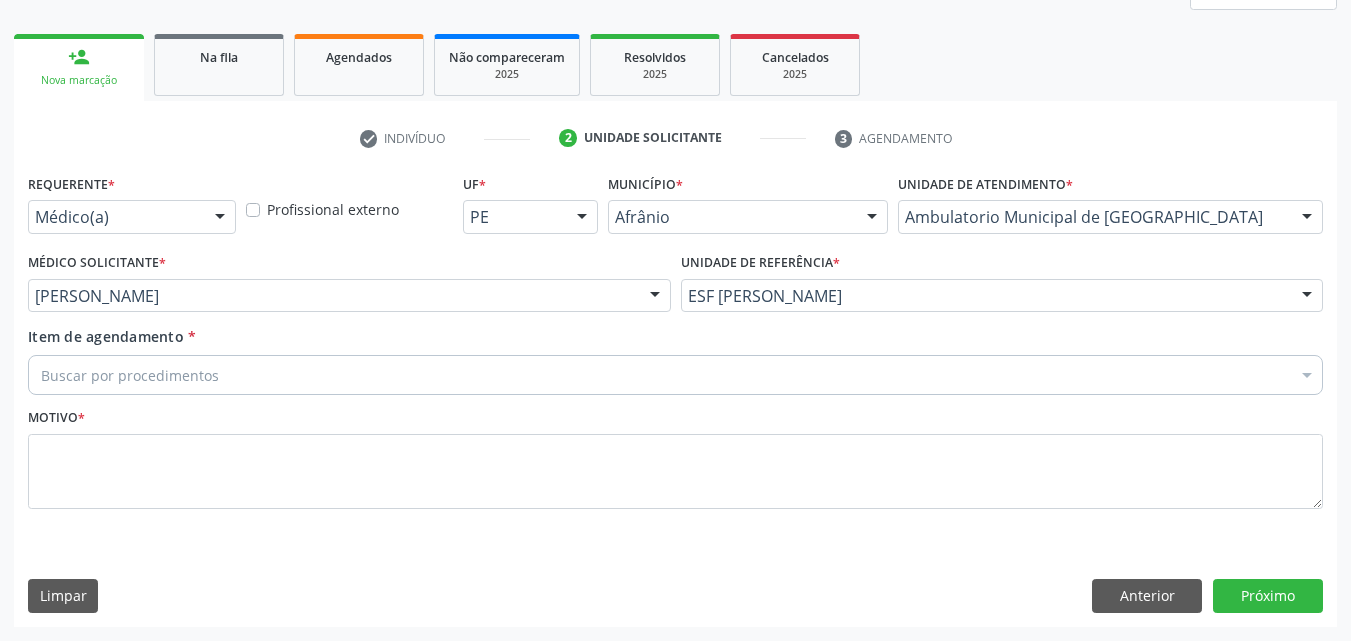 click on "Buscar por procedimentos" at bounding box center [675, 375] 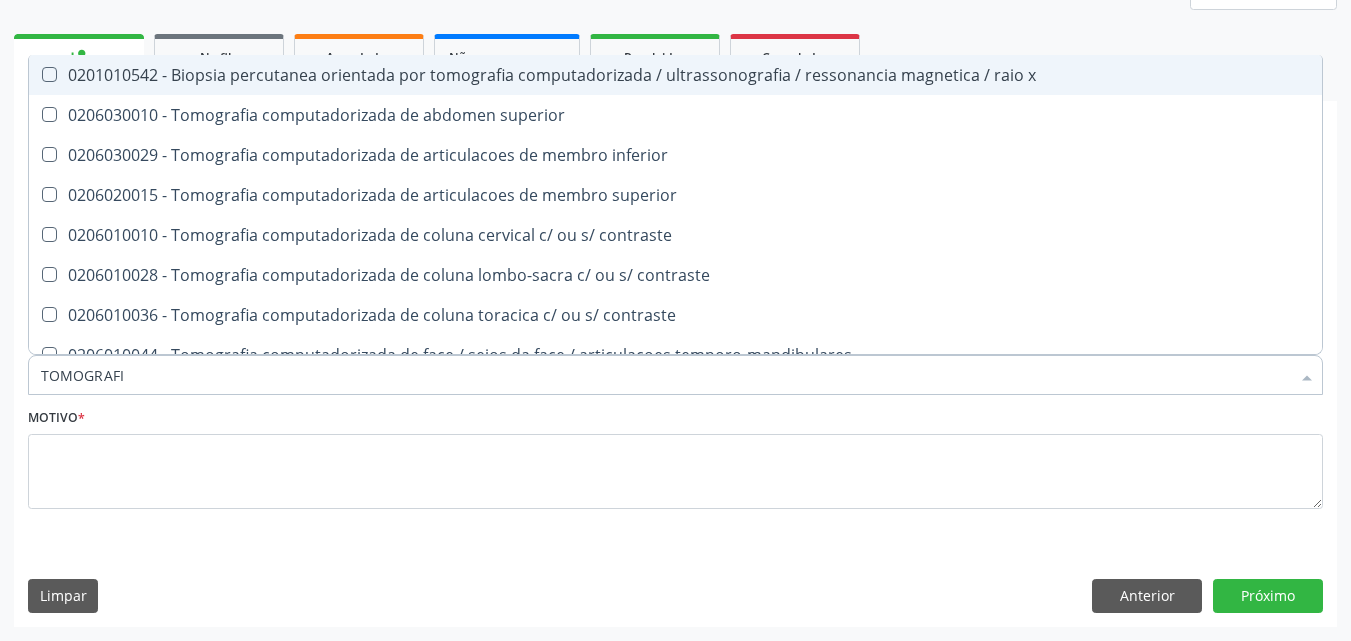 type on "TOMOGRAFIA" 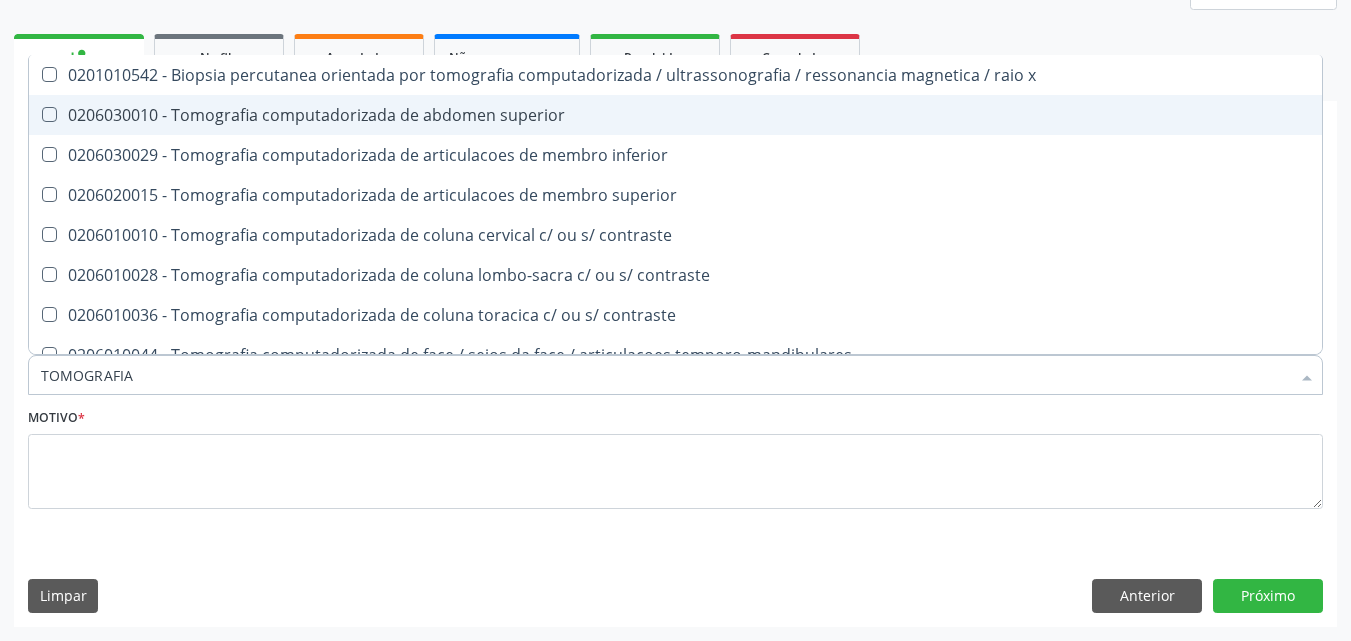 click on "0206030010 - Tomografia computadorizada de abdomen superior" at bounding box center (675, 115) 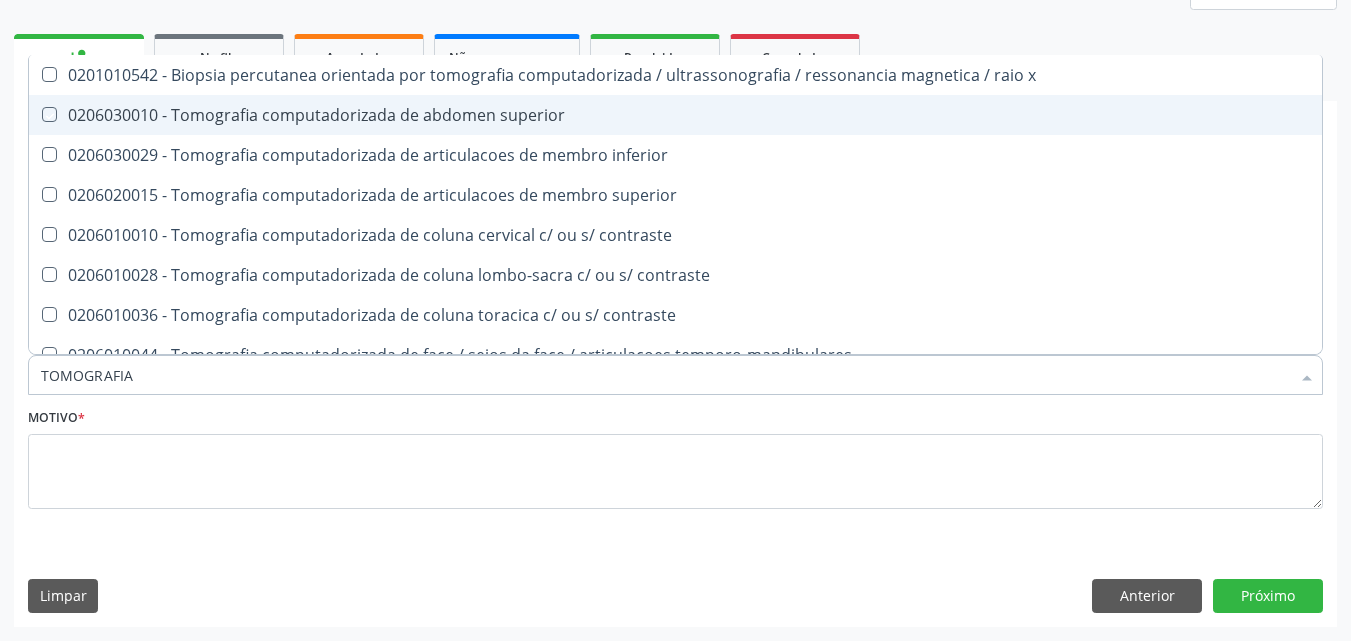 checkbox on "true" 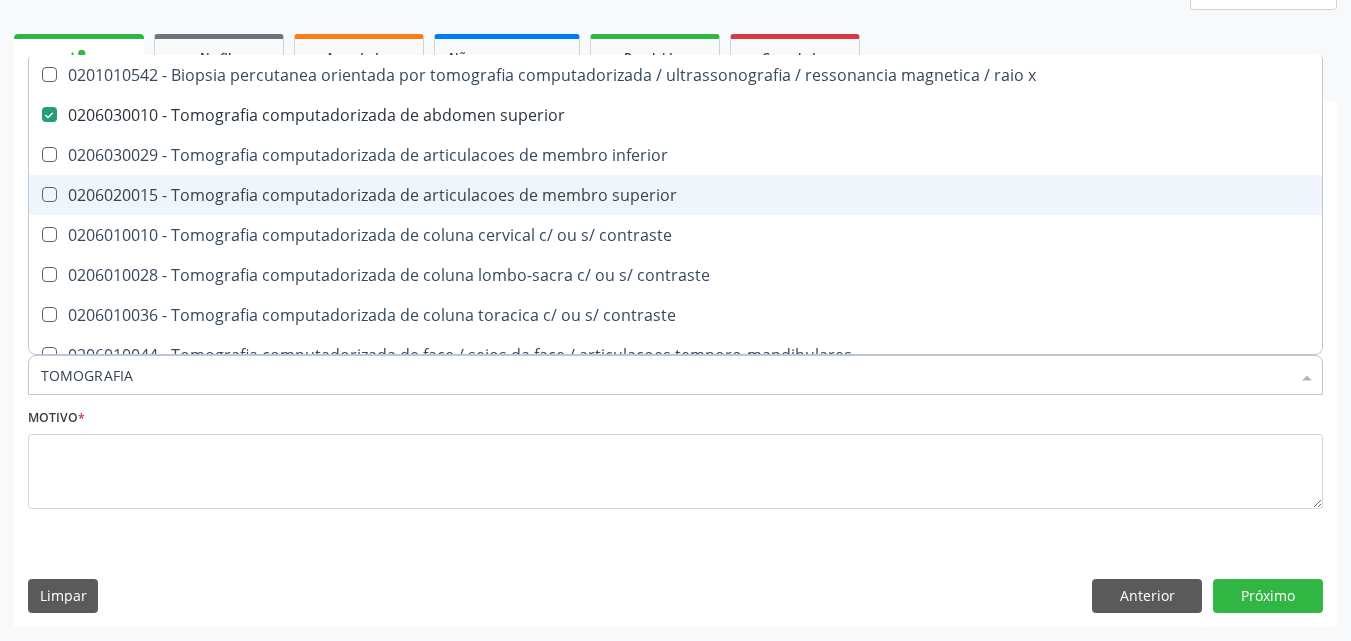 scroll, scrollTop: 100, scrollLeft: 0, axis: vertical 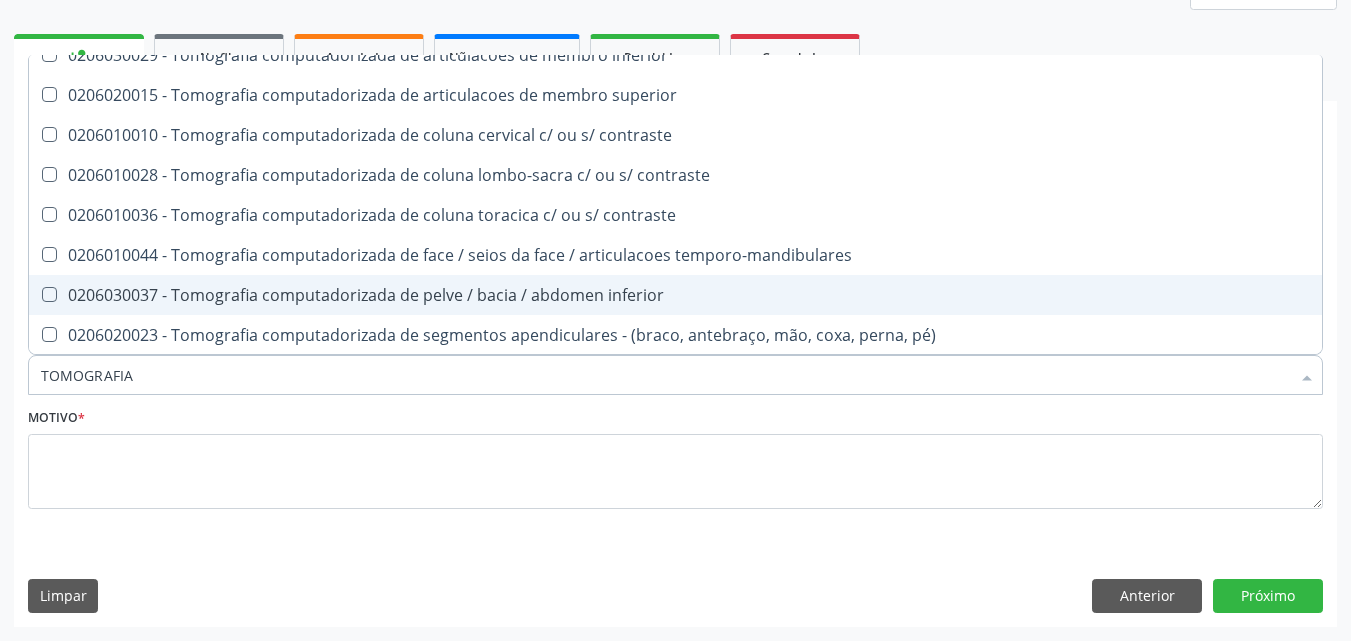 click on "0206030037 - Tomografia computadorizada de pelve / bacia / abdomen inferior" at bounding box center (675, 295) 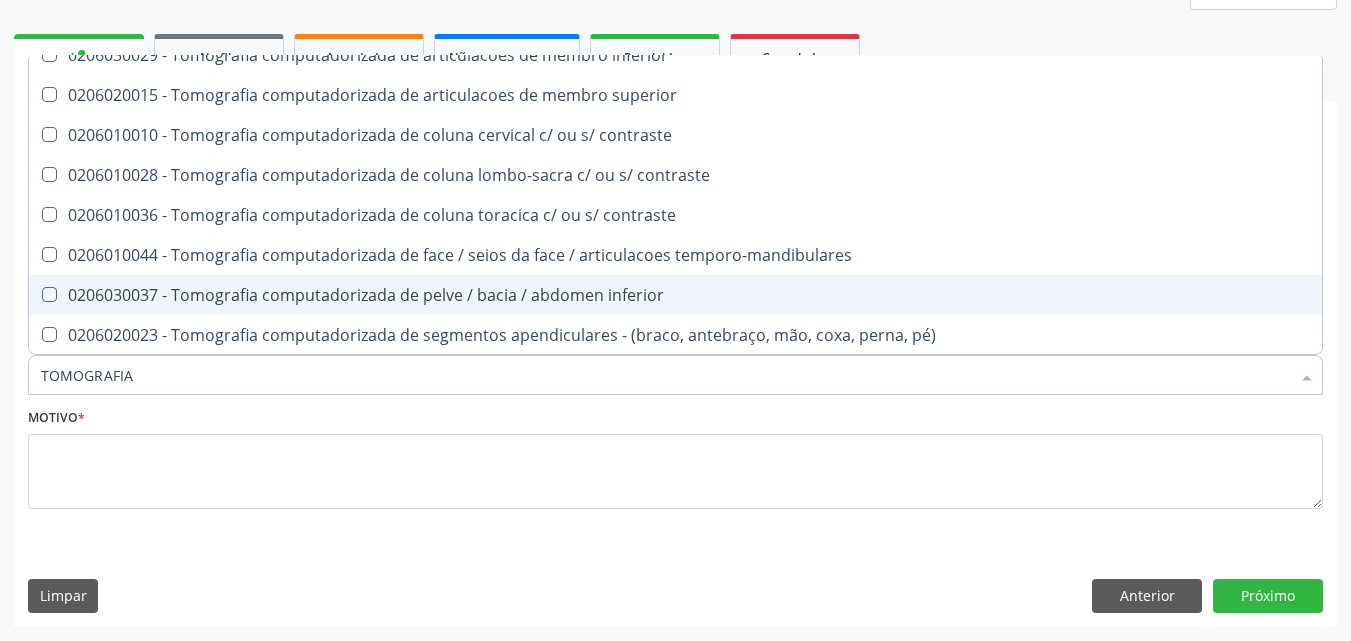 checkbox on "true" 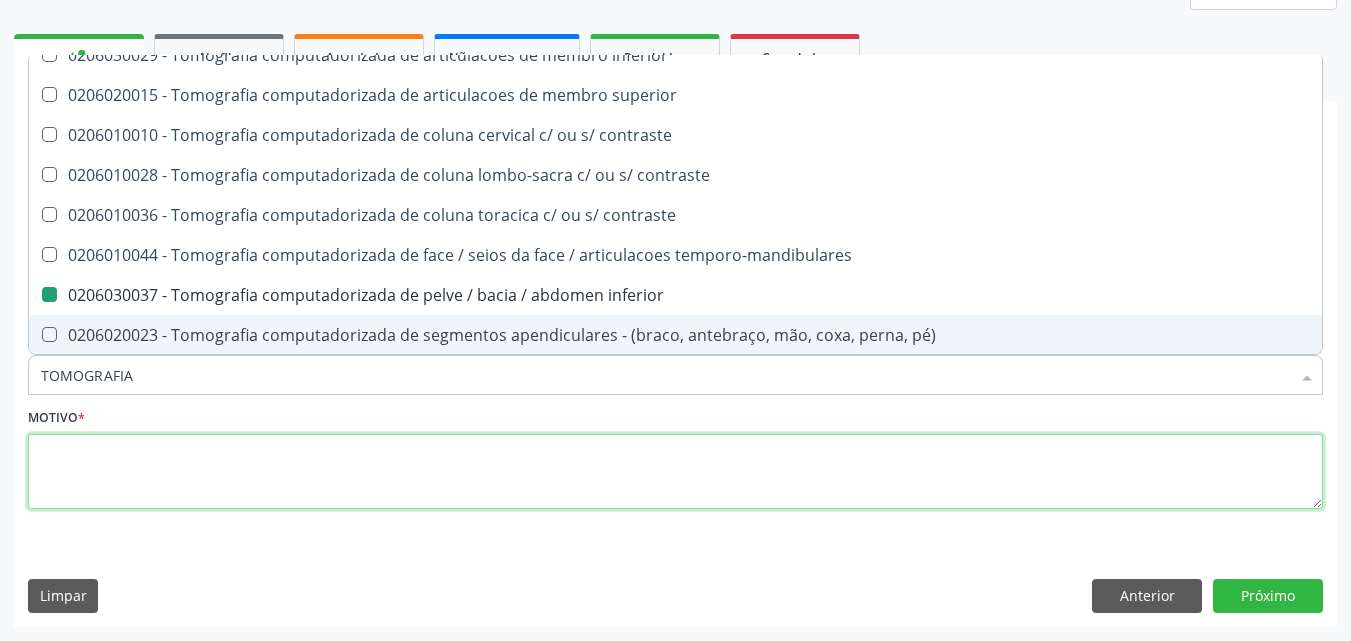 click at bounding box center [675, 472] 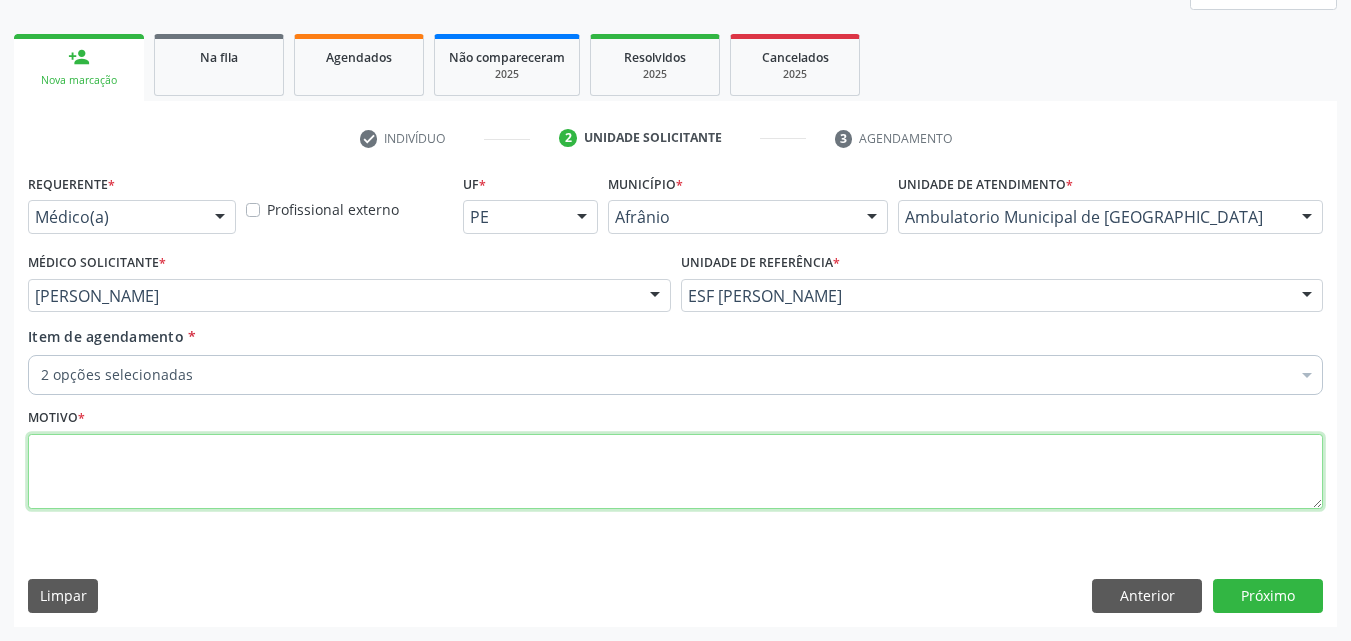 scroll, scrollTop: 0, scrollLeft: 0, axis: both 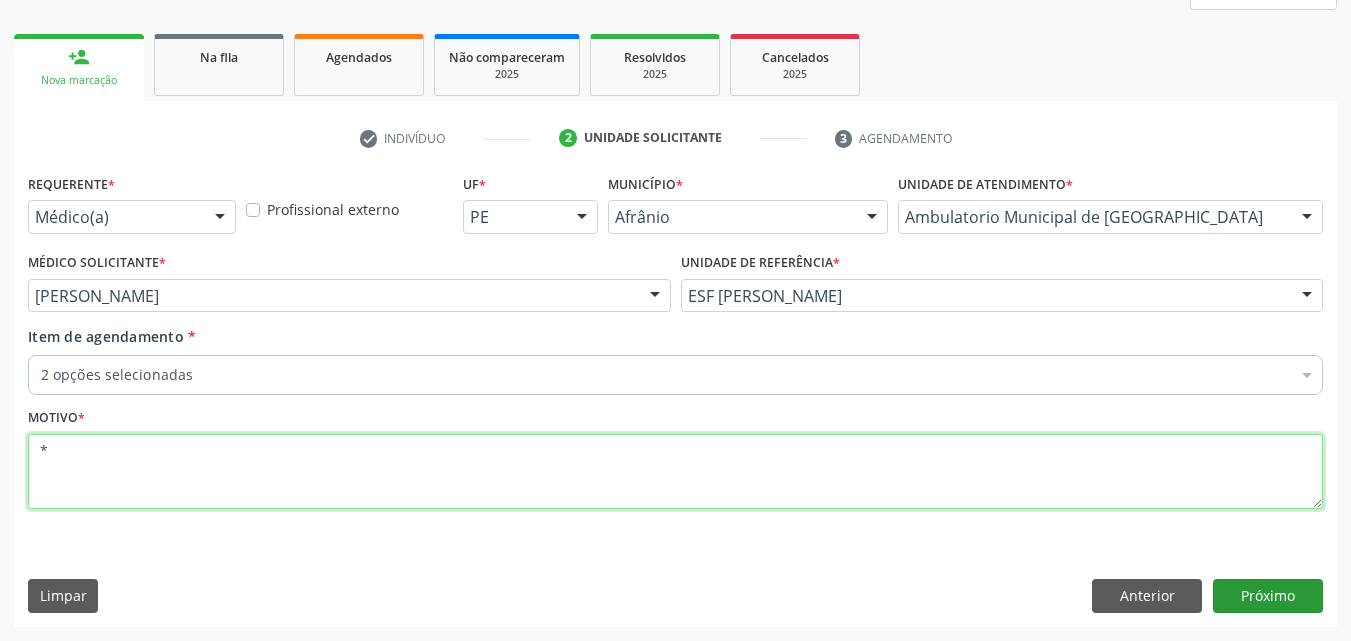 type on "*" 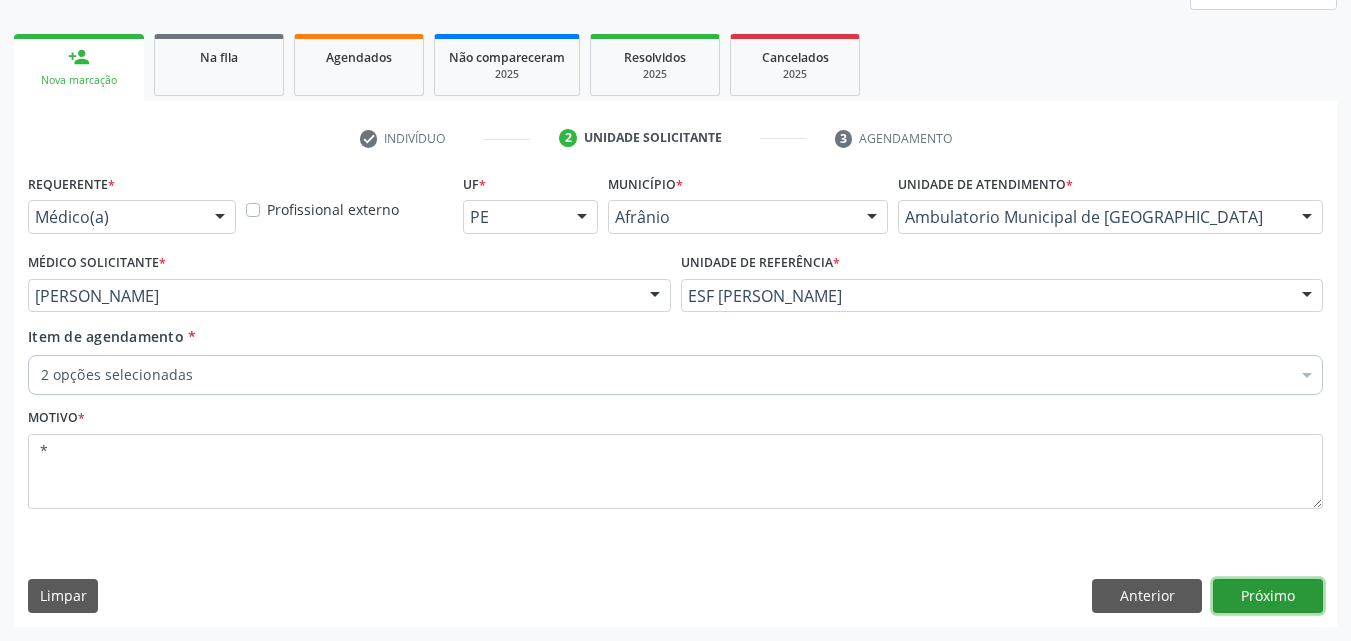 click on "Próximo" at bounding box center (1268, 596) 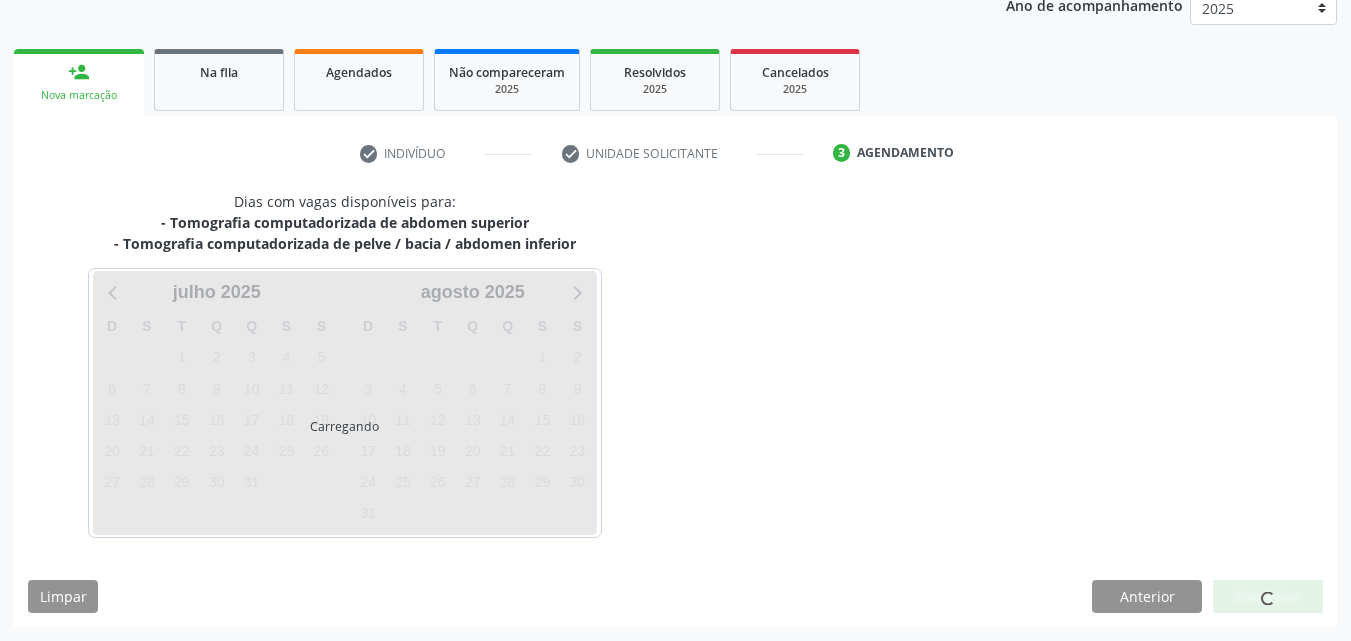 scroll, scrollTop: 250, scrollLeft: 0, axis: vertical 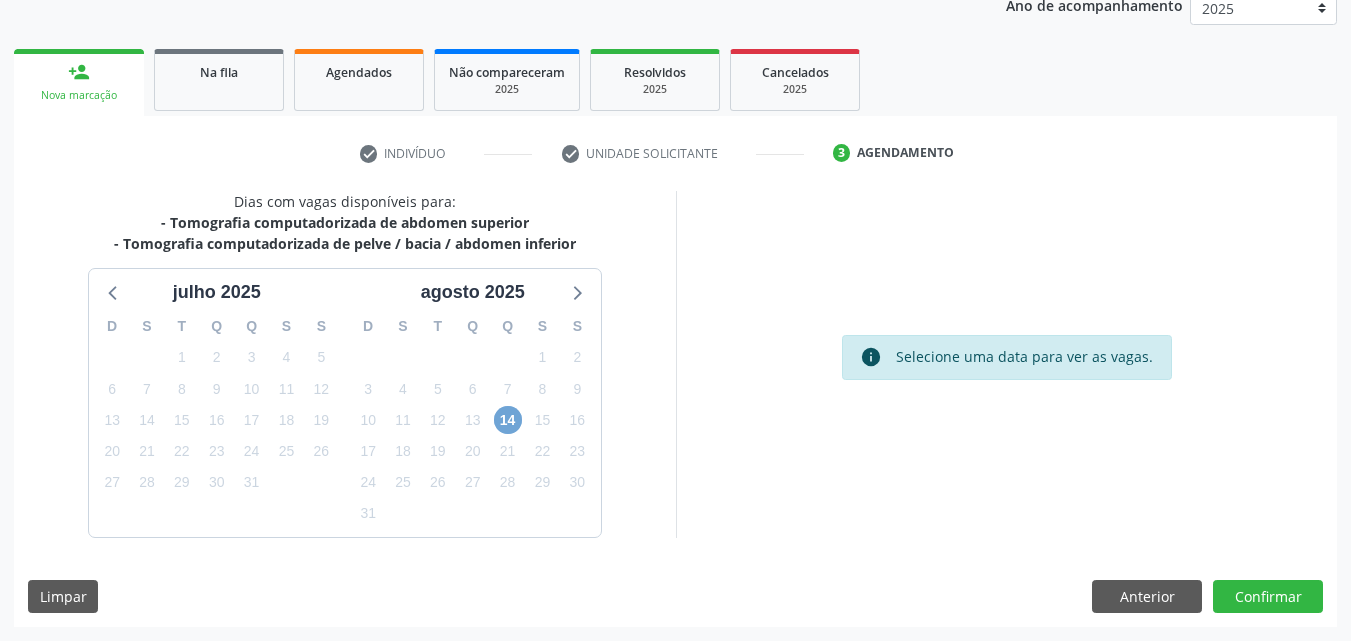click on "14" at bounding box center (508, 420) 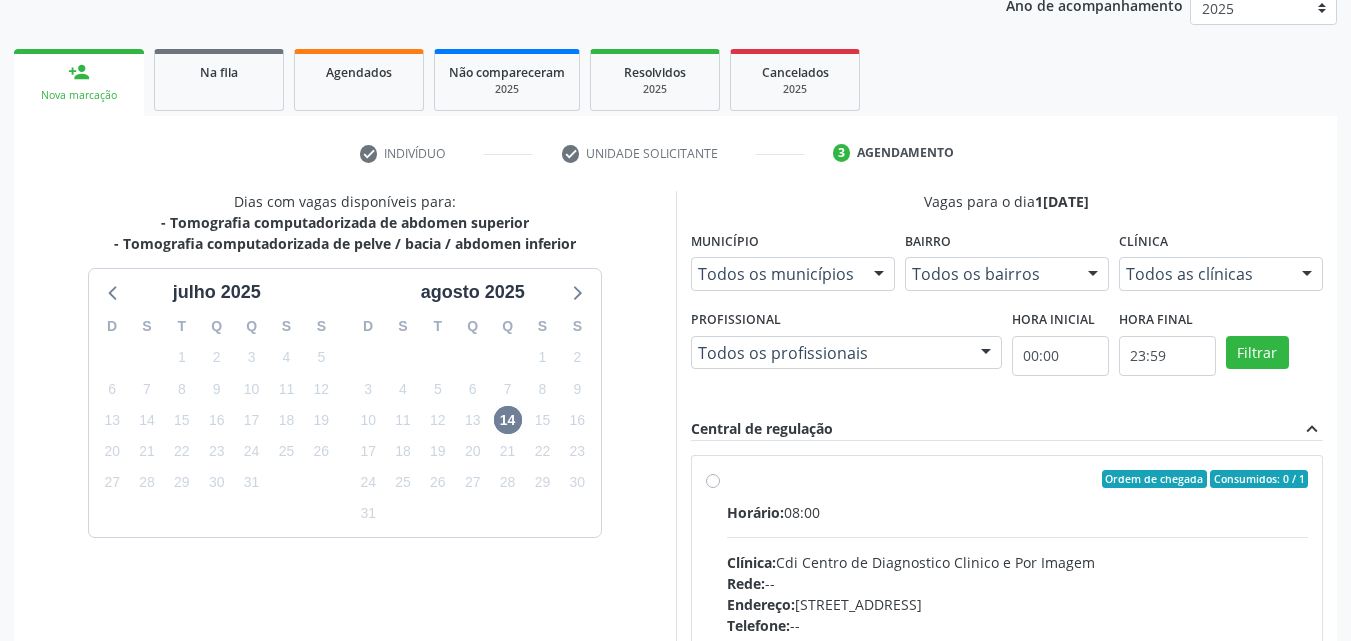 click on "Ordem de chegada
Consumidos: 0 / 1
Horário:   08:00
Clínica:  Cdi Centro de Diagnostico Clinico e Por Imagem
Rede:
--
Endereço:   Sala C, nº 7, Centro, Petrolina - PE
Telefone:   --
Profissional:
--
Informações adicionais sobre o atendimento
Idade de atendimento:
Sem restrição
Gênero(s) atendido(s):
Sem restrição
Informações adicionais:
--" at bounding box center (1018, 623) 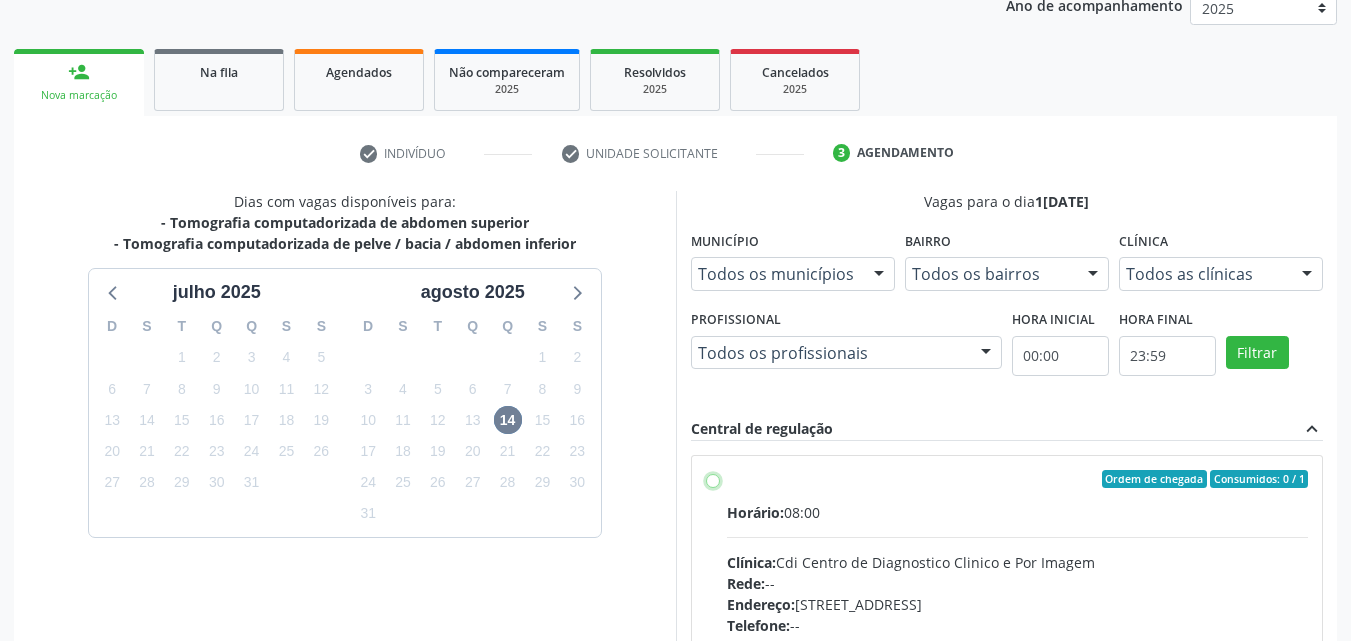 click on "Ordem de chegada
Consumidos: 0 / 1
Horário:   08:00
Clínica:  Cdi Centro de Diagnostico Clinico e Por Imagem
Rede:
--
Endereço:   Sala C, nº 7, Centro, Petrolina - PE
Telefone:   --
Profissional:
--
Informações adicionais sobre o atendimento
Idade de atendimento:
Sem restrição
Gênero(s) atendido(s):
Sem restrição
Informações adicionais:
--" at bounding box center (713, 479) 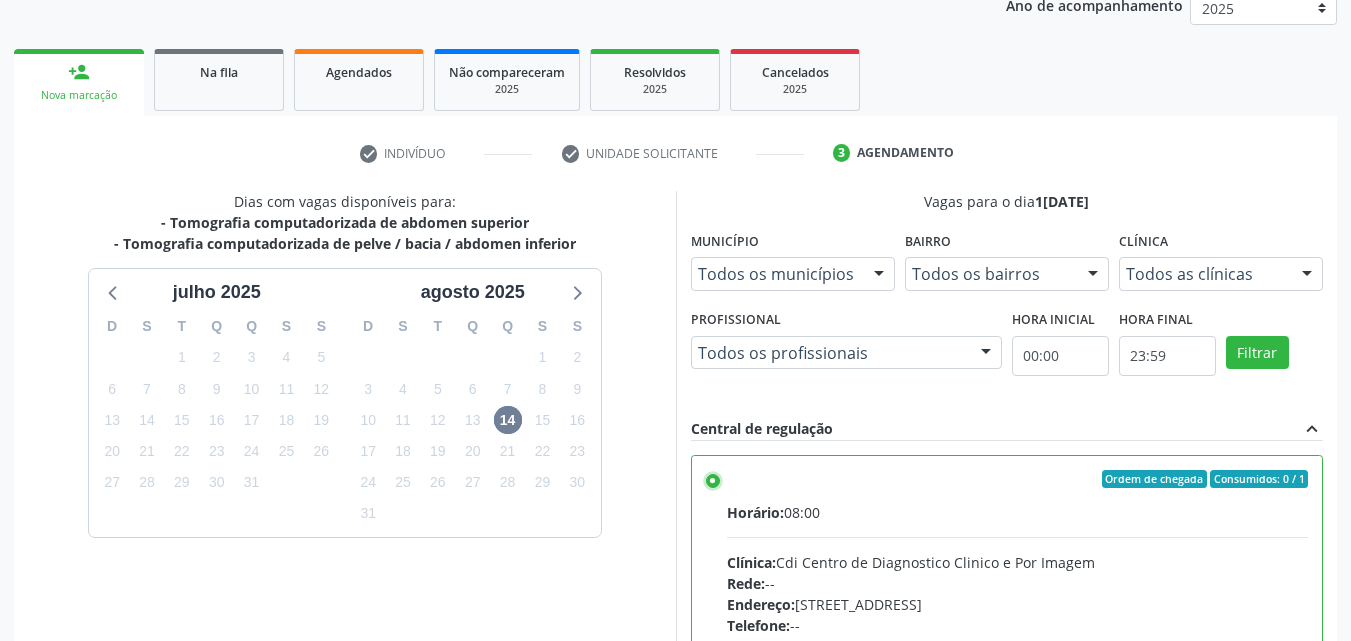 scroll, scrollTop: 99, scrollLeft: 0, axis: vertical 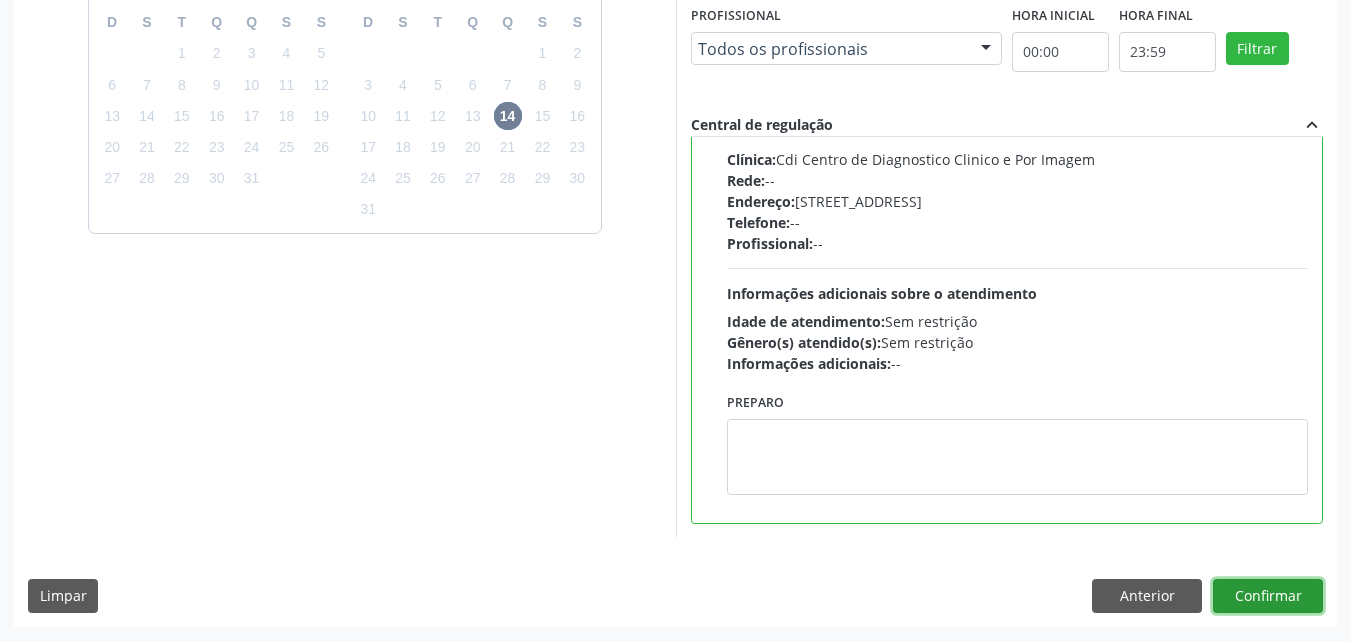 click on "Confirmar" at bounding box center (1268, 596) 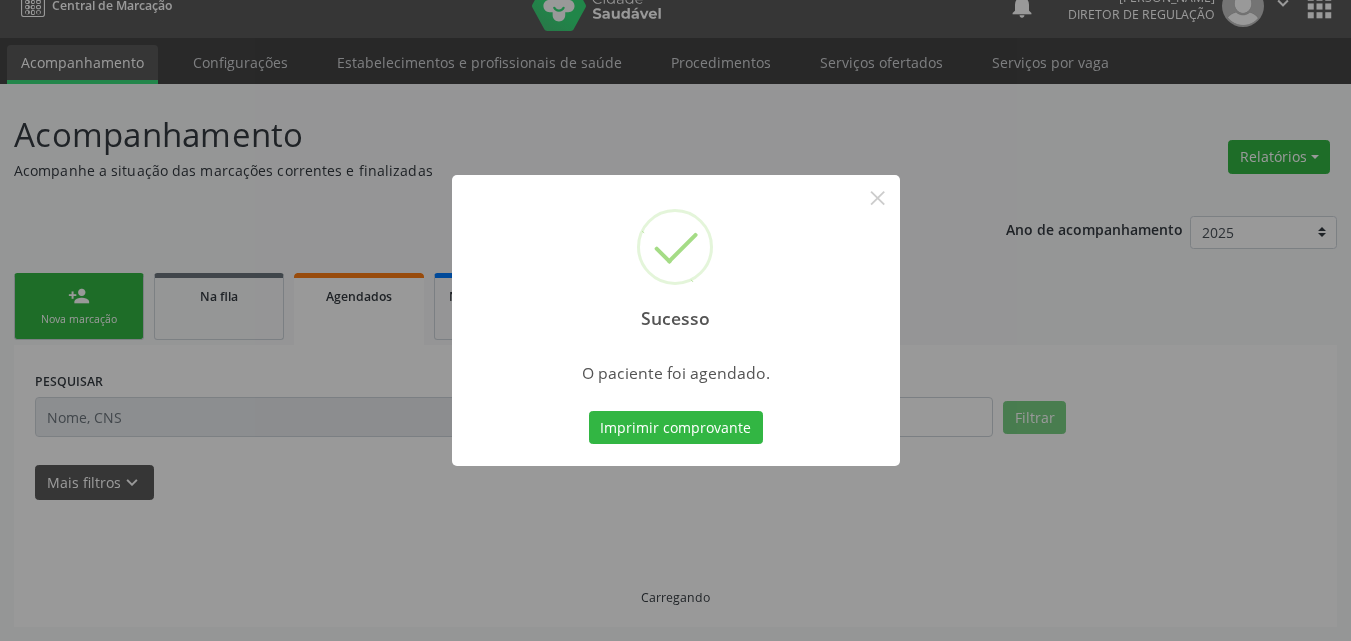 scroll, scrollTop: 26, scrollLeft: 0, axis: vertical 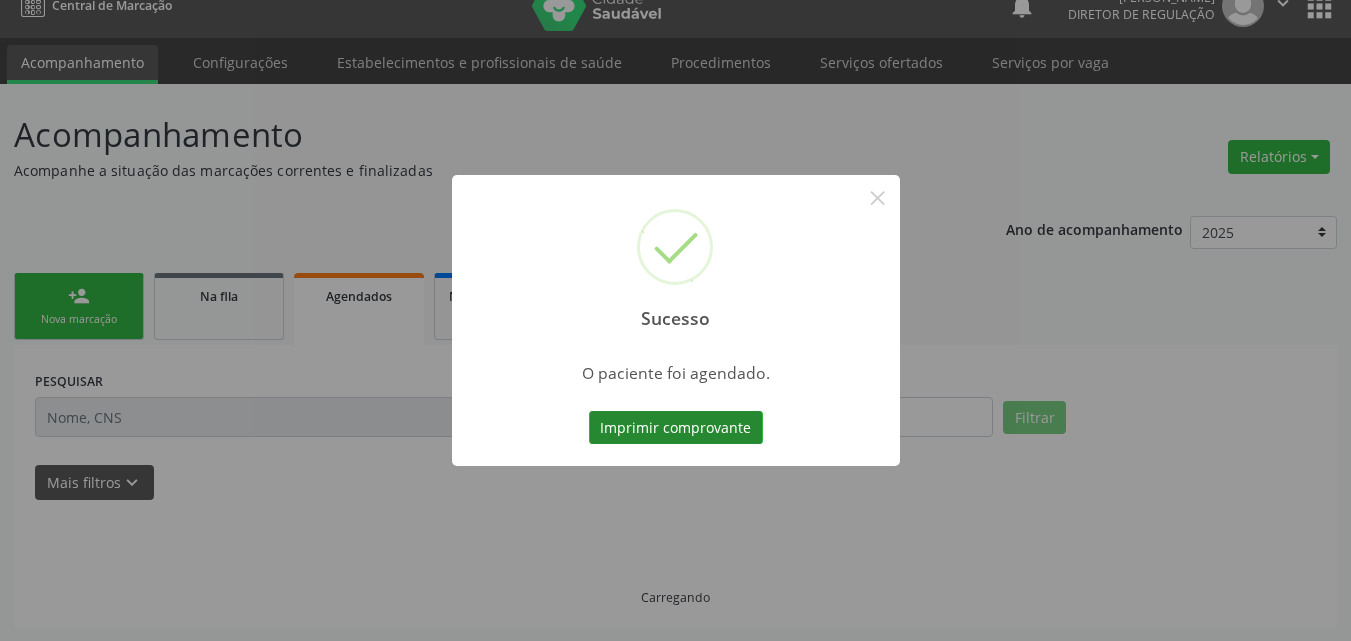 click on "Imprimir comprovante" at bounding box center [676, 428] 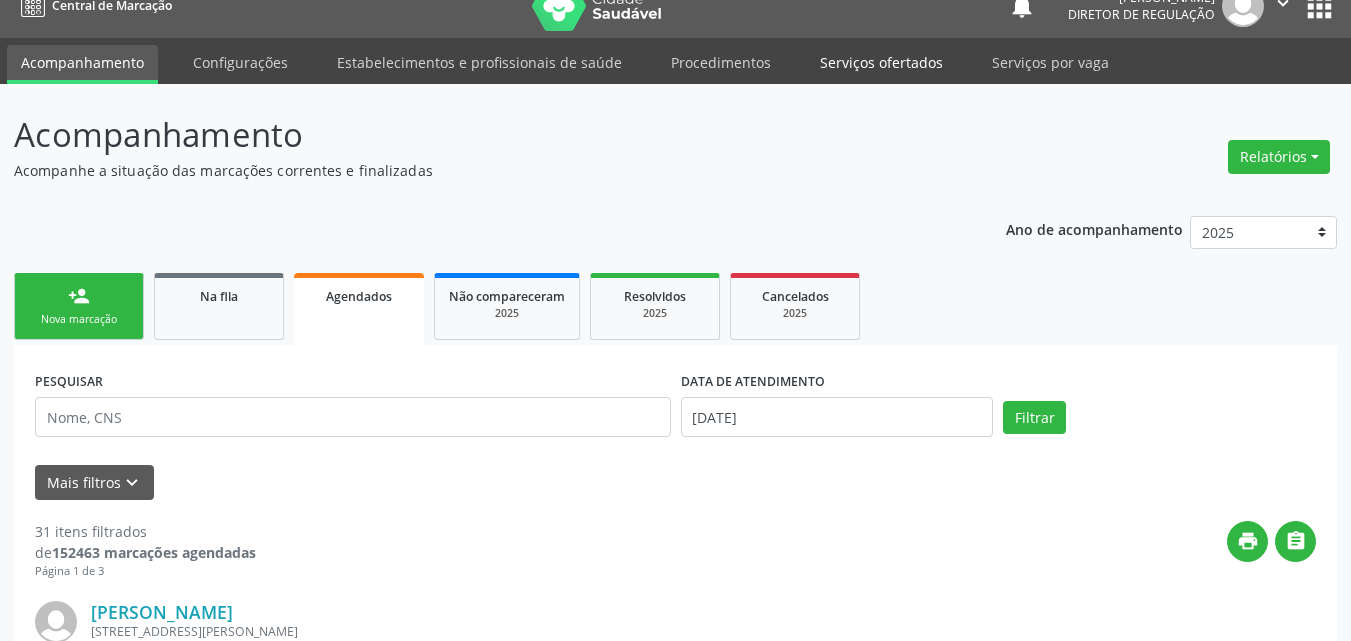 click on "Serviços ofertados" at bounding box center (881, 62) 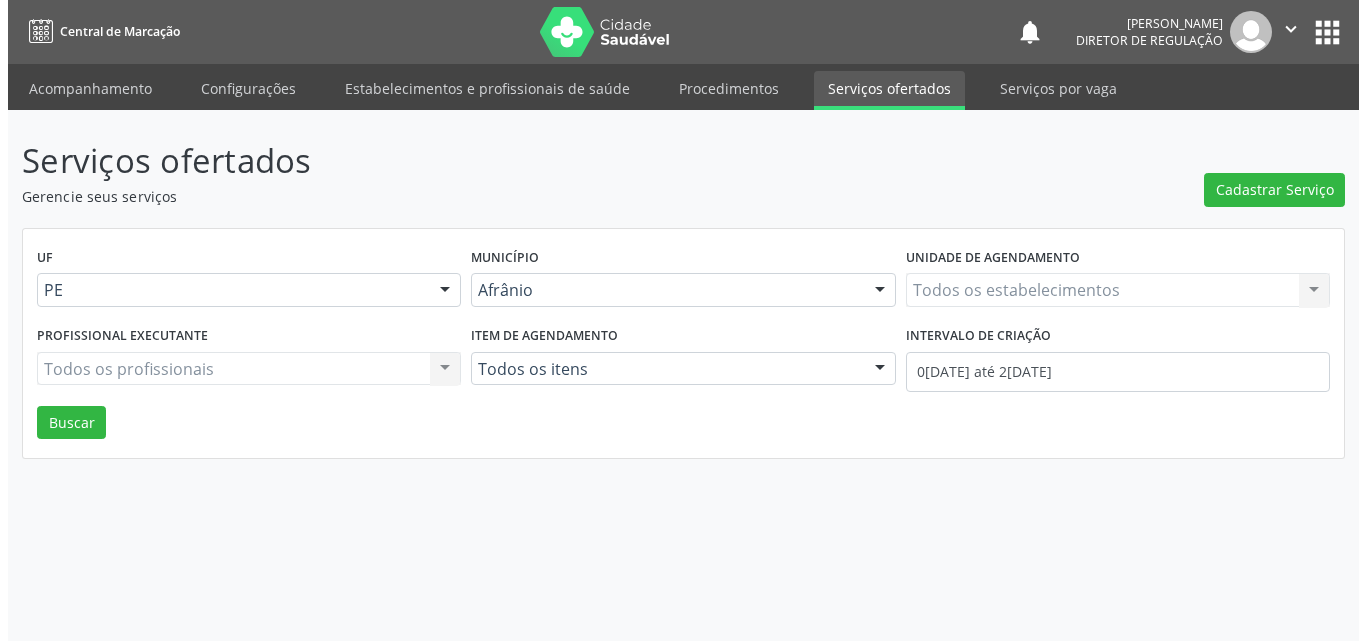 scroll, scrollTop: 0, scrollLeft: 0, axis: both 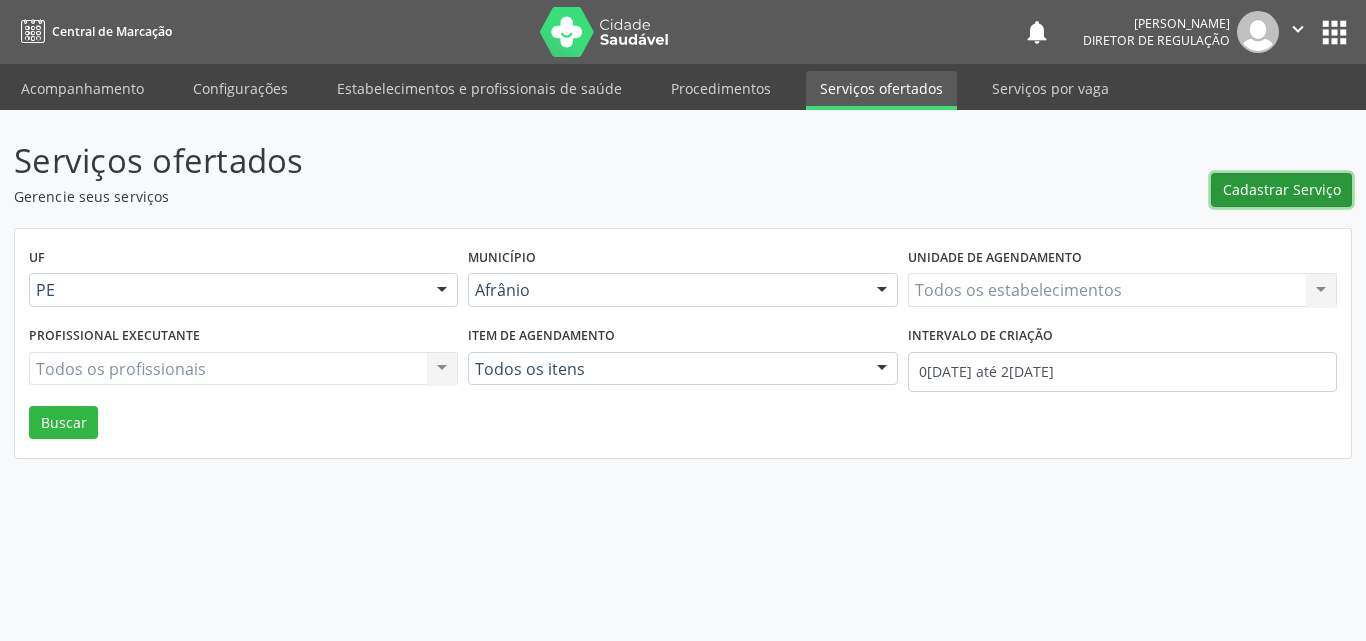click on "Cadastrar Serviço" at bounding box center (1282, 189) 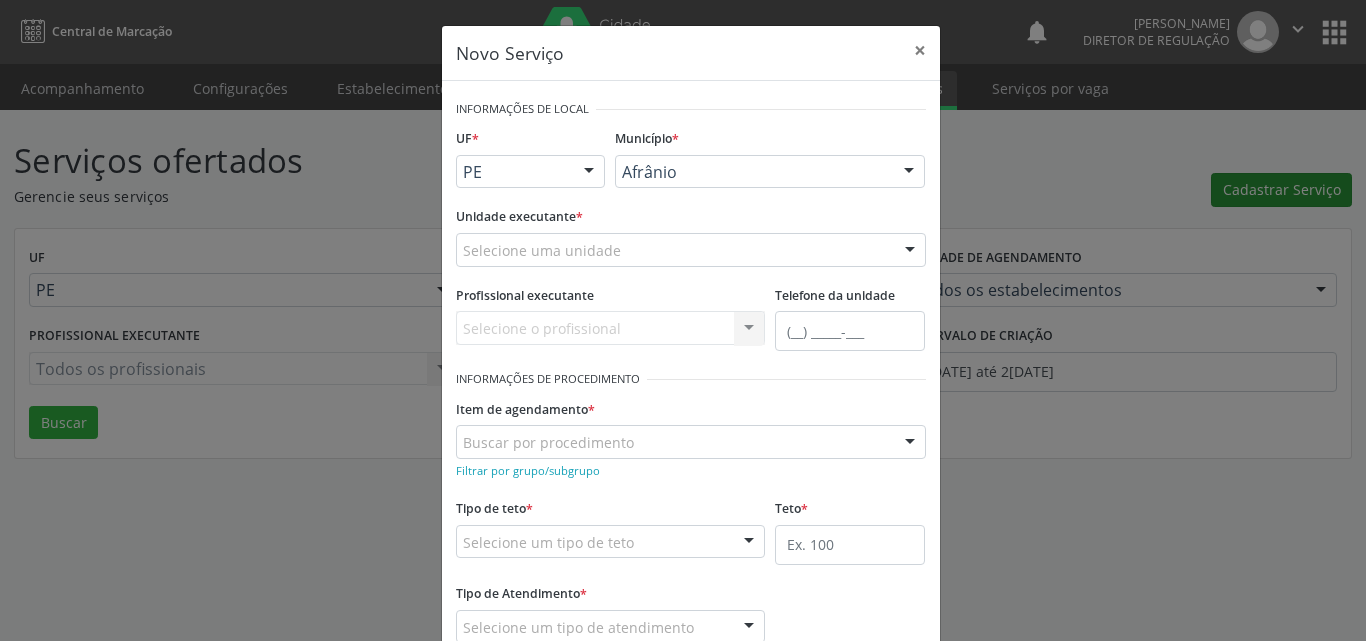 scroll, scrollTop: 0, scrollLeft: 0, axis: both 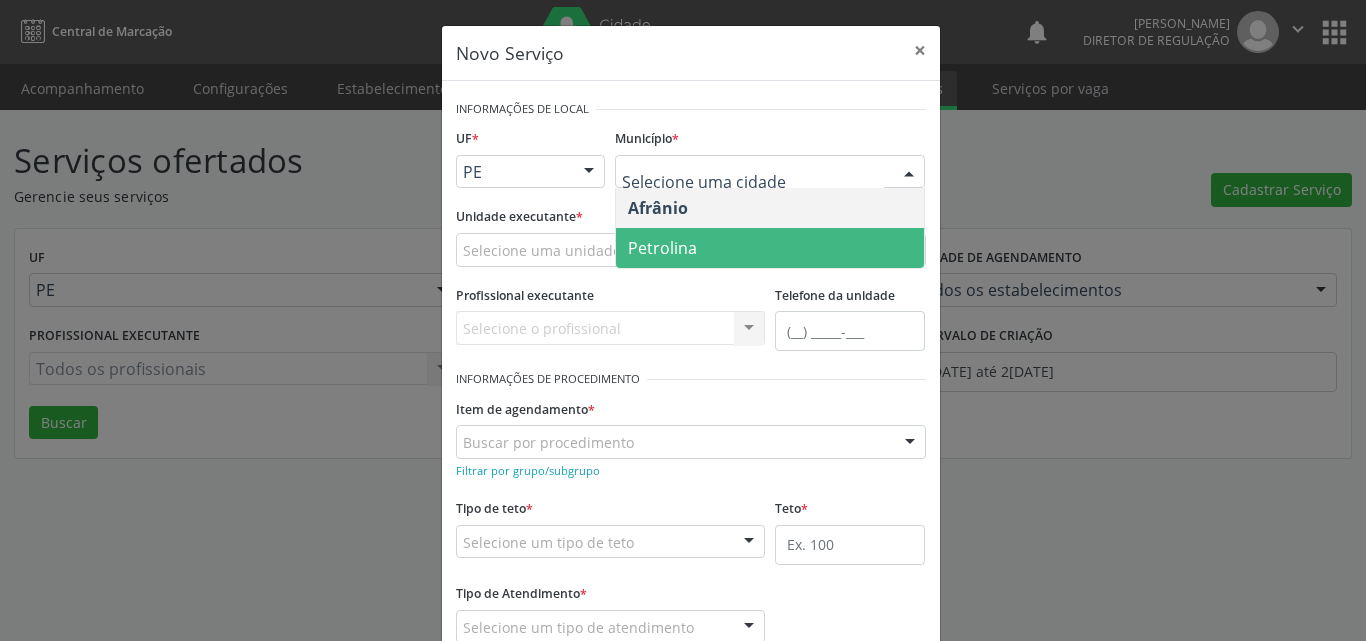 click on "Petrolina" at bounding box center [662, 248] 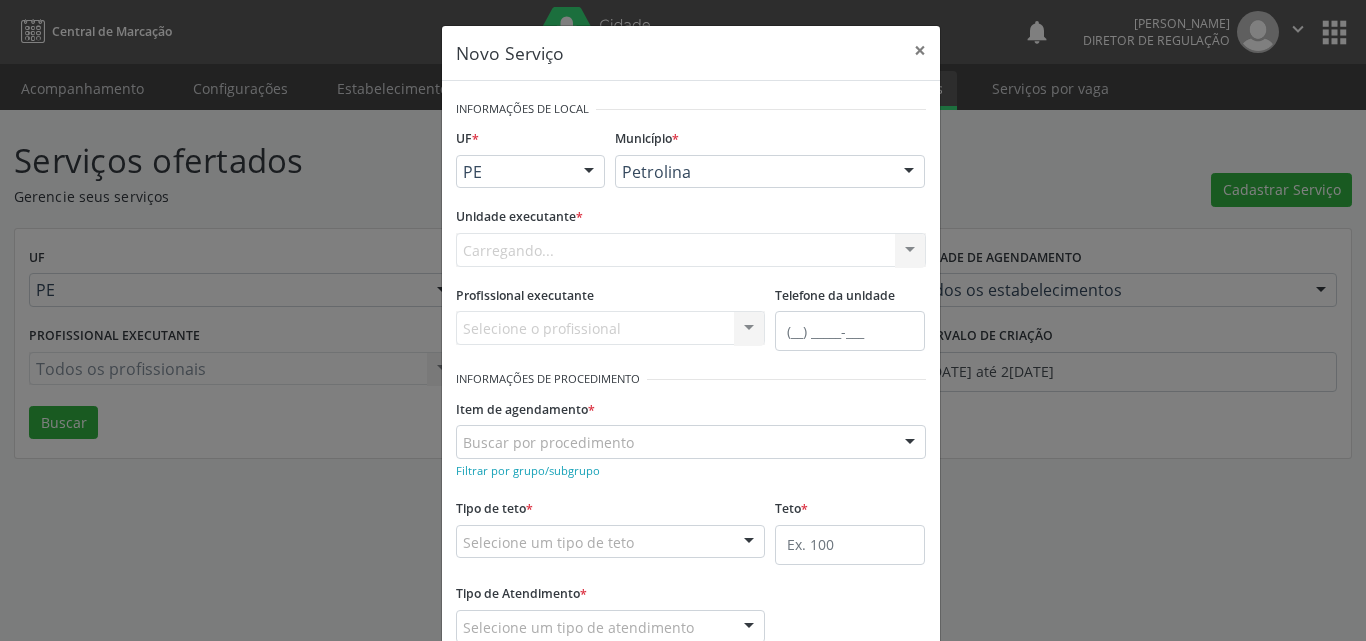 click on "Carregando...
Academia da Saude de Afranio   Academia da Saude do Bairro Roberto Luis   Academia da Saude do Distrito de Cachoeira do Roberto   Academia da Saude do Distrito de Extrema   Academia da Saude do Jose Ramos   Alves Landim   Ambulatorio Municipal de Saude   Caf Central de Abastecimento Farmaceutico   Centro de Atencao Psicossocial de Afranio Pe   Centro de Especialidades   Cime   Cuidar   Equipe de Atencao Basica Prisional Tipo I com Saude Mental   Esf Ana Coelho Nonato   Esf Custodia Maria da Conceicao   Esf Isabel Gomes   Esf Jose Ramos   Esf Jose e Maria Rodrigues de Macedo   Esf Maria Dilurdes da Silva   Esf Maria da Silva Pereira   Esf Rosalia Cavalcanti Gomes   Esf de Barra das Melancias   Esf de Extrema   Farmacia Basica do Municipio de Afranio   Hospital Municipal Maria Coelho Cavalcanti Rodrigues   Hospital de Campanha Covid 19 Ambulatorio Municipal   Laboratorio de Protese Dentario   Lid Laboratorio de Investigacoes e Diagnosticos               Selac" at bounding box center [691, 250] 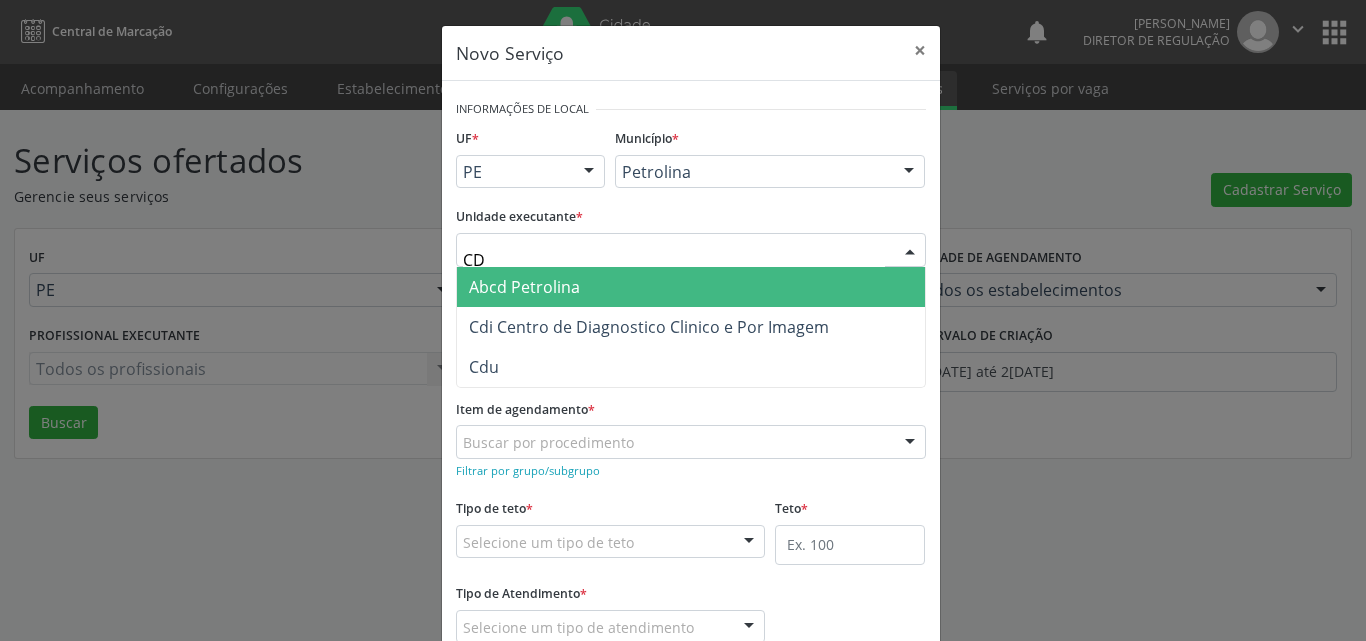 type on "CDI" 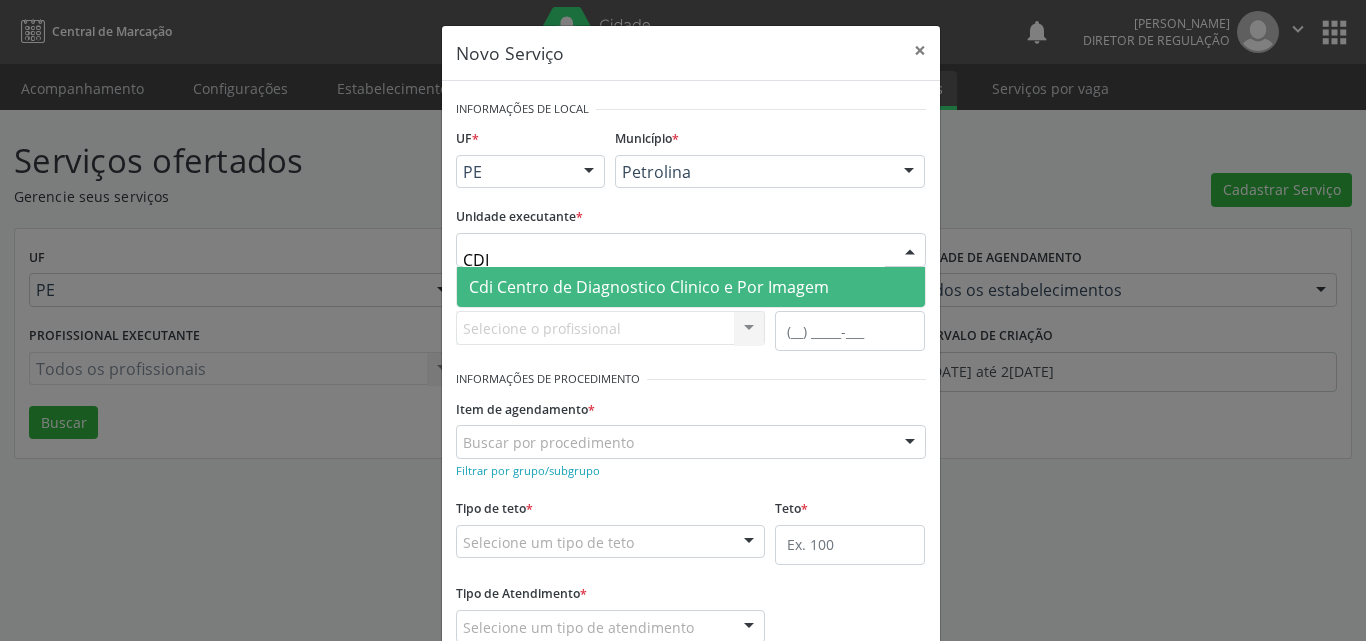 click on "Cdi Centro de Diagnostico Clinico e Por Imagem" at bounding box center (649, 287) 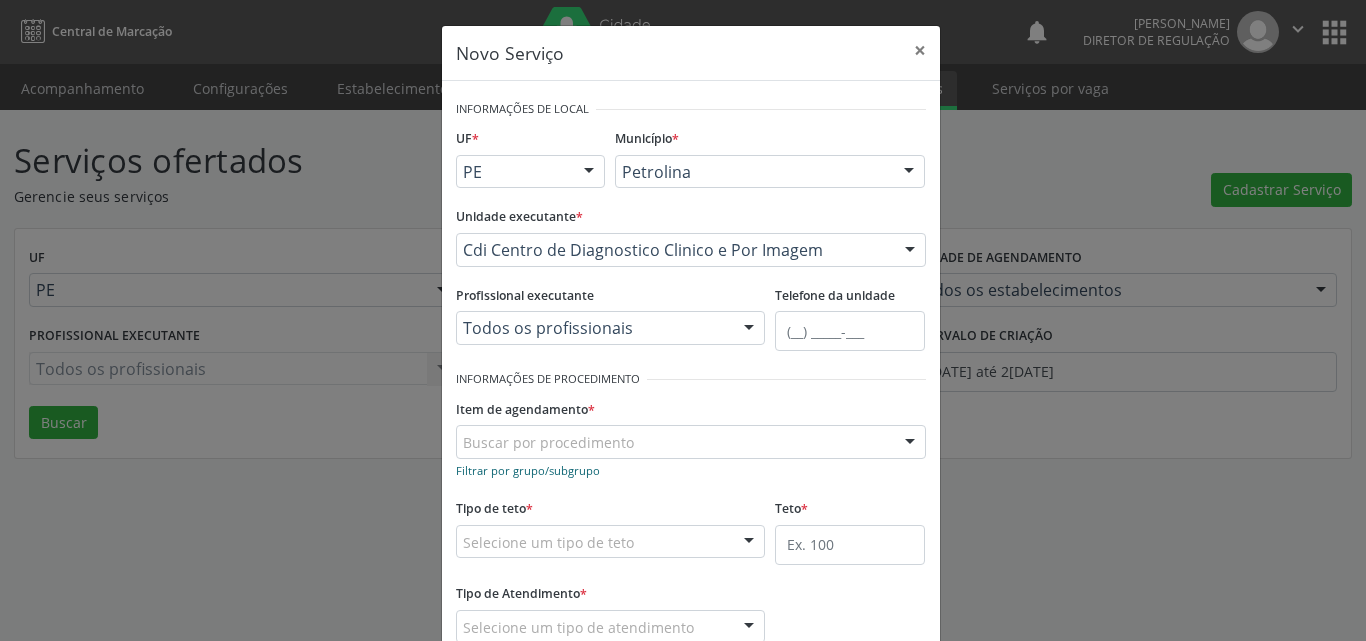 click on "Filtrar por grupo/subgrupo" at bounding box center [528, 470] 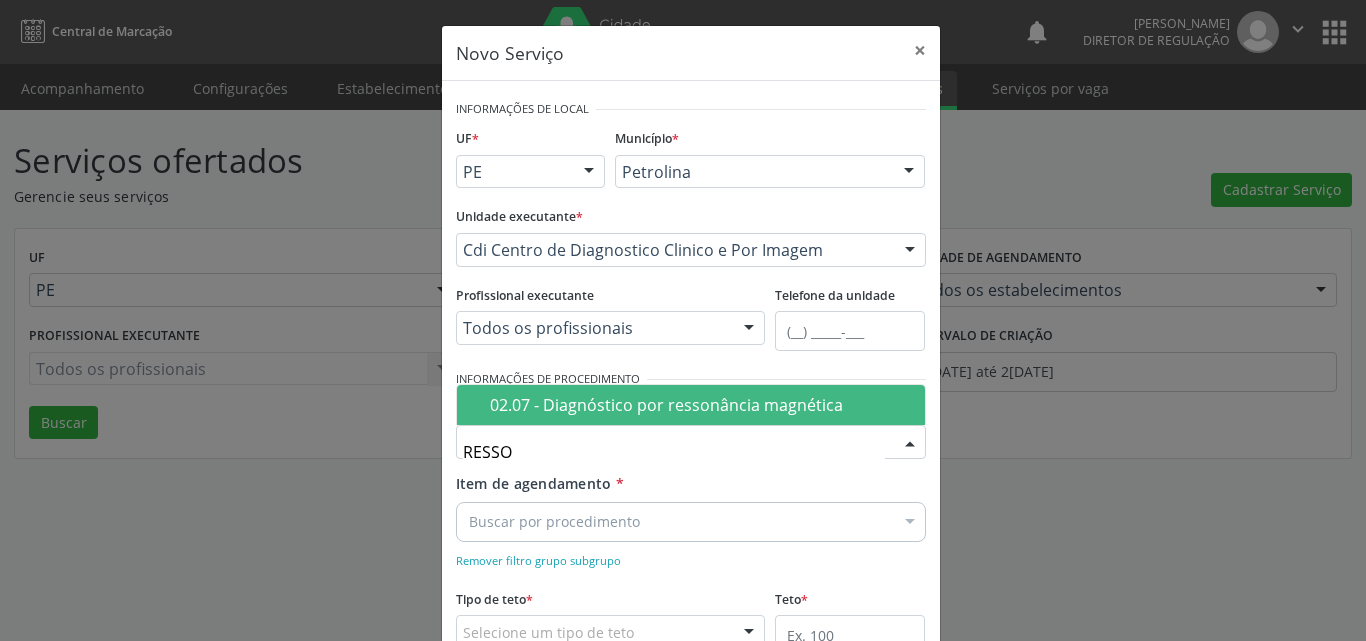type on "RESSON" 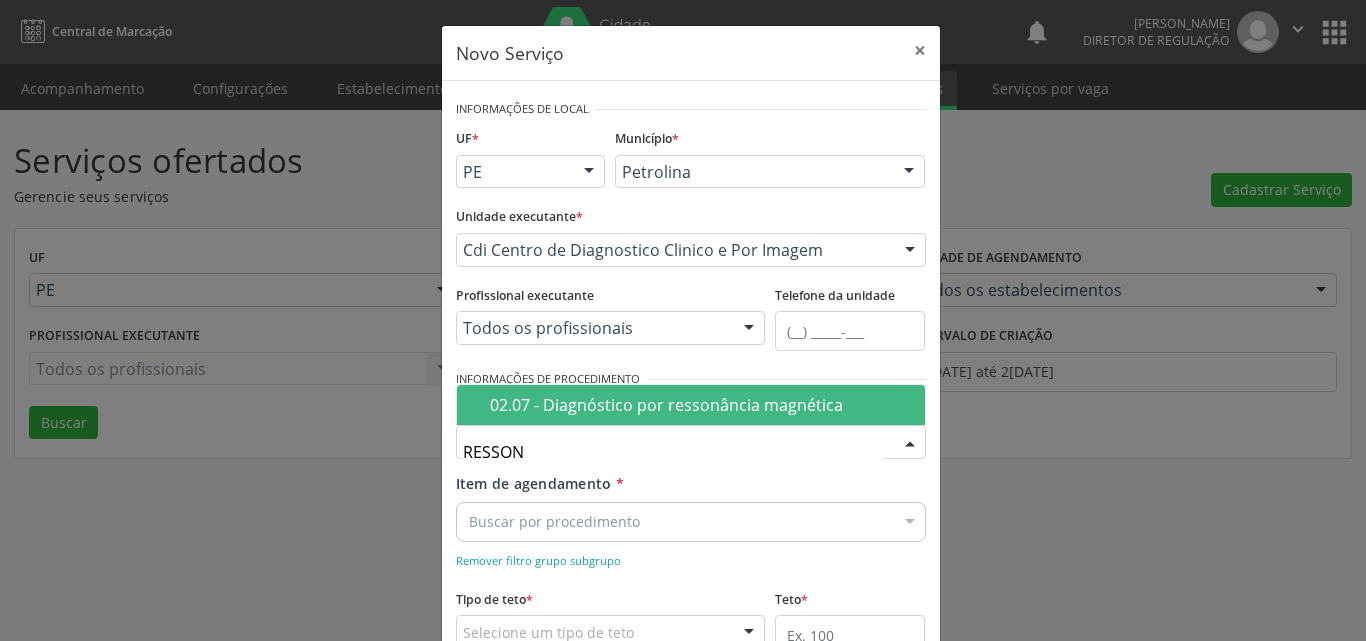 click on "02.07 - Diagnóstico por ressonância magnética" at bounding box center [701, 405] 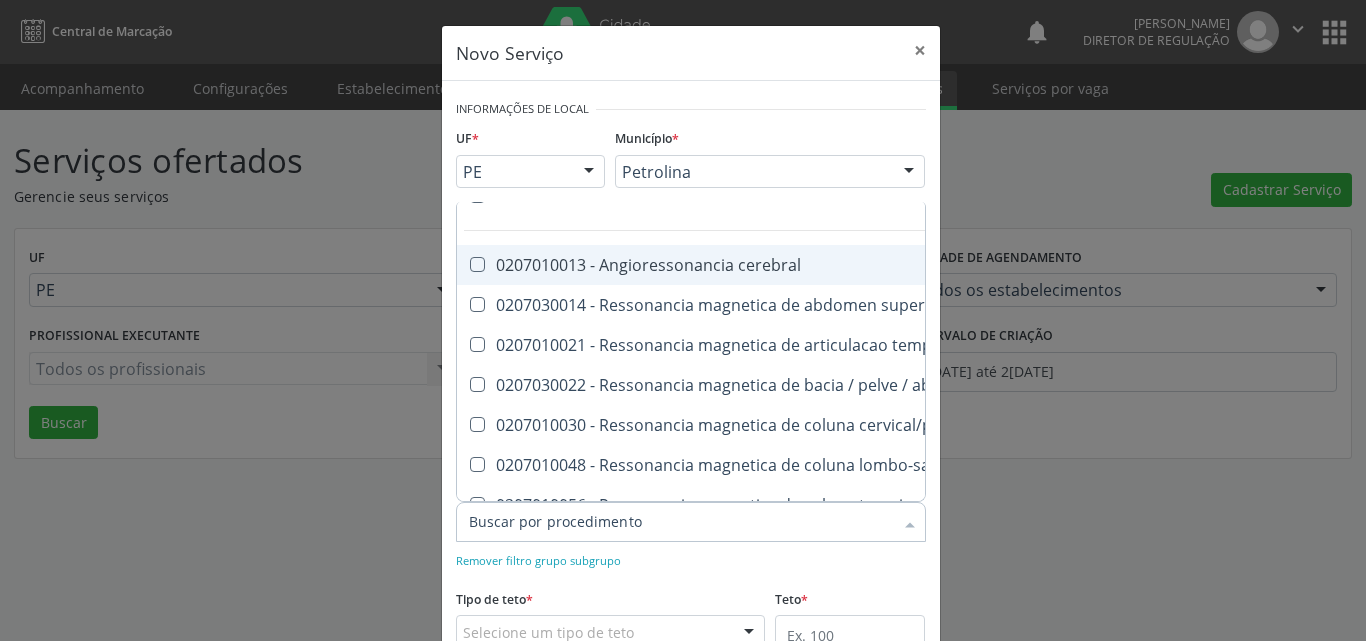 scroll, scrollTop: 80, scrollLeft: 0, axis: vertical 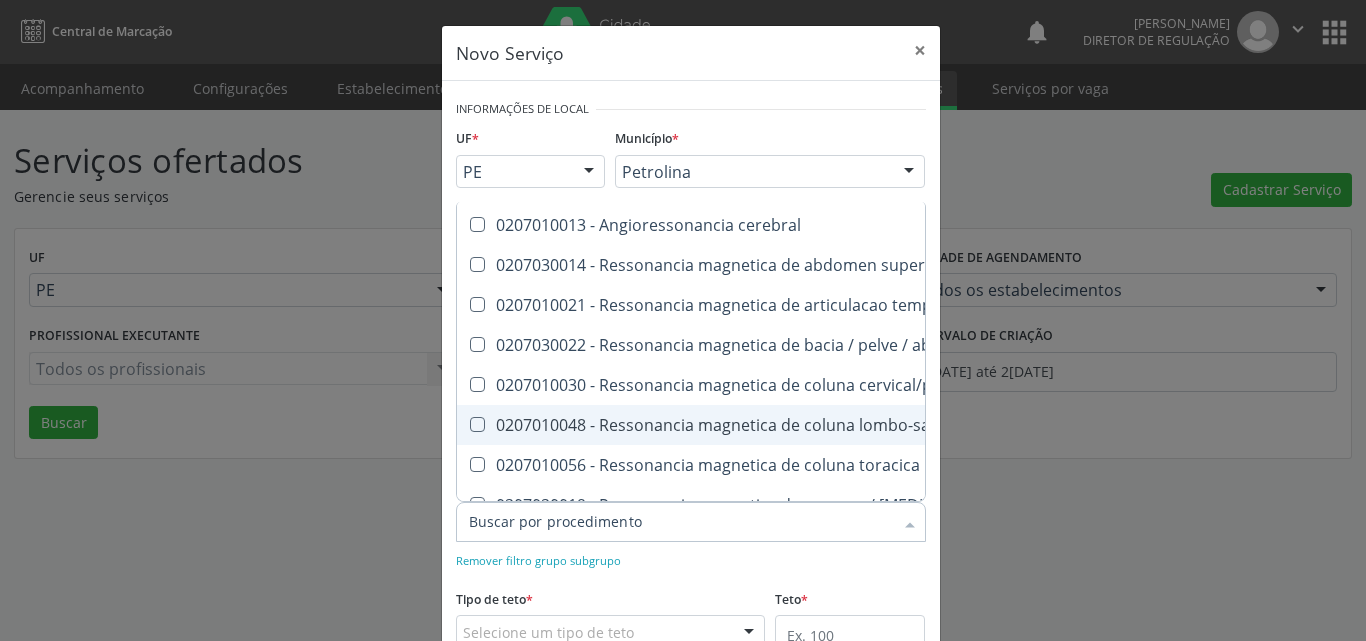 click on "0207010048 - Ressonancia magnetica de coluna lombo-sacra" at bounding box center (798, 425) 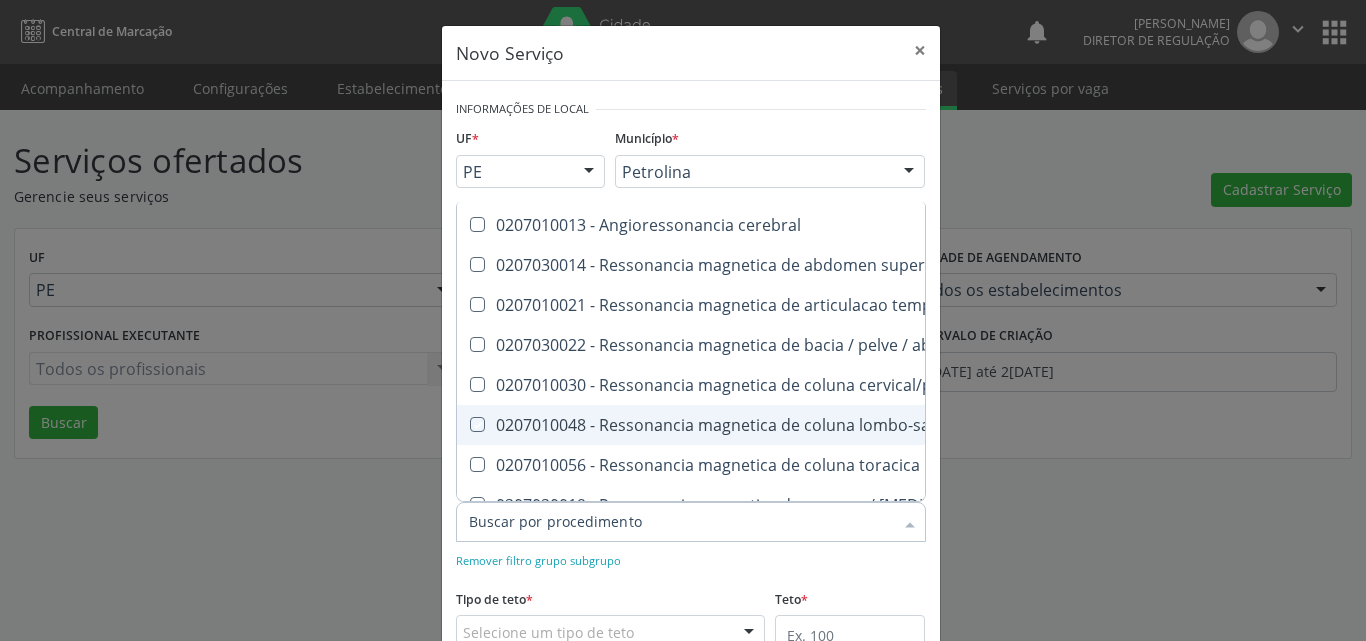 checkbox on "true" 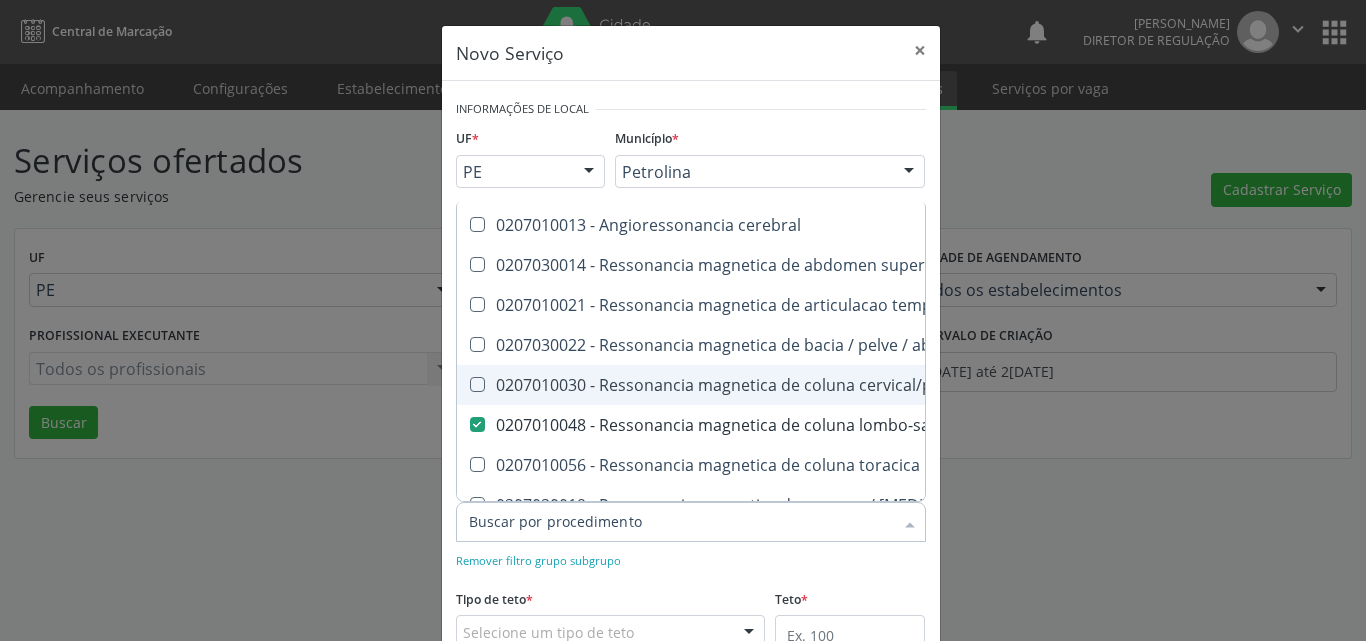 click on "0207010030 - Ressonancia magnetica de coluna cervical/pescoço" at bounding box center (798, 385) 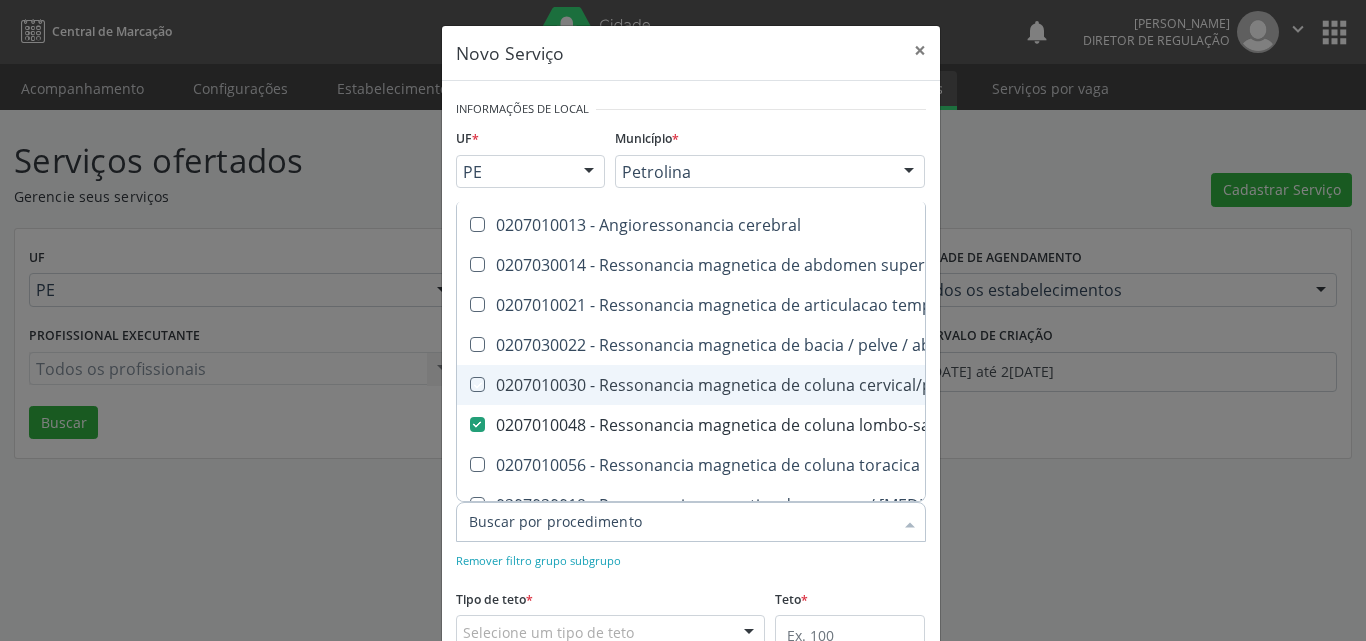 checkbox on "true" 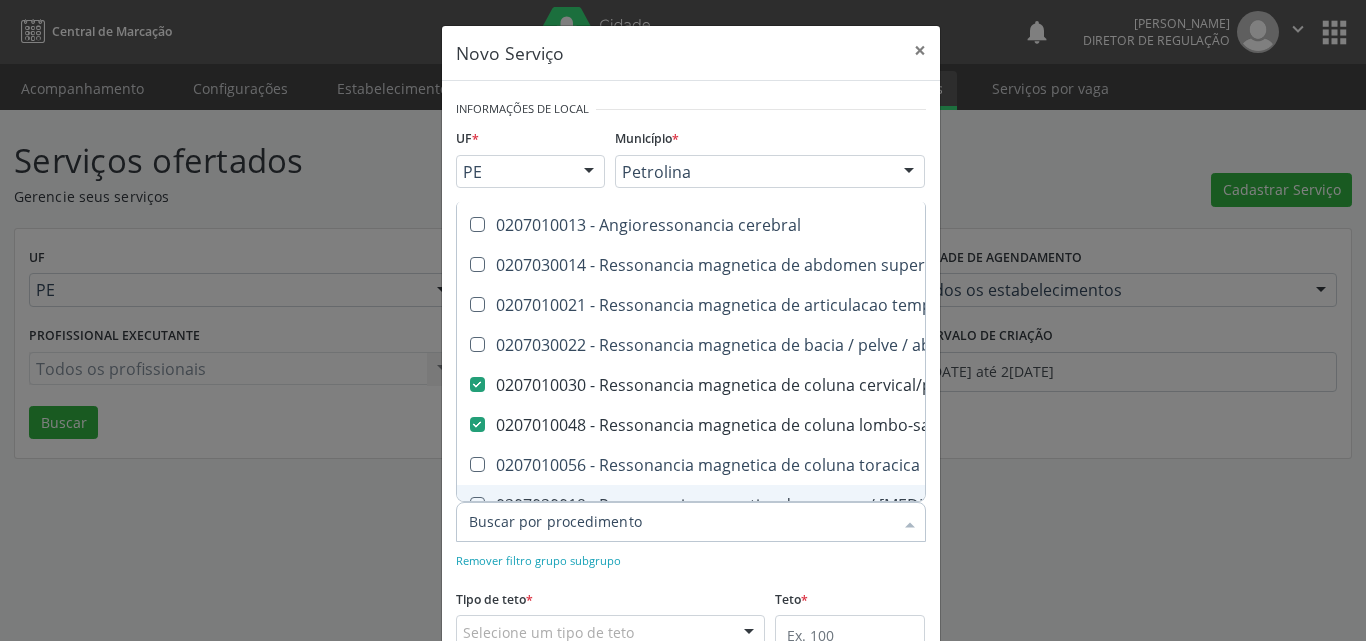 scroll, scrollTop: 223, scrollLeft: 0, axis: vertical 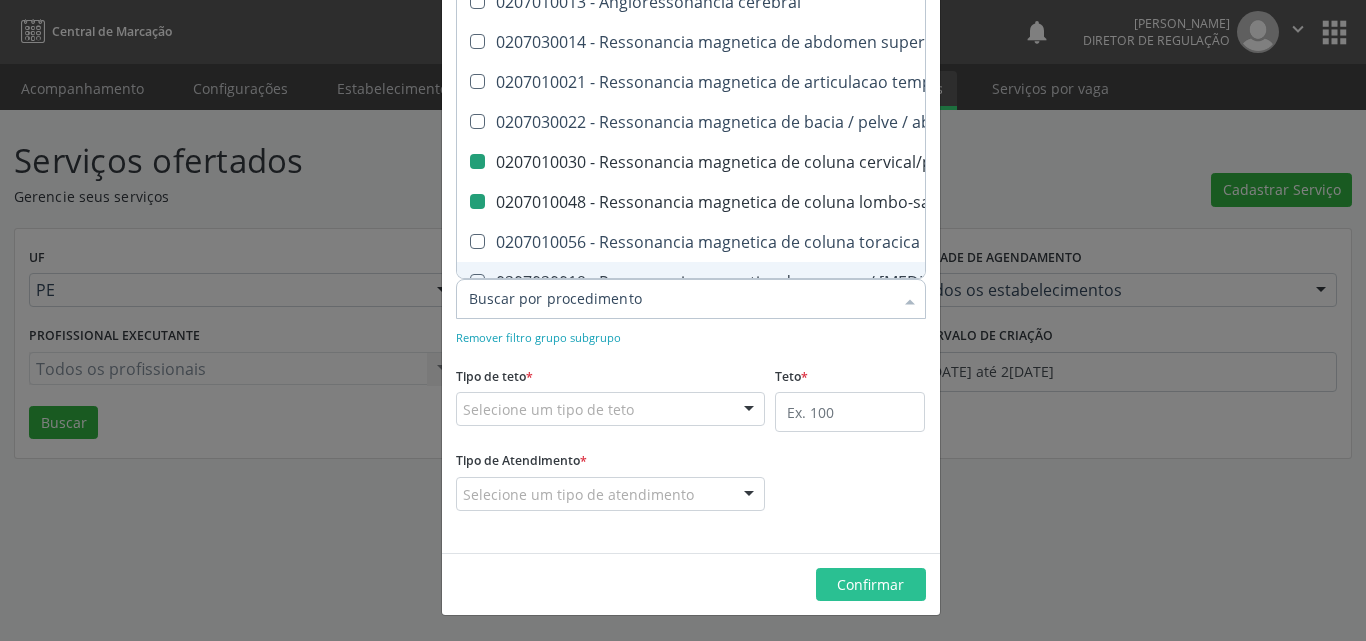 checkbox on "true" 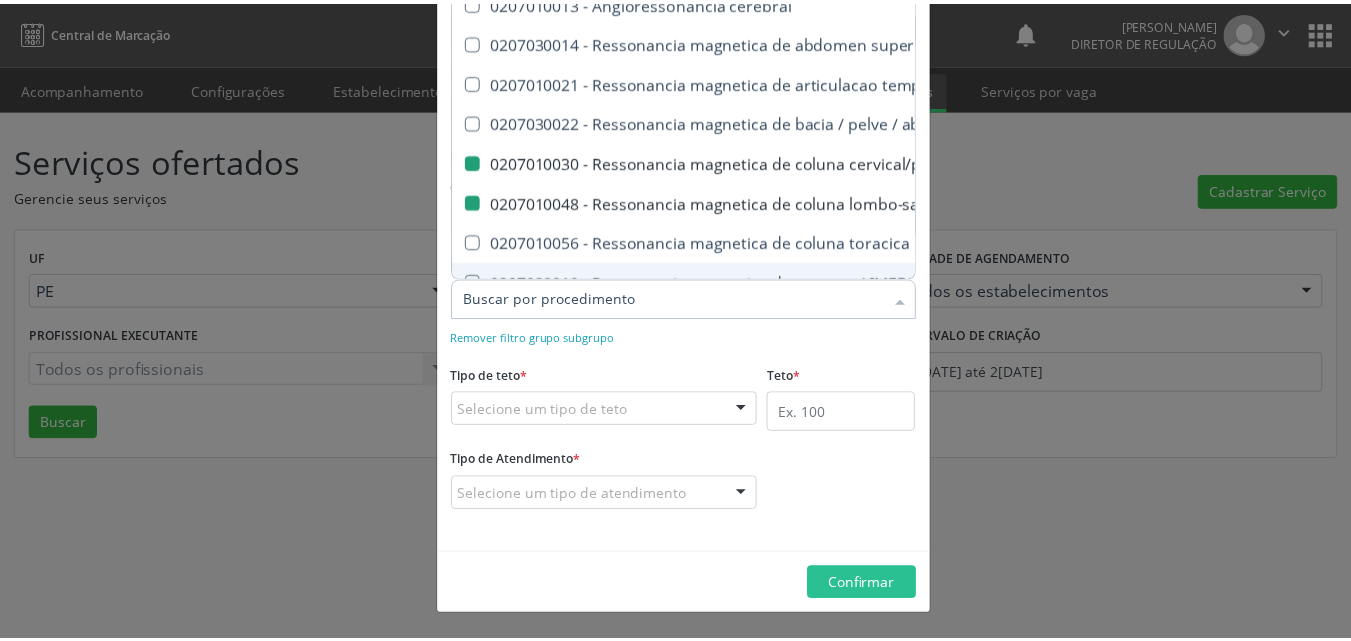 scroll, scrollTop: 0, scrollLeft: 0, axis: both 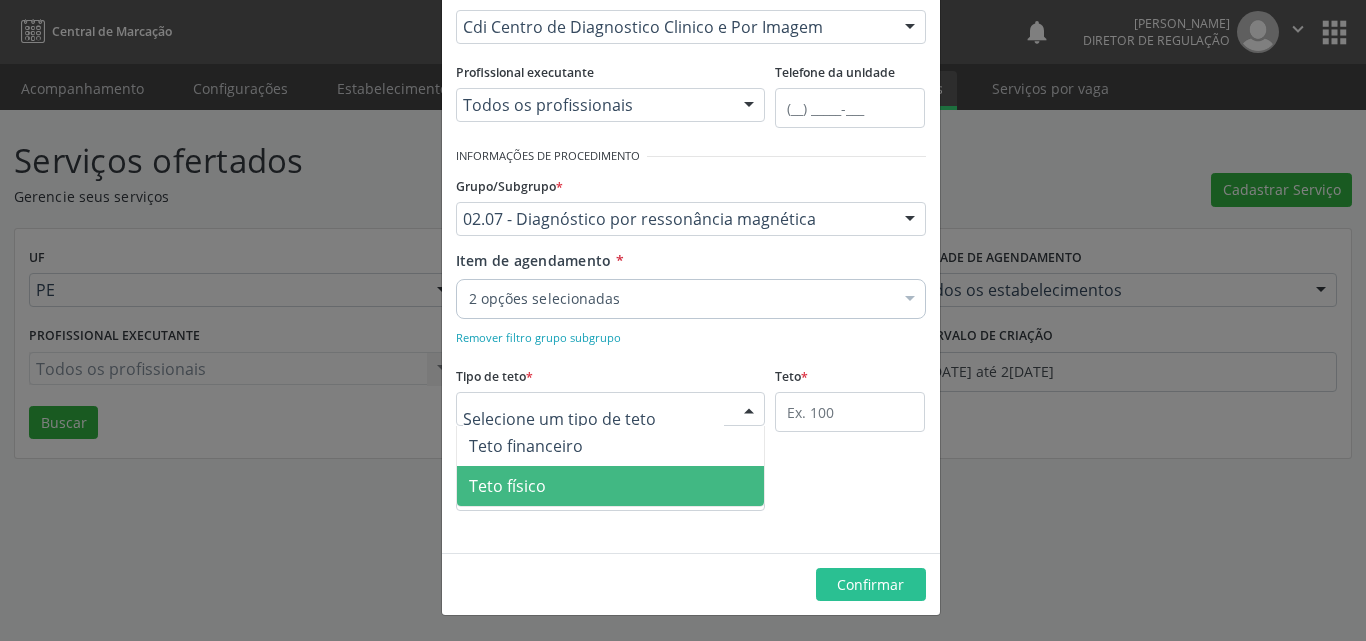 click on "Teto físico" at bounding box center (611, 486) 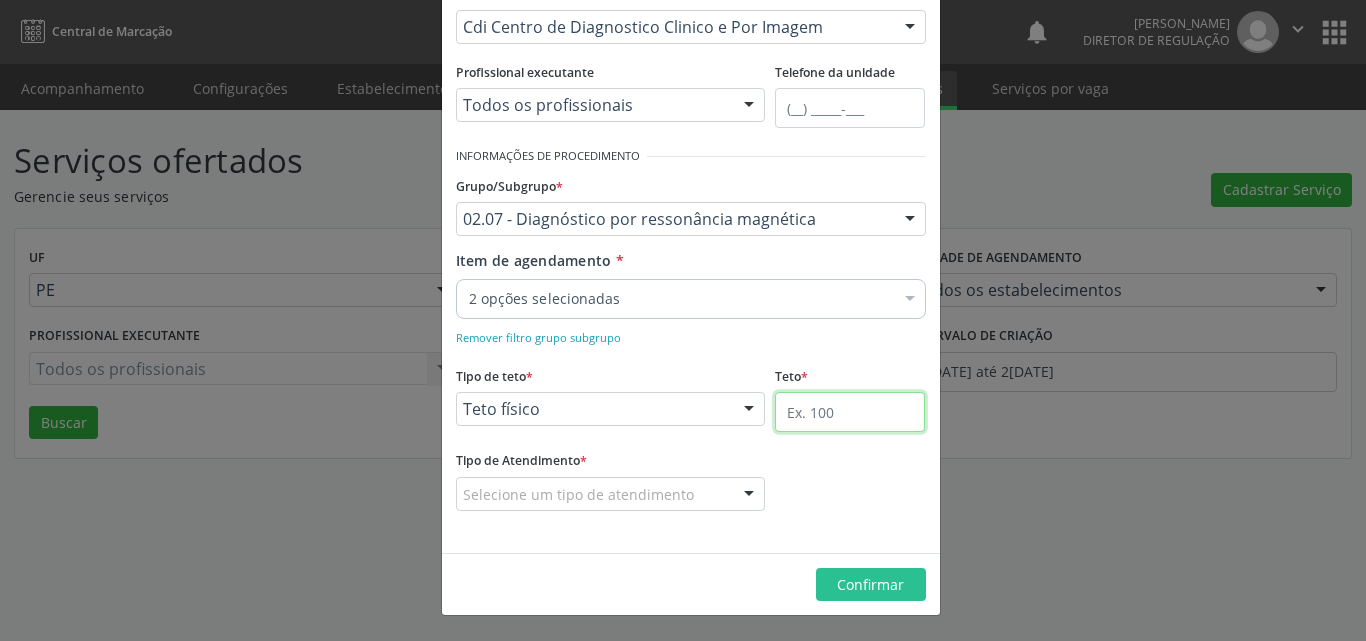 click at bounding box center [850, 412] 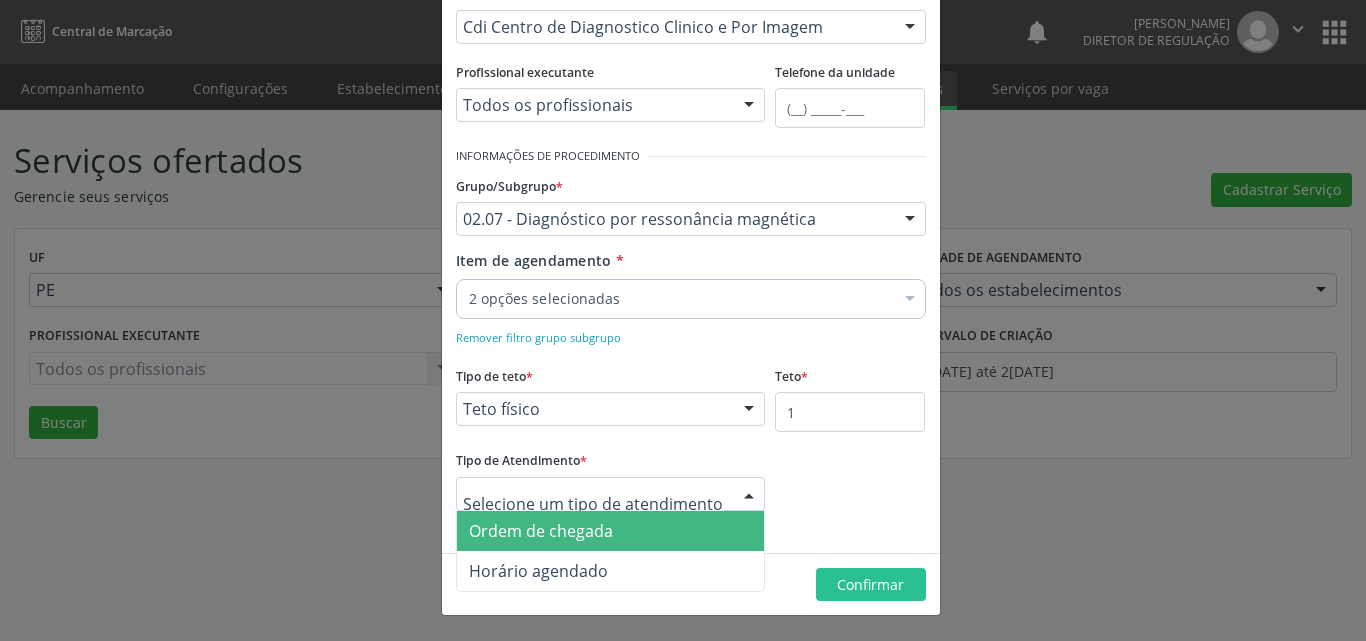 click on "Ordem de chegada" at bounding box center [611, 531] 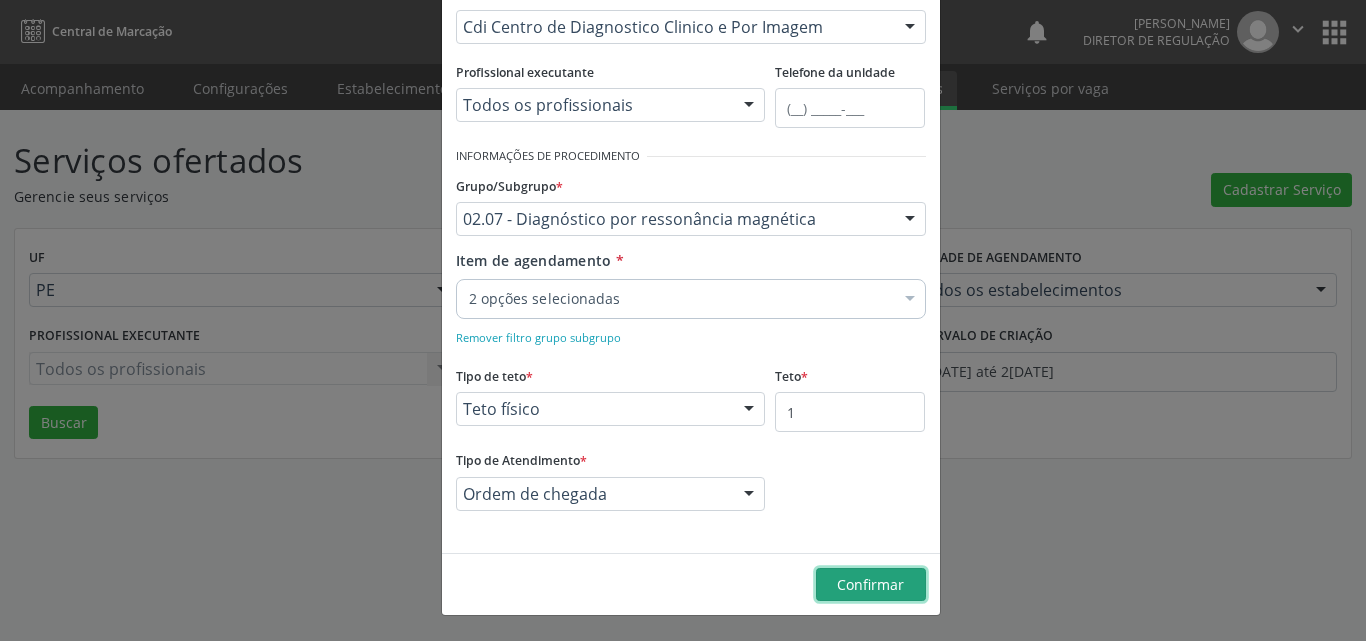 click on "Confirmar" at bounding box center (870, 584) 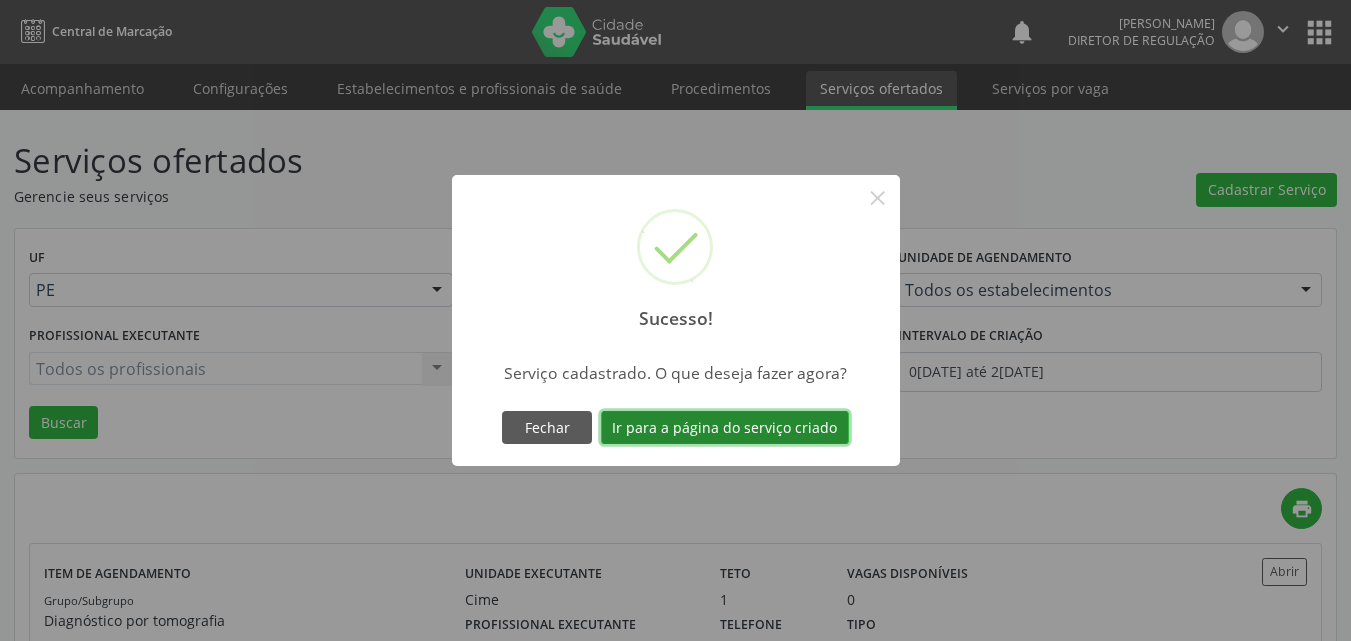 click on "Ir para a página do serviço criado" at bounding box center [725, 428] 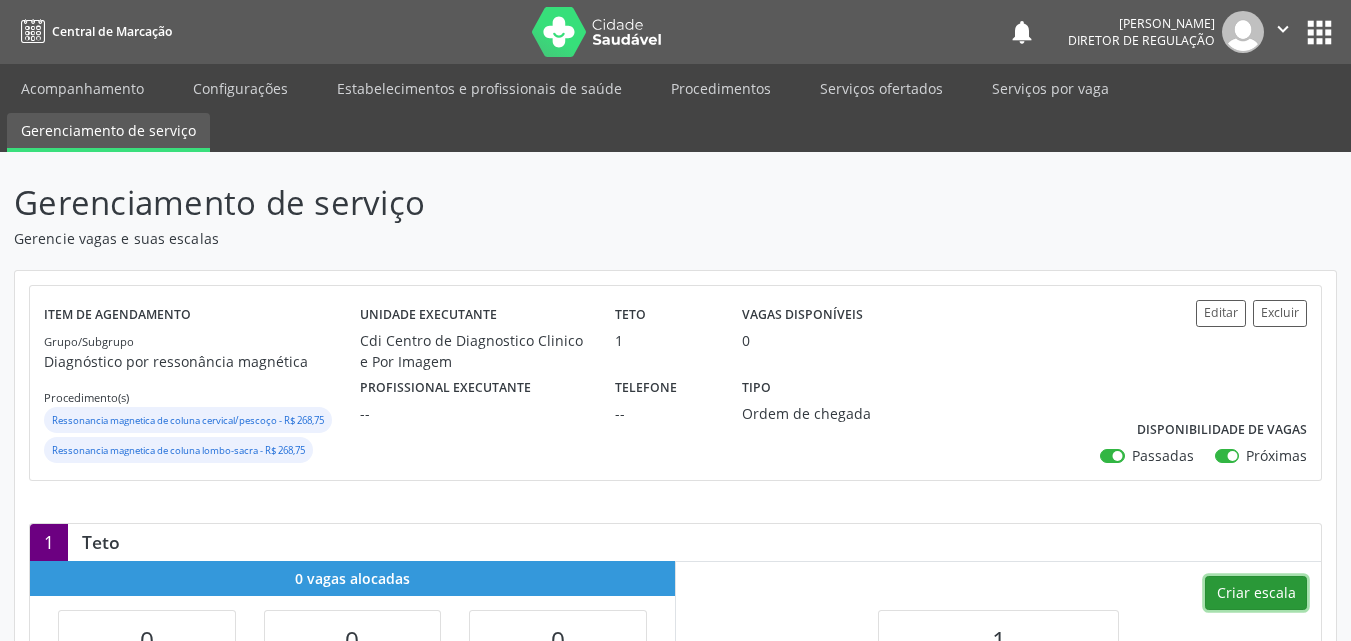 click on "Criar escala" at bounding box center (1256, 593) 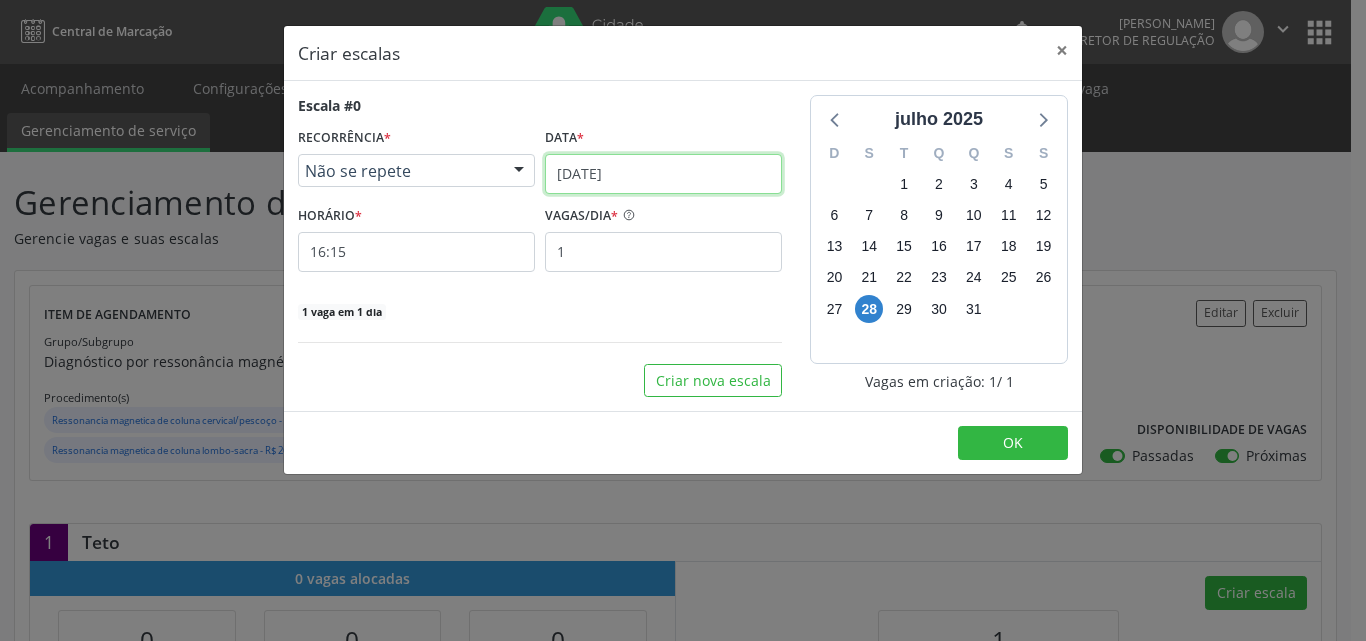 click on "2[DATE]" at bounding box center (663, 174) 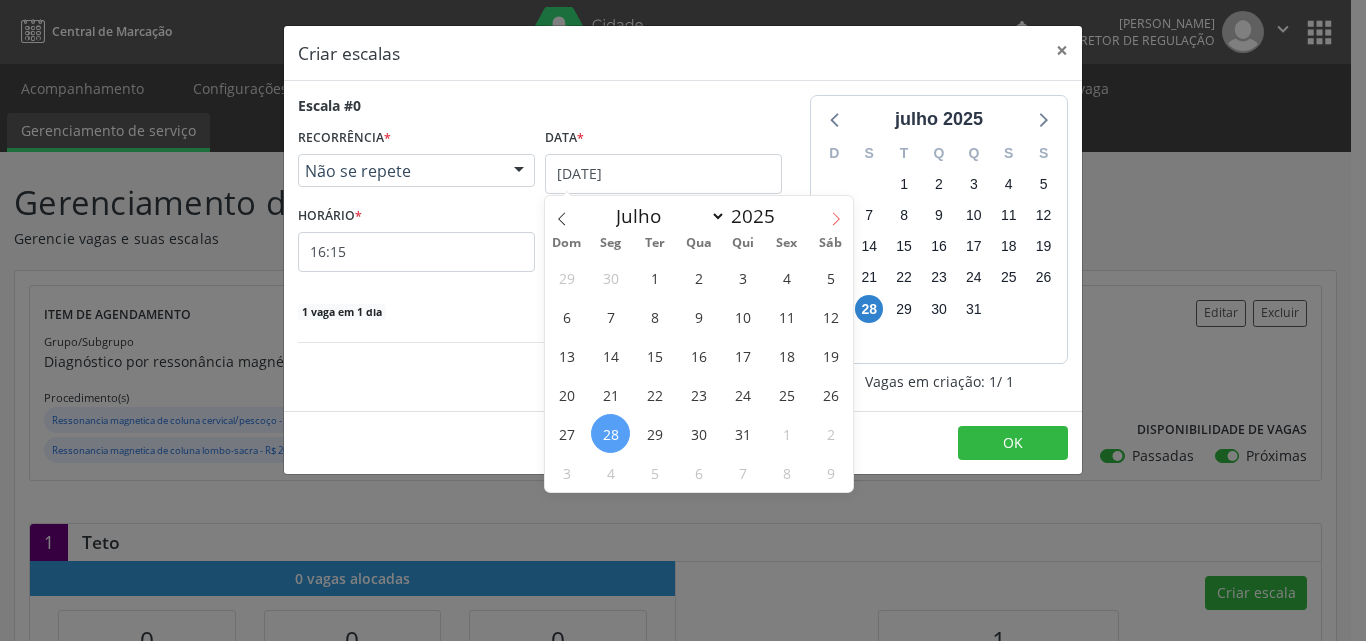 click 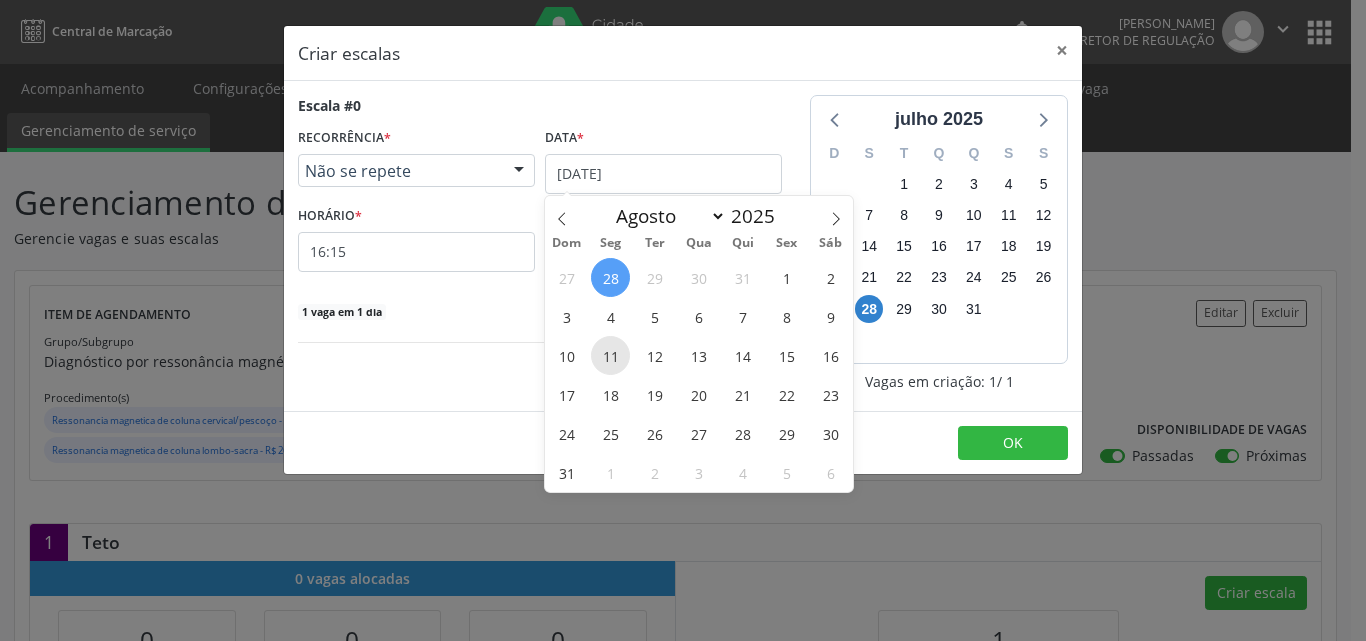 click on "11" at bounding box center [610, 355] 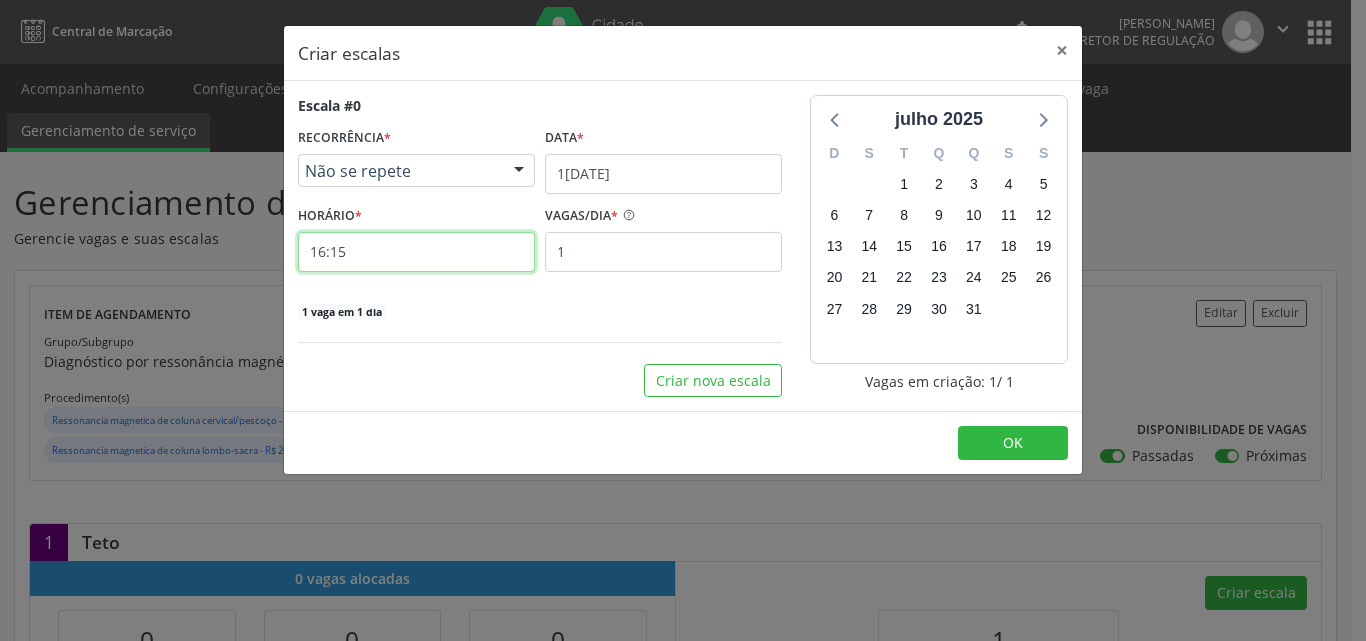 click on "16:15" at bounding box center [416, 252] 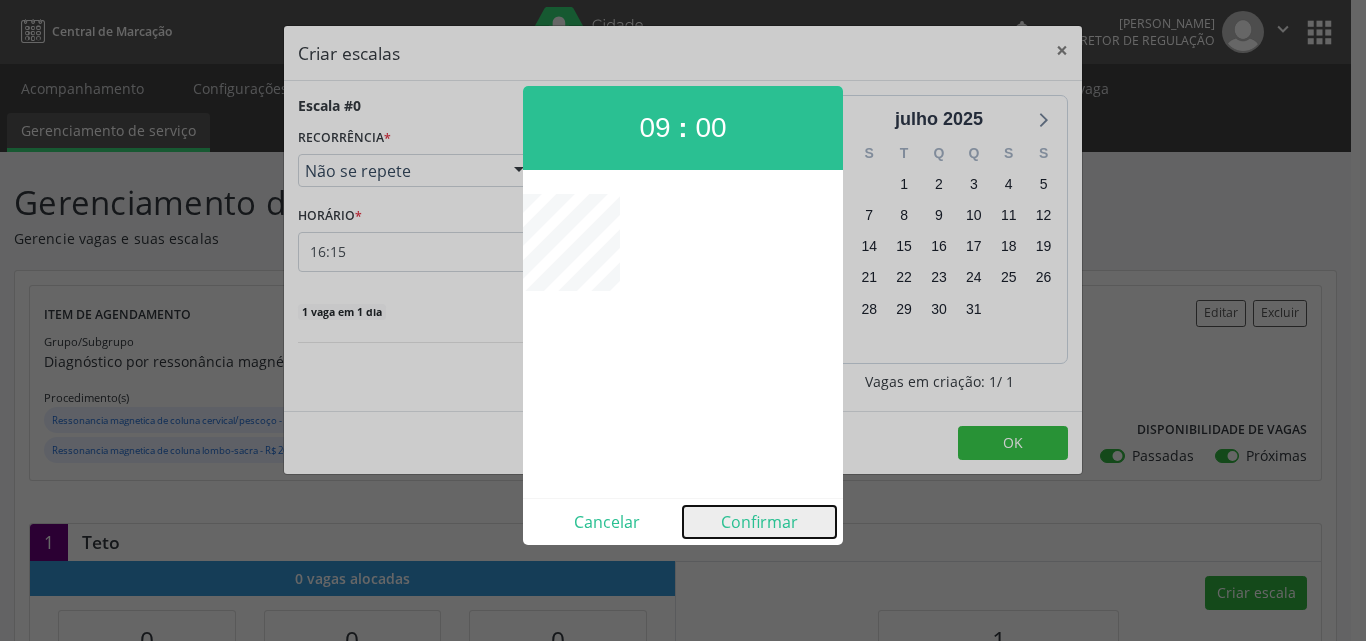click on "Confirmar" at bounding box center (759, 522) 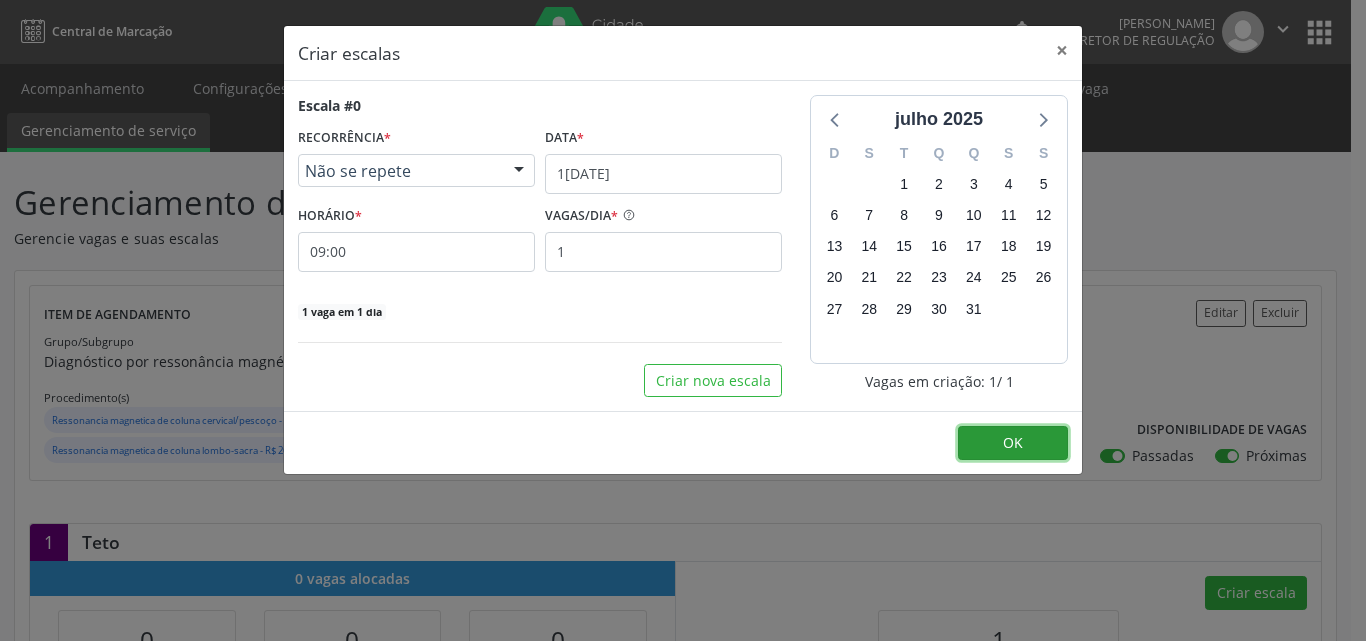 click on "OK" at bounding box center [1013, 443] 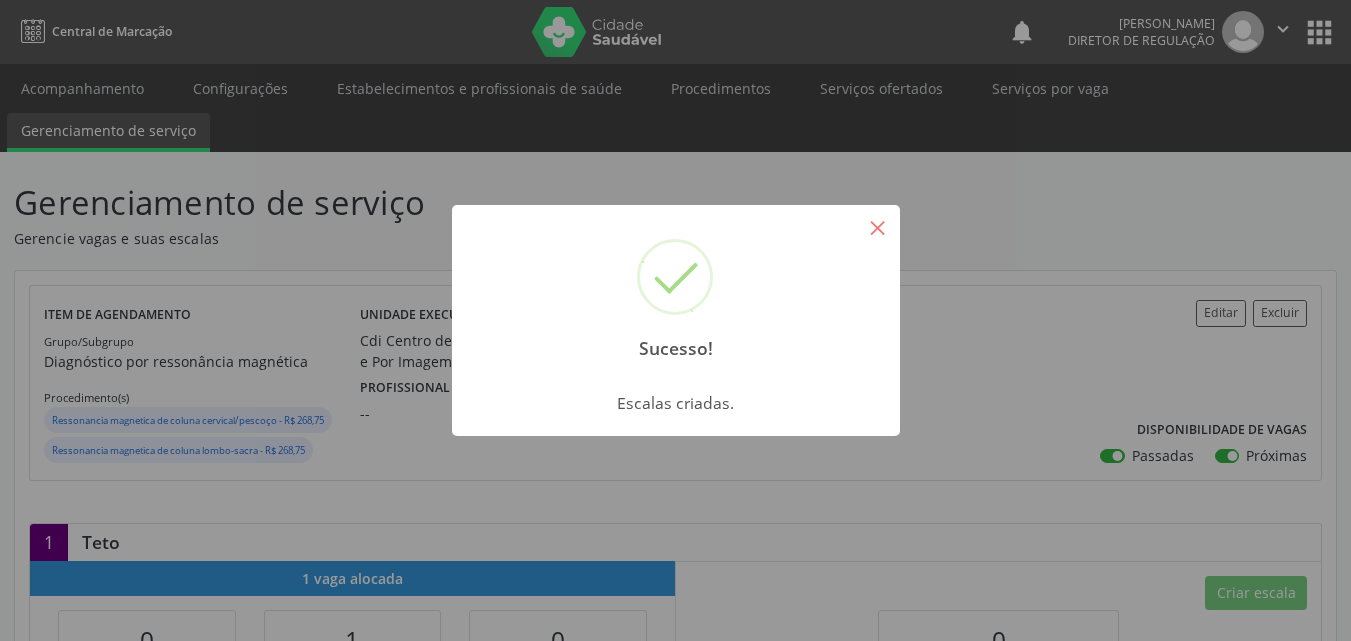 click on "×" at bounding box center (878, 227) 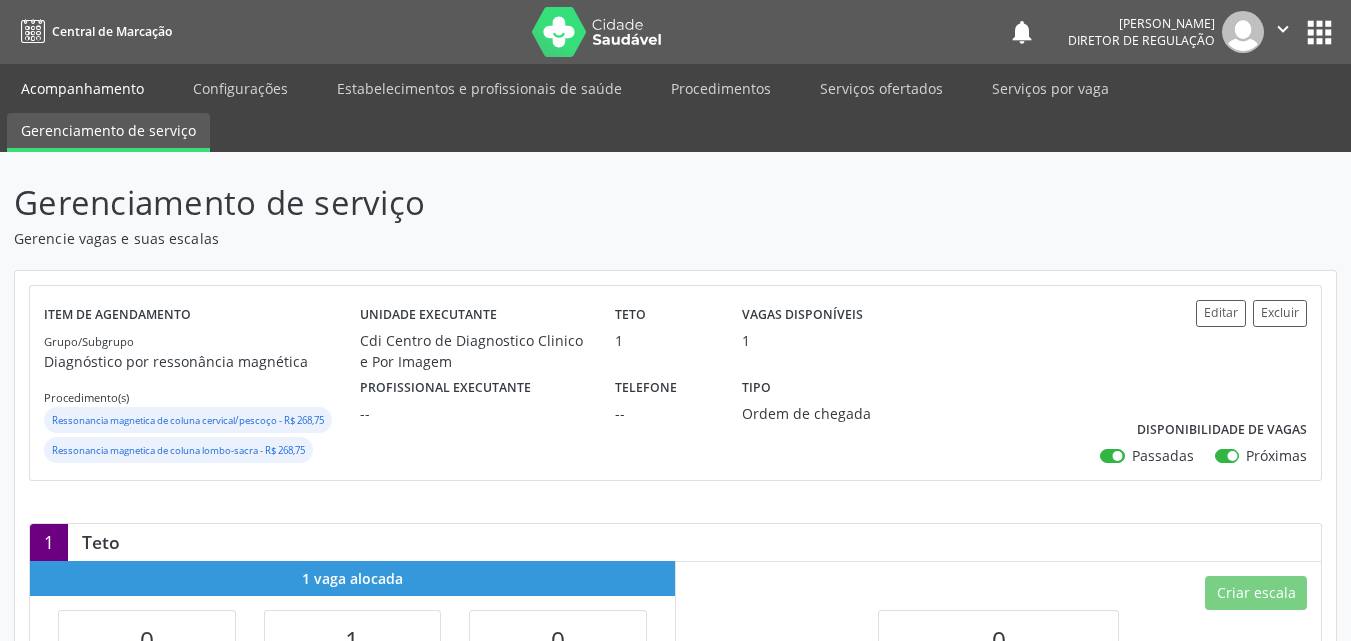 click on "Acompanhamento" at bounding box center [82, 88] 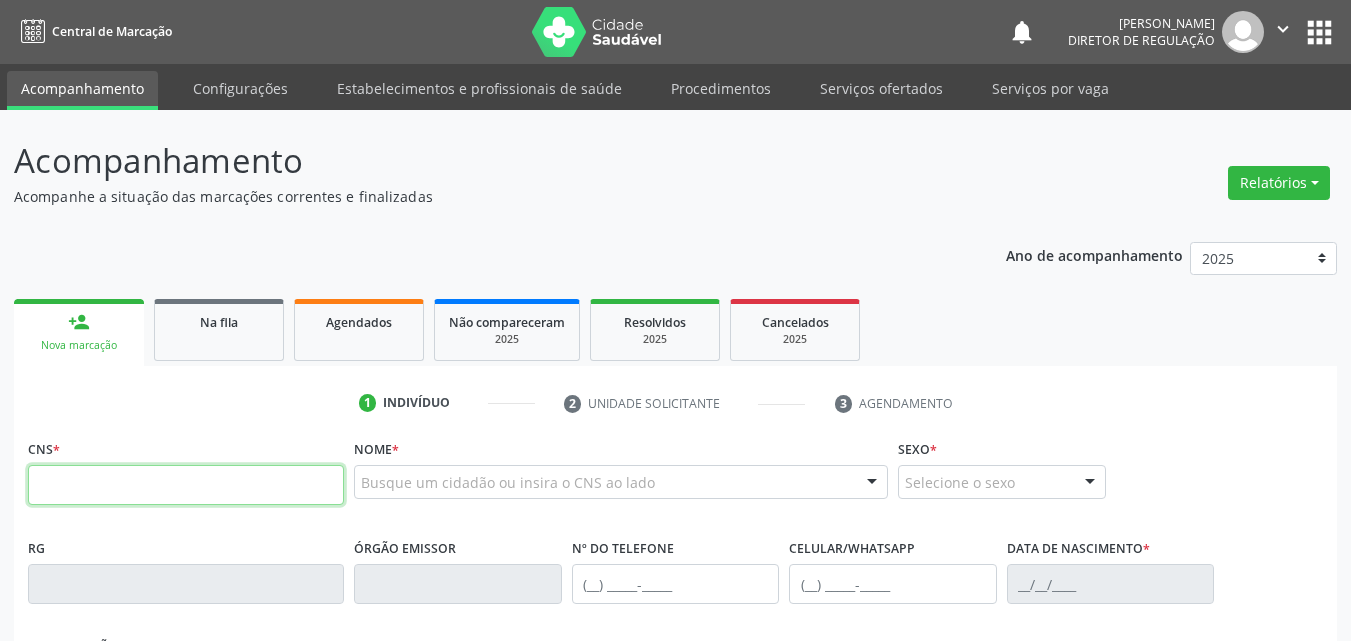 click at bounding box center [186, 485] 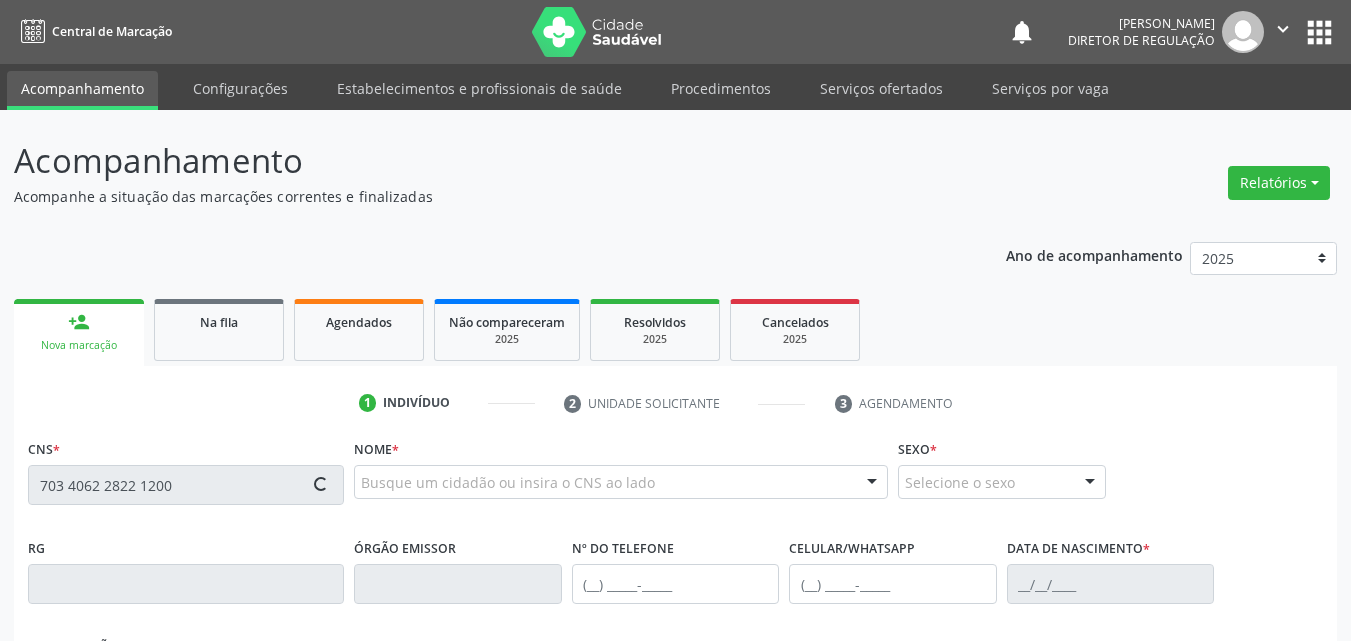 type on "703 4062 2822 1200" 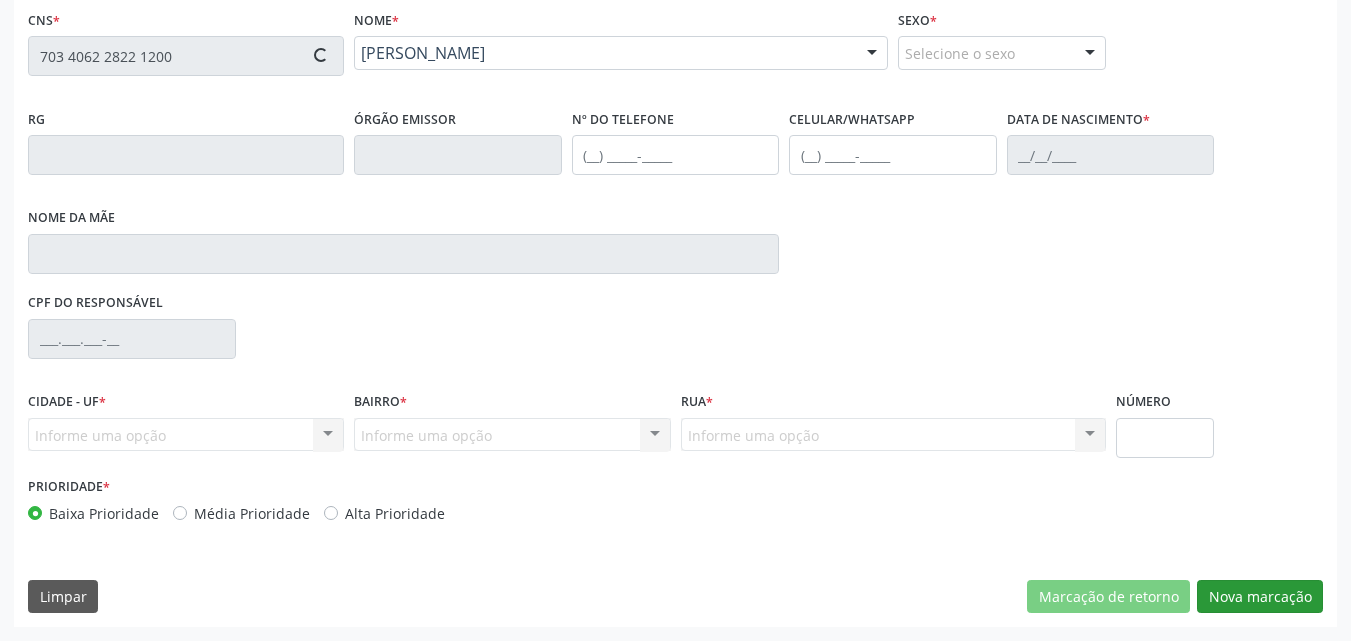 type on "(74) 98119-1506" 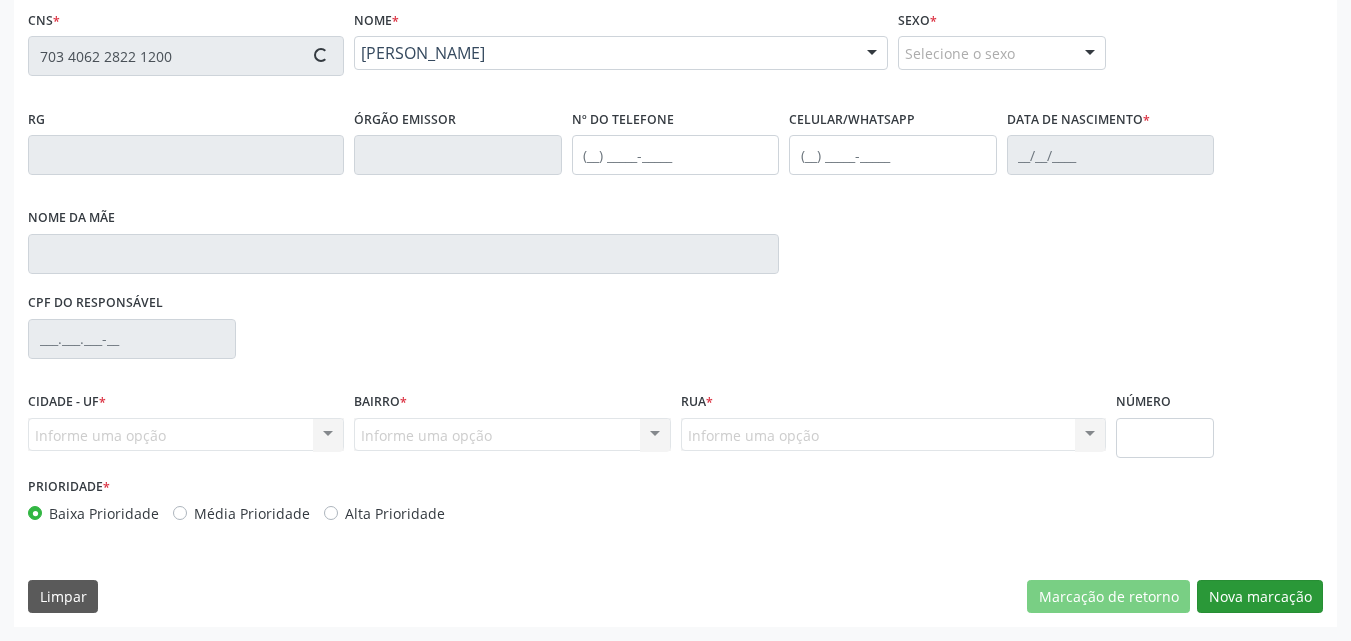 type on "(74) 98119-1506" 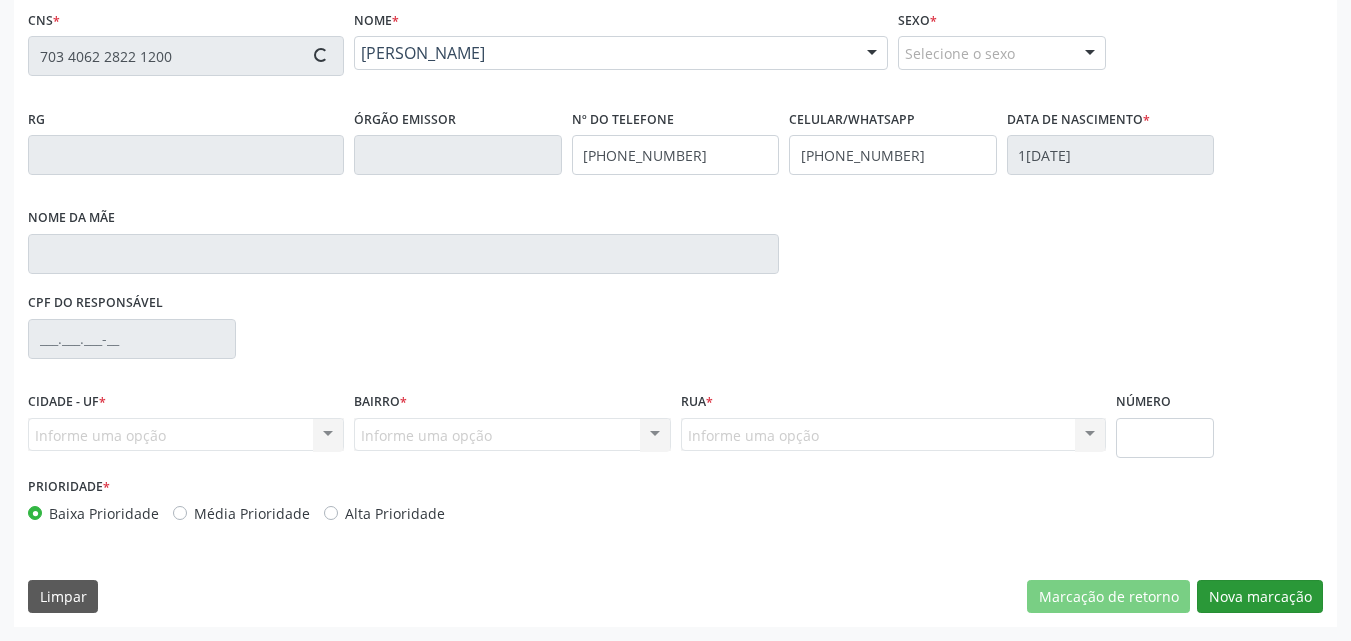 type on "Amilta Amorim do Nascimento" 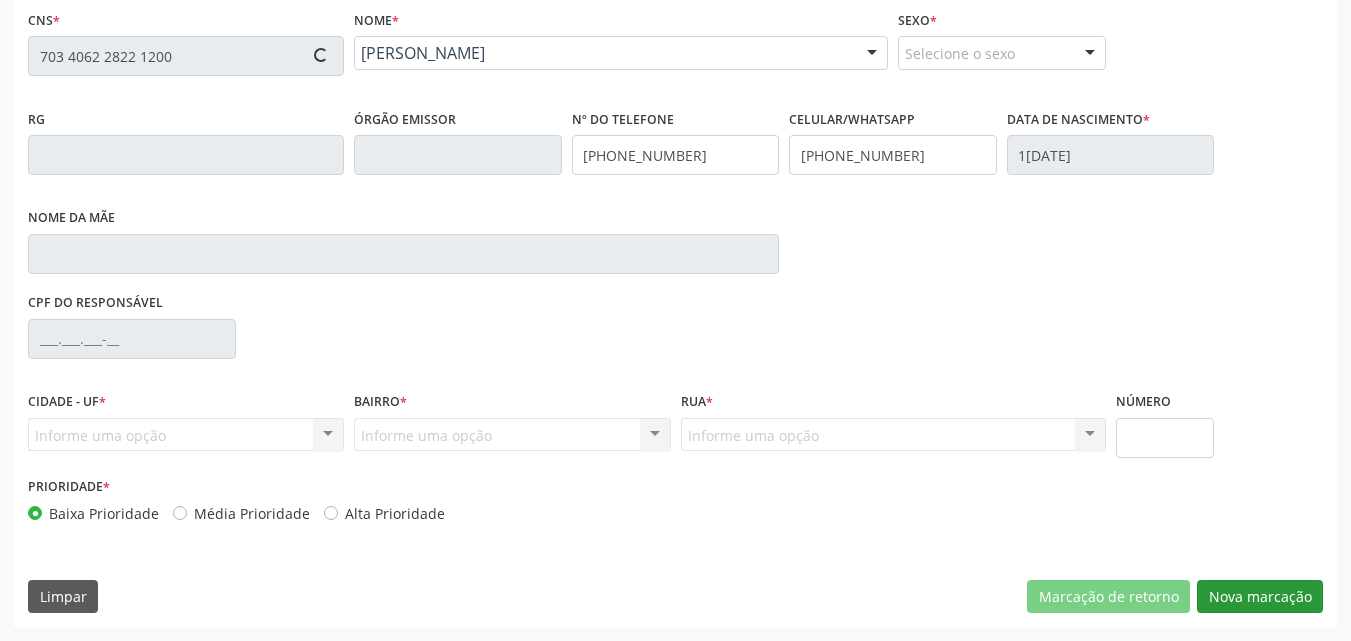 type on "S/N" 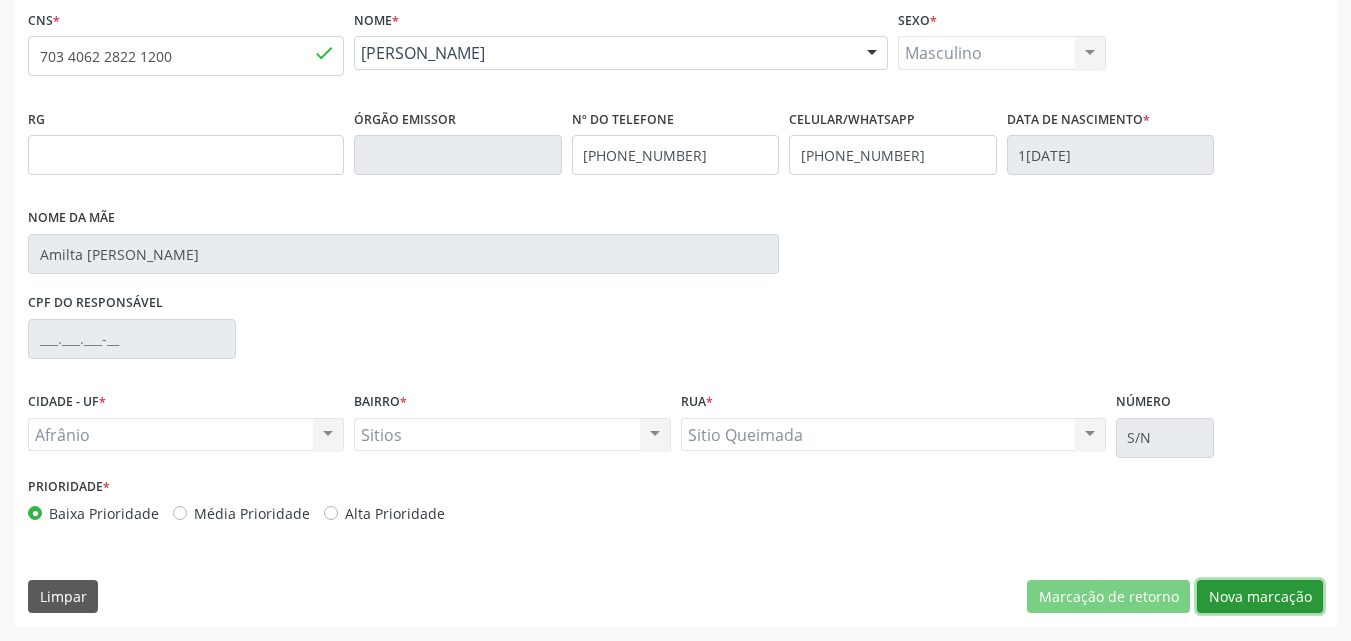 click on "Nova marcação" at bounding box center [1260, 597] 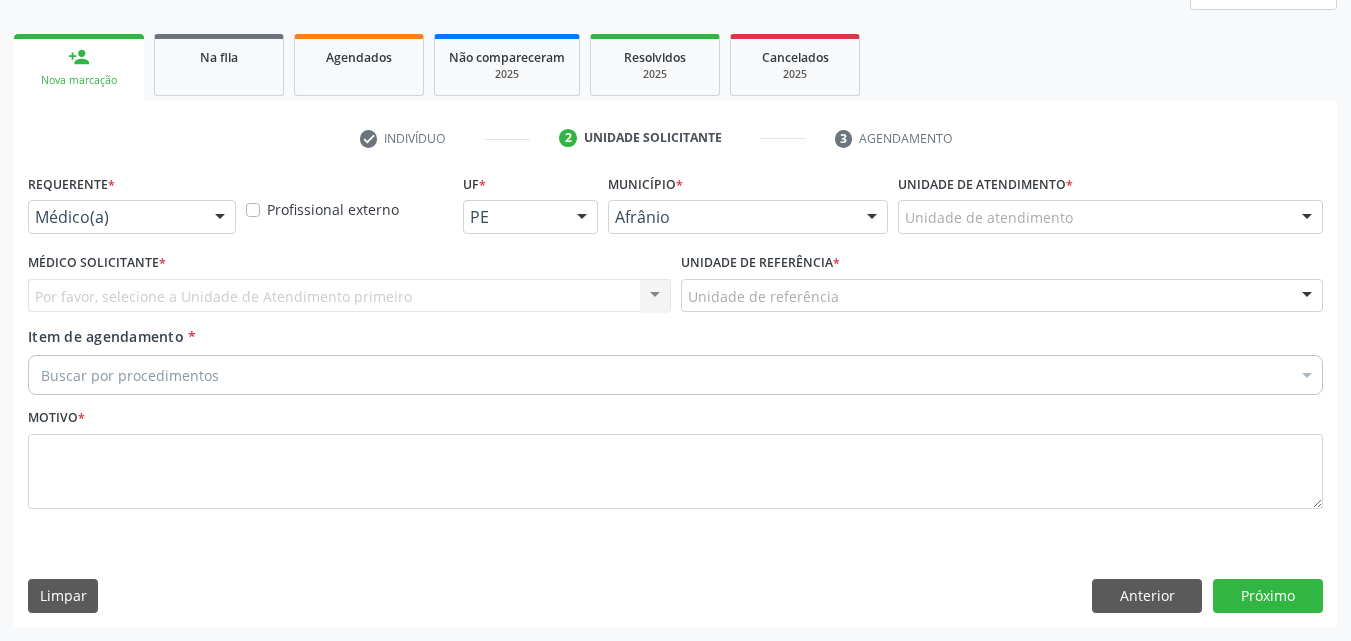 scroll, scrollTop: 265, scrollLeft: 0, axis: vertical 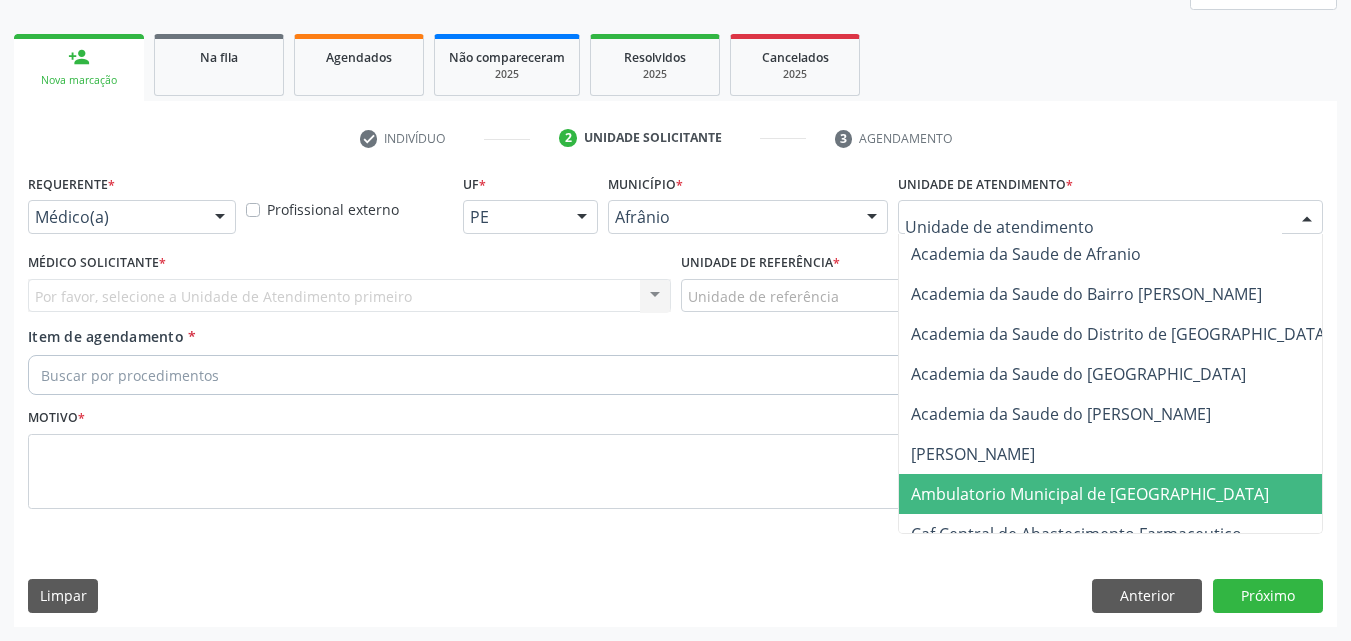 click on "Ambulatorio Municipal de [GEOGRAPHIC_DATA]" at bounding box center (1090, 494) 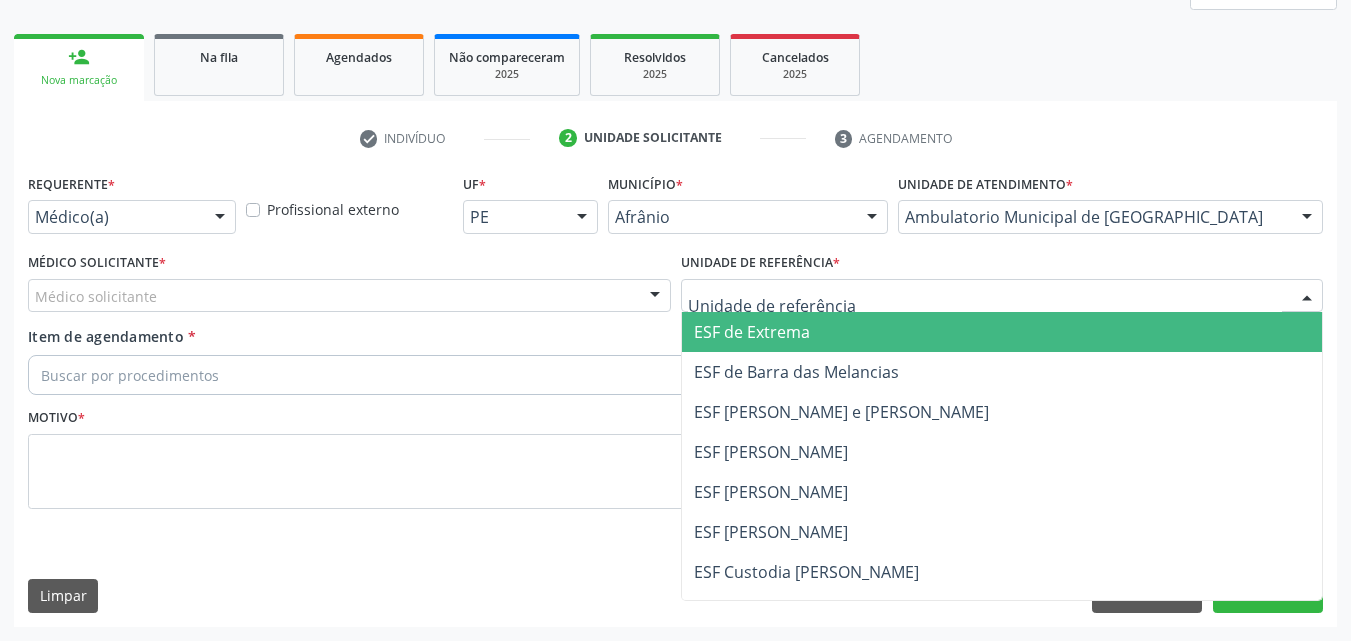 click at bounding box center (1002, 296) 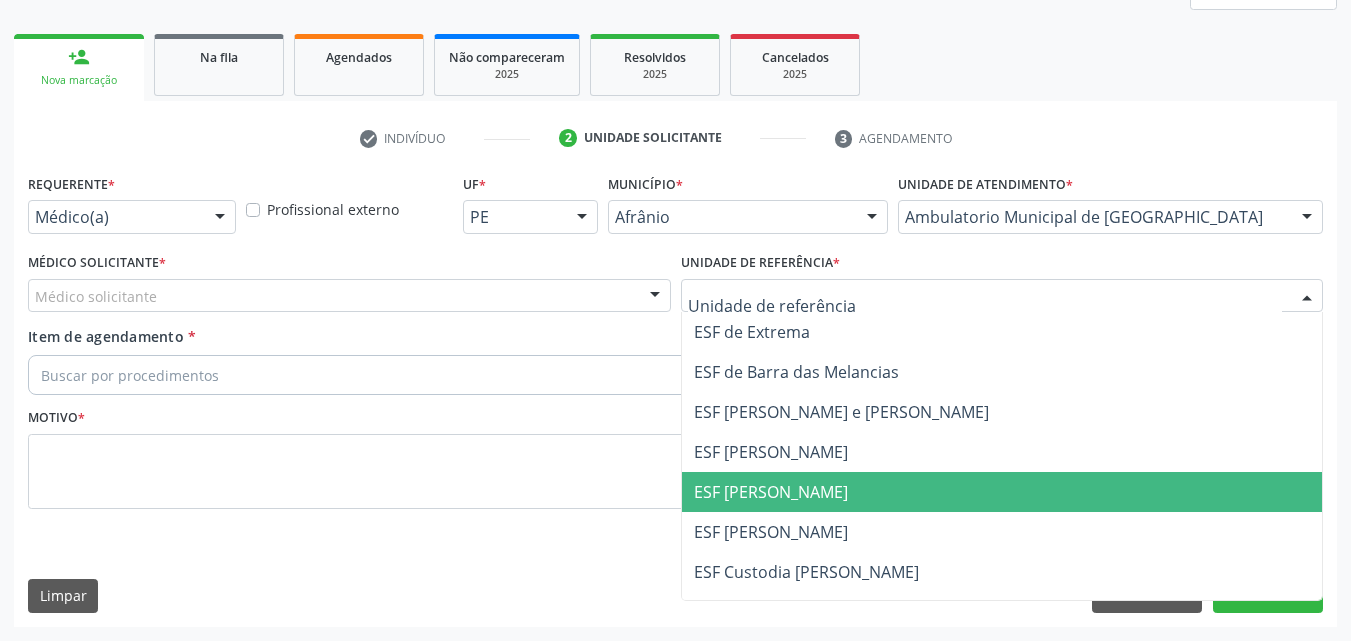 click on "ESF [PERSON_NAME]" at bounding box center [771, 492] 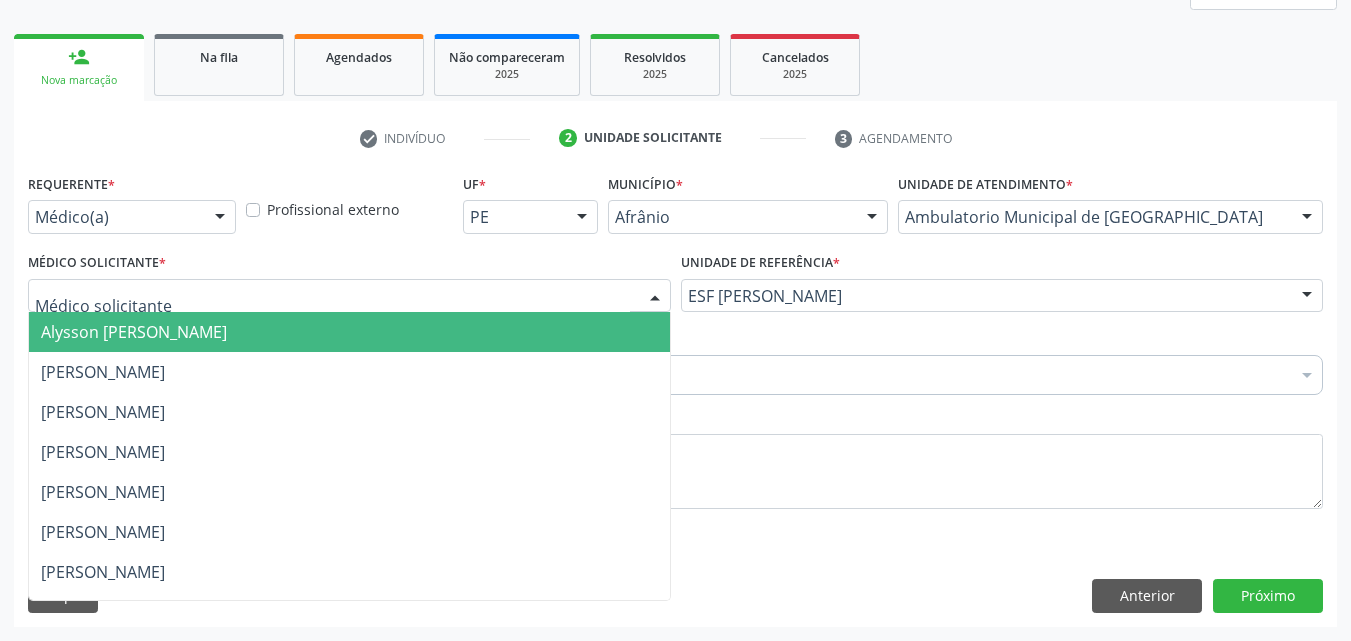 click at bounding box center (349, 296) 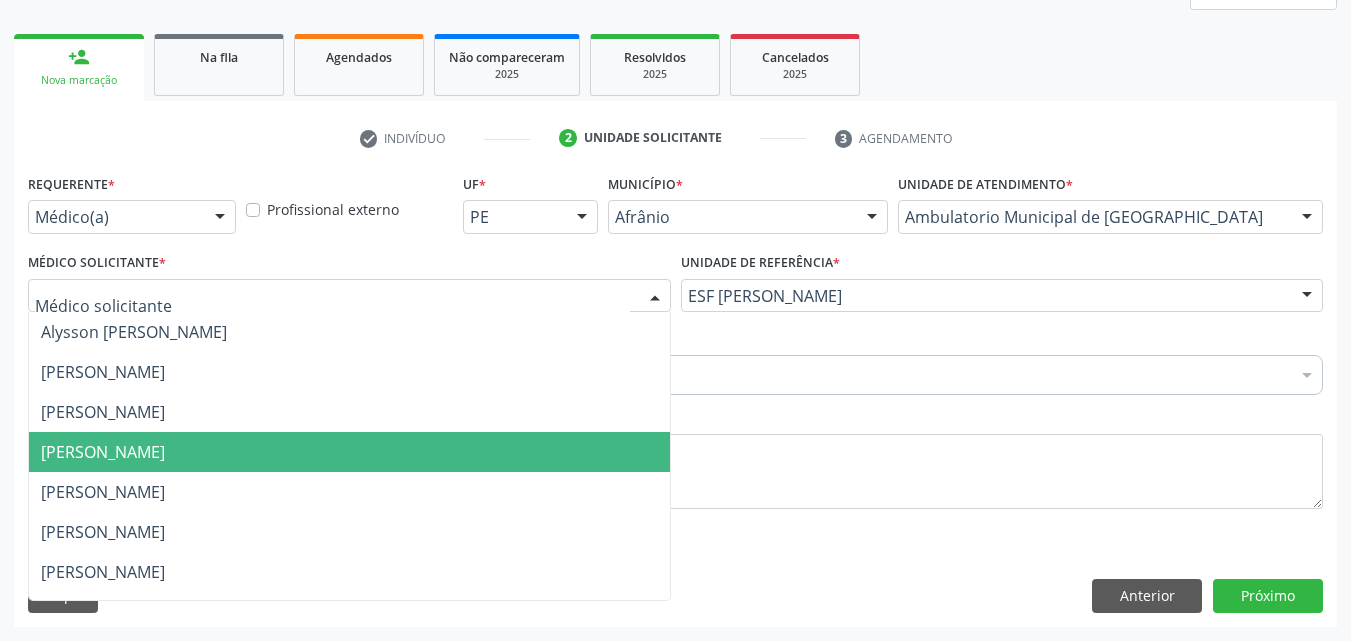 click on "[PERSON_NAME]" at bounding box center (349, 452) 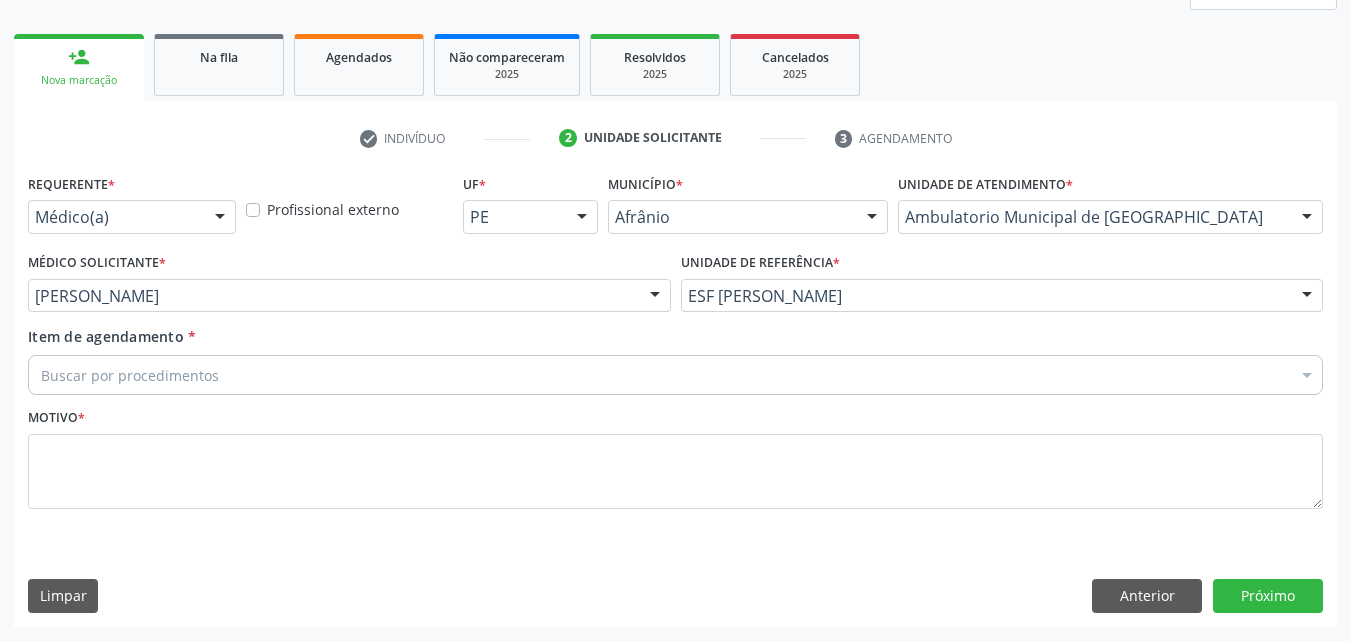 click on "Buscar por procedimentos" at bounding box center (675, 375) 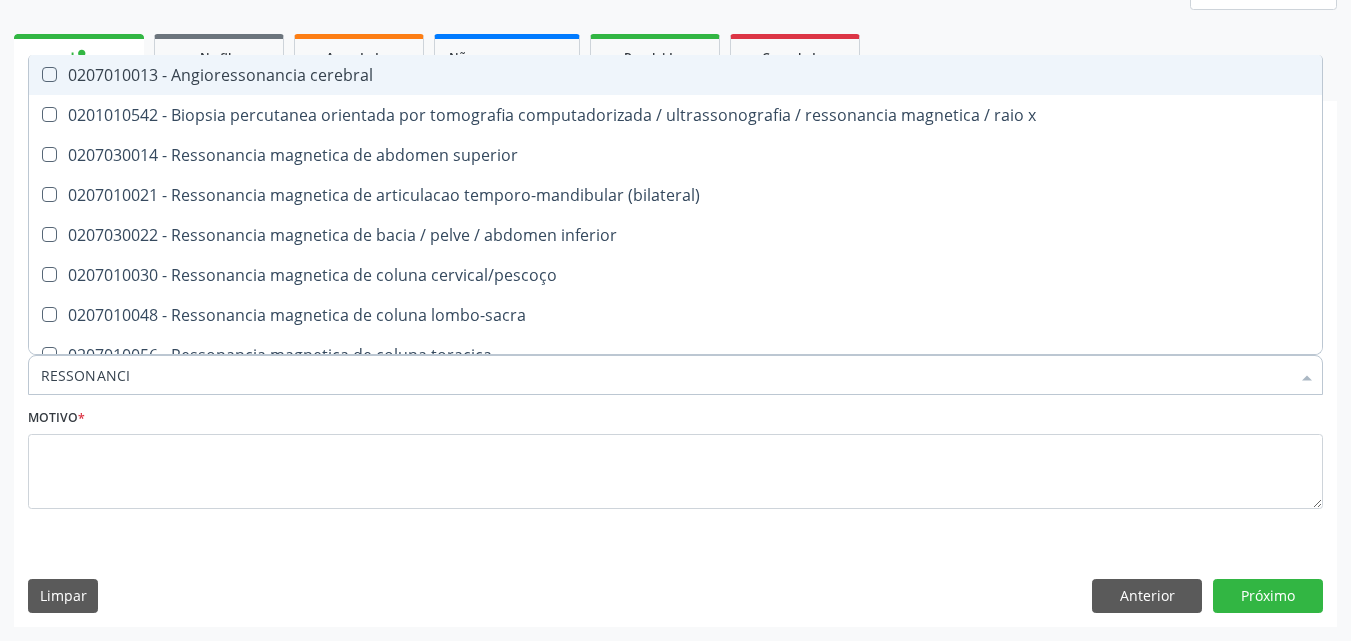 type on "RESSONANCIA" 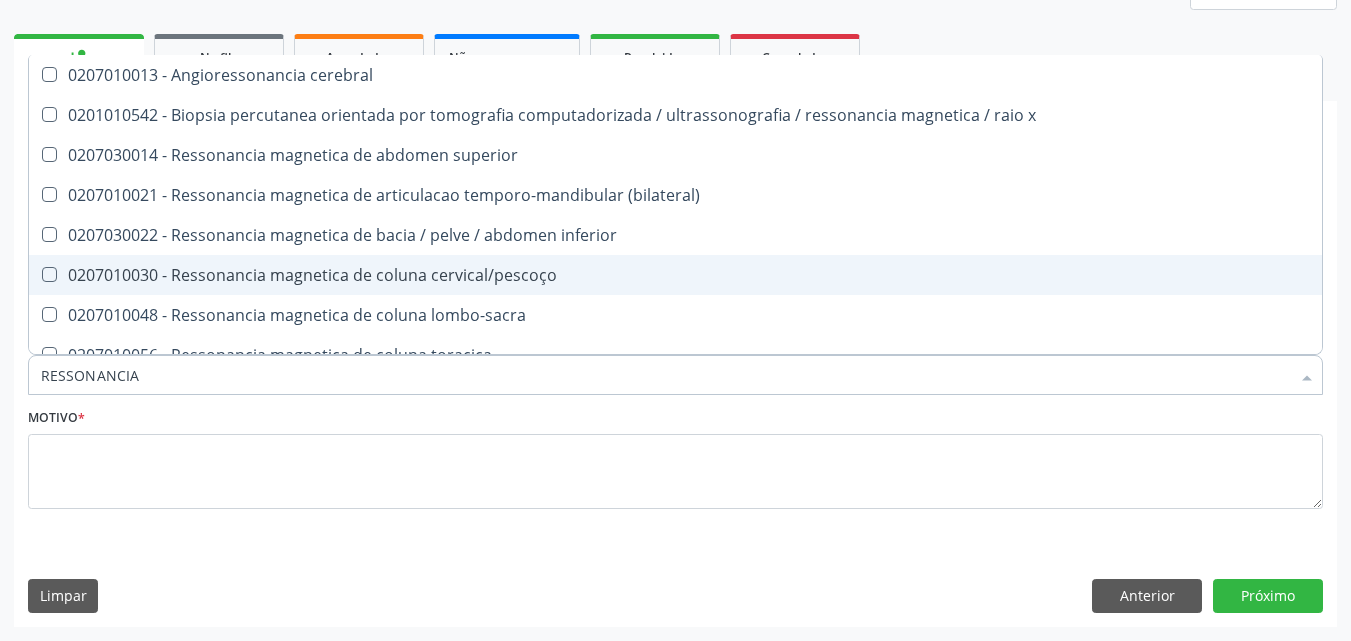 scroll, scrollTop: 100, scrollLeft: 0, axis: vertical 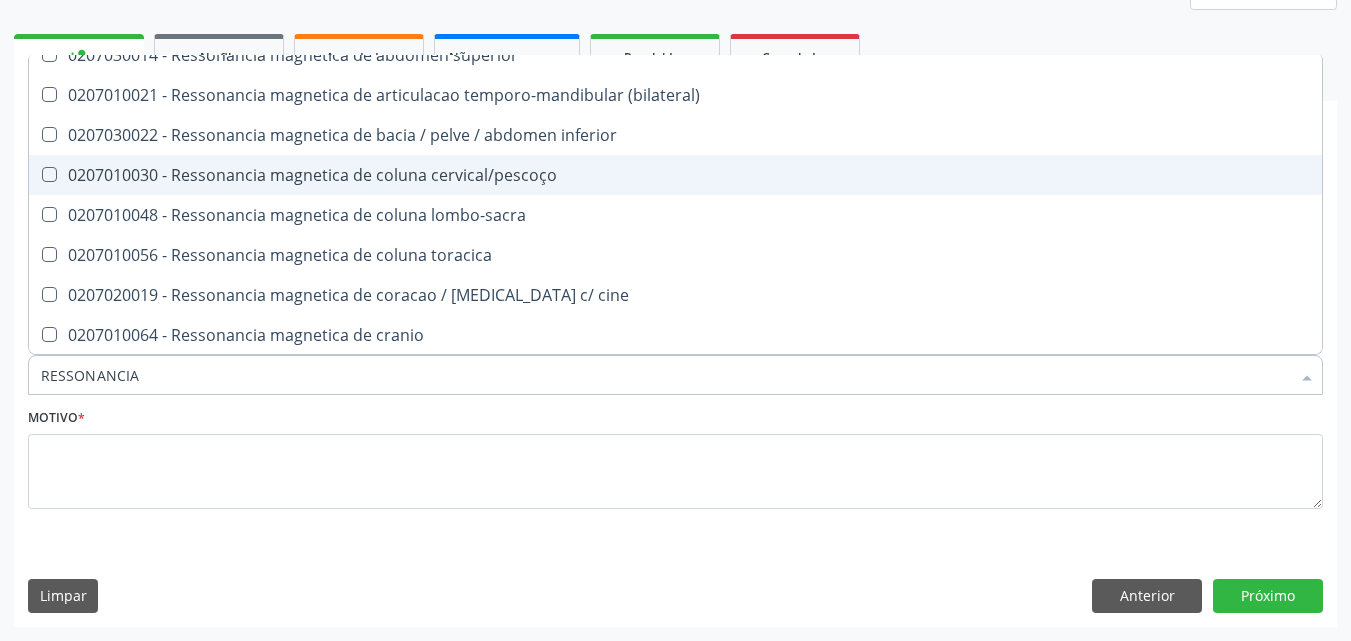 click on "0207010030 - Ressonancia magnetica de coluna cervical/pescoço" at bounding box center [675, 175] 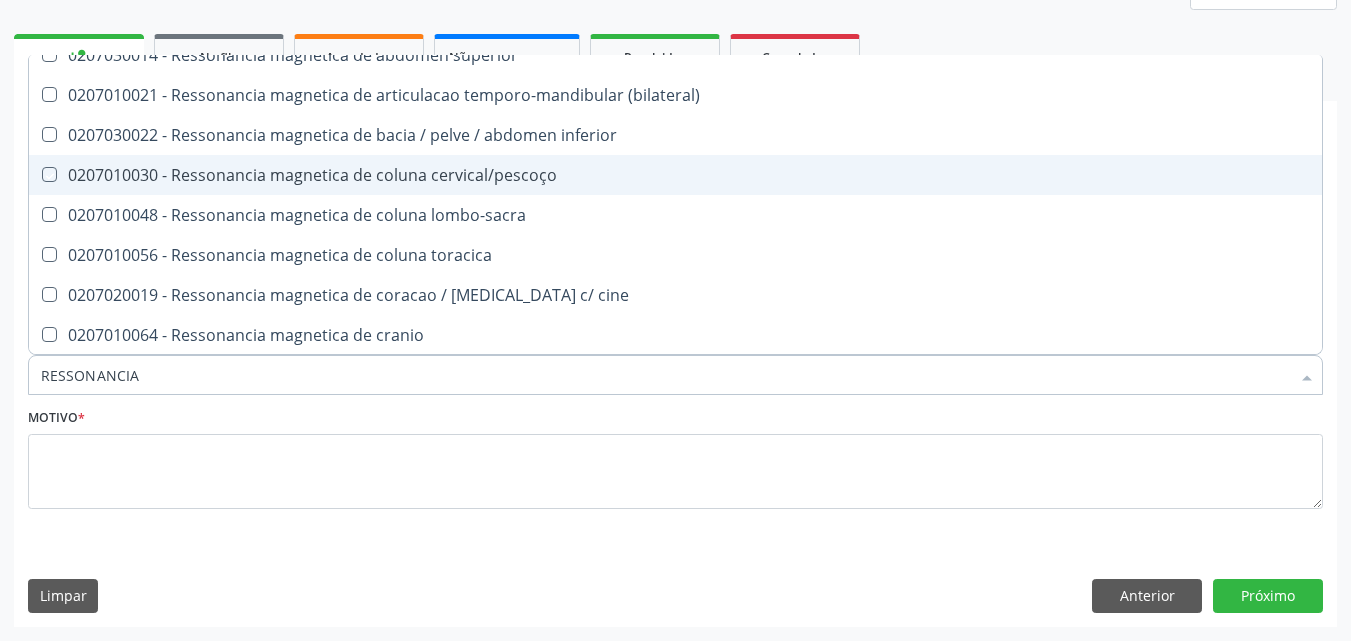 checkbox on "true" 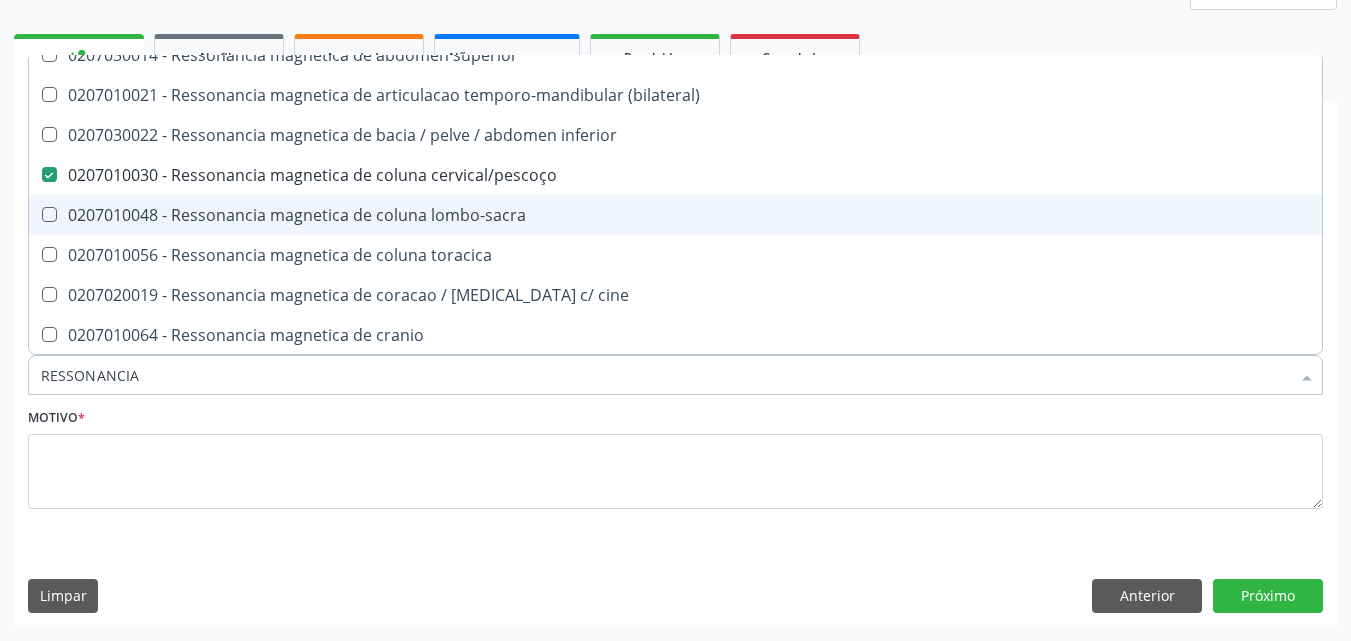 click on "0207010048 - Ressonancia magnetica de coluna lombo-sacra" at bounding box center [675, 215] 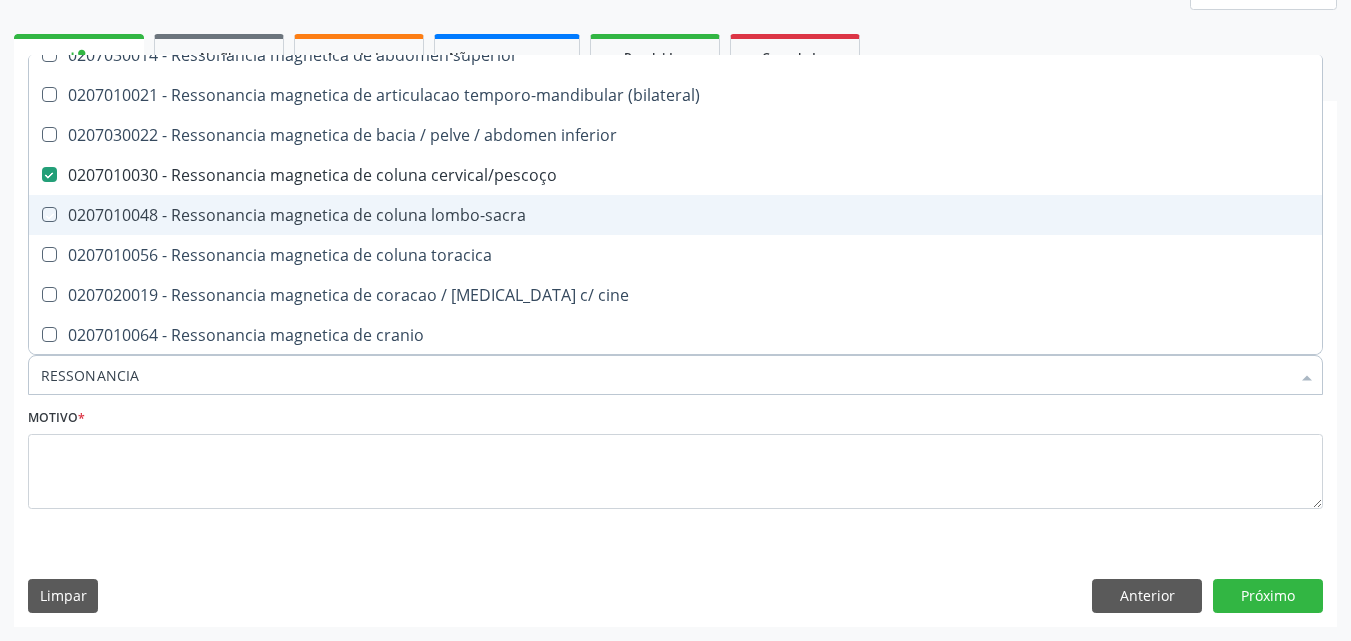 checkbox on "true" 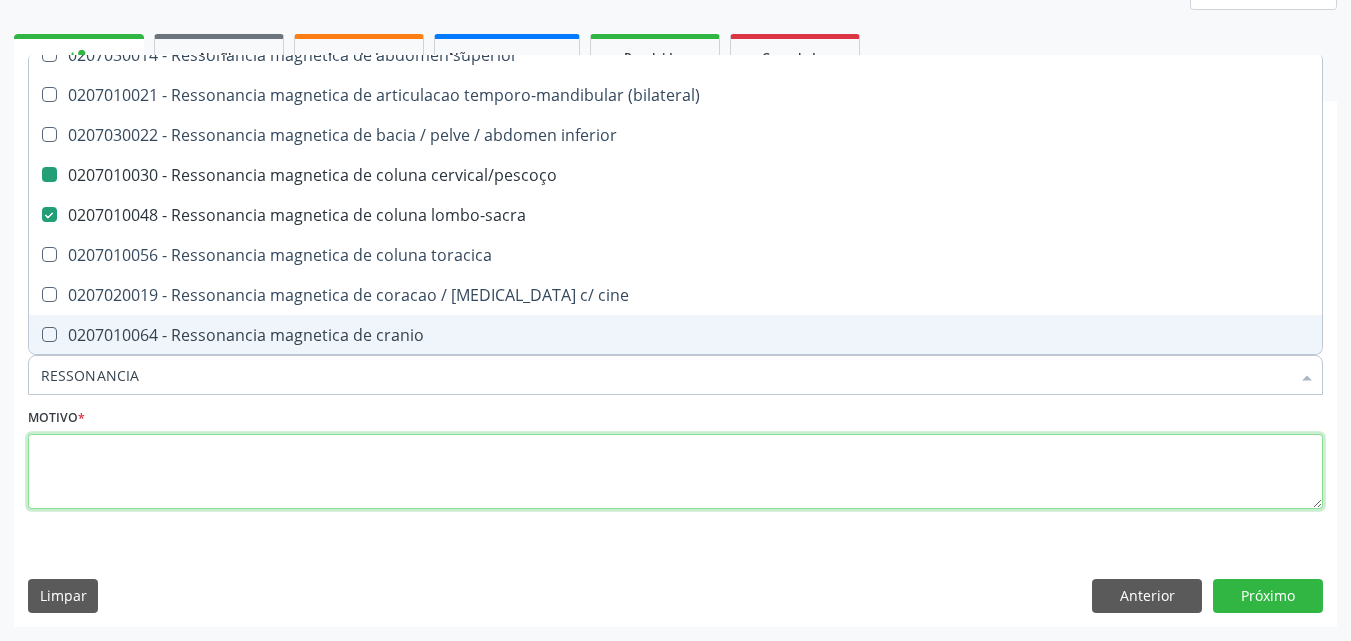 click at bounding box center [675, 472] 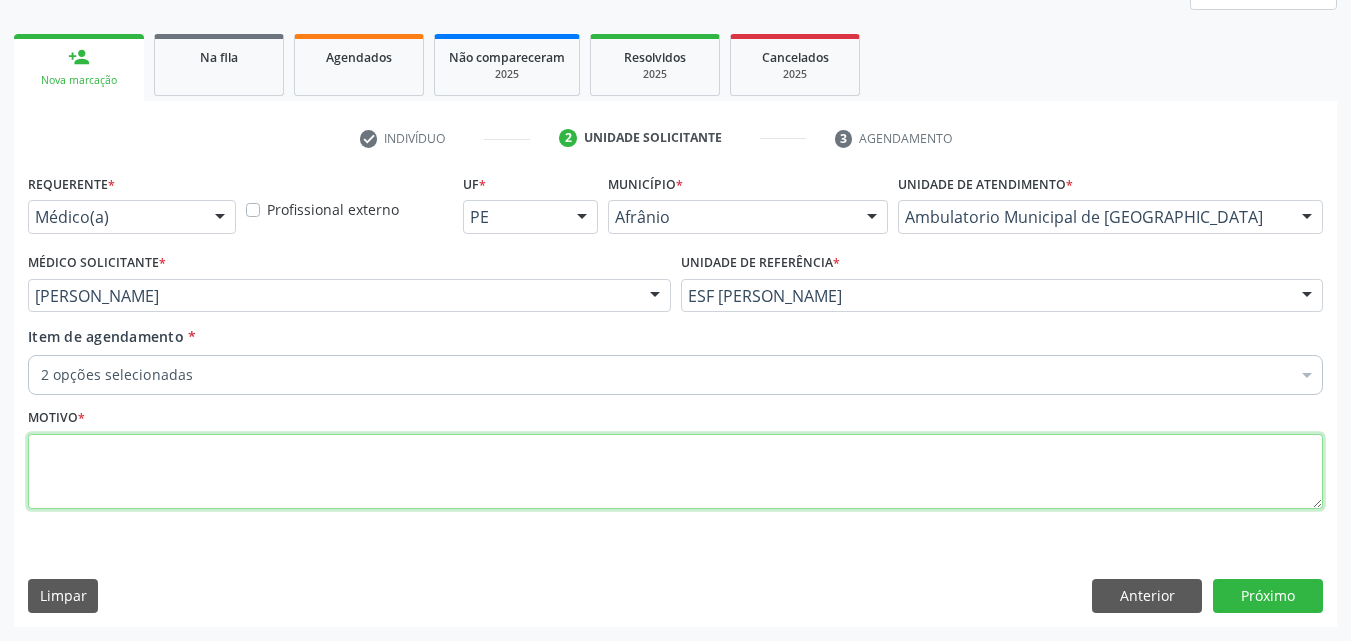 scroll, scrollTop: 0, scrollLeft: 0, axis: both 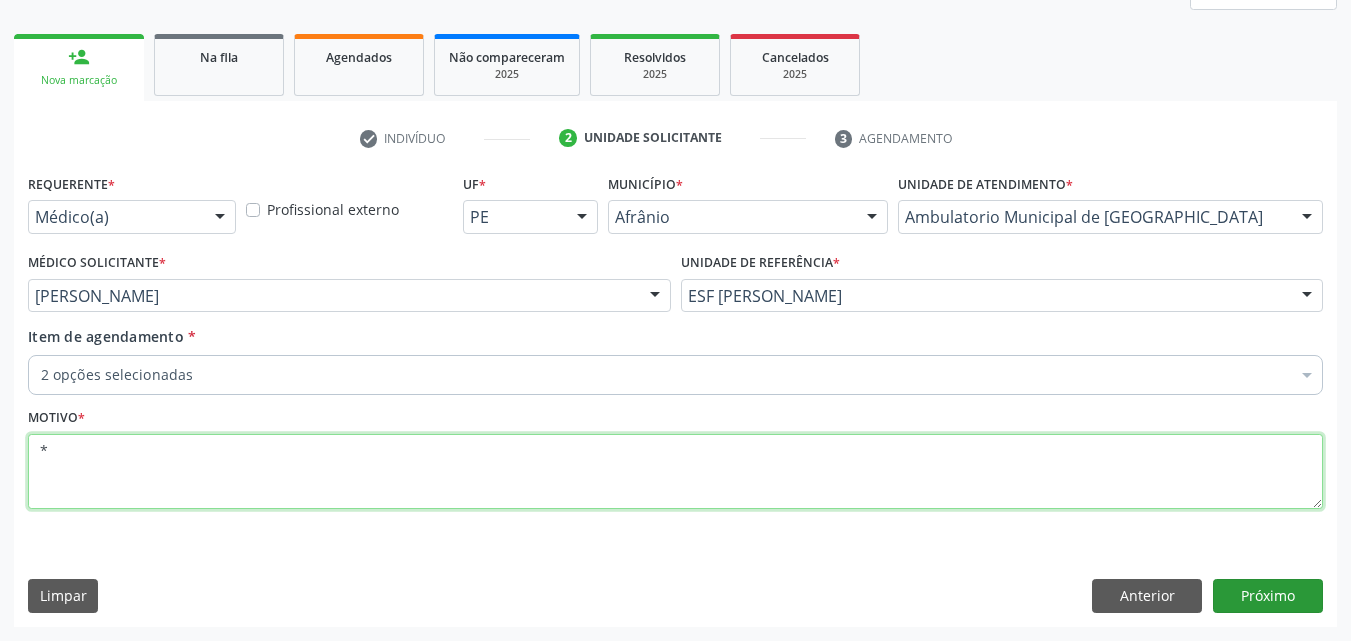 type on "*" 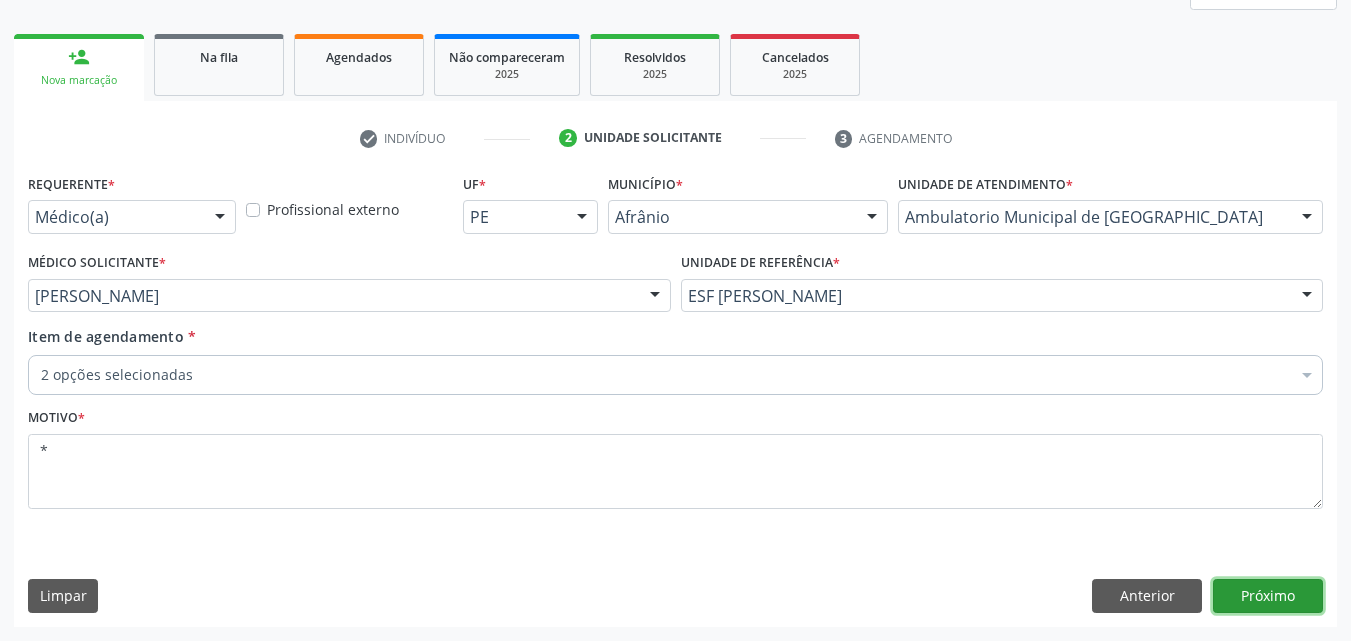 click on "Próximo" at bounding box center [1268, 596] 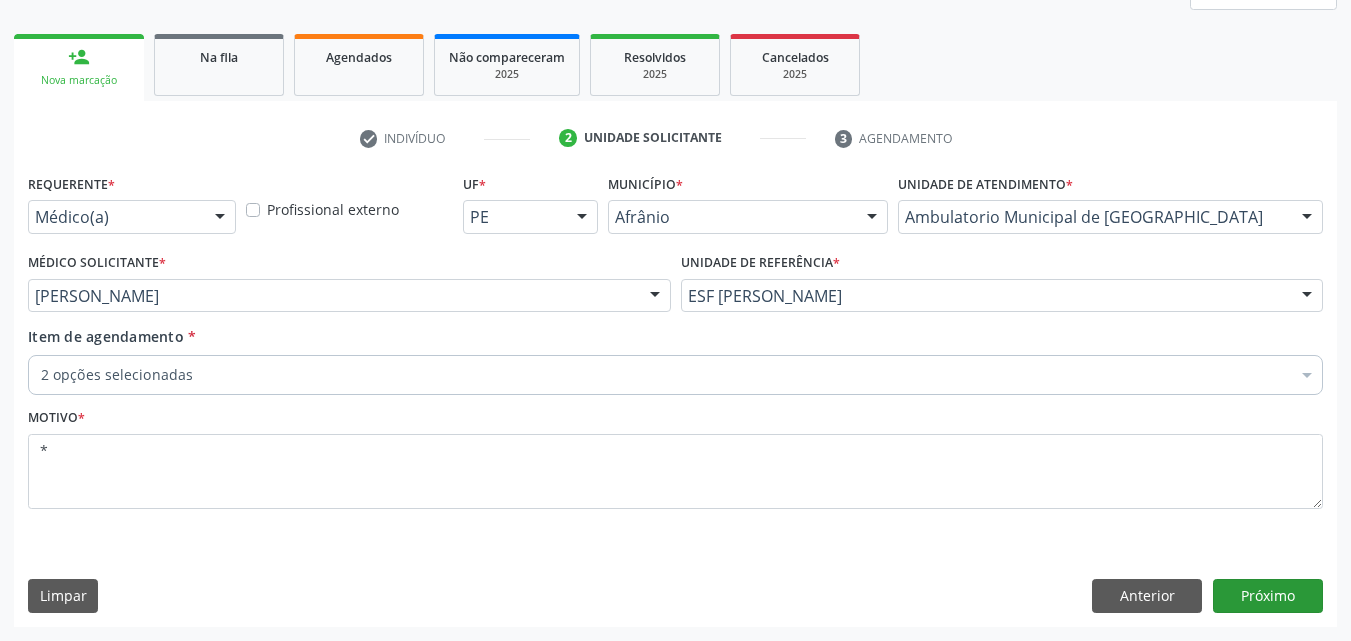 scroll, scrollTop: 250, scrollLeft: 0, axis: vertical 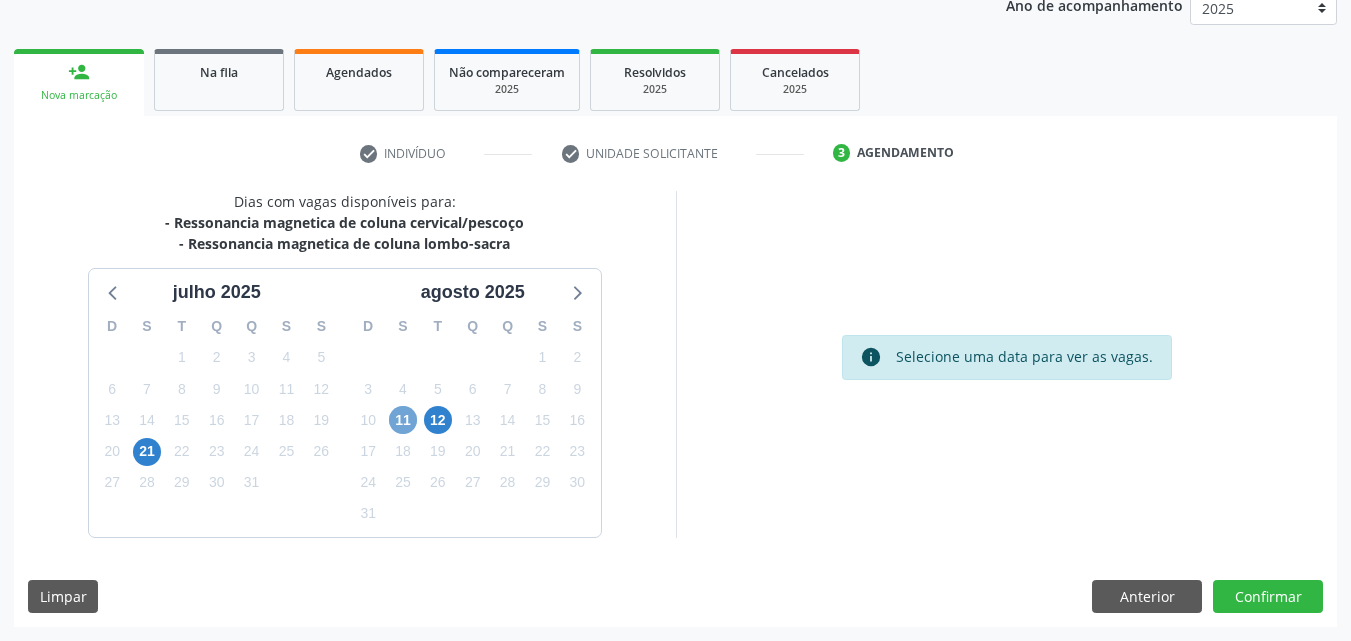 click on "11" at bounding box center [403, 420] 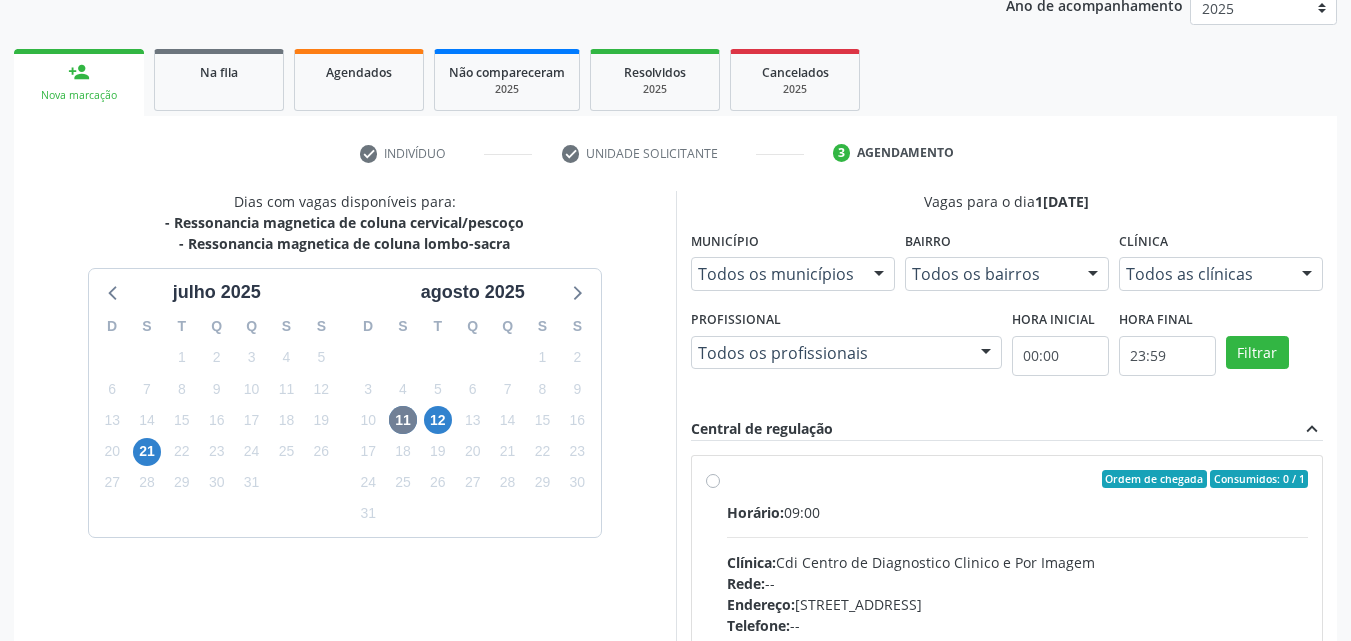 click on "Ordem de chegada
Consumidos: 0 / 1
Horário:   09:00
Clínica:  Cdi Centro de Diagnostico Clinico e Por Imagem
Rede:
--
Endereço:   Sala C, nº 7, Centro, Petrolina - PE
Telefone:   --
Profissional:
--
Informações adicionais sobre o atendimento
Idade de atendimento:
Sem restrição
Gênero(s) atendido(s):
Sem restrição
Informações adicionais:
--" at bounding box center (1018, 623) 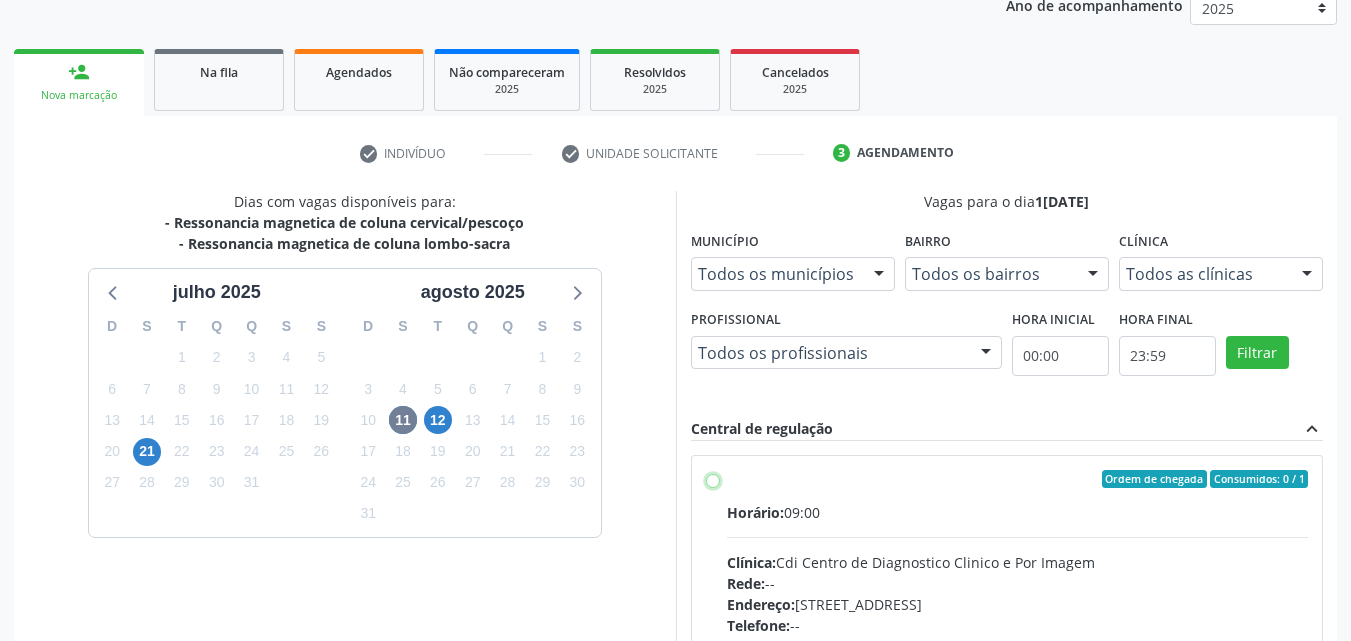 click on "Ordem de chegada
Consumidos: 0 / 1
Horário:   09:00
Clínica:  Cdi Centro de Diagnostico Clinico e Por Imagem
Rede:
--
Endereço:   Sala C, nº 7, Centro, Petrolina - PE
Telefone:   --
Profissional:
--
Informações adicionais sobre o atendimento
Idade de atendimento:
Sem restrição
Gênero(s) atendido(s):
Sem restrição
Informações adicionais:
--" at bounding box center [713, 479] 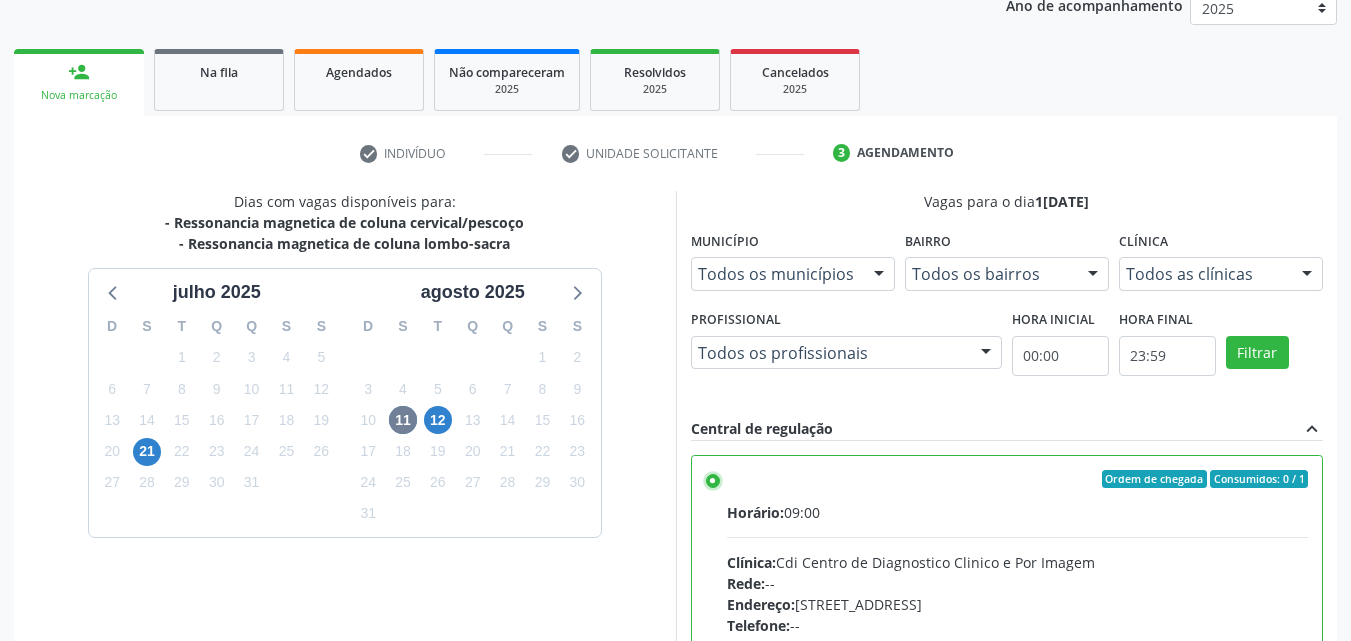 scroll, scrollTop: 99, scrollLeft: 0, axis: vertical 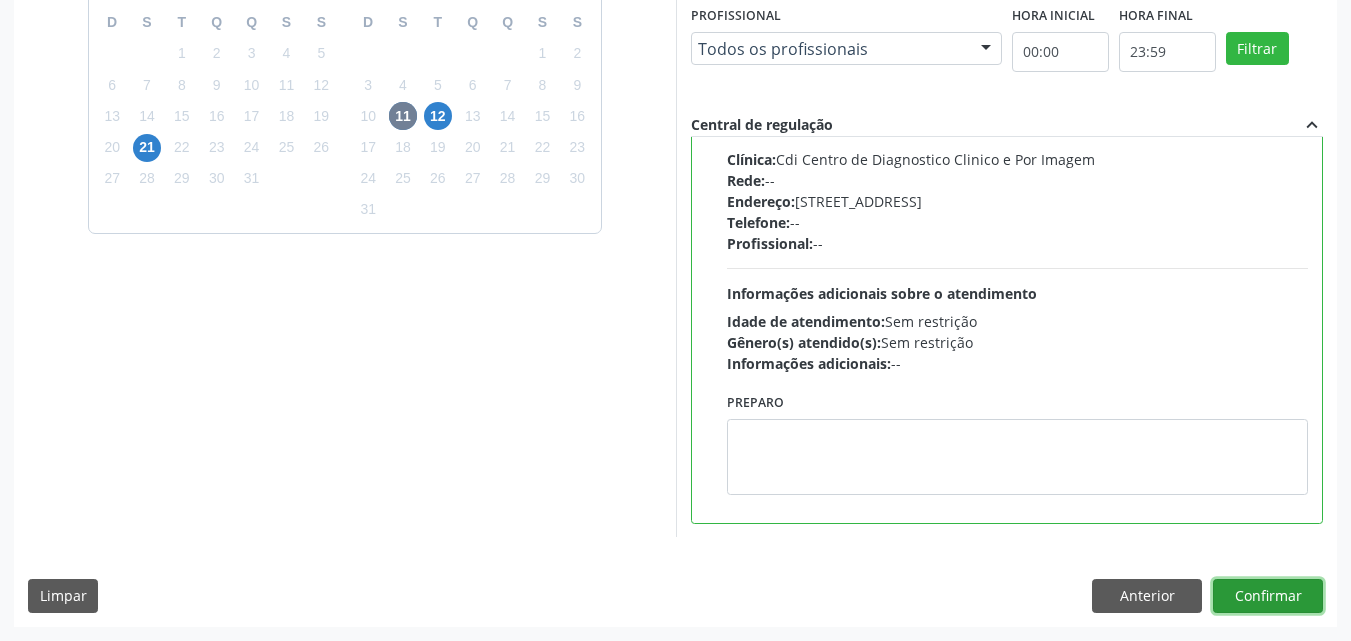 click on "Confirmar" at bounding box center (1268, 596) 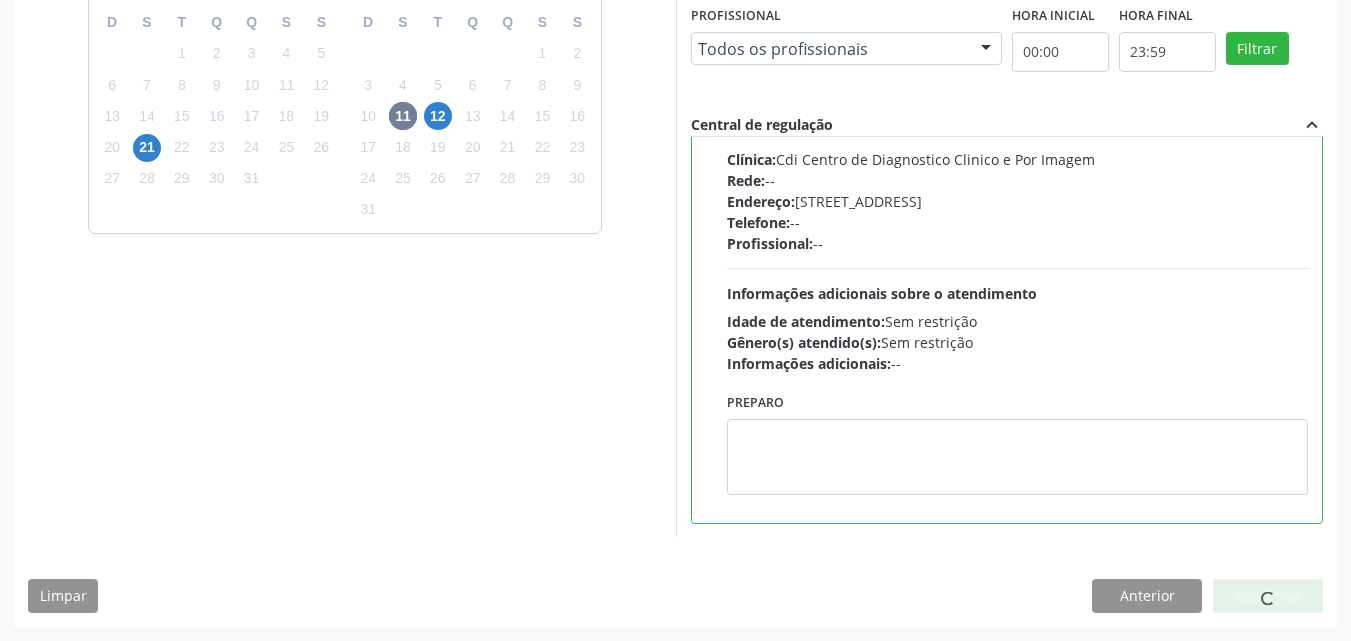 scroll, scrollTop: 26, scrollLeft: 0, axis: vertical 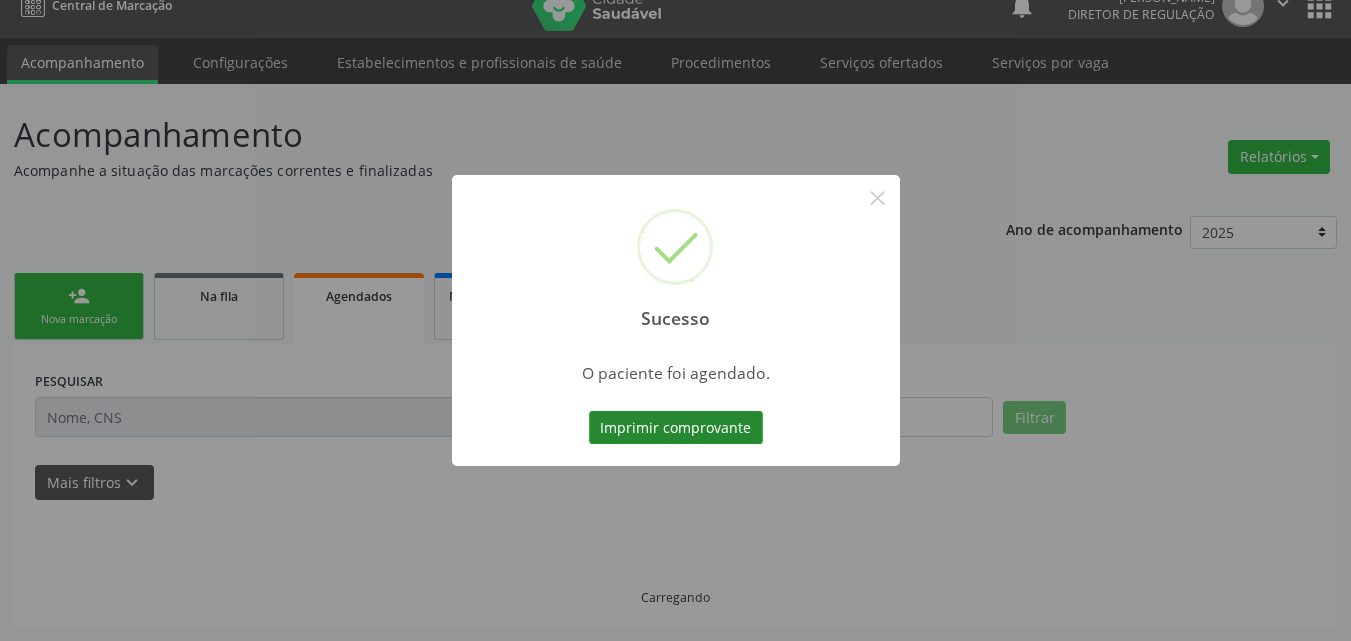 click on "Imprimir comprovante" at bounding box center (676, 428) 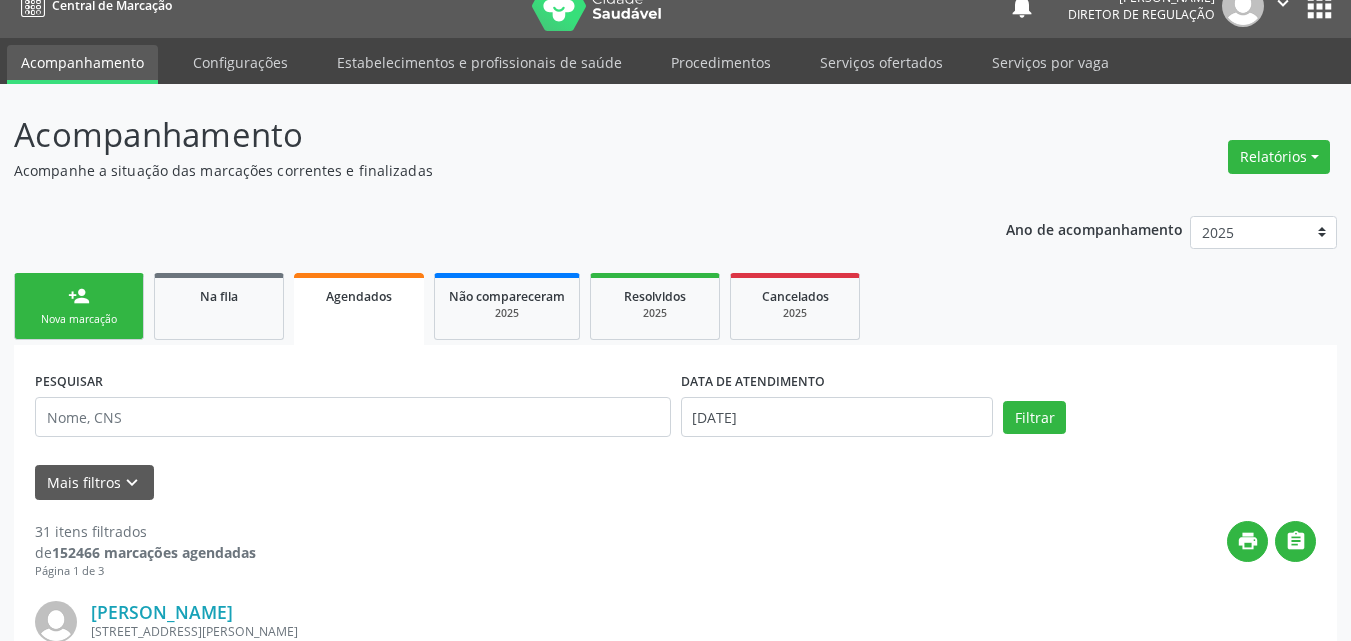 click on "Nova marcação" at bounding box center [79, 319] 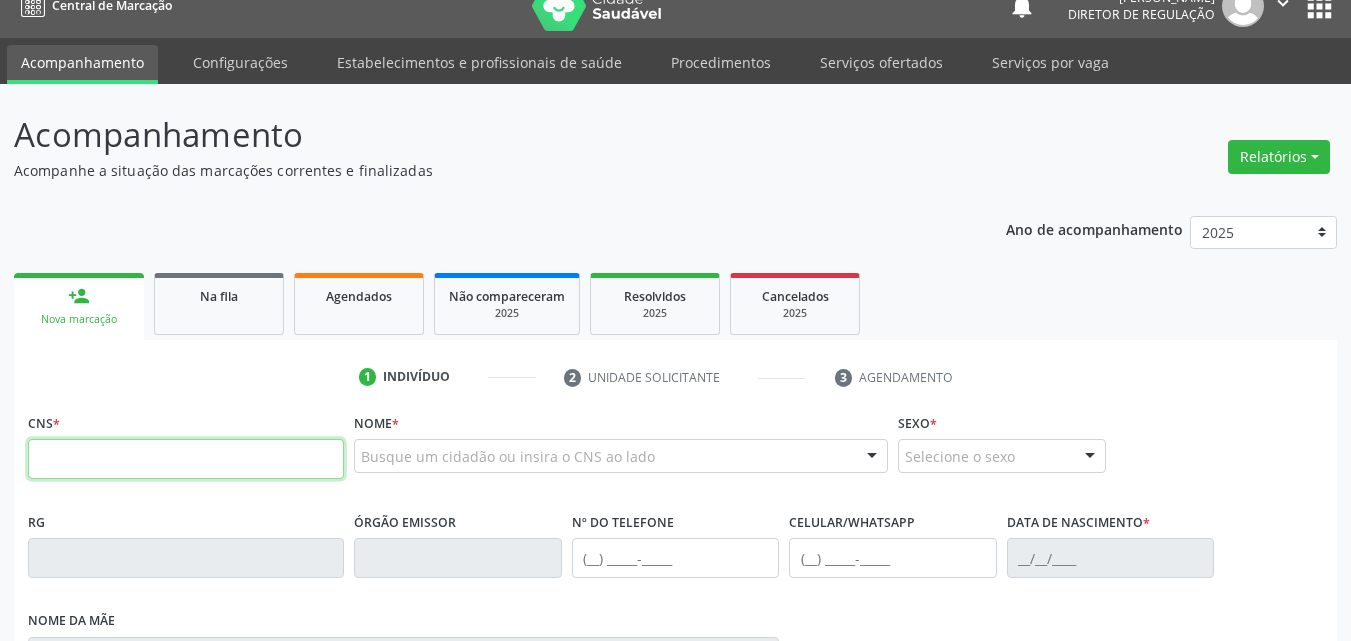 click at bounding box center (186, 459) 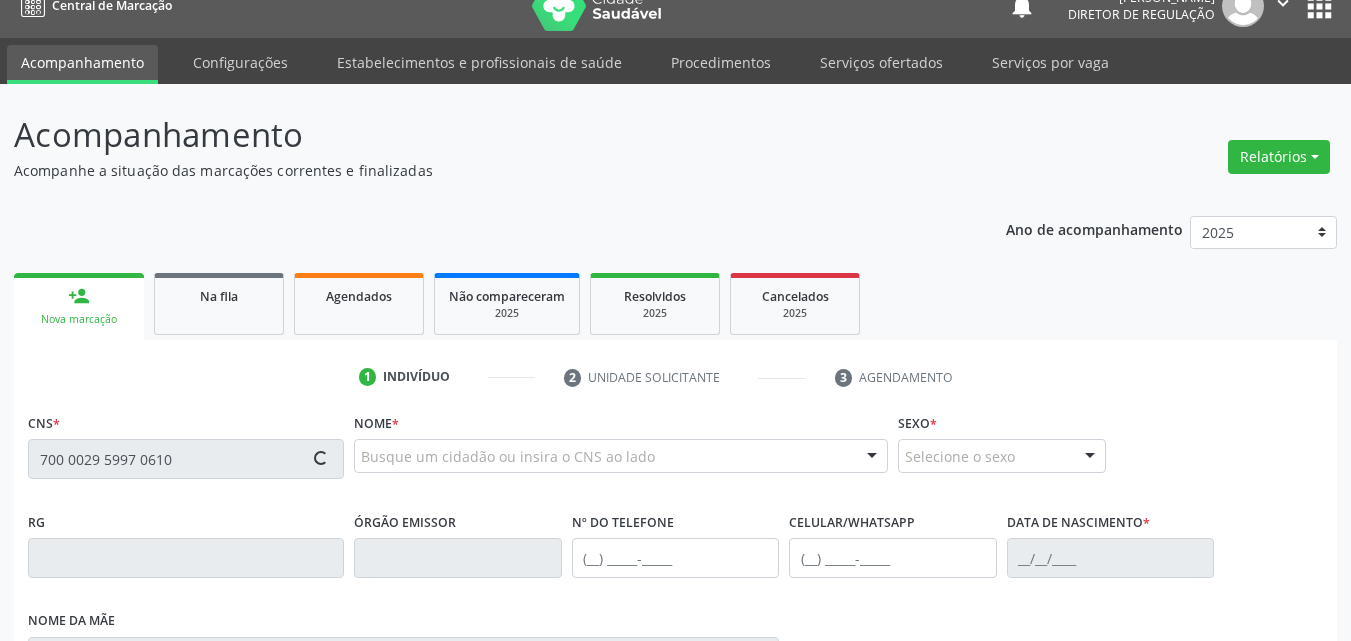 type on "700 0029 5997 0610" 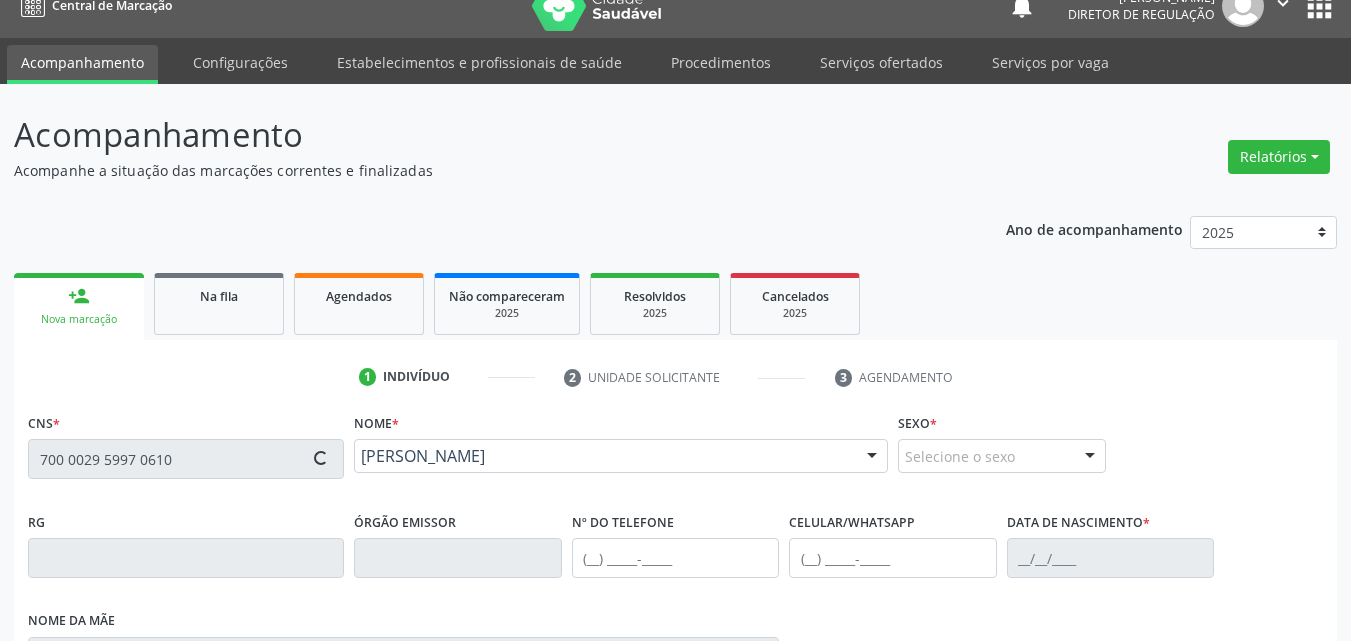 scroll, scrollTop: 126, scrollLeft: 0, axis: vertical 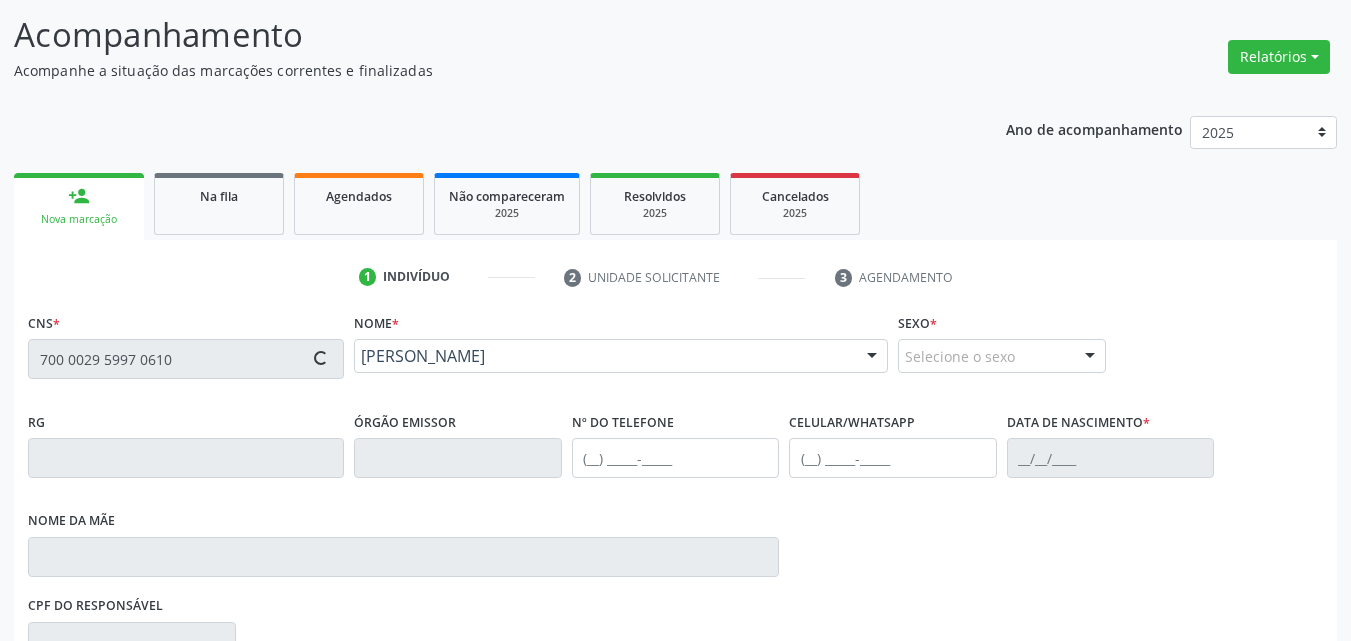 type on "(87) 8831-1325" 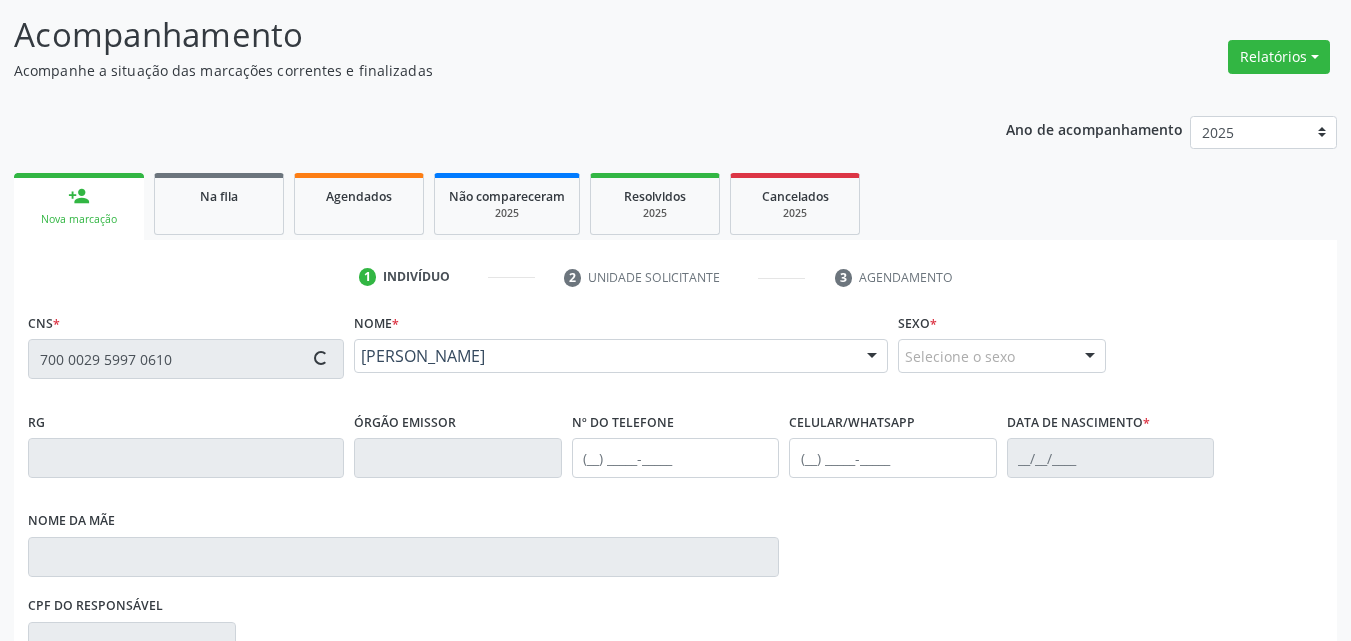 type on "(87) 8831-1325" 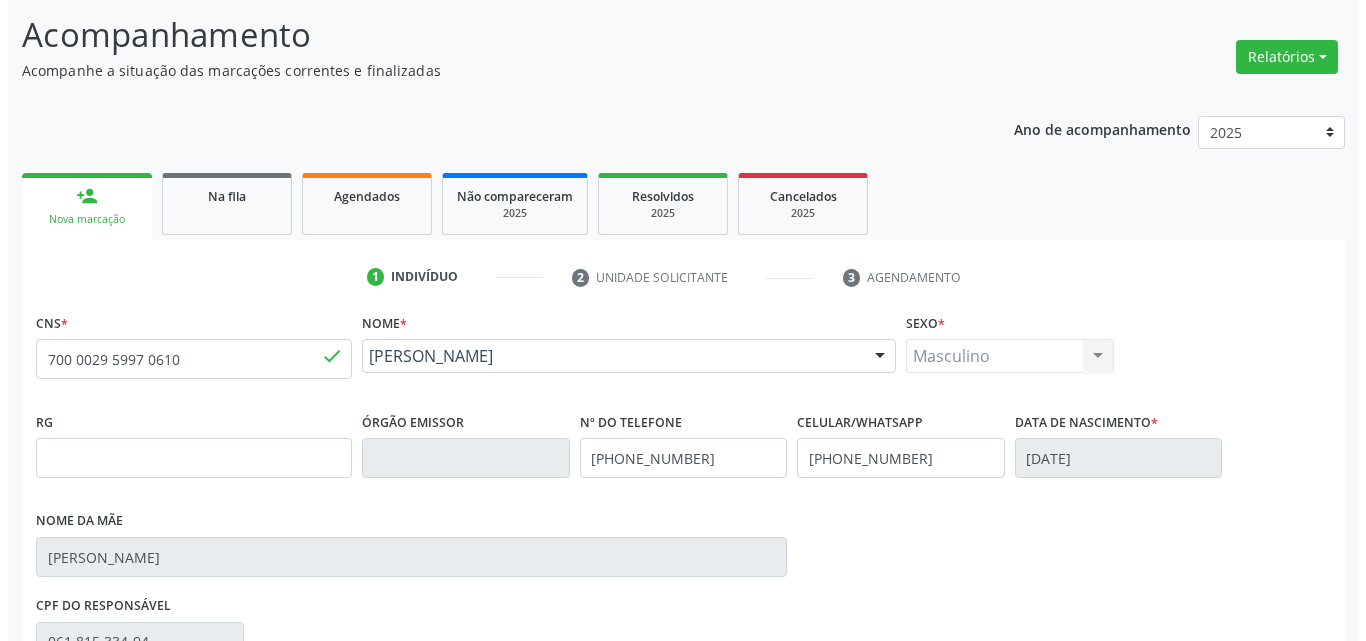 scroll, scrollTop: 0, scrollLeft: 0, axis: both 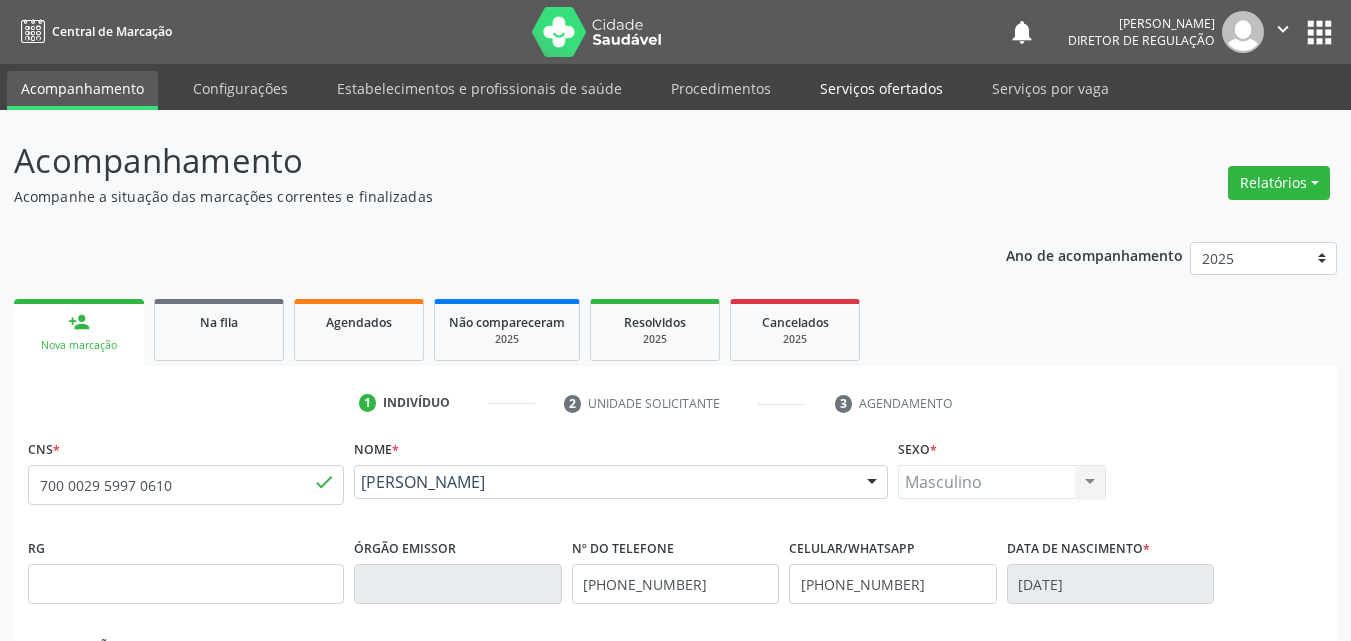 click on "Serviços ofertados" at bounding box center (881, 88) 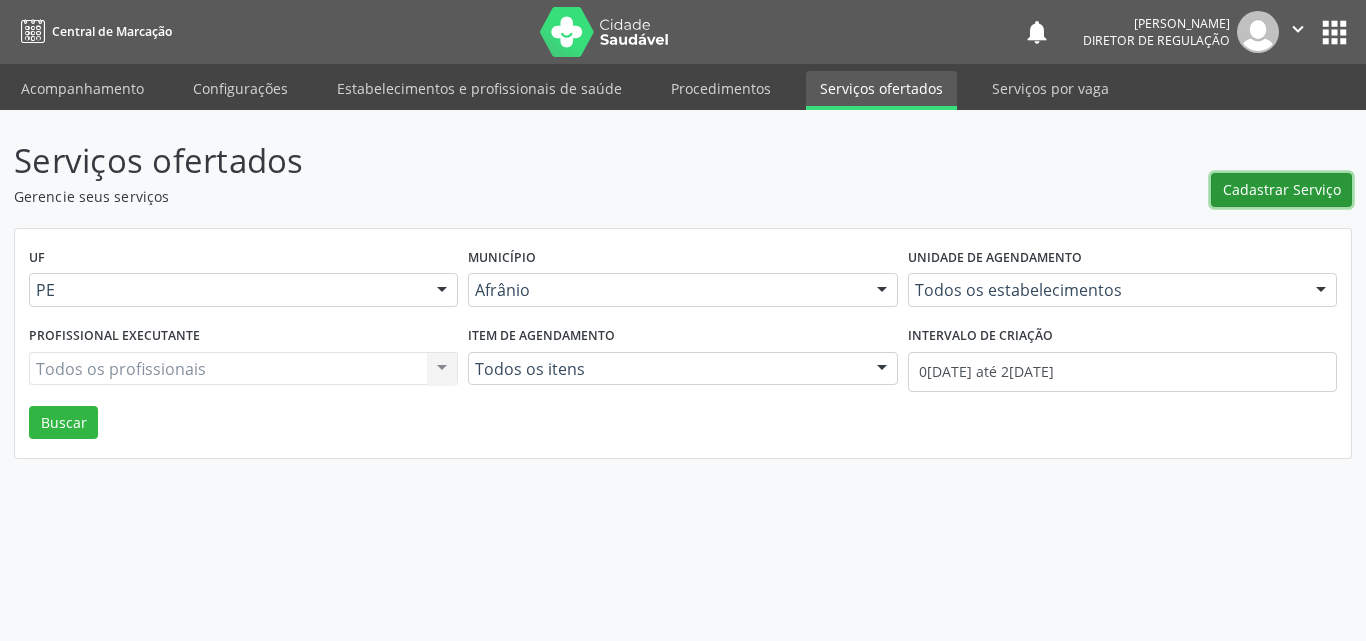 click on "Cadastrar Serviço" at bounding box center (1282, 189) 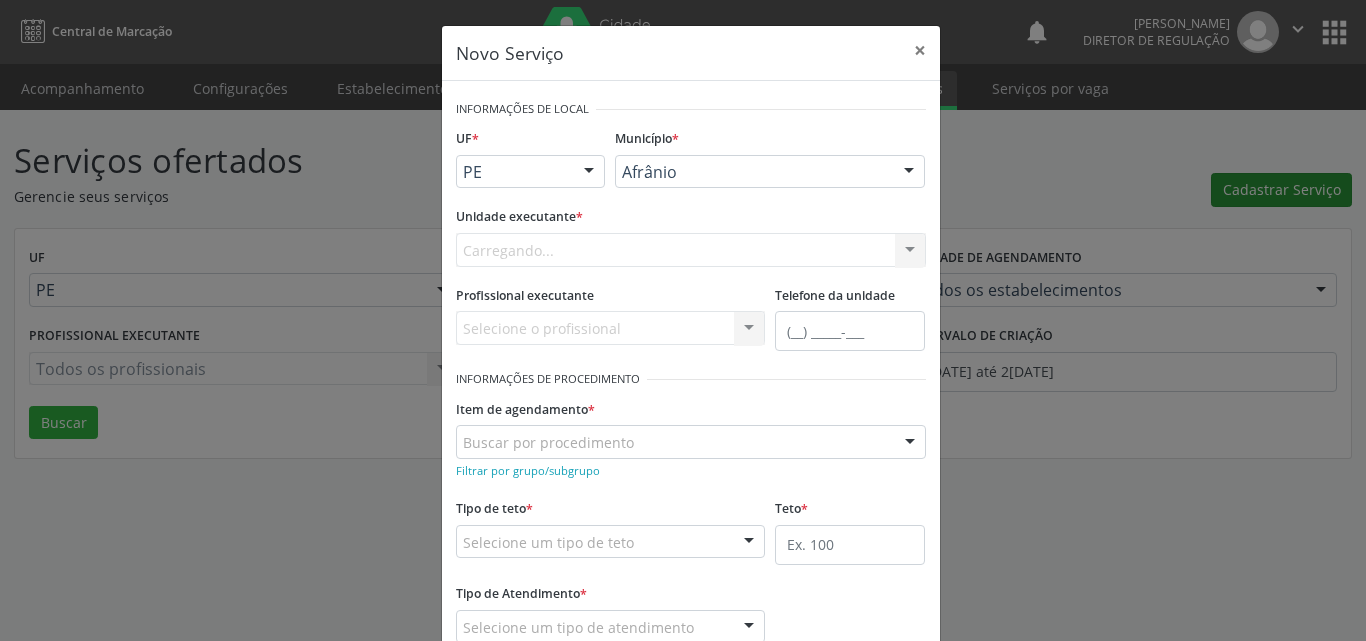 scroll, scrollTop: 0, scrollLeft: 0, axis: both 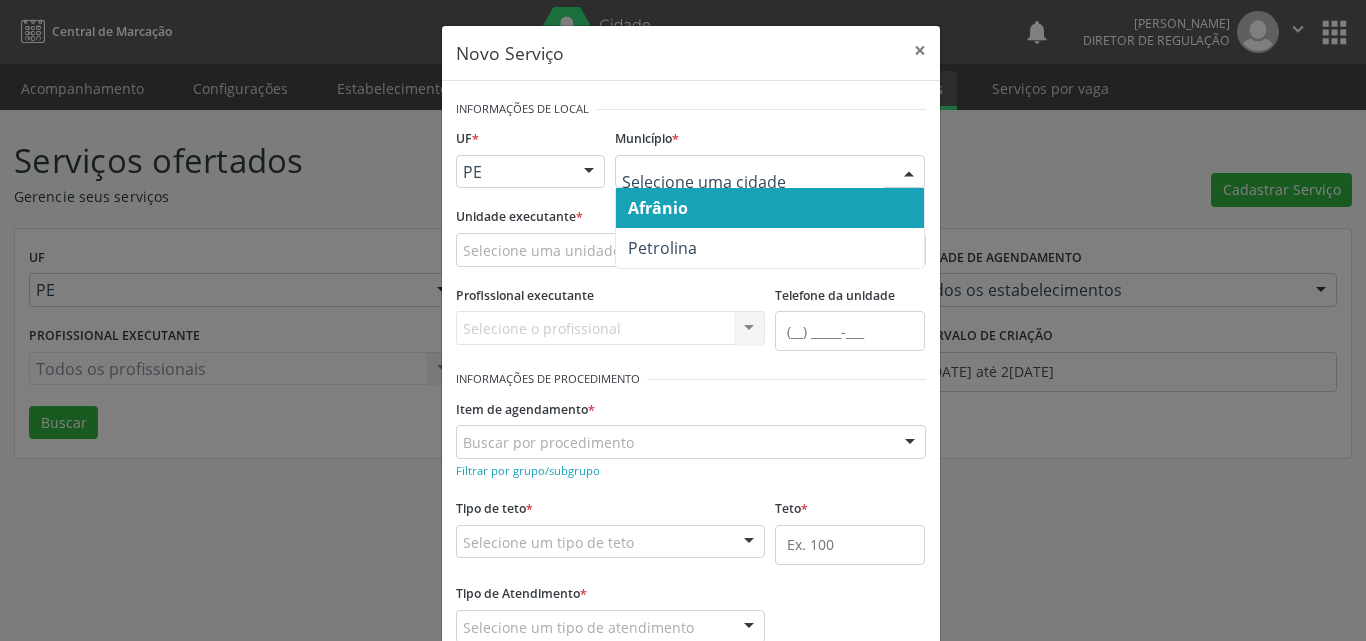 click at bounding box center (753, 182) 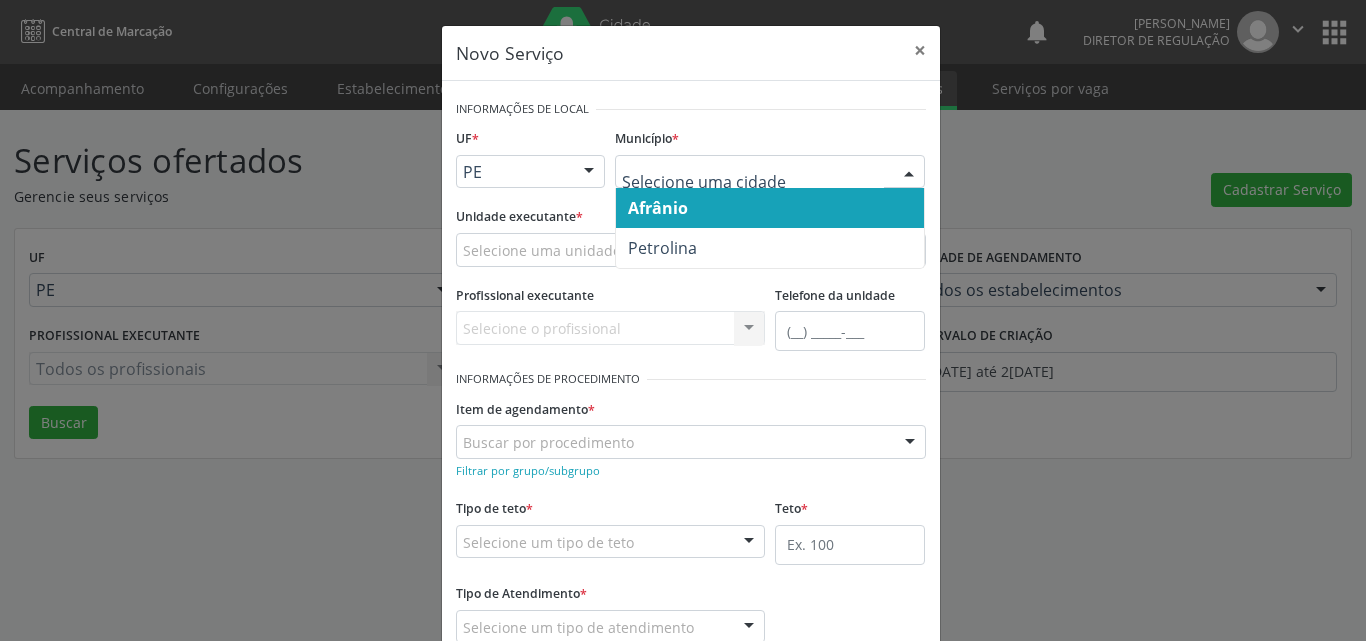 click on "Afrânio" at bounding box center [770, 208] 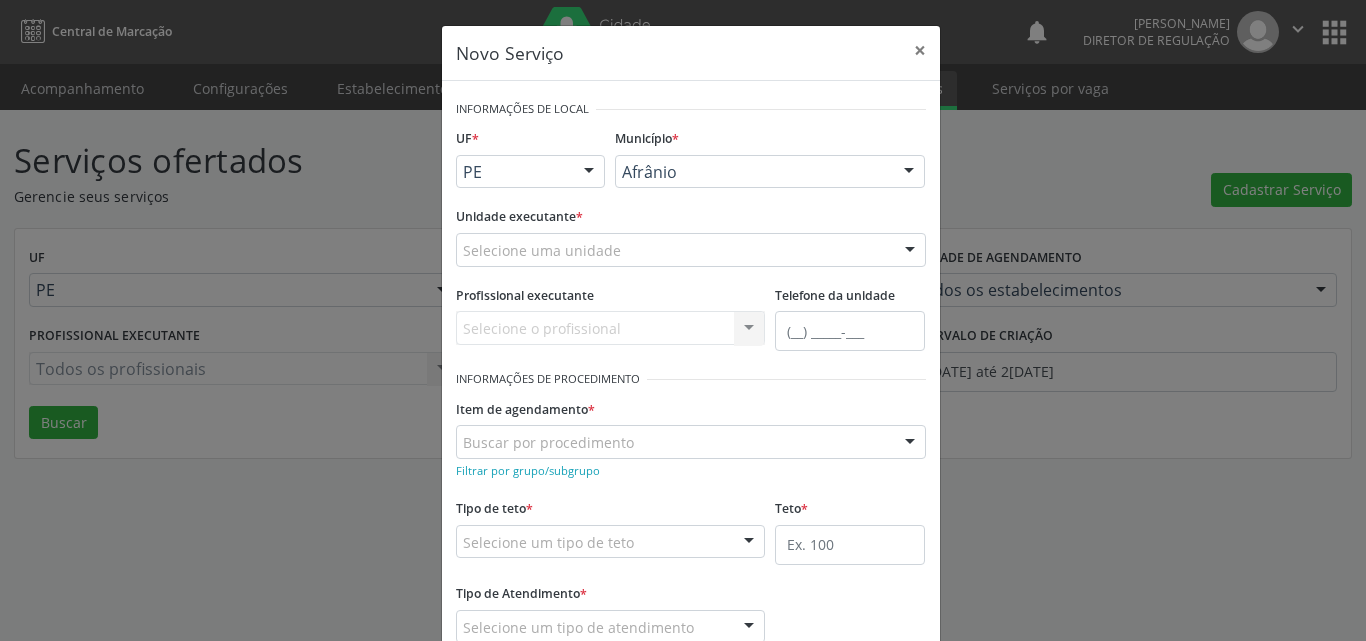 click on "Selecione uma unidade" at bounding box center (691, 250) 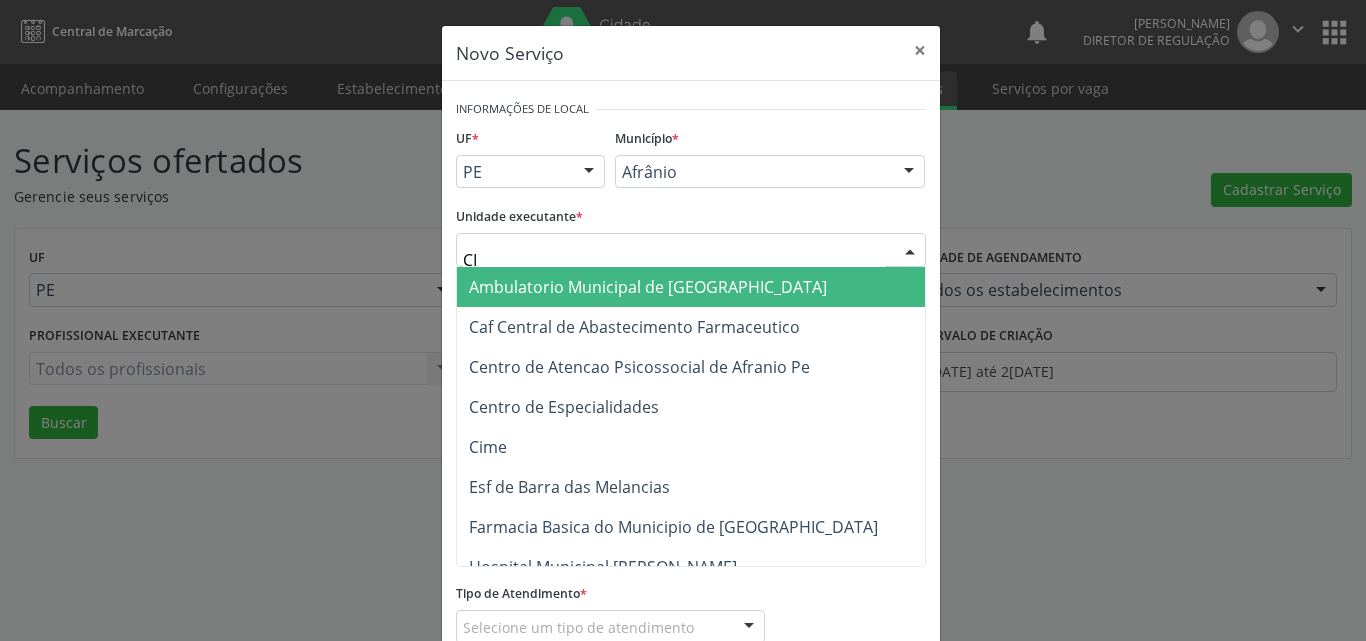 type on "CIM" 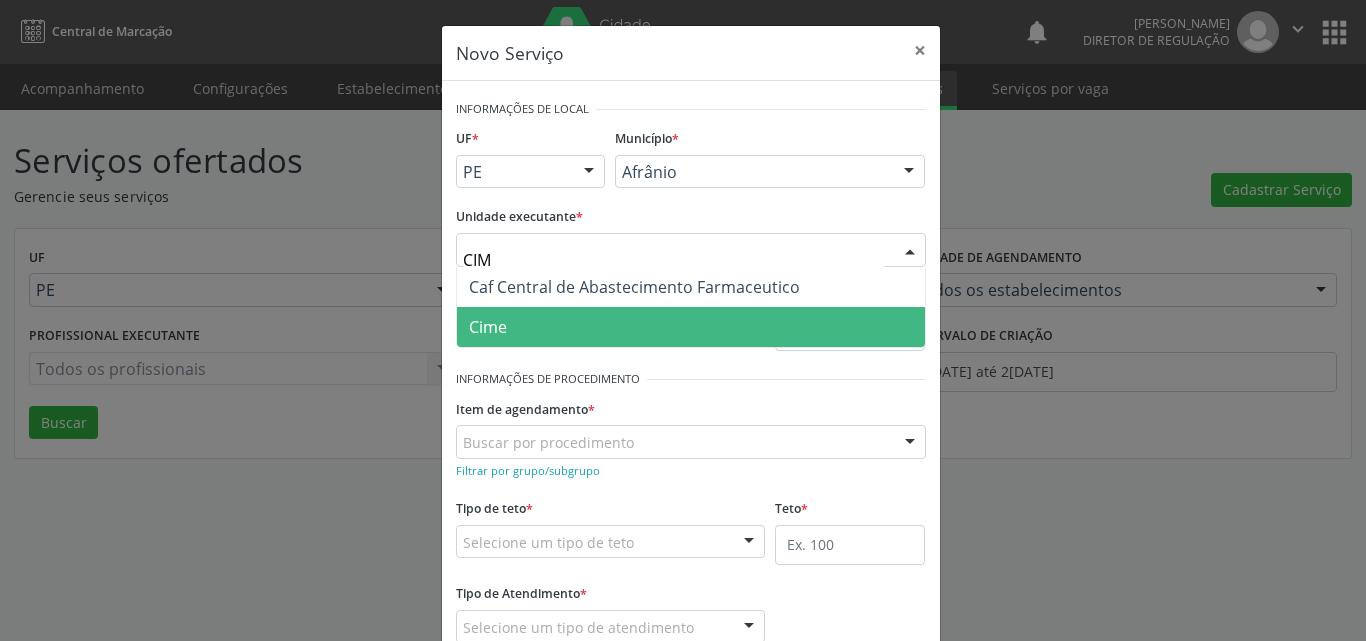 click on "Cime" at bounding box center (691, 327) 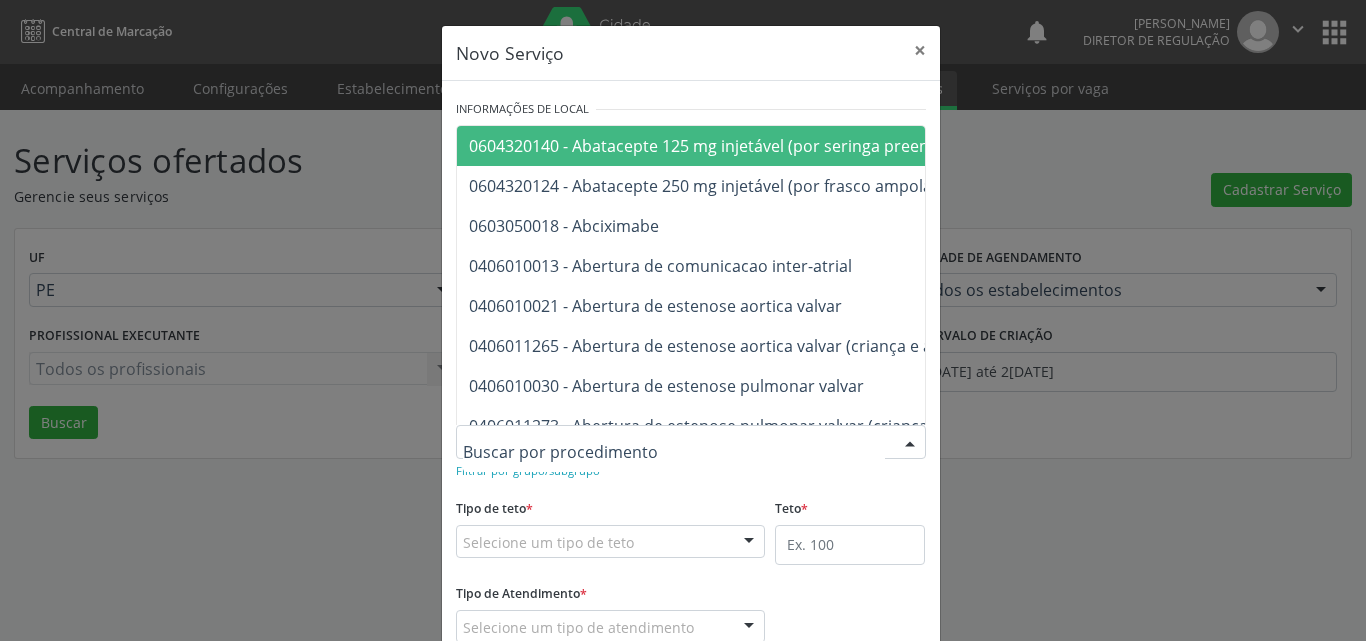 click at bounding box center (691, 442) 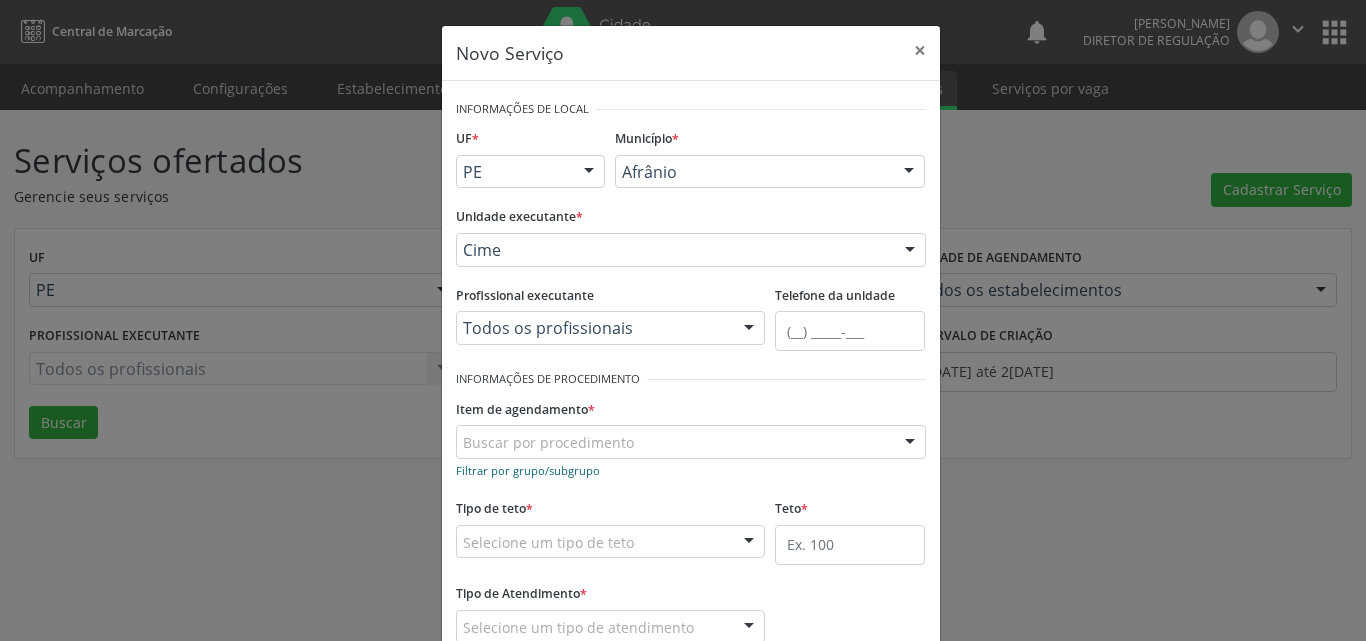click on "Filtrar por grupo/subgrupo" at bounding box center (528, 470) 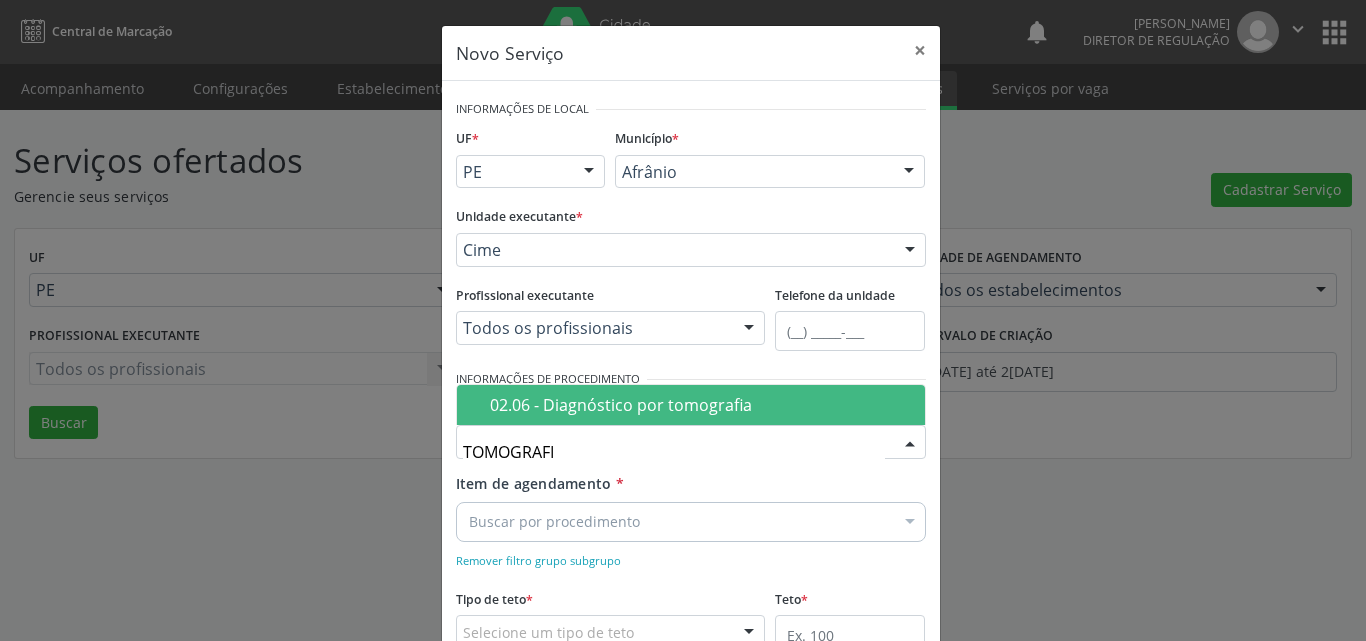 type on "TOMOGRAFIA" 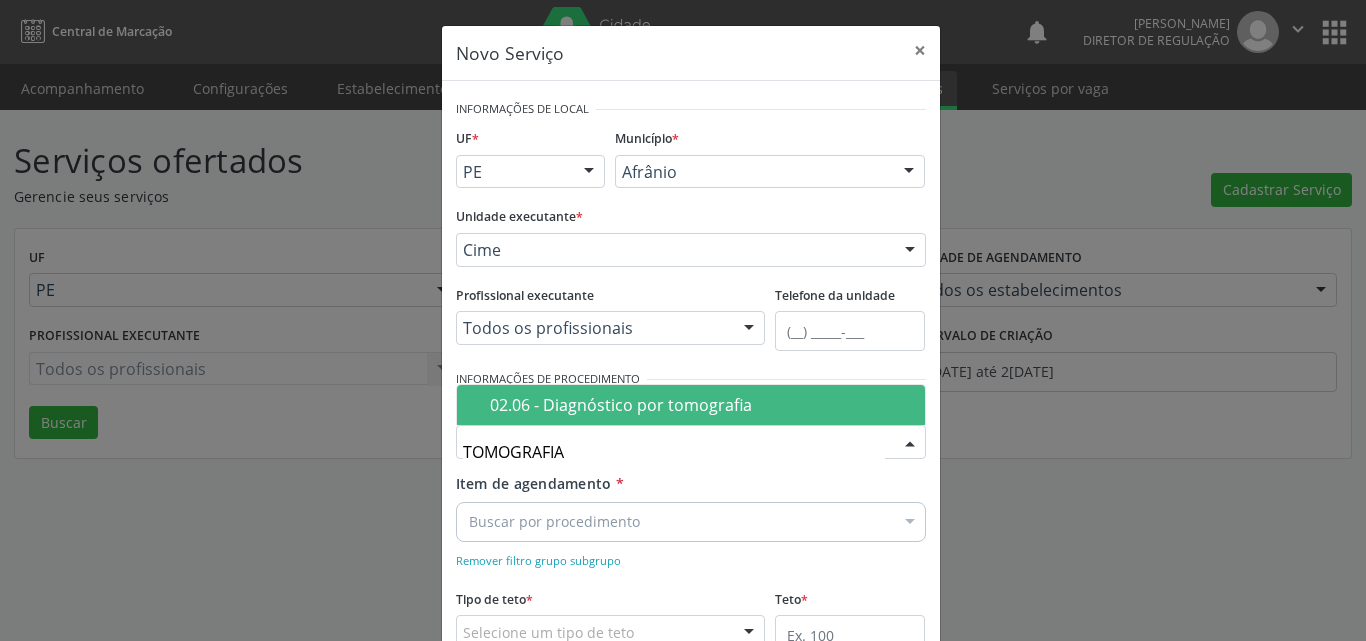 click on "02.06 - Diagnóstico por tomografia" at bounding box center [701, 405] 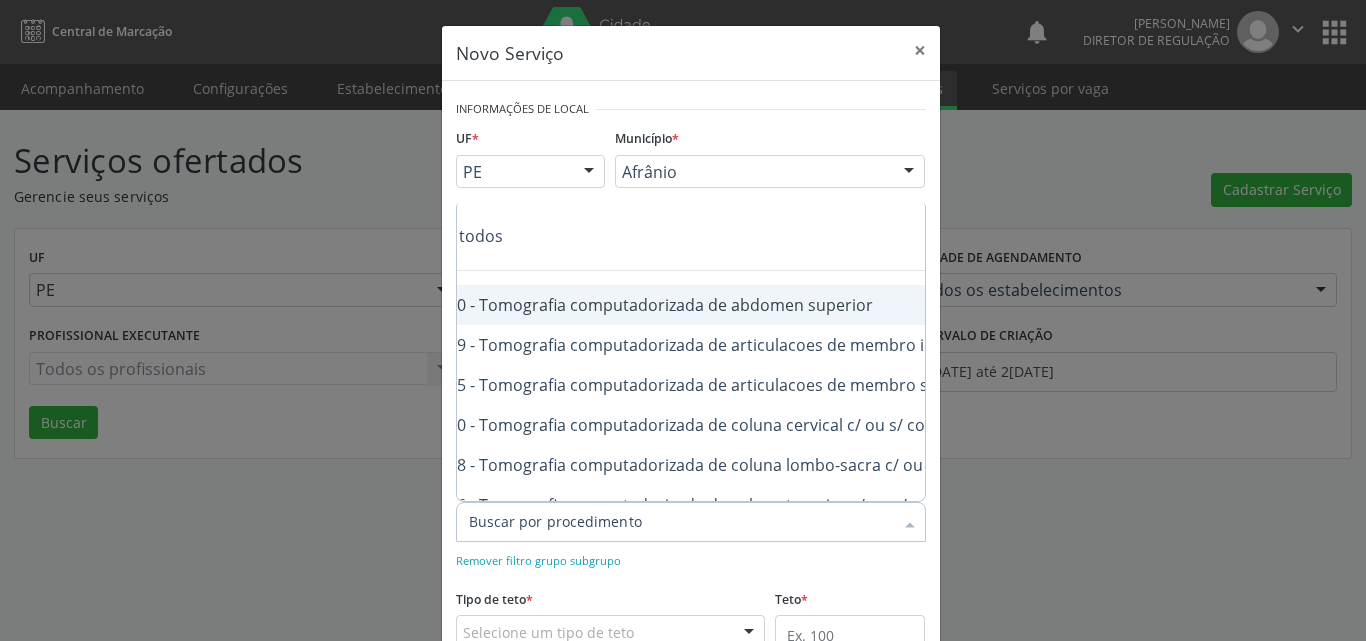 scroll, scrollTop: 0, scrollLeft: 160, axis: horizontal 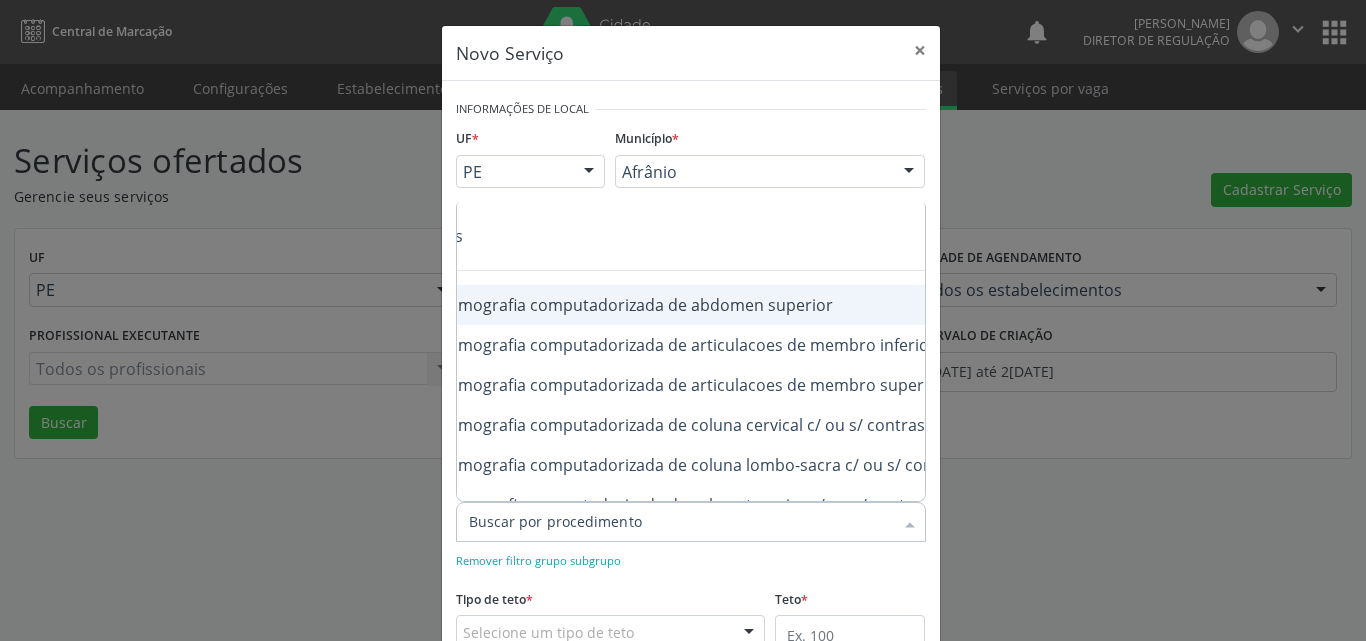 click on "0206030010 - Tomografia computadorizada de abdomen superior" at bounding box center (756, 305) 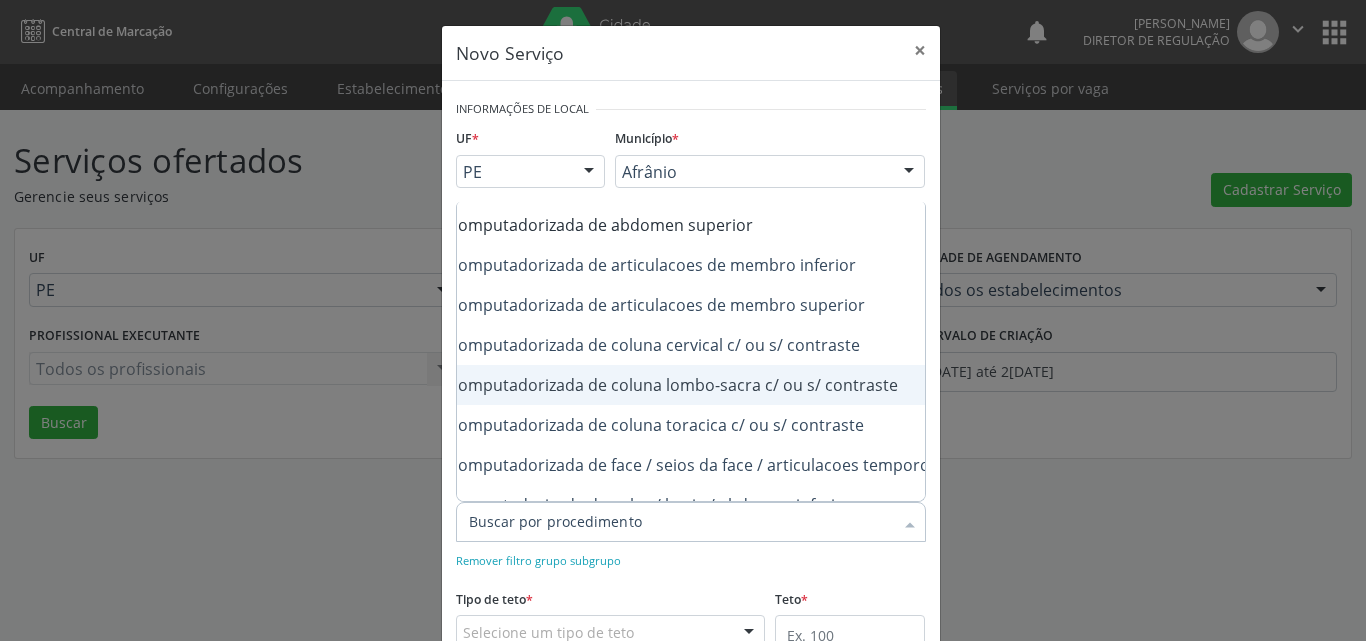 scroll, scrollTop: 120, scrollLeft: 240, axis: both 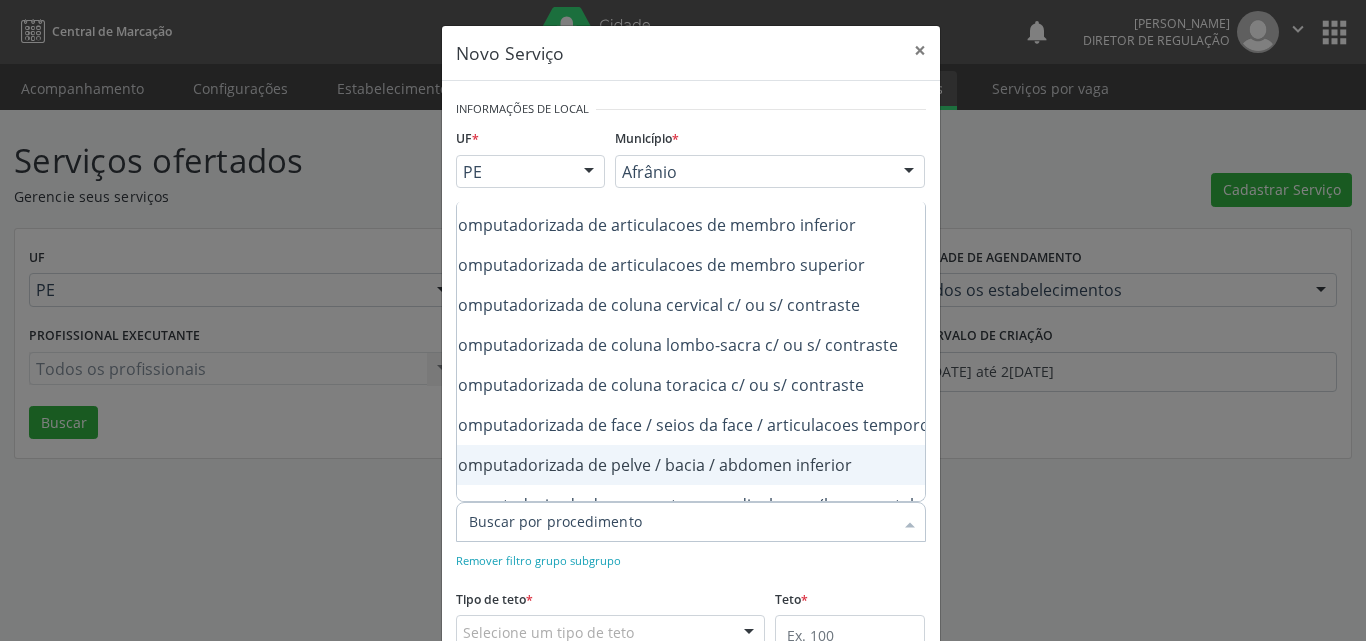 click on "0206030037 - Tomografia computadorizada de pelve / bacia / abdomen inferior" at bounding box center (676, 465) 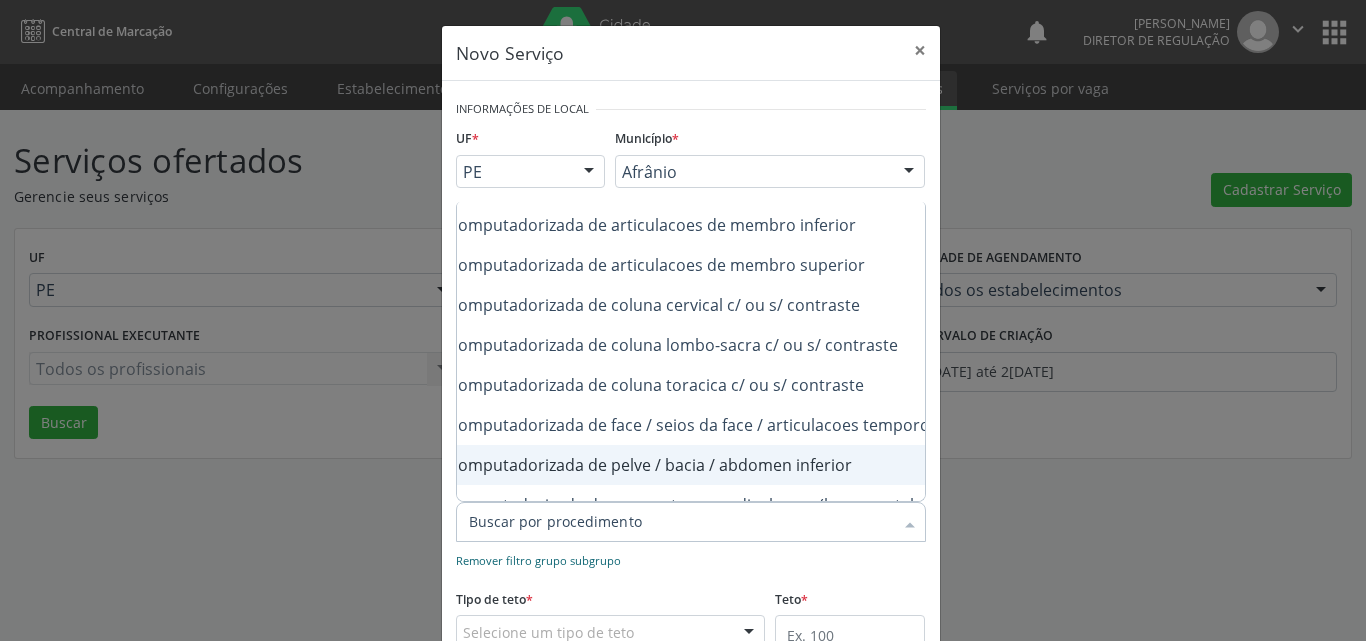 scroll, scrollTop: 100, scrollLeft: 0, axis: vertical 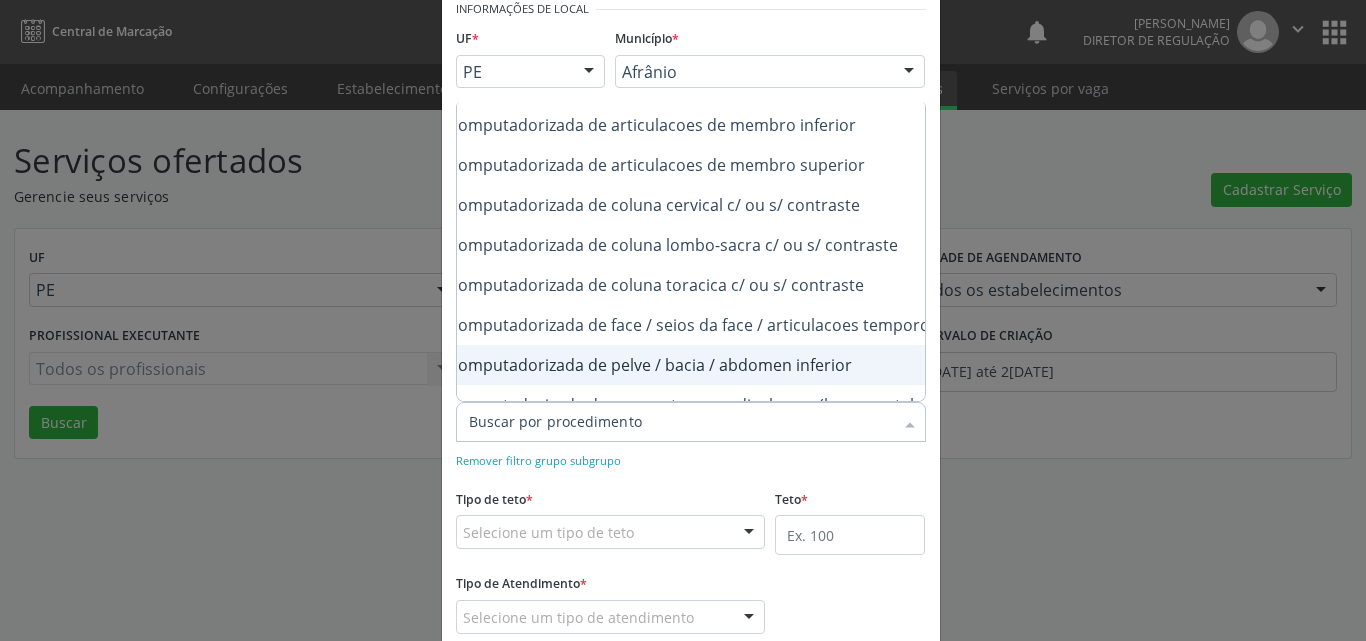checkbox on "true" 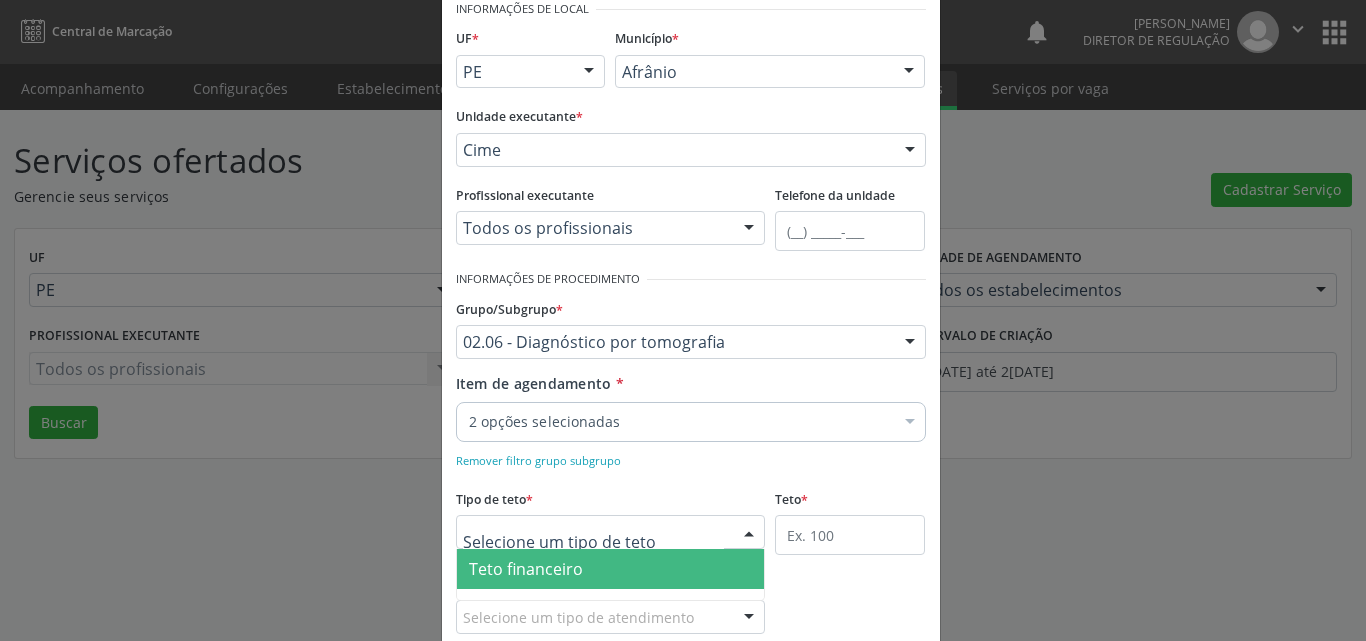 scroll, scrollTop: 29, scrollLeft: 0, axis: vertical 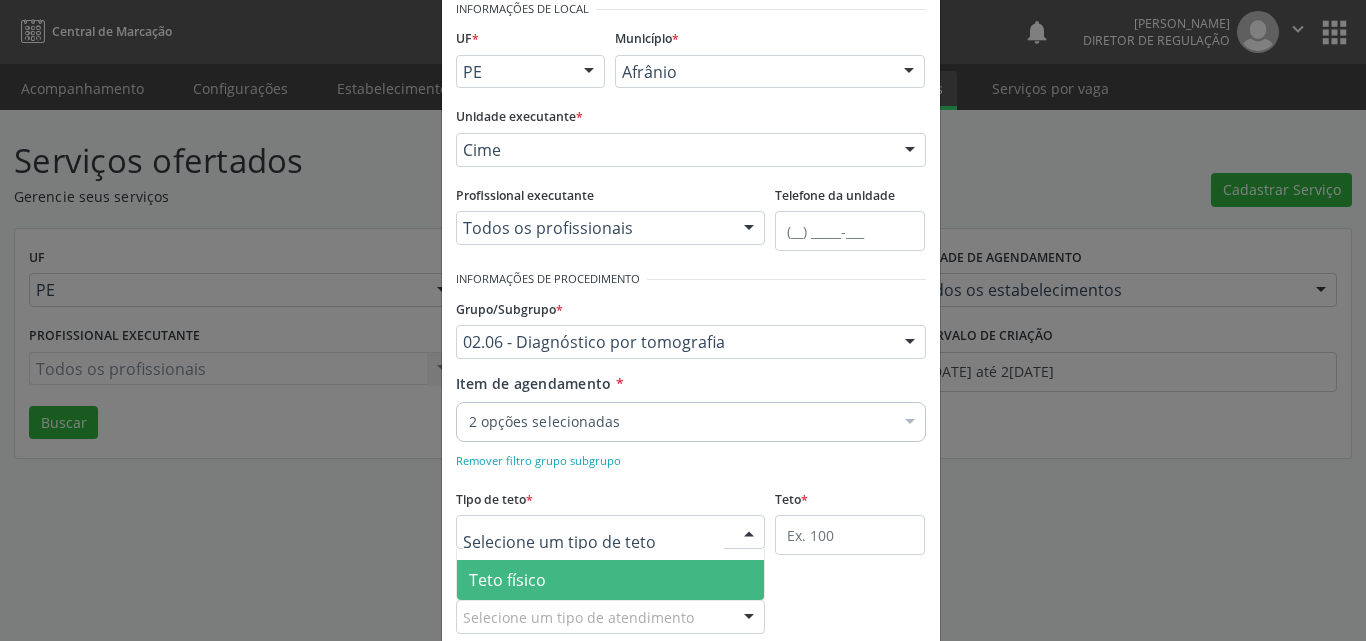 click on "Teto físico" at bounding box center [611, 580] 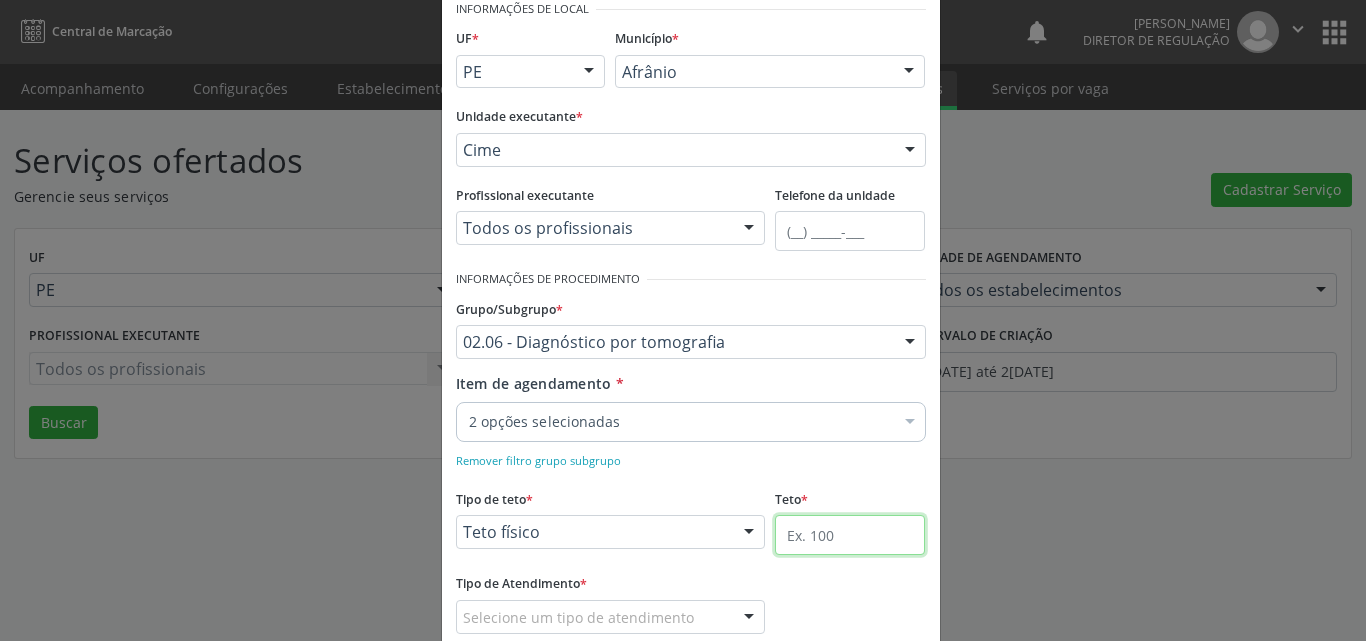 click at bounding box center [850, 535] 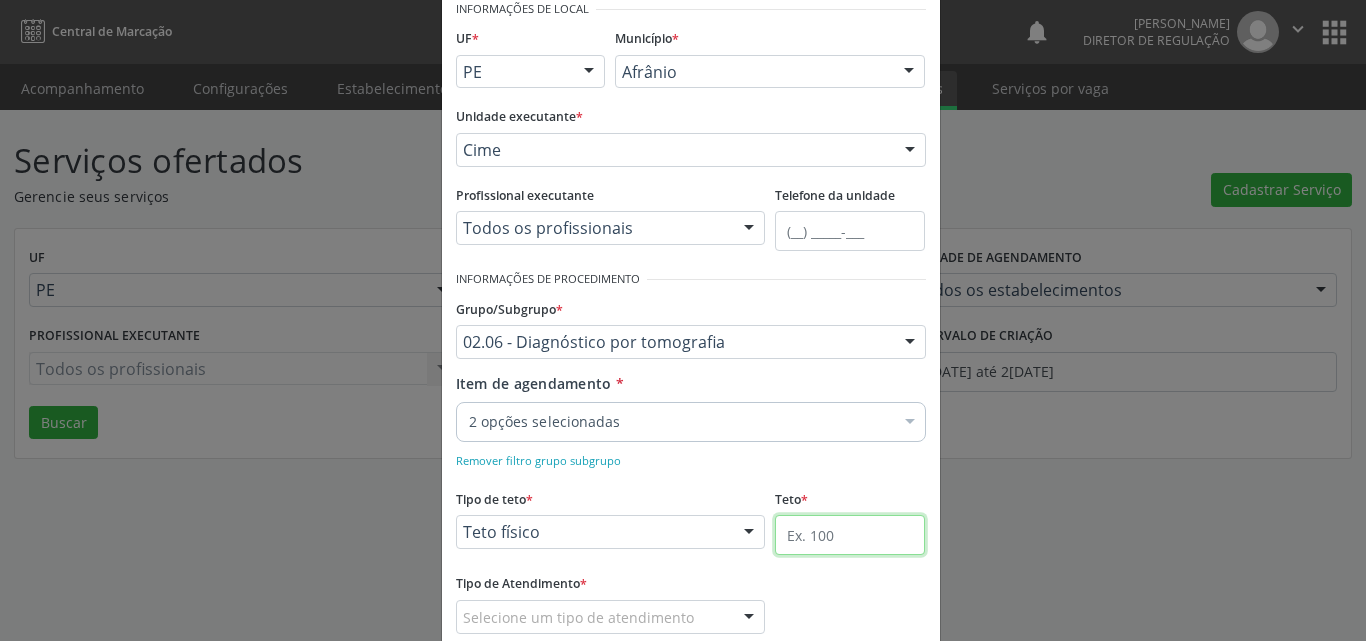 type on "1" 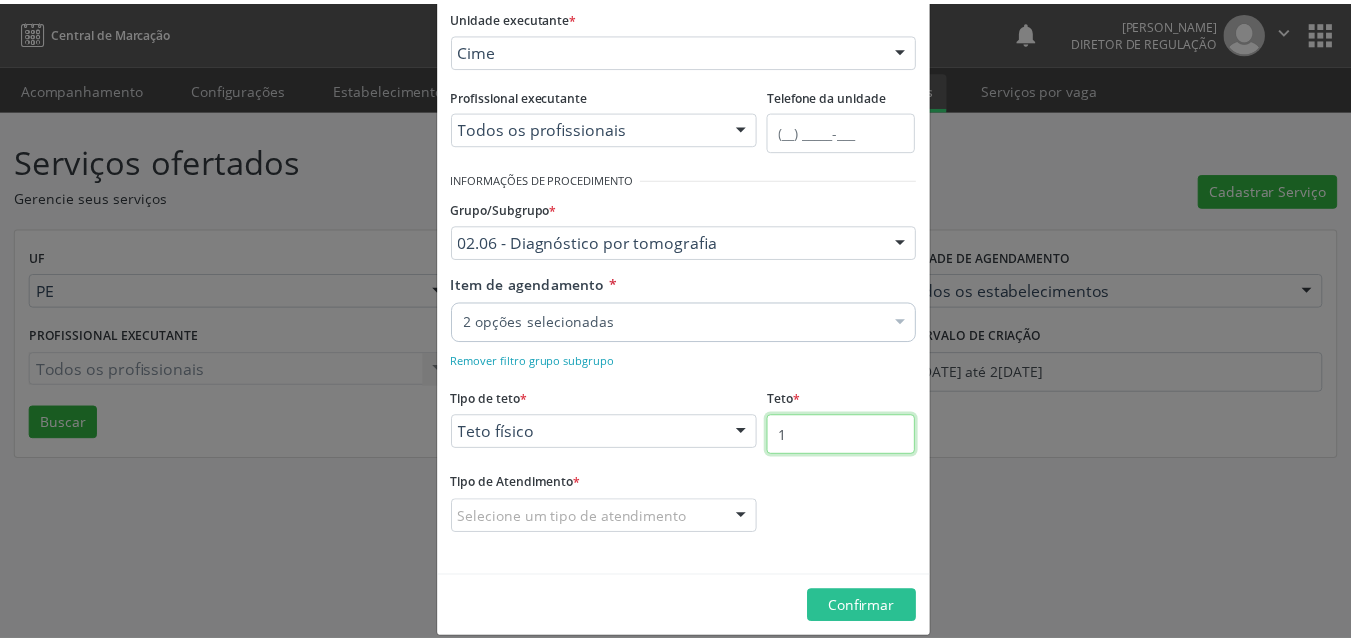 scroll, scrollTop: 223, scrollLeft: 0, axis: vertical 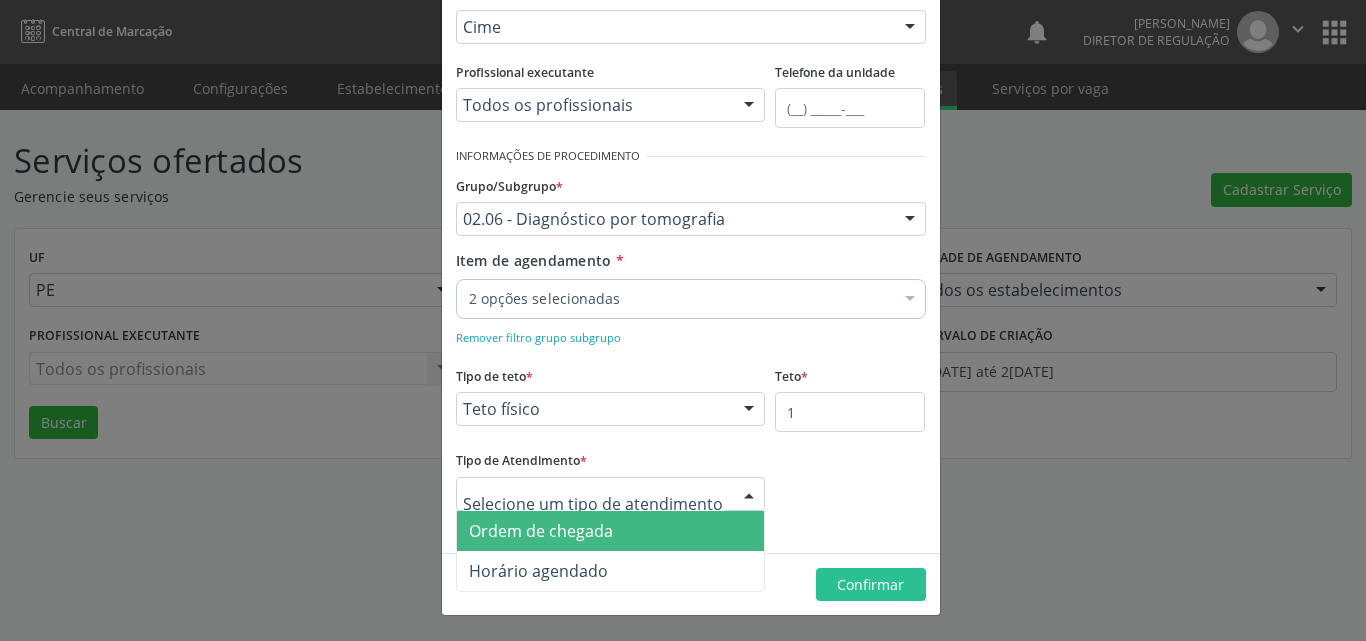 click on "Ordem de chegada" at bounding box center (611, 531) 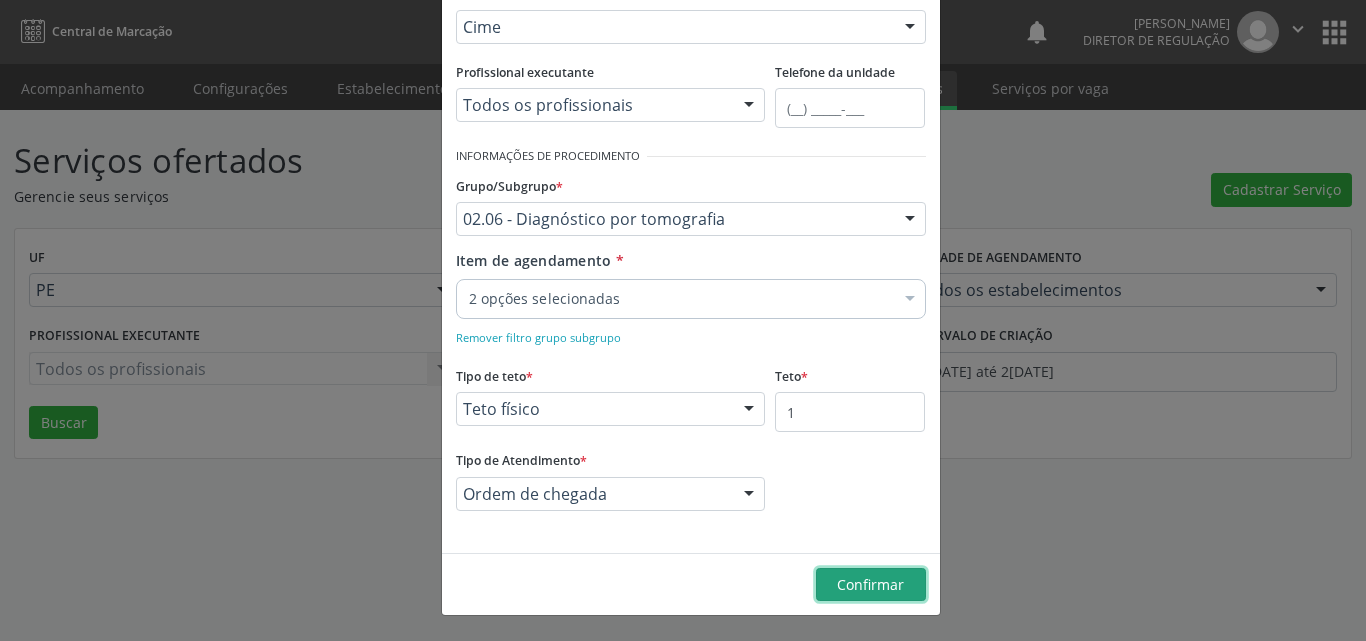 click on "Confirmar" at bounding box center (870, 584) 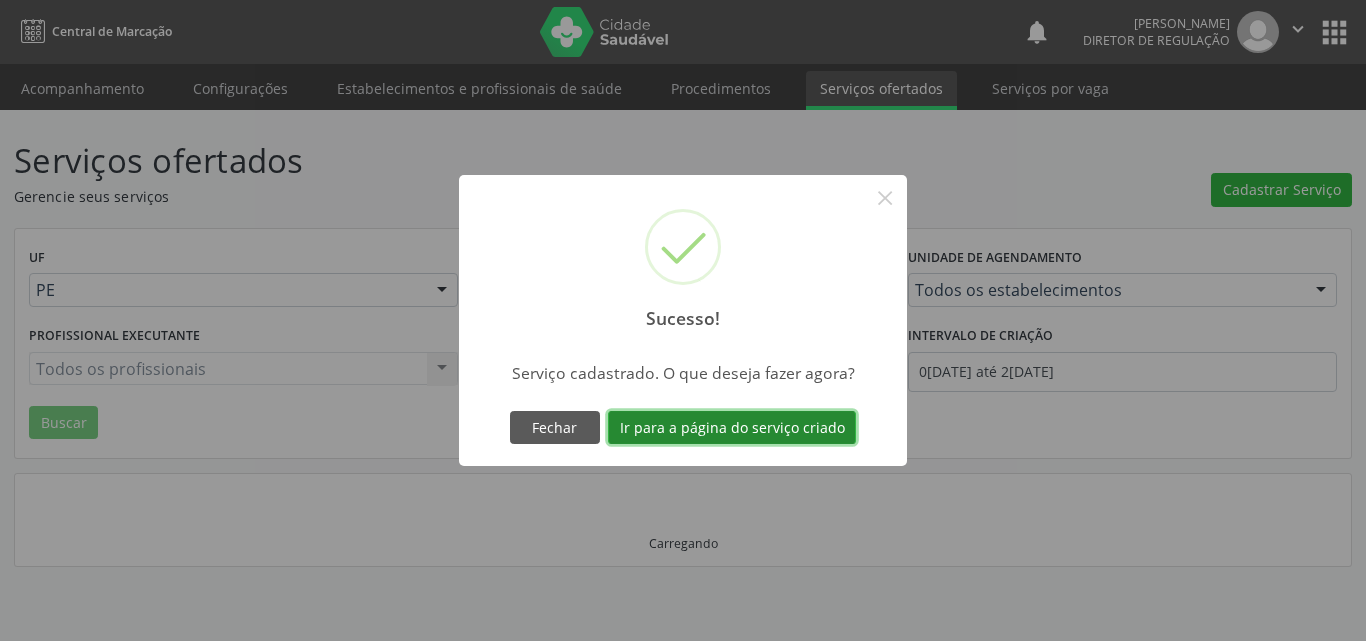 click on "Ir para a página do serviço criado" at bounding box center [732, 428] 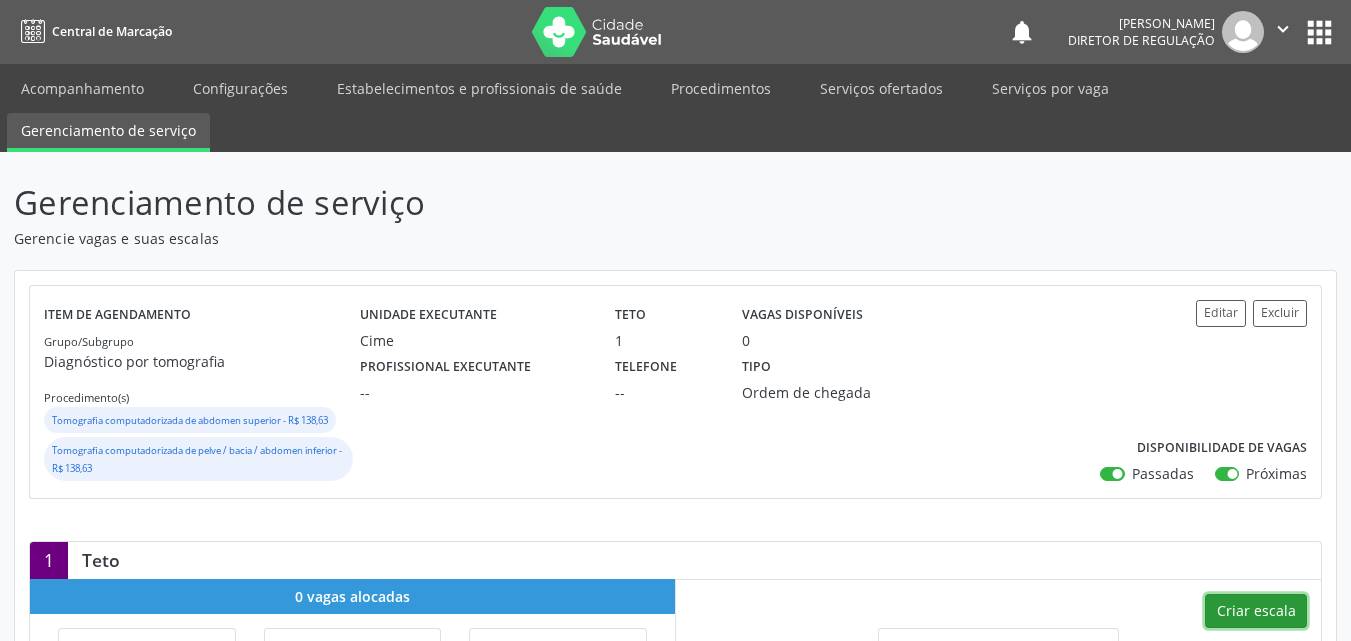 click on "Criar escala" at bounding box center (1256, 611) 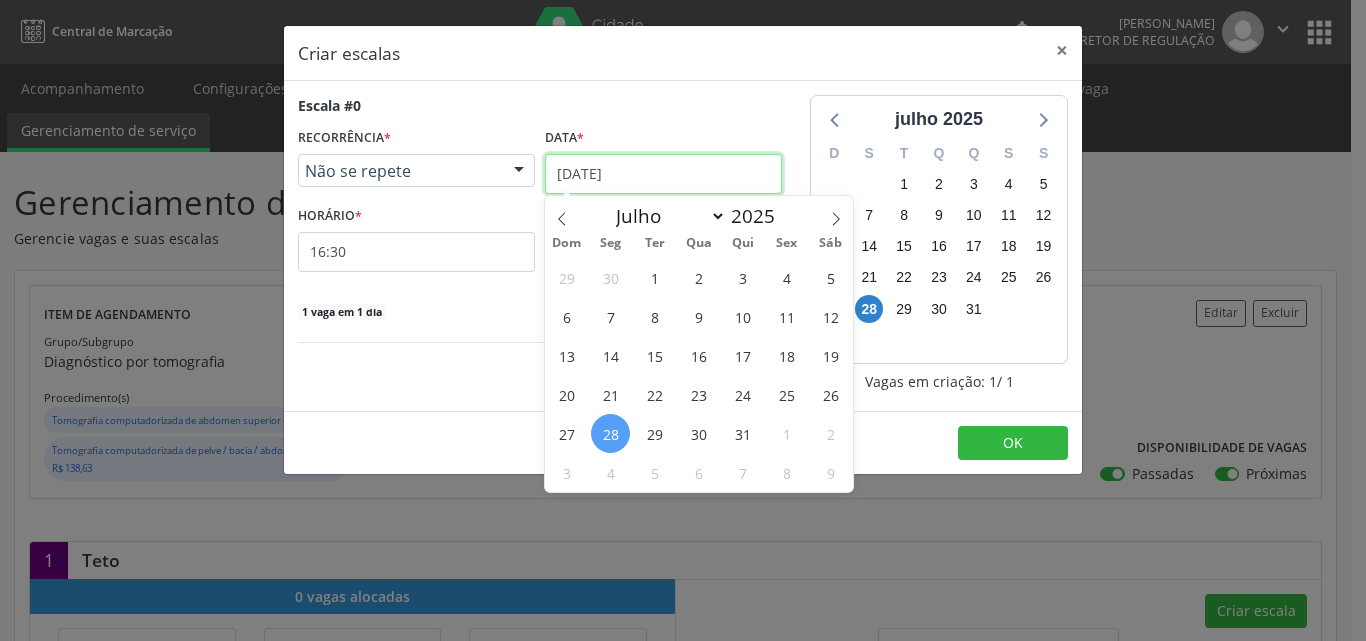click on "2[DATE]" at bounding box center [663, 174] 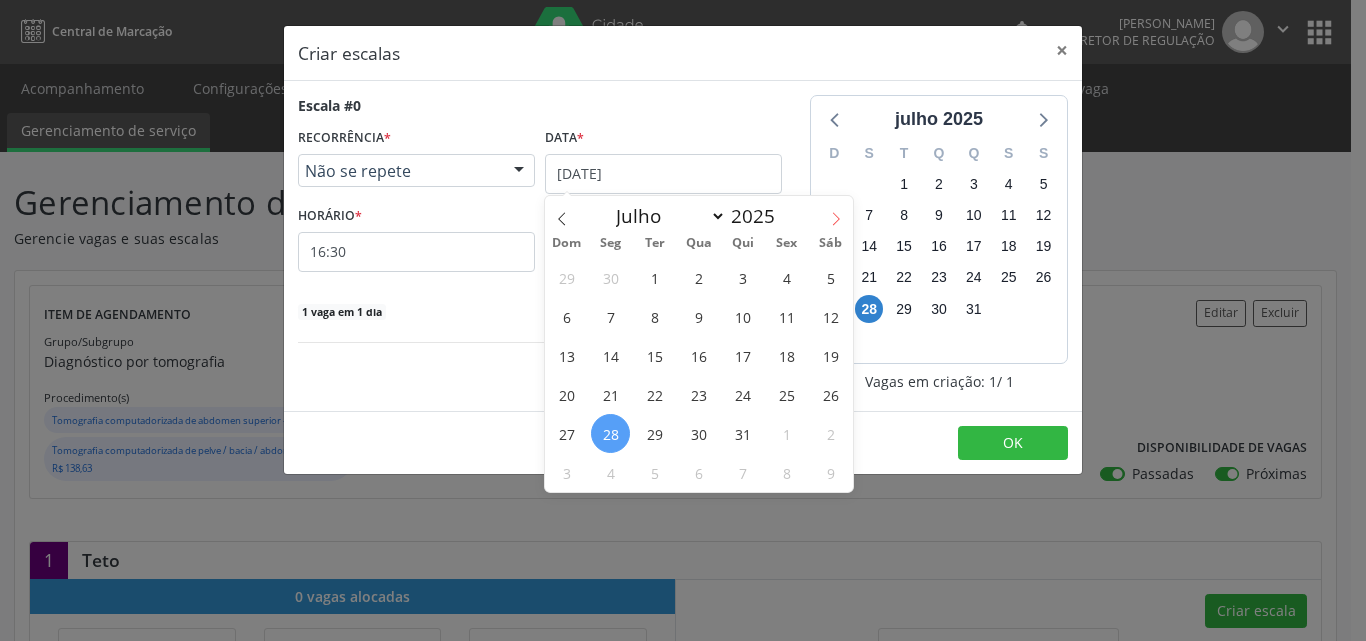 click 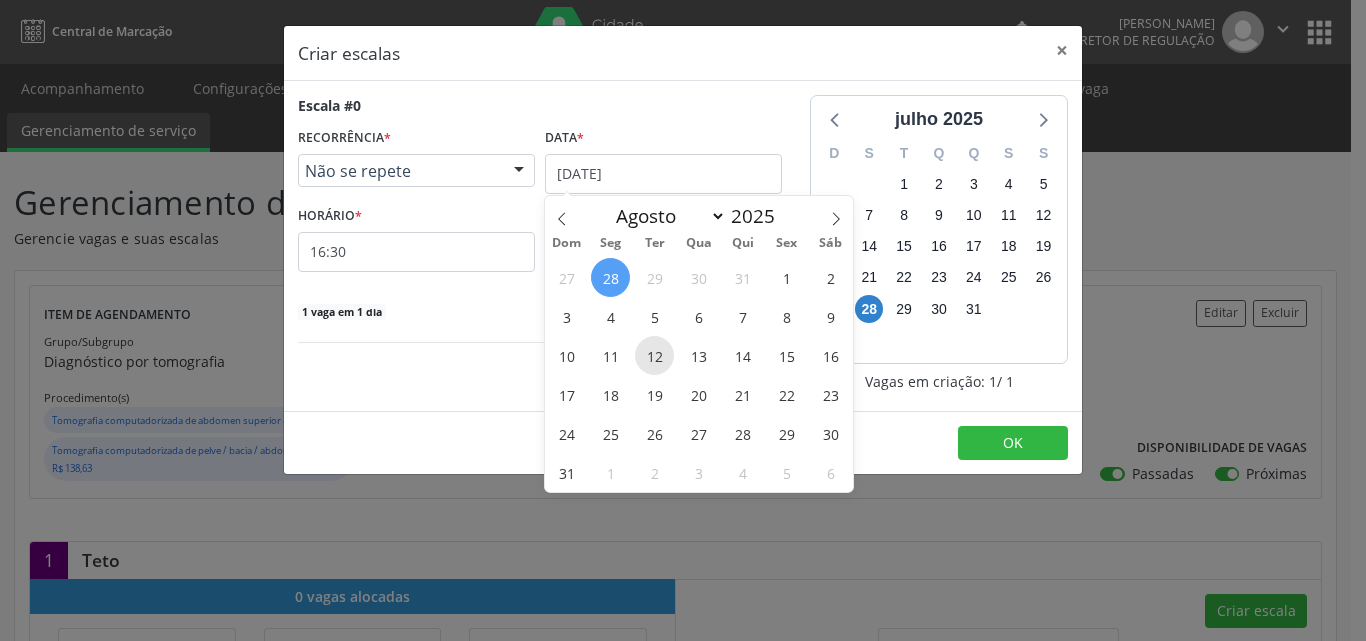 click on "12" at bounding box center (654, 355) 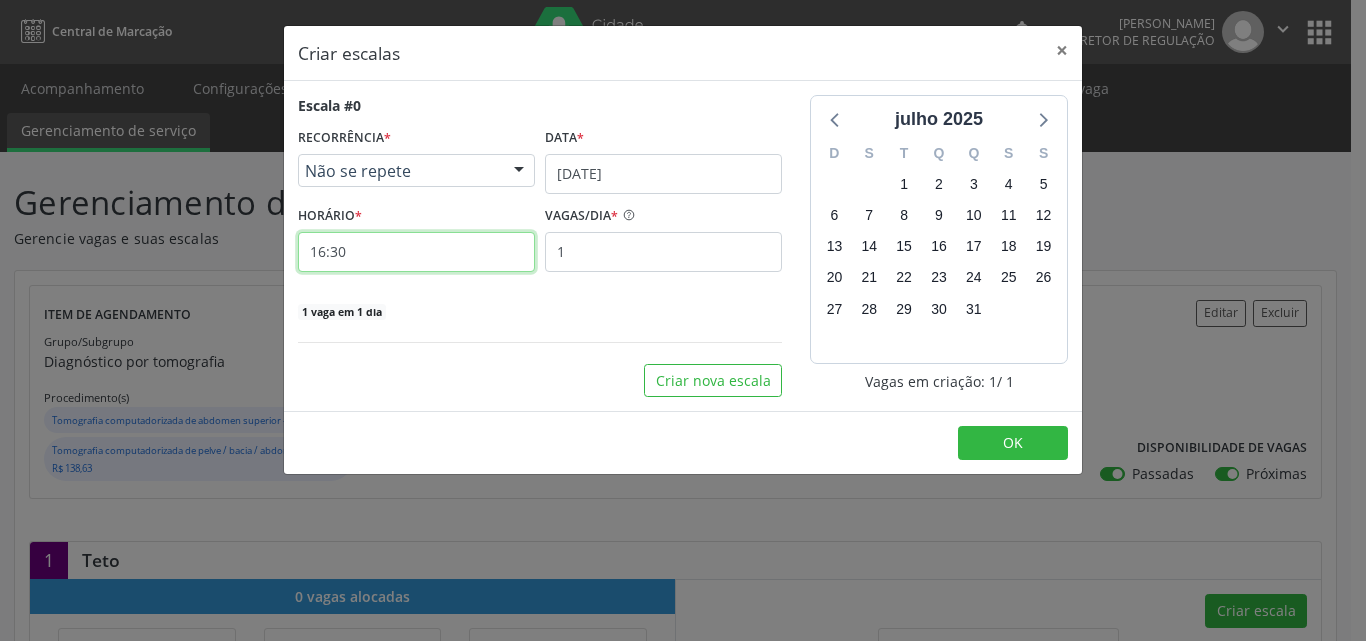 click on "16:30" at bounding box center [416, 252] 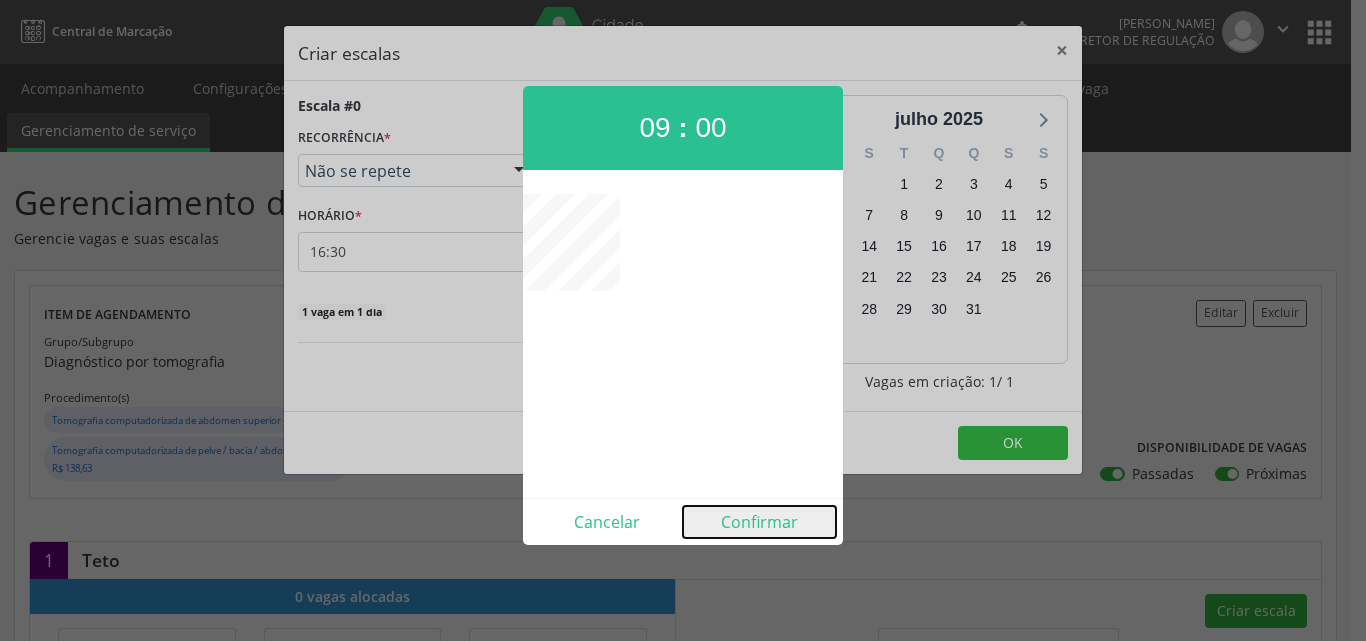 click on "Confirmar" at bounding box center (759, 522) 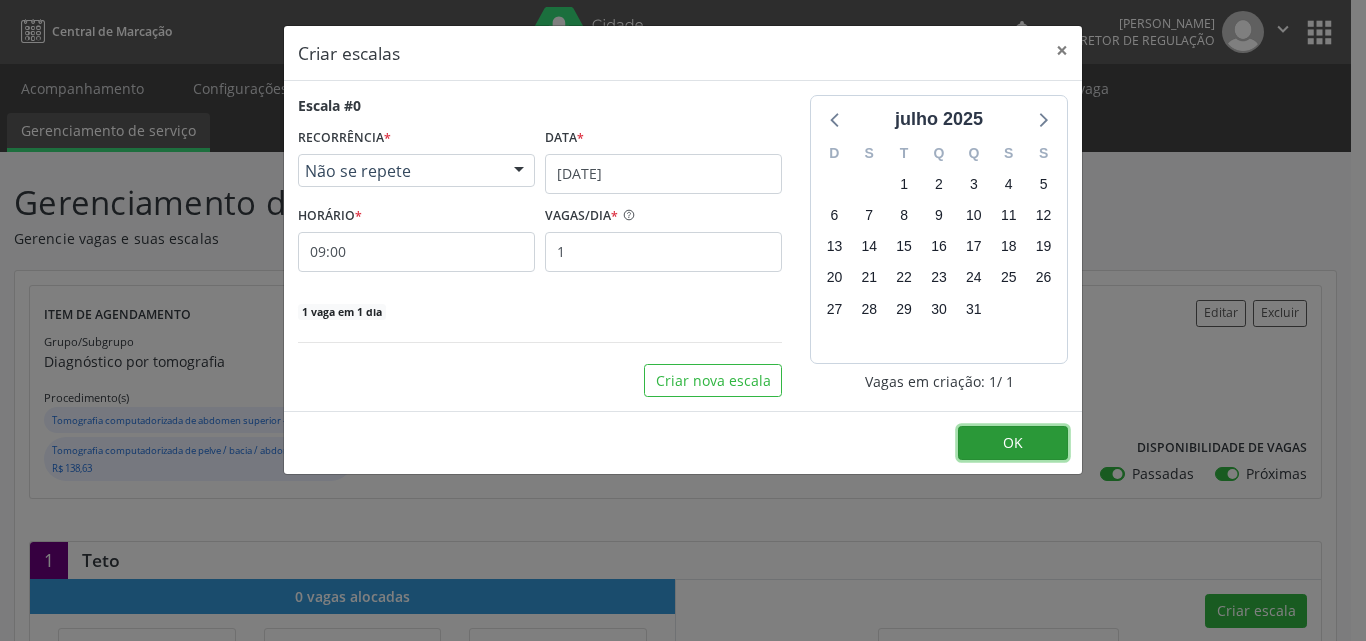 click on "OK" at bounding box center (1013, 443) 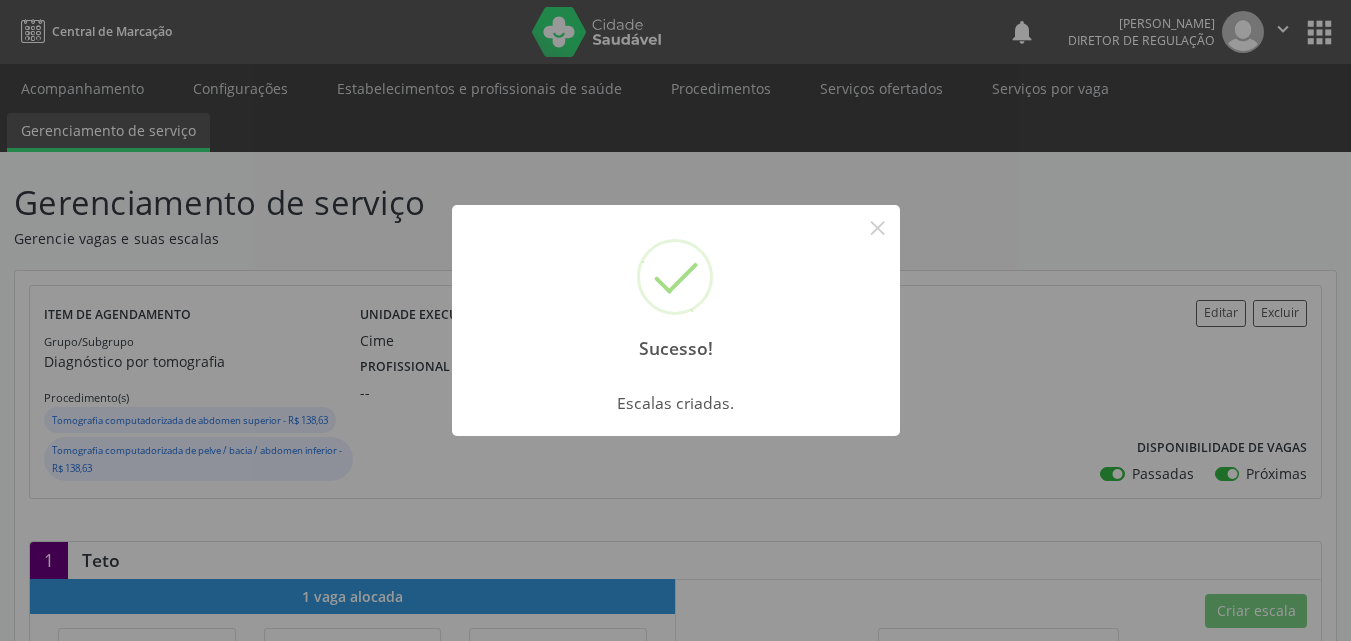 drag, startPoint x: 878, startPoint y: 226, endPoint x: 858, endPoint y: 226, distance: 20 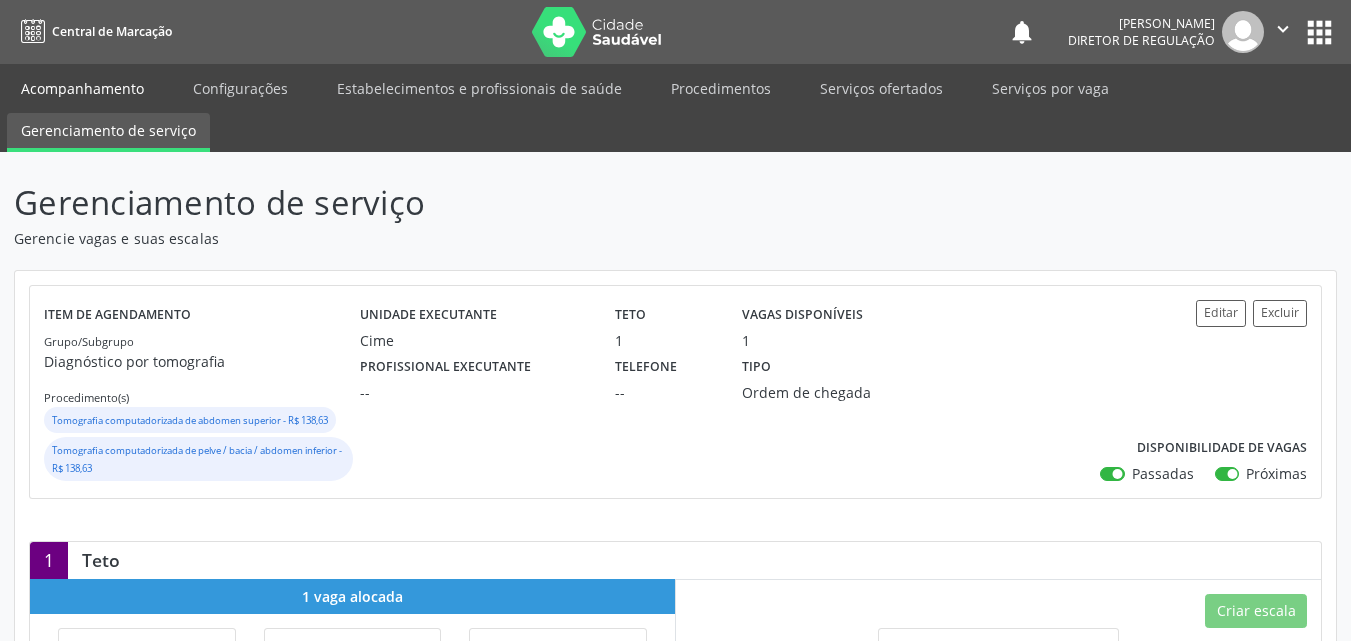 click on "Acompanhamento" at bounding box center [82, 88] 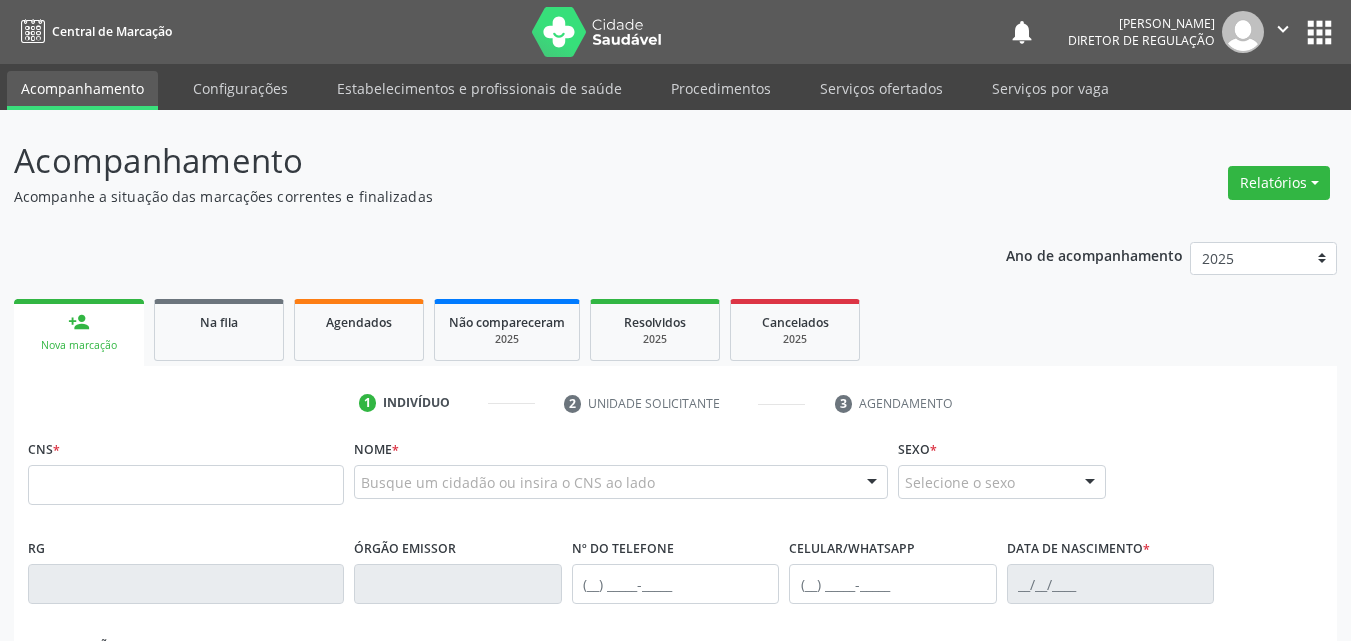 scroll, scrollTop: 0, scrollLeft: 0, axis: both 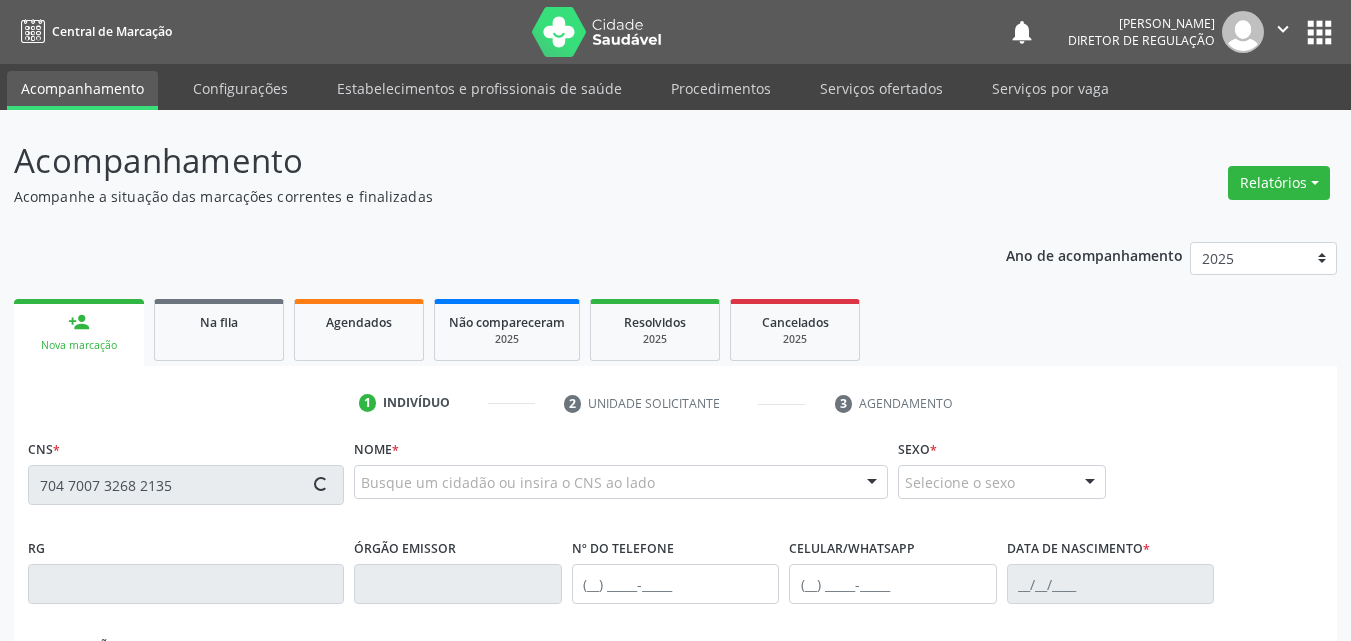 type on "704 7007 3268 2135" 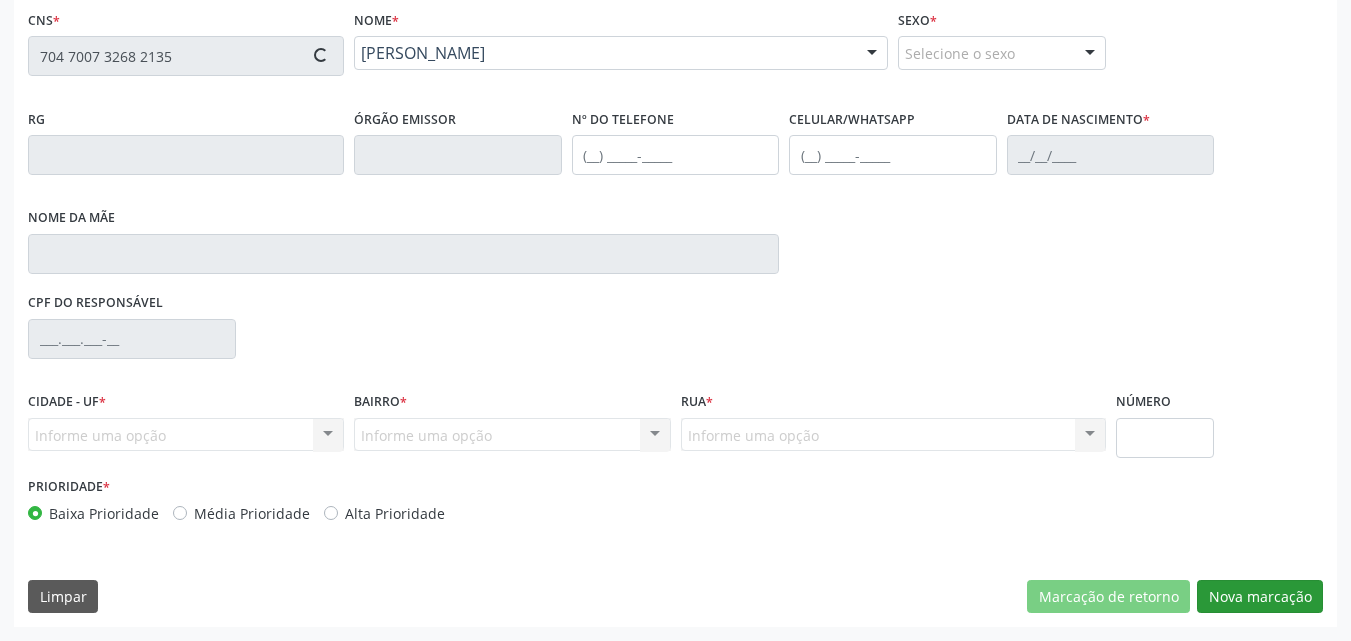 type on "[PHONE_NUMBER]" 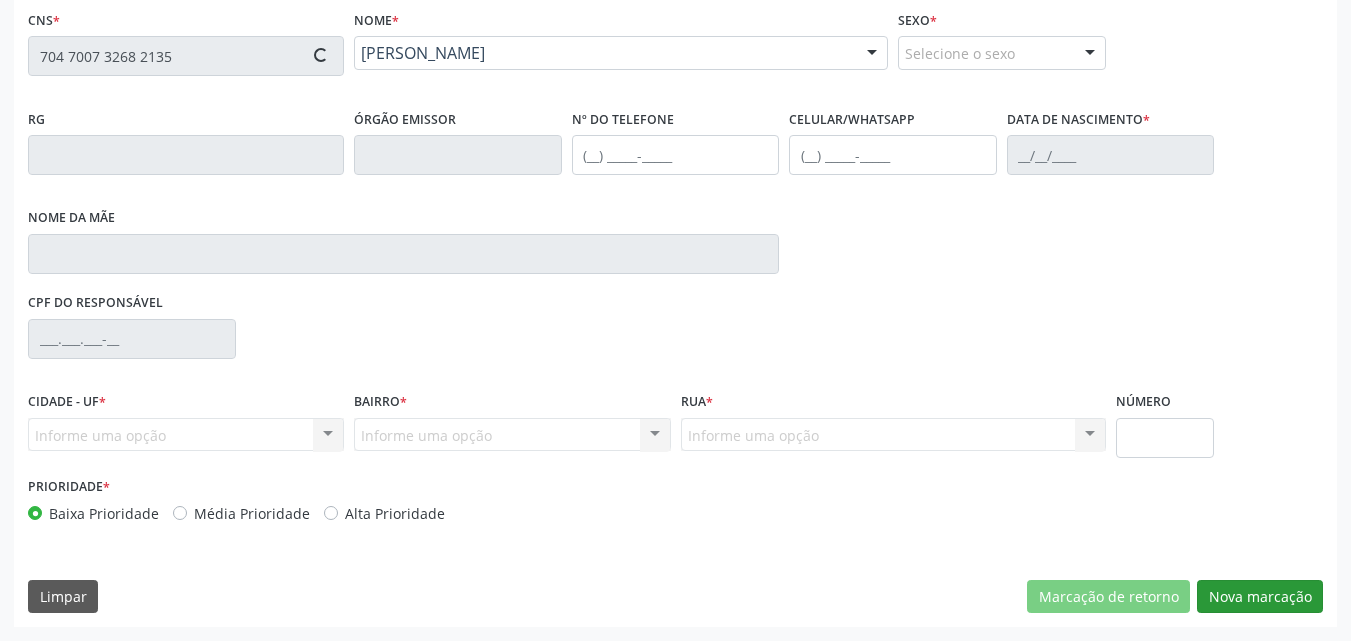 type on "[PHONE_NUMBER]" 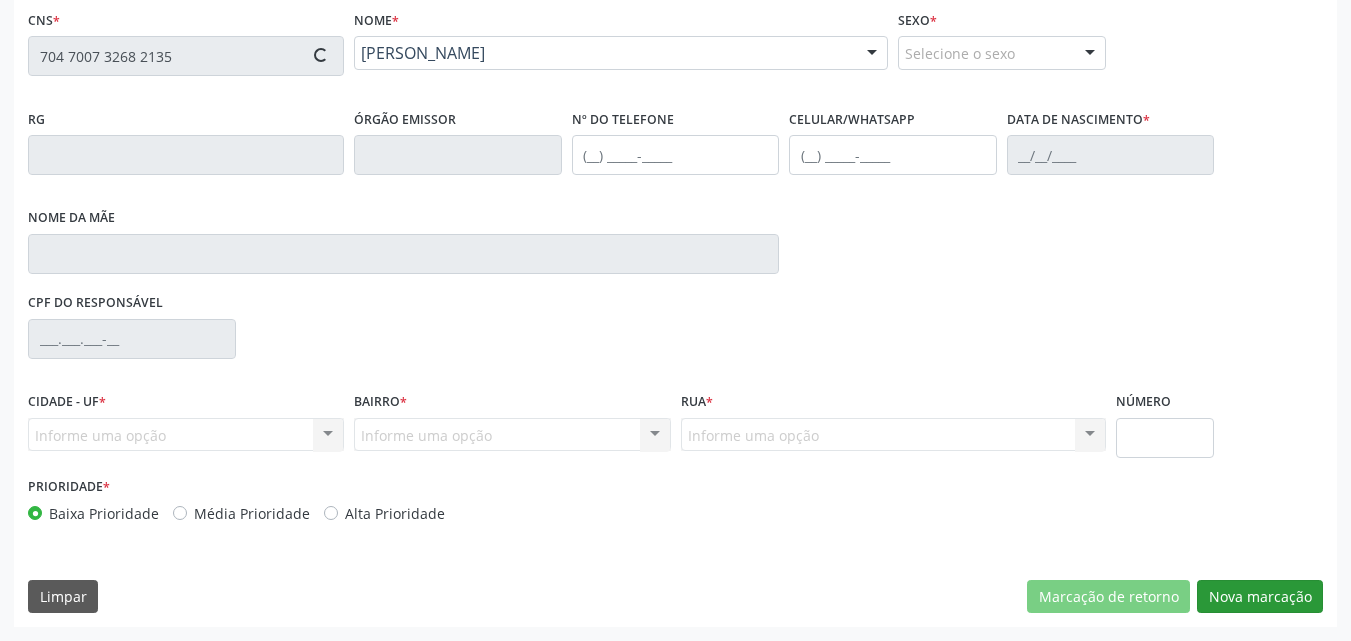 type on "[PERSON_NAME]" 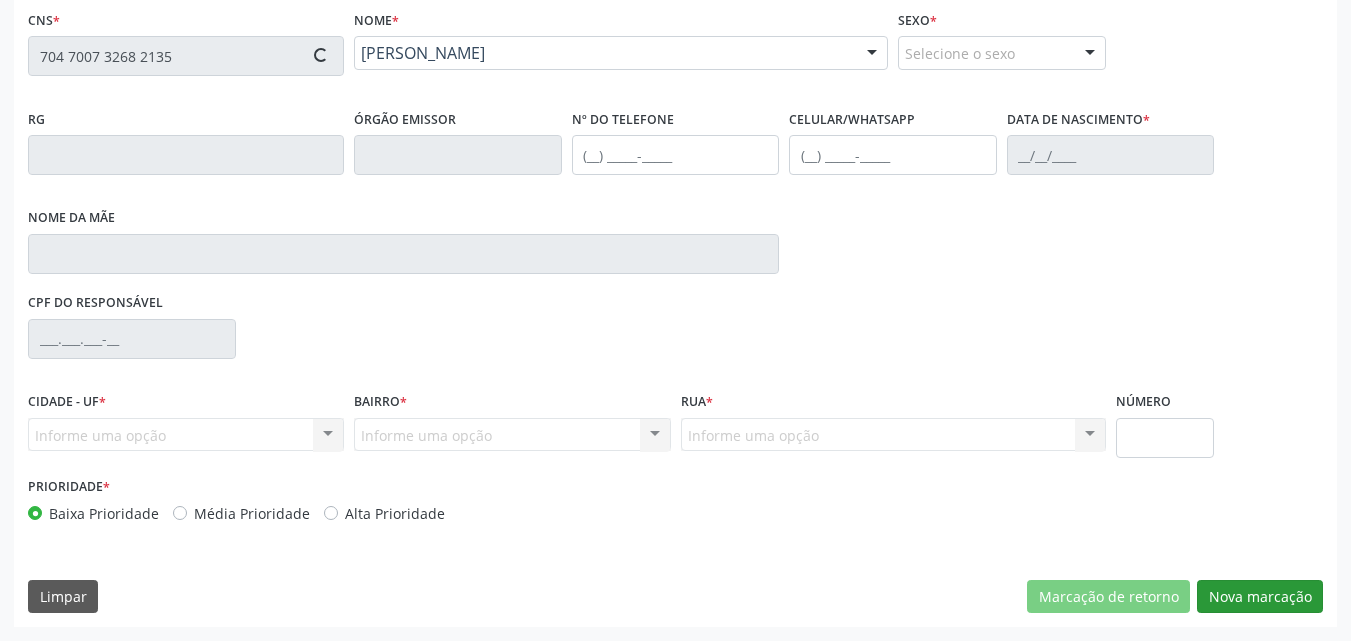 type on "88" 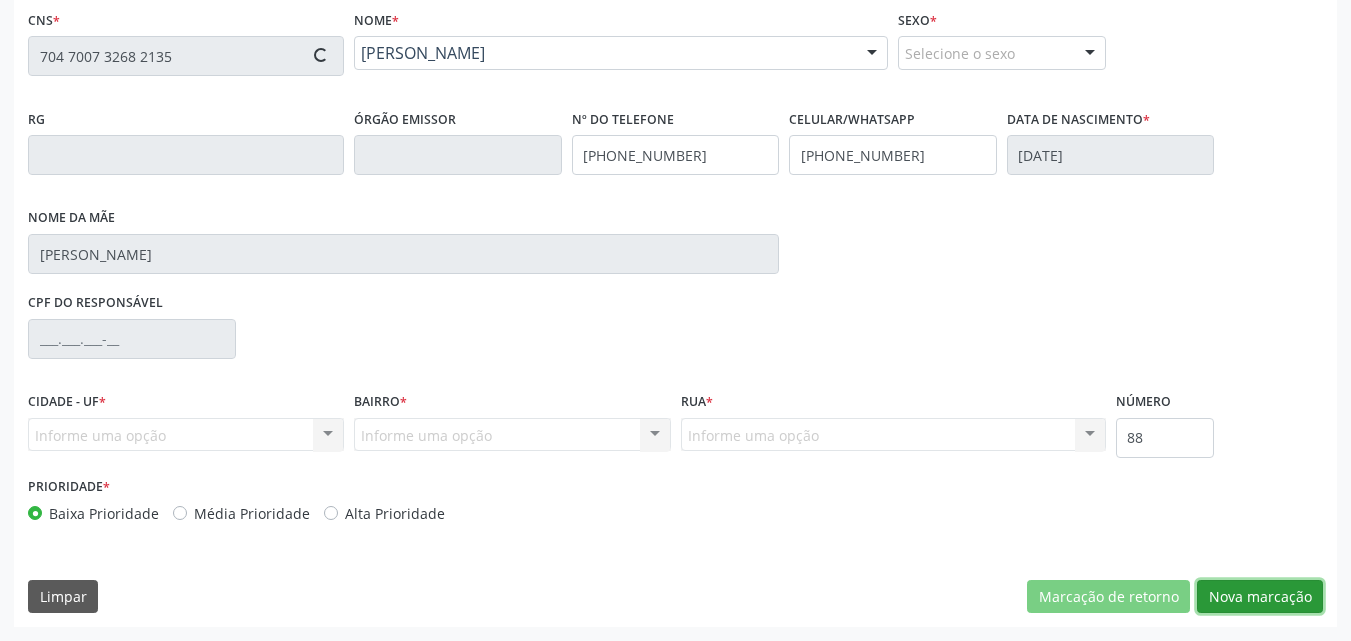 click on "Nova marcação" at bounding box center (1260, 597) 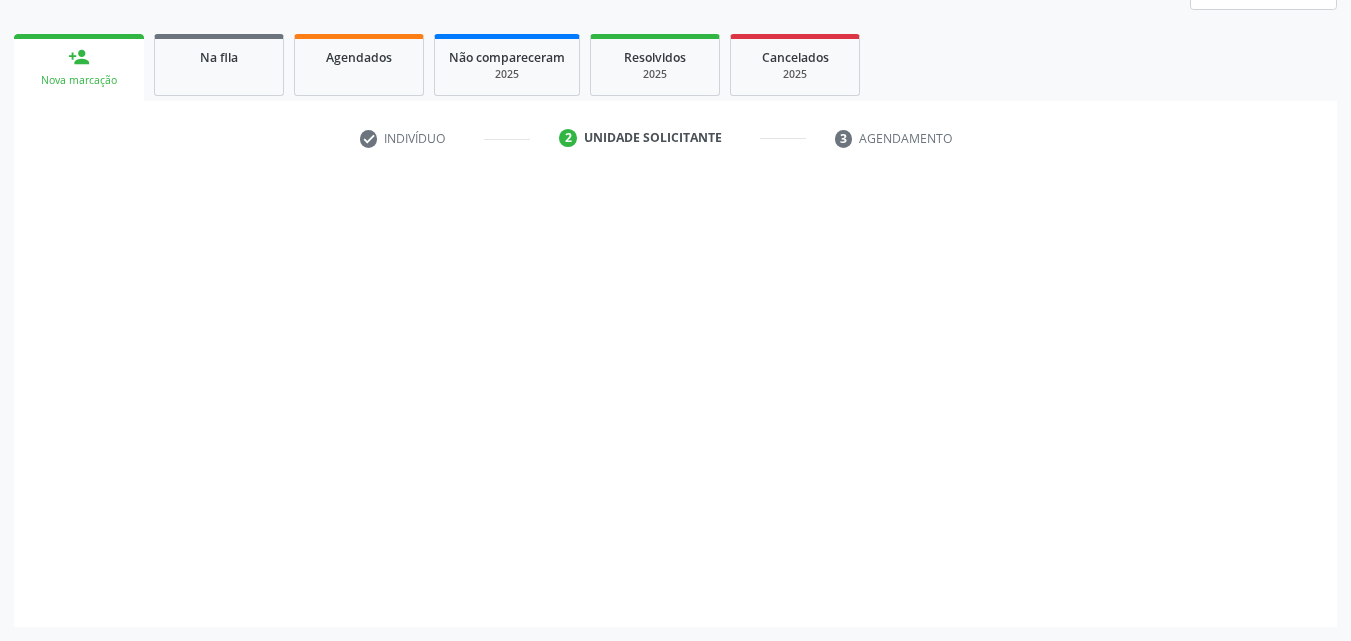 scroll, scrollTop: 265, scrollLeft: 0, axis: vertical 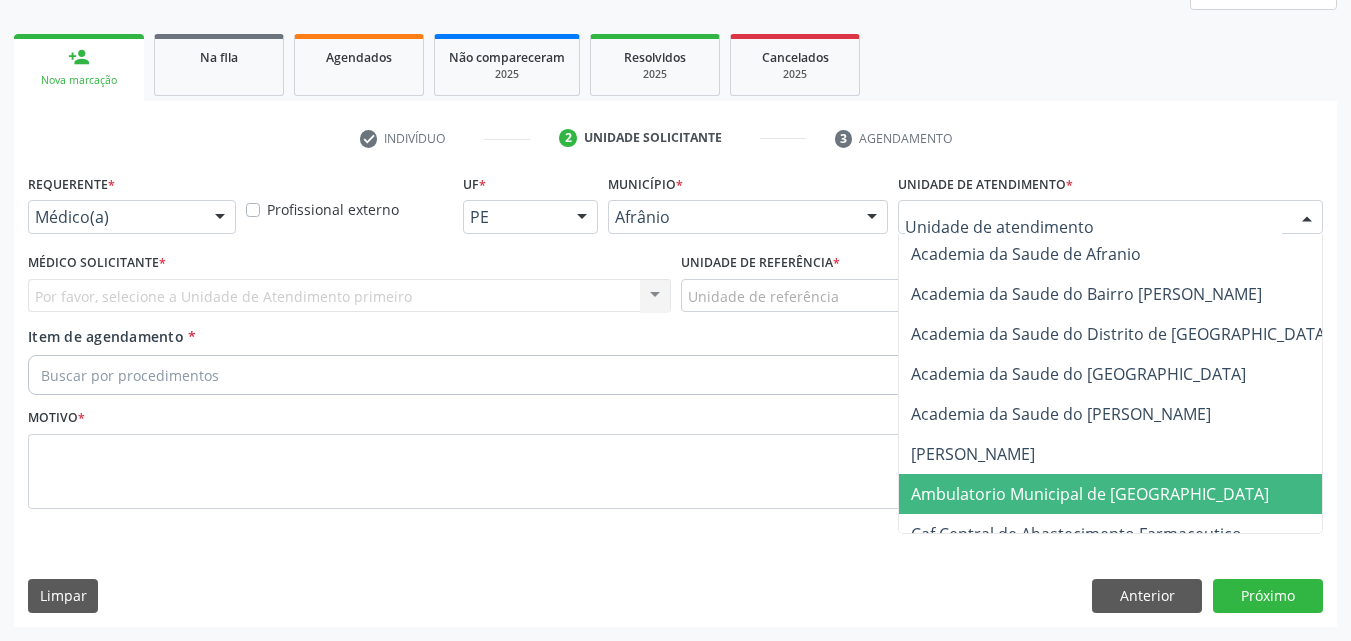 click on "Ambulatorio Municipal de [GEOGRAPHIC_DATA]" at bounding box center (1090, 494) 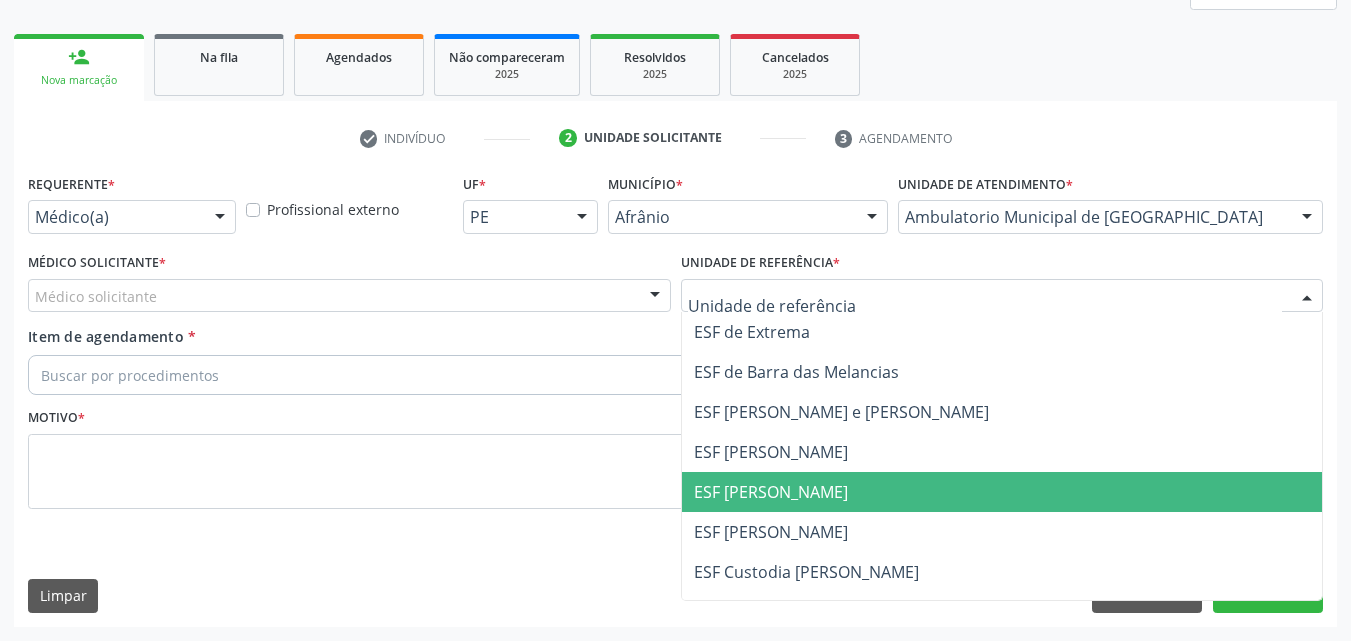 click on "ESF [PERSON_NAME]" at bounding box center (771, 492) 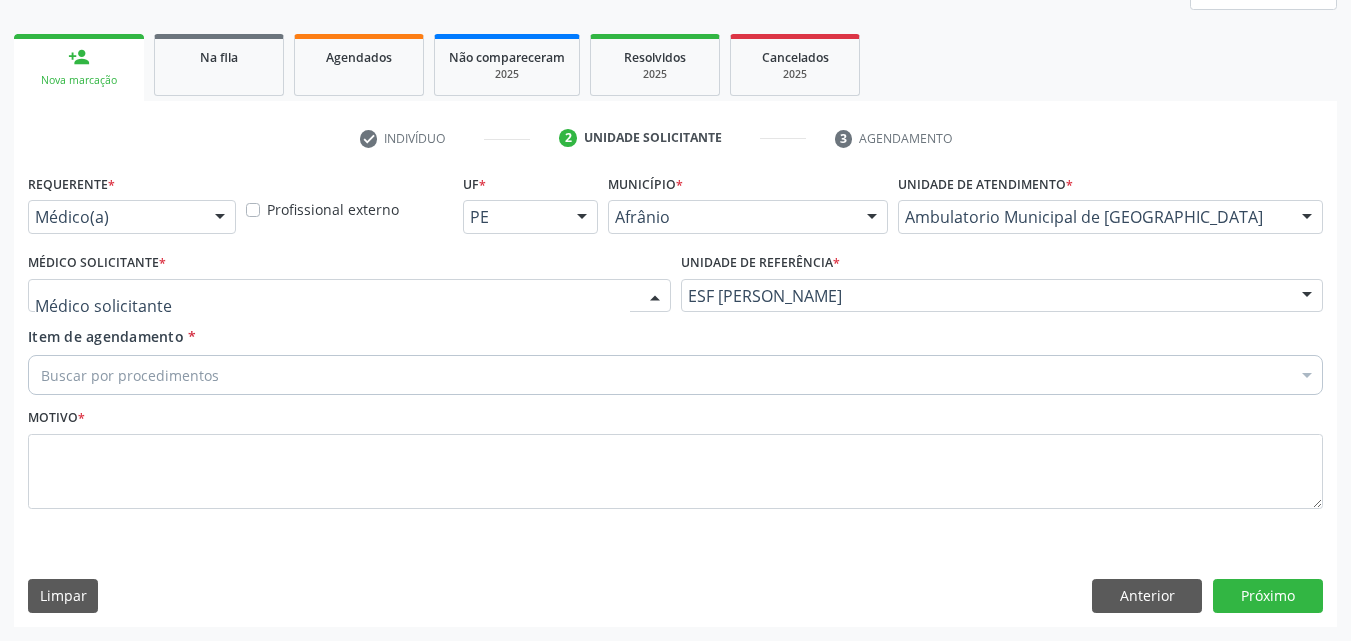 click at bounding box center (349, 296) 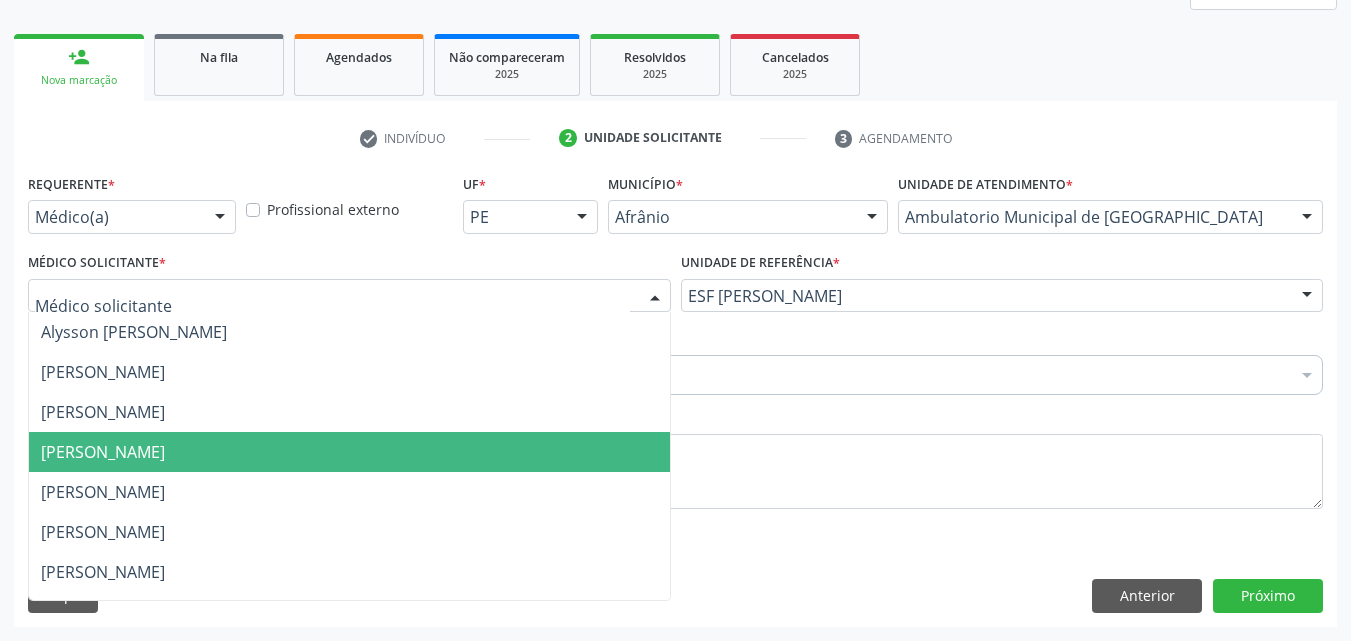 click on "[PERSON_NAME]" at bounding box center (349, 452) 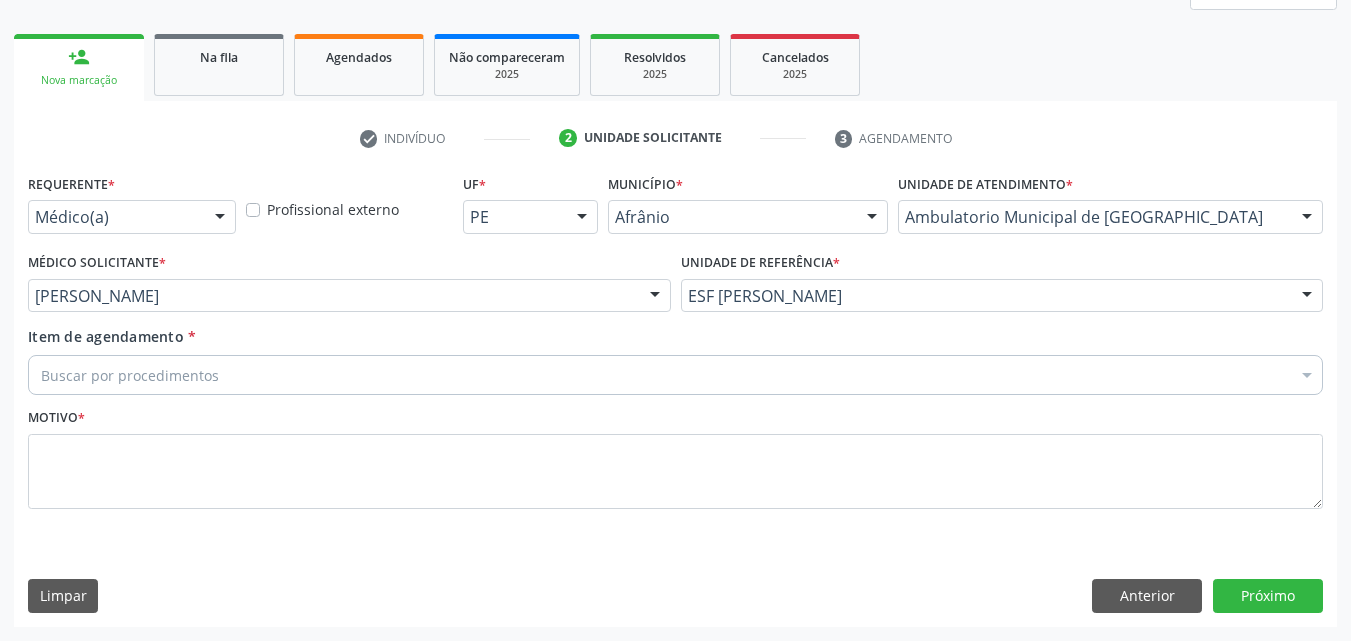 click on "Buscar por procedimentos" at bounding box center (675, 375) 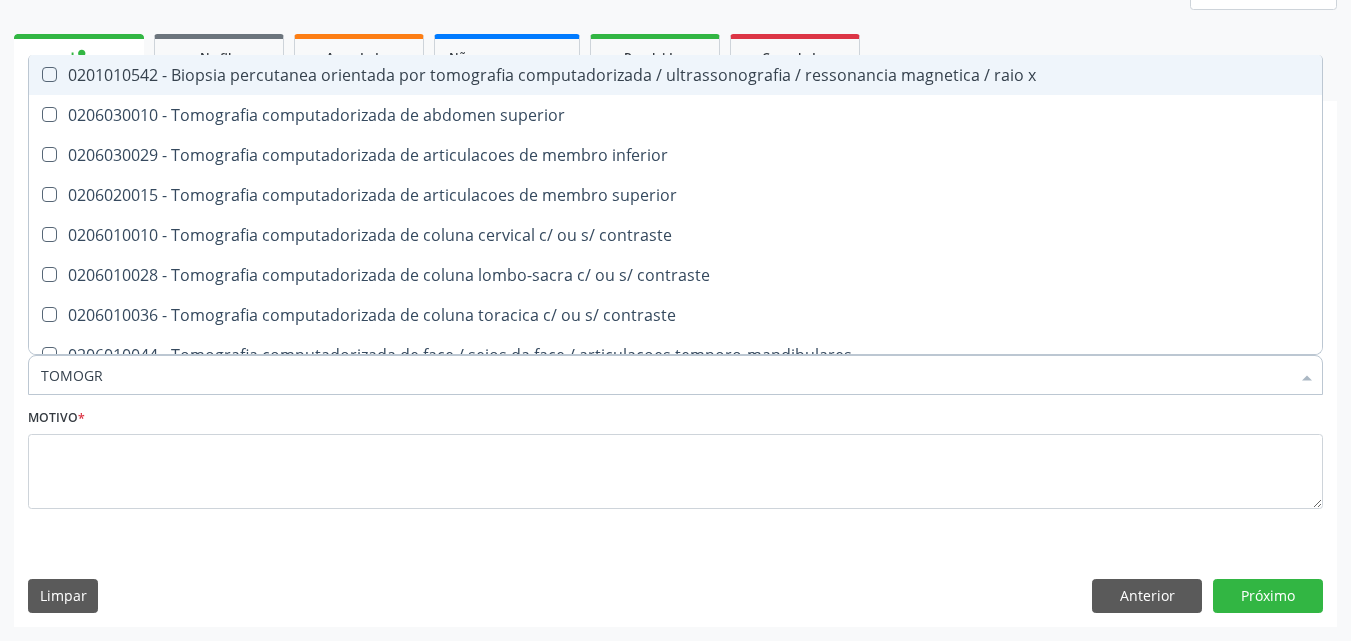 type on "TOMOGRA" 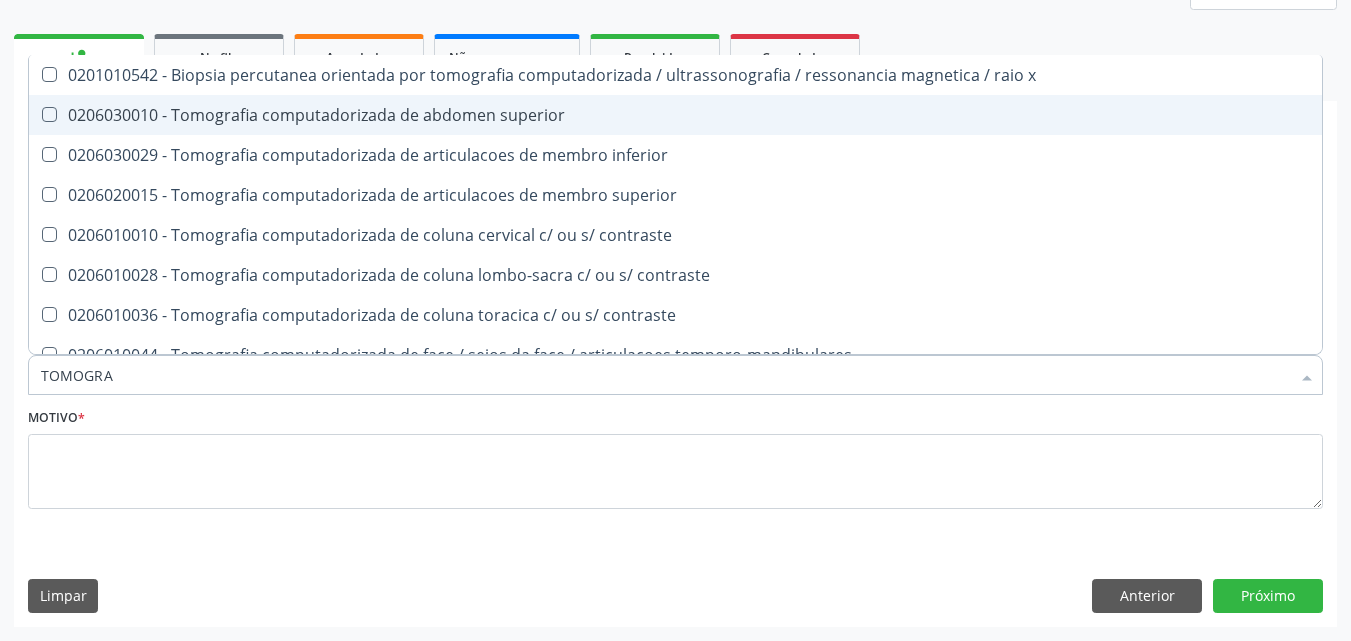 click on "0206030010 - Tomografia computadorizada de abdomen superior" at bounding box center [675, 115] 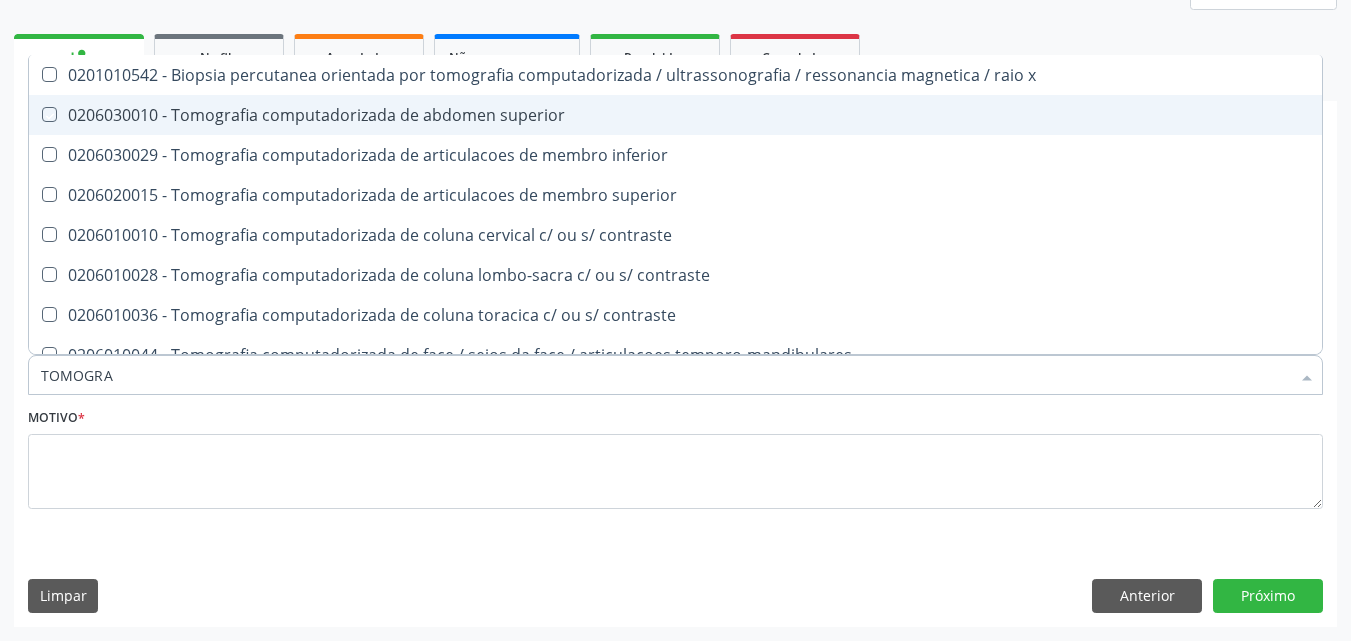 checkbox on "true" 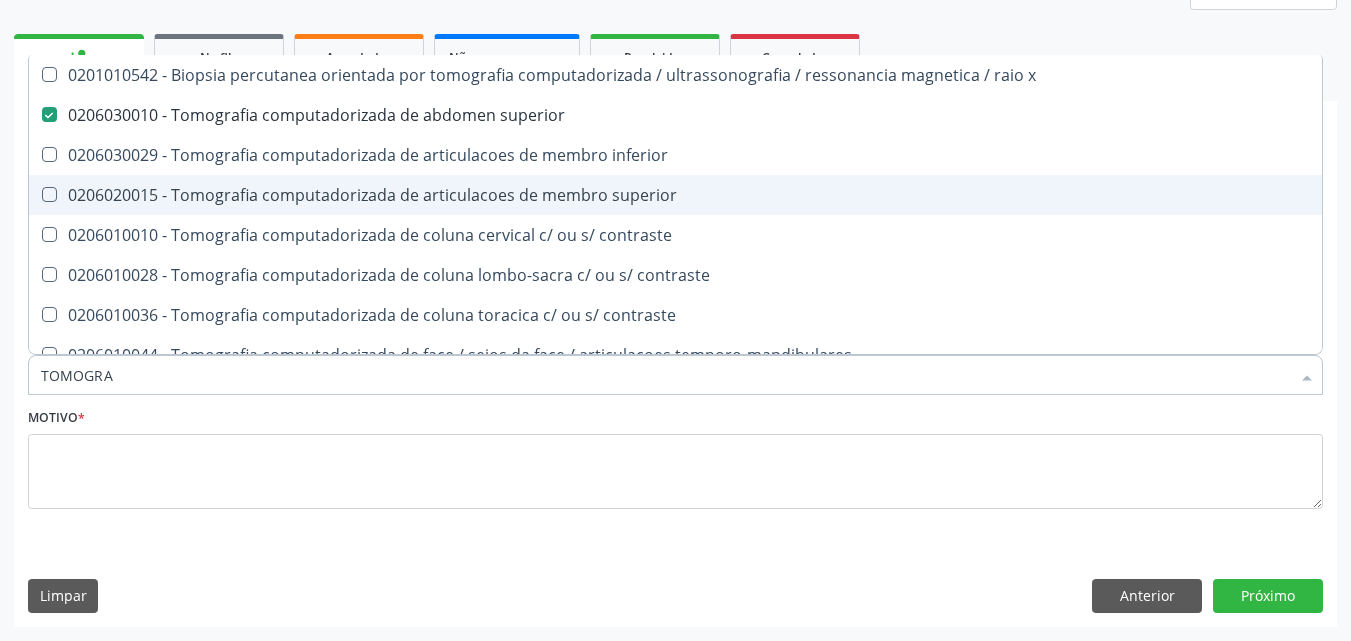 scroll, scrollTop: 200, scrollLeft: 0, axis: vertical 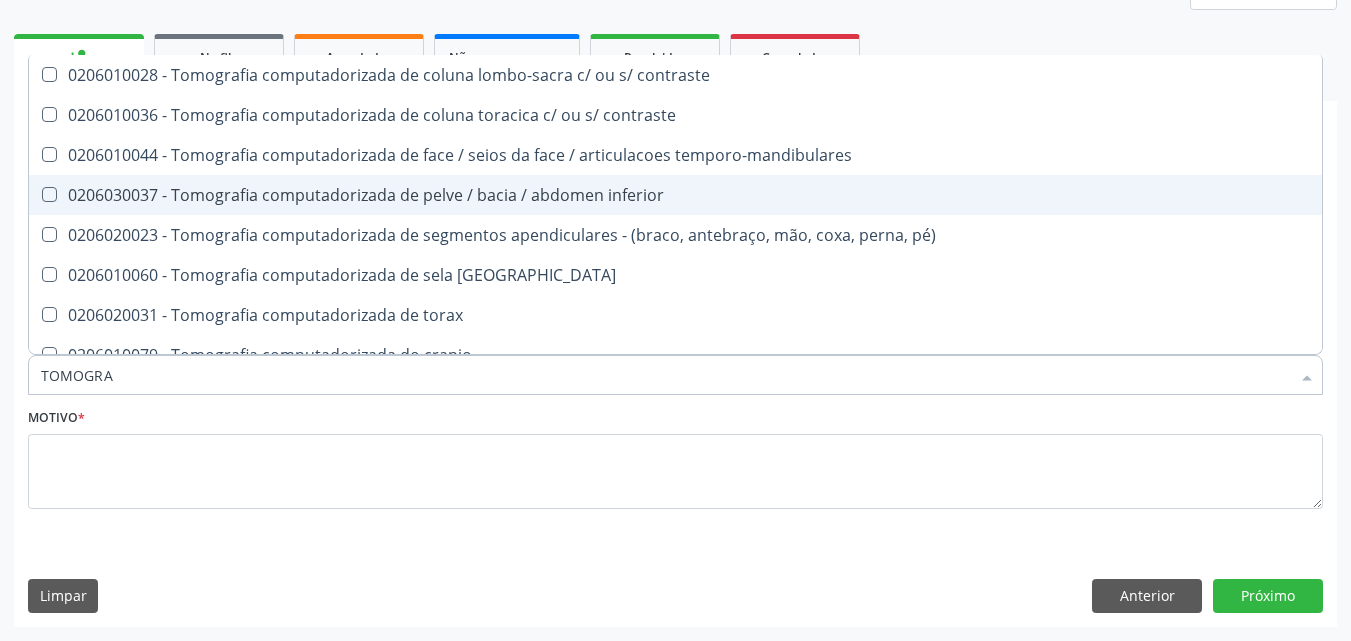 click on "0206030037 - Tomografia computadorizada de pelve / bacia / abdomen inferior" at bounding box center [675, 195] 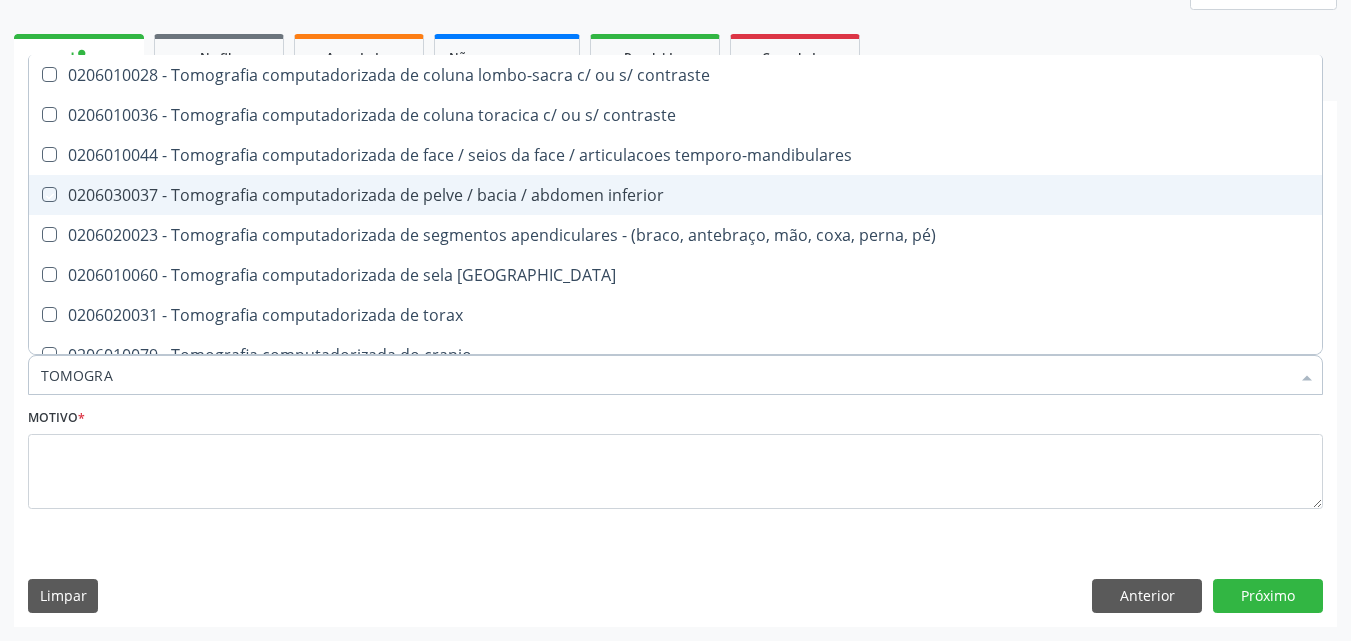 checkbox on "true" 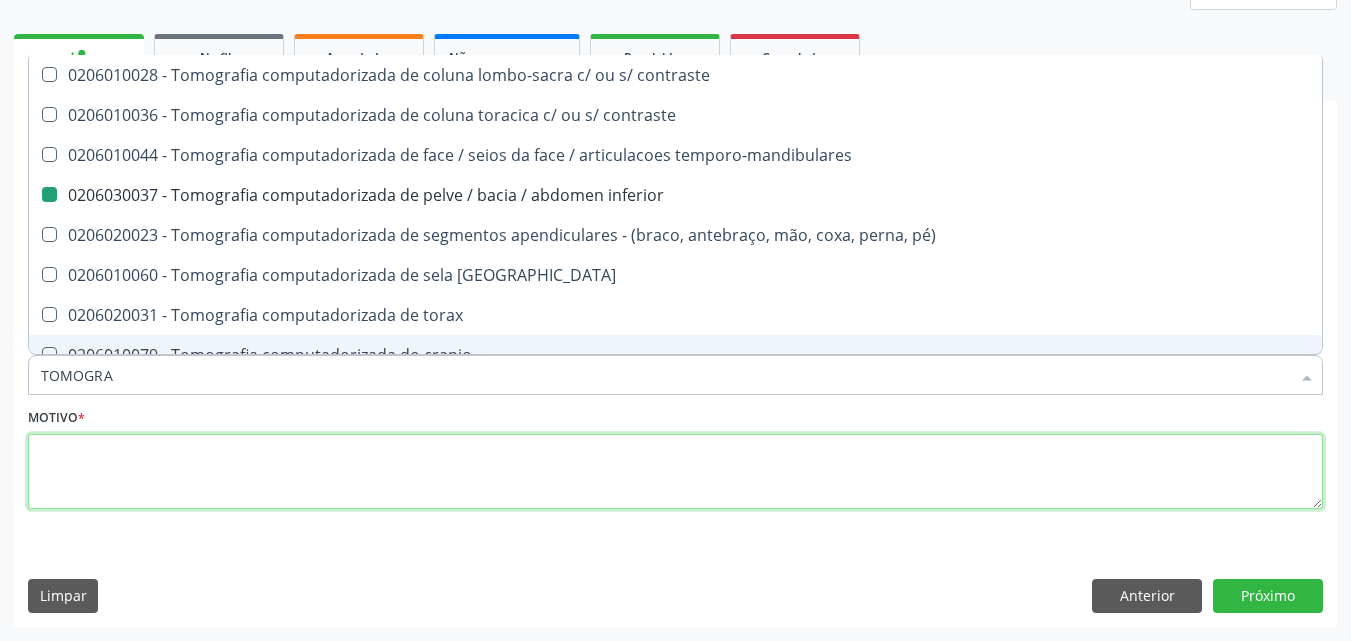 click at bounding box center [675, 472] 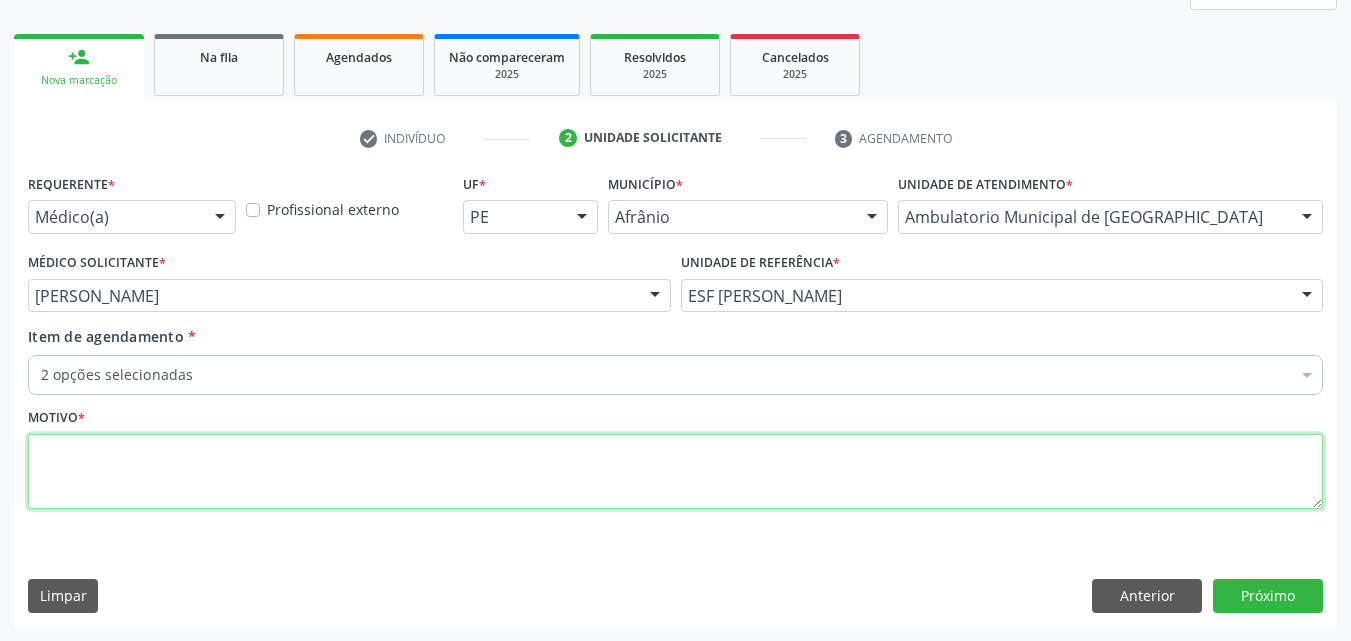 scroll, scrollTop: 0, scrollLeft: 0, axis: both 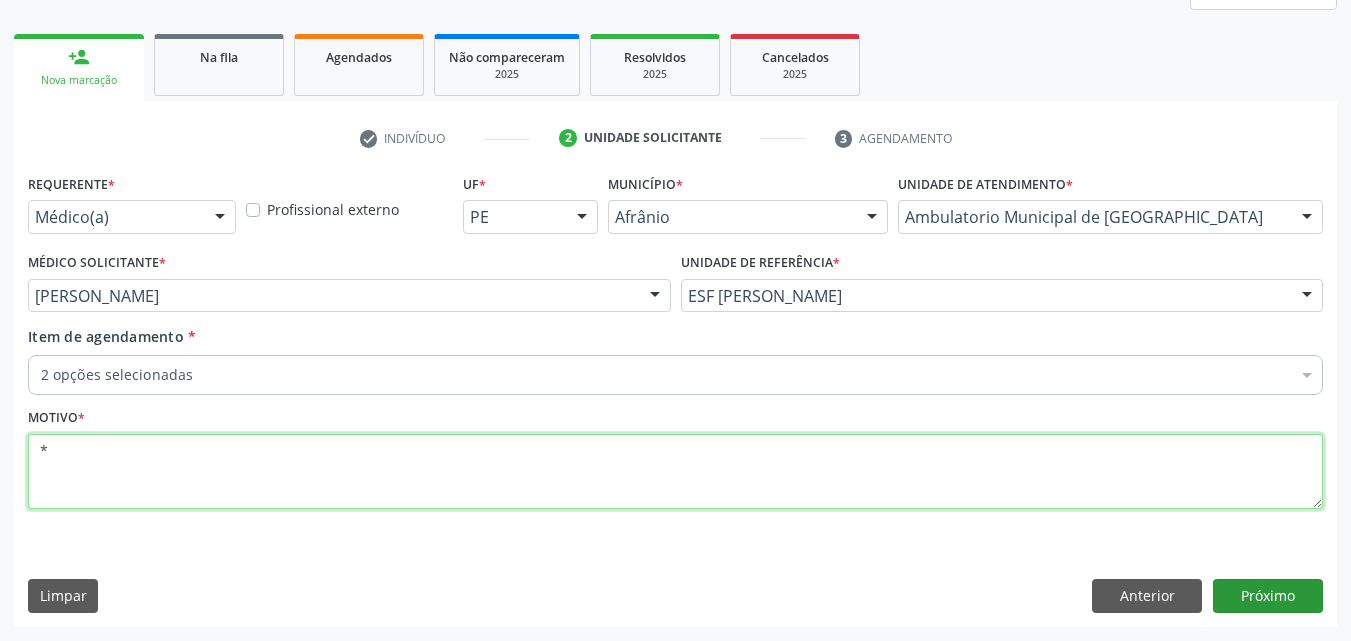 type on "*" 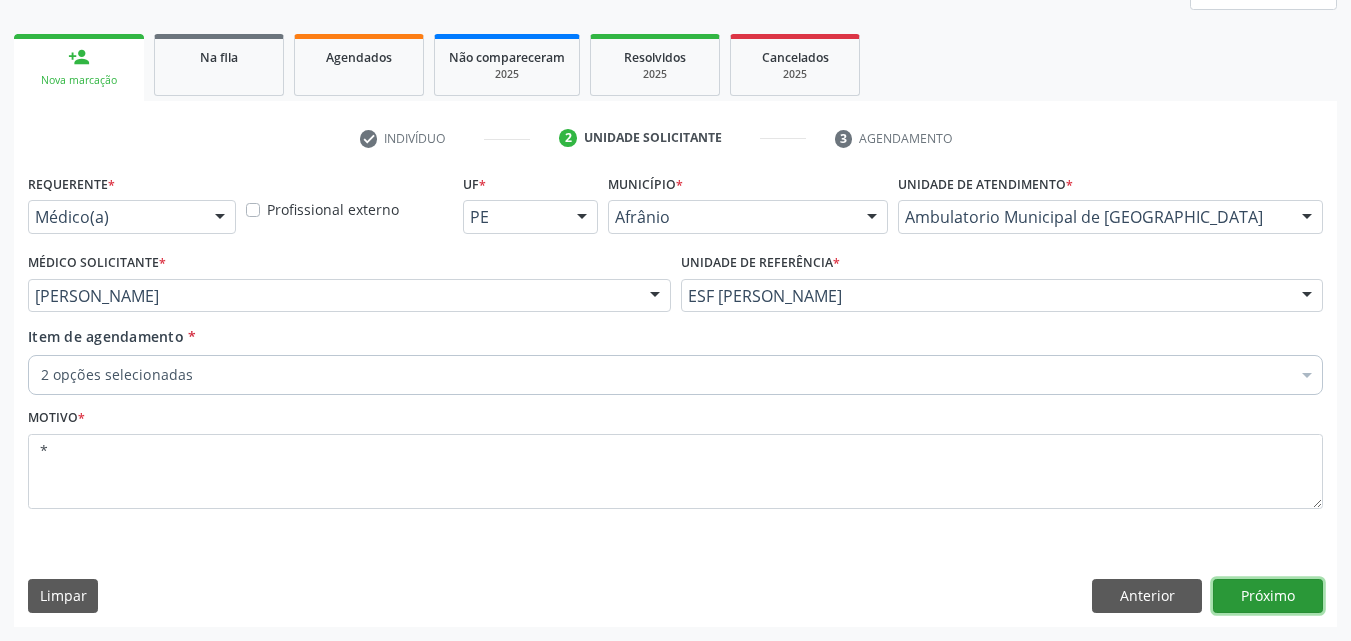 click on "Próximo" at bounding box center (1268, 596) 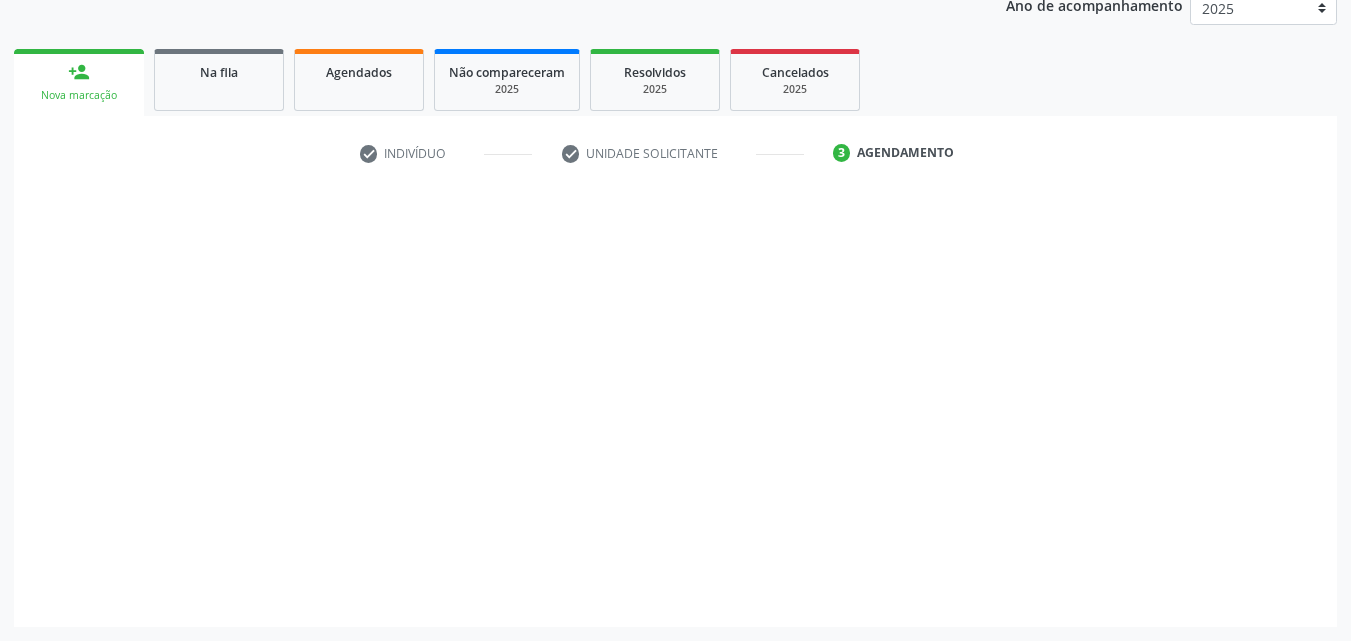scroll, scrollTop: 250, scrollLeft: 0, axis: vertical 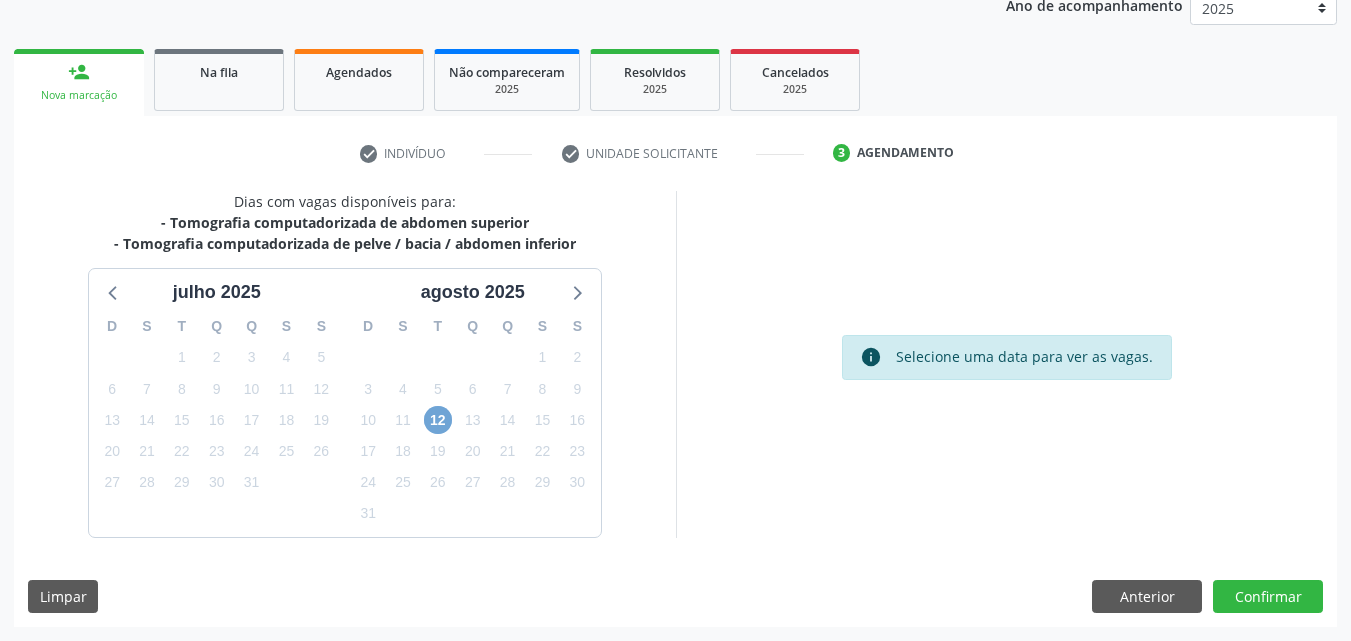 click on "12" at bounding box center (438, 420) 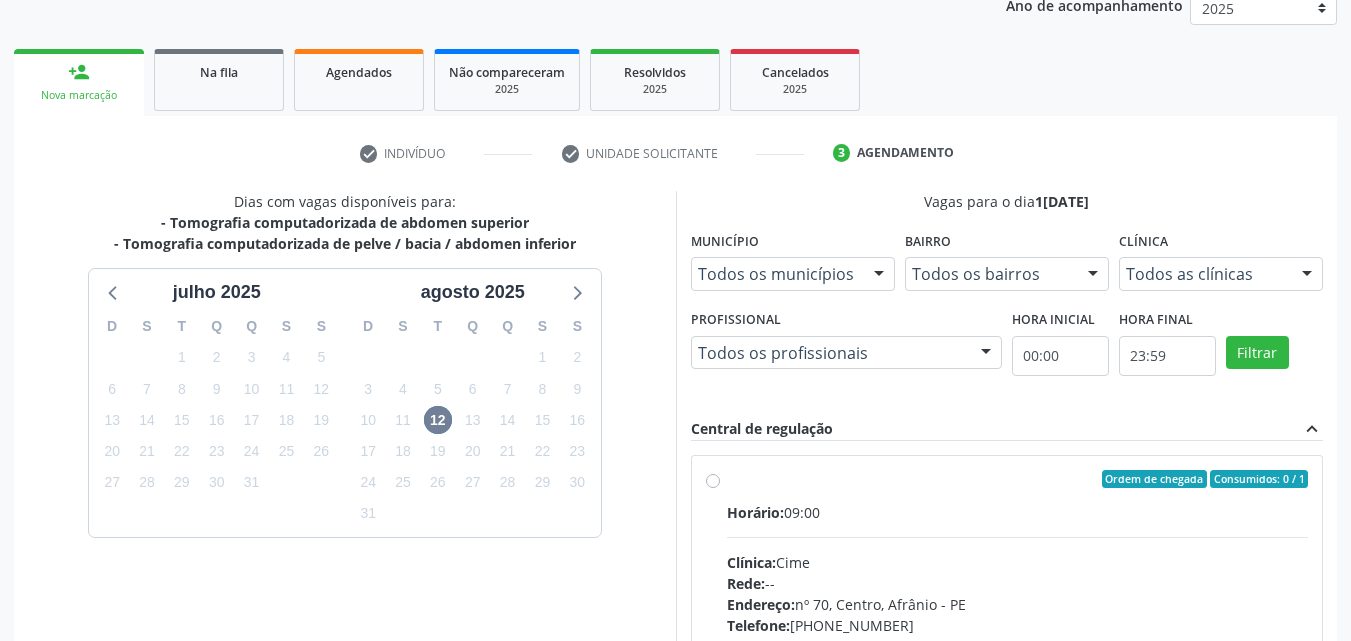 click on "Ordem de chegada
Consumidos: 0 / 1" at bounding box center (1018, 479) 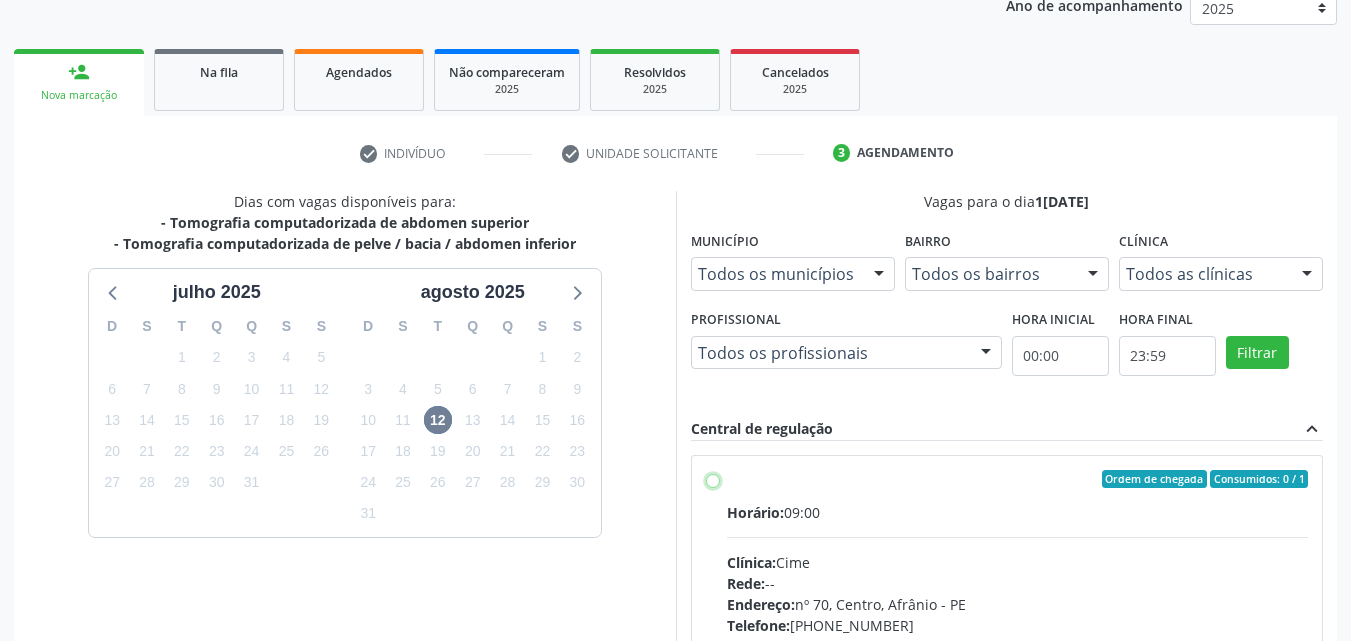 click on "Ordem de chegada
Consumidos: 0 / 1
Horário:   09:00
Clínica:  Cime
Rede:
--
Endereço:   [STREET_ADDRESS]
Telefone:   [PHONE_NUMBER]
Profissional:
--
Informações adicionais sobre o atendimento
Idade de atendimento:
Sem restrição
Gênero(s) atendido(s):
Sem restrição
Informações adicionais:
--" at bounding box center (713, 479) 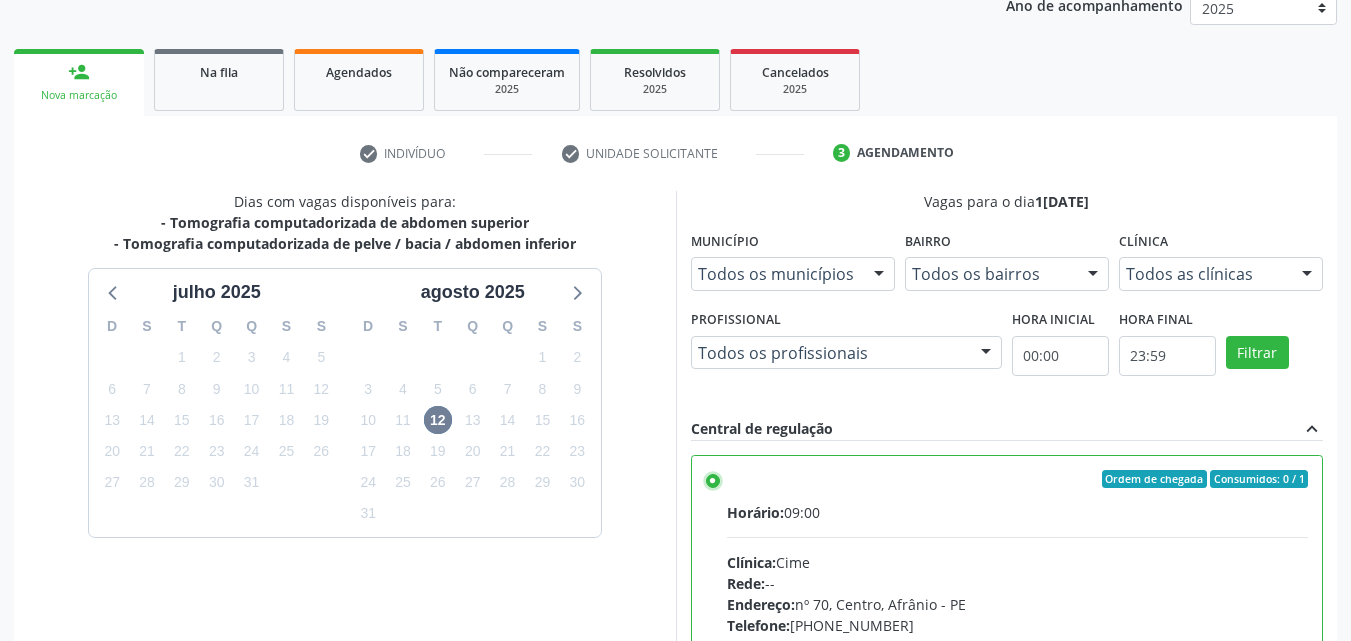 scroll, scrollTop: 99, scrollLeft: 0, axis: vertical 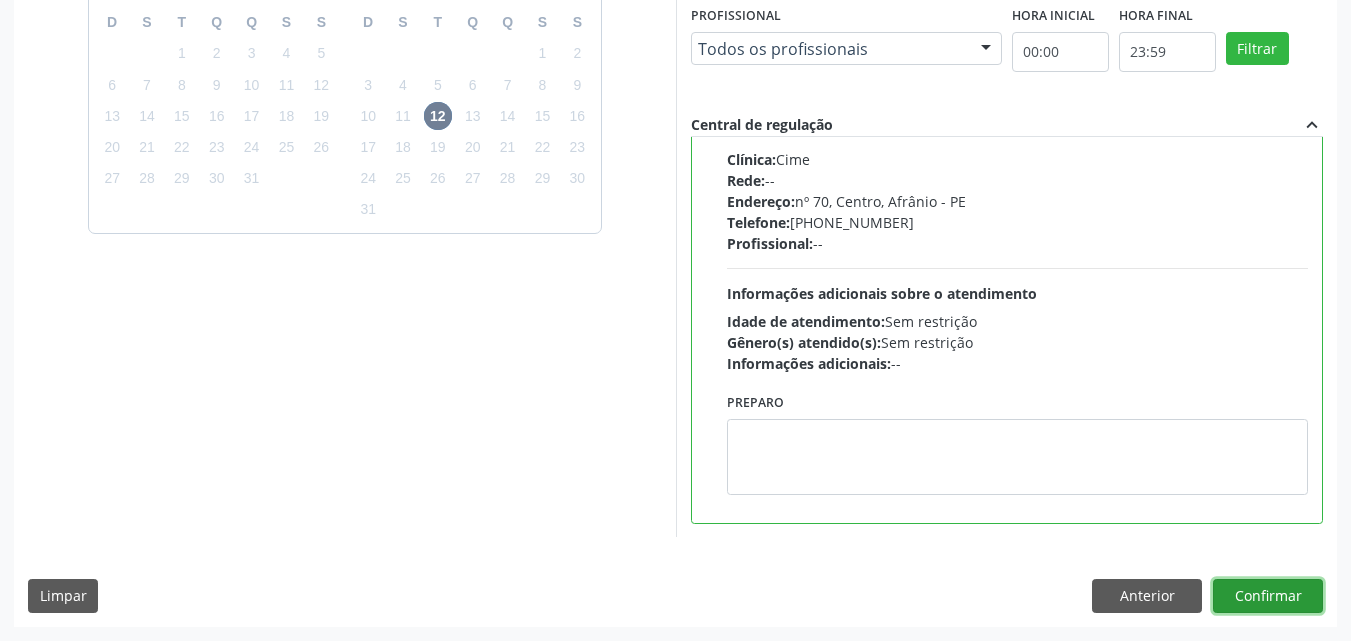 click on "Confirmar" at bounding box center (1268, 596) 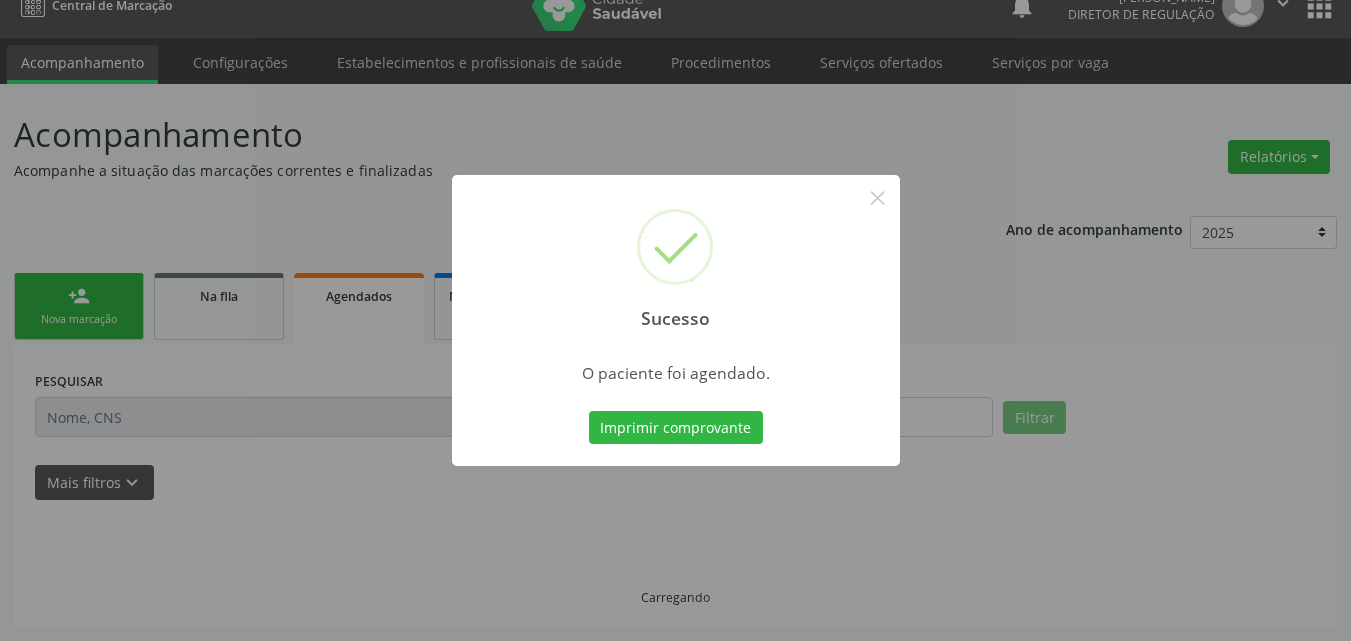 scroll, scrollTop: 26, scrollLeft: 0, axis: vertical 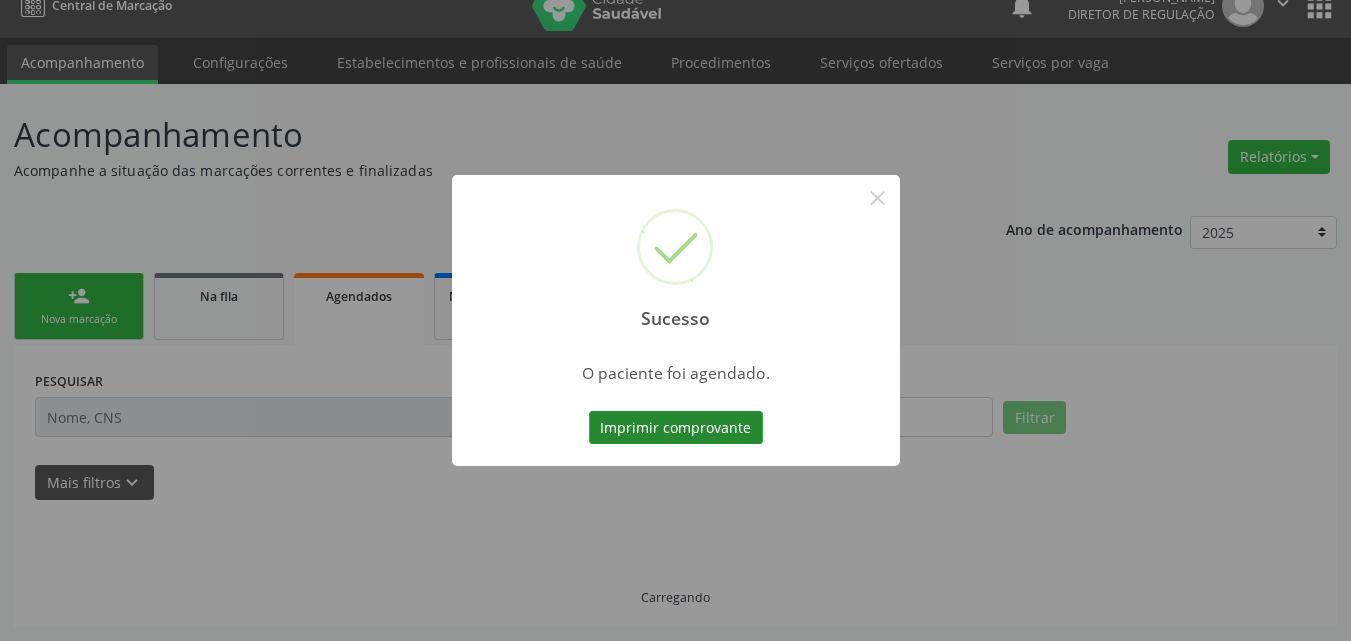 click on "Imprimir comprovante" at bounding box center (676, 428) 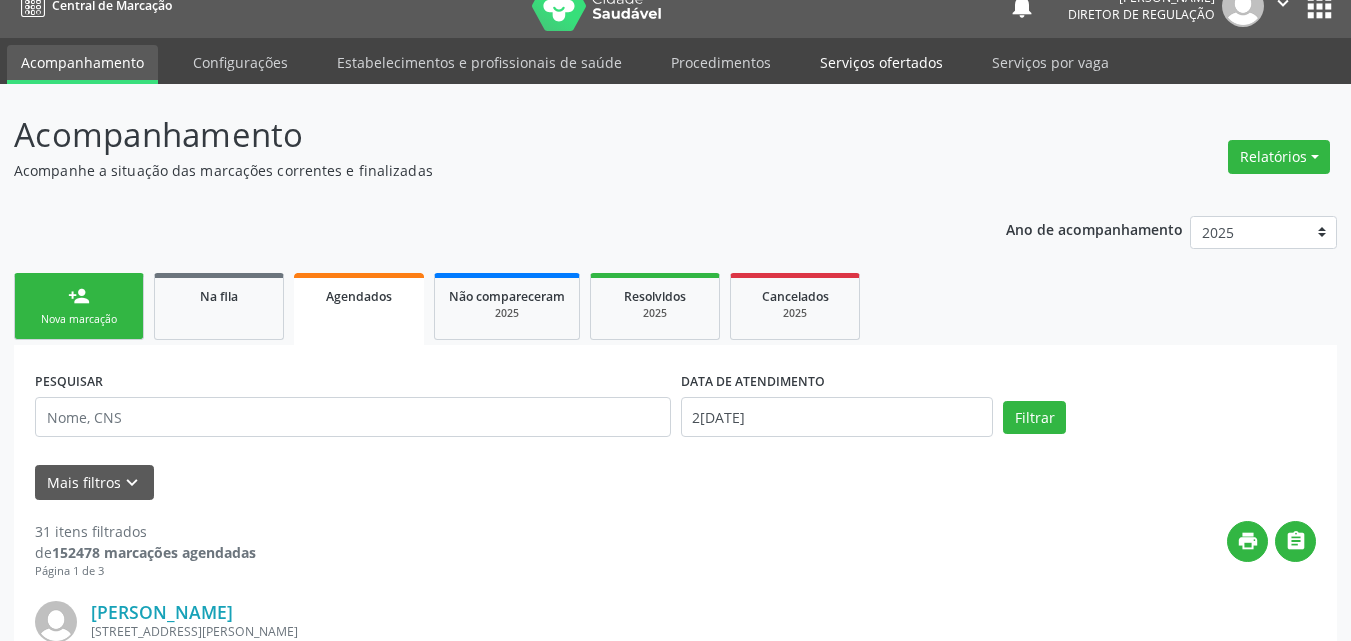 click on "Serviços ofertados" at bounding box center [881, 62] 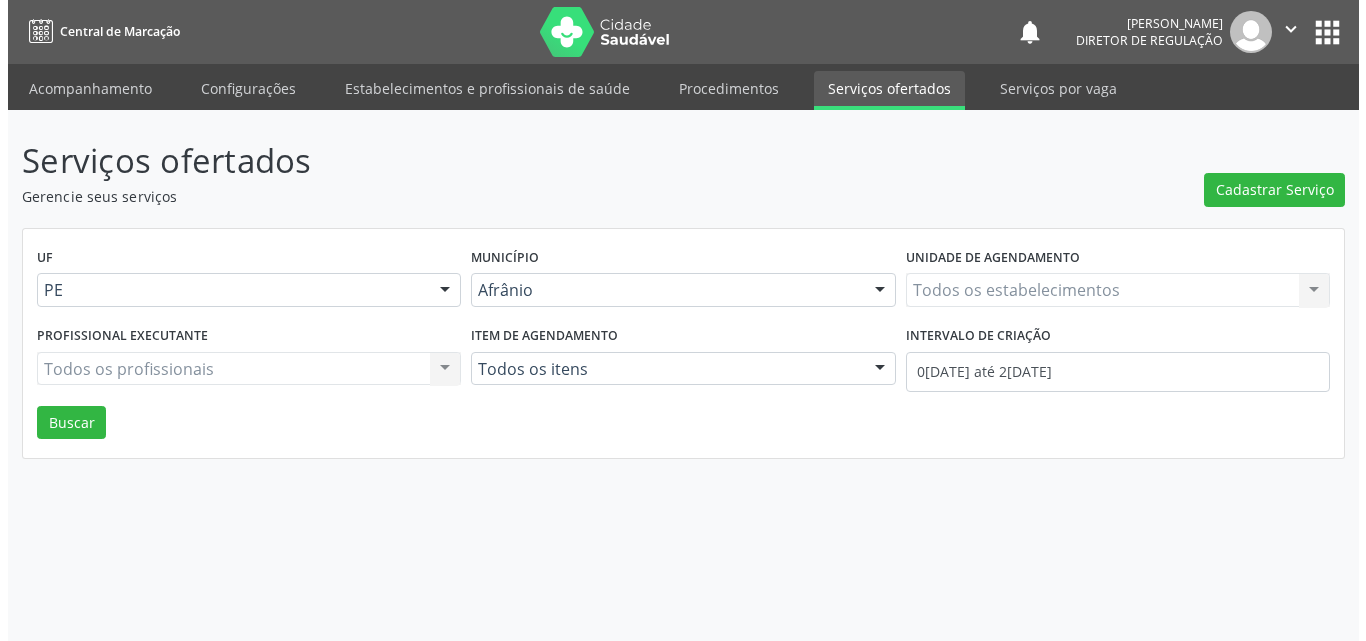 scroll, scrollTop: 0, scrollLeft: 0, axis: both 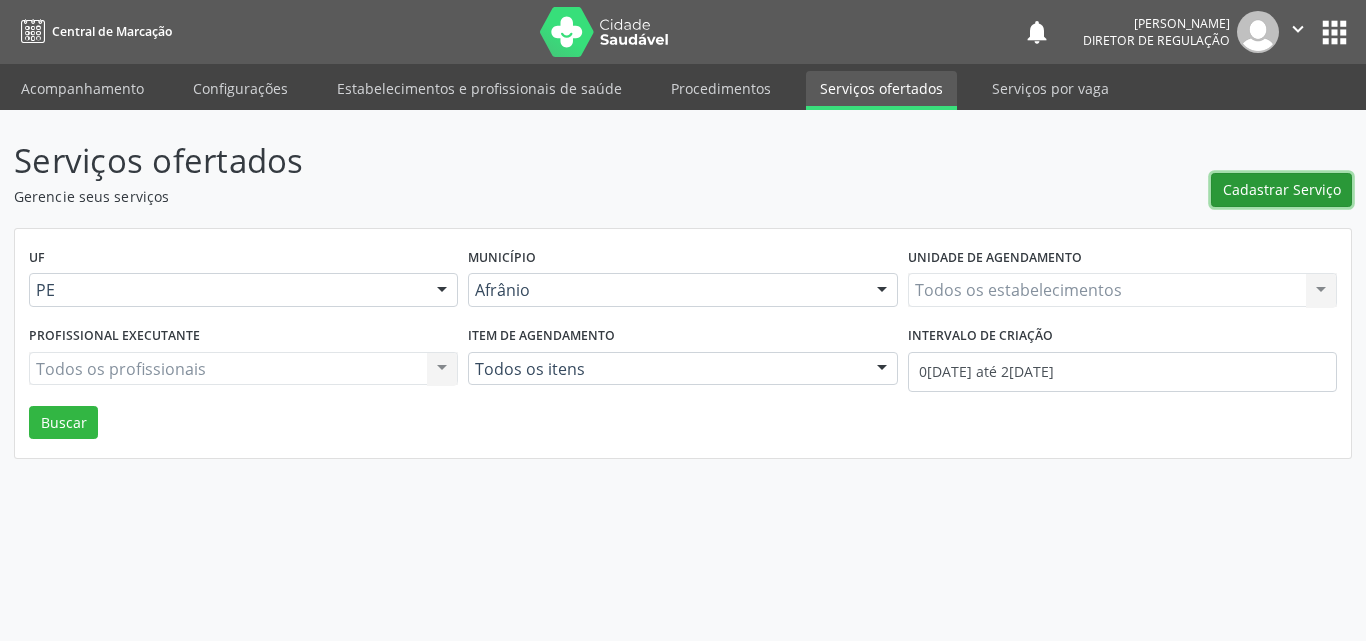 click on "Cadastrar Serviço" at bounding box center [1282, 189] 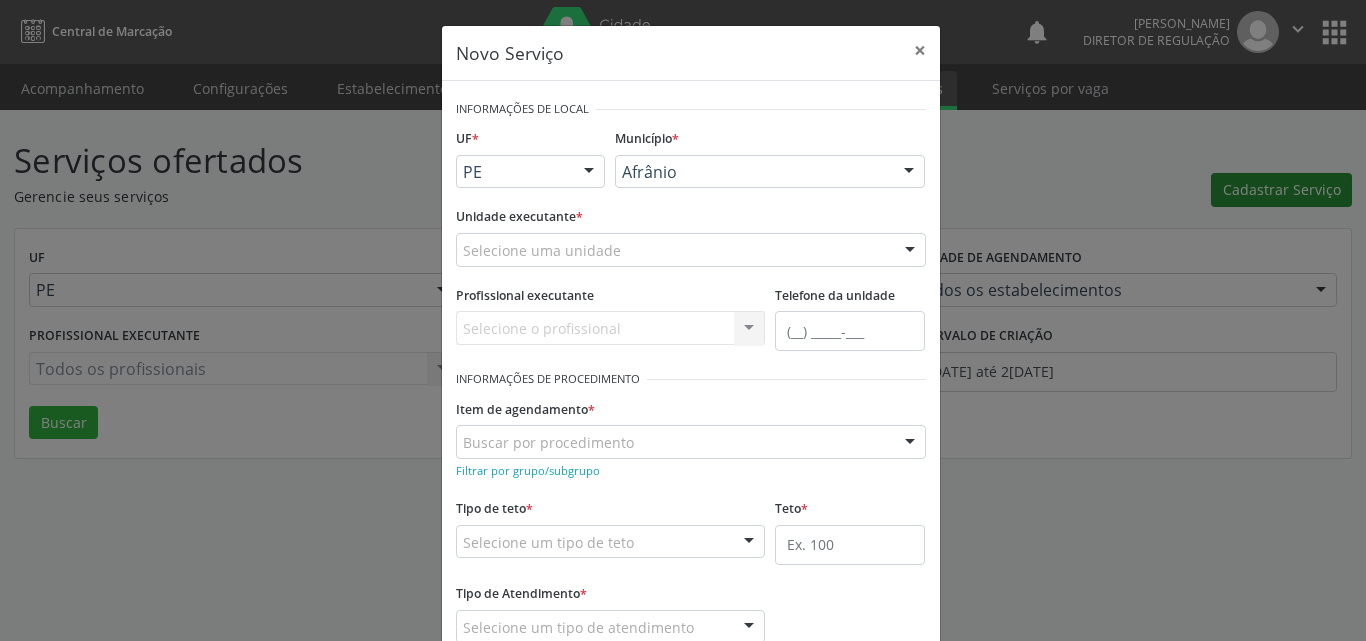 scroll, scrollTop: 0, scrollLeft: 0, axis: both 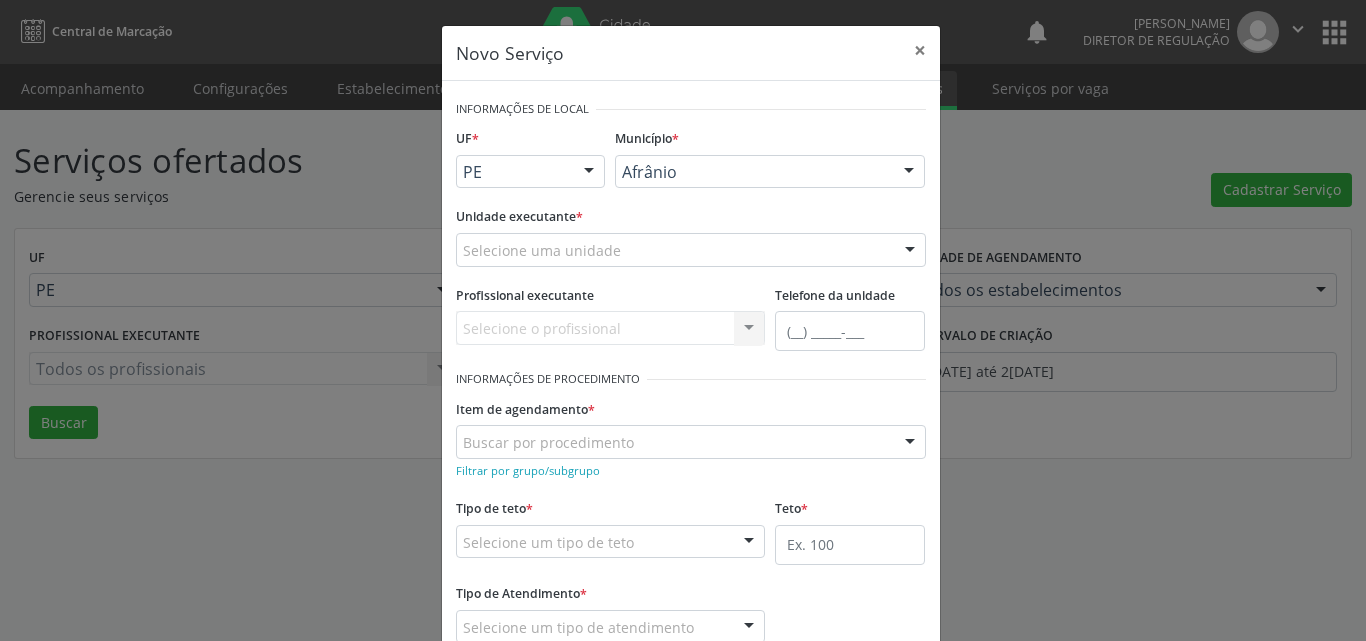 click on "Selecione uma unidade" at bounding box center (691, 250) 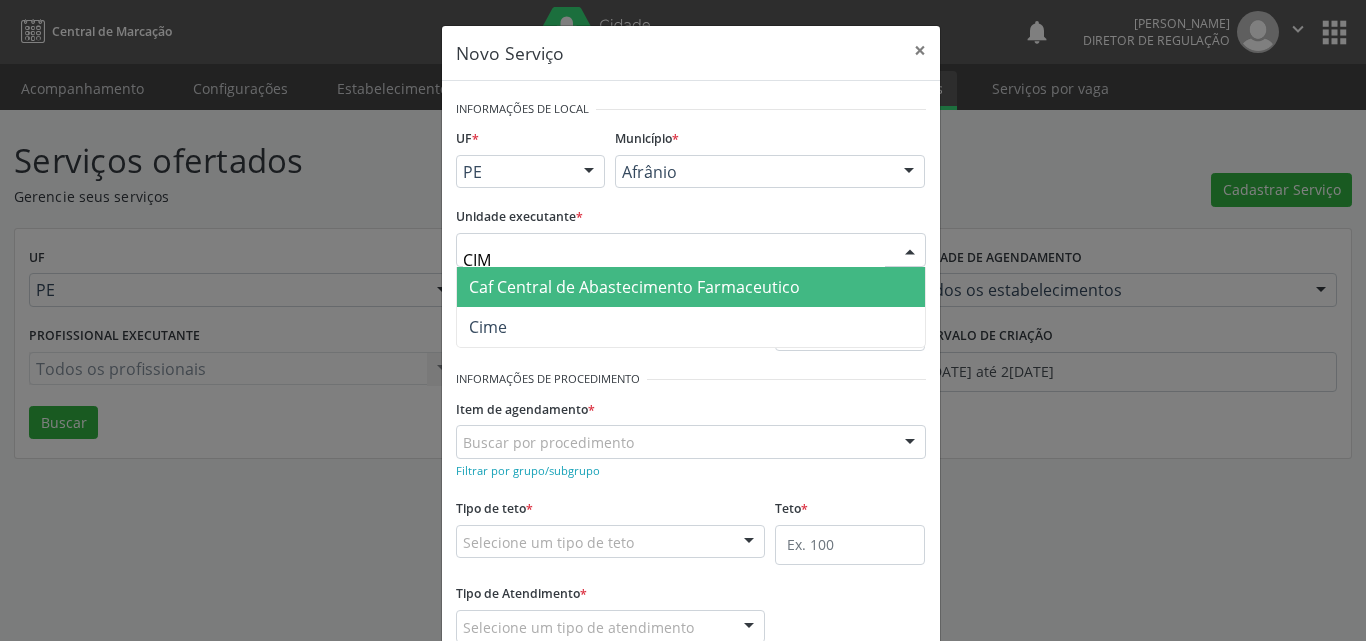 type on "CIME" 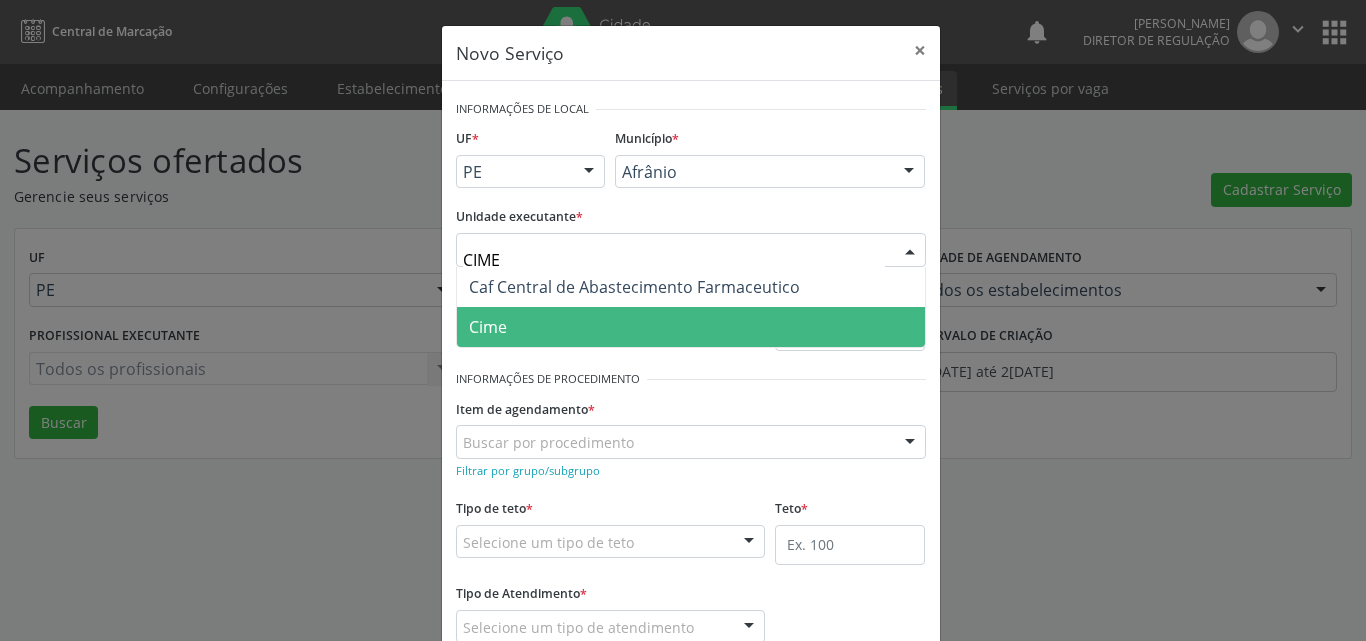 click on "Cime" at bounding box center (691, 327) 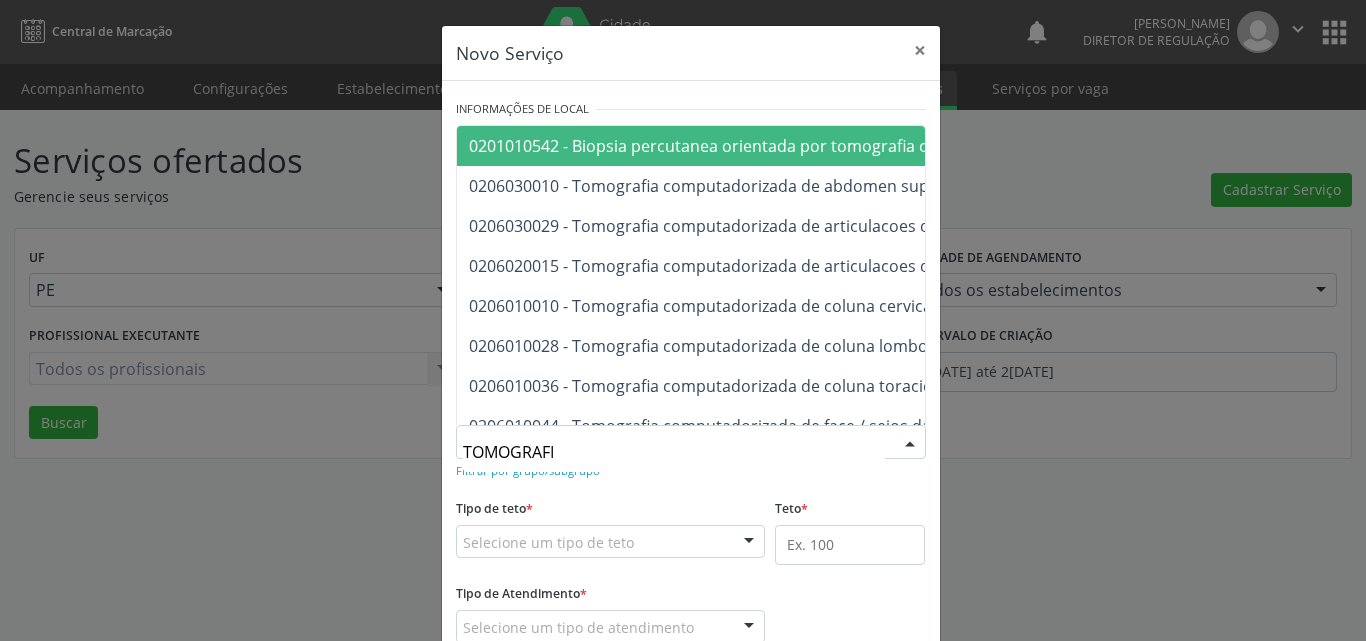 type on "TOMOGRAFIA" 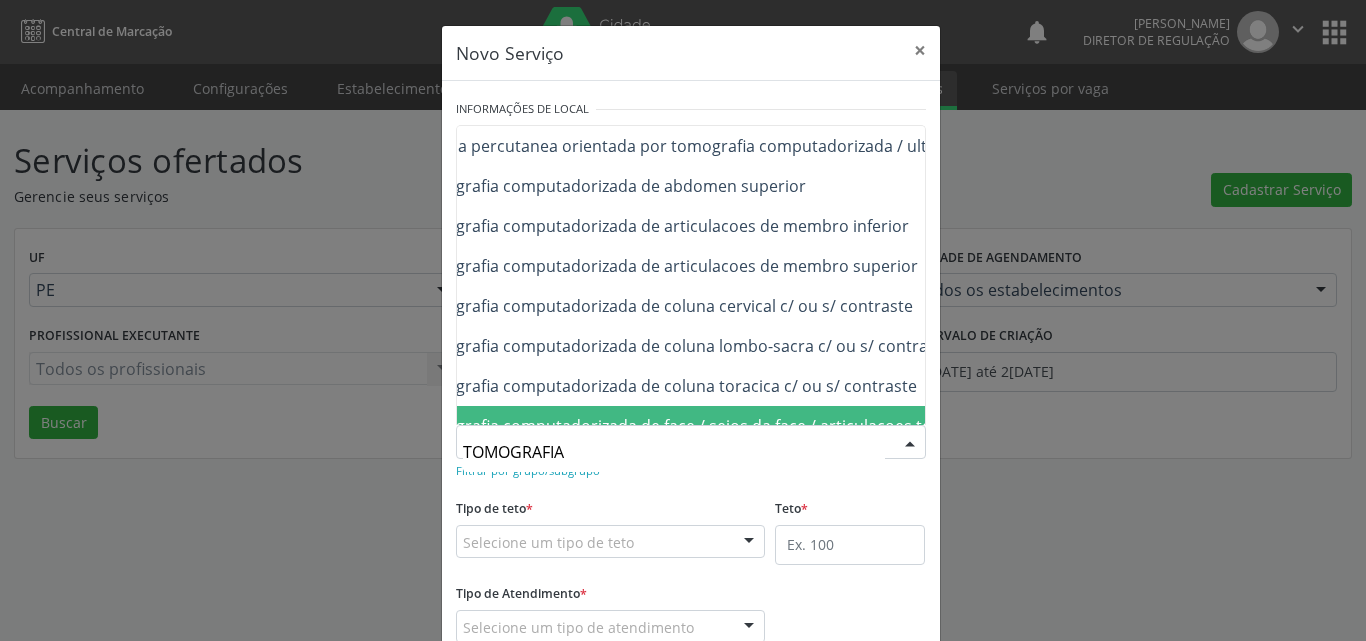 scroll, scrollTop: 0, scrollLeft: 200, axis: horizontal 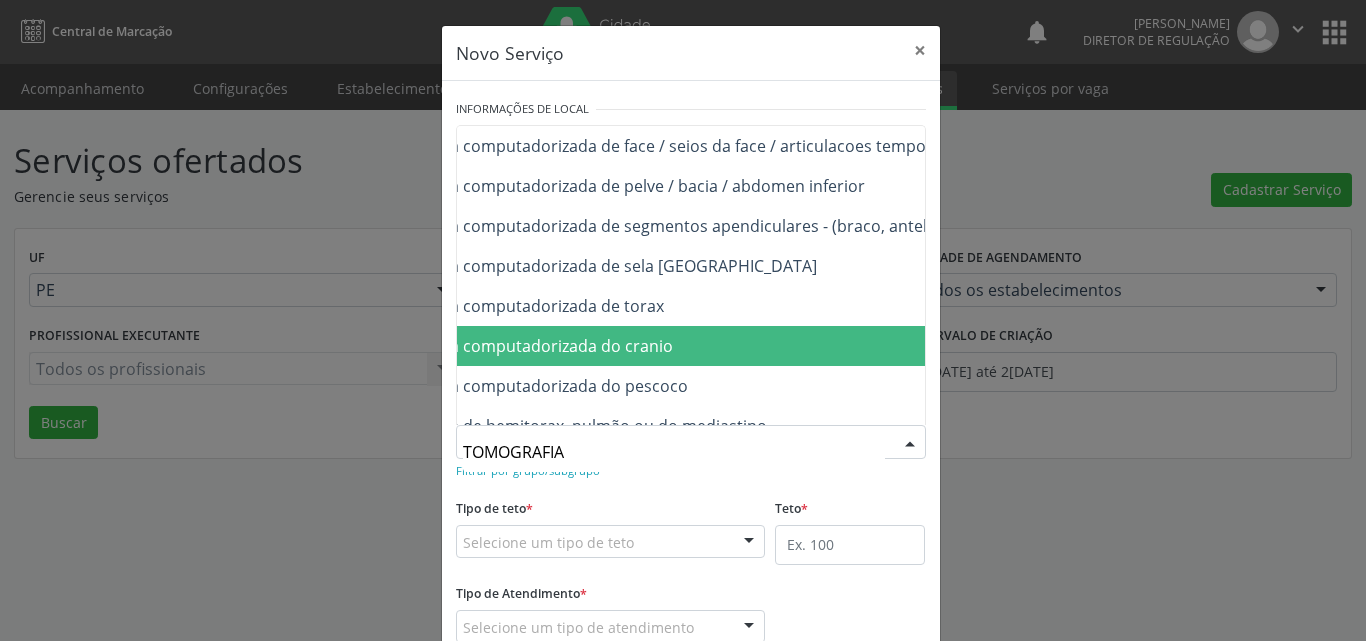 click on "0206010079 - Tomografia computadorizada do cranio" at bounding box center (753, 346) 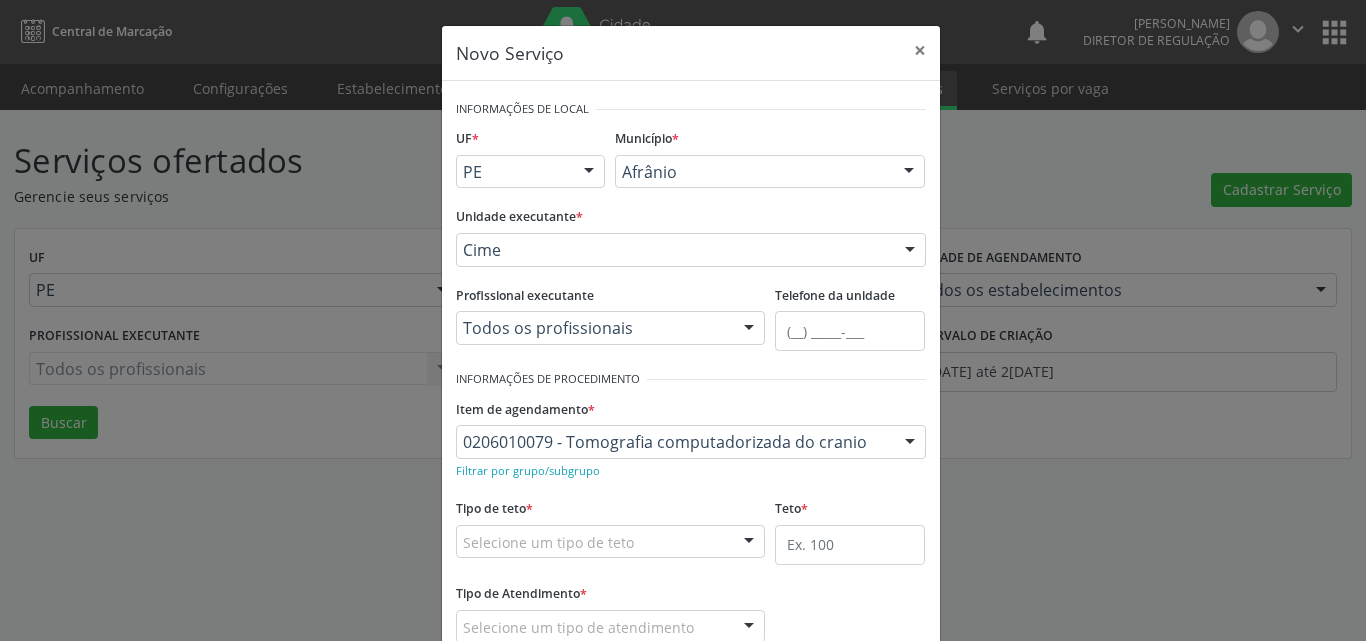 click on "Selecione um tipo de teto" at bounding box center (611, 542) 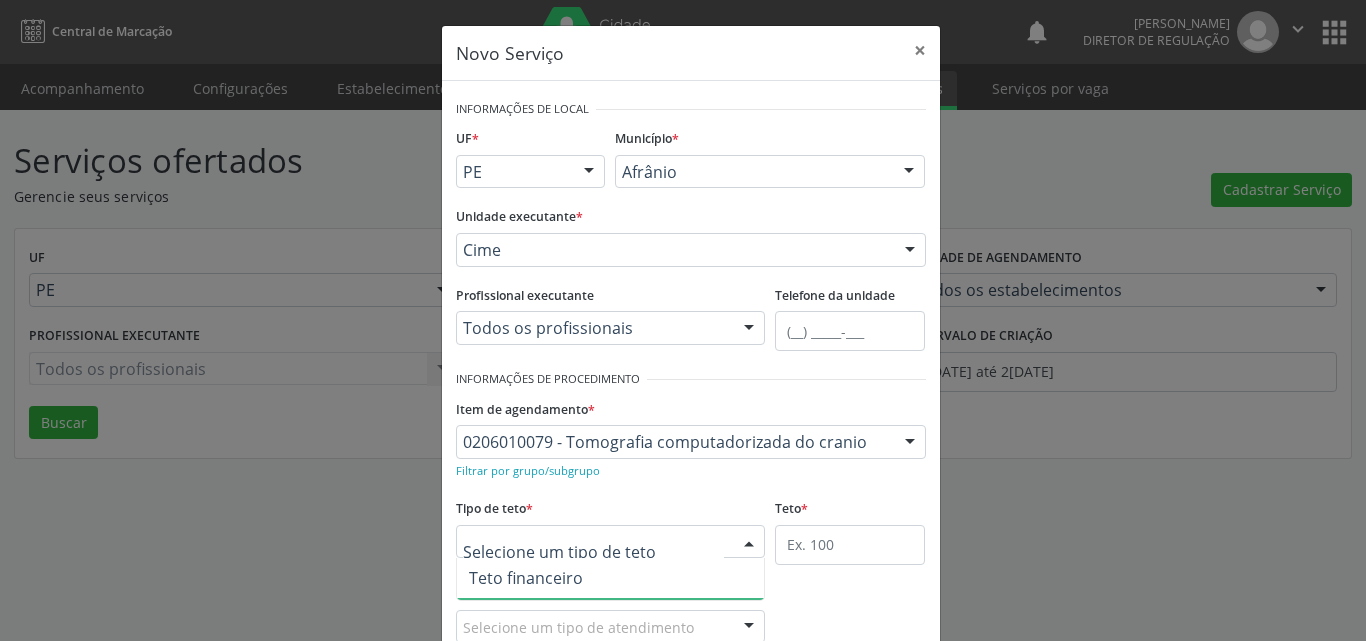 scroll, scrollTop: 38, scrollLeft: 0, axis: vertical 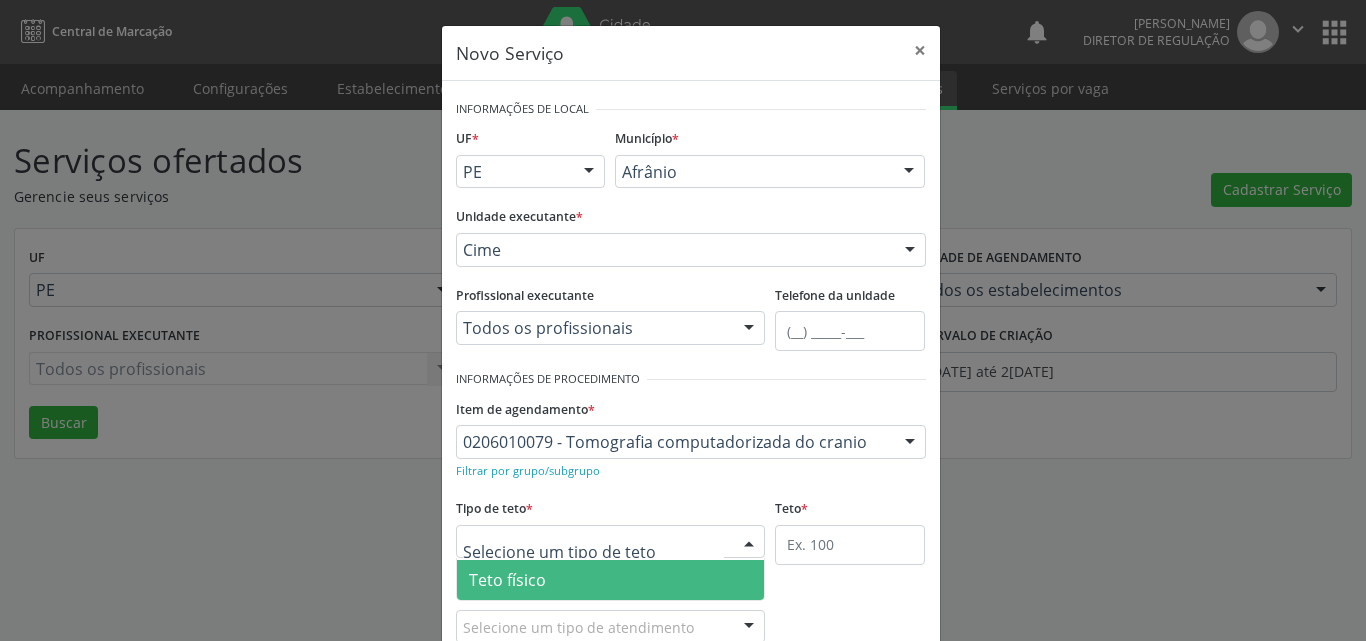 click on "Teto físico" at bounding box center (611, 580) 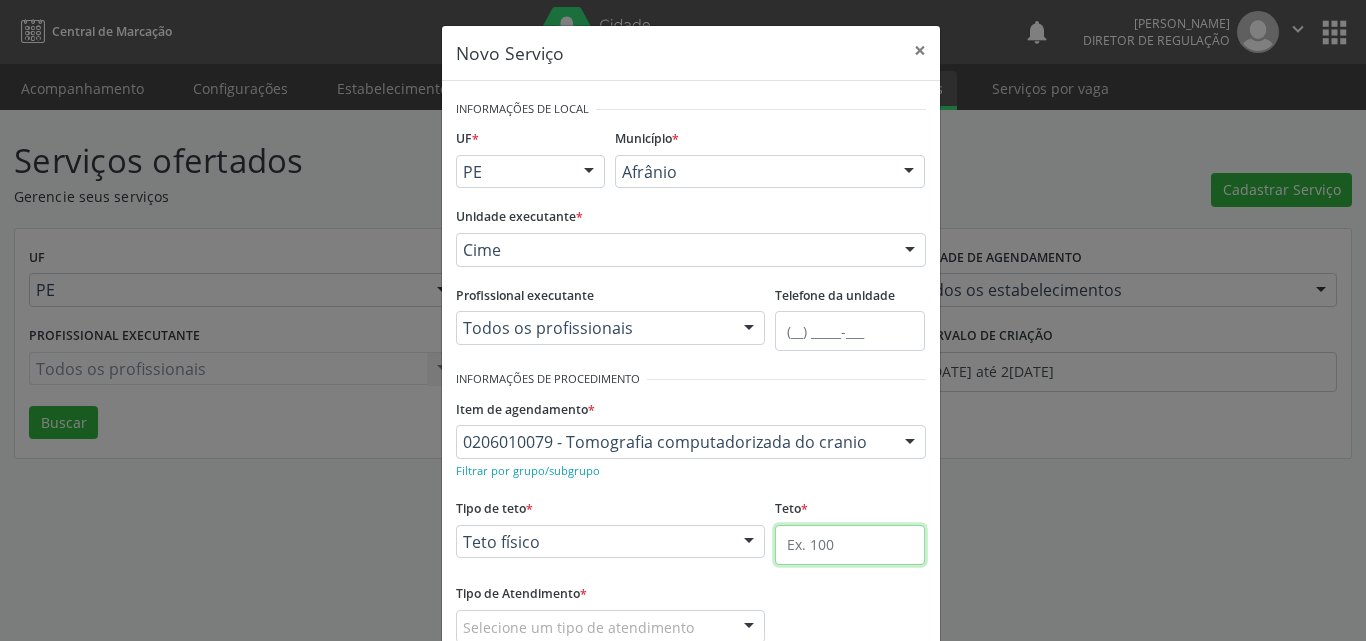 click at bounding box center [850, 545] 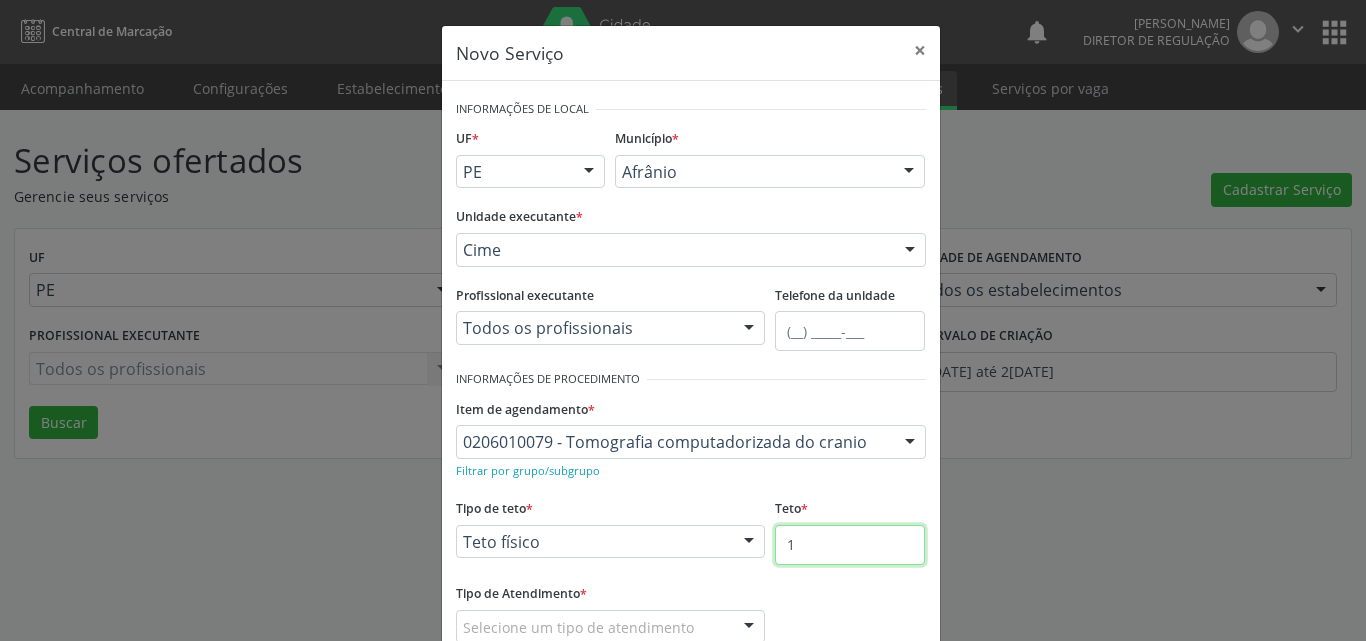 scroll, scrollTop: 100, scrollLeft: 0, axis: vertical 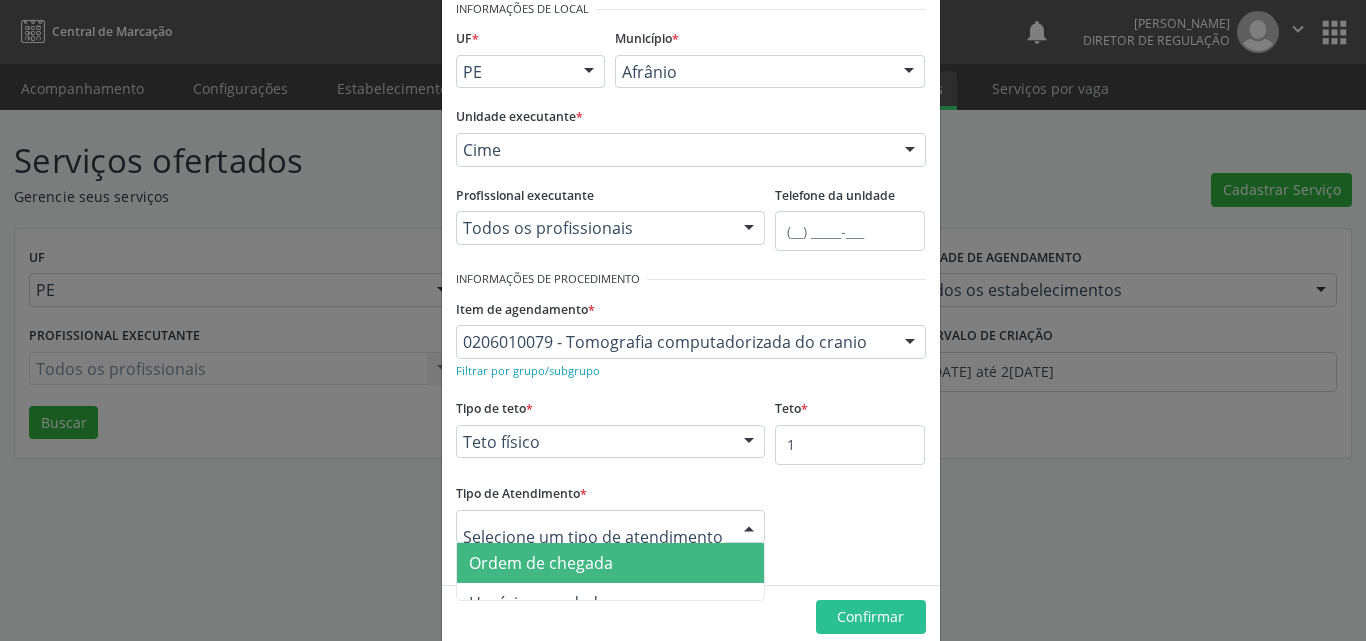 click on "Ordem de chegada" at bounding box center [611, 563] 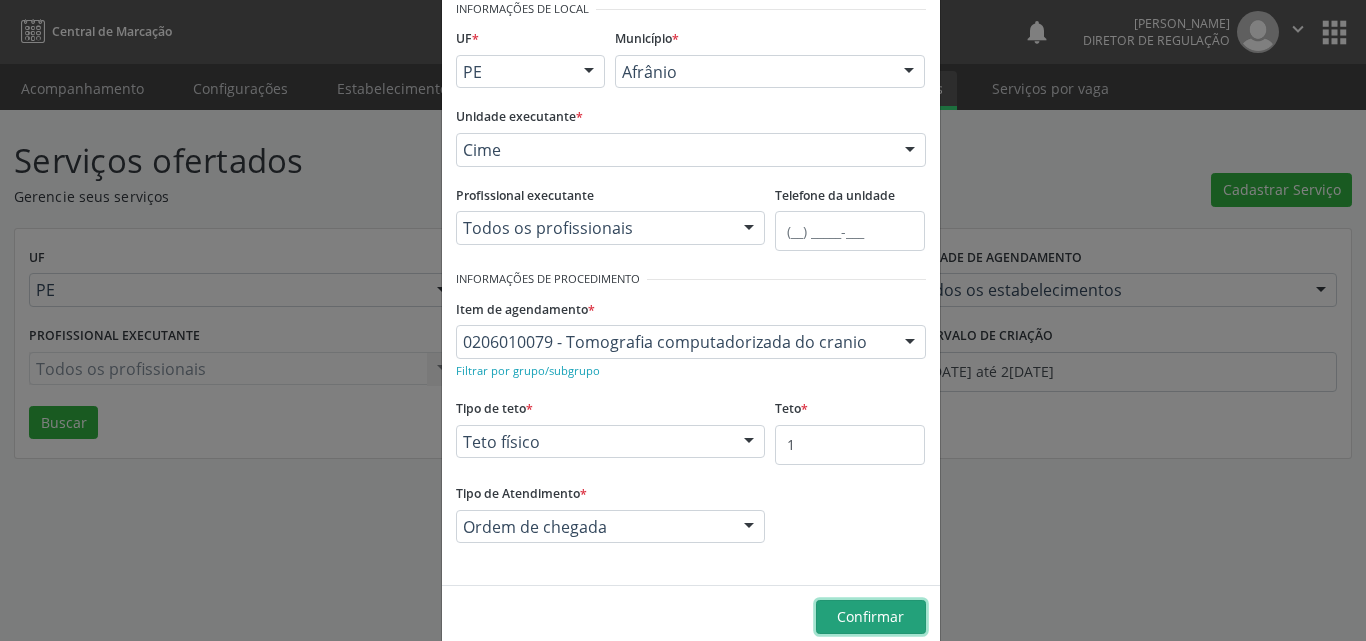 click on "Confirmar" at bounding box center [870, 616] 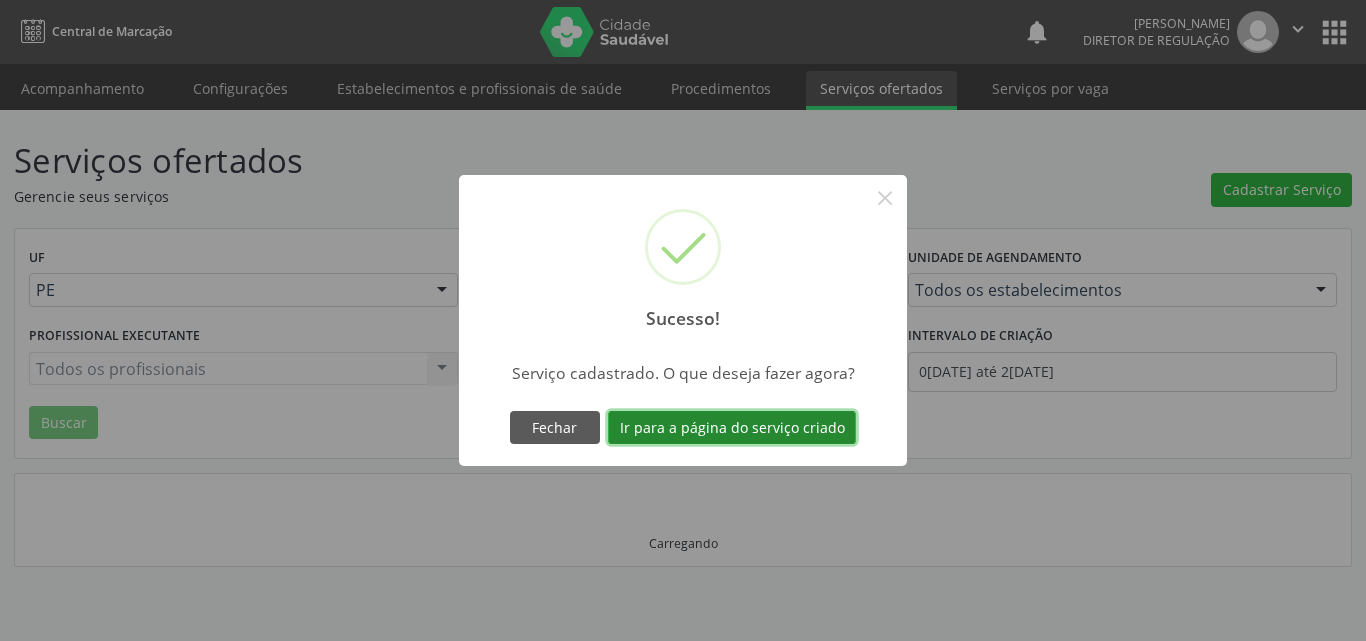 click on "Ir para a página do serviço criado" at bounding box center (732, 428) 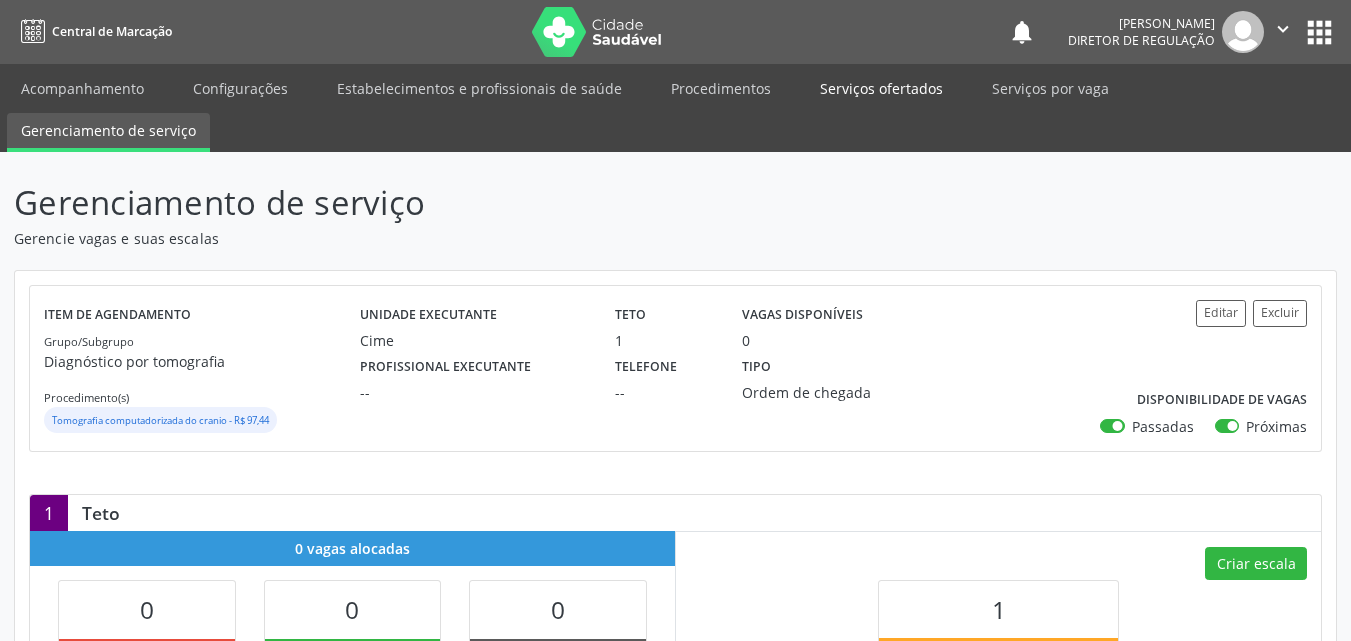 click on "Serviços ofertados" at bounding box center (881, 88) 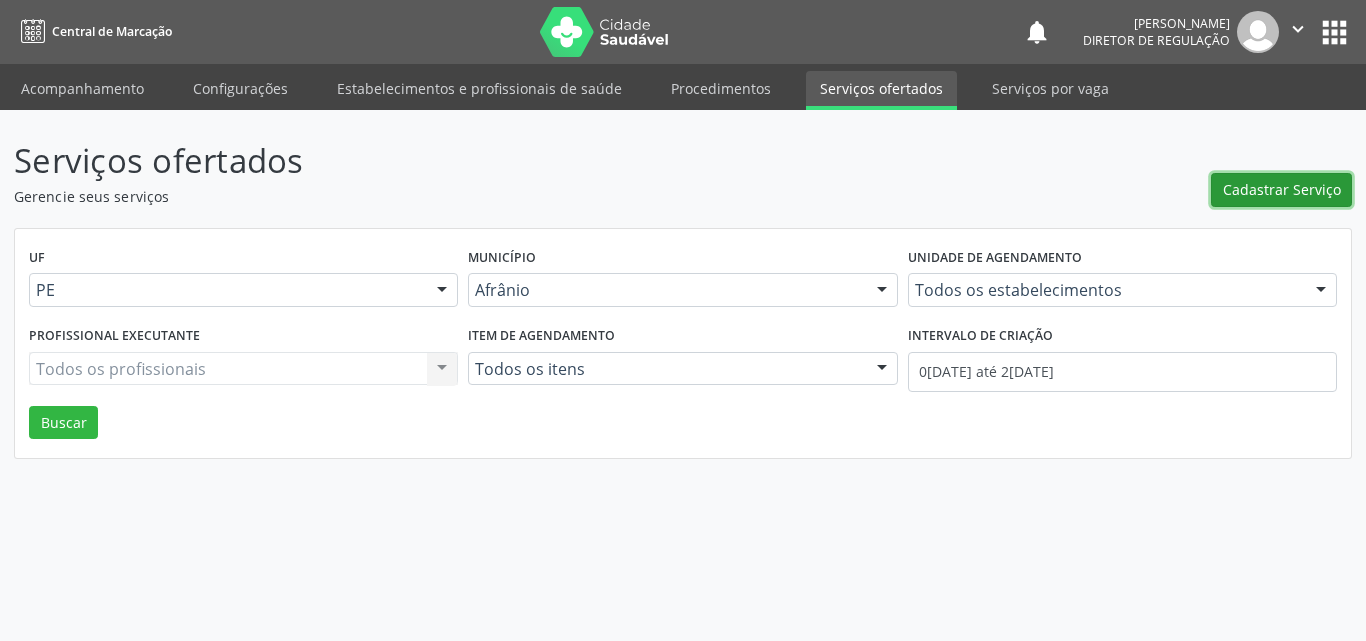 click on "Cadastrar Serviço" at bounding box center (1282, 189) 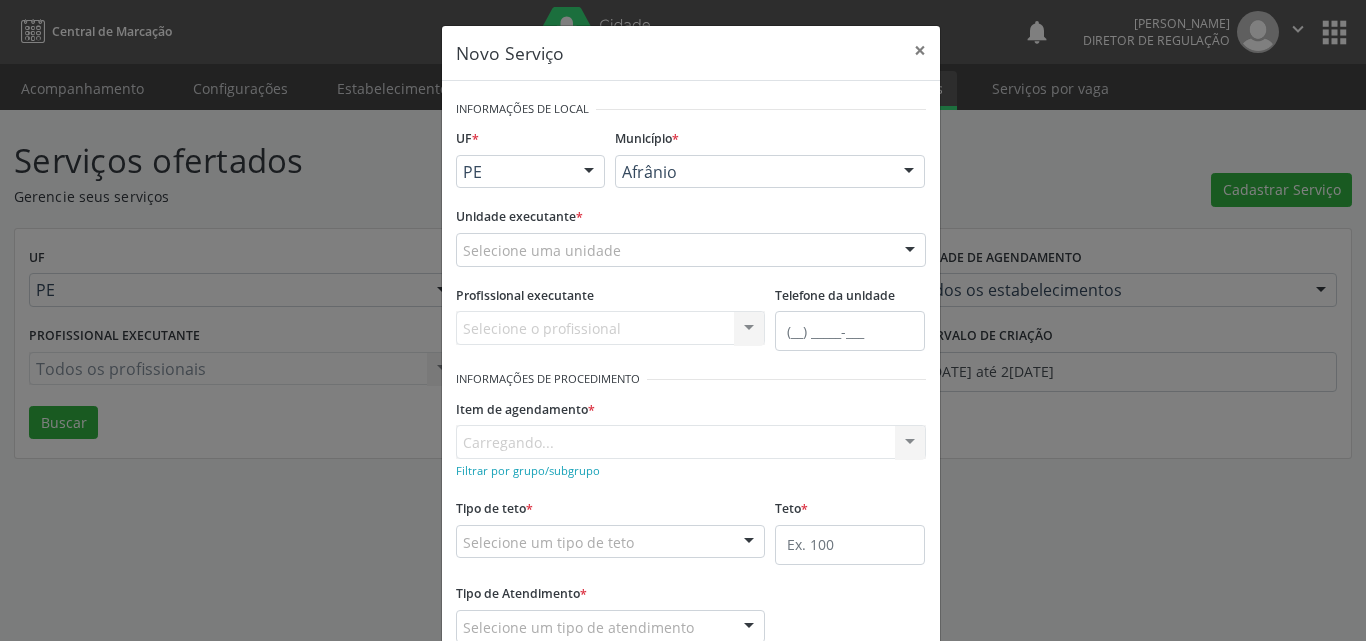 click on "Selecione uma unidade" at bounding box center [691, 250] 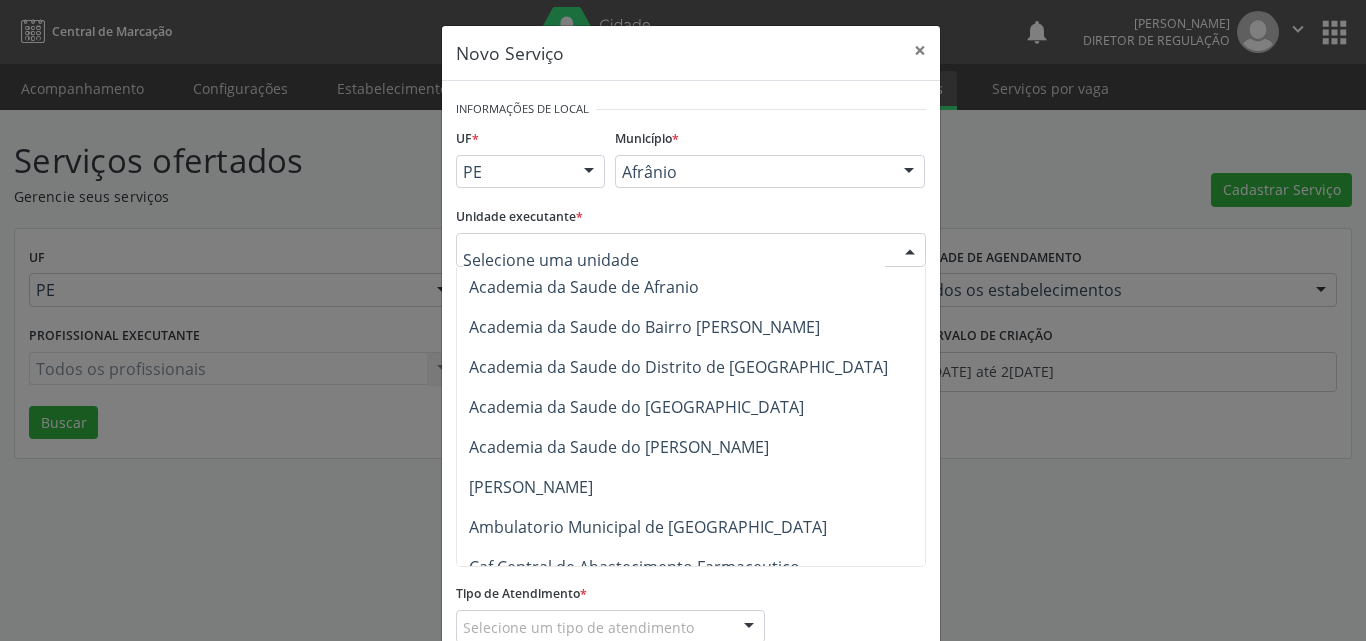 scroll, scrollTop: 300, scrollLeft: 0, axis: vertical 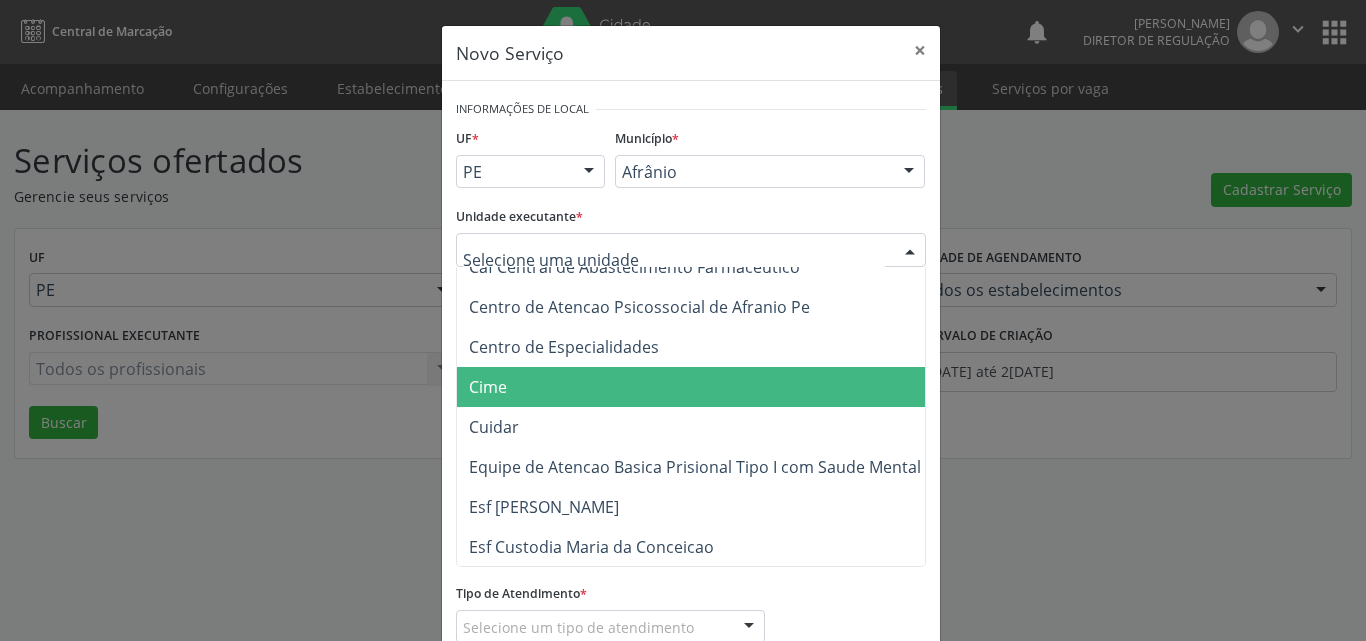click on "Cime" at bounding box center (701, 387) 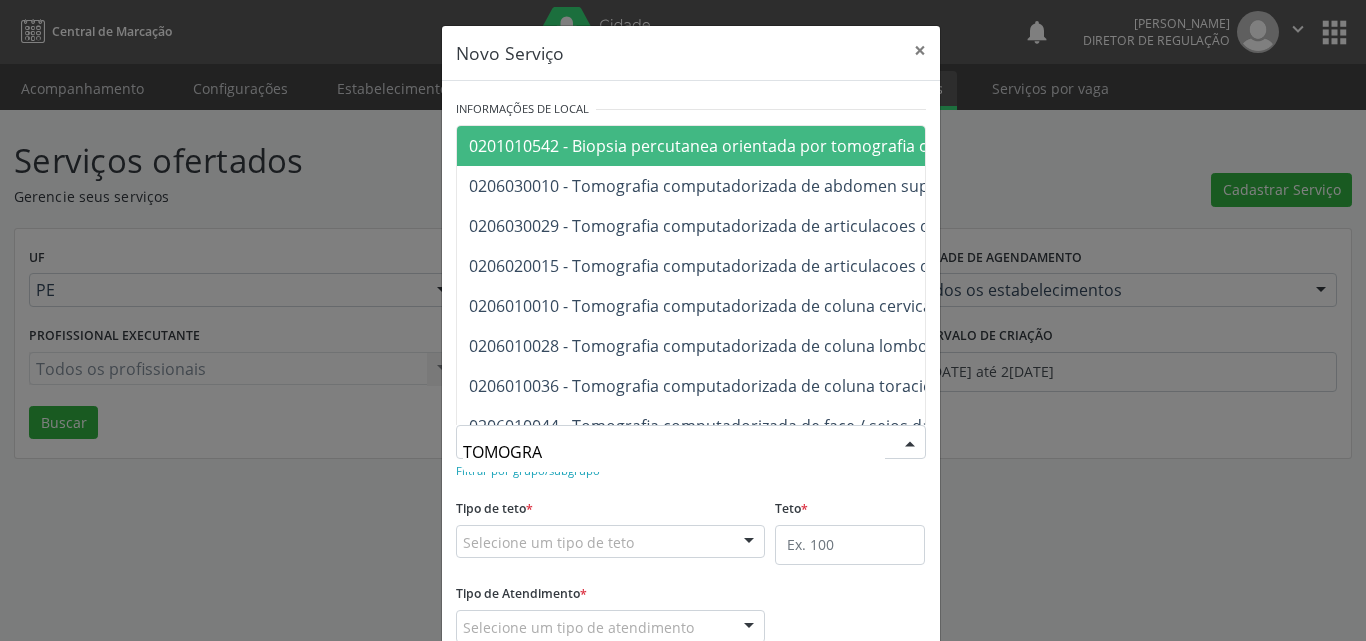 type on "TOMOGRAF" 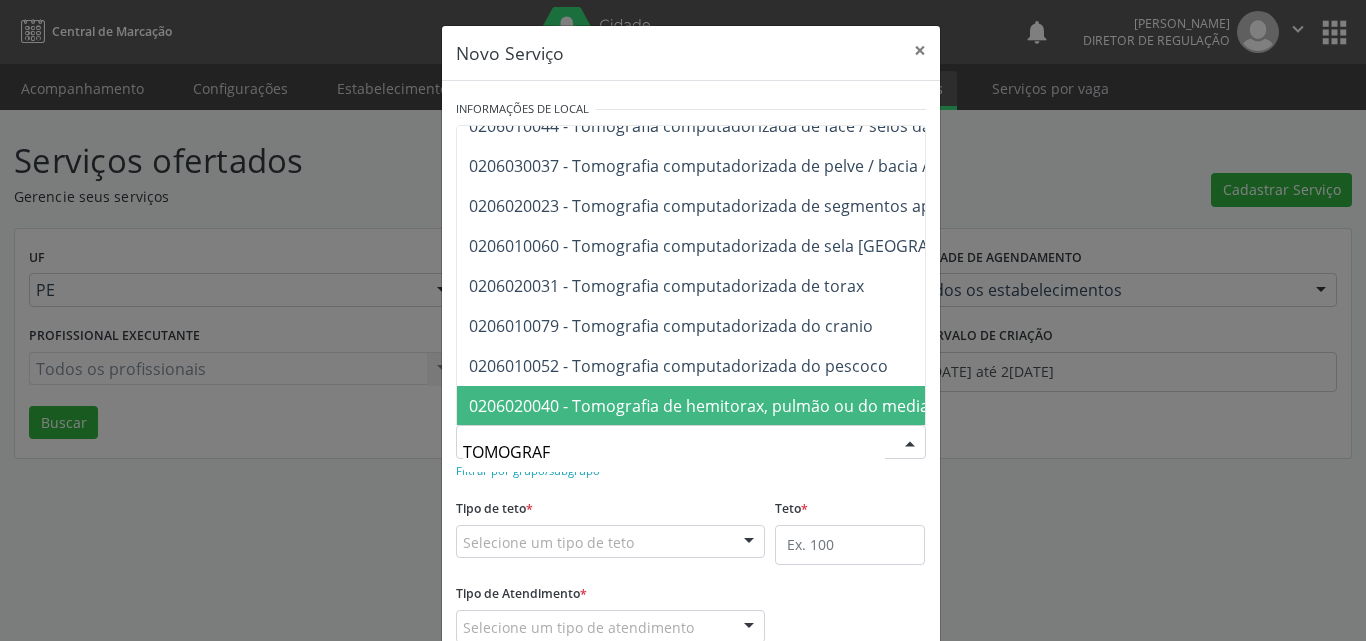 scroll, scrollTop: 356, scrollLeft: 0, axis: vertical 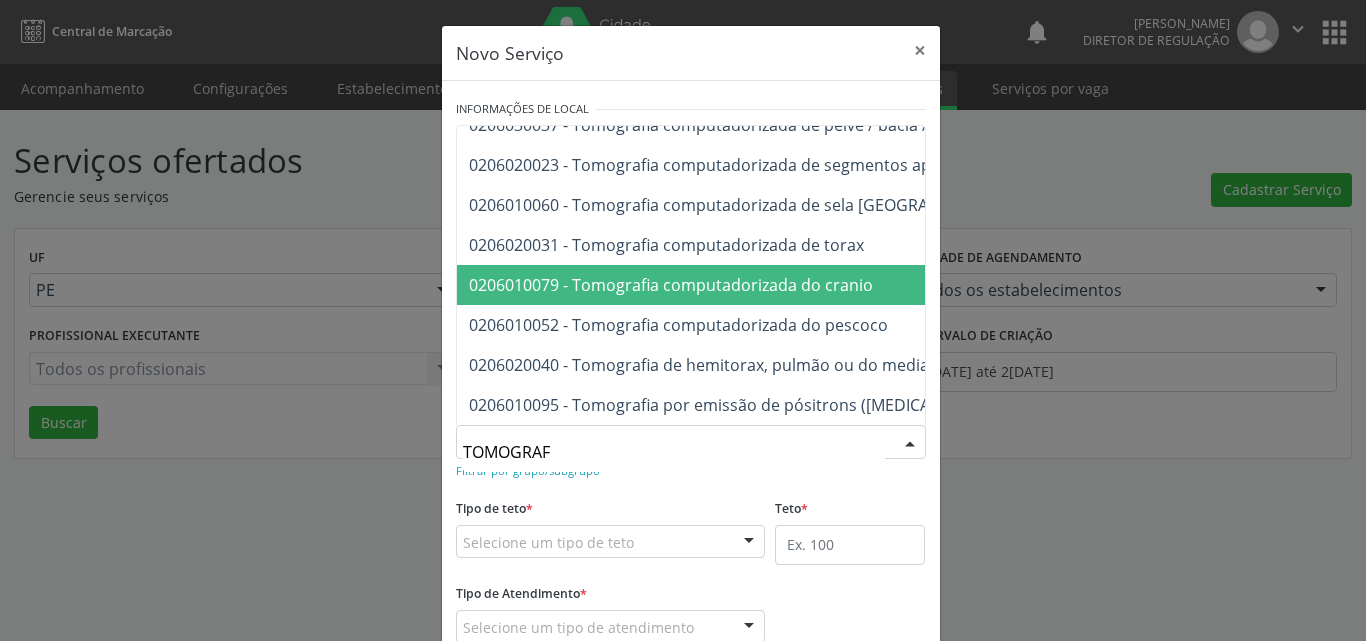 click on "0206010079 - Tomografia computadorizada do cranio" at bounding box center [671, 285] 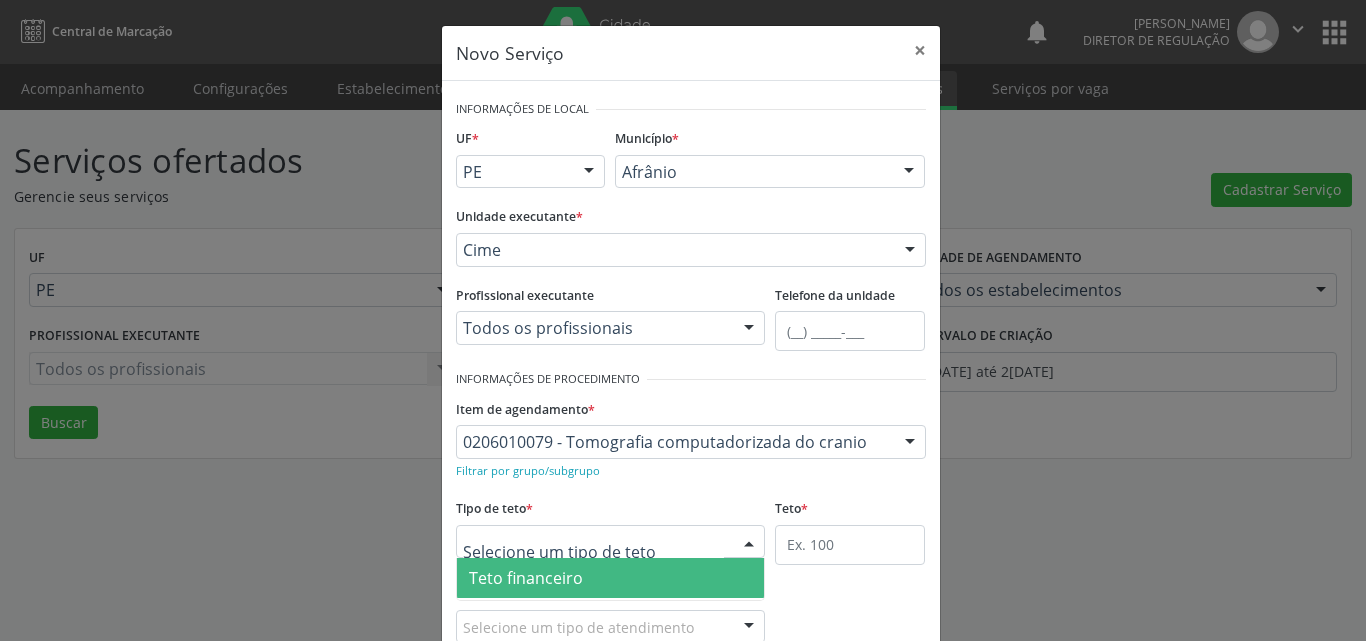 click at bounding box center (611, 542) 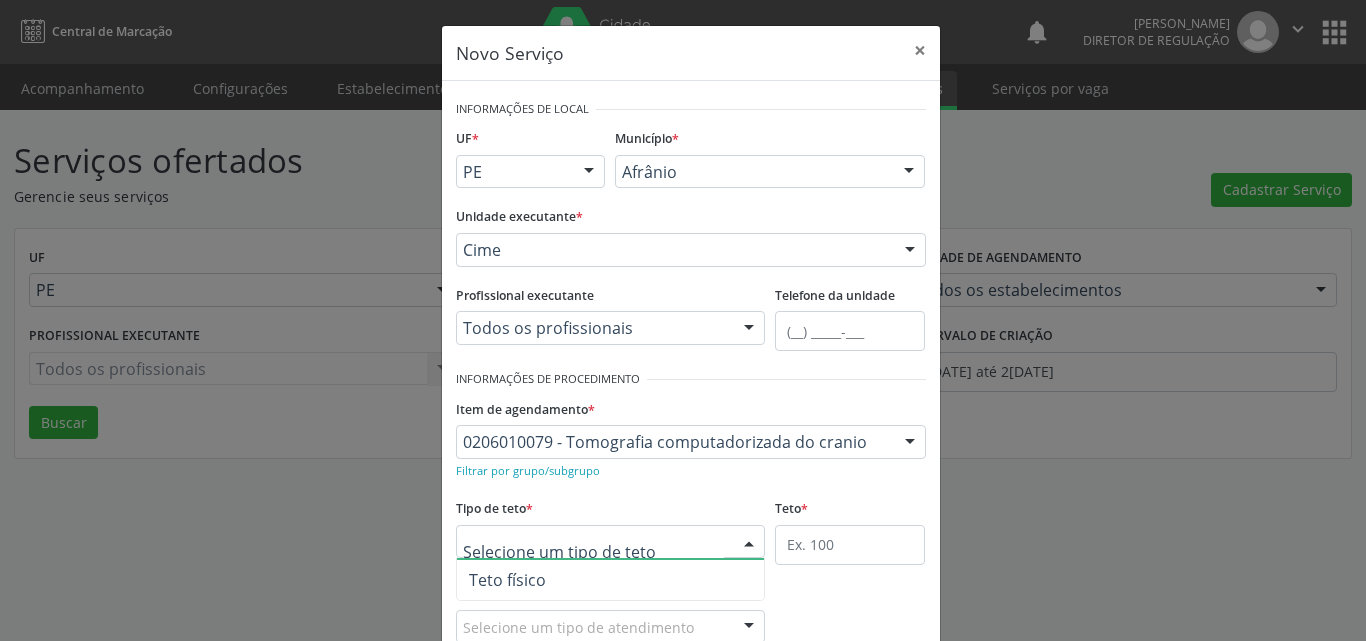click on "Teto físico" at bounding box center (611, 580) 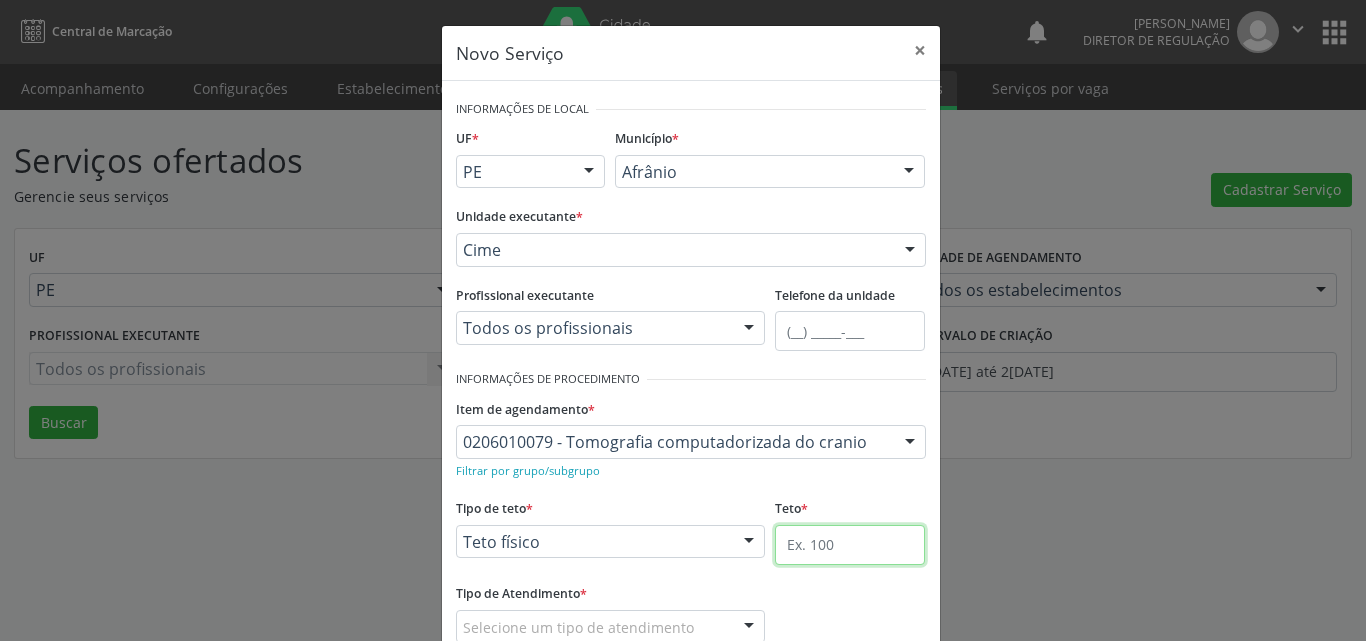 click at bounding box center [850, 545] 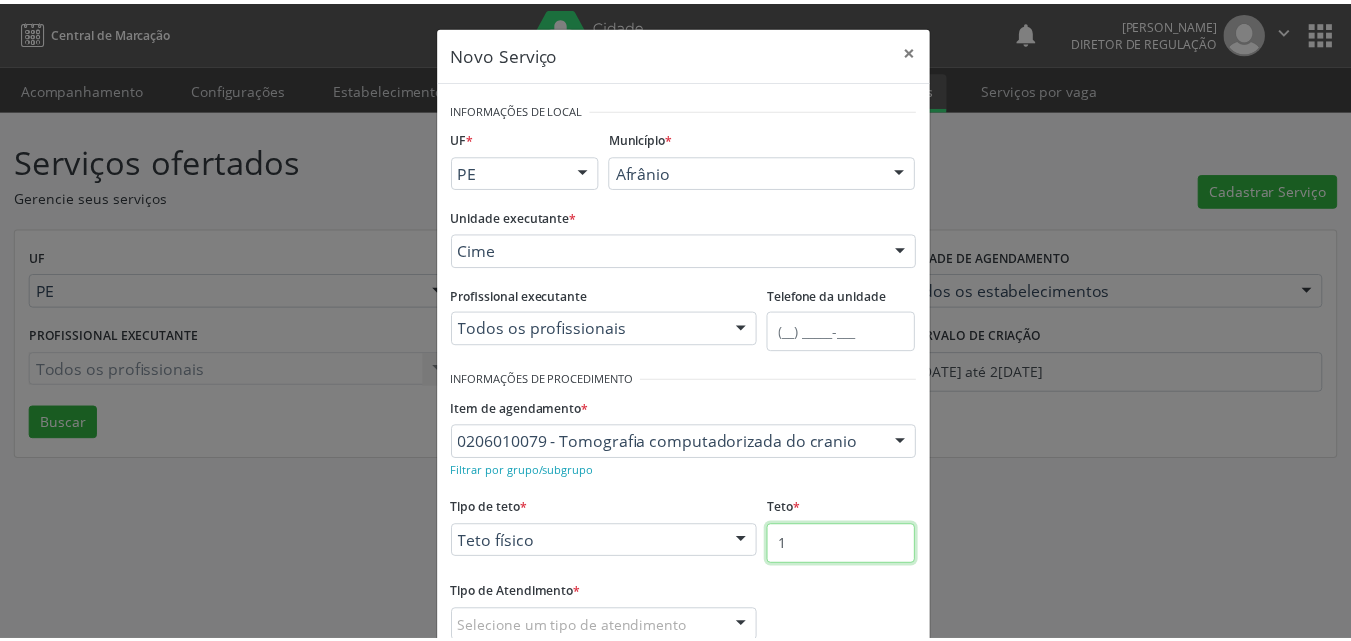 scroll, scrollTop: 132, scrollLeft: 0, axis: vertical 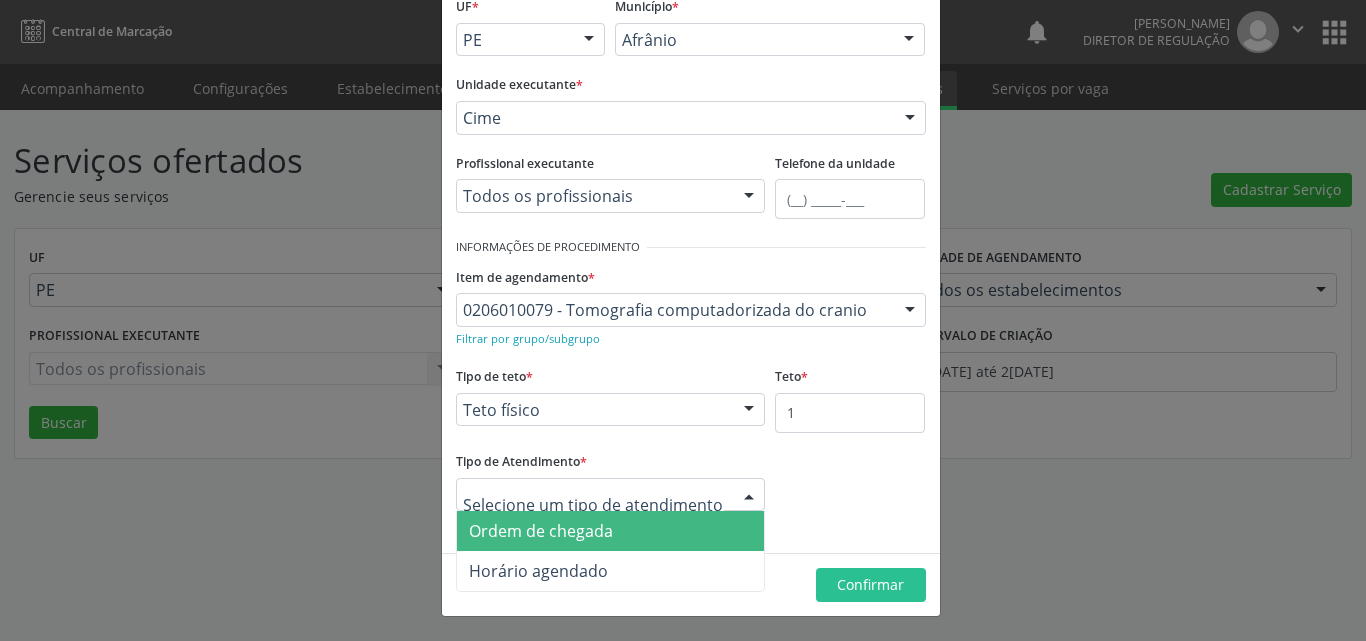 click on "Ordem de chegada" at bounding box center [611, 531] 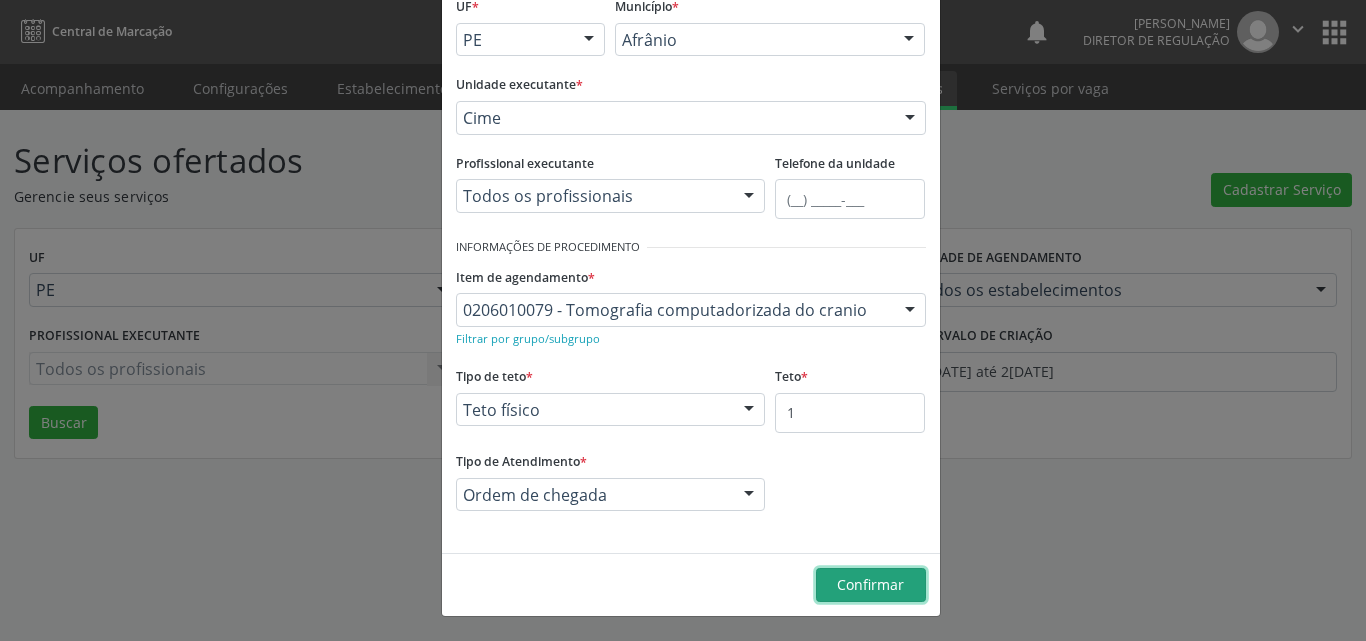 click on "Confirmar" at bounding box center [870, 584] 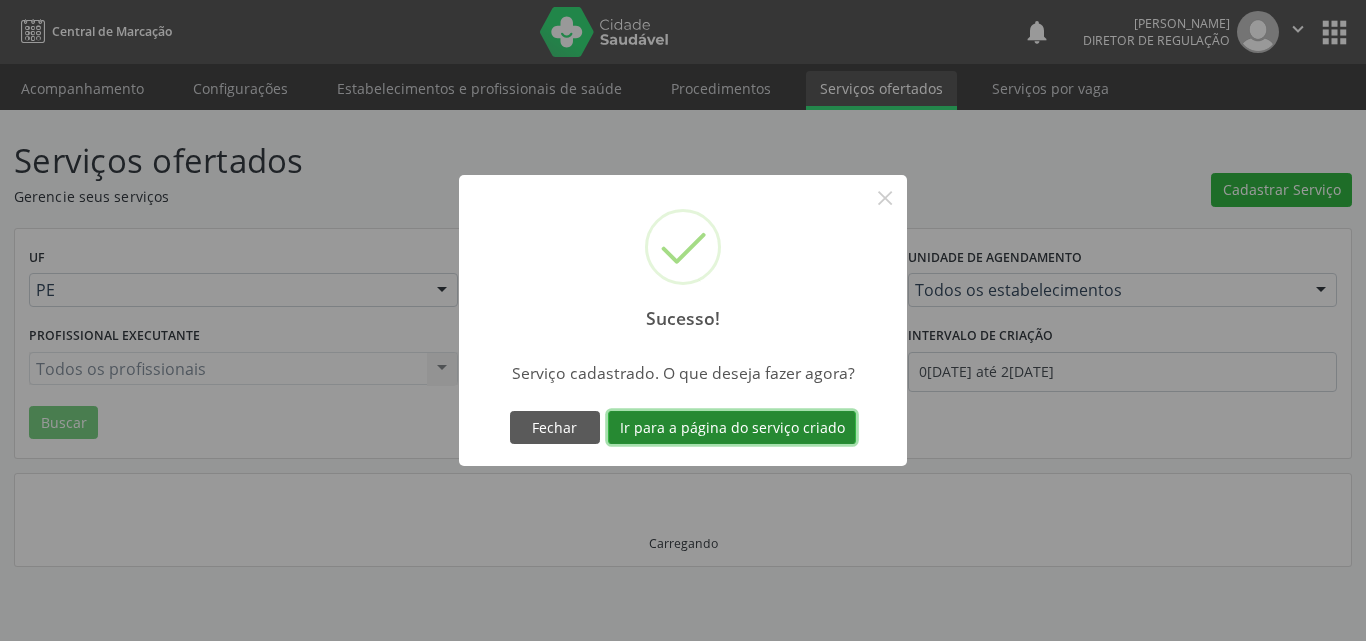 click on "Ir para a página do serviço criado" at bounding box center [732, 428] 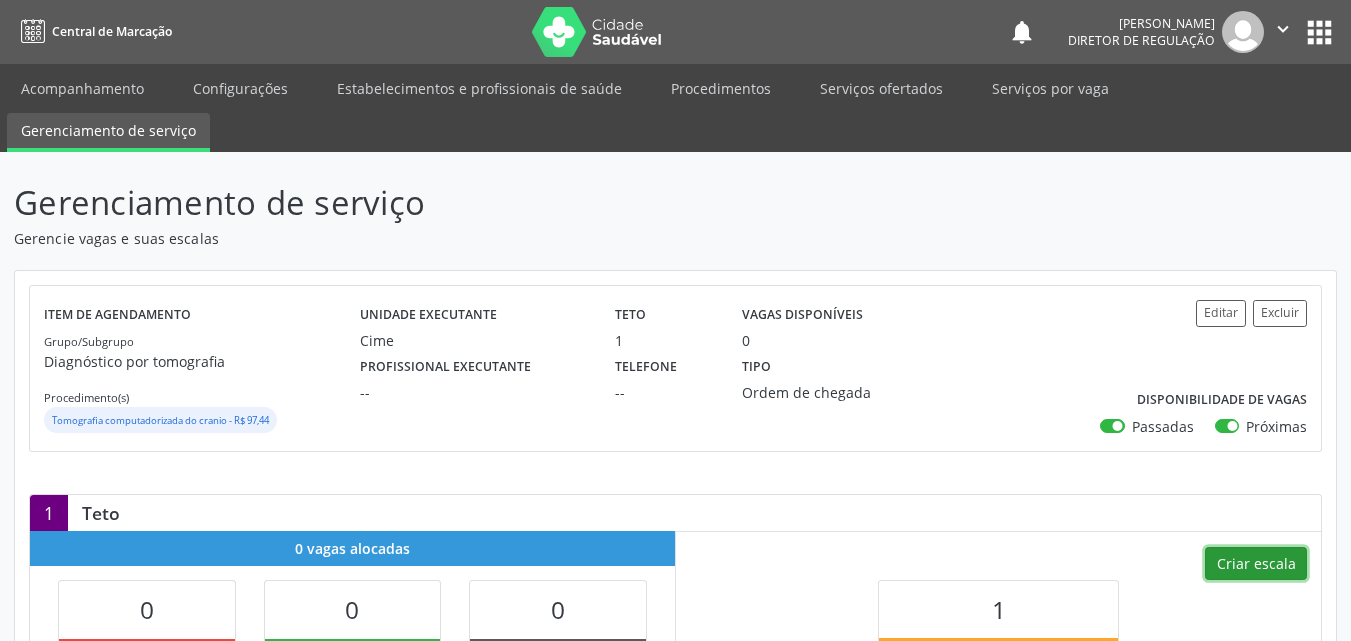 click on "Criar escala" at bounding box center (1256, 564) 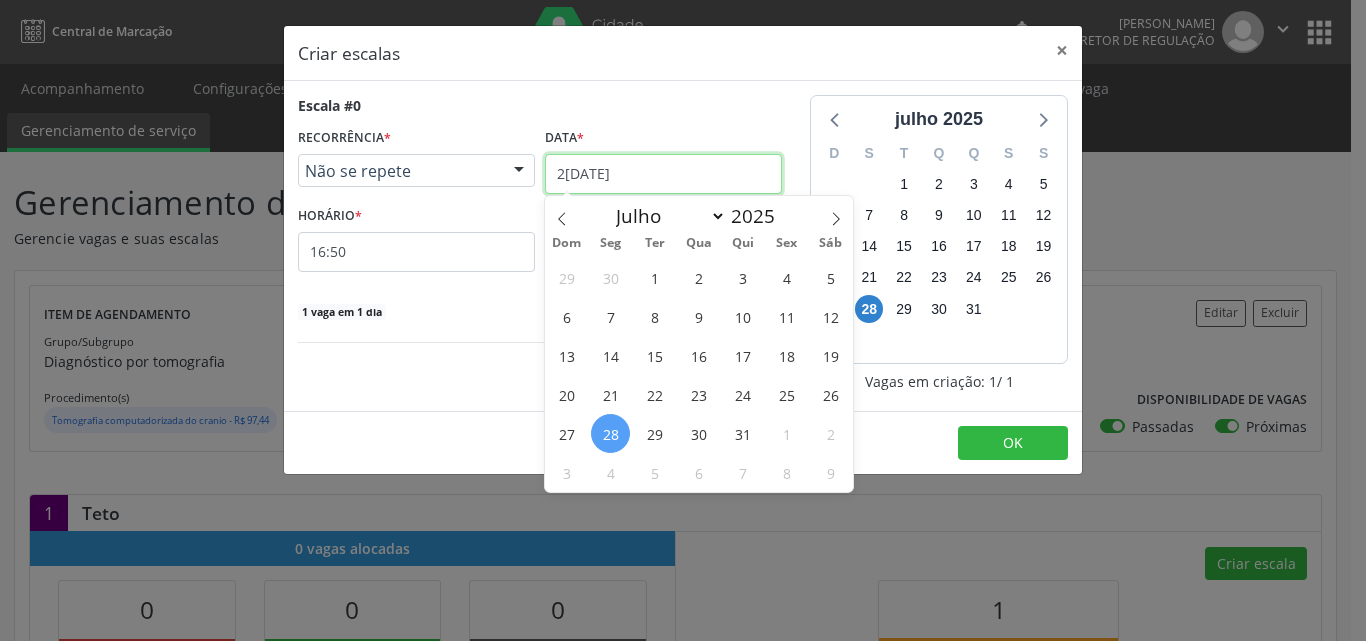 click on "2[DATE]" at bounding box center (663, 174) 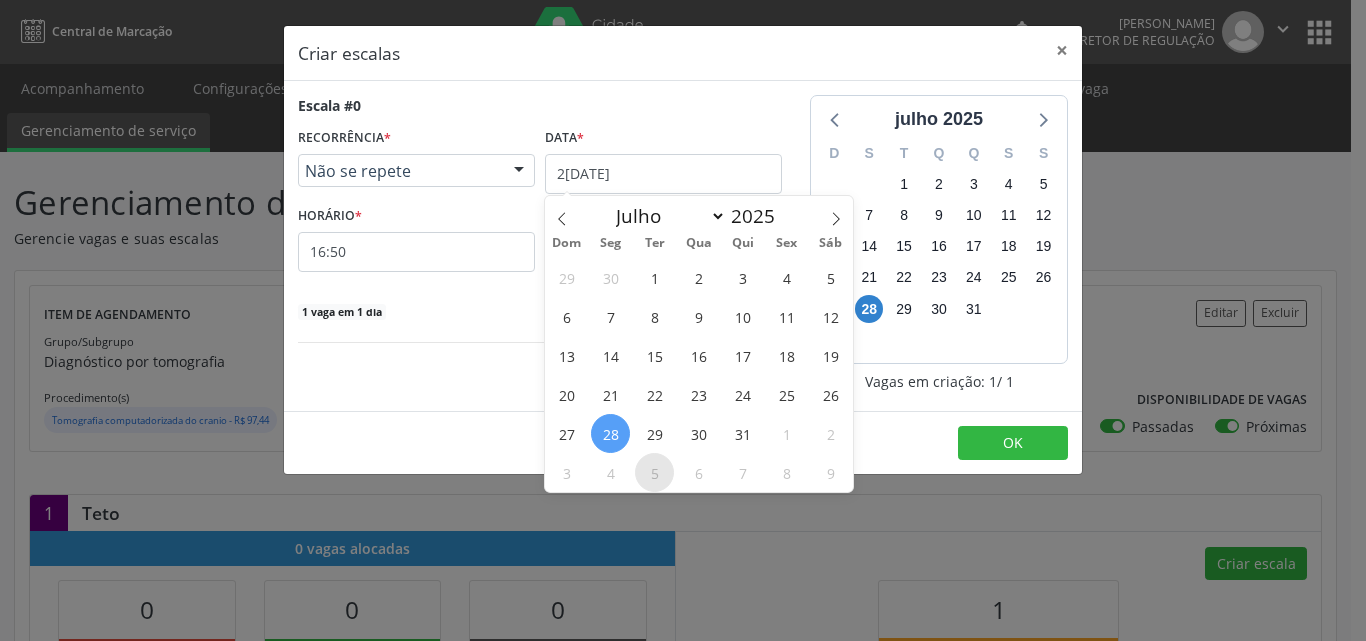 click on "5" at bounding box center [654, 472] 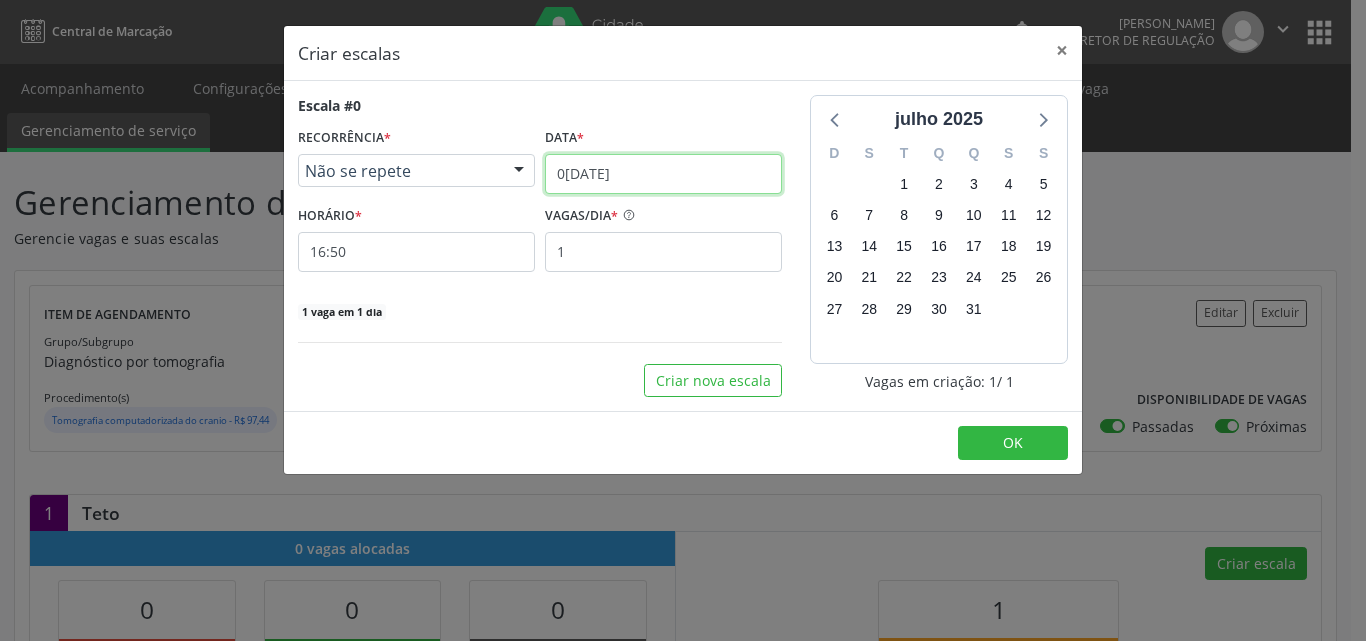 click on "0[DATE]" at bounding box center [663, 174] 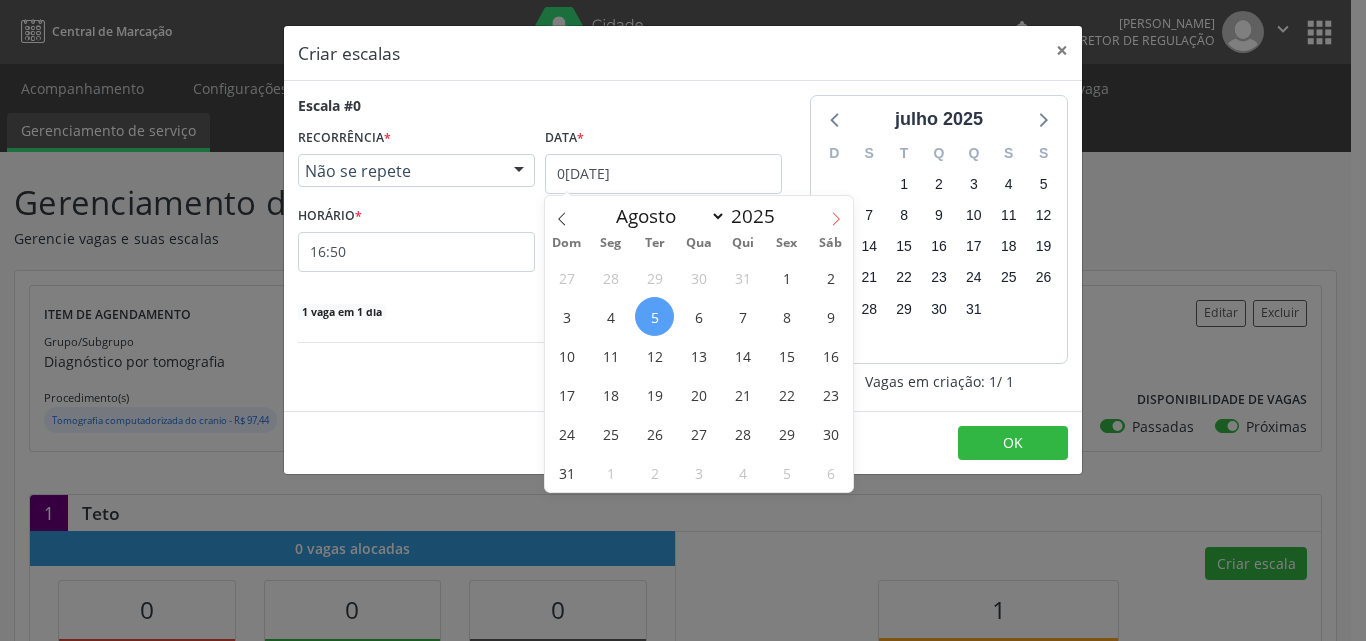 click 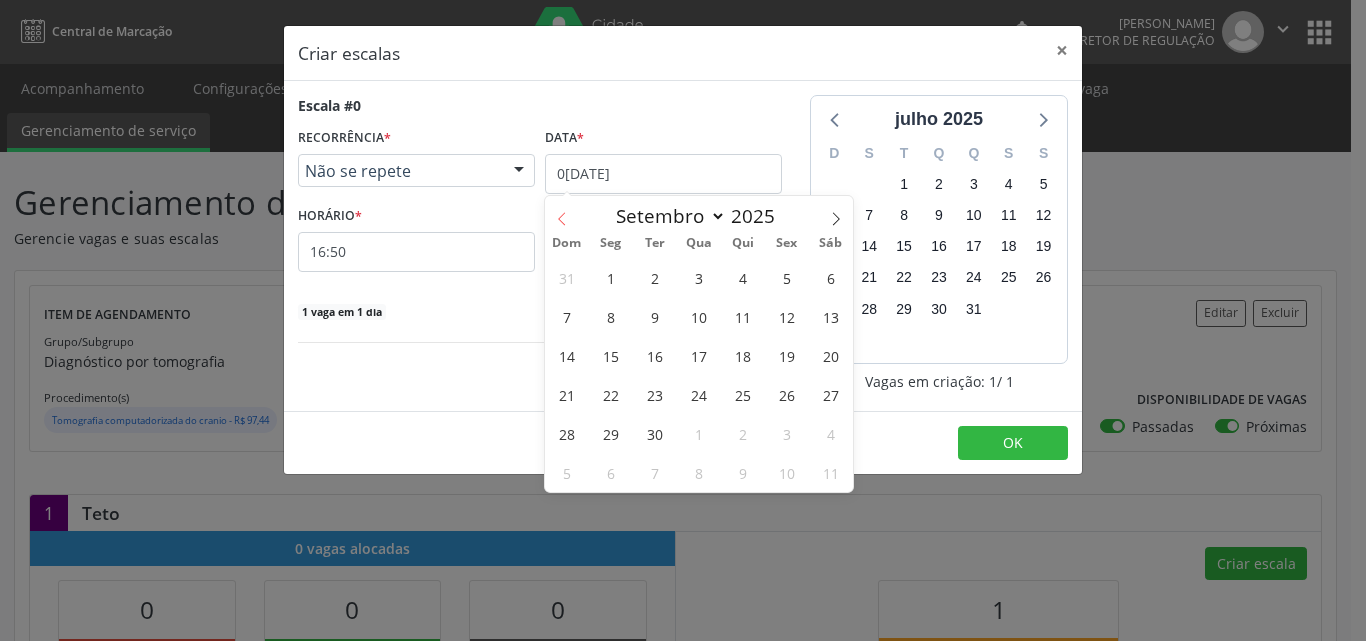 click 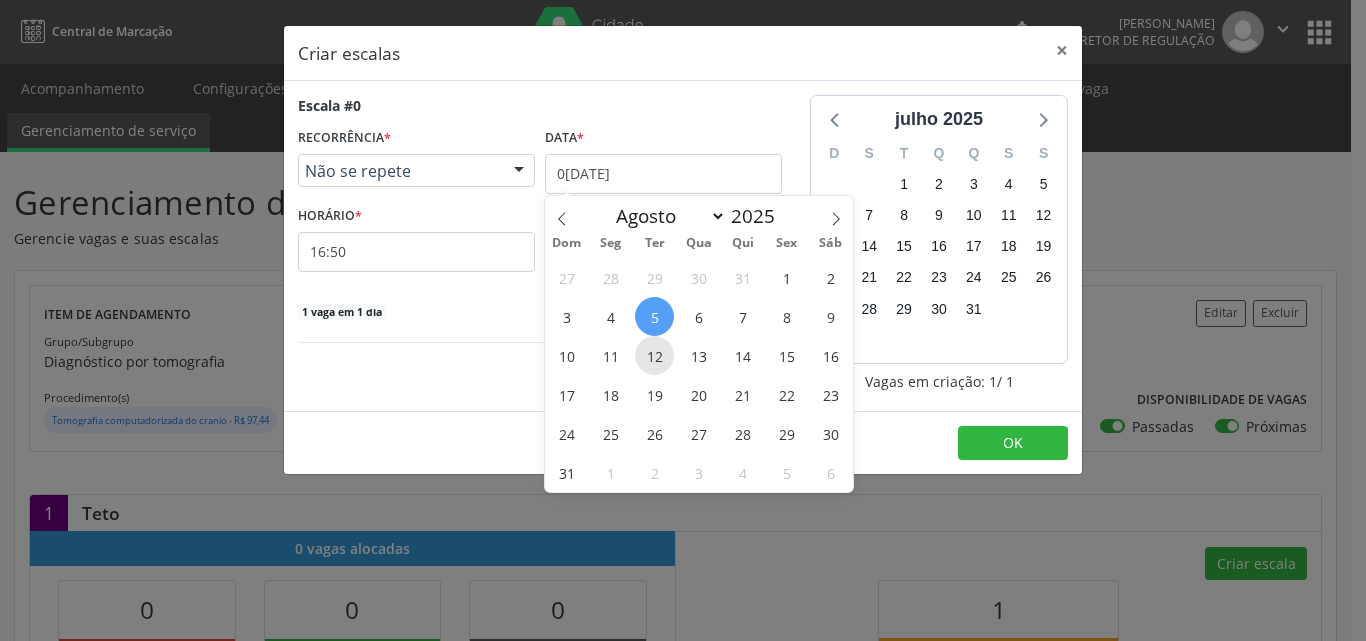 click on "12" at bounding box center [654, 355] 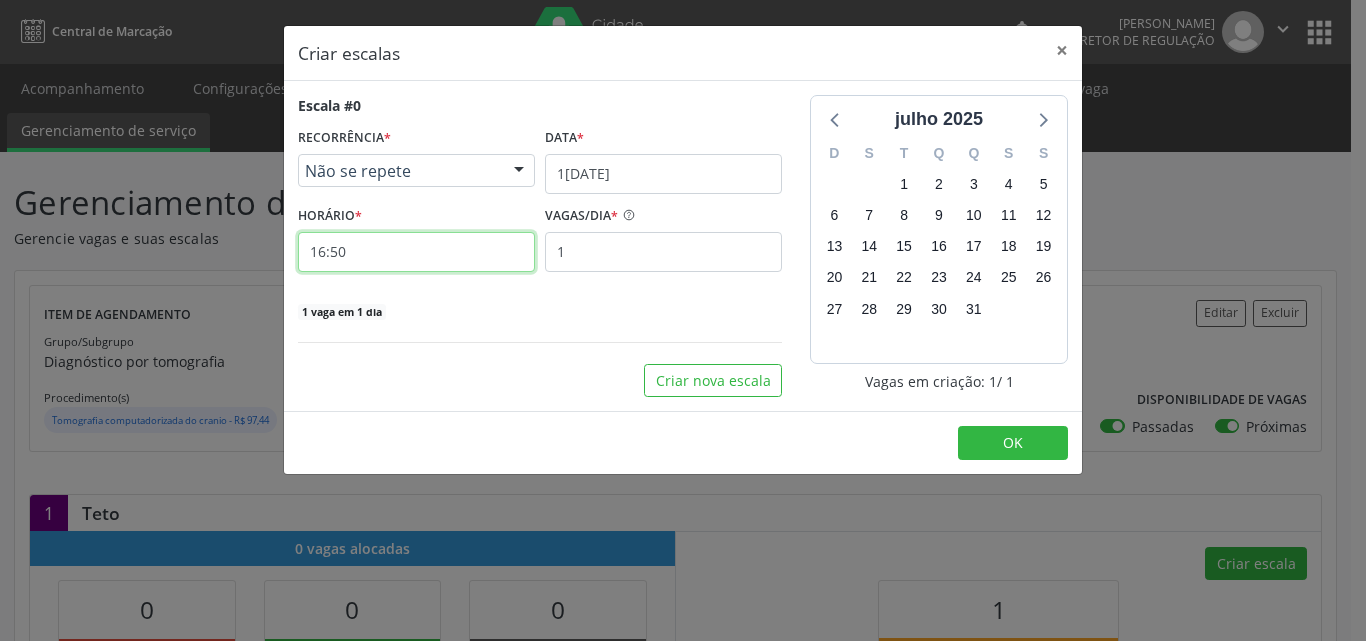 click on "16:50" at bounding box center [416, 252] 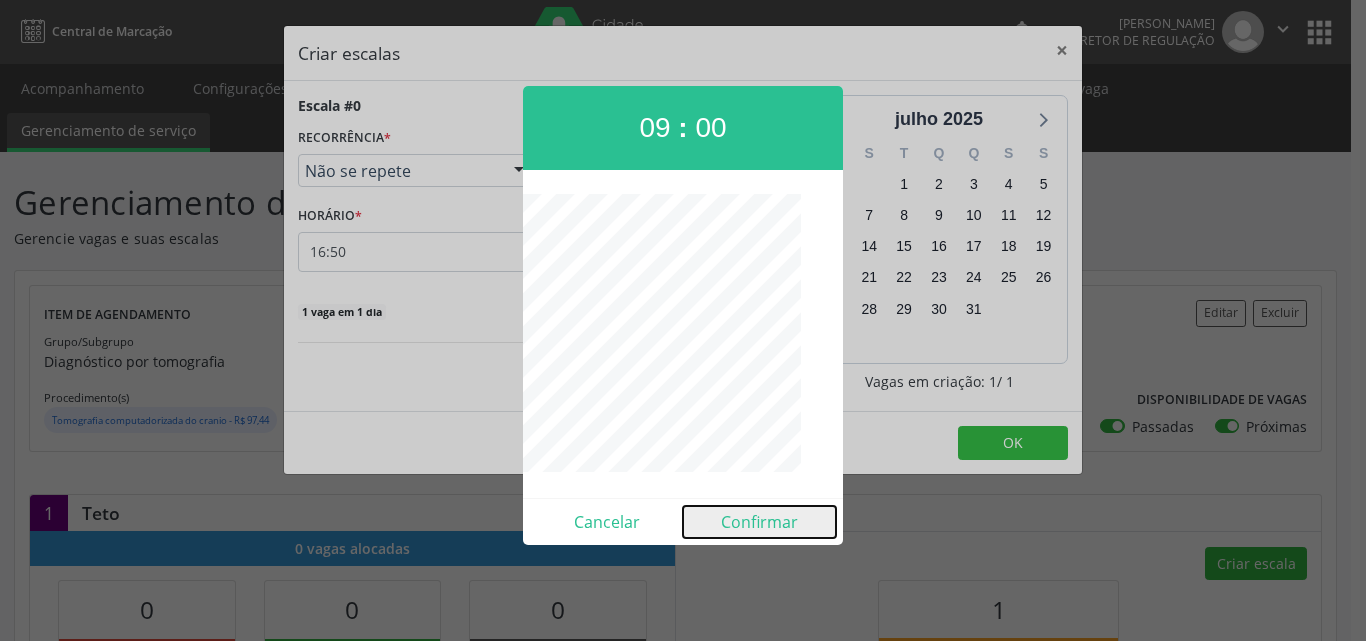 drag, startPoint x: 755, startPoint y: 521, endPoint x: 766, endPoint y: 520, distance: 11.045361 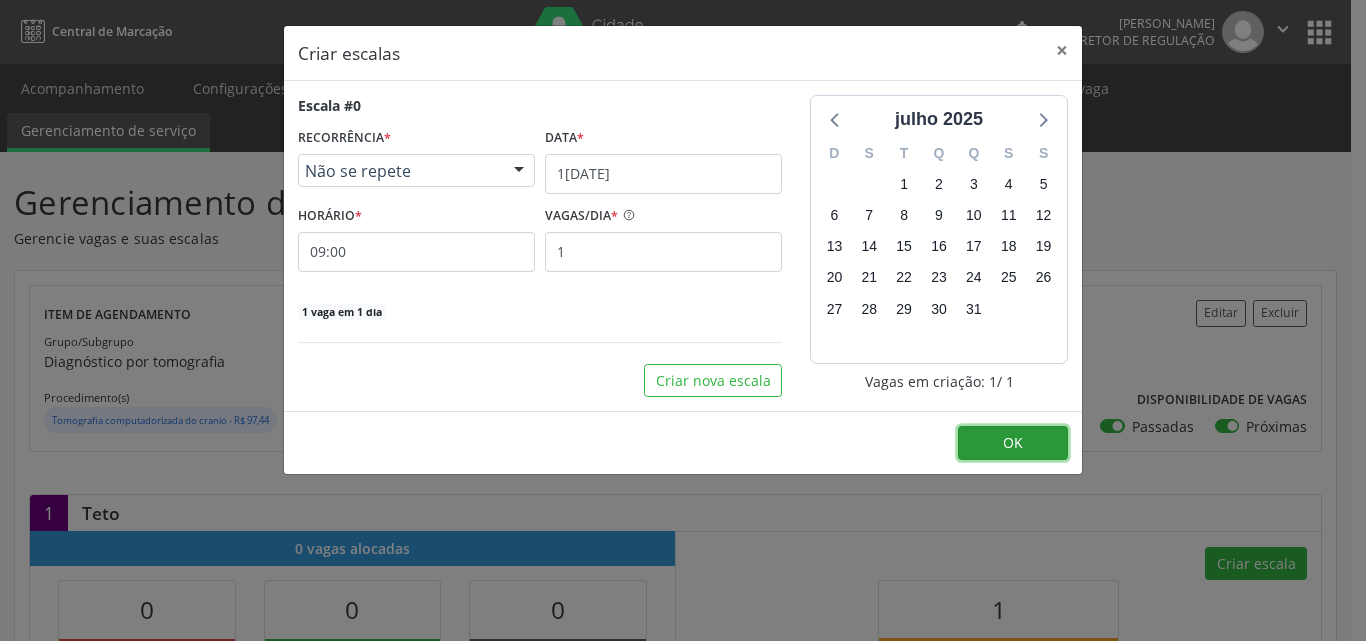 click on "OK" at bounding box center (1013, 443) 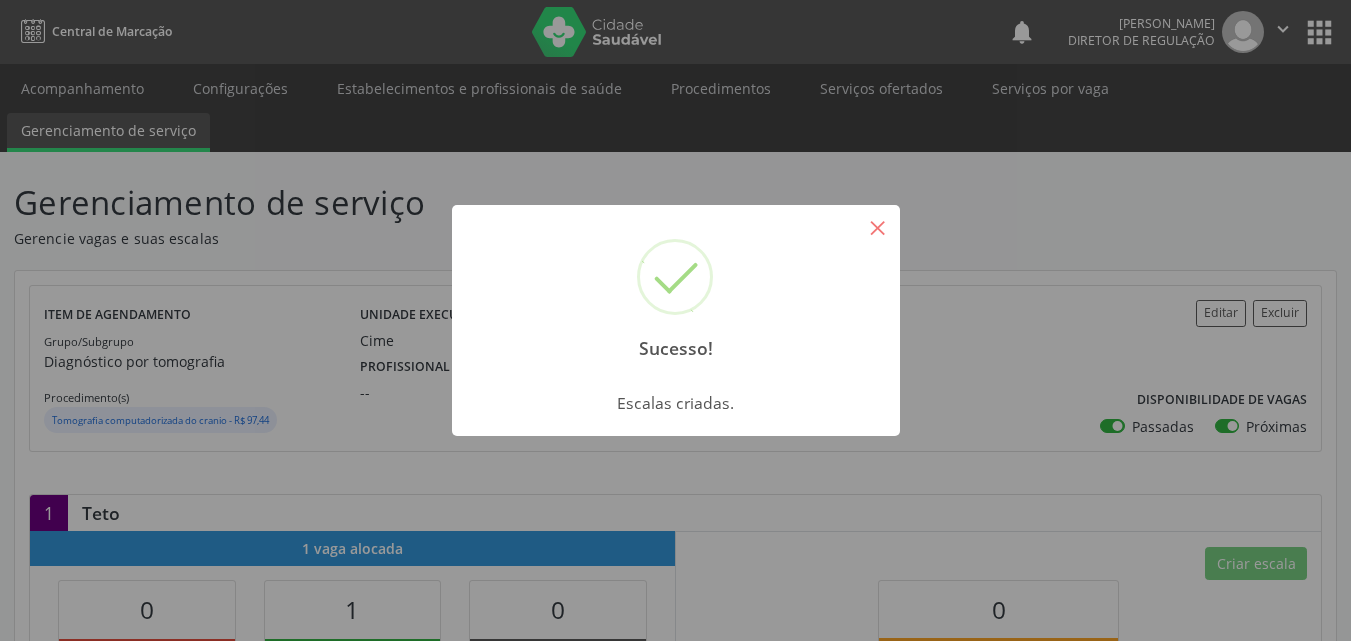 click on "×" at bounding box center [878, 227] 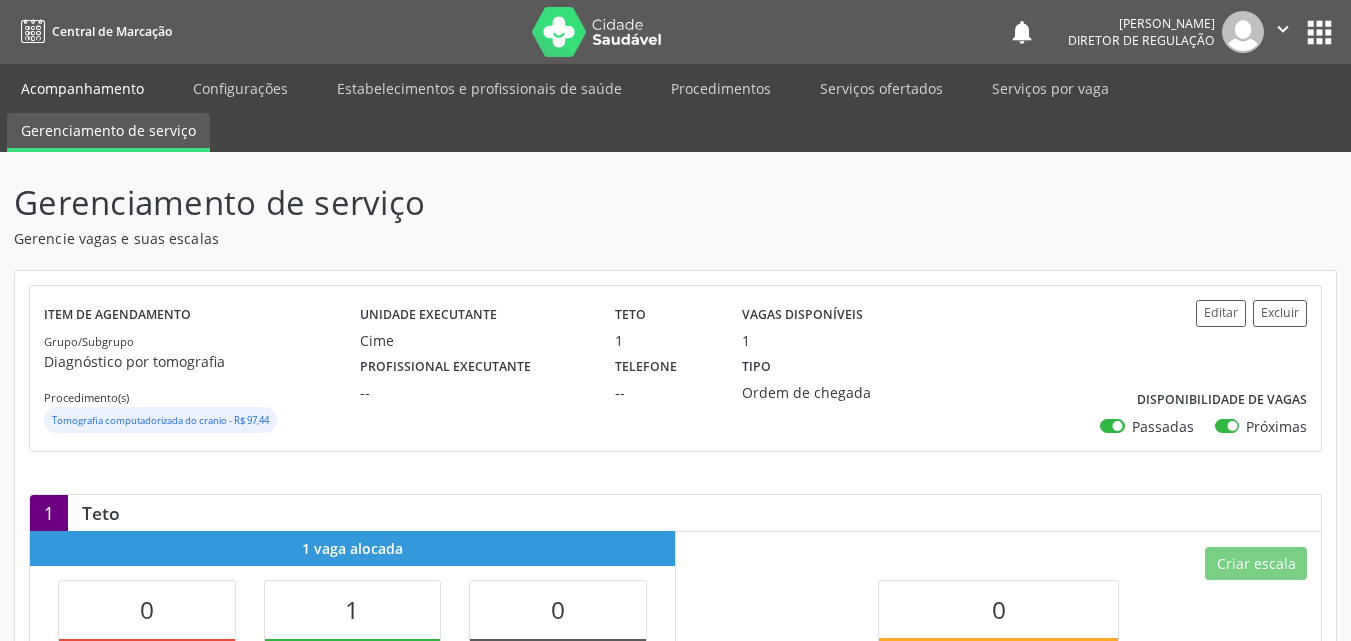 click on "Acompanhamento" at bounding box center (82, 88) 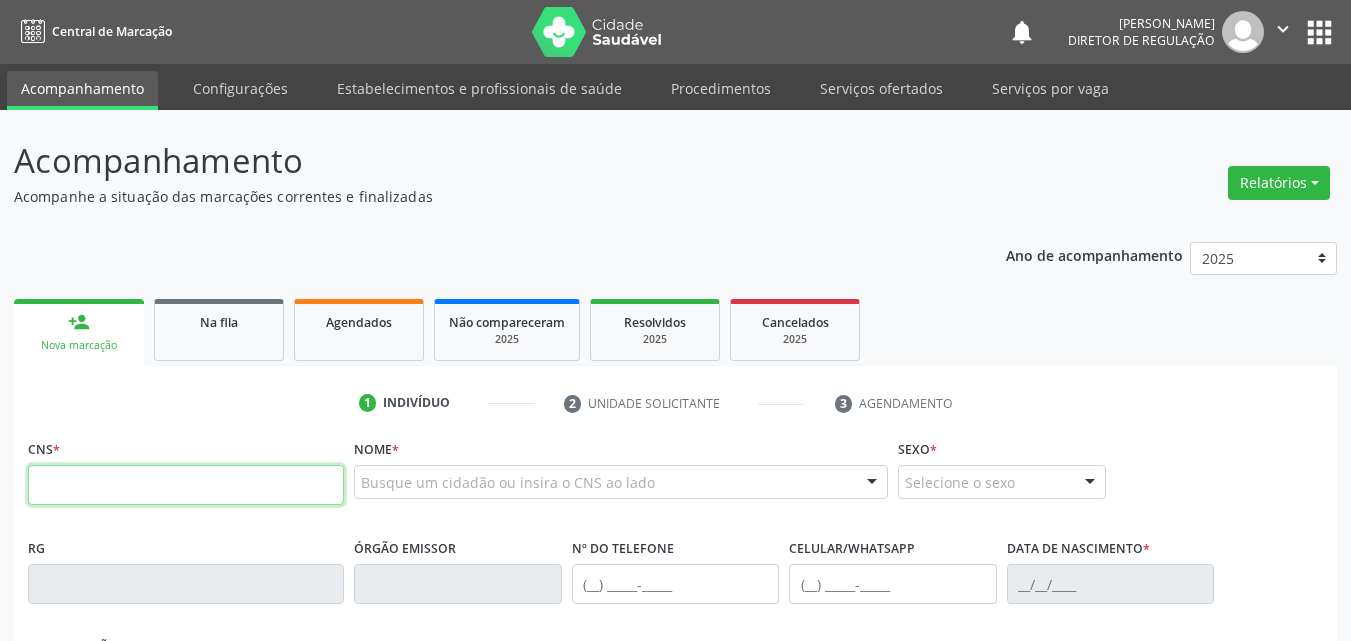 click at bounding box center [186, 485] 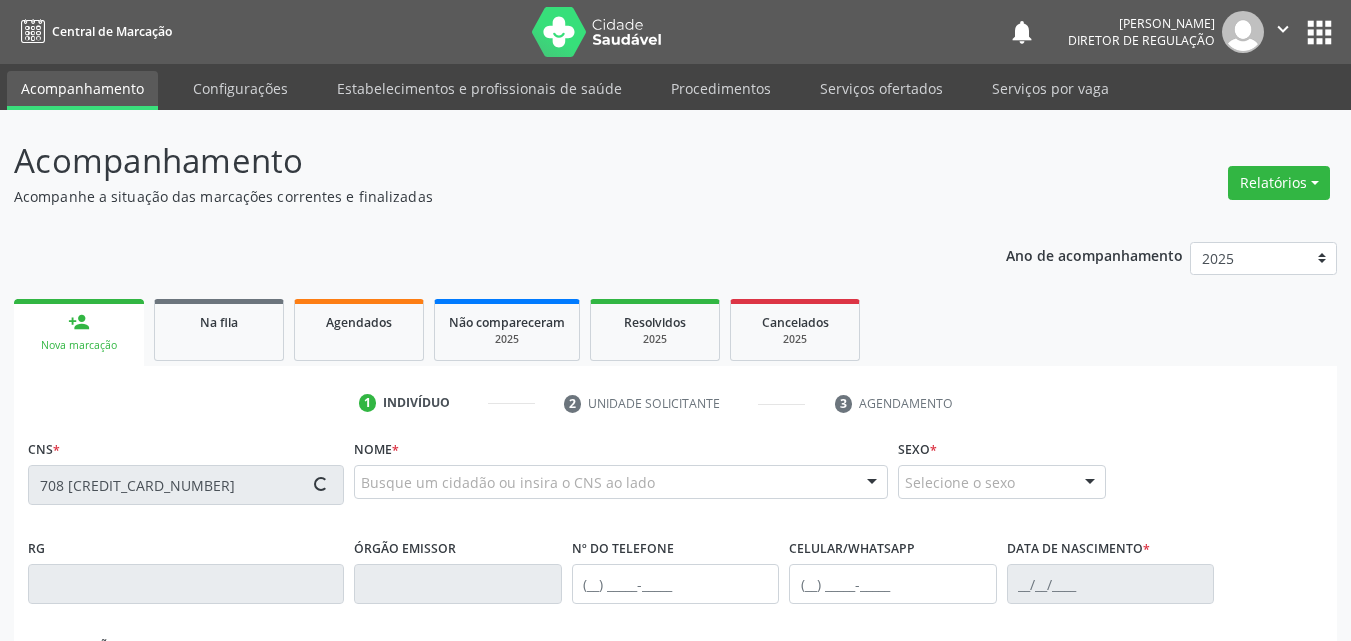 type on "708 [CREDIT_CARD_NUMBER]" 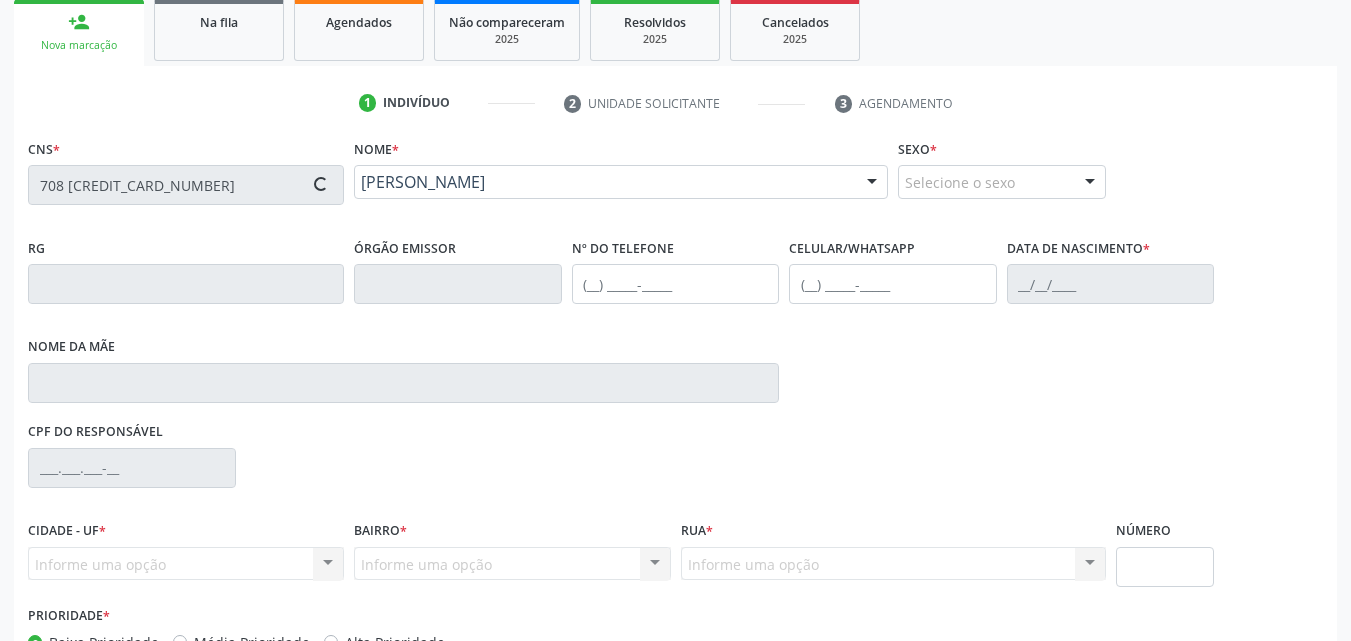 type on "2[DATE]" 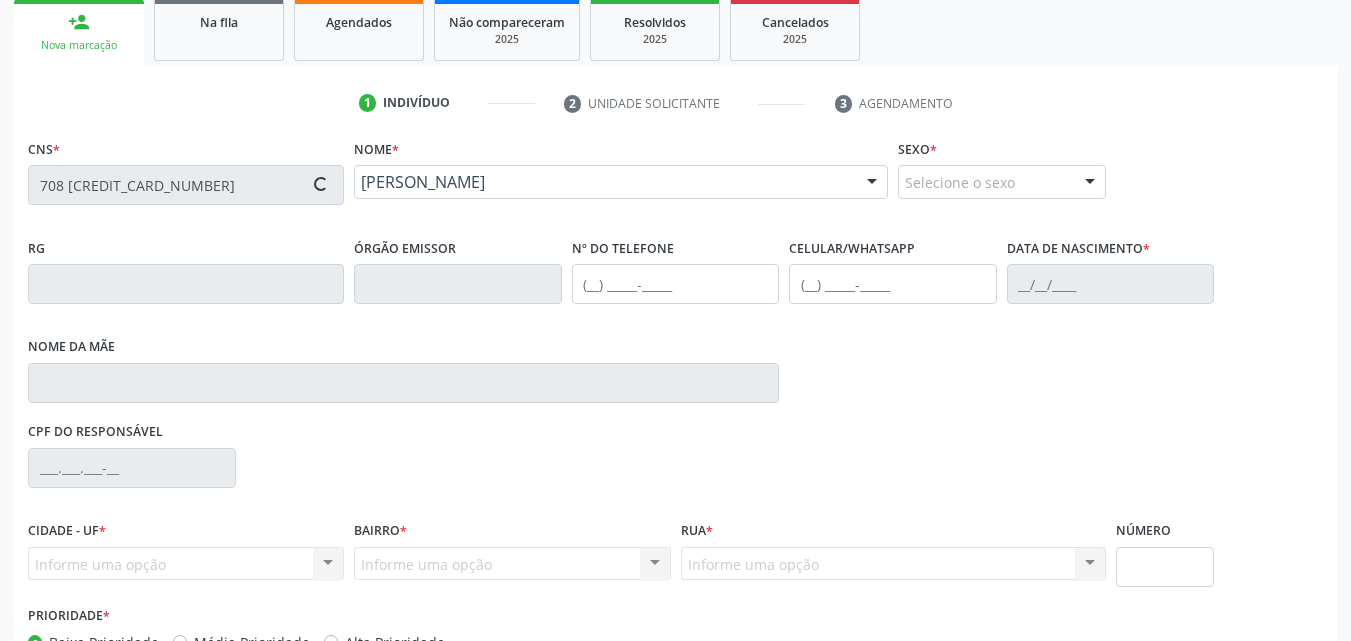 type on "[PERSON_NAME]" 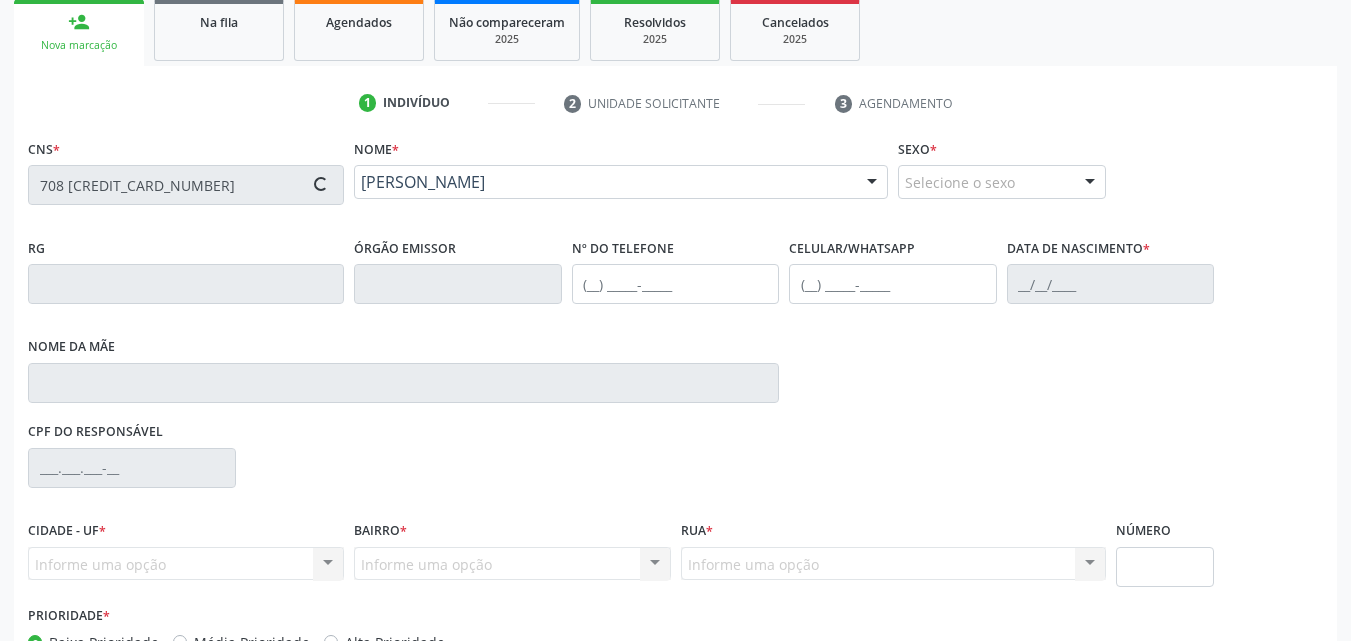 type on "S/N" 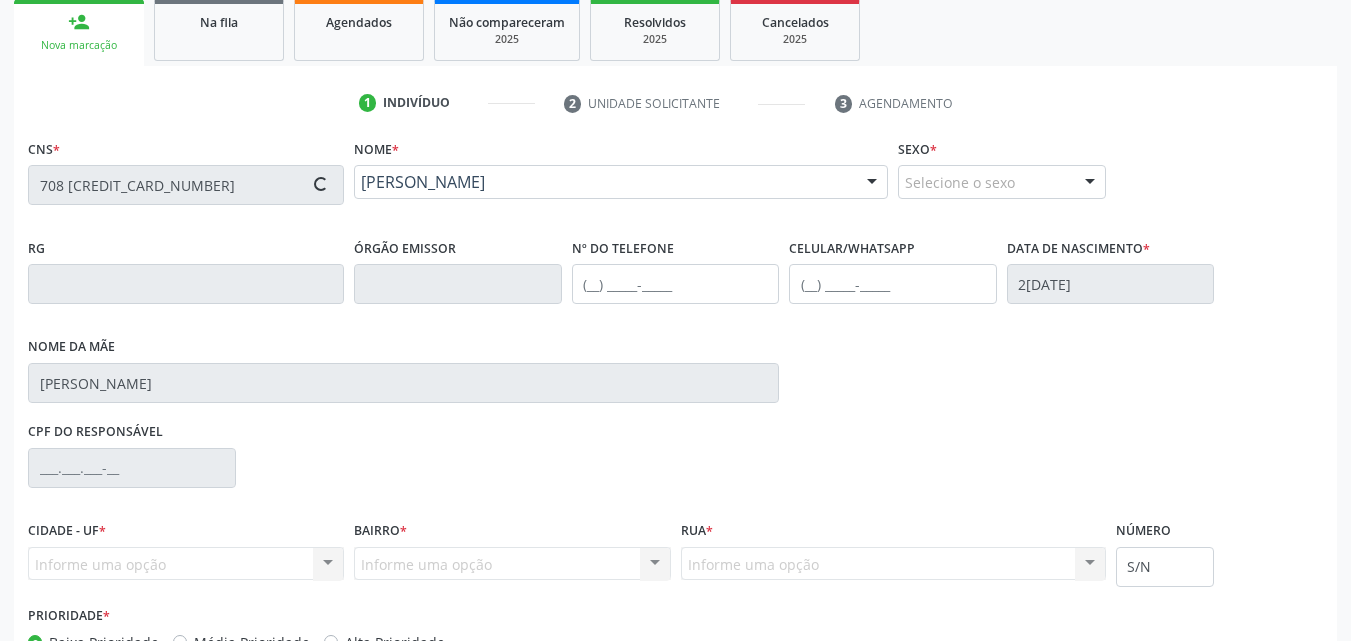 scroll, scrollTop: 429, scrollLeft: 0, axis: vertical 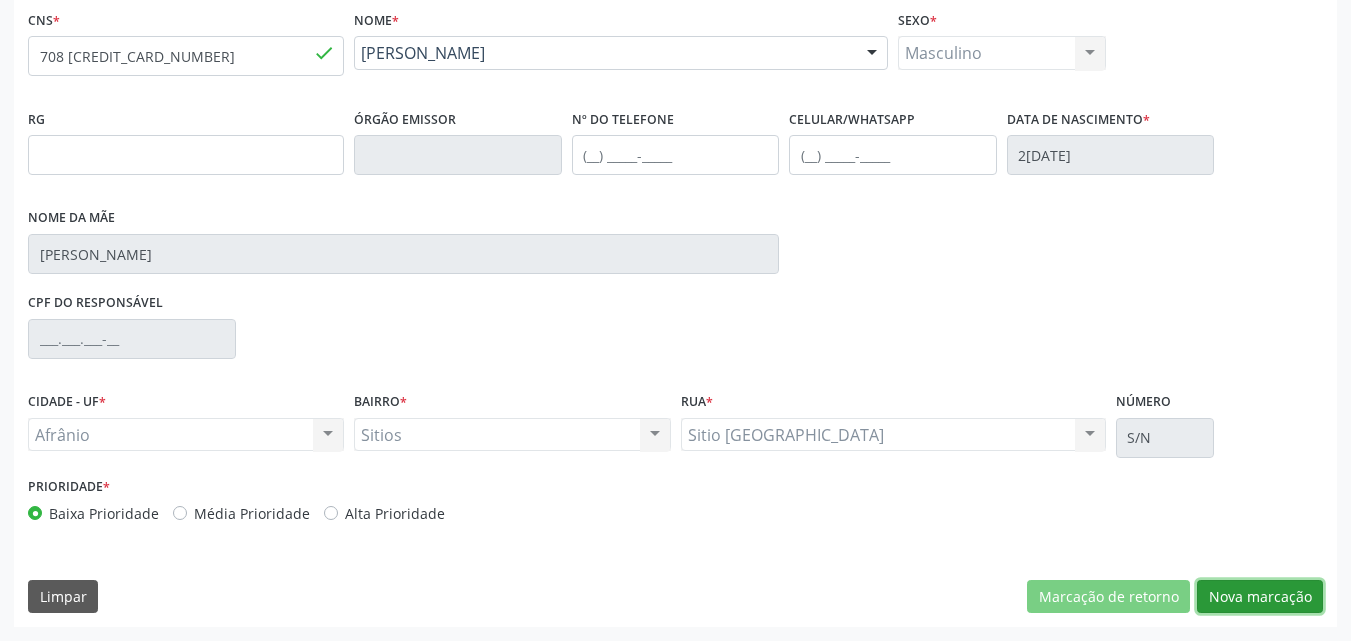 click on "Nova marcação" at bounding box center [1260, 597] 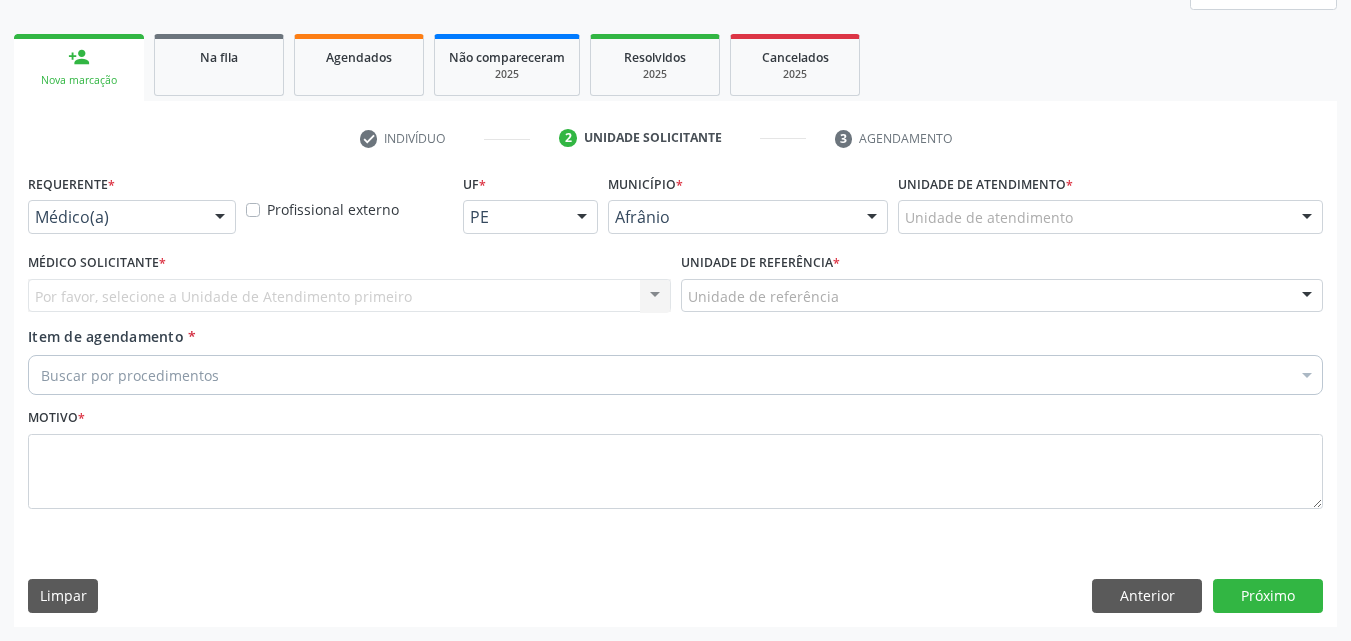 scroll, scrollTop: 265, scrollLeft: 0, axis: vertical 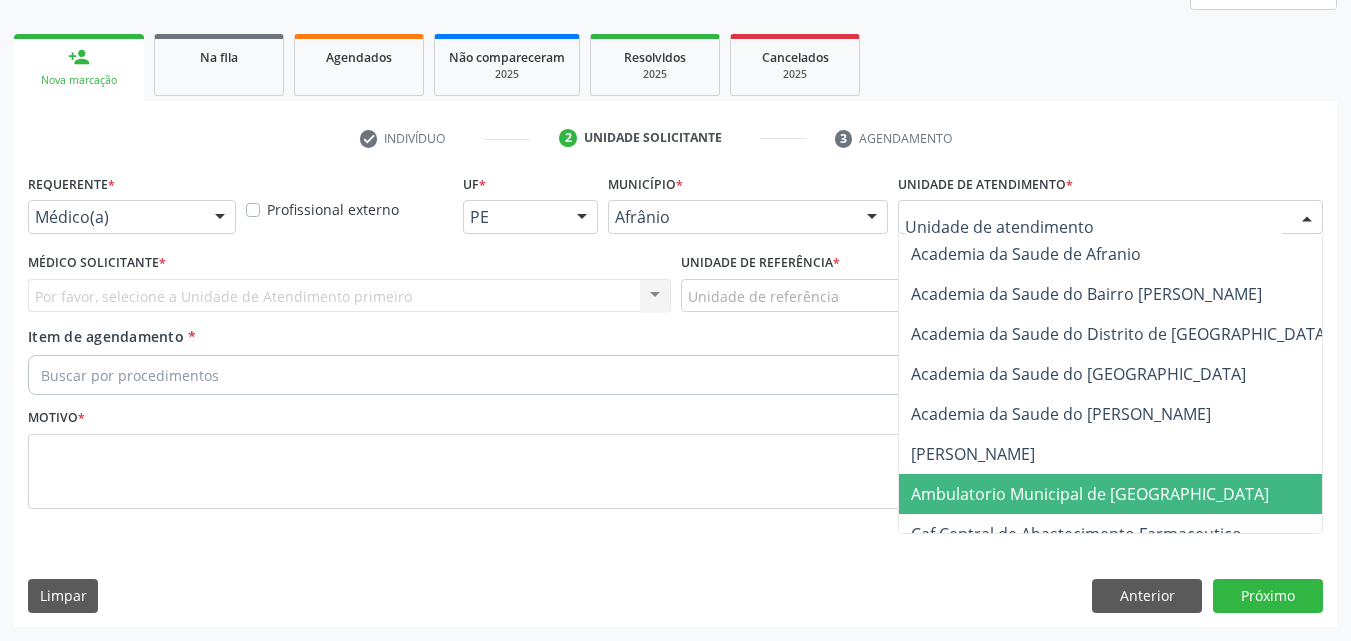 click on "Ambulatorio Municipal de [GEOGRAPHIC_DATA]" at bounding box center [1090, 494] 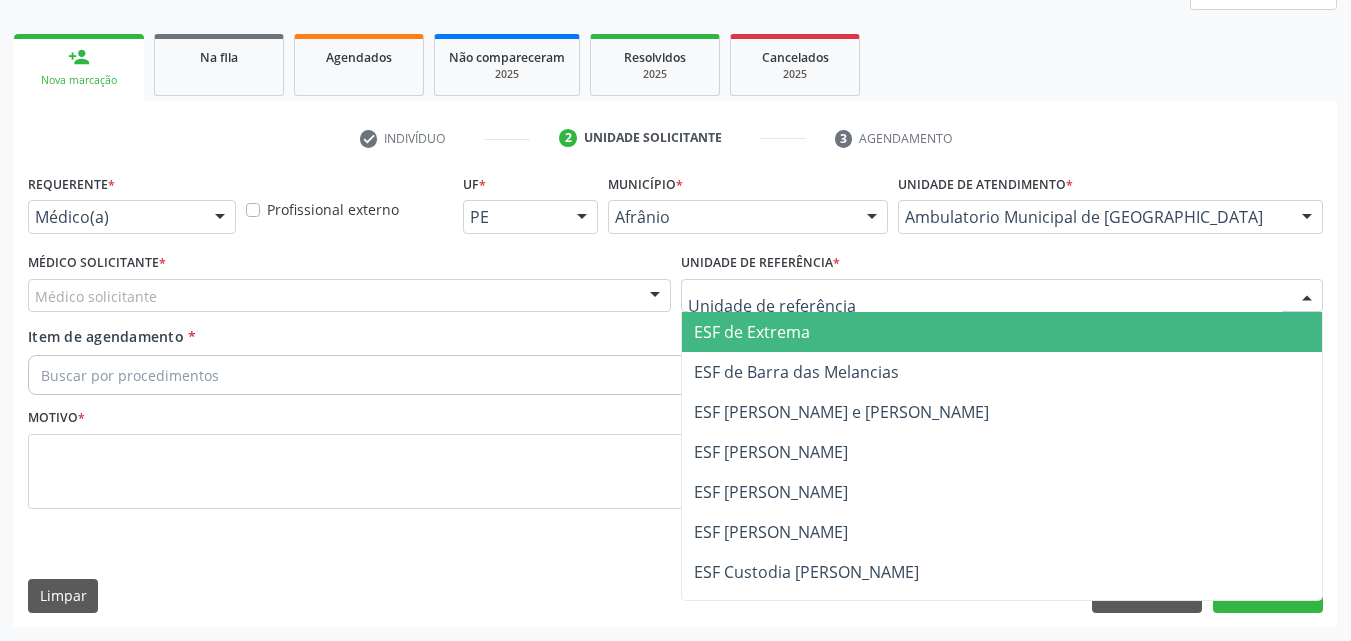 click at bounding box center (1002, 296) 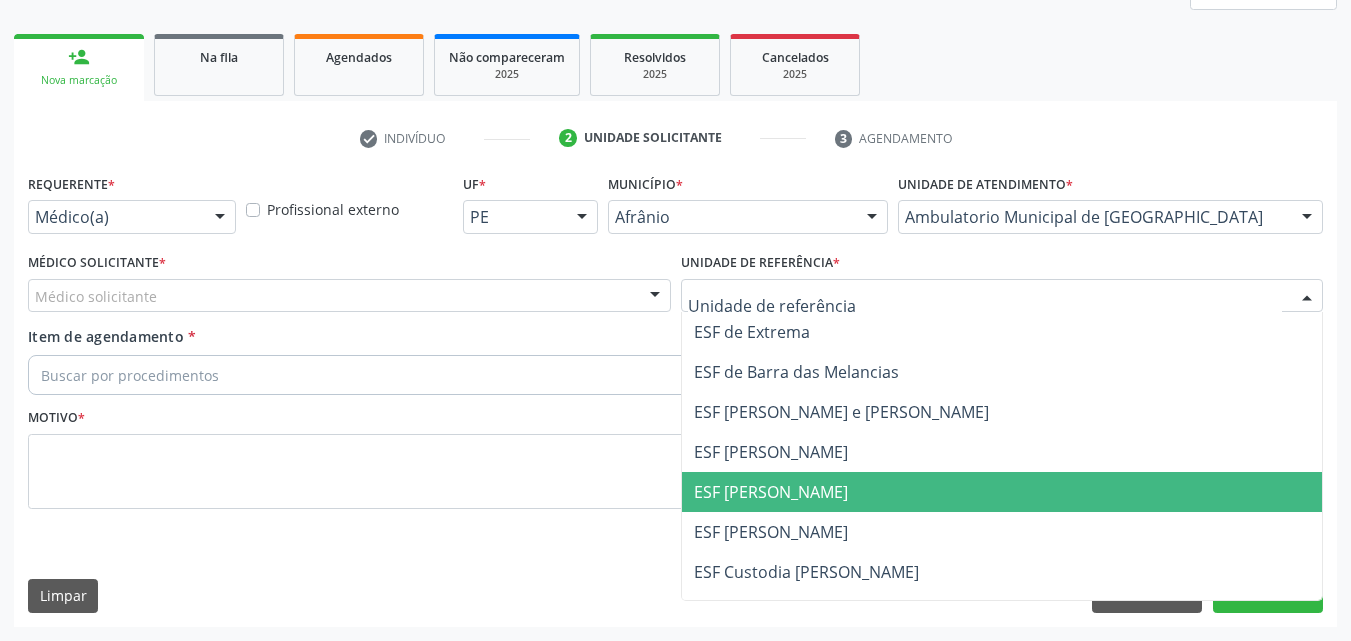 click on "ESF [PERSON_NAME]" at bounding box center (1002, 492) 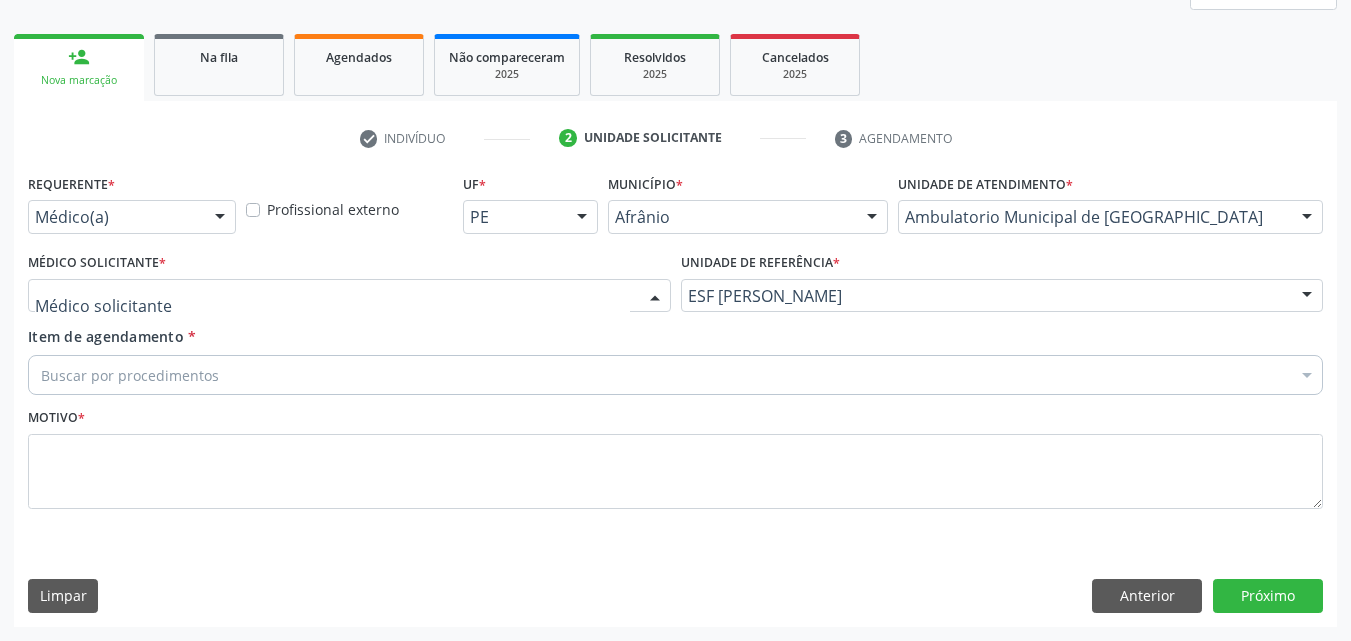 click at bounding box center [349, 296] 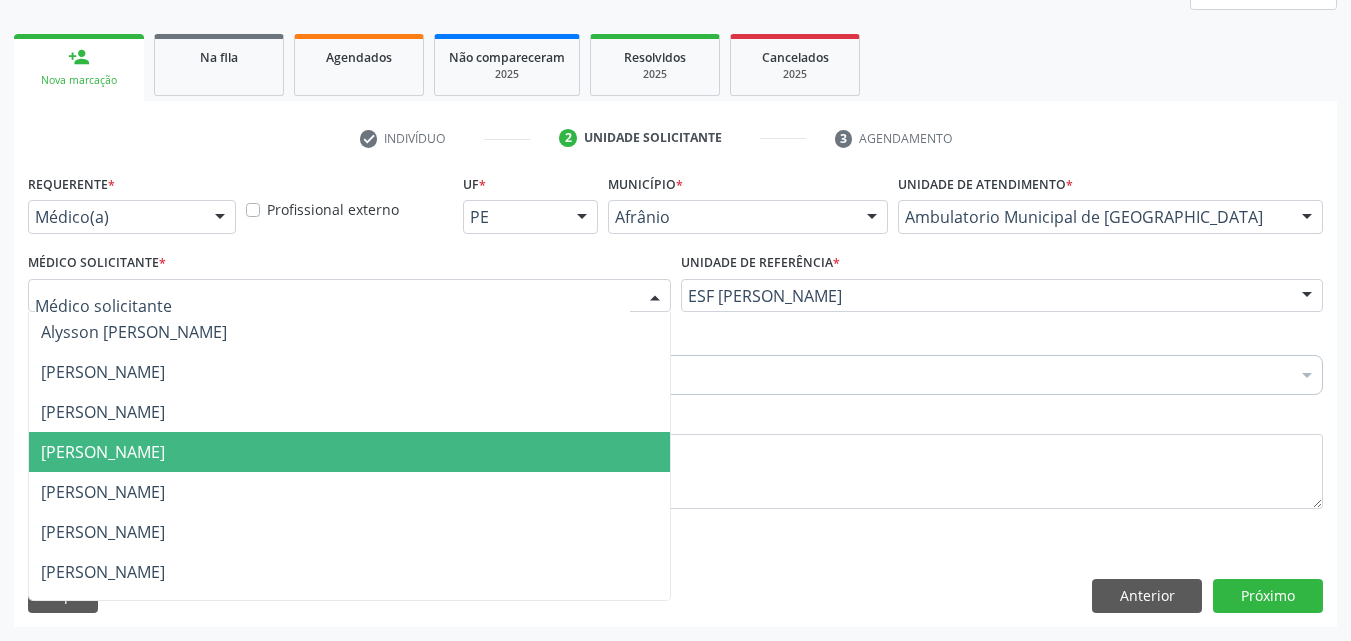 click on "[PERSON_NAME]" at bounding box center [349, 452] 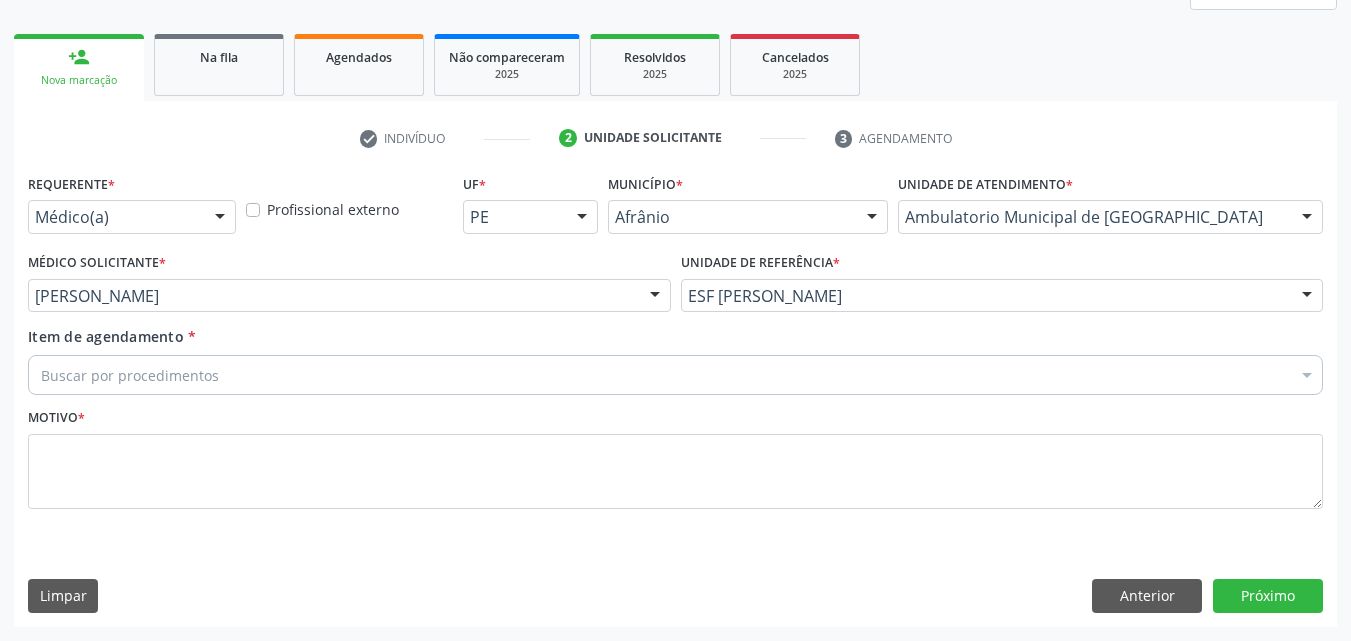 click on "Buscar por procedimentos" at bounding box center [675, 375] 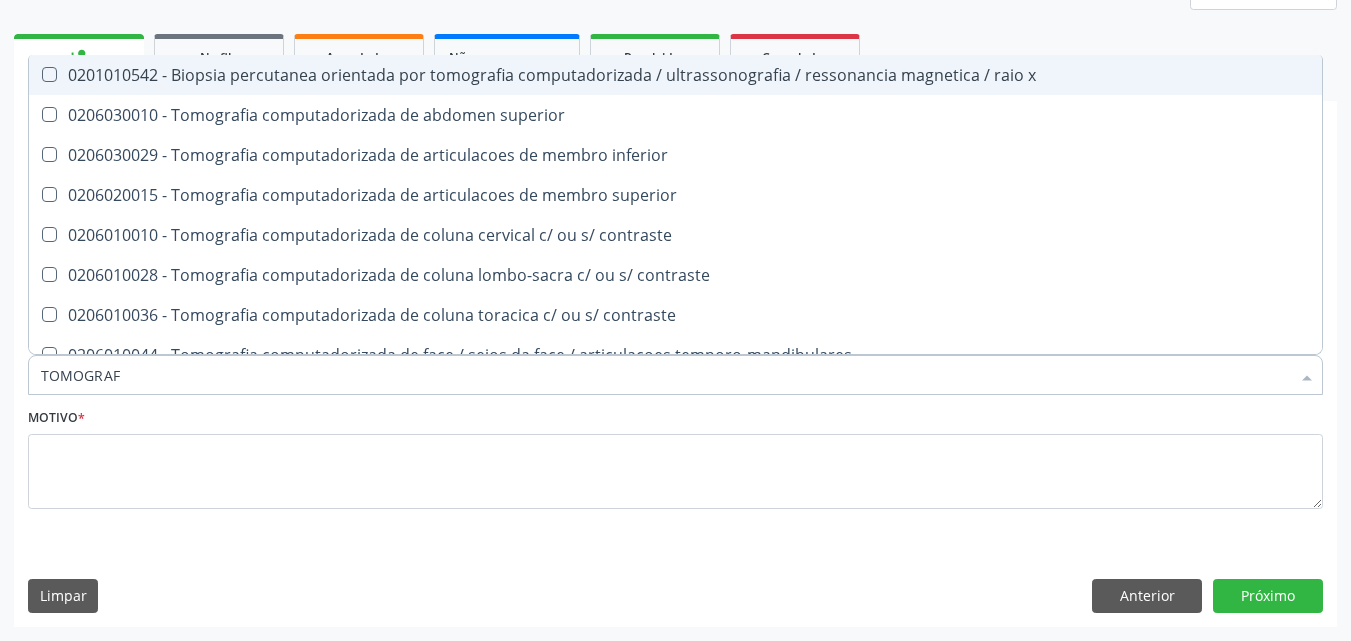 type on "TOMOGRAFI" 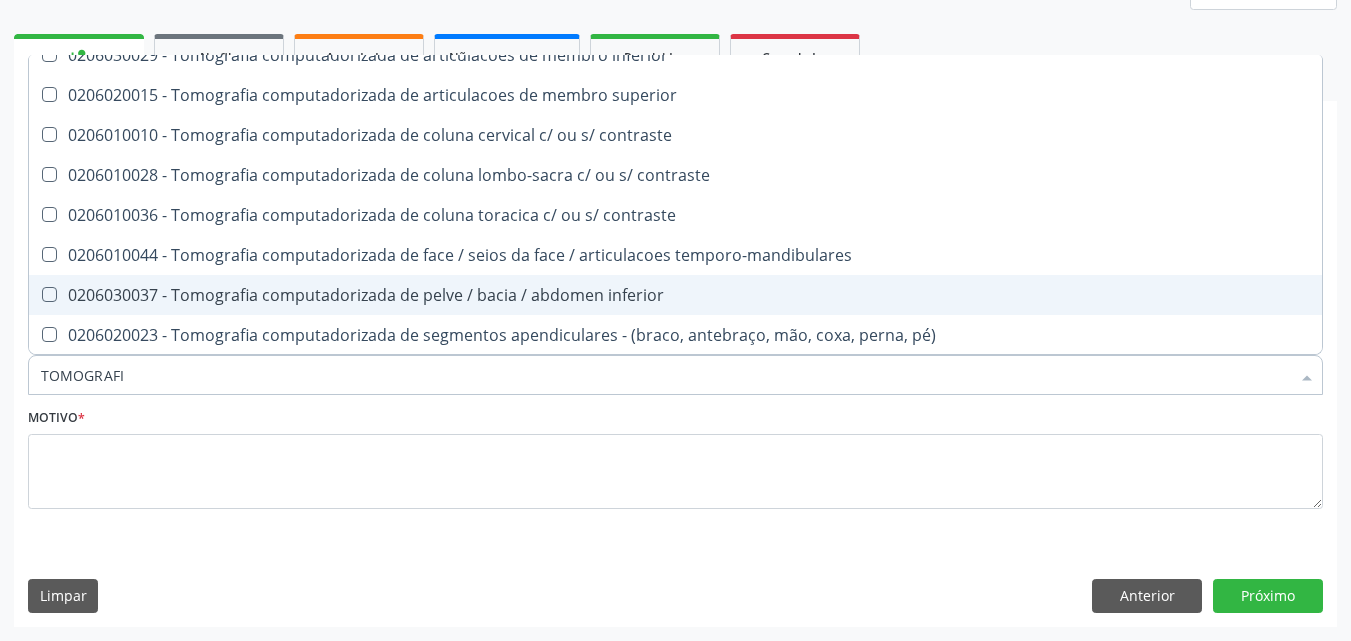 scroll, scrollTop: 300, scrollLeft: 0, axis: vertical 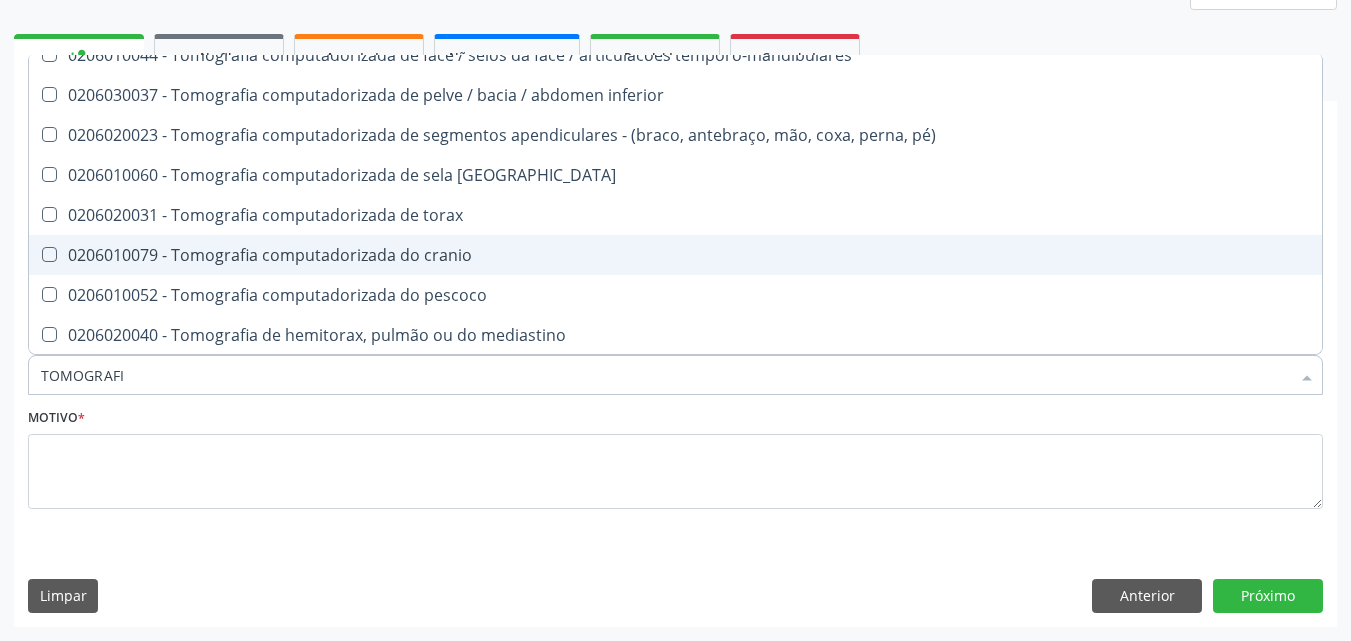 click on "0206010079 - Tomografia computadorizada do cranio" at bounding box center (675, 255) 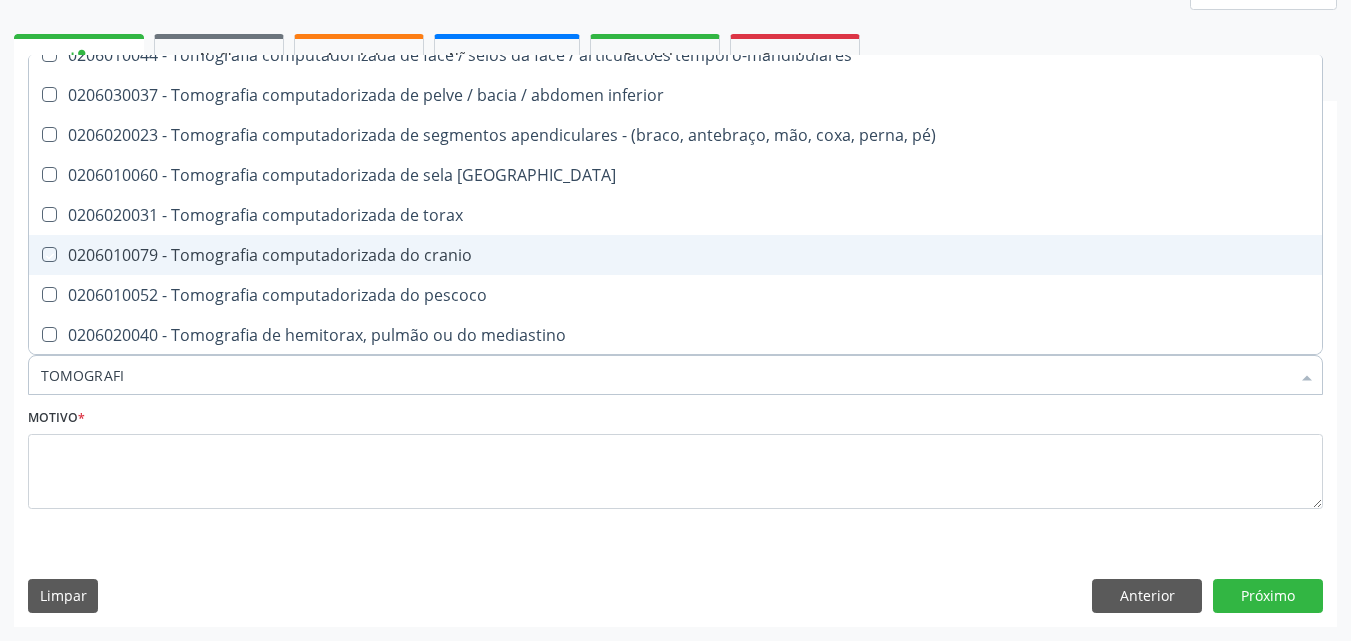checkbox on "true" 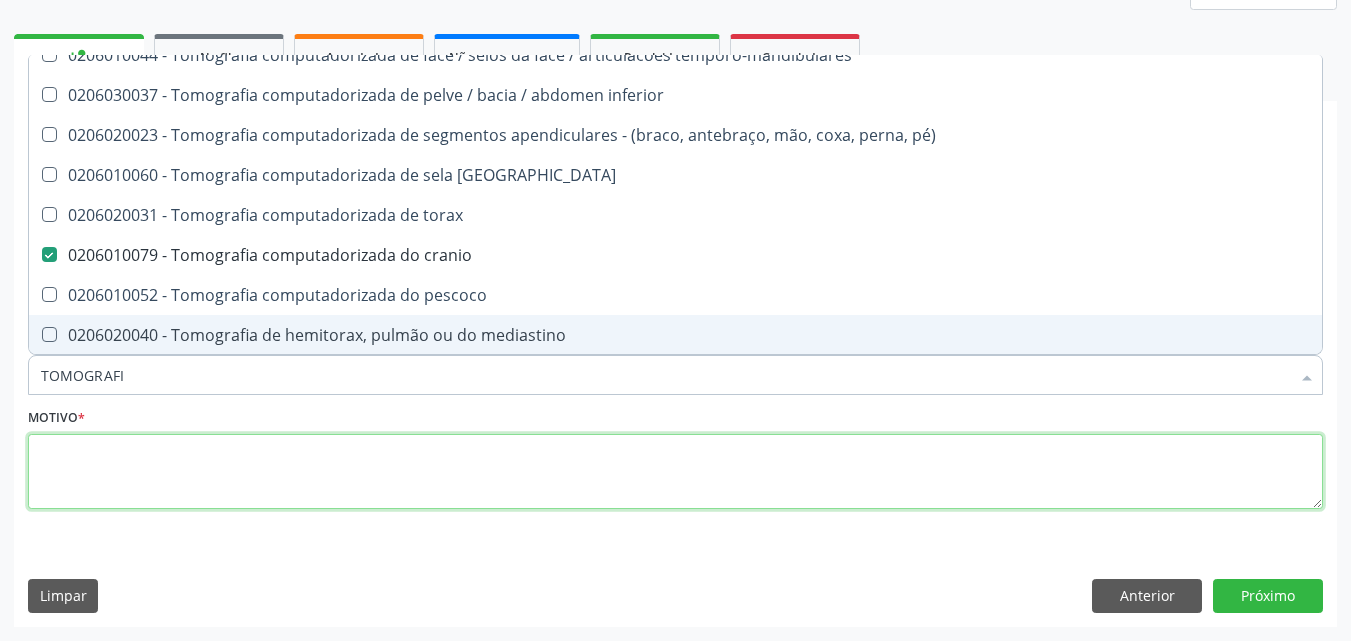click at bounding box center [675, 472] 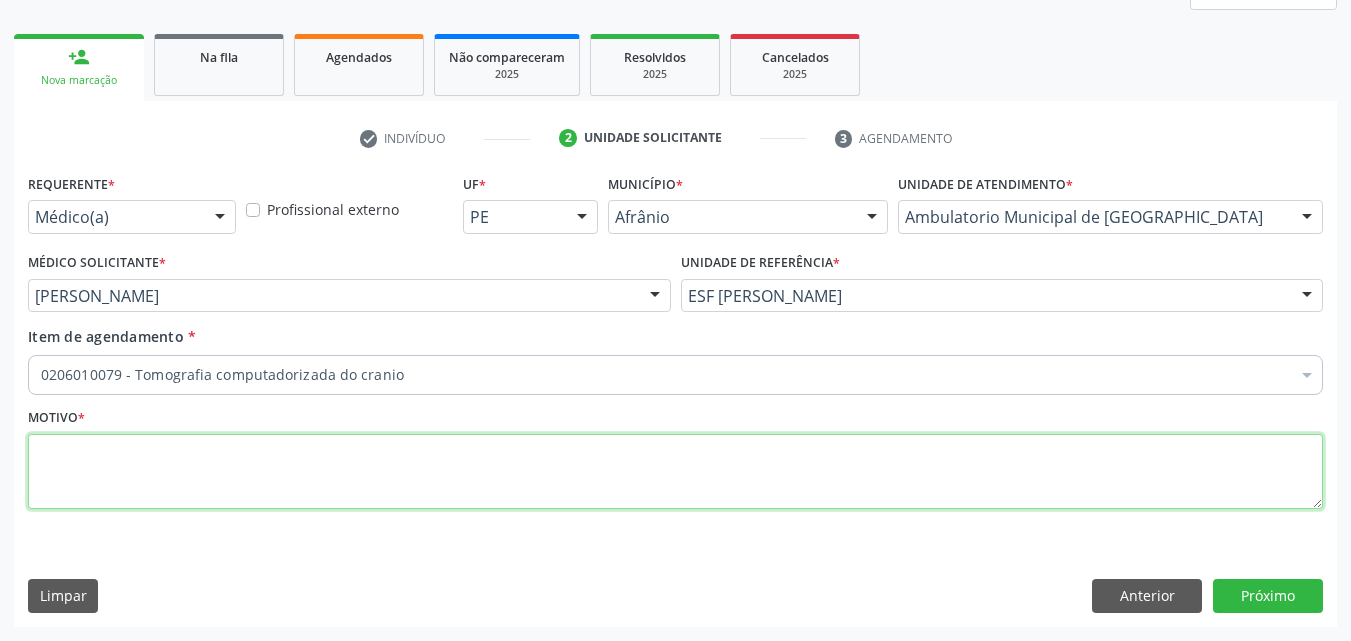 scroll, scrollTop: 0, scrollLeft: 0, axis: both 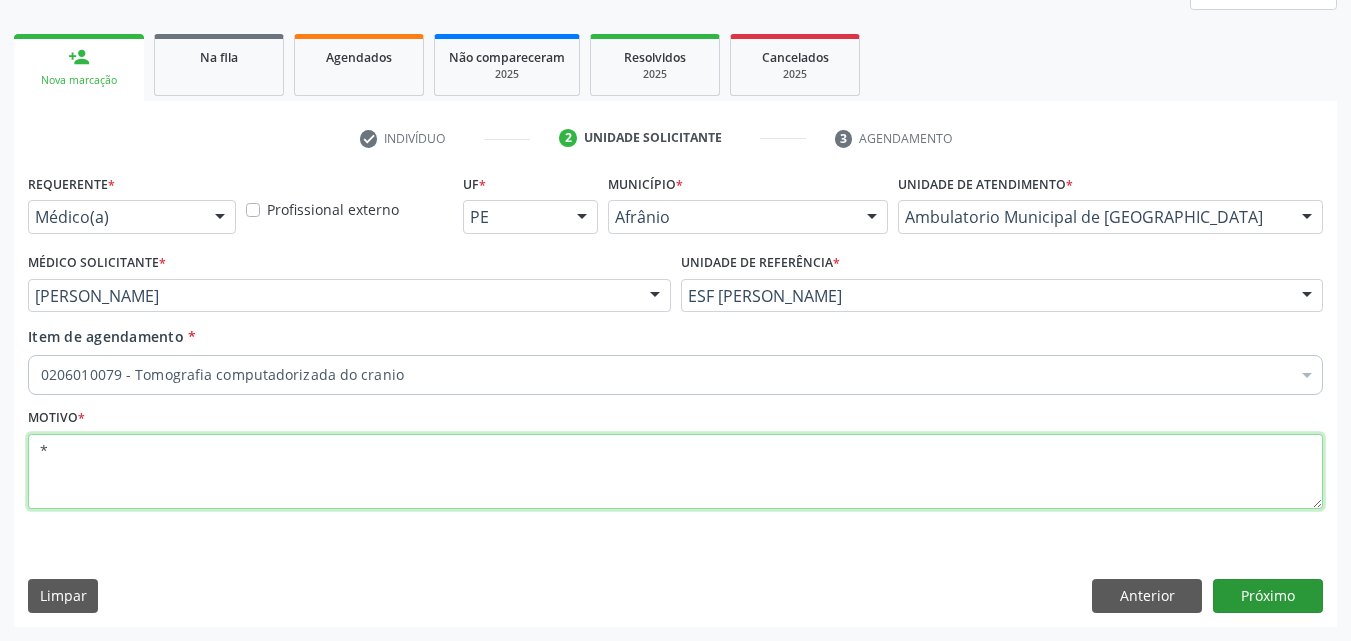 type on "*" 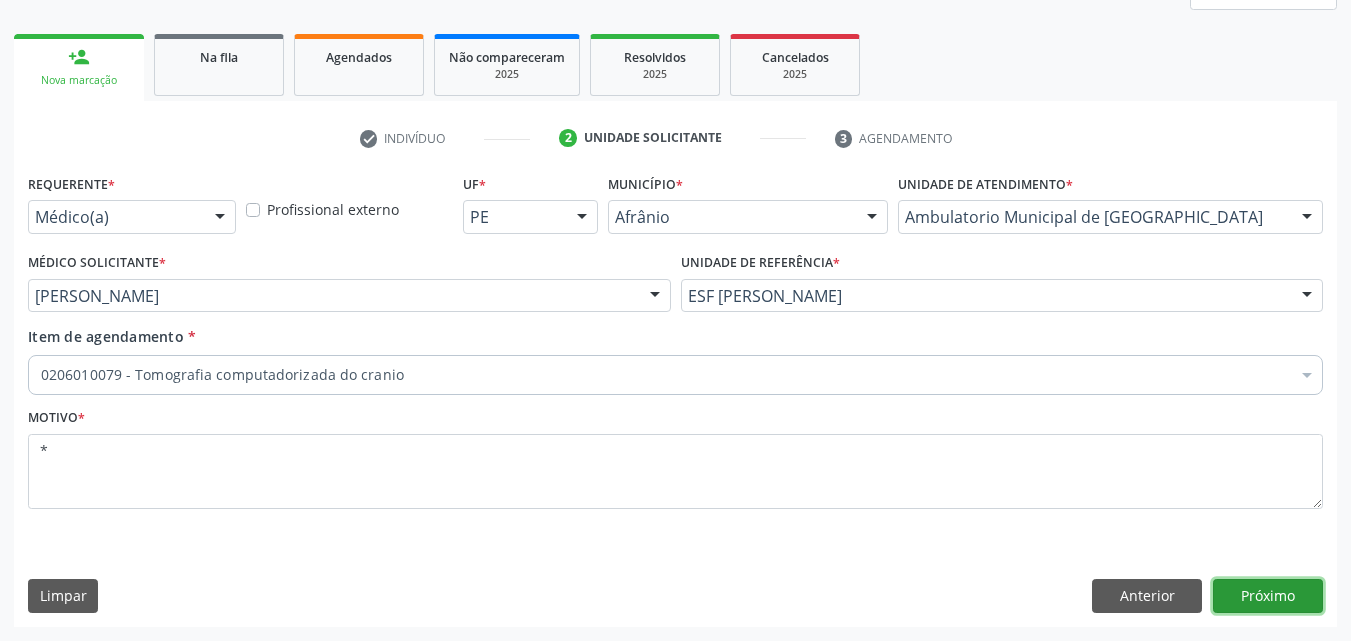 click on "Próximo" at bounding box center [1268, 596] 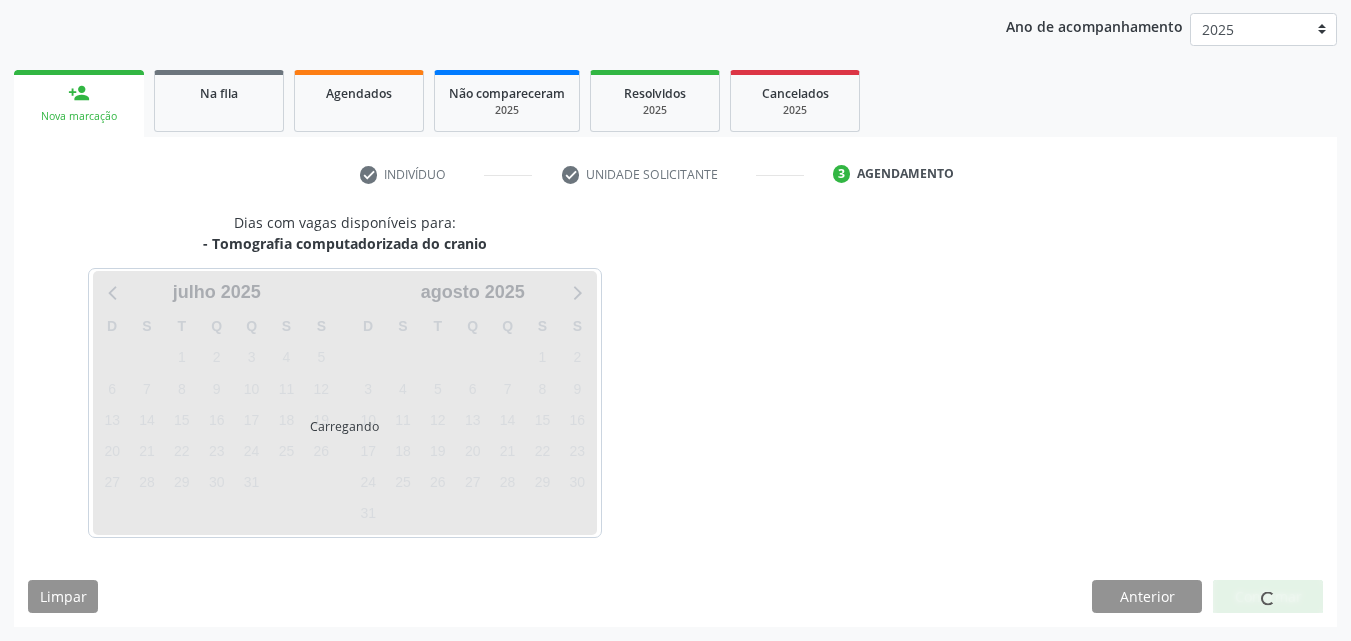 scroll, scrollTop: 229, scrollLeft: 0, axis: vertical 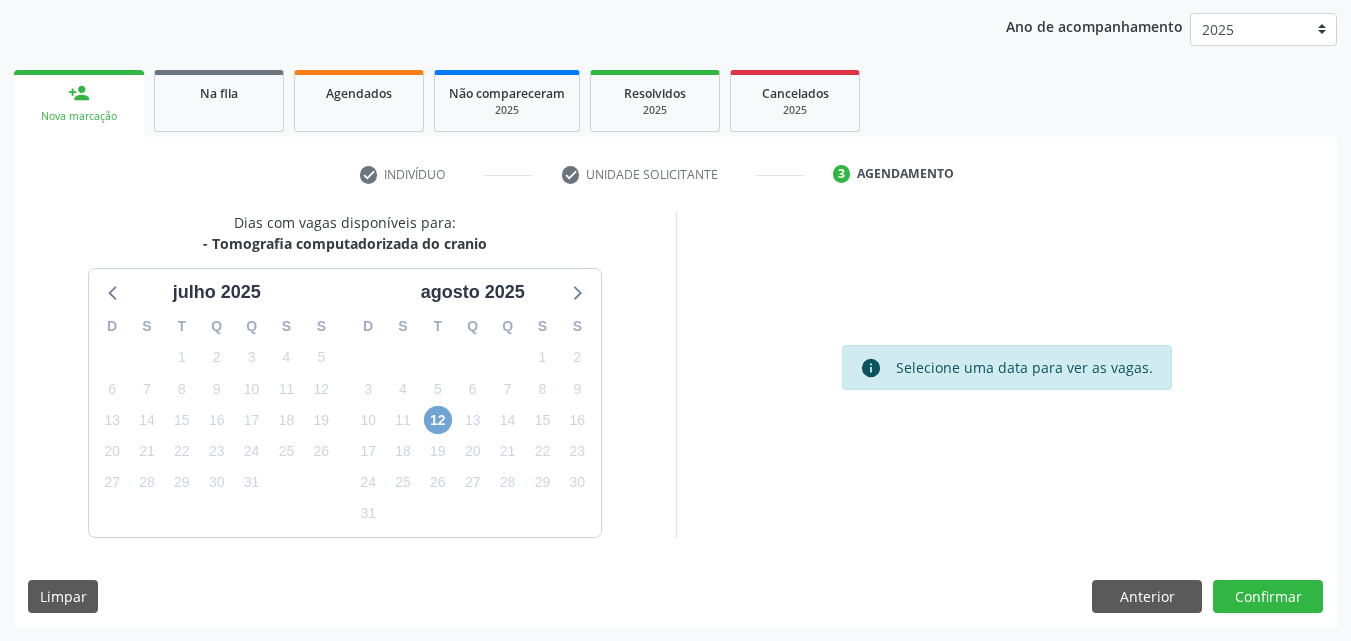 click on "12" at bounding box center (438, 420) 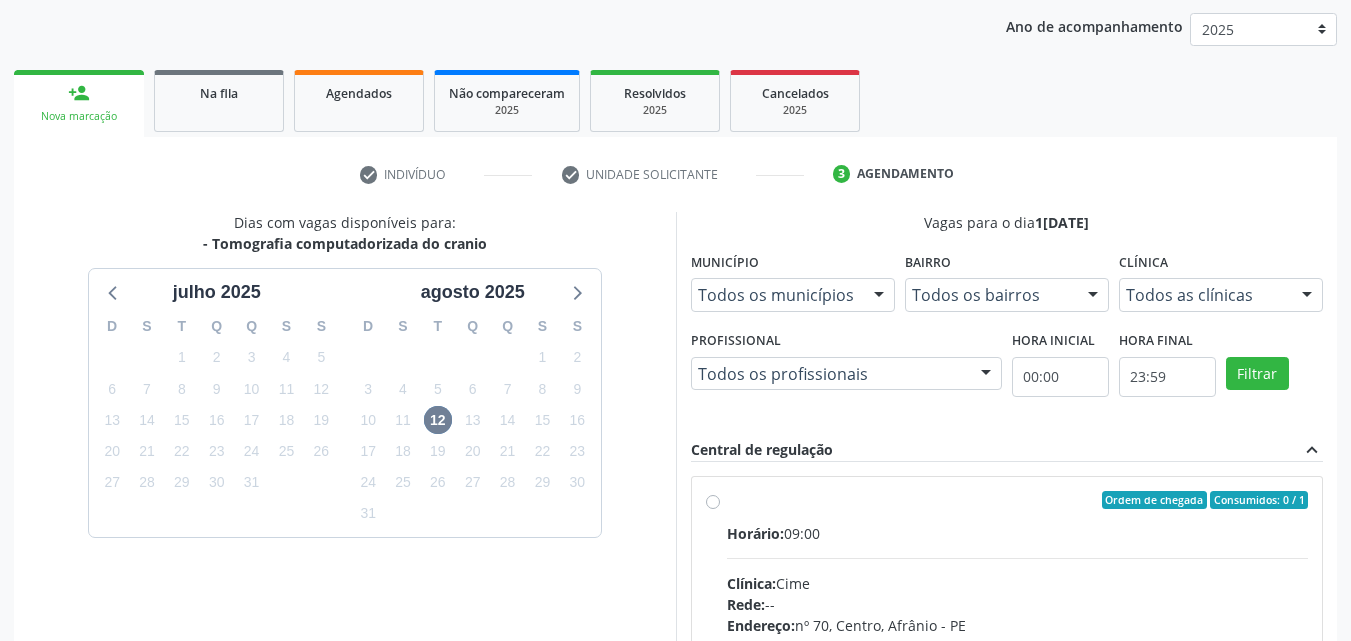 click on "Horário:   09:00" at bounding box center [1018, 533] 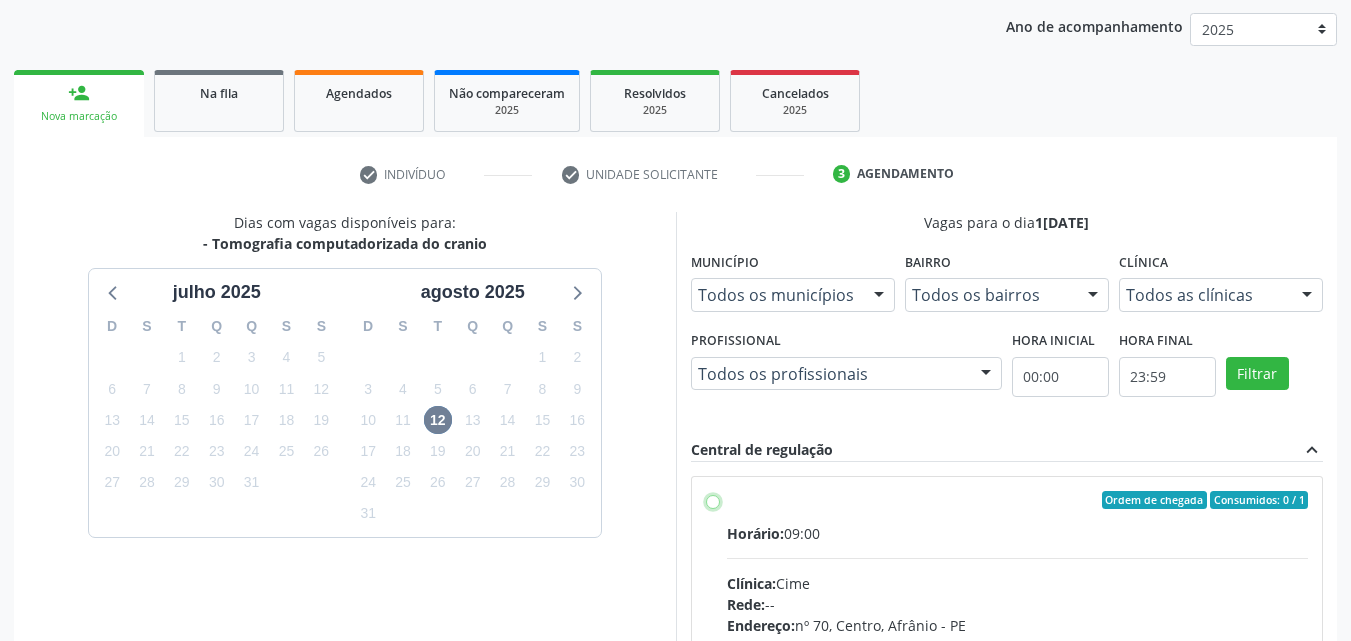 click on "Ordem de chegada
Consumidos: 0 / 1
Horário:   09:00
Clínica:  Cime
Rede:
--
Endereço:   [STREET_ADDRESS]
Telefone:   [PHONE_NUMBER]
Profissional:
--
Informações adicionais sobre o atendimento
Idade de atendimento:
Sem restrição
Gênero(s) atendido(s):
Sem restrição
Informações adicionais:
--" at bounding box center [713, 500] 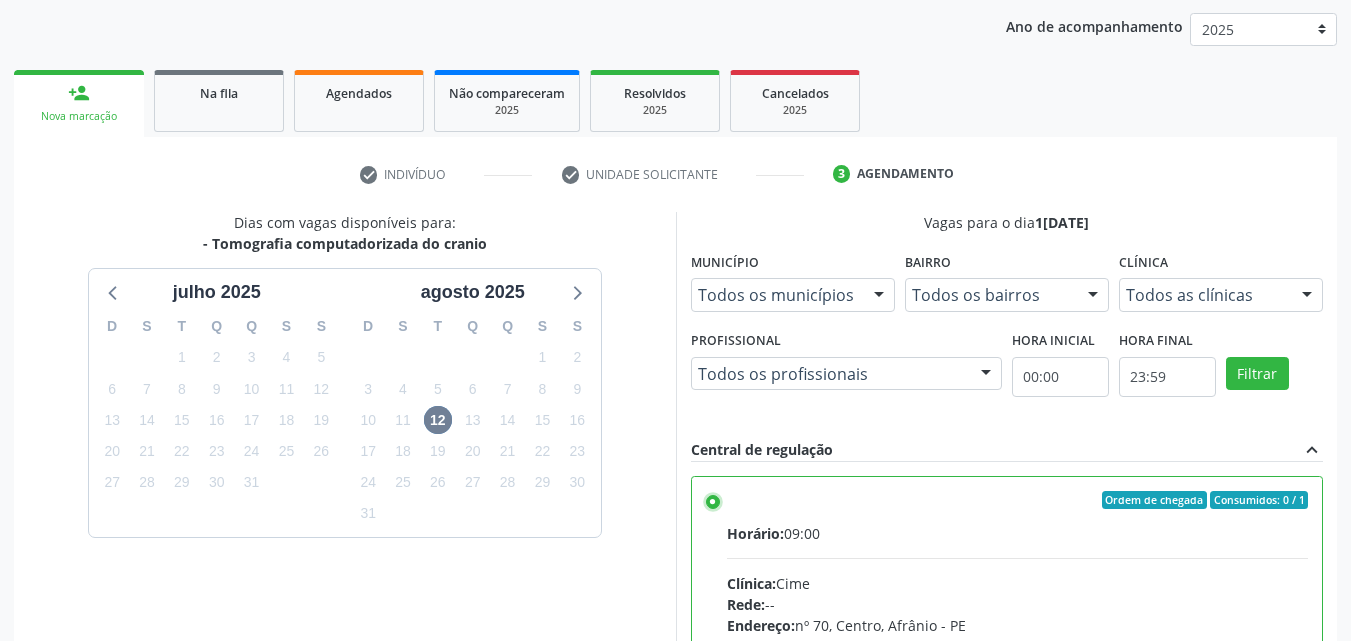scroll, scrollTop: 429, scrollLeft: 0, axis: vertical 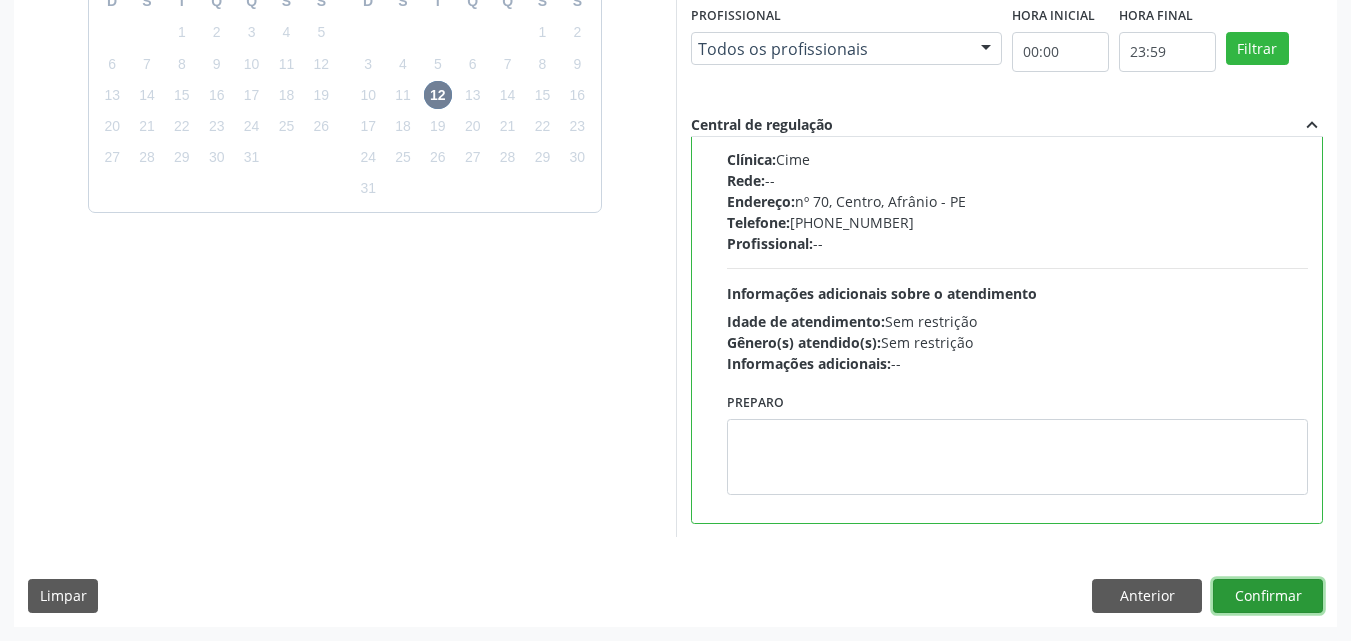 click on "Confirmar" at bounding box center (1268, 596) 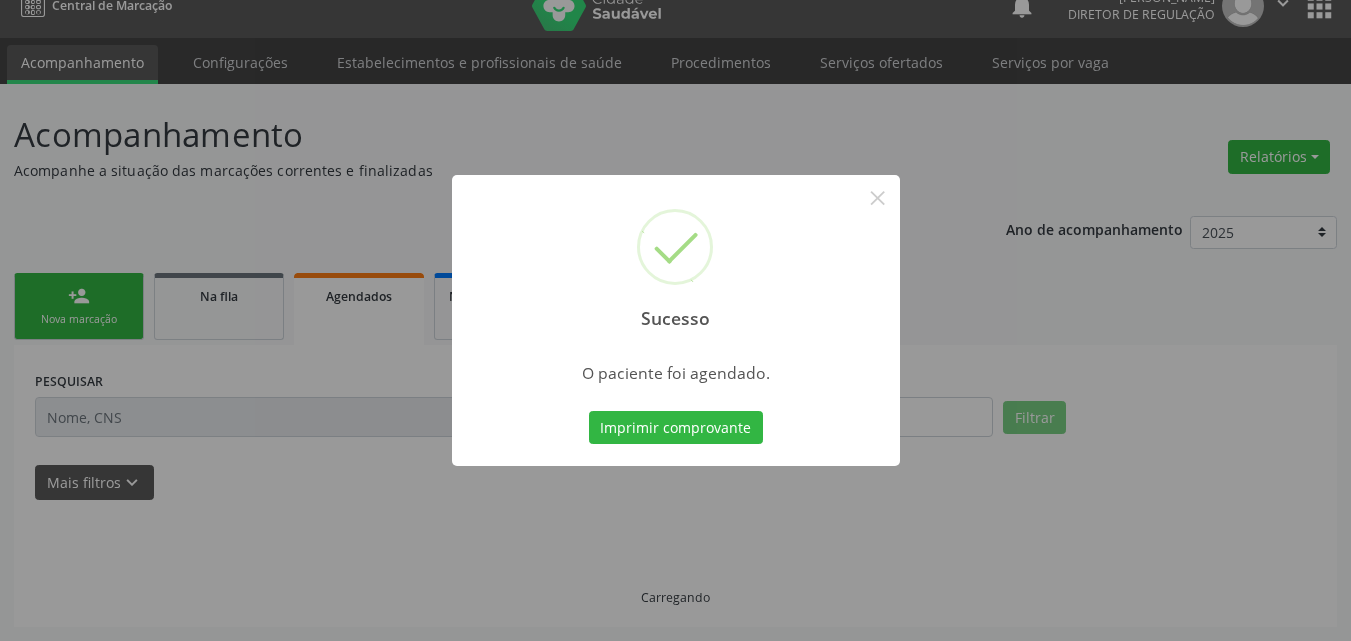 scroll, scrollTop: 26, scrollLeft: 0, axis: vertical 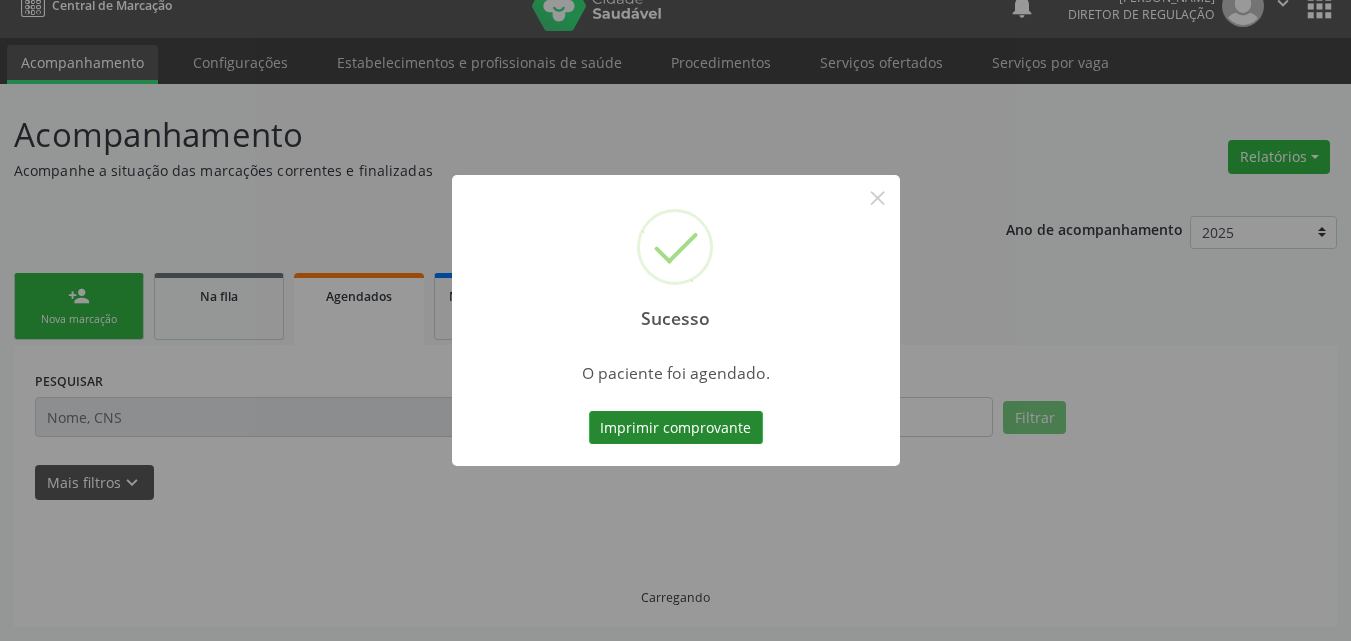 click on "Imprimir comprovante" at bounding box center (676, 428) 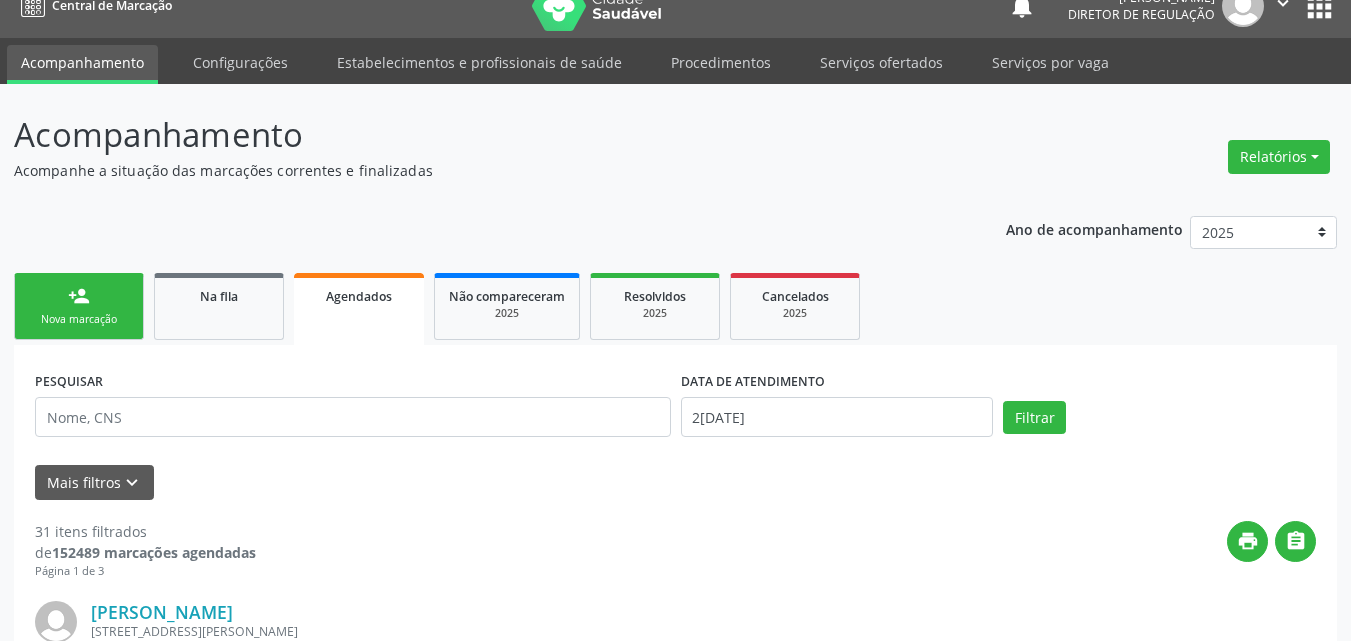 click on "Nova marcação" at bounding box center (79, 319) 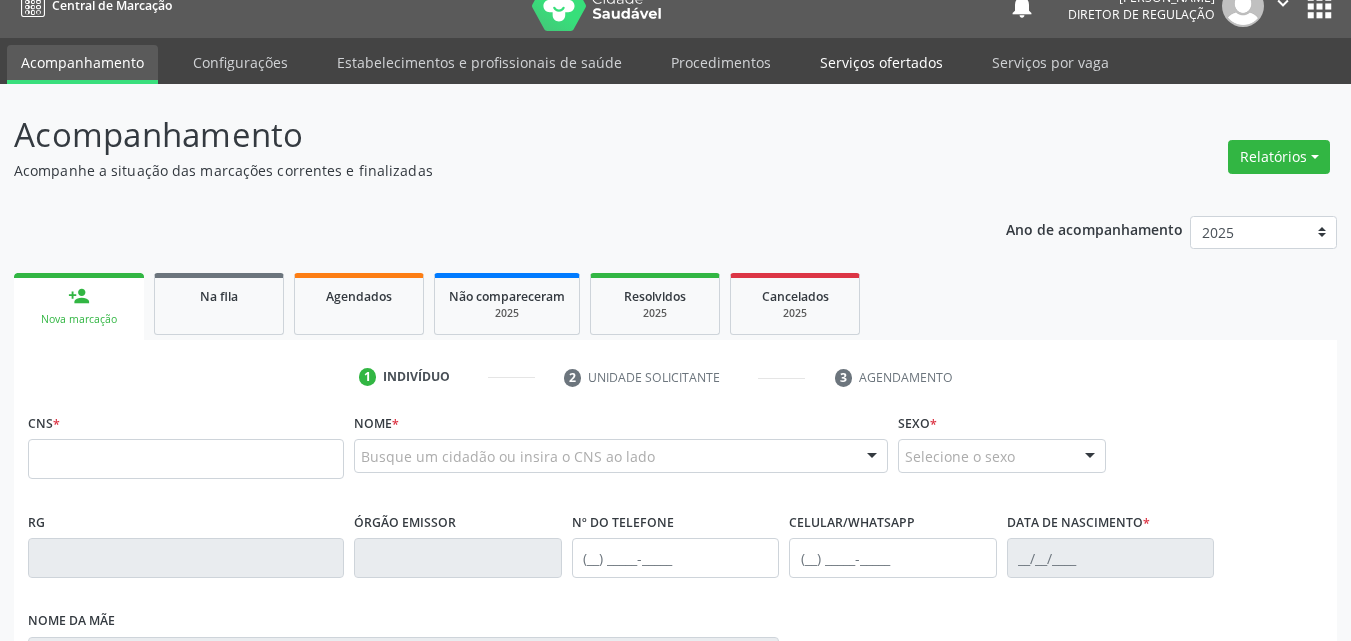 click on "Serviços ofertados" at bounding box center (881, 62) 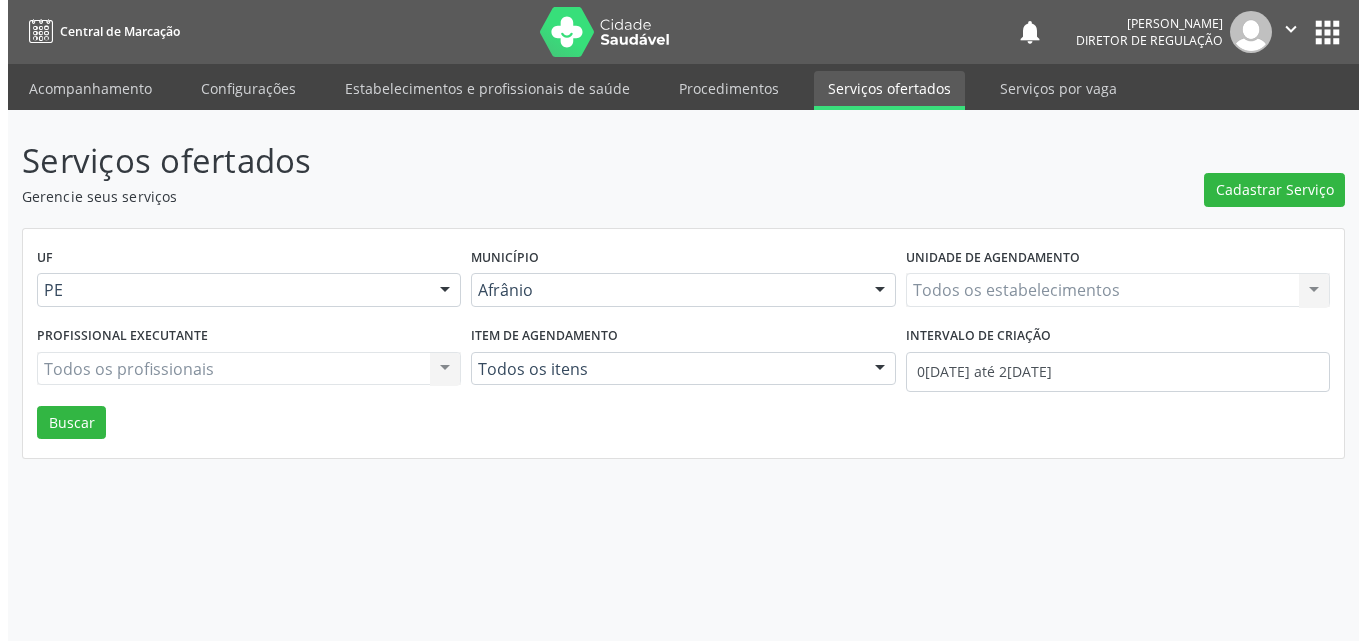 scroll, scrollTop: 0, scrollLeft: 0, axis: both 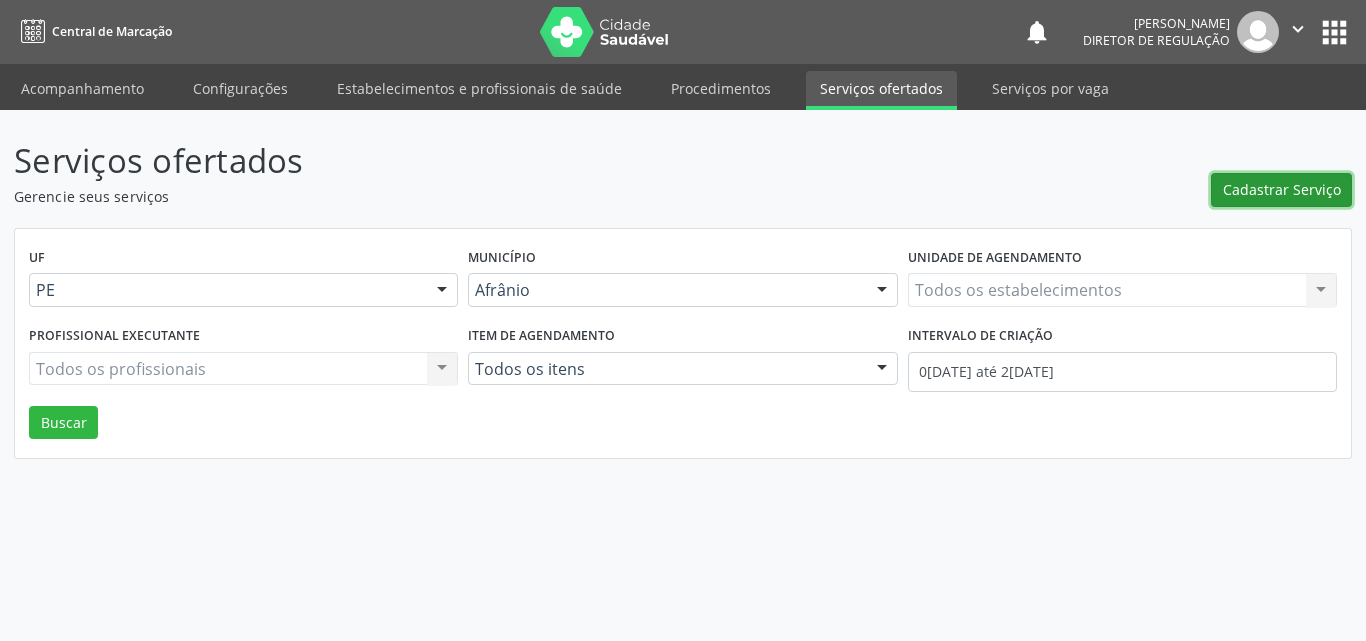 click on "Cadastrar Serviço" at bounding box center (1282, 189) 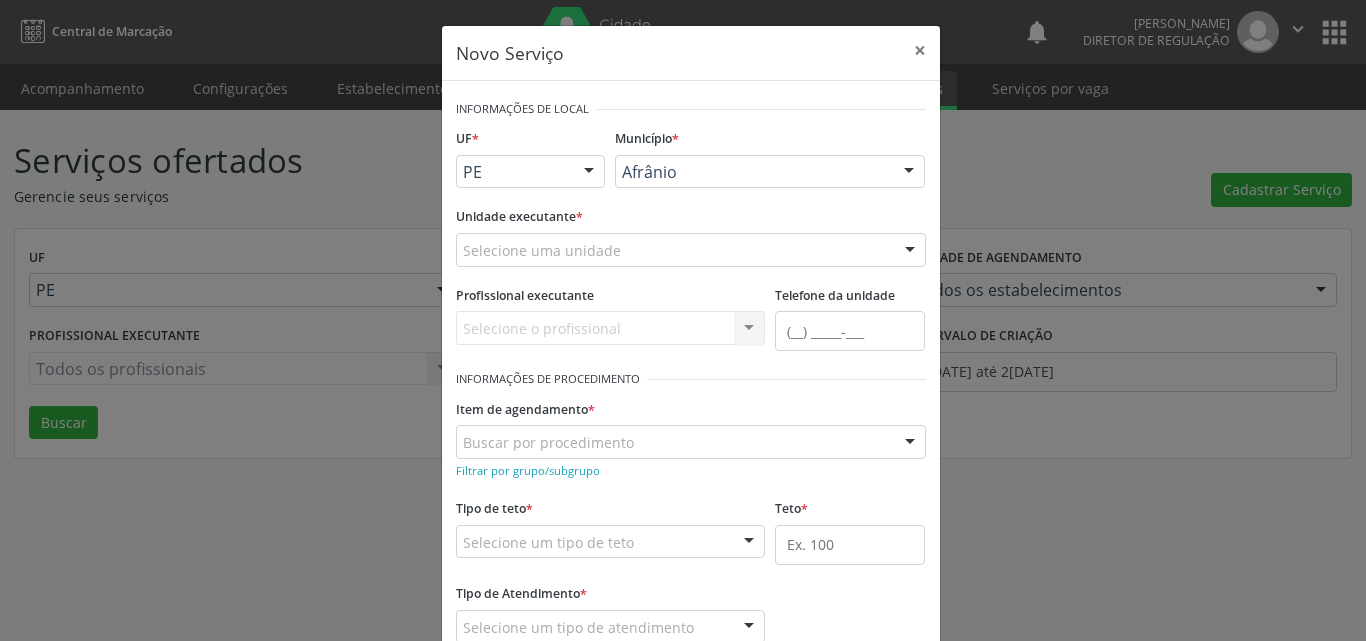 scroll, scrollTop: 0, scrollLeft: 0, axis: both 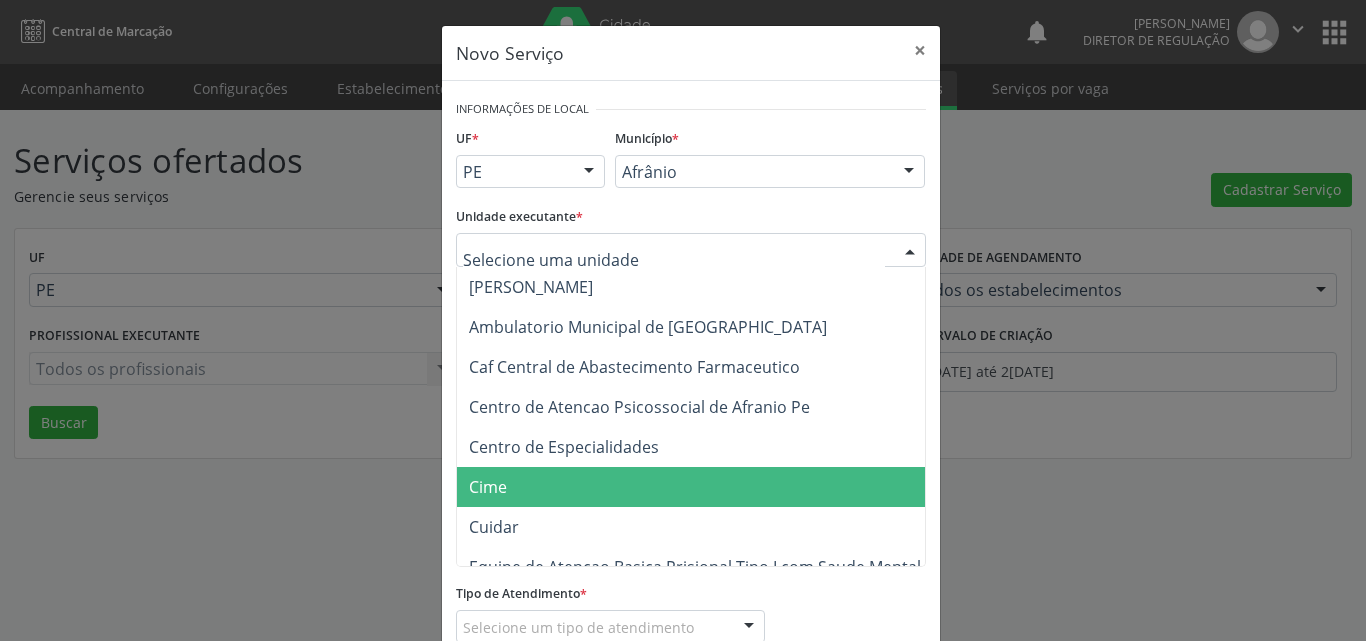 click on "Cime" at bounding box center (701, 487) 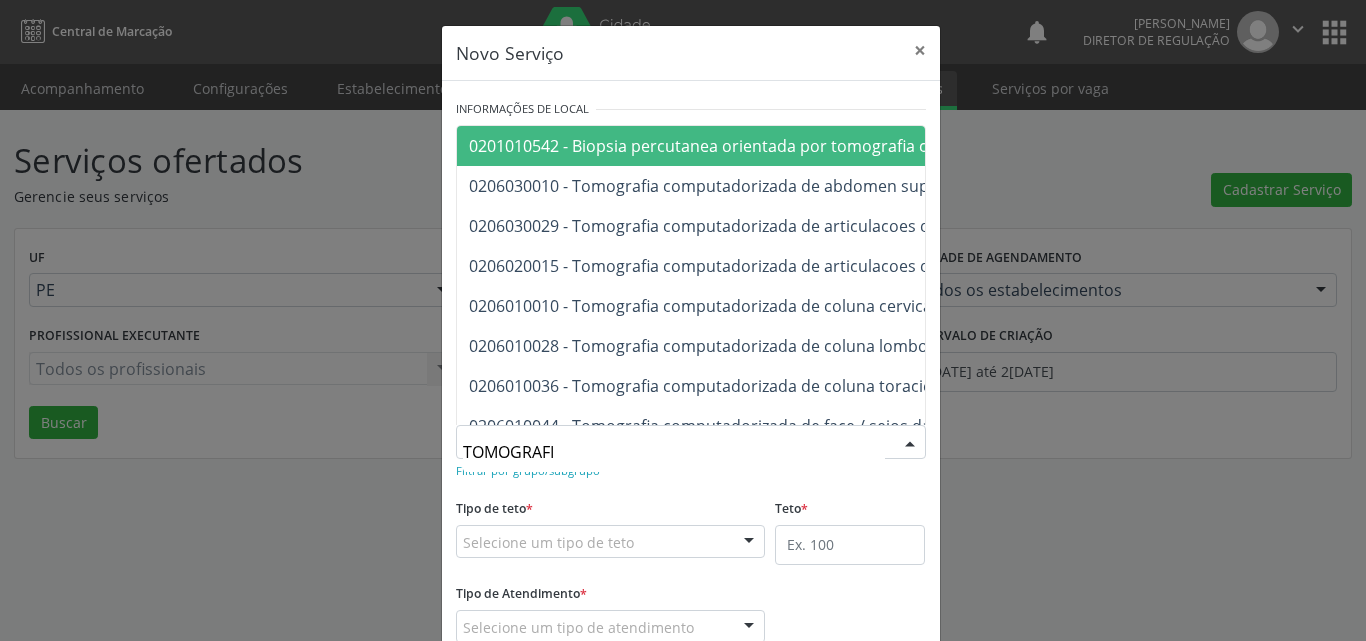 type on "TOMOGRAFIA" 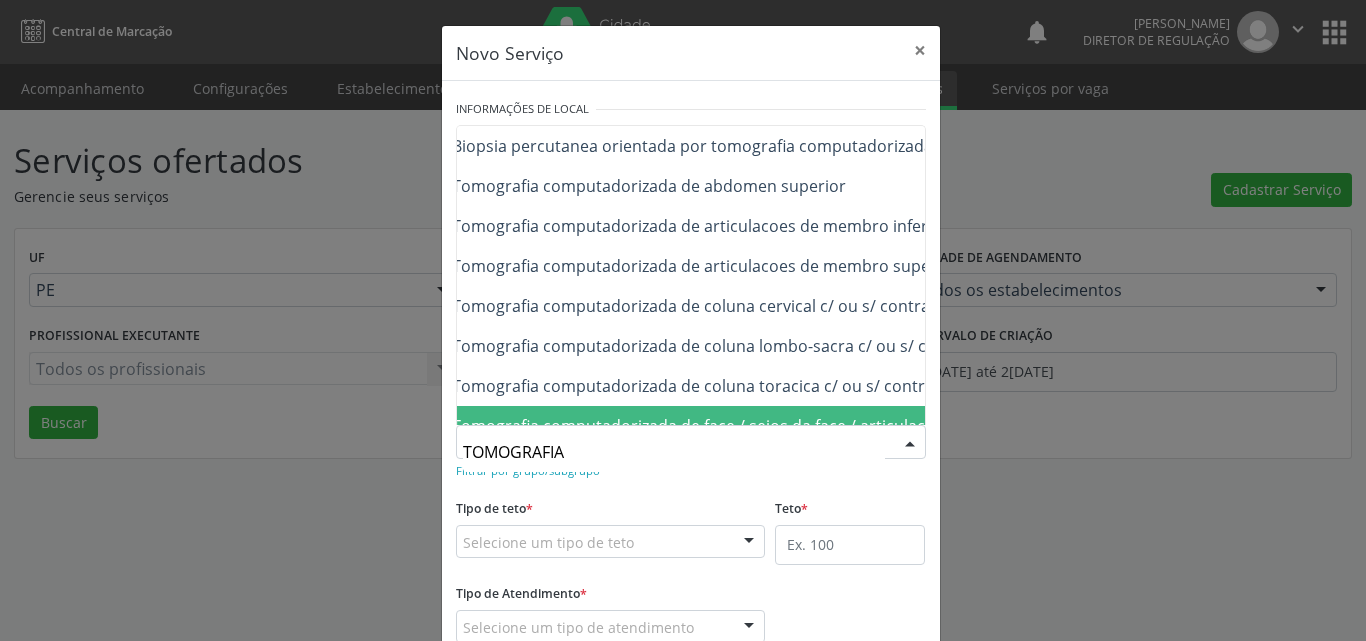 scroll, scrollTop: 0, scrollLeft: 160, axis: horizontal 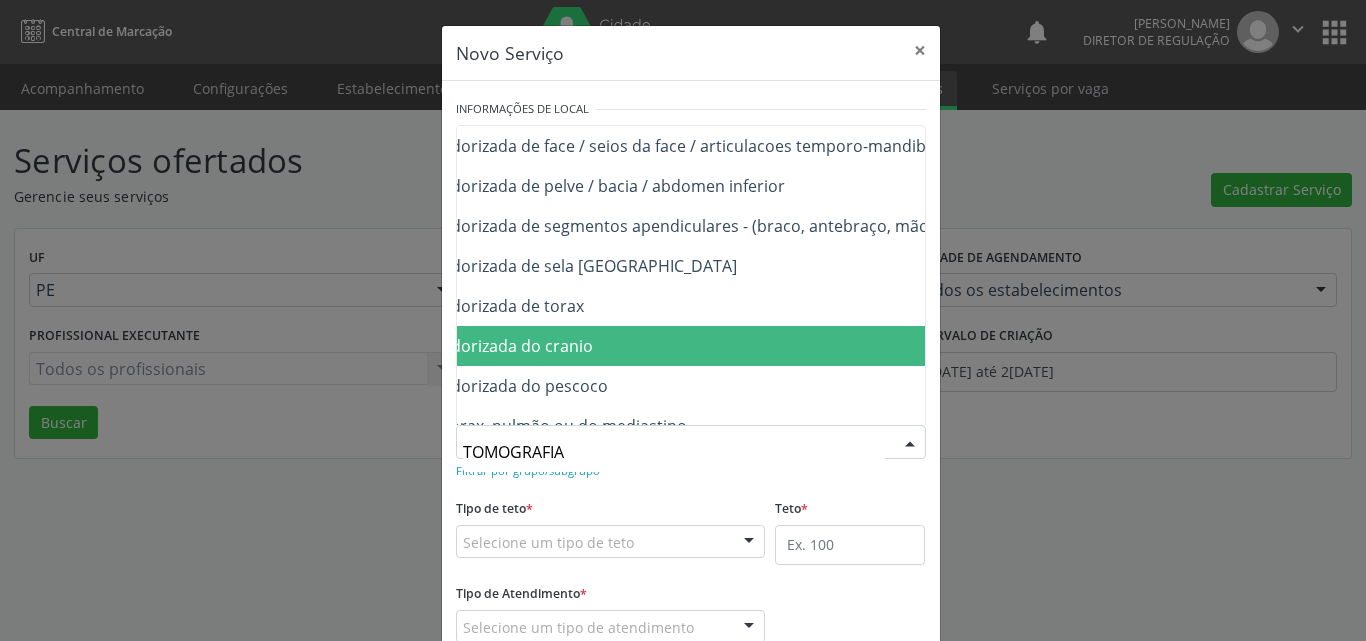 click on "0206010079 - Tomografia computadorizada do cranio" at bounding box center [673, 346] 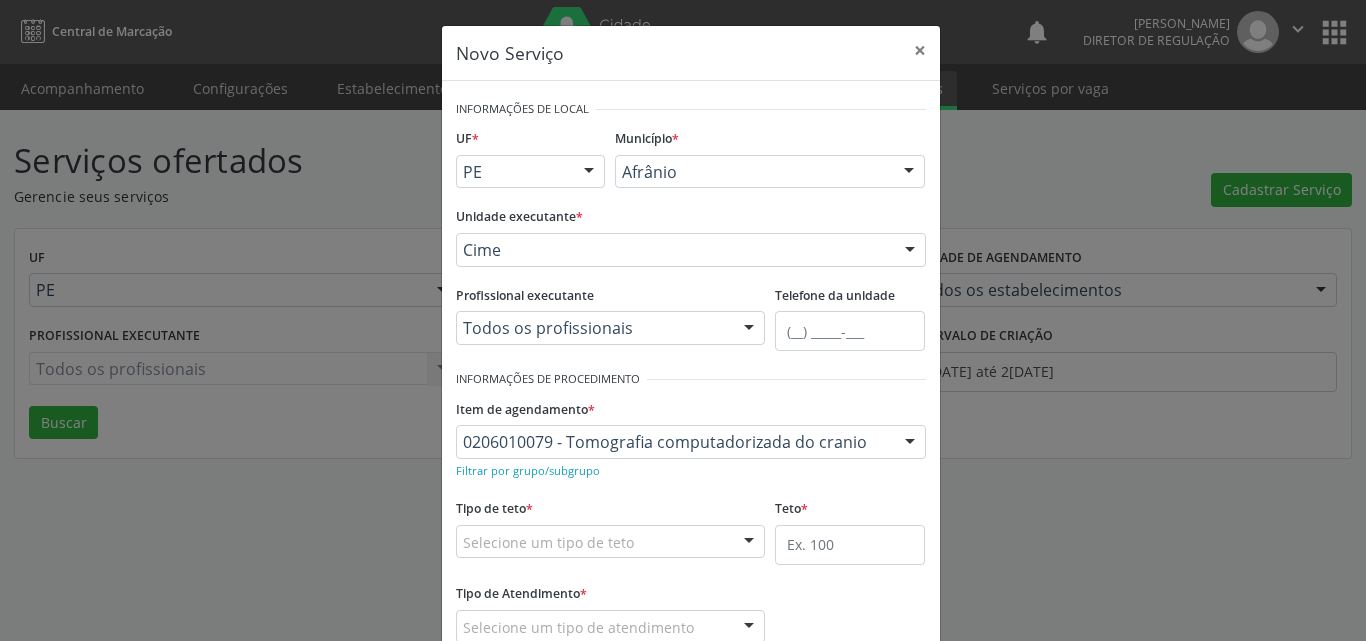 click on "Selecione um tipo de teto" at bounding box center (611, 542) 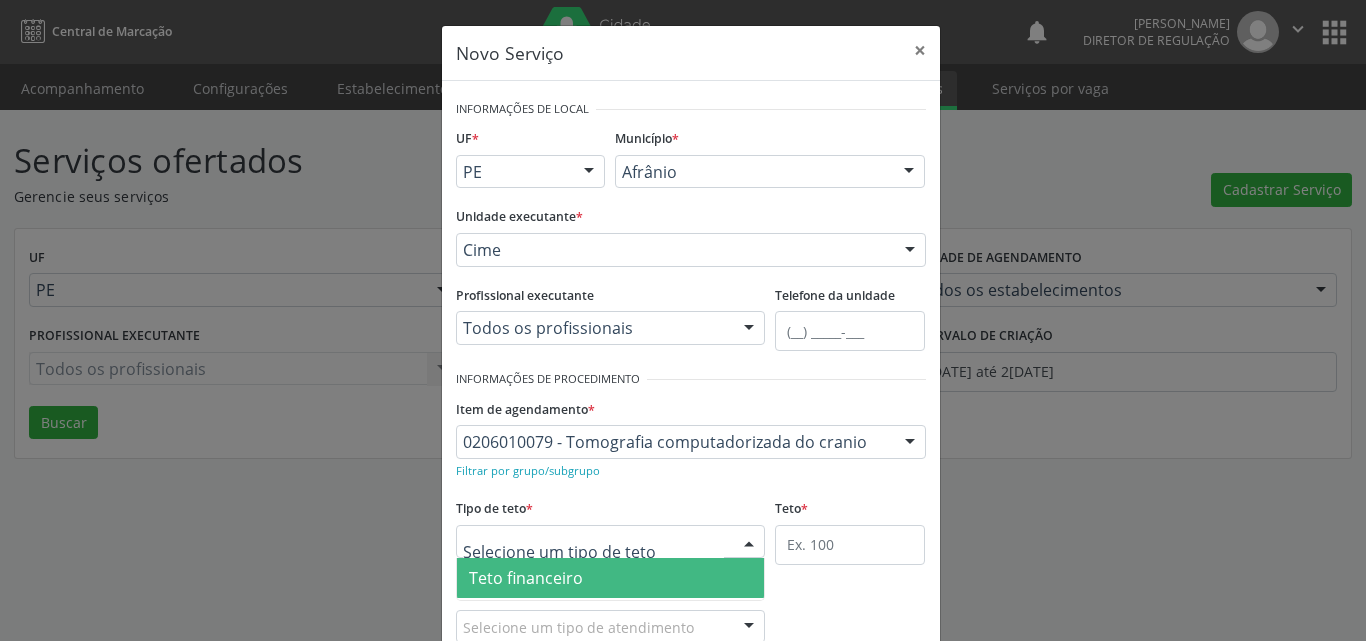 scroll, scrollTop: 132, scrollLeft: 0, axis: vertical 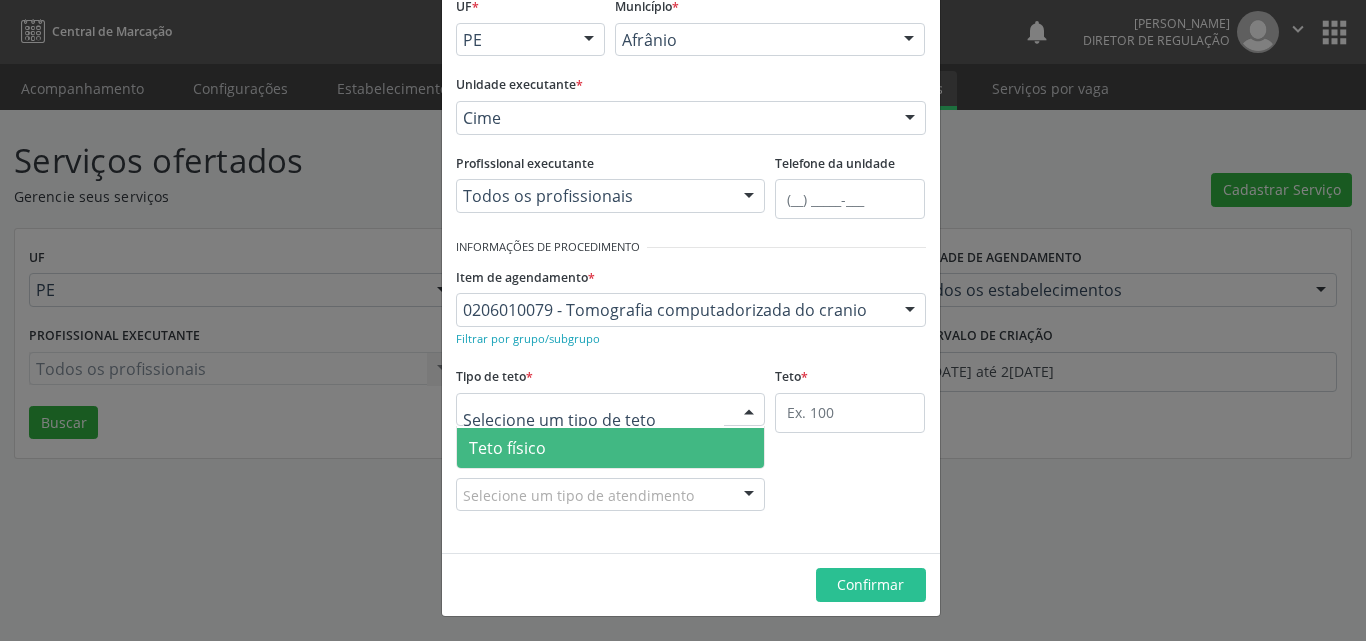 click on "Teto físico" at bounding box center (611, 448) 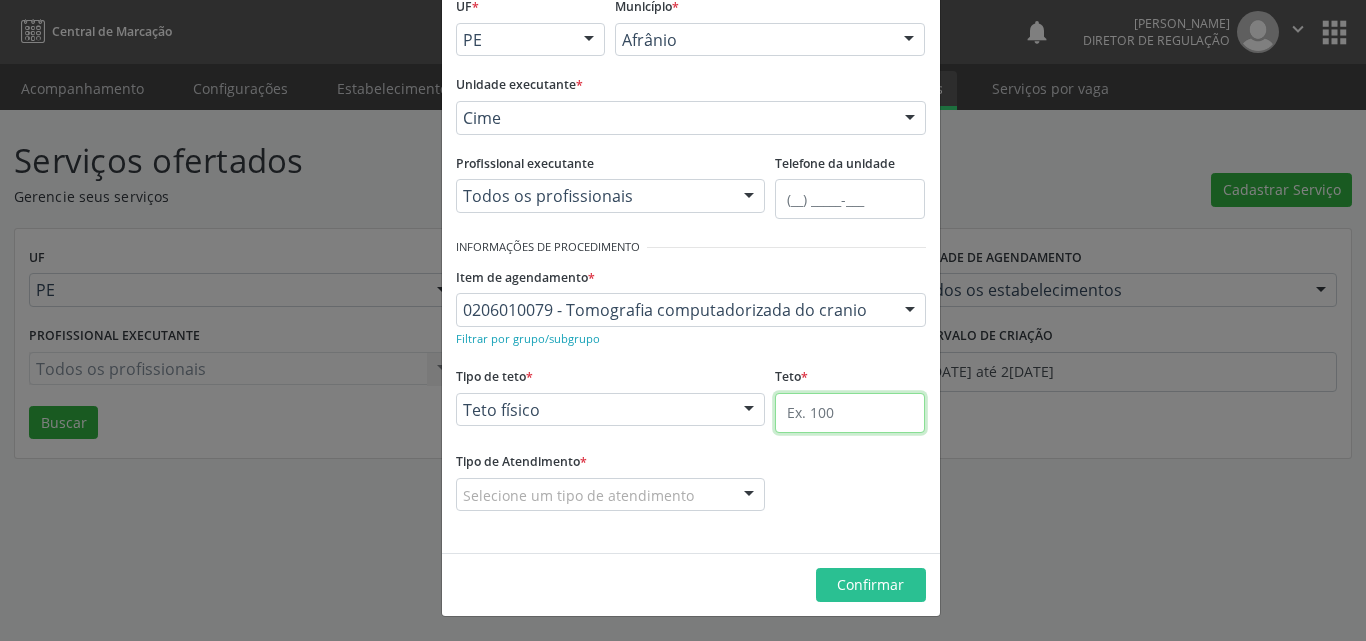 click at bounding box center [850, 413] 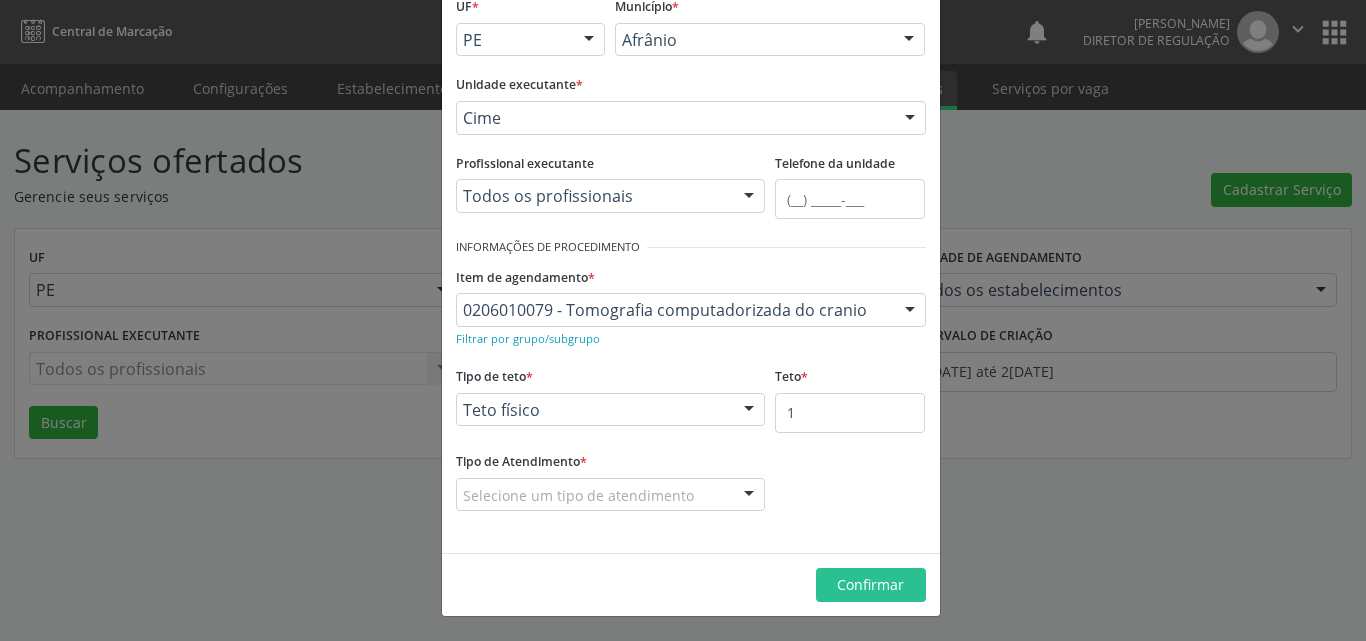 click at bounding box center [749, 496] 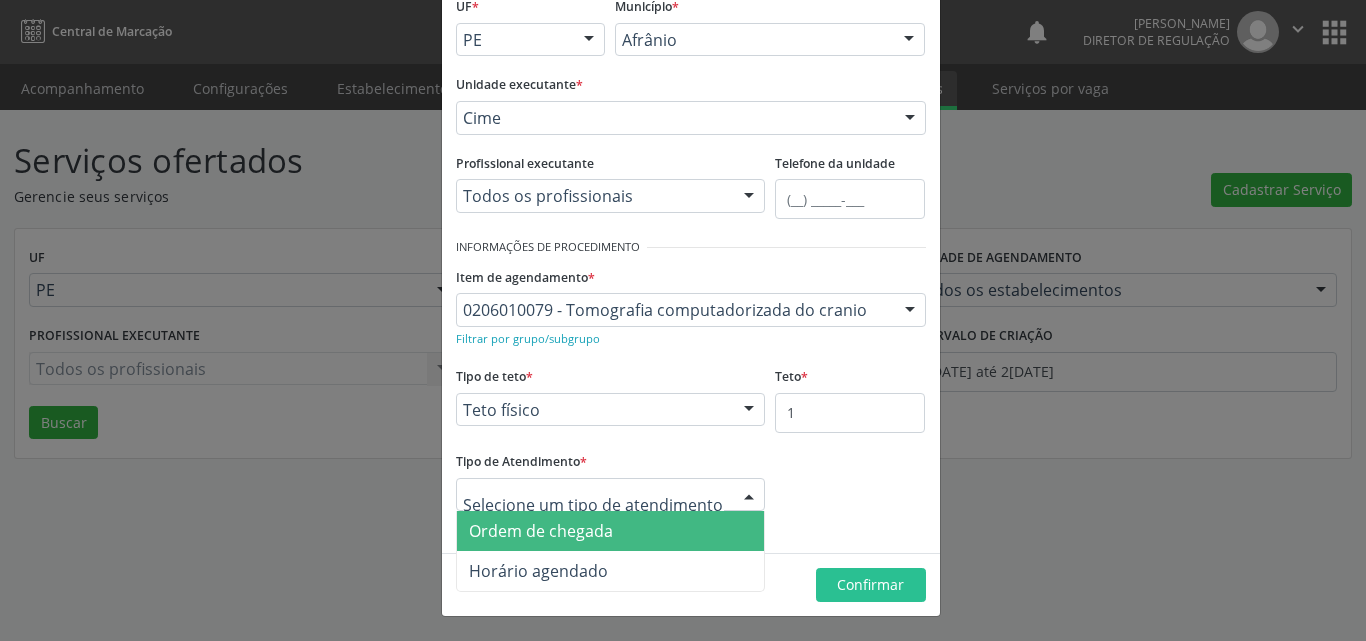 click on "Ordem de chegada" at bounding box center [611, 531] 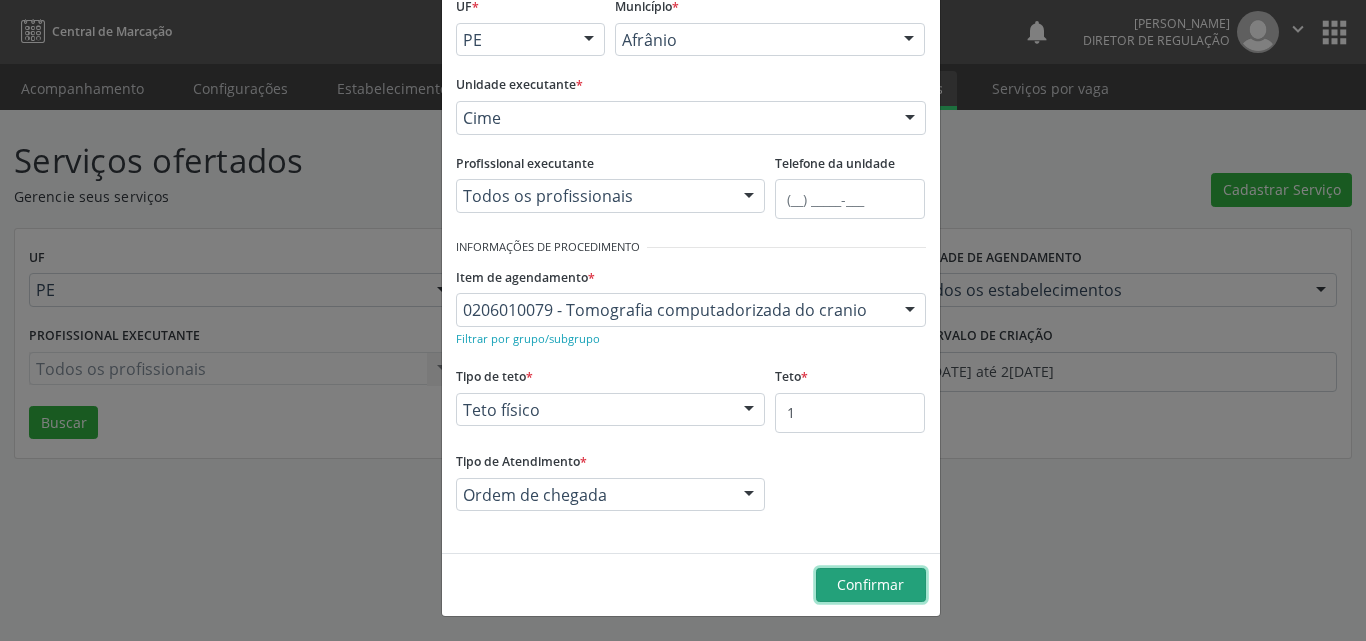 click on "Confirmar" at bounding box center (870, 584) 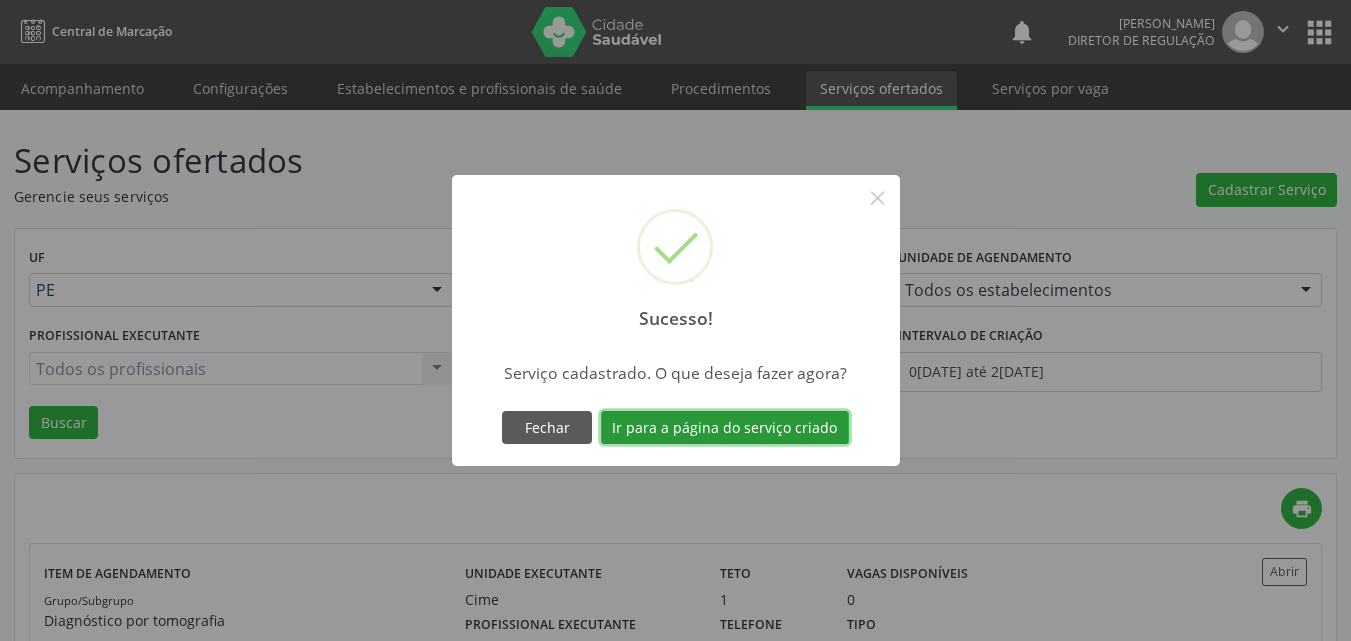 click on "Ir para a página do serviço criado" at bounding box center [725, 428] 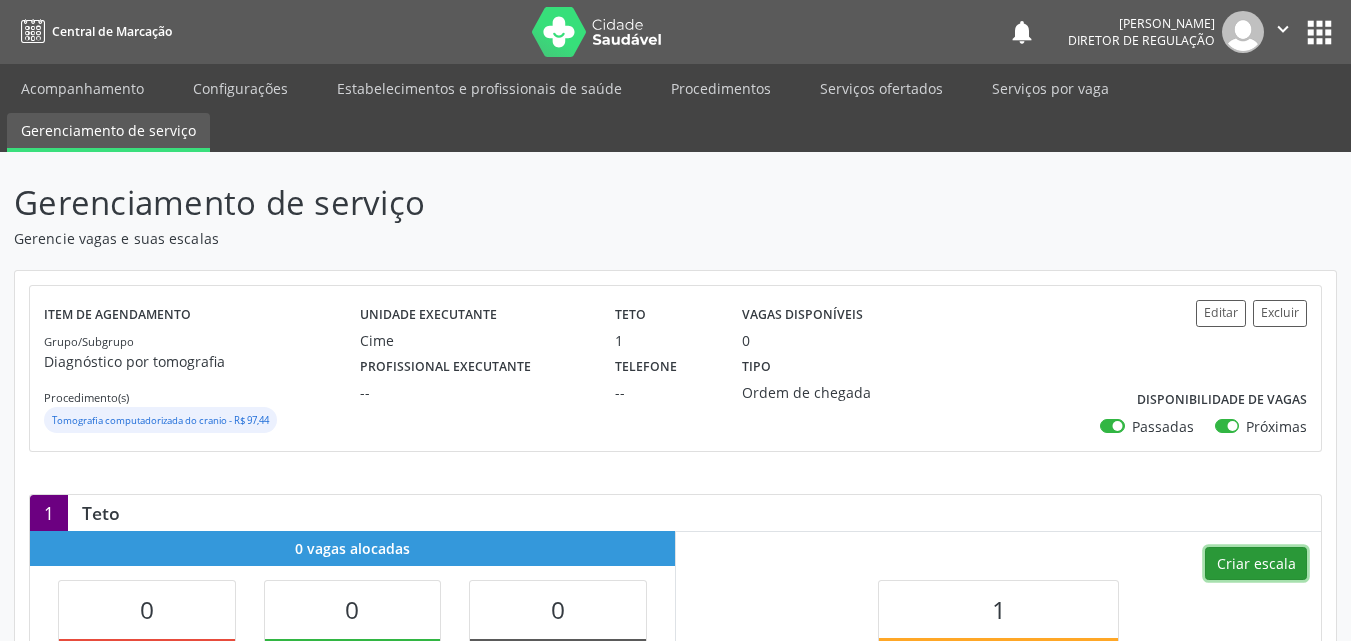 click on "Criar escala" at bounding box center (1256, 564) 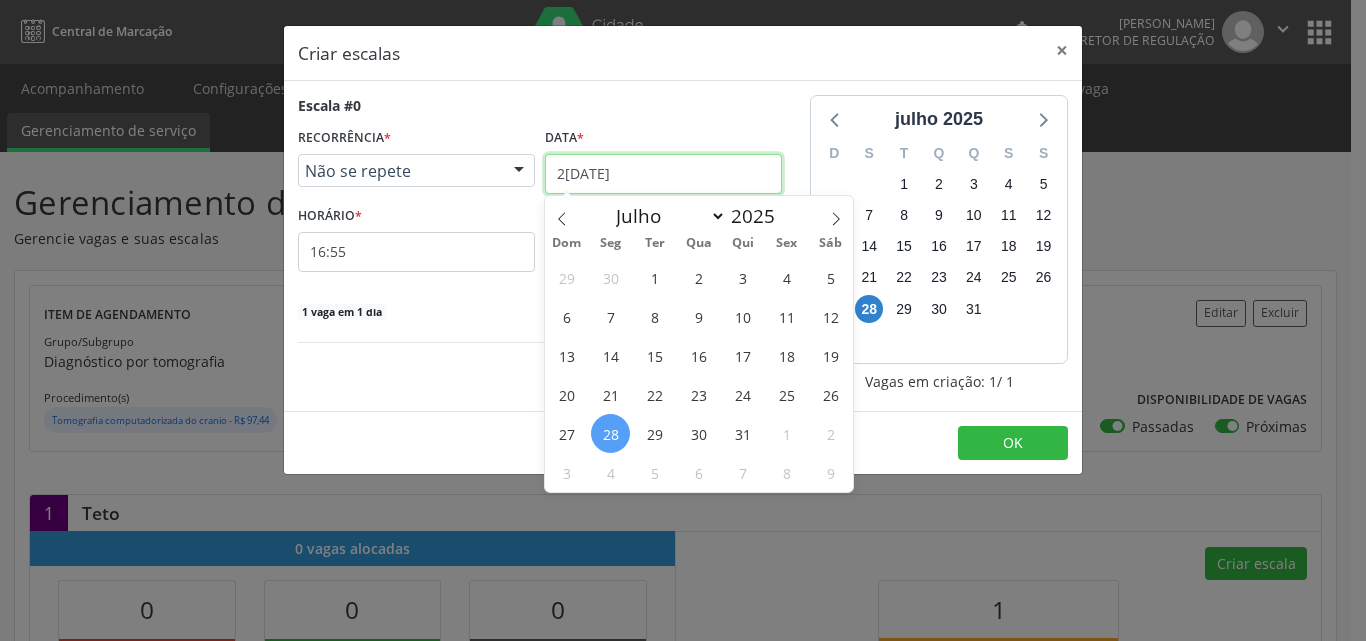 click on "2[DATE]" at bounding box center (663, 174) 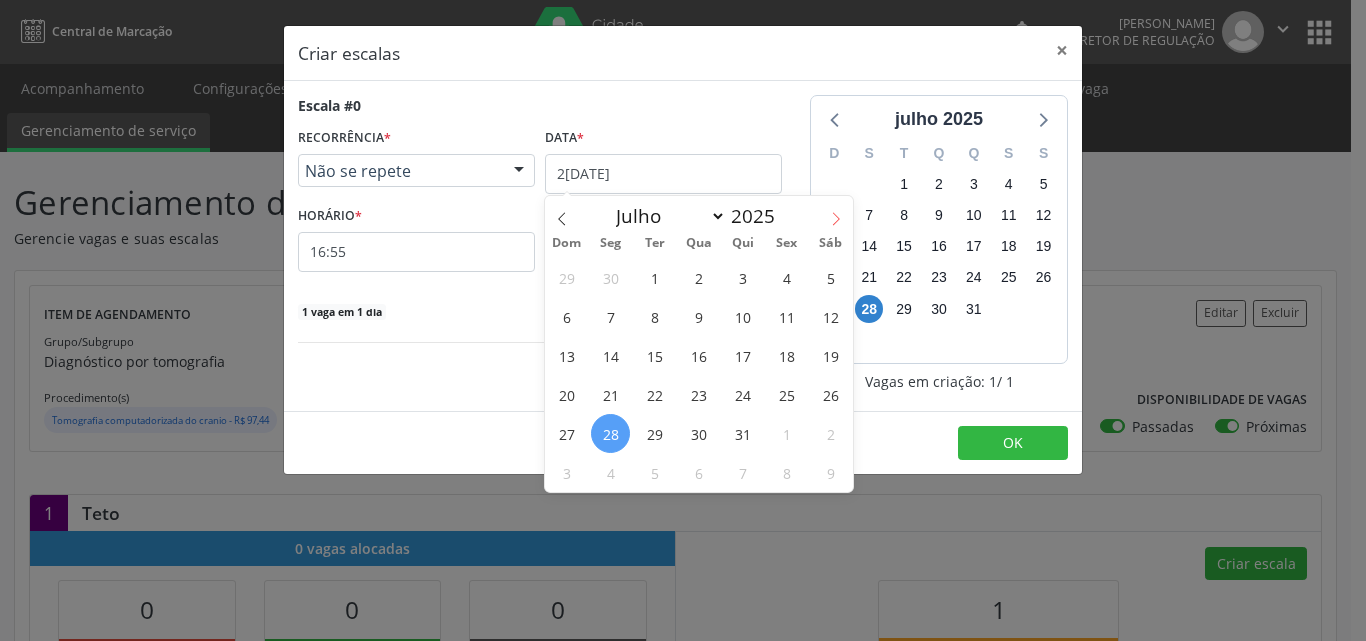 click 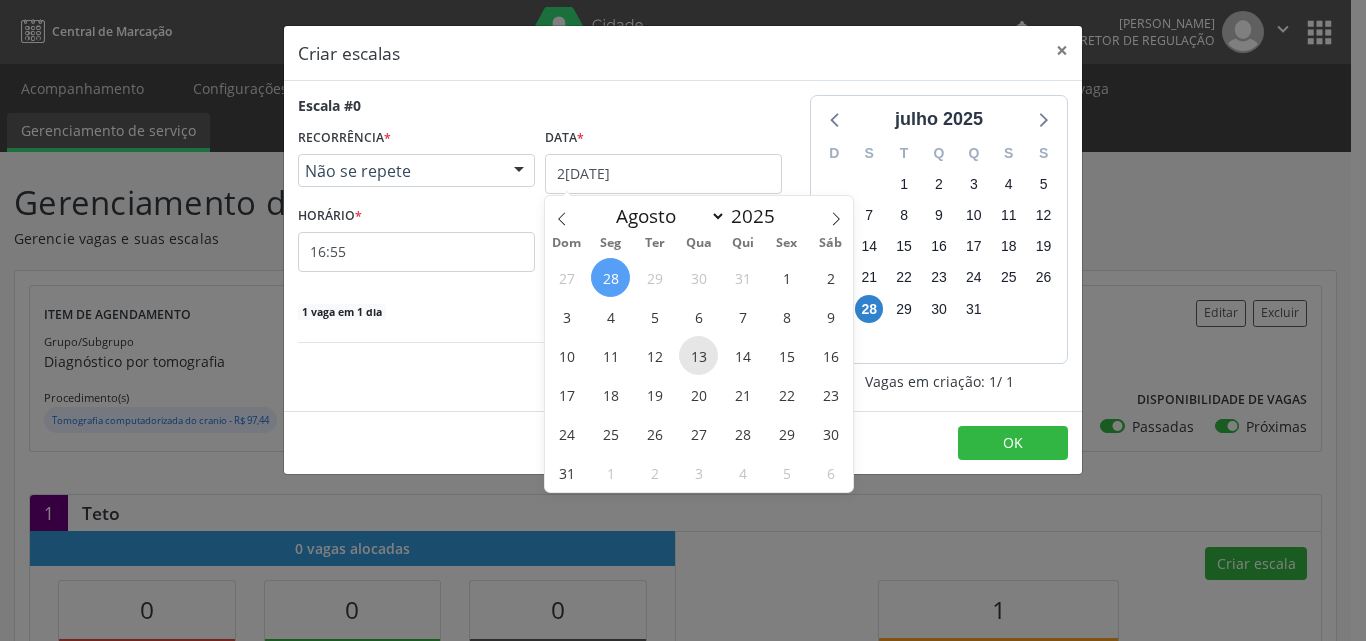 click on "13" at bounding box center [698, 355] 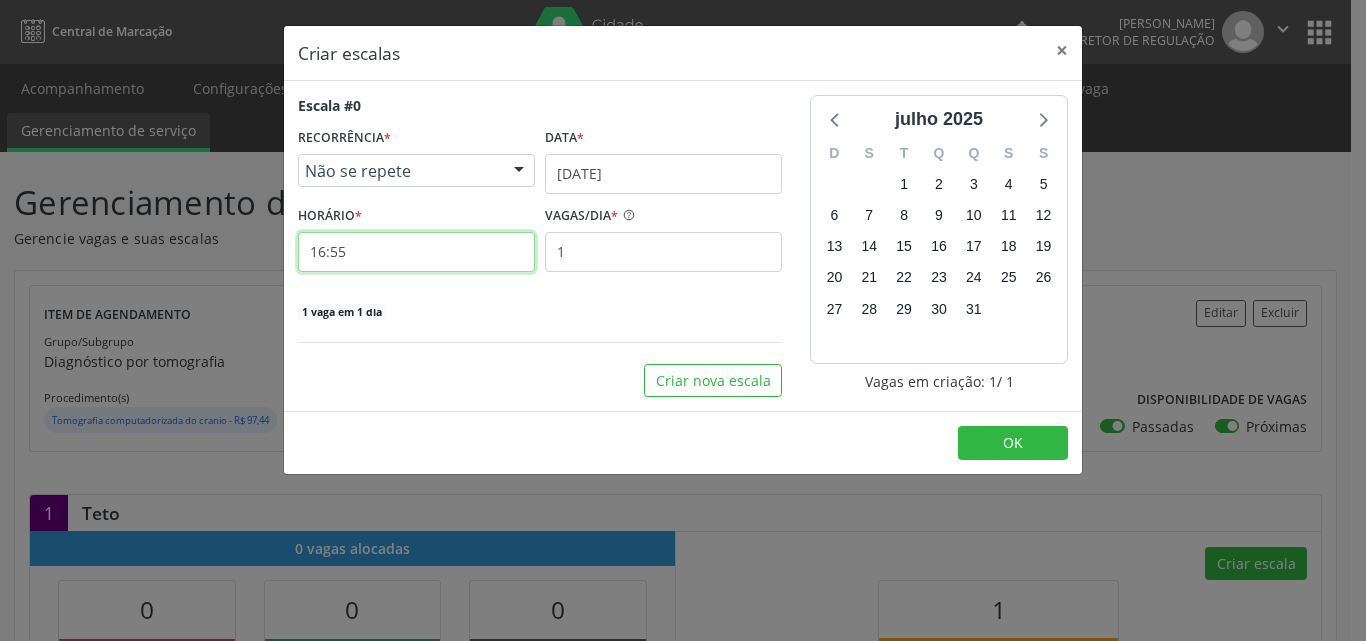 click on "16:55" at bounding box center (416, 252) 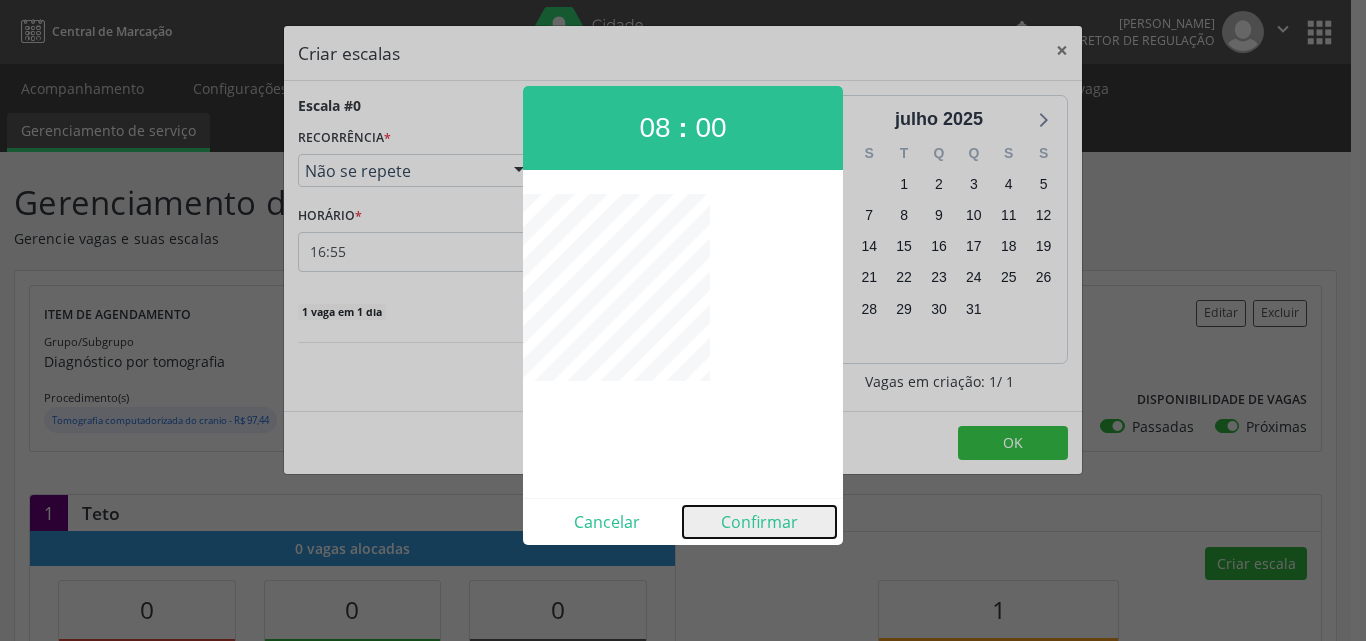 click on "Confirmar" at bounding box center (759, 522) 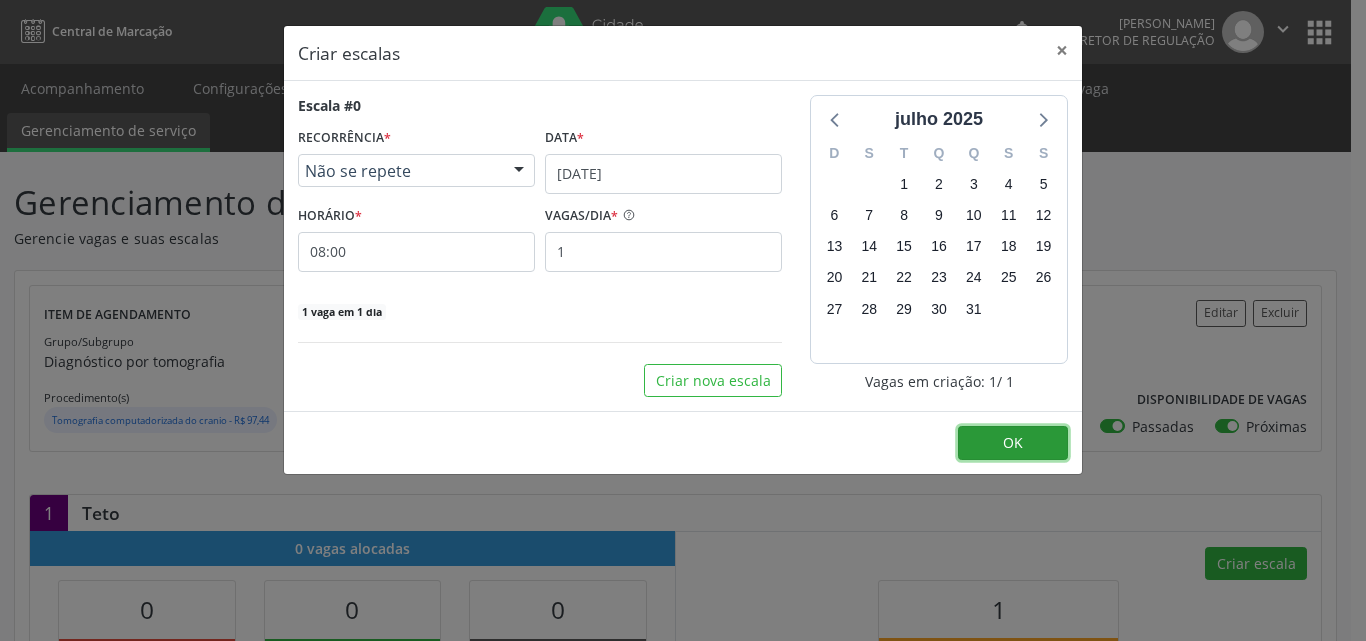 click on "OK" at bounding box center [1013, 443] 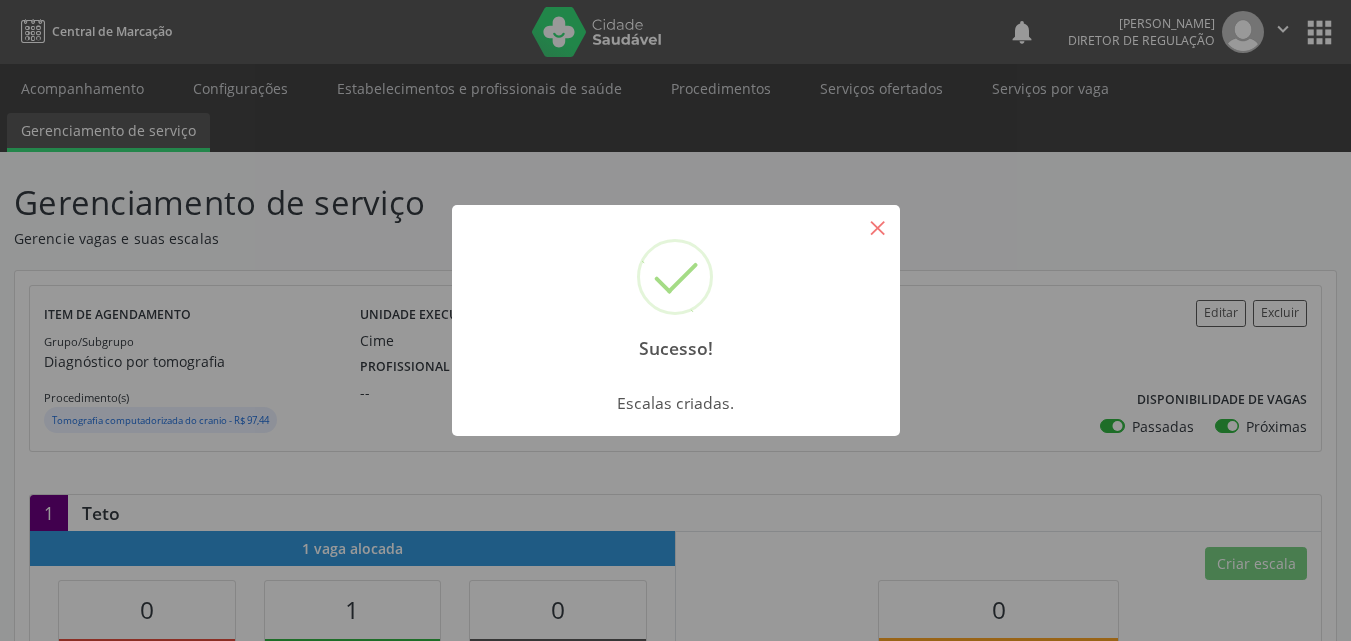 click on "×" at bounding box center [878, 227] 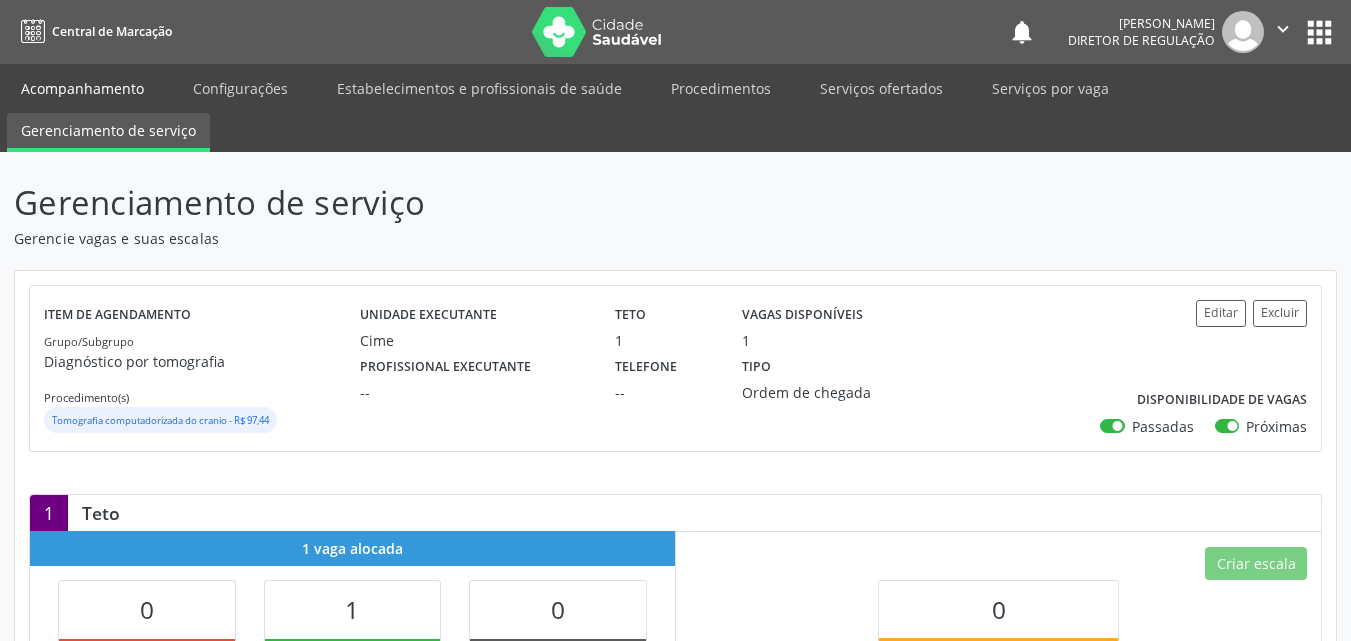 click on "Acompanhamento" at bounding box center [82, 88] 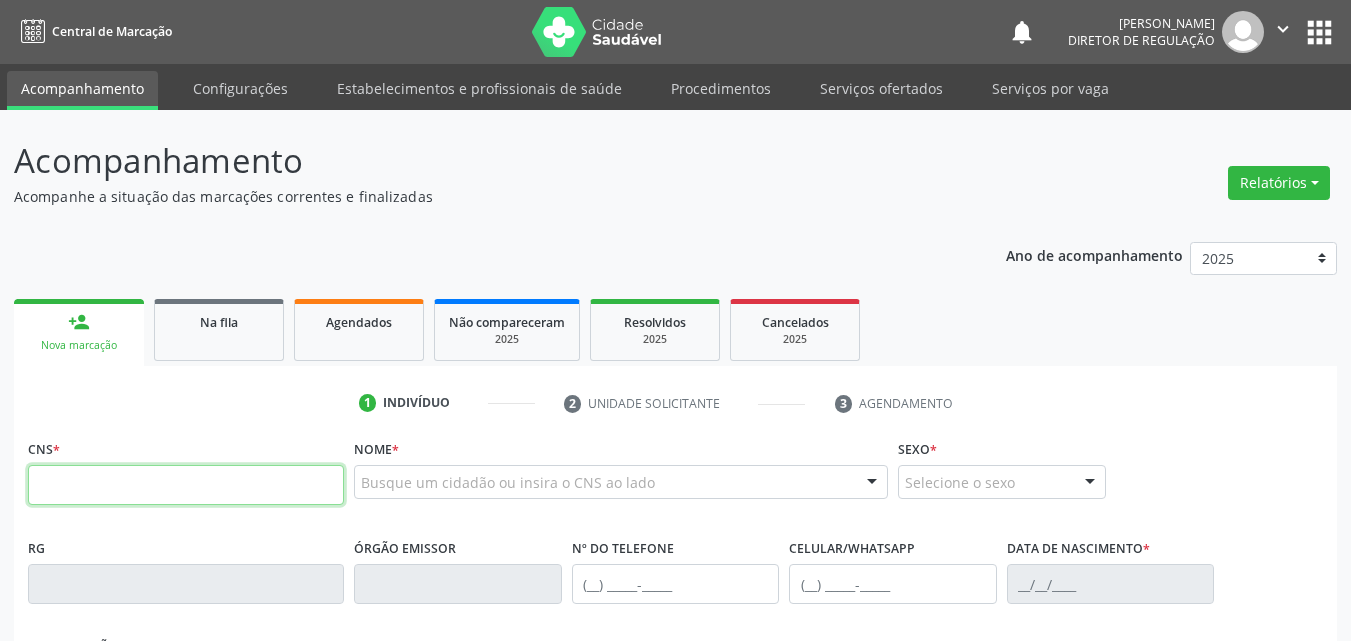 click at bounding box center (186, 485) 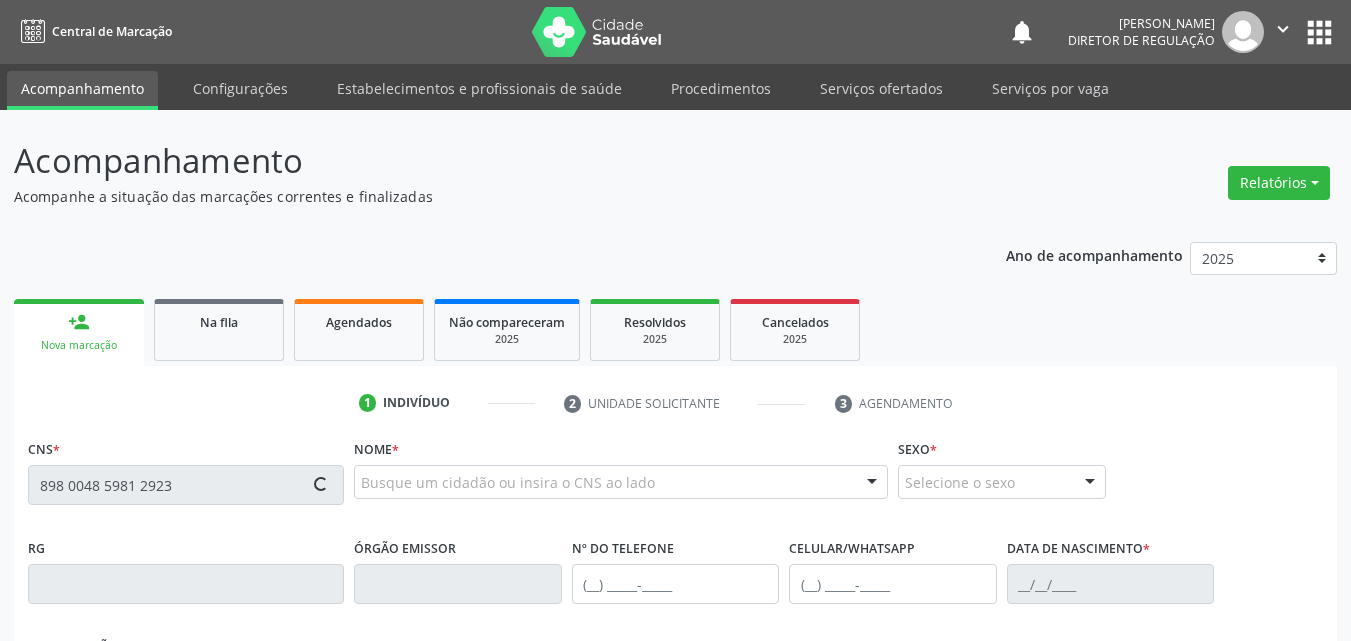 type on "898 0048 5981 2923" 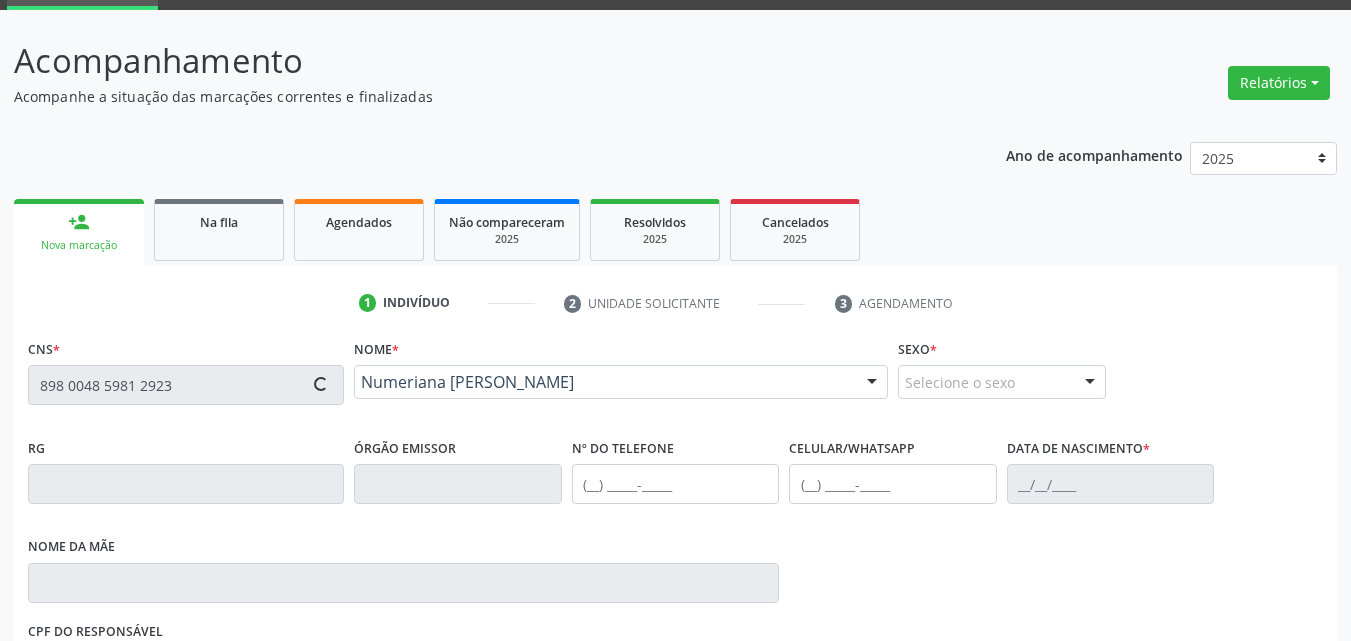 type on "[PHONE_NUMBER]" 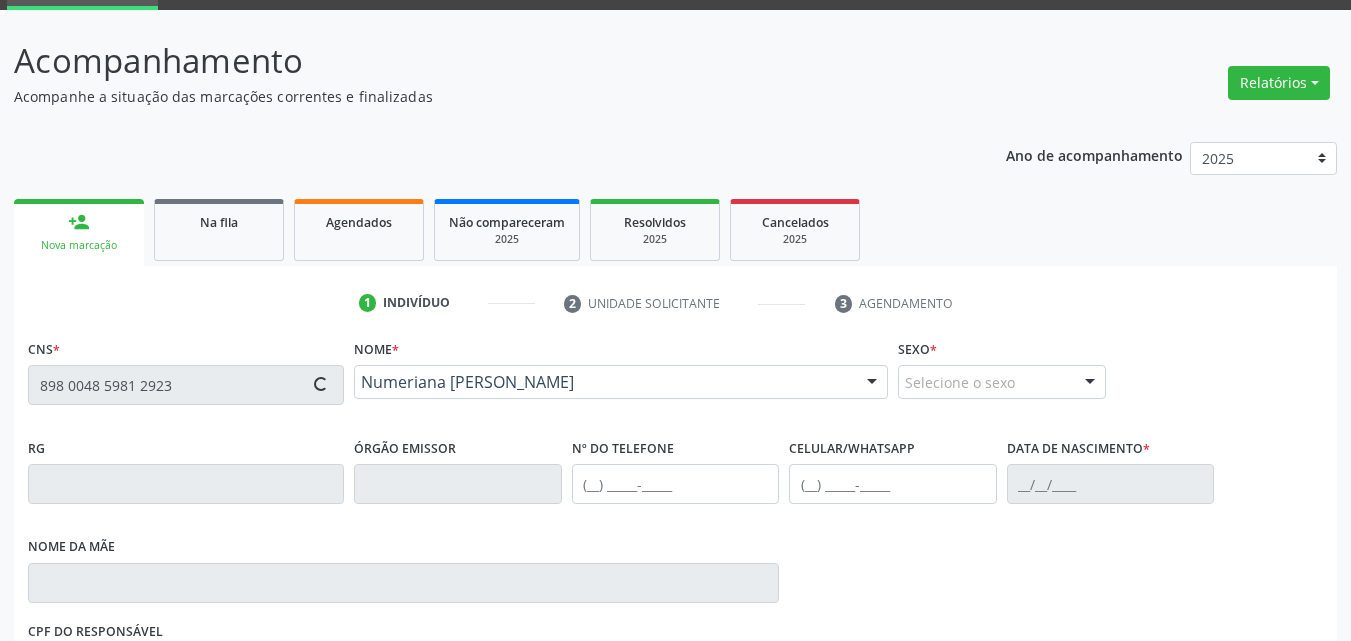 type on "[PHONE_NUMBER]" 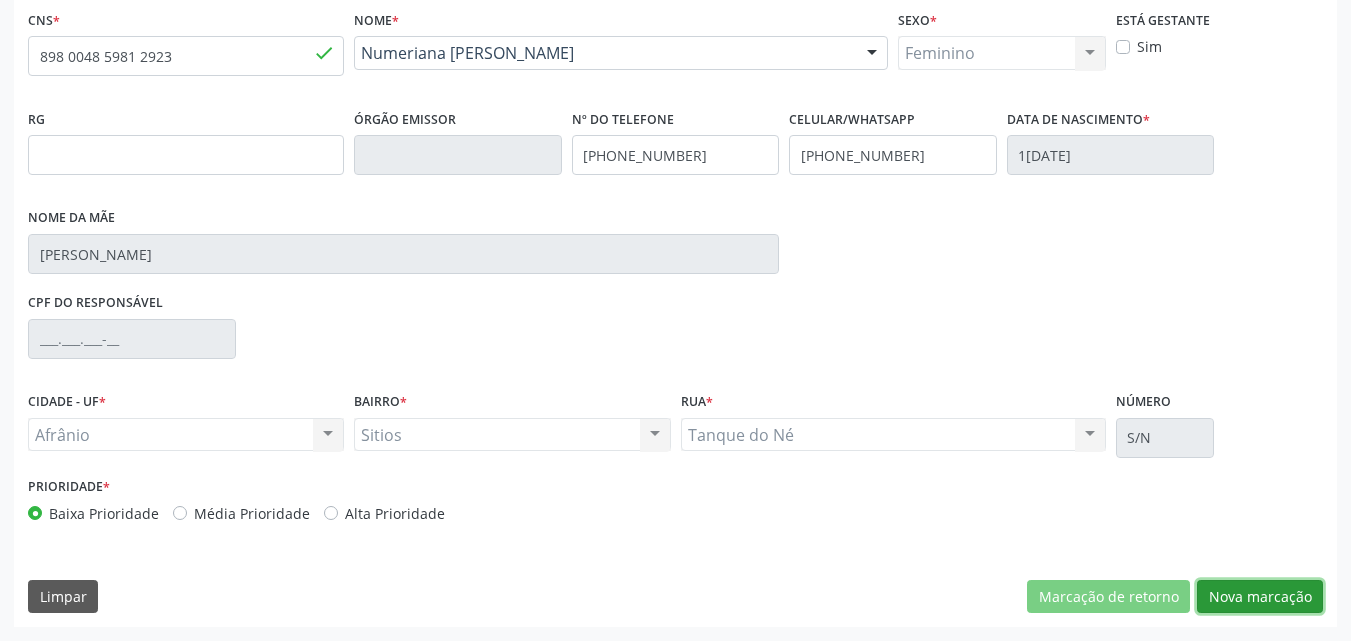 click on "Nova marcação" at bounding box center [1260, 597] 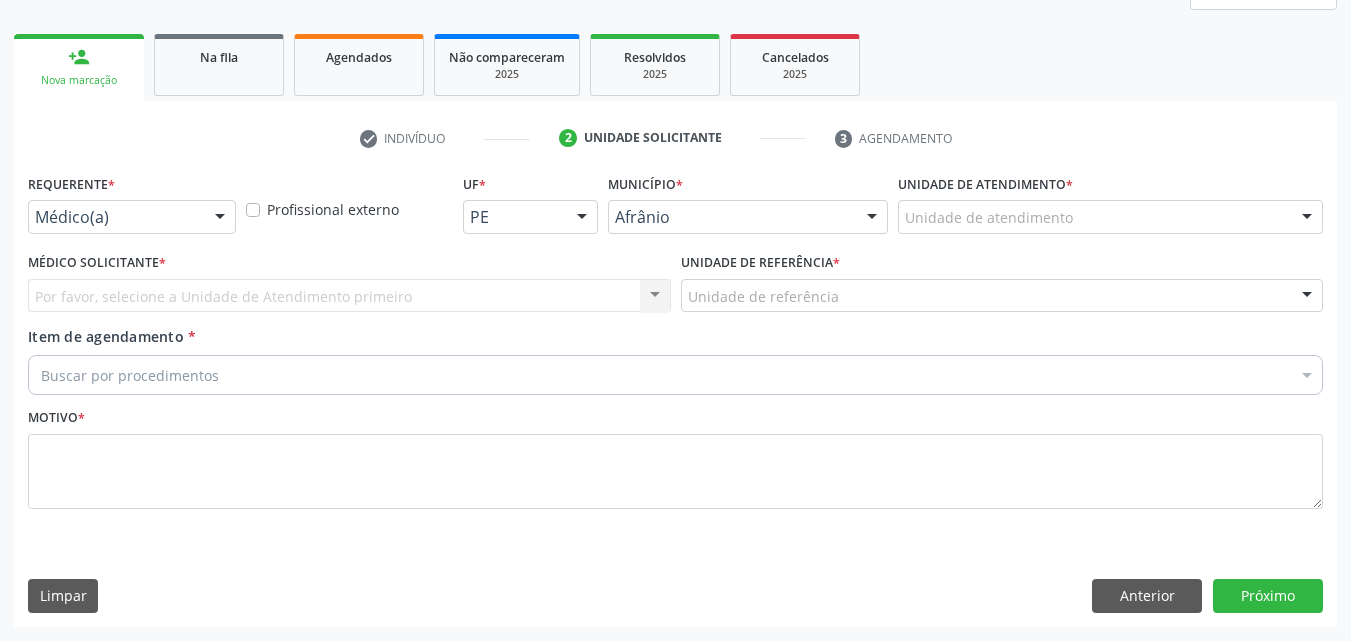 scroll, scrollTop: 265, scrollLeft: 0, axis: vertical 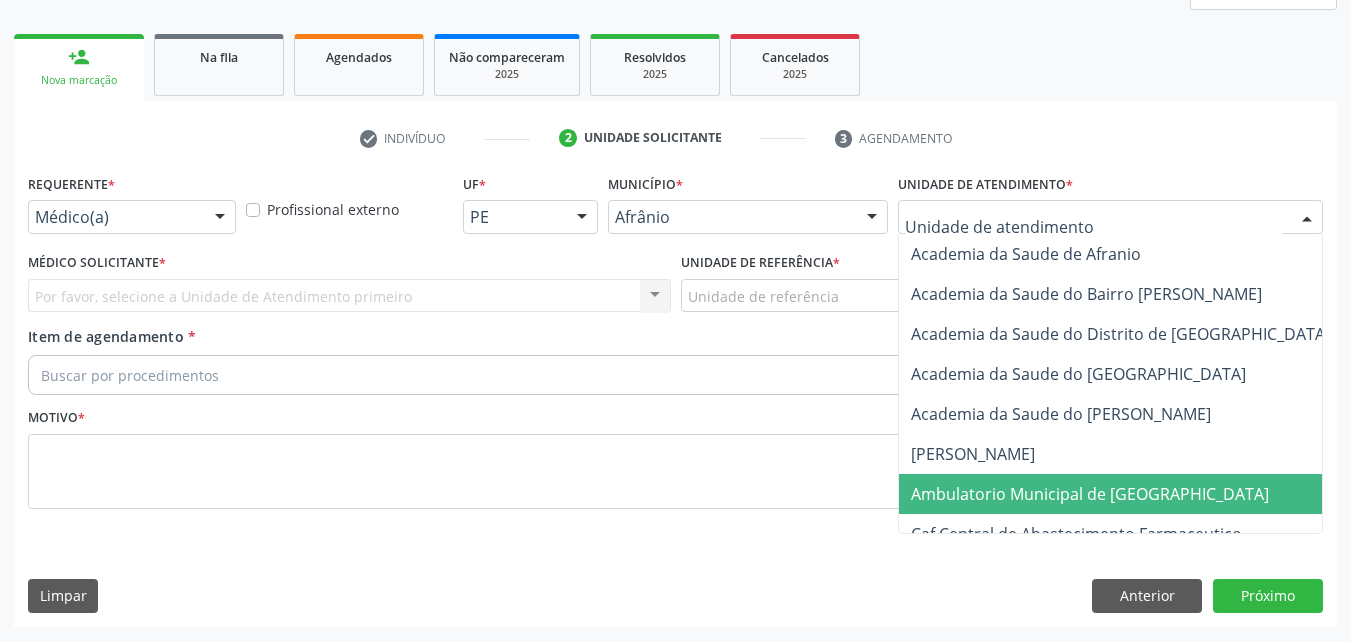 click on "Ambulatorio Municipal de [GEOGRAPHIC_DATA]" at bounding box center (1090, 494) 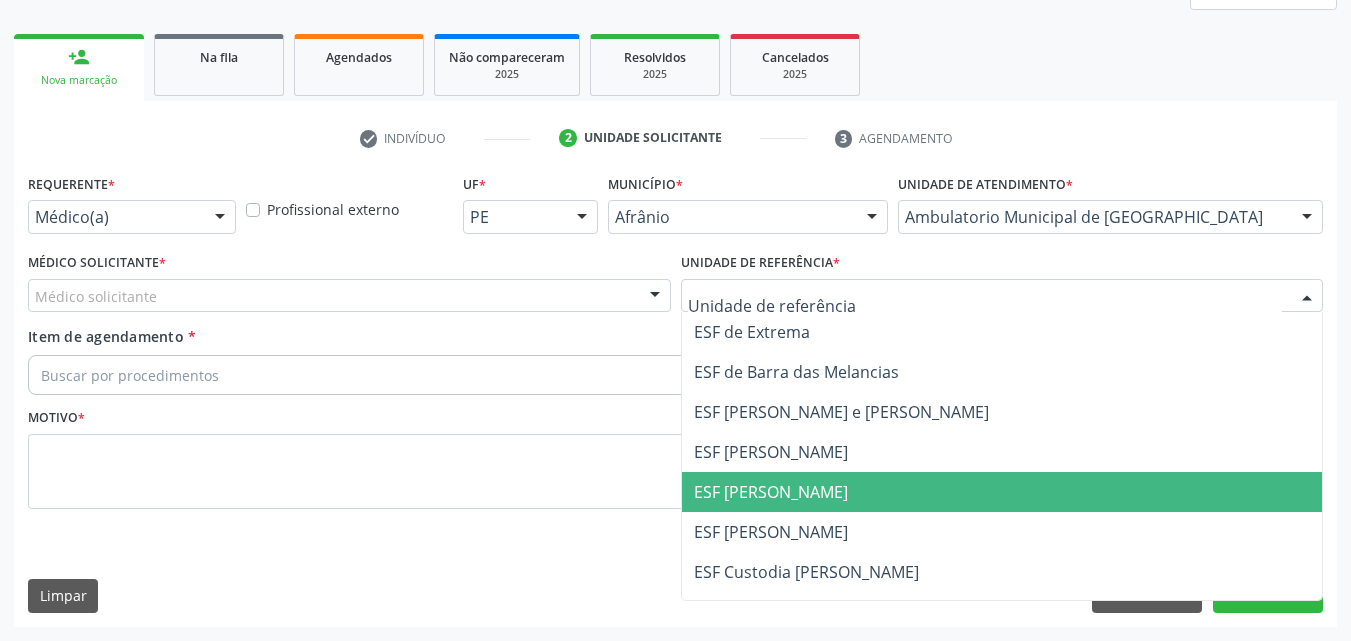 drag, startPoint x: 844, startPoint y: 492, endPoint x: 817, endPoint y: 481, distance: 29.15476 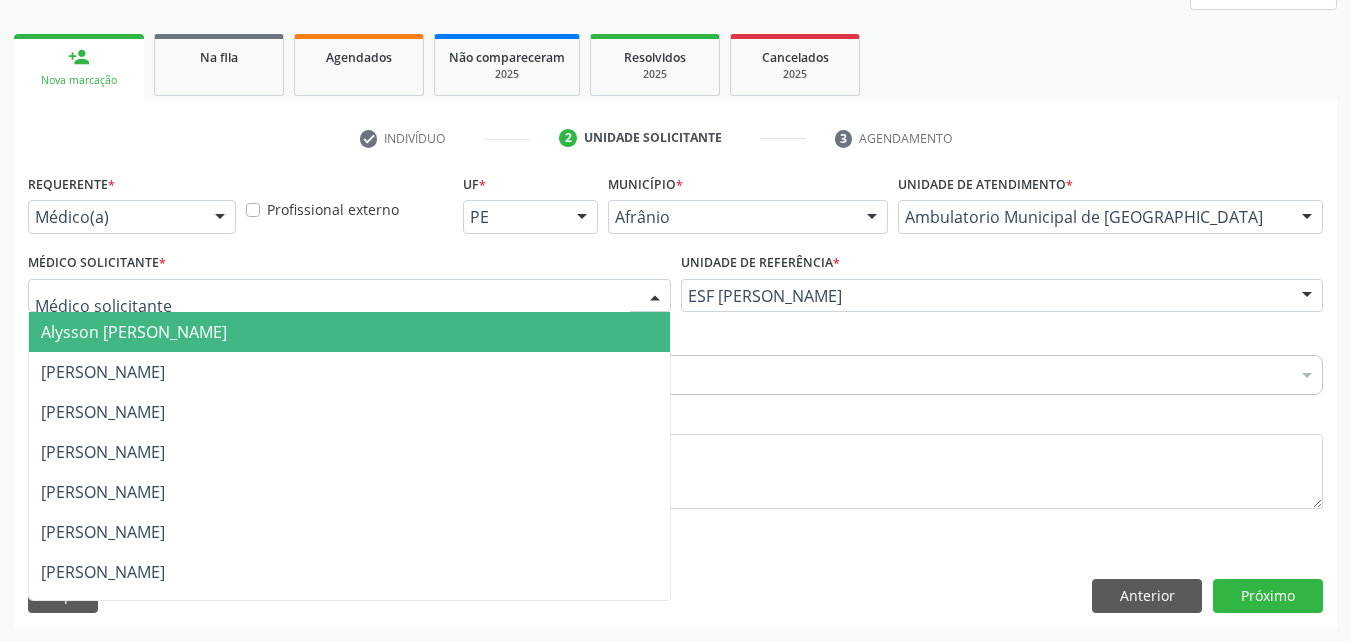 click at bounding box center (349, 296) 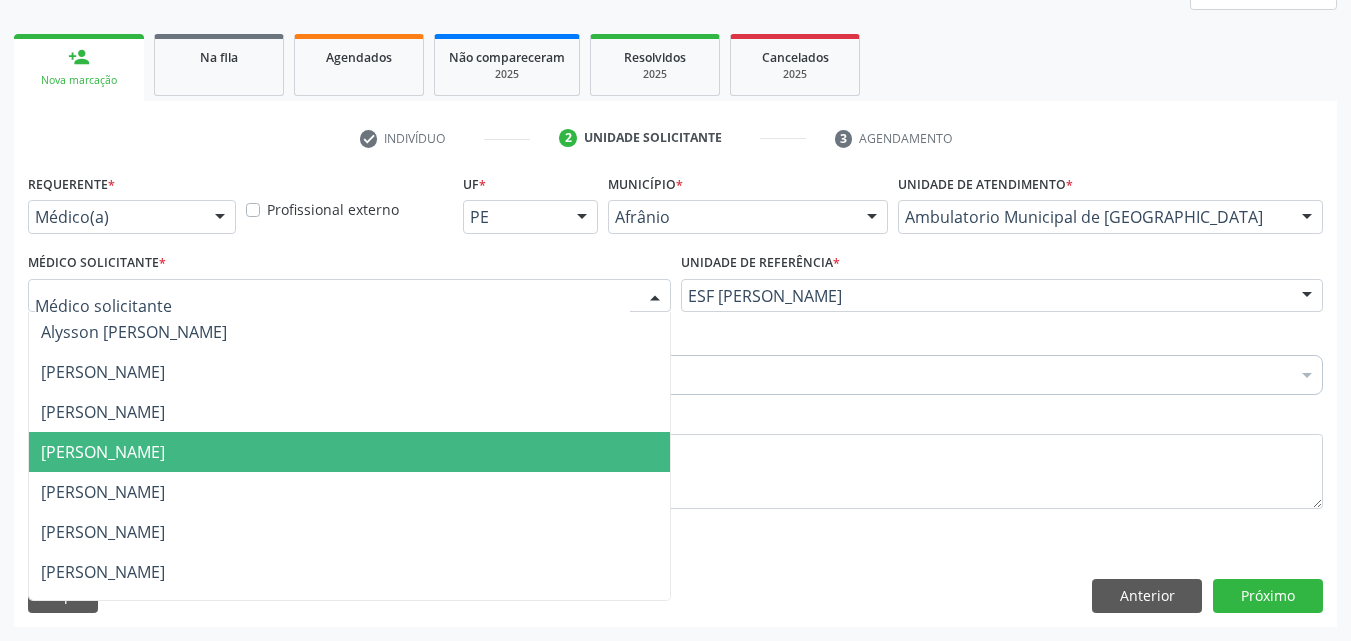 click on "Diego Ramon Ferreira Belem" at bounding box center [349, 452] 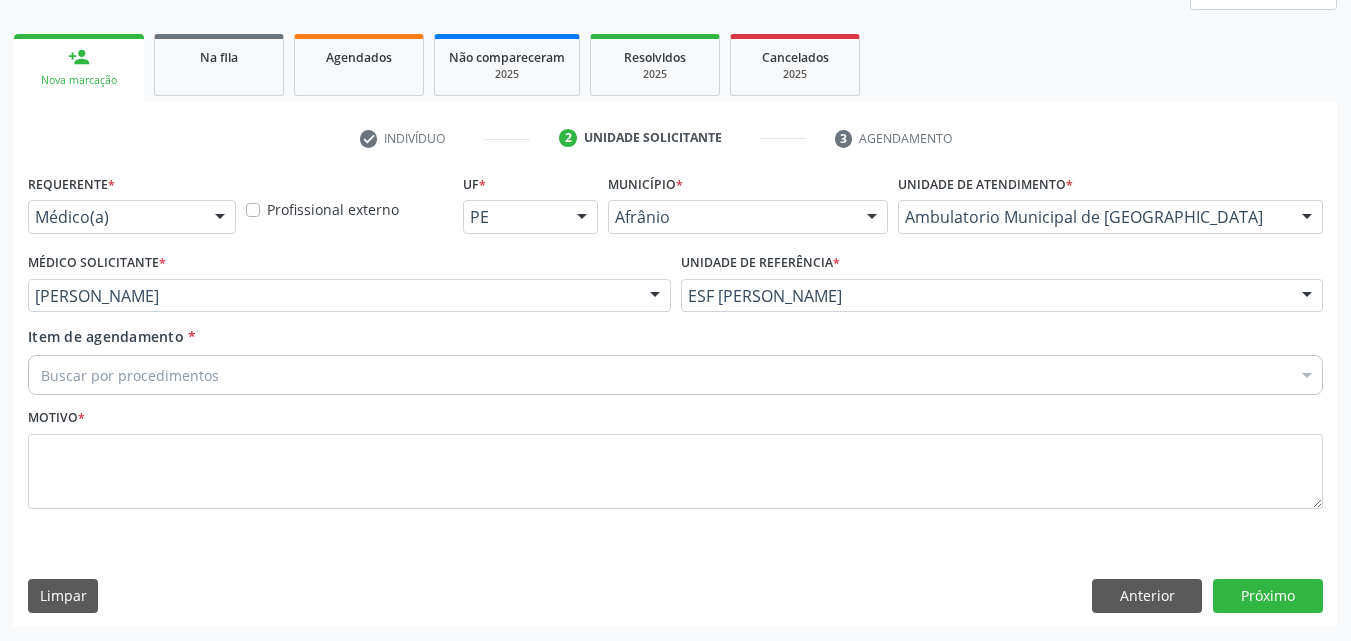 click on "Buscar por procedimentos" at bounding box center (675, 375) 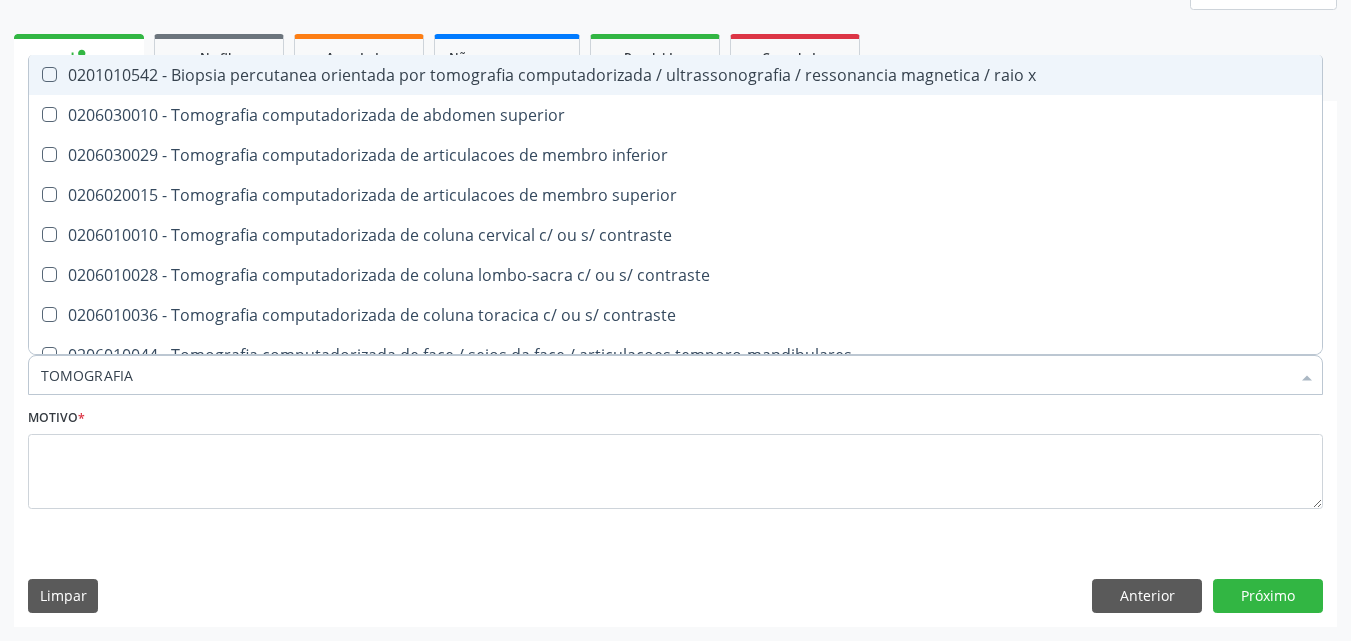 type on "TOMOGRAFIA" 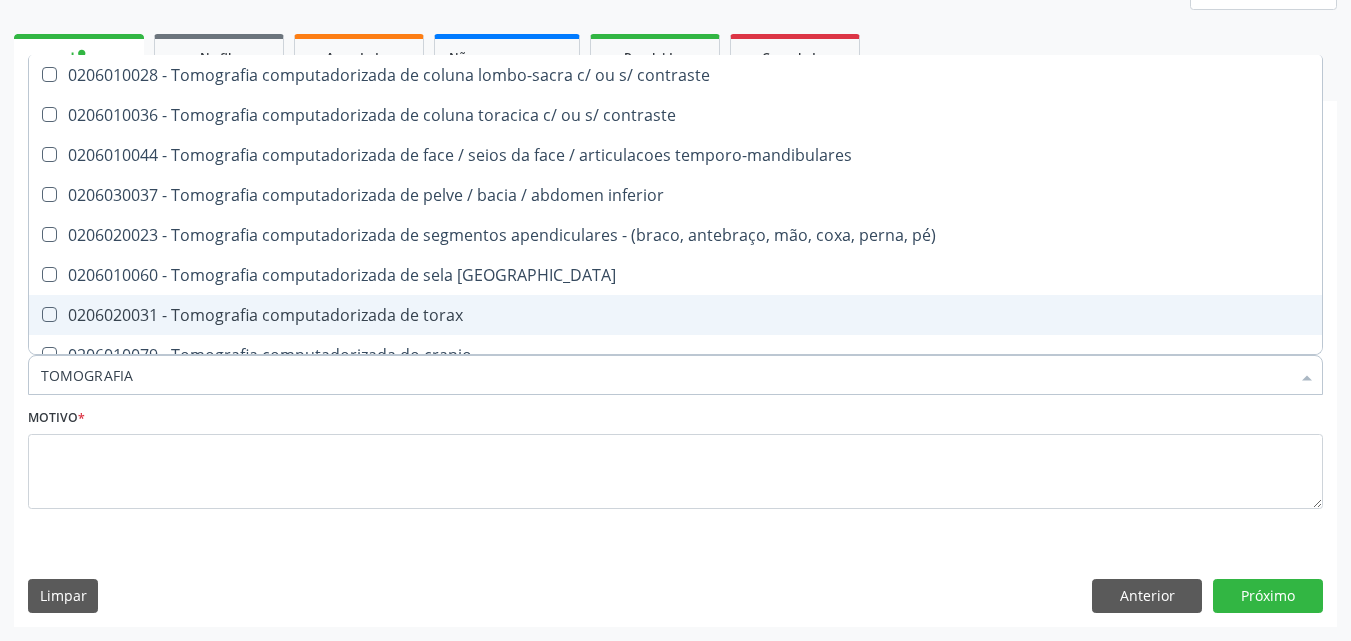 scroll, scrollTop: 300, scrollLeft: 0, axis: vertical 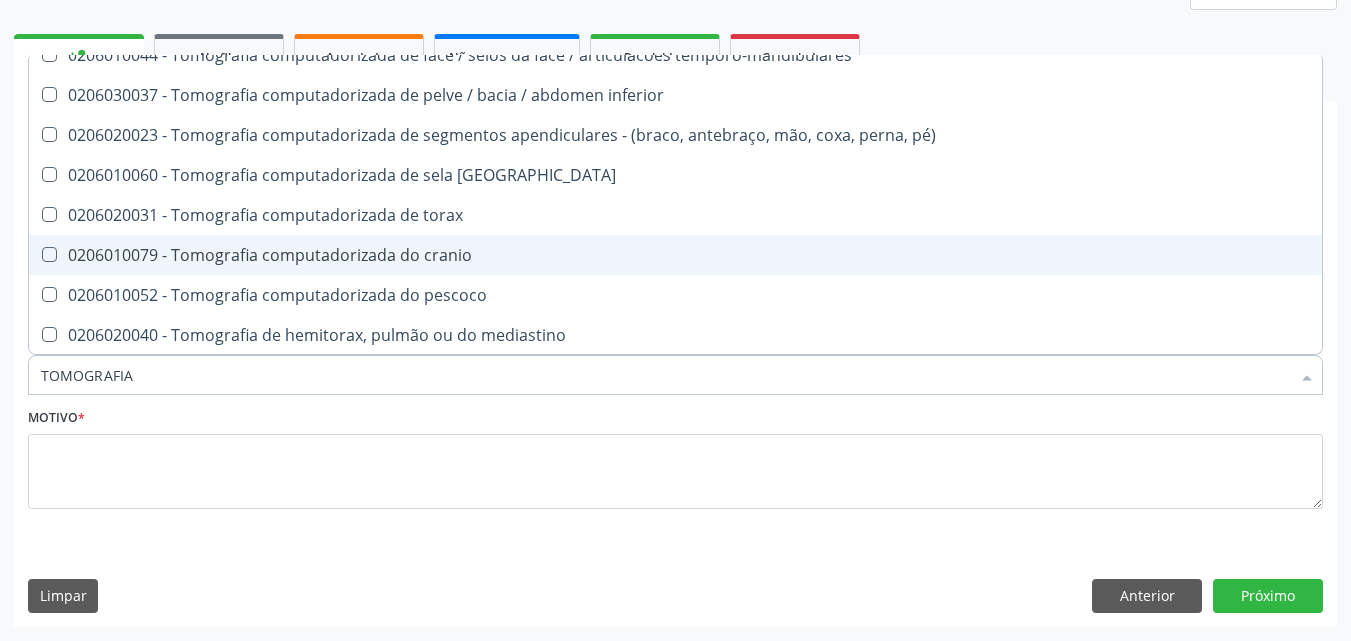 click on "0206010079 - Tomografia computadorizada do cranio" at bounding box center (675, 255) 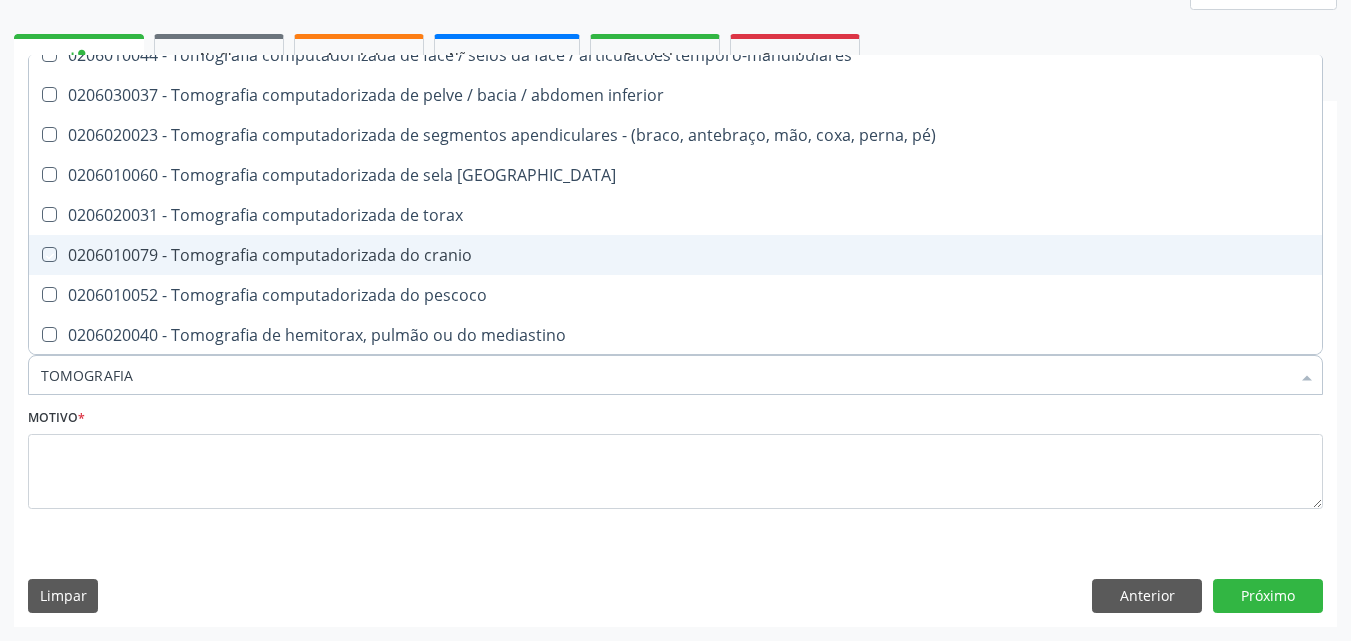 checkbox on "true" 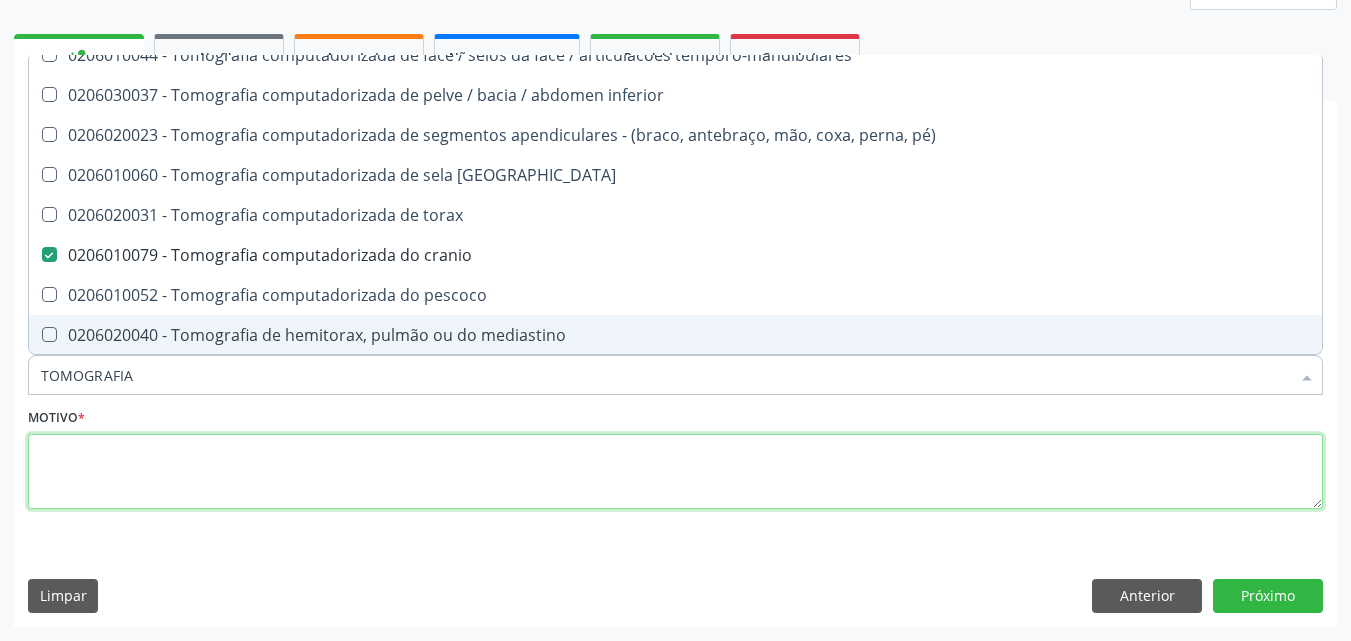 click at bounding box center [675, 472] 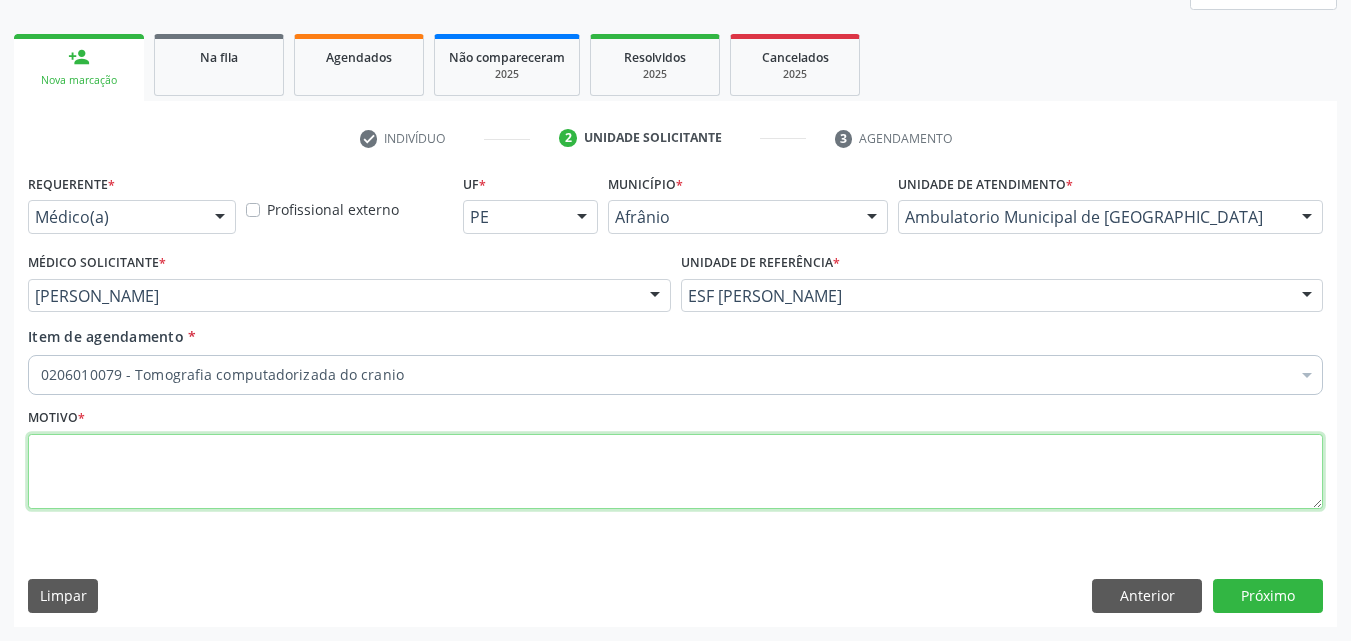scroll, scrollTop: 0, scrollLeft: 0, axis: both 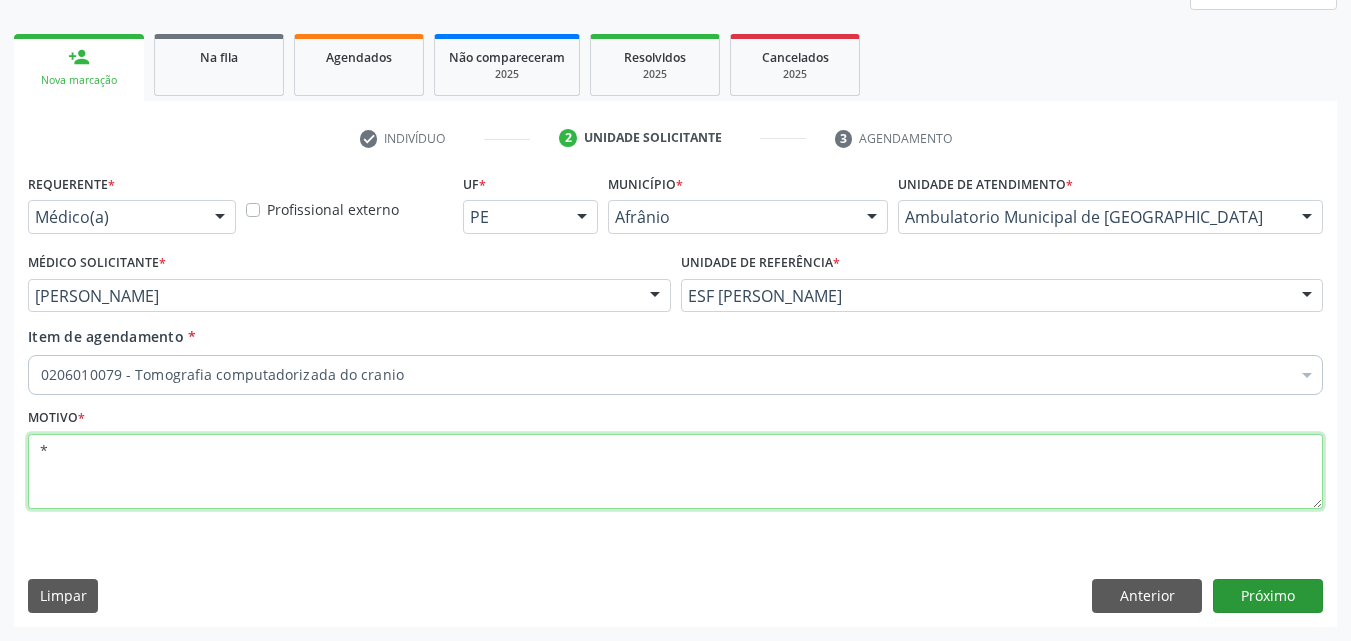 type on "*" 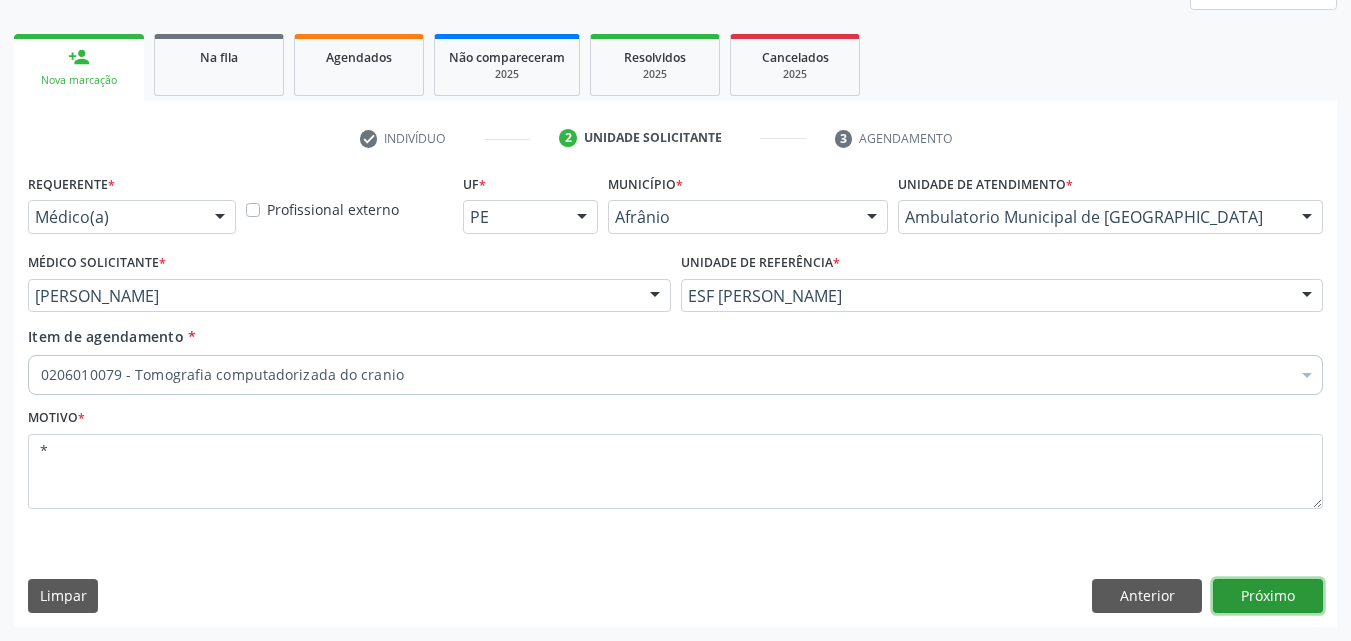 click on "Próximo" at bounding box center (1268, 596) 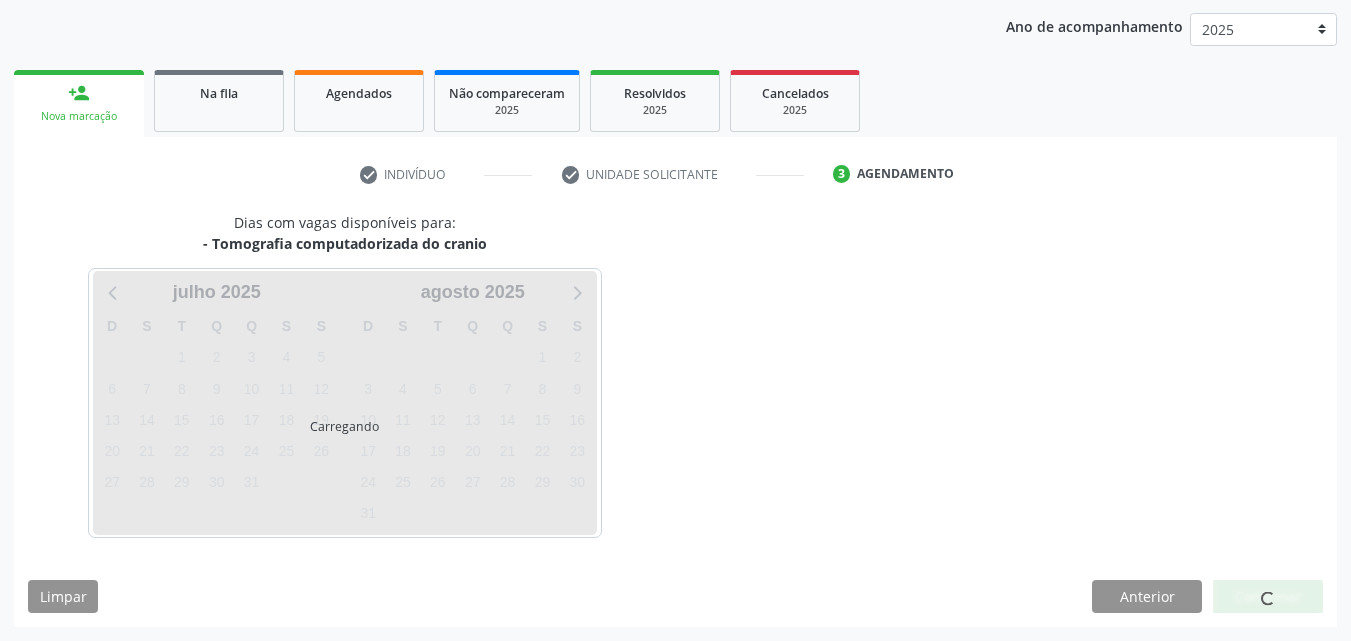 scroll, scrollTop: 229, scrollLeft: 0, axis: vertical 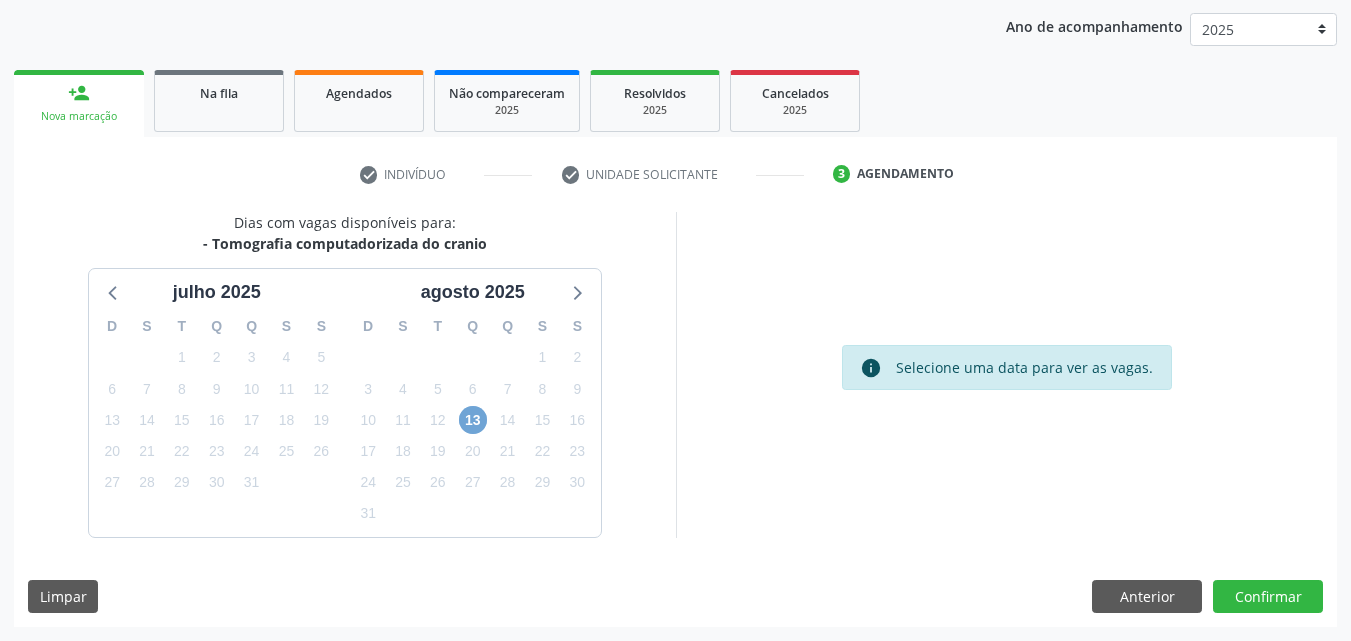 click on "13" at bounding box center [473, 420] 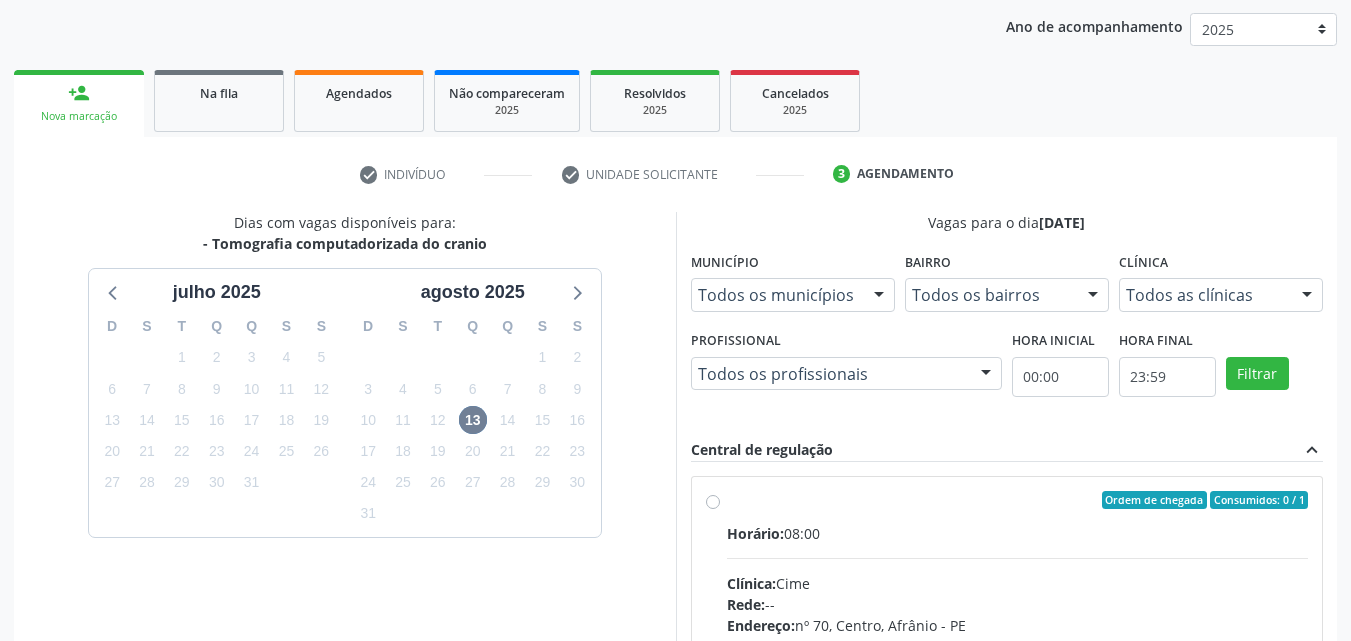 click on "Ordem de chegada
Consumidos: 0 / 1" at bounding box center [1018, 500] 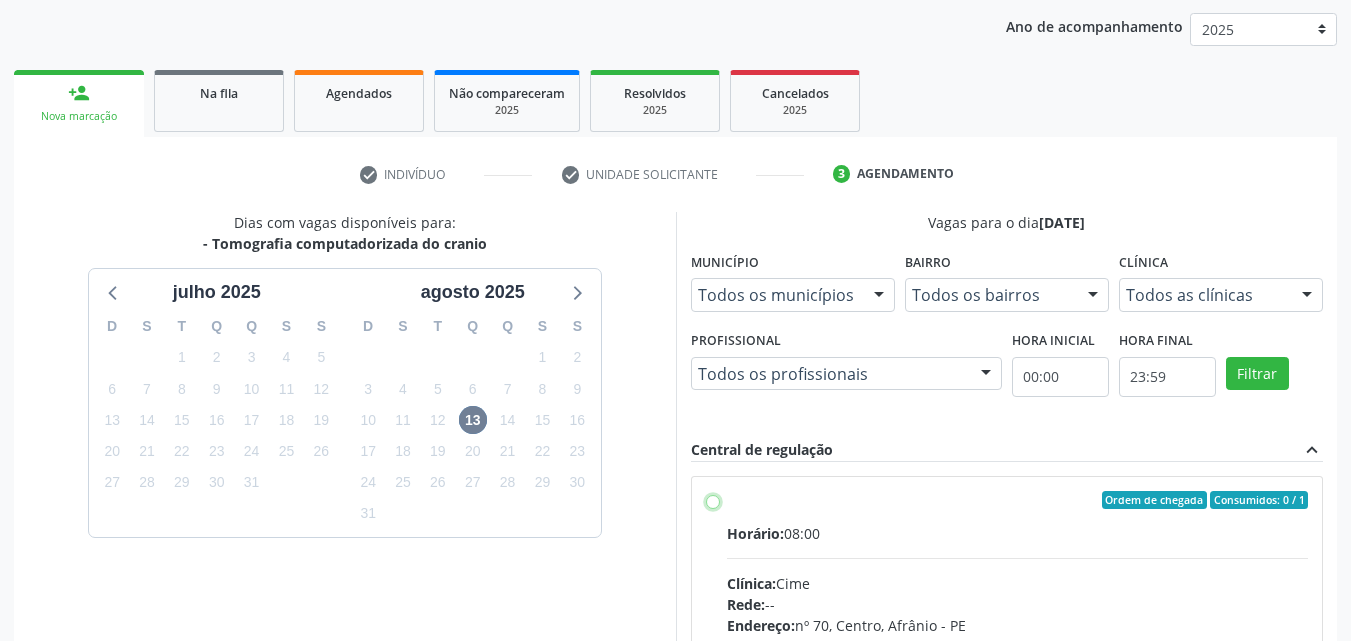 click on "Ordem de chegada
Consumidos: 0 / 1
Horário:   08:00
Clínica:  Cime
Rede:
--
Endereço:   nº 70, Centro, Afrânio - PE
Telefone:   (87) 88416145
Profissional:
--
Informações adicionais sobre o atendimento
Idade de atendimento:
Sem restrição
Gênero(s) atendido(s):
Sem restrição
Informações adicionais:
--" at bounding box center (713, 500) 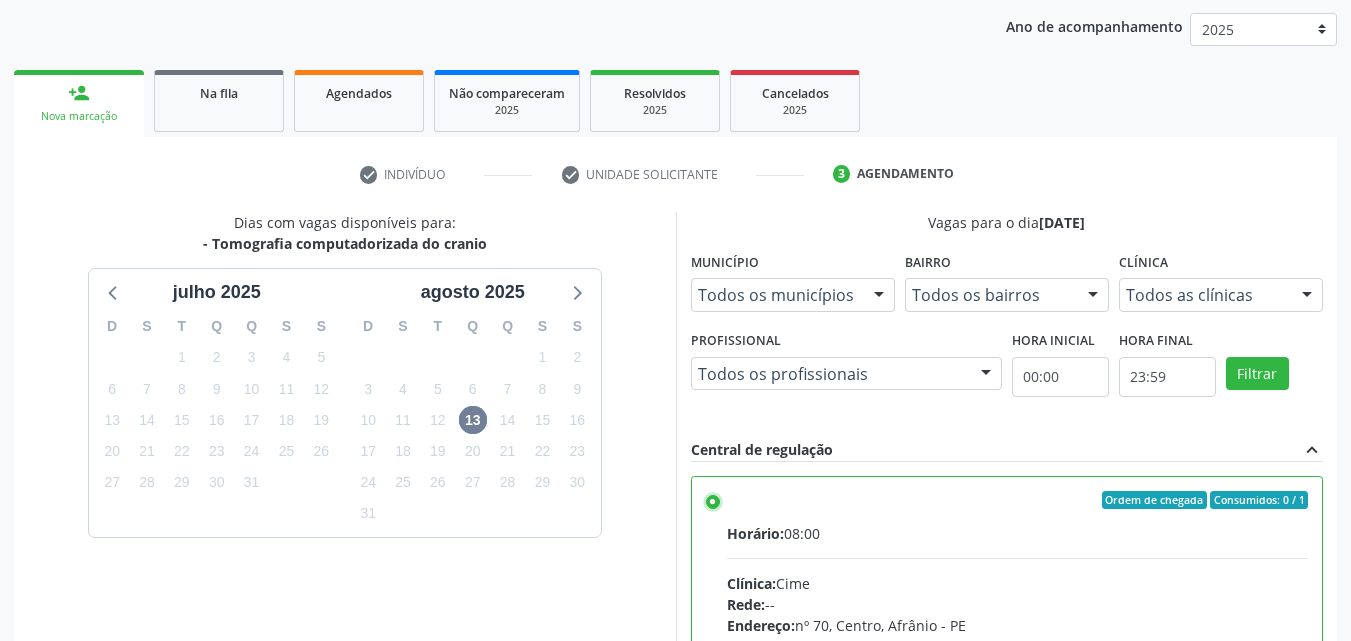 scroll, scrollTop: 329, scrollLeft: 0, axis: vertical 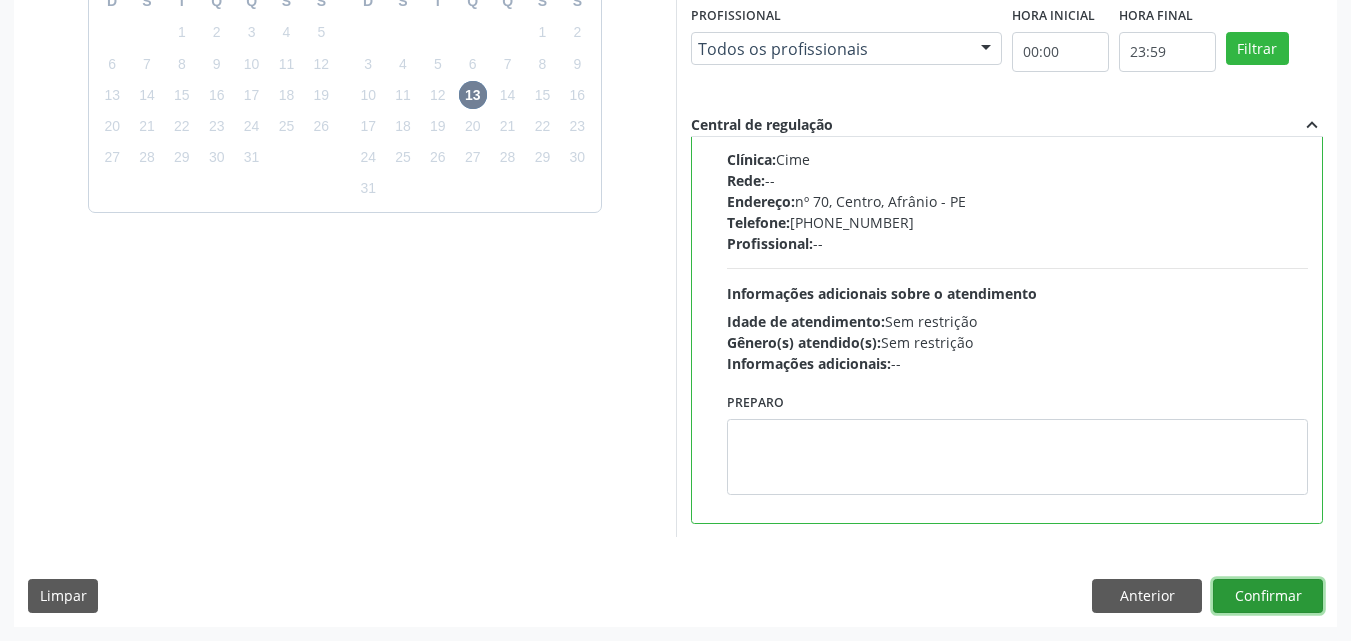 click on "Confirmar" at bounding box center (1268, 596) 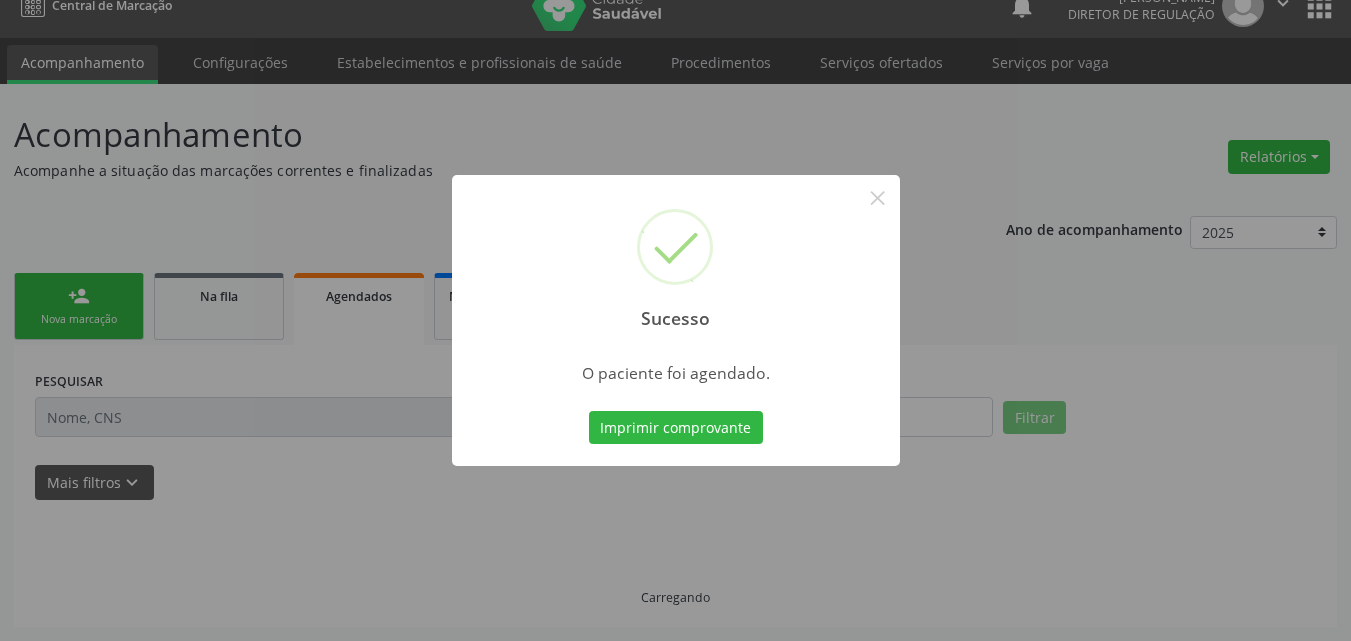 scroll, scrollTop: 26, scrollLeft: 0, axis: vertical 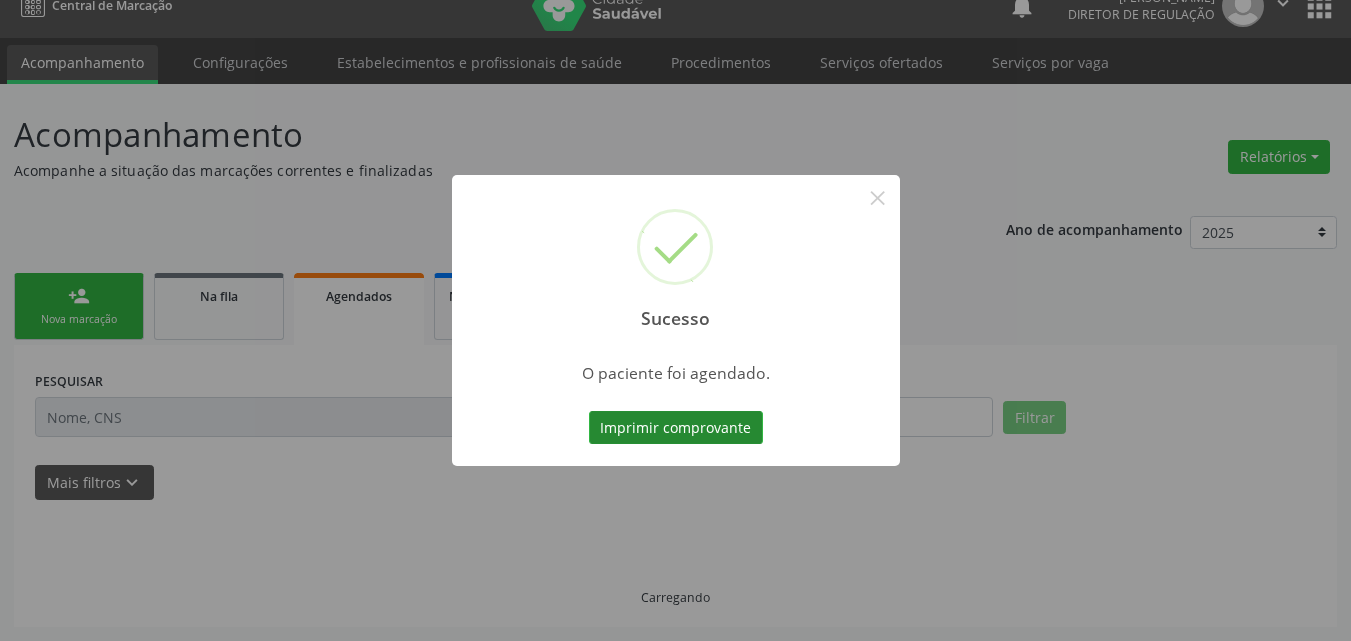 click on "Imprimir comprovante" at bounding box center (676, 428) 